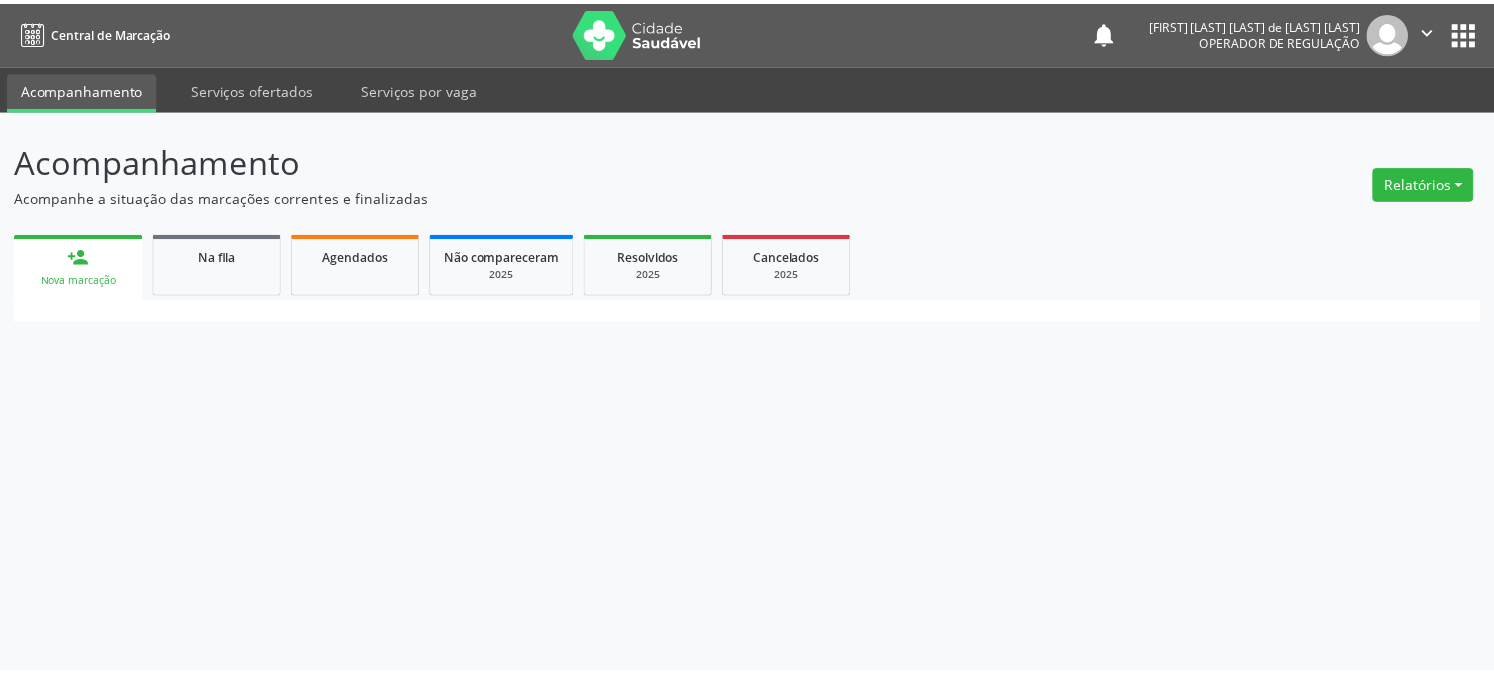 scroll, scrollTop: 0, scrollLeft: 0, axis: both 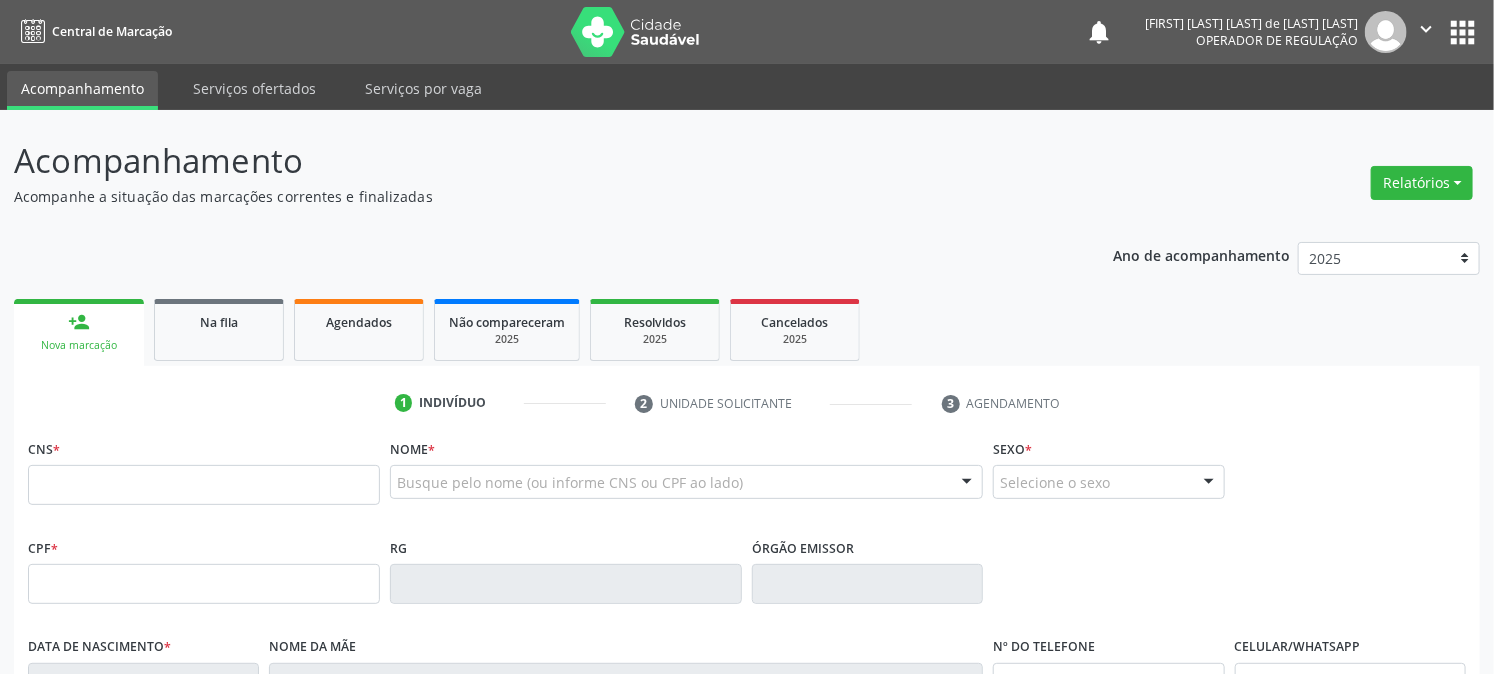 click at bounding box center (204, 485) 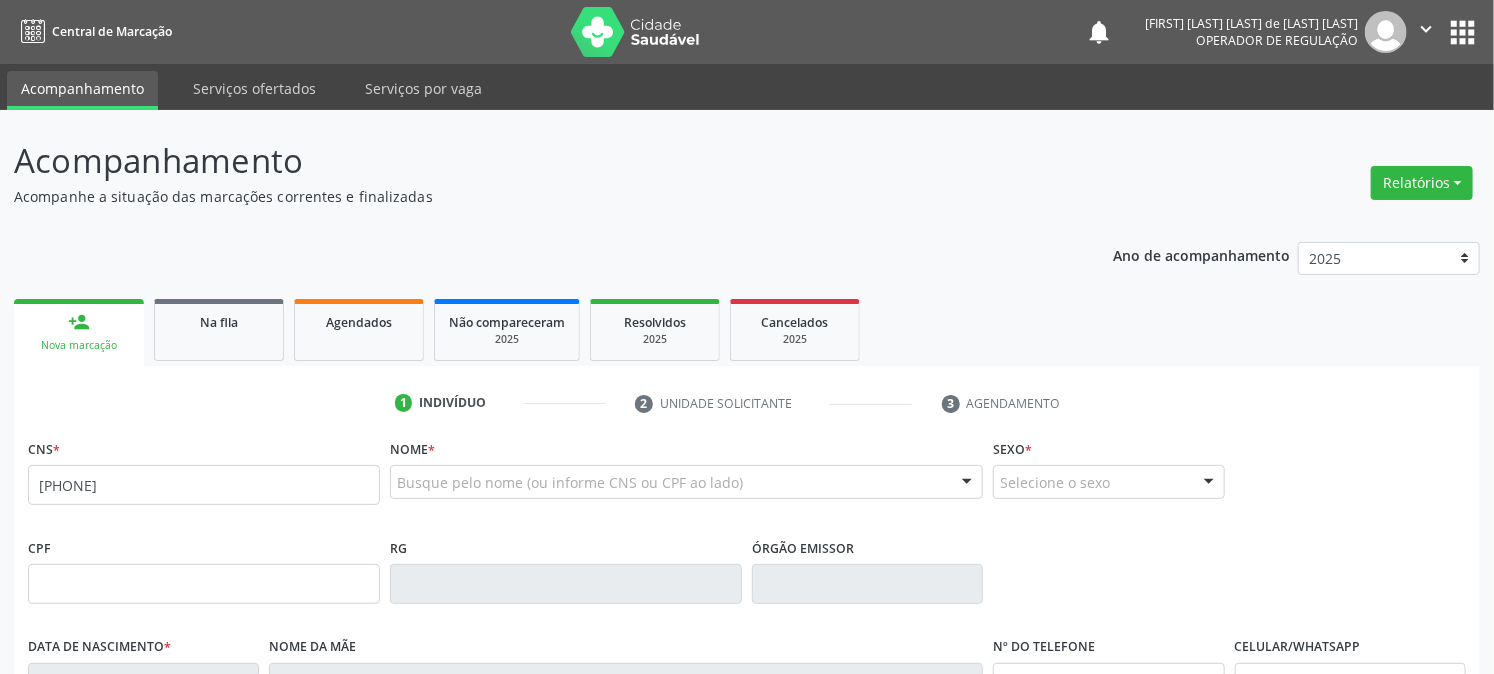 type on "700 2054 3576 5229" 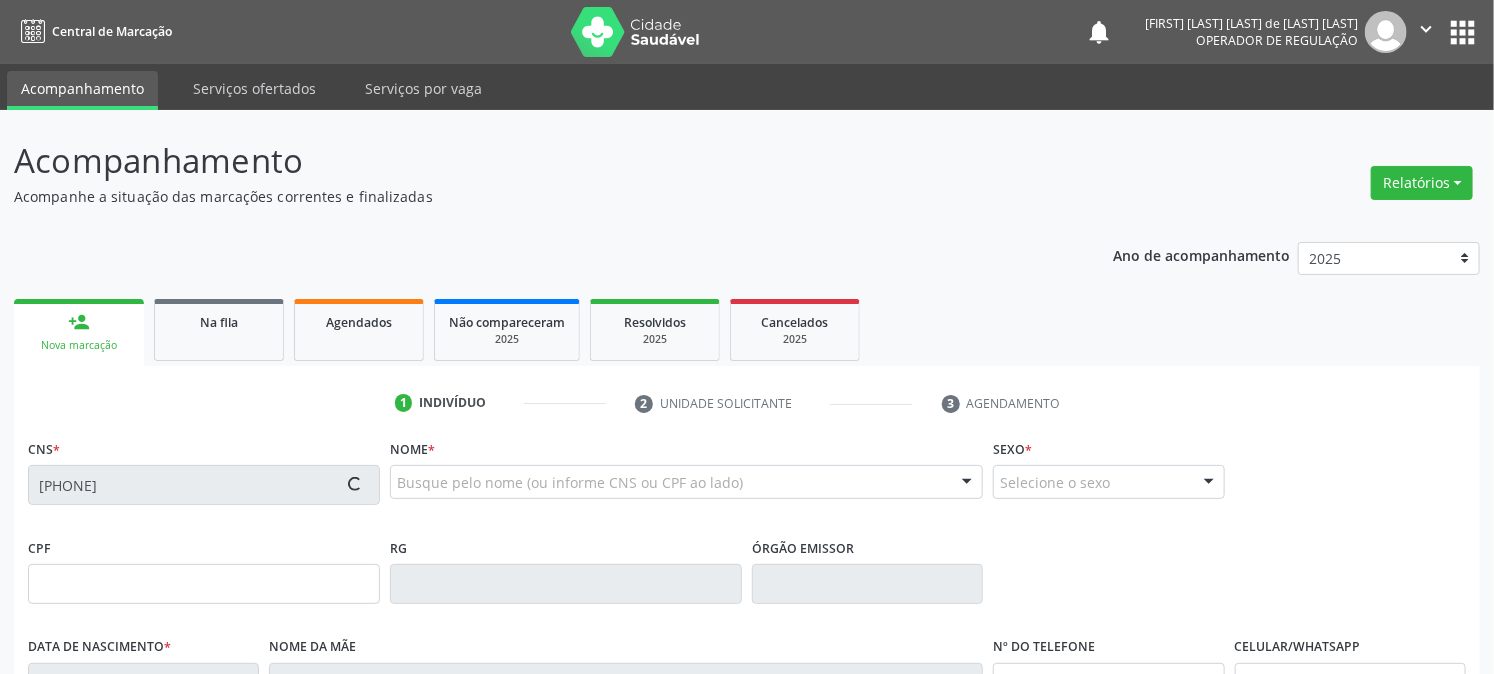 type on "05/12/1989" 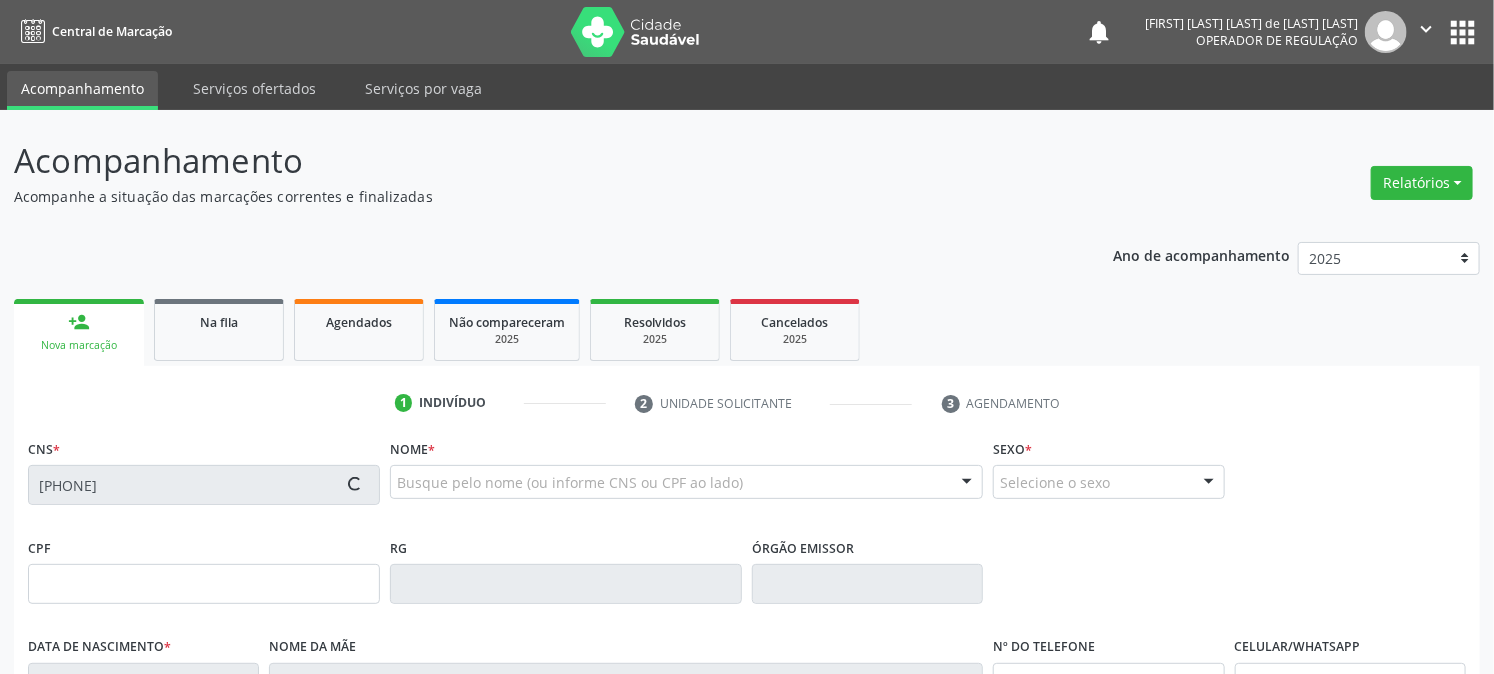 type on "Maria Jose Mendes Alves" 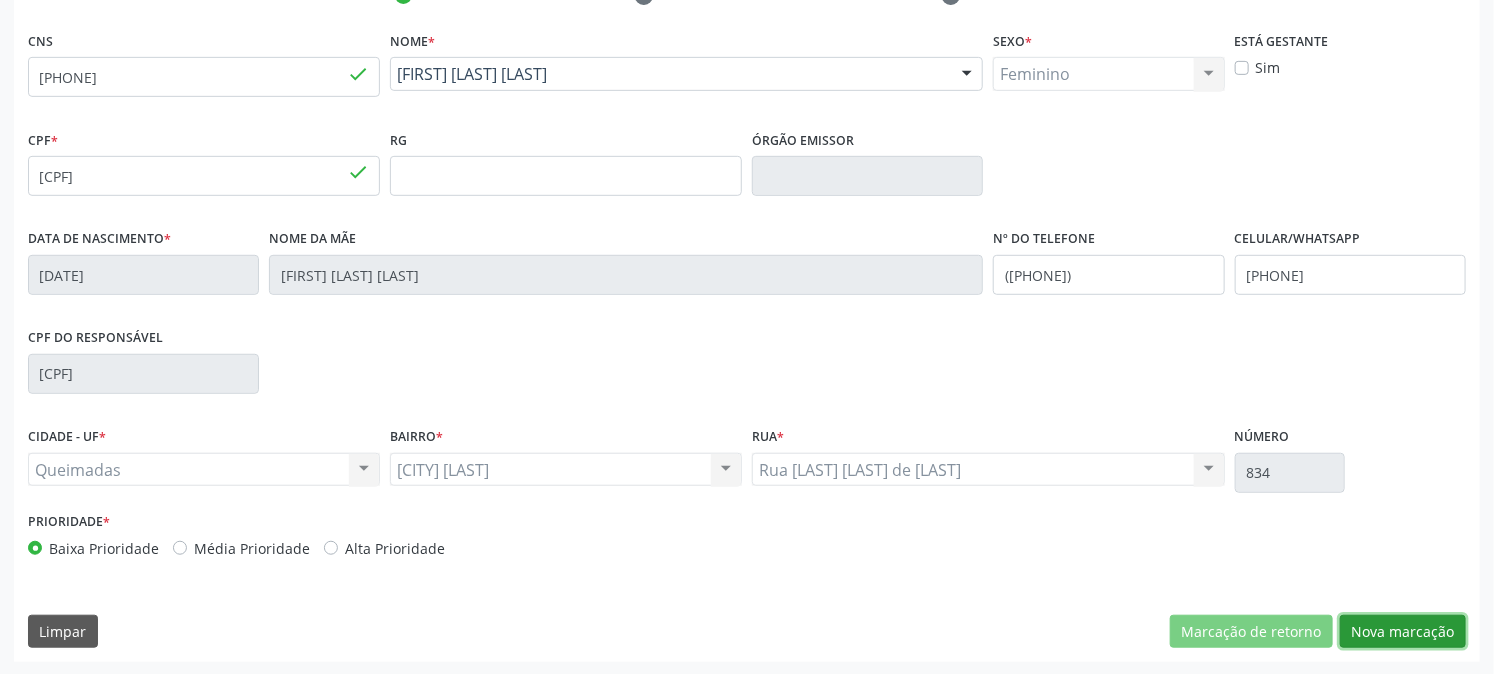 click on "Nova marcação" at bounding box center (1403, 632) 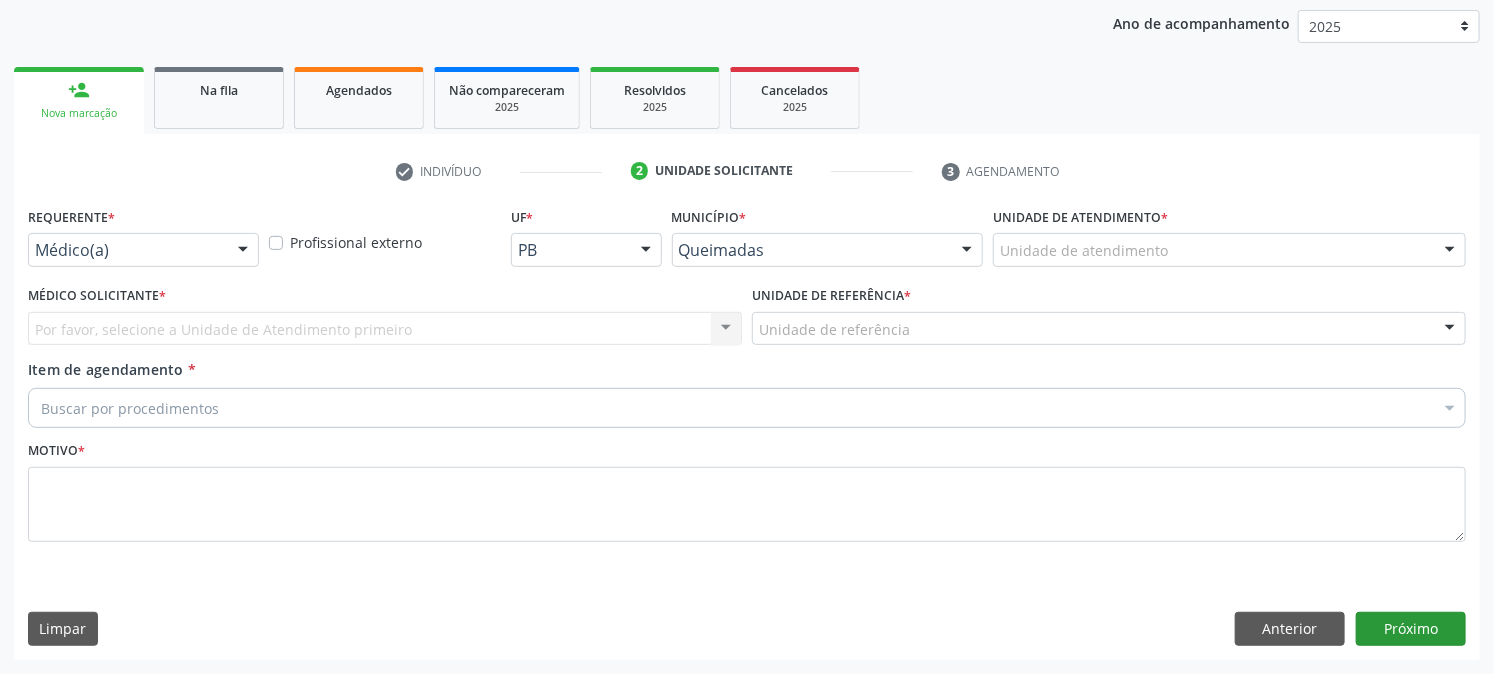 scroll, scrollTop: 231, scrollLeft: 0, axis: vertical 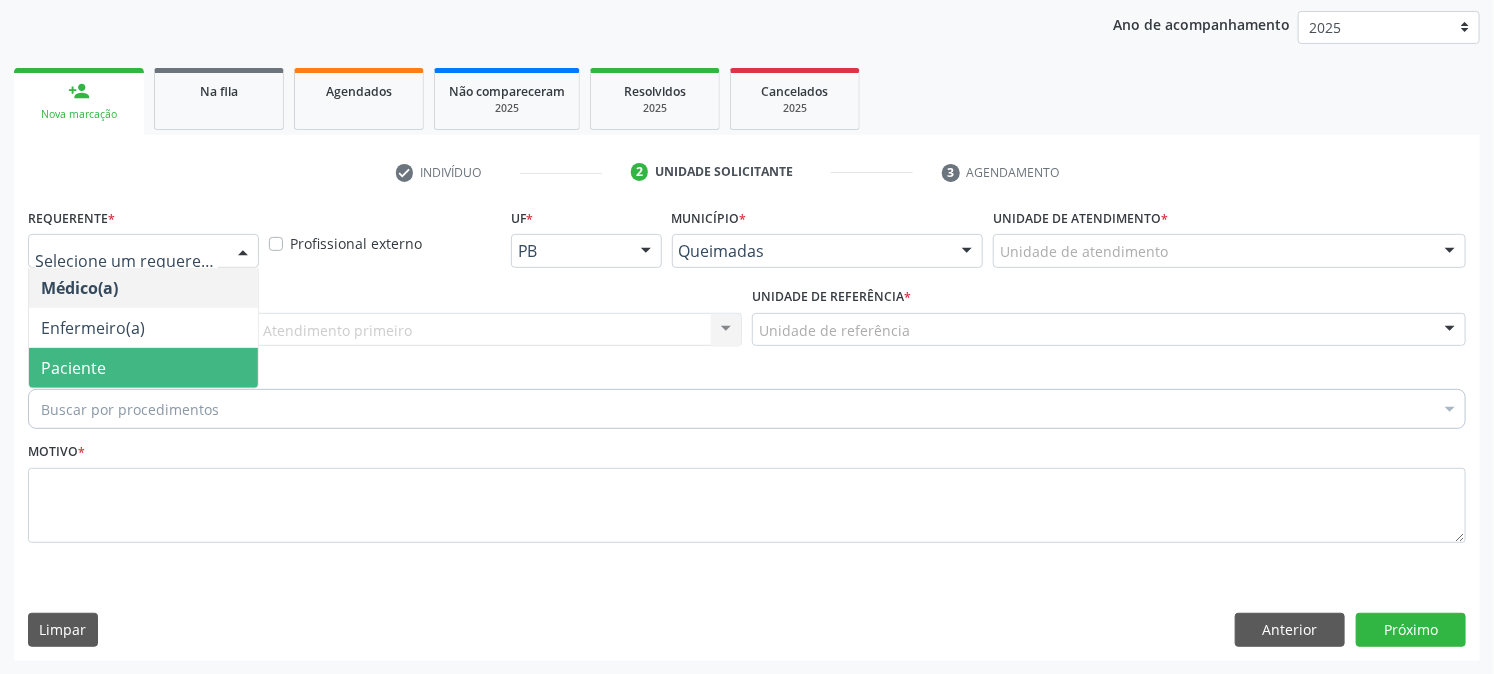 click on "Paciente" at bounding box center [143, 368] 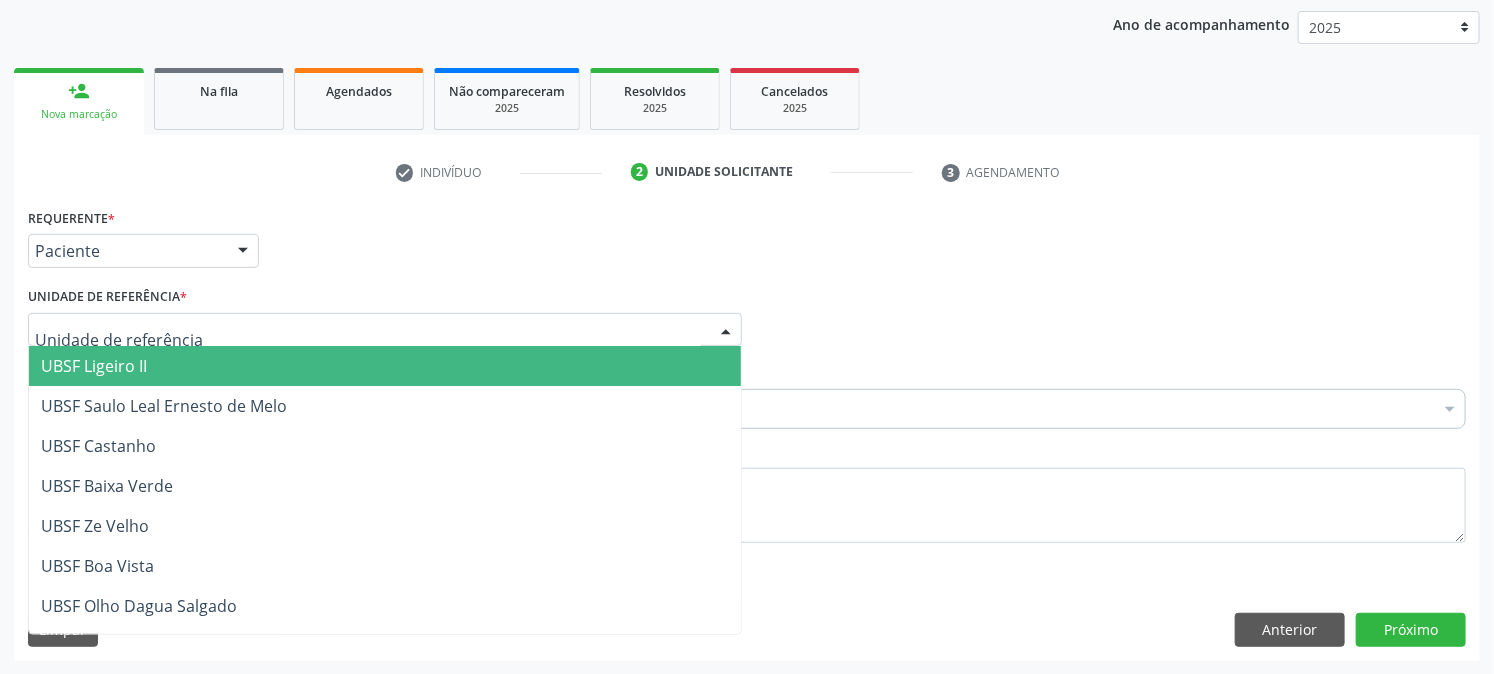 click at bounding box center [385, 330] 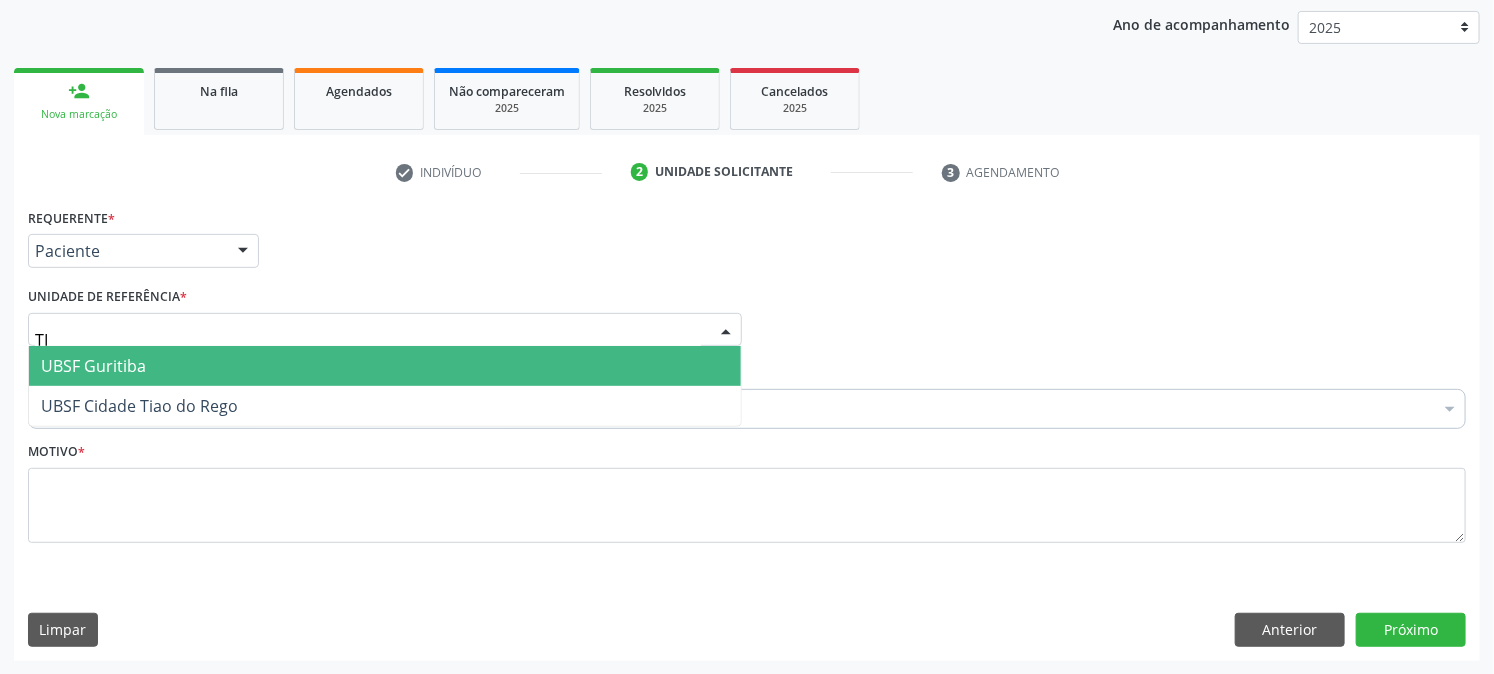 type on "TIA" 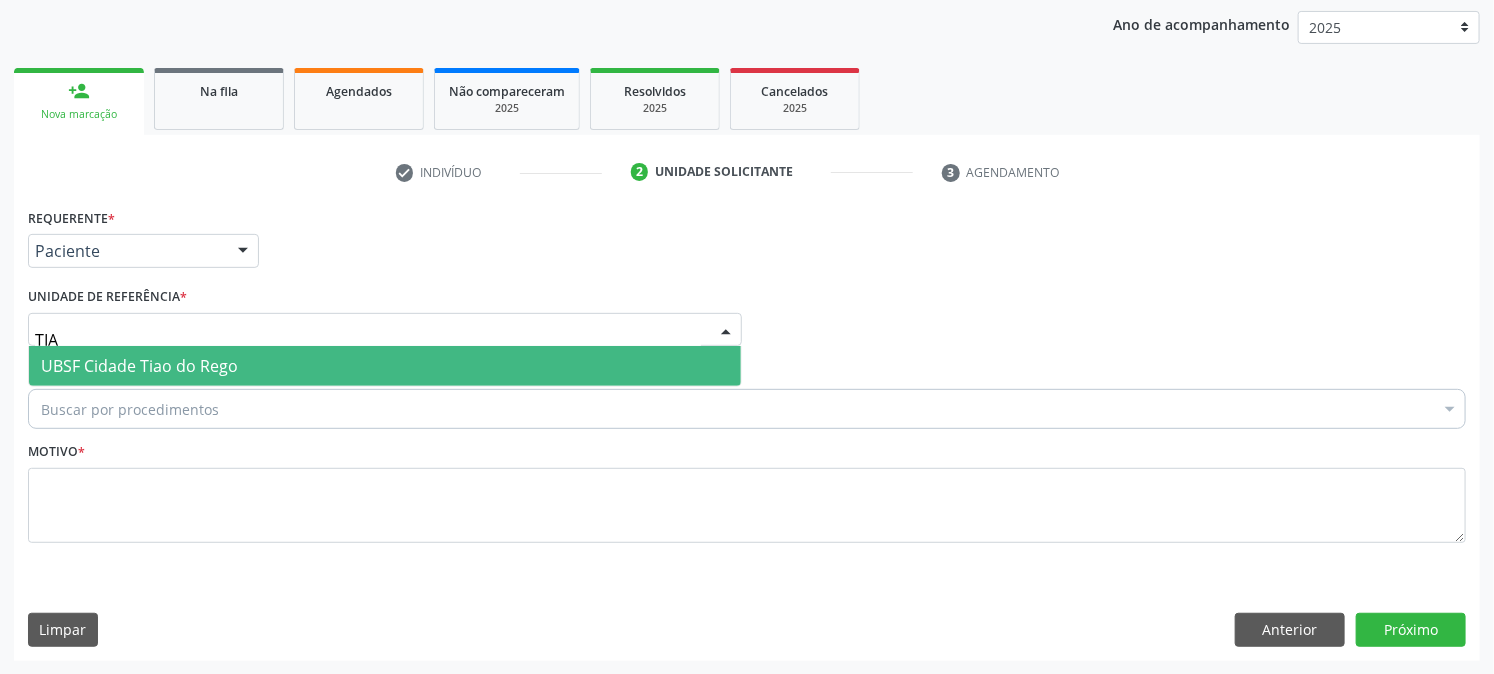 click on "UBSF Cidade Tiao do Rego" at bounding box center (139, 366) 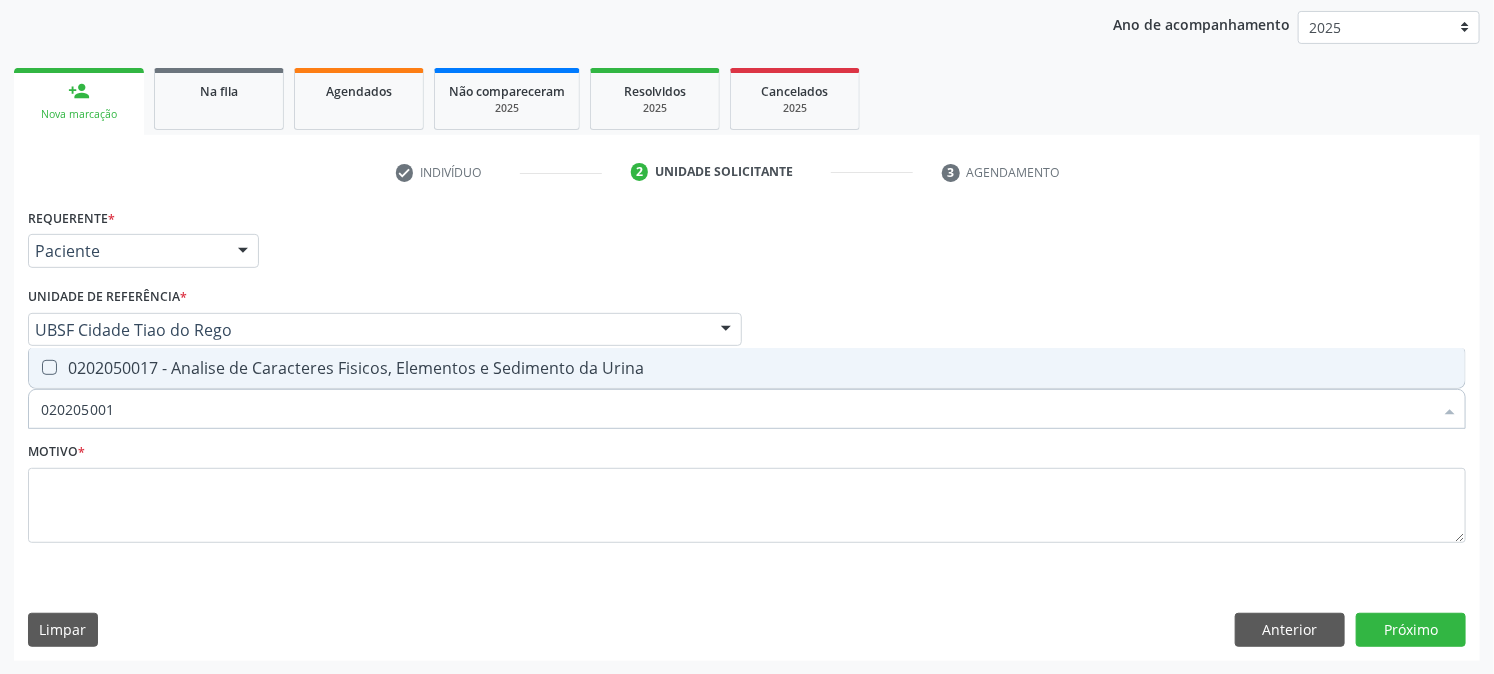 type on "0202050017" 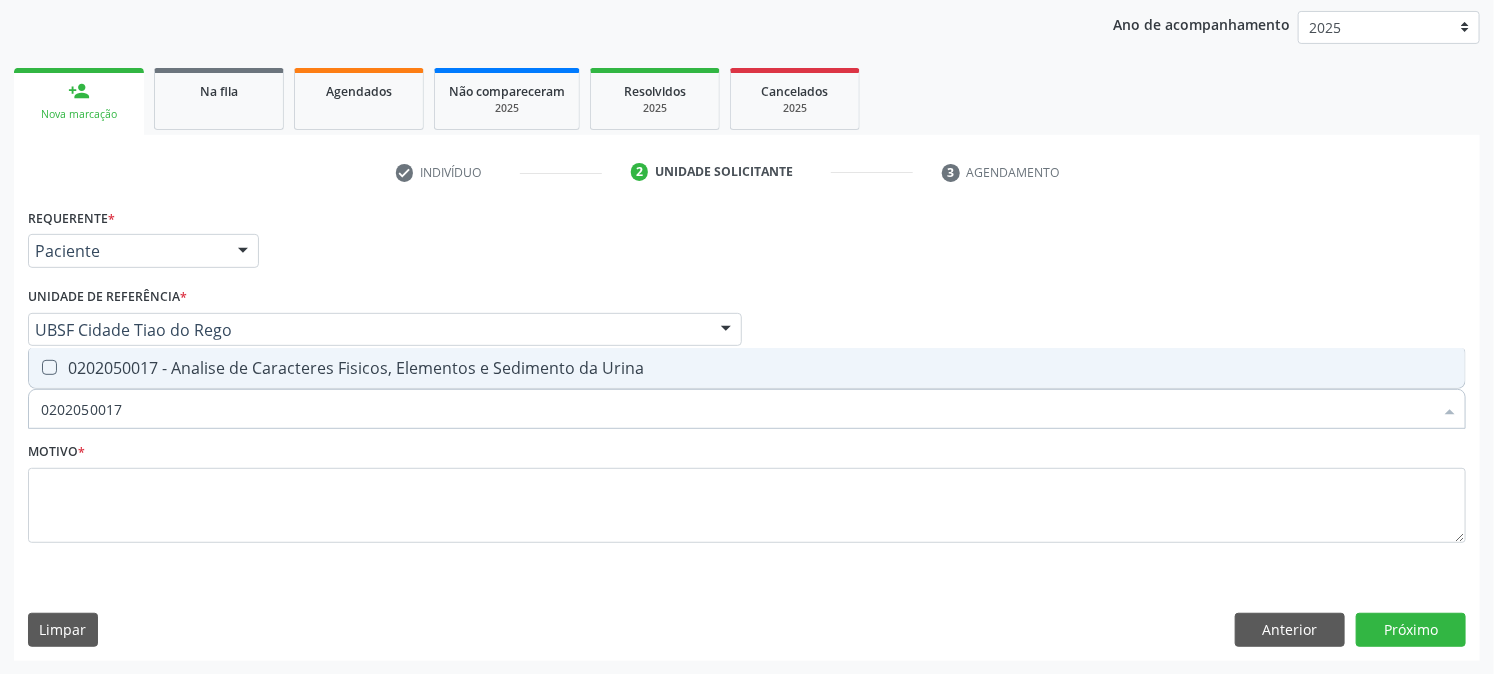 click on "0202050017 - Analise de Caracteres Fisicos, Elementos e Sedimento da Urina" at bounding box center [747, 368] 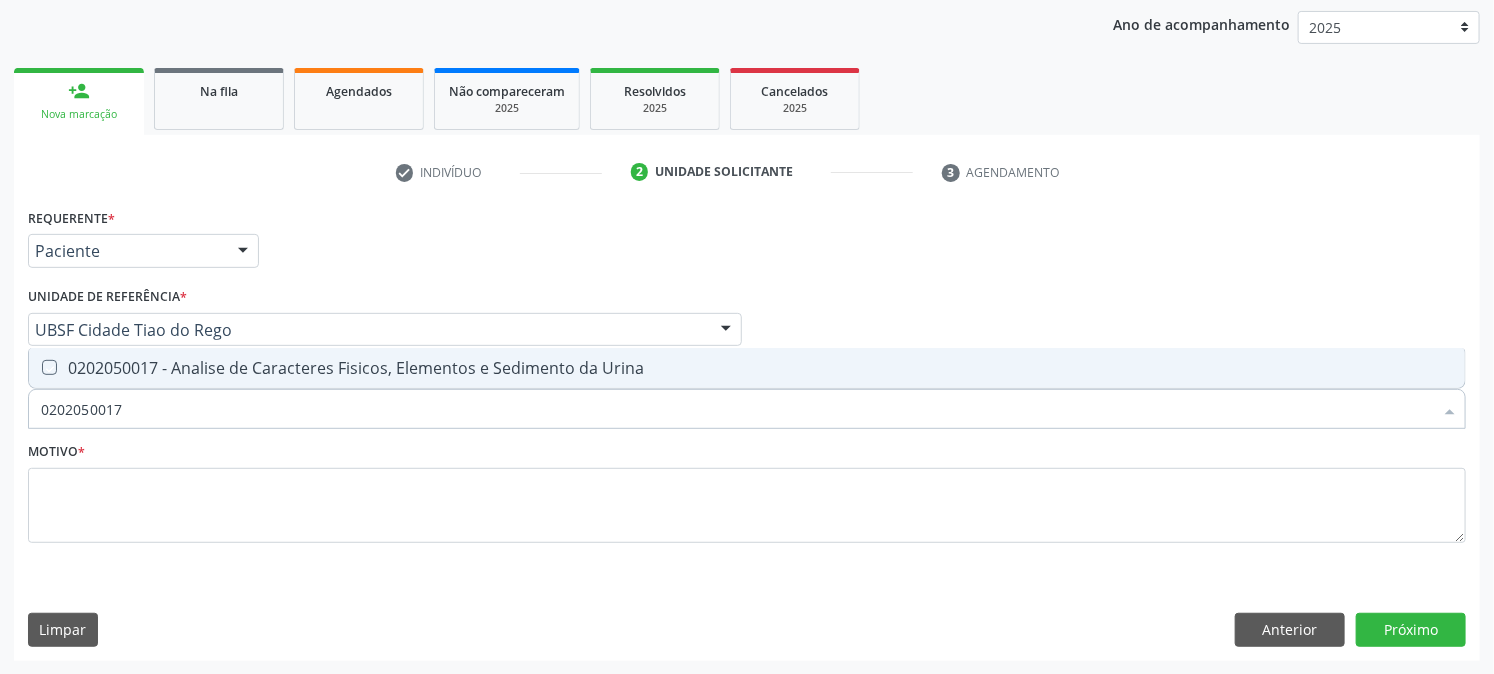 checkbox on "true" 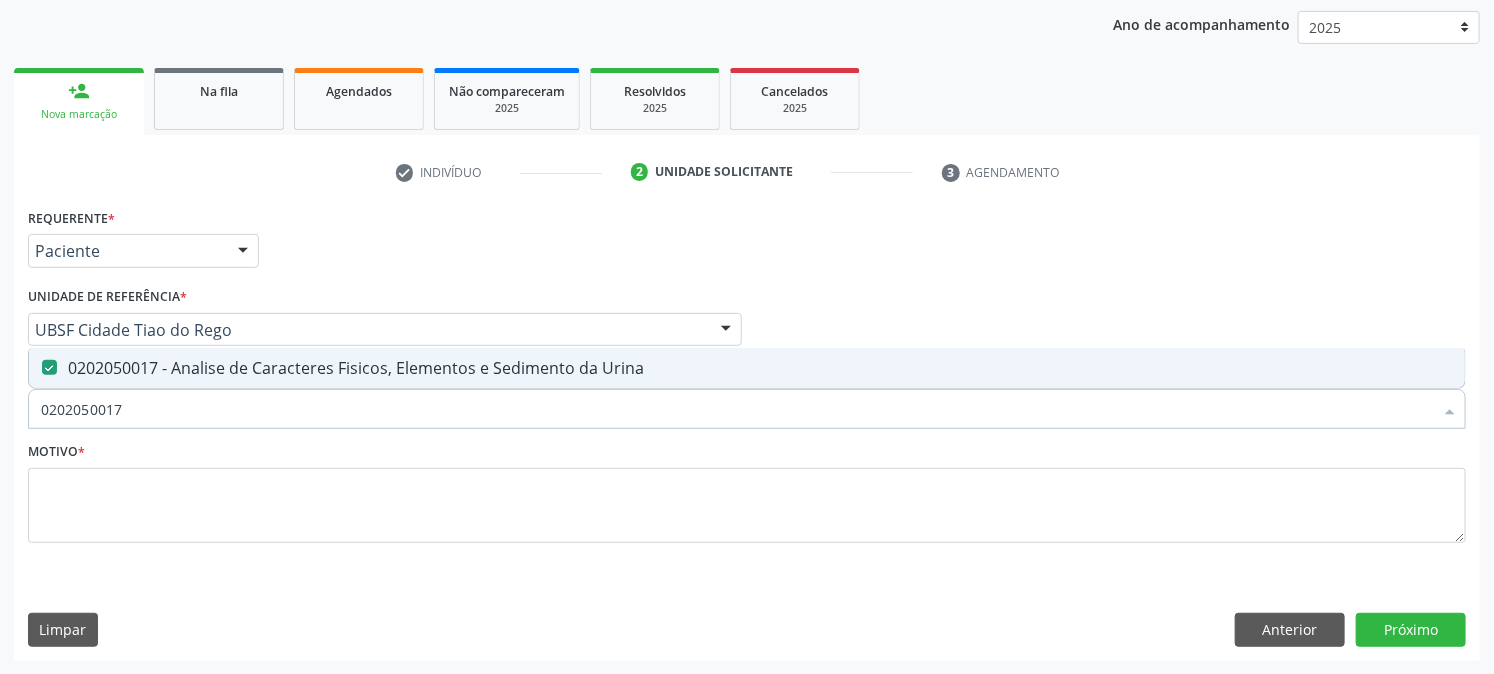 drag, startPoint x: 194, startPoint y: 408, endPoint x: 0, endPoint y: 422, distance: 194.5045 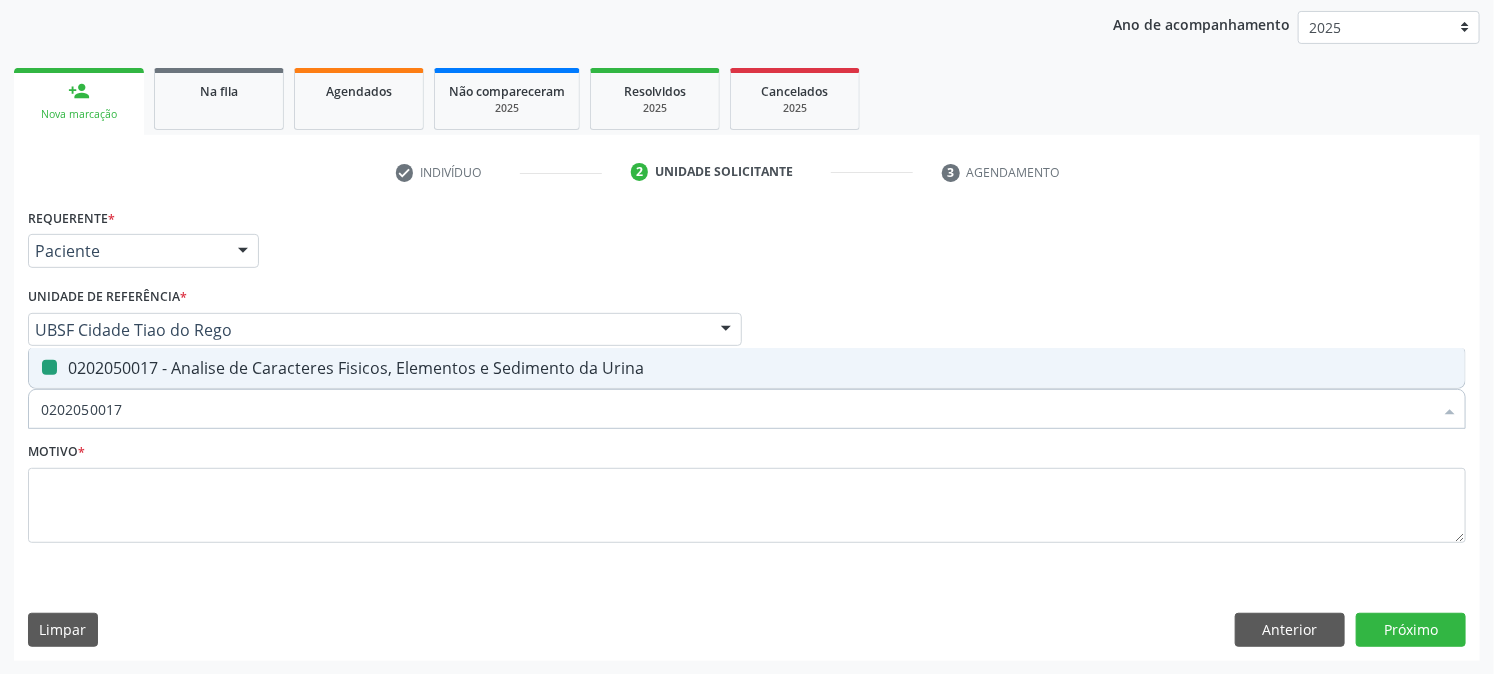 type 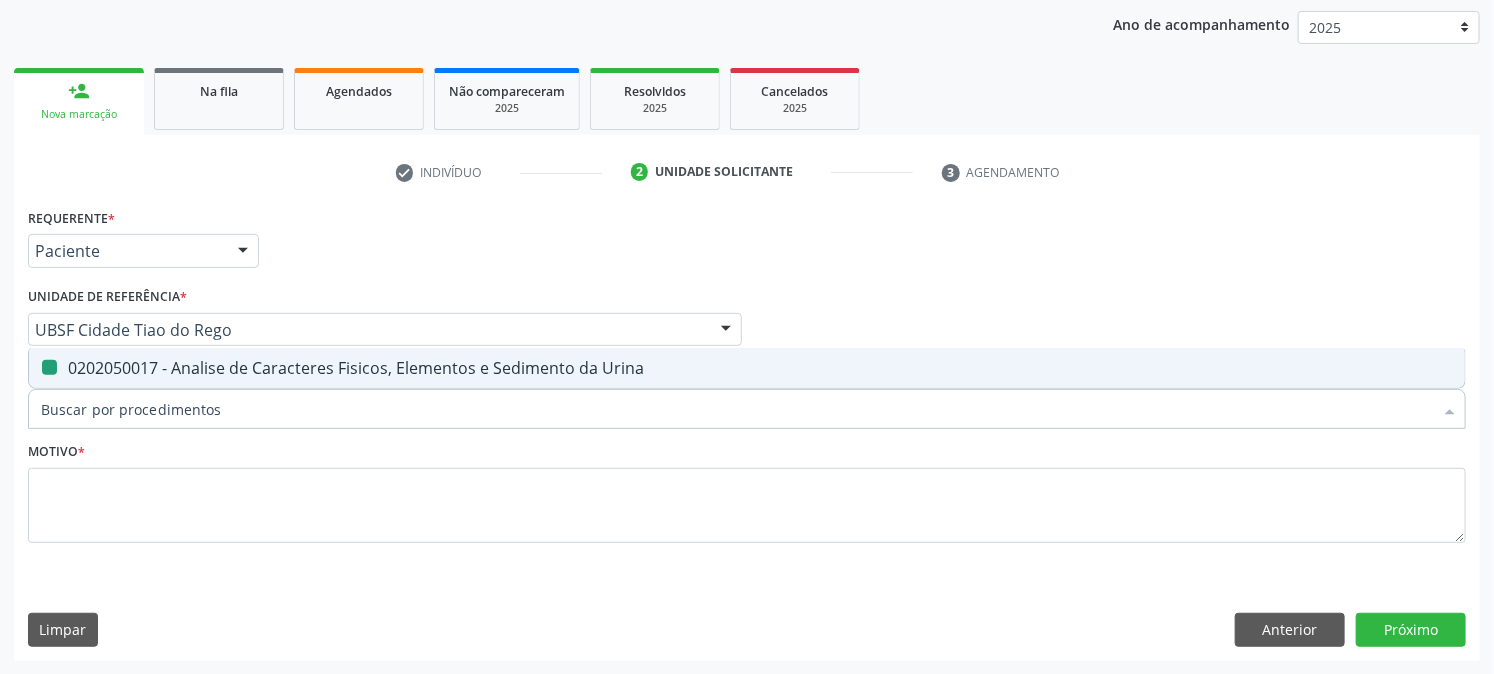checkbox on "false" 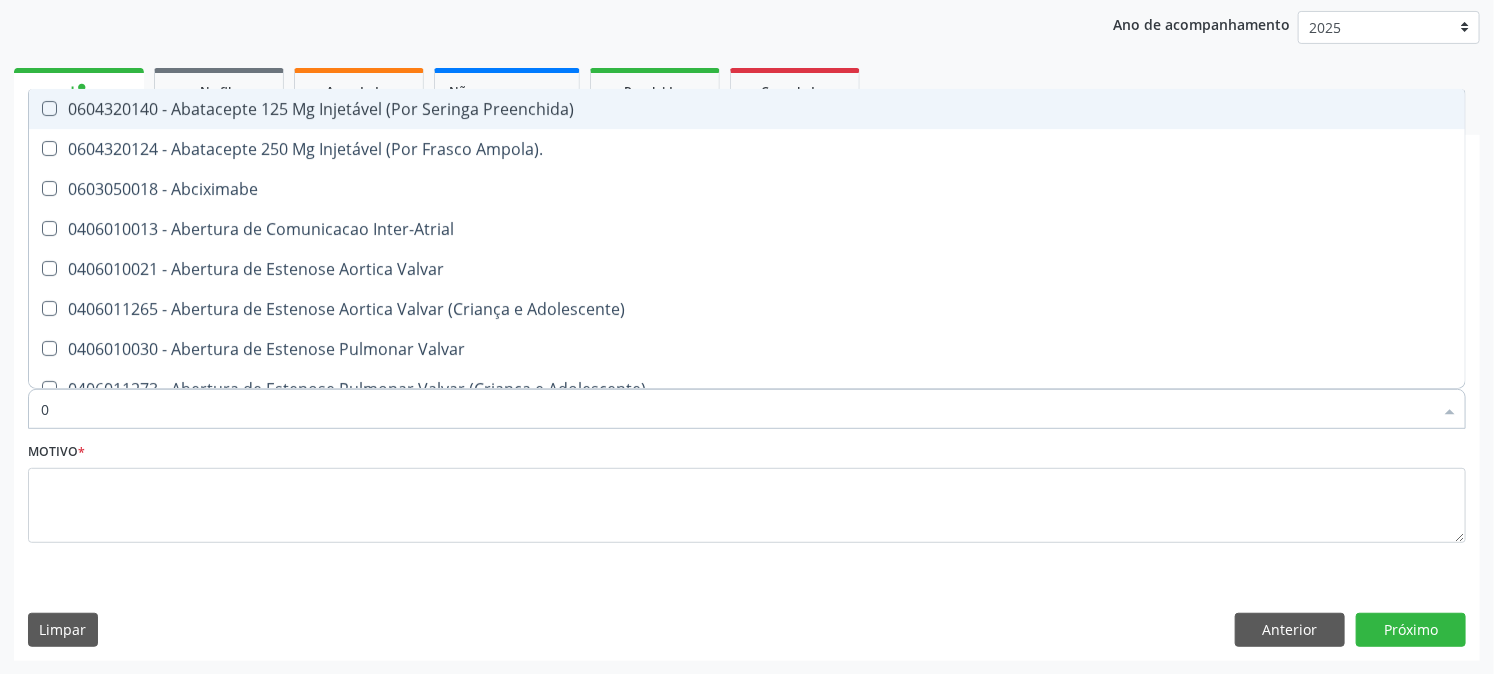type on "02" 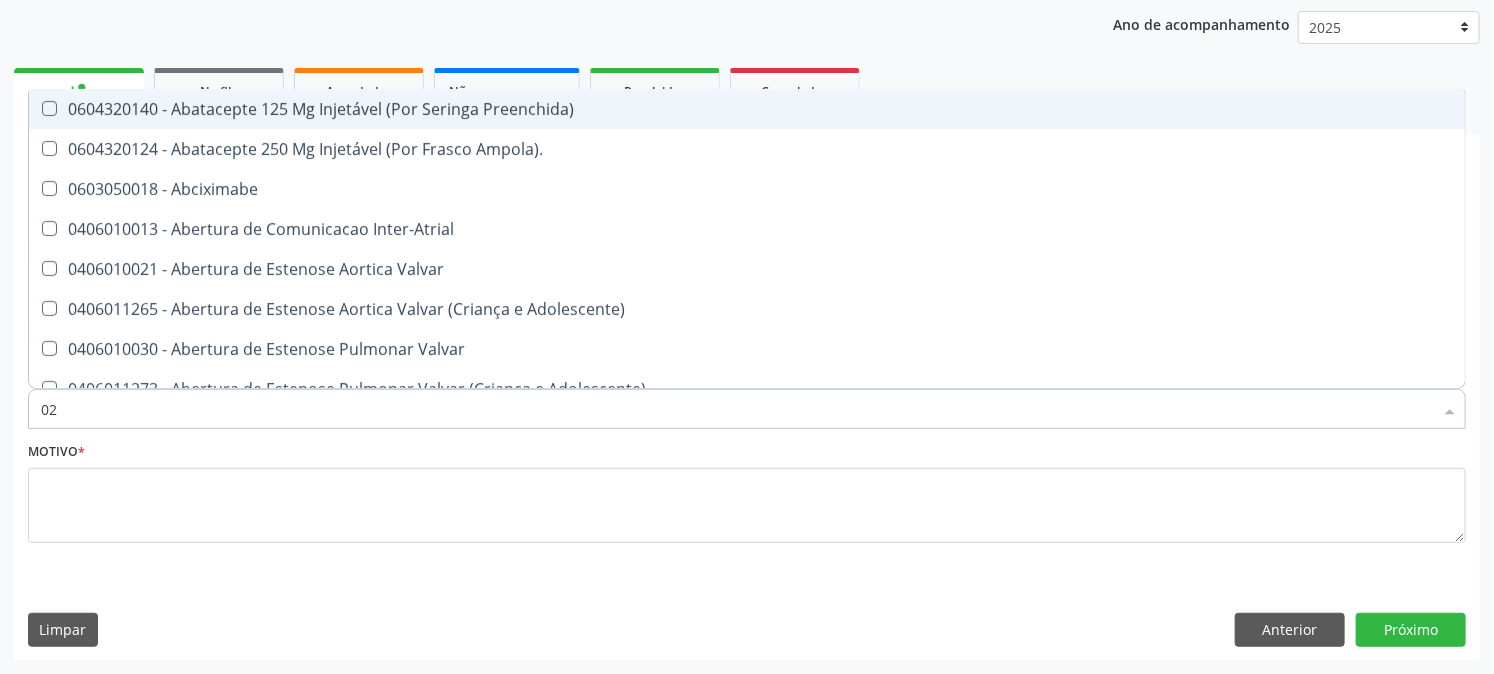 checkbox on "true" 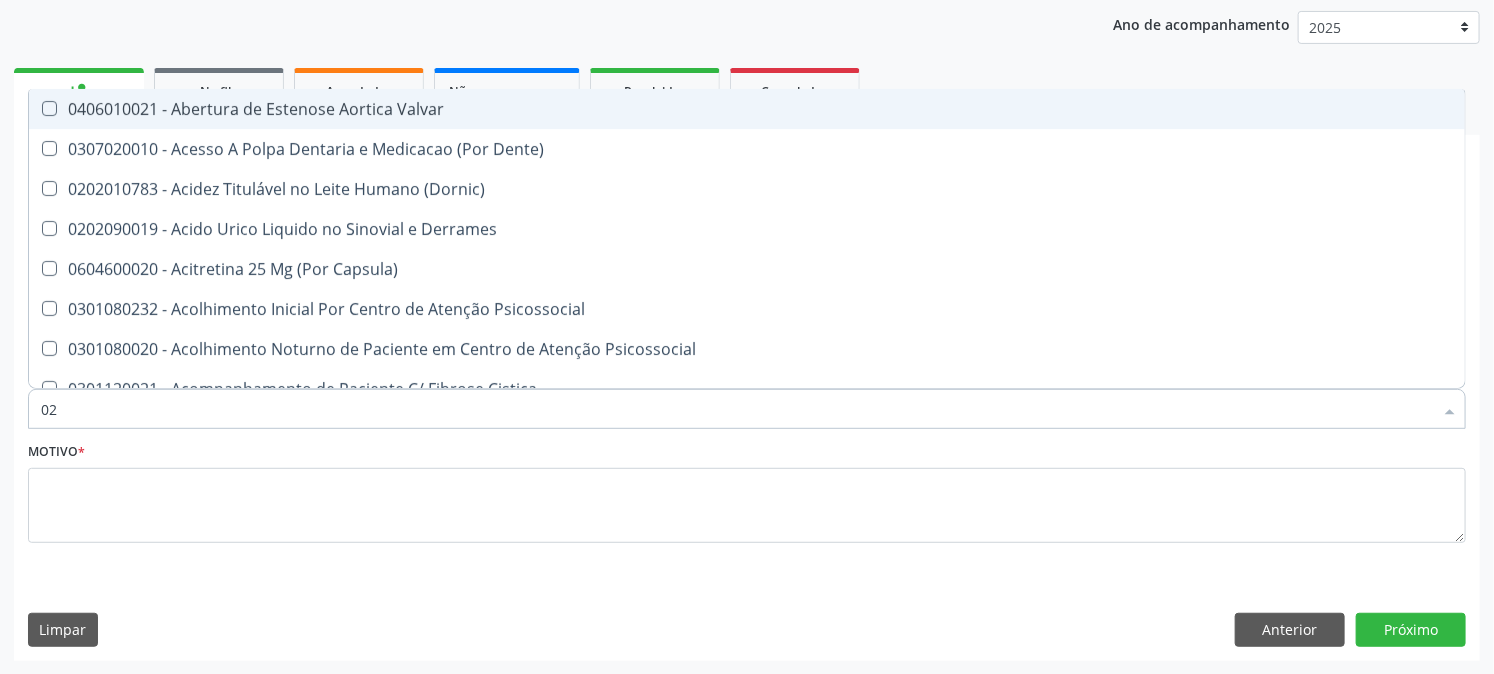 type on "020" 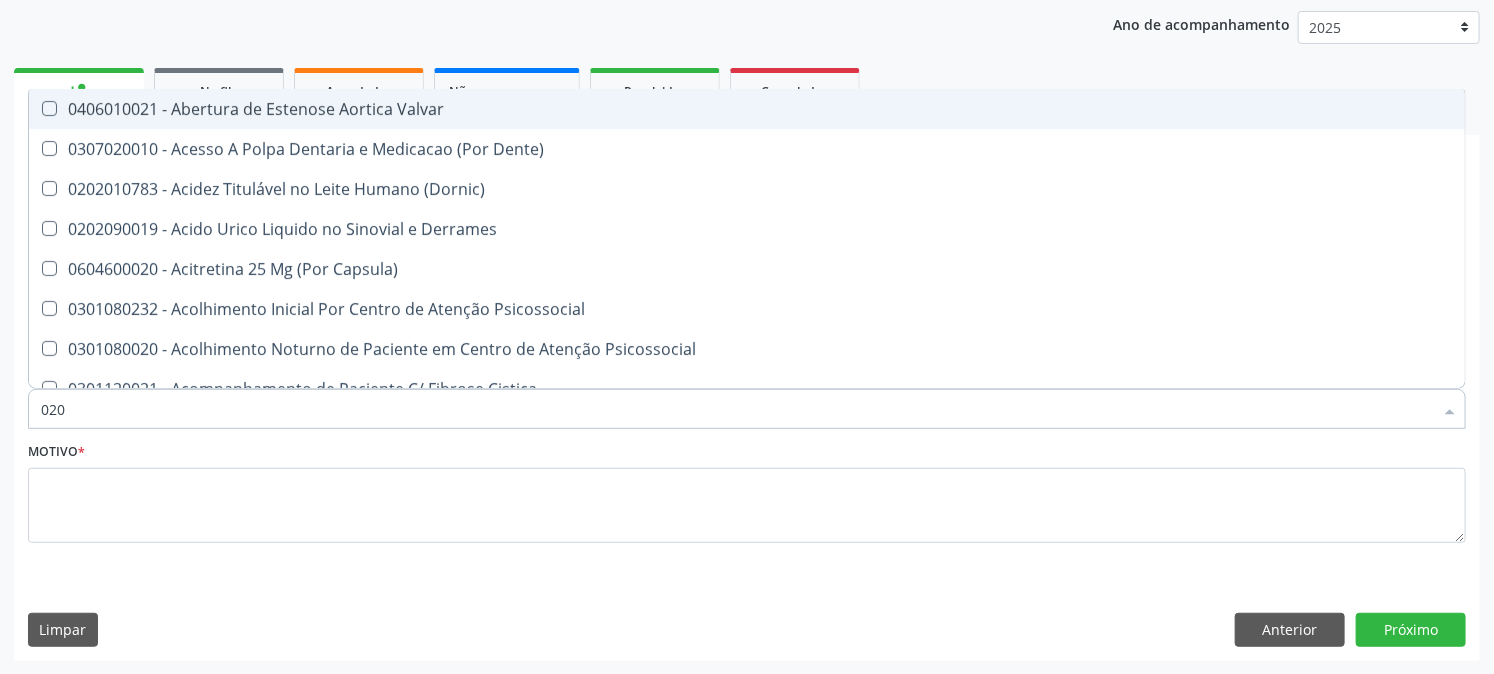 checkbox on "true" 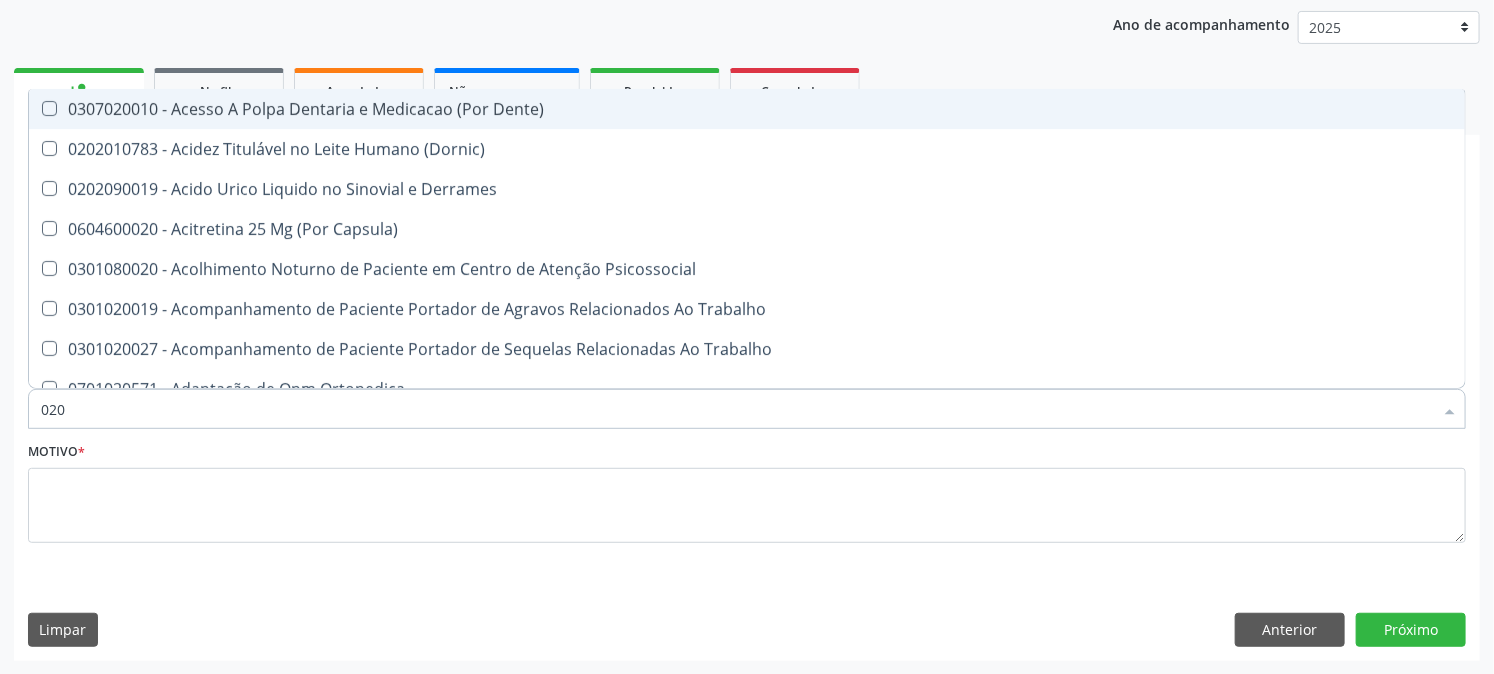 type on "0202" 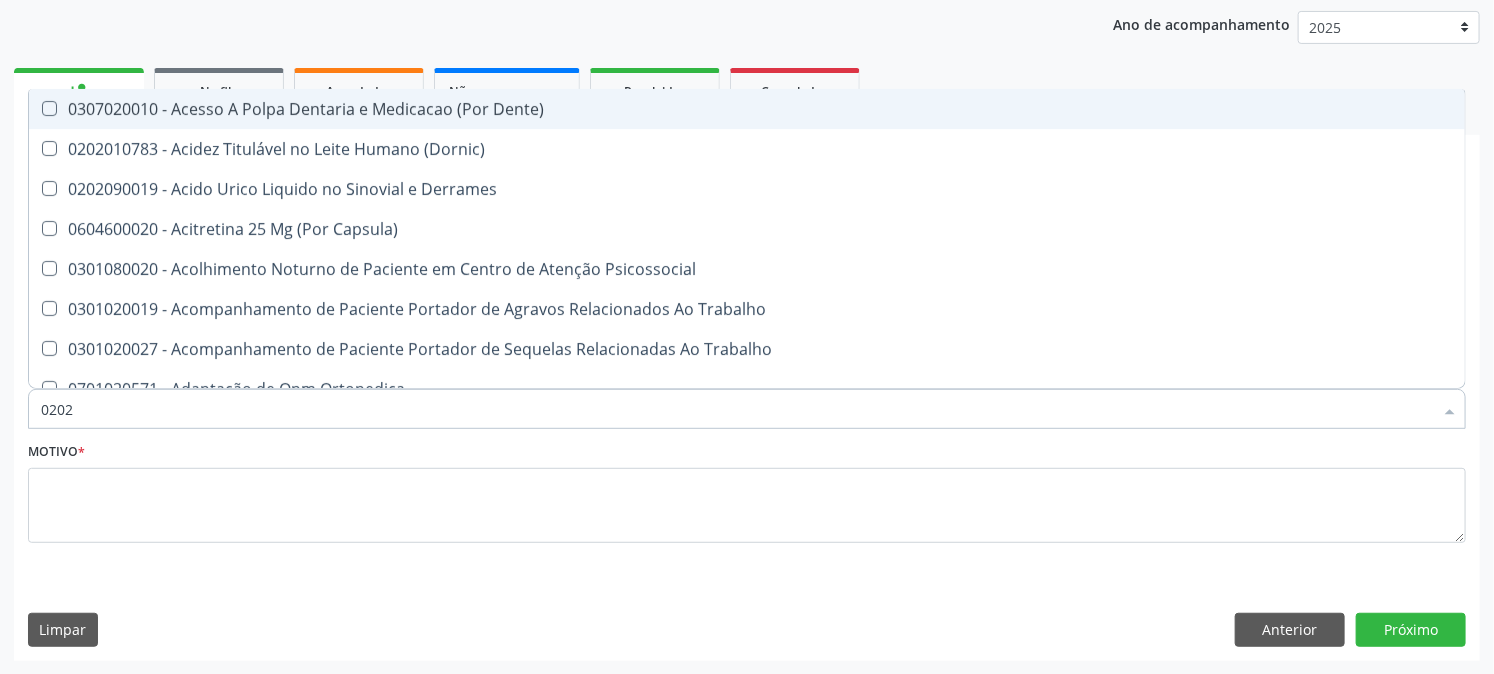 checkbox on "true" 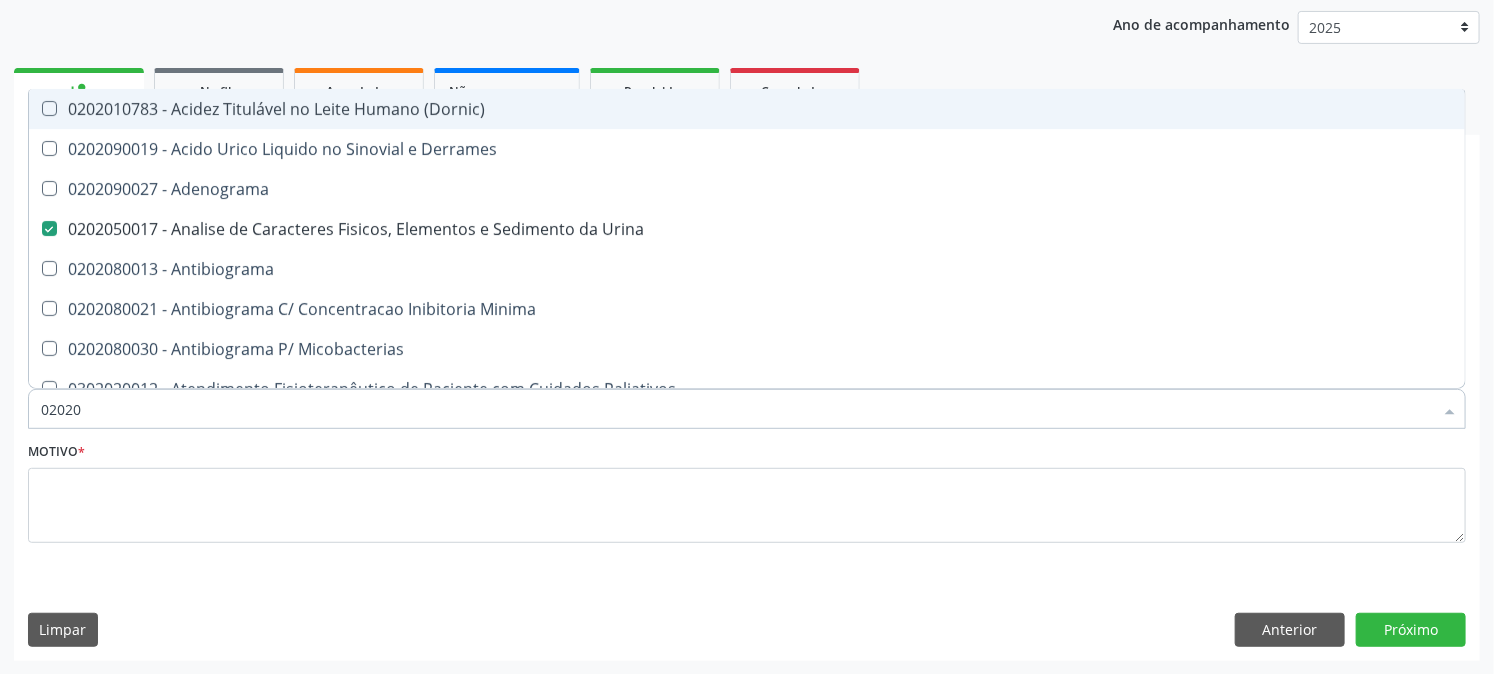 type on "020202" 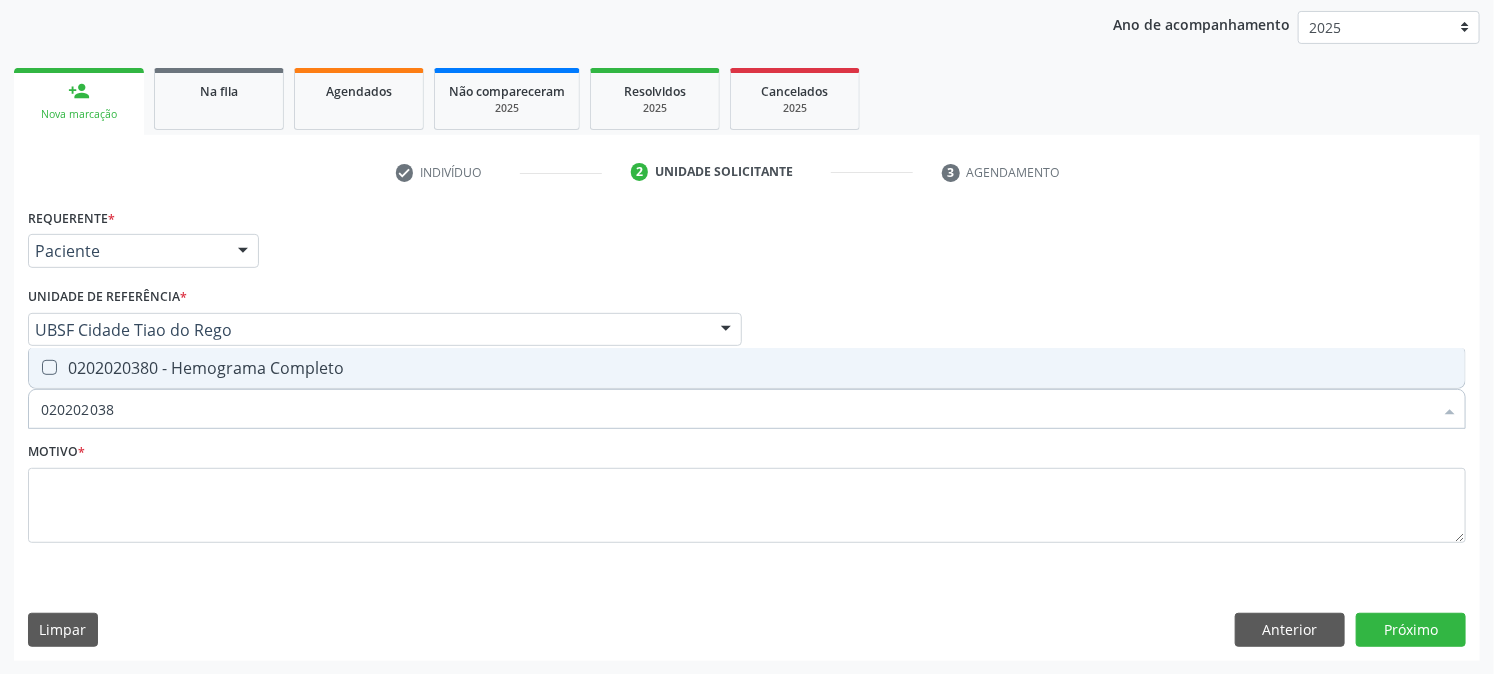 type on "0202020380" 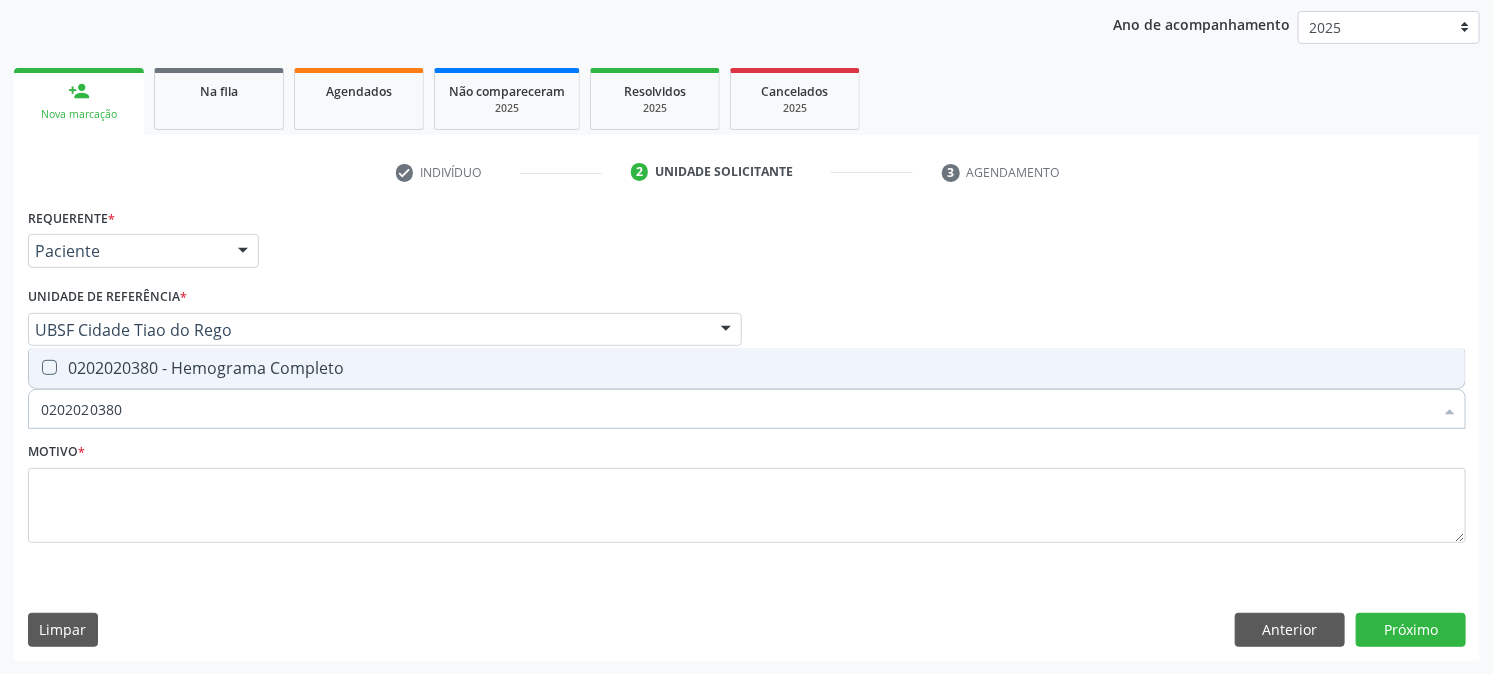 click on "0202020380 - Hemograma Completo" at bounding box center (747, 368) 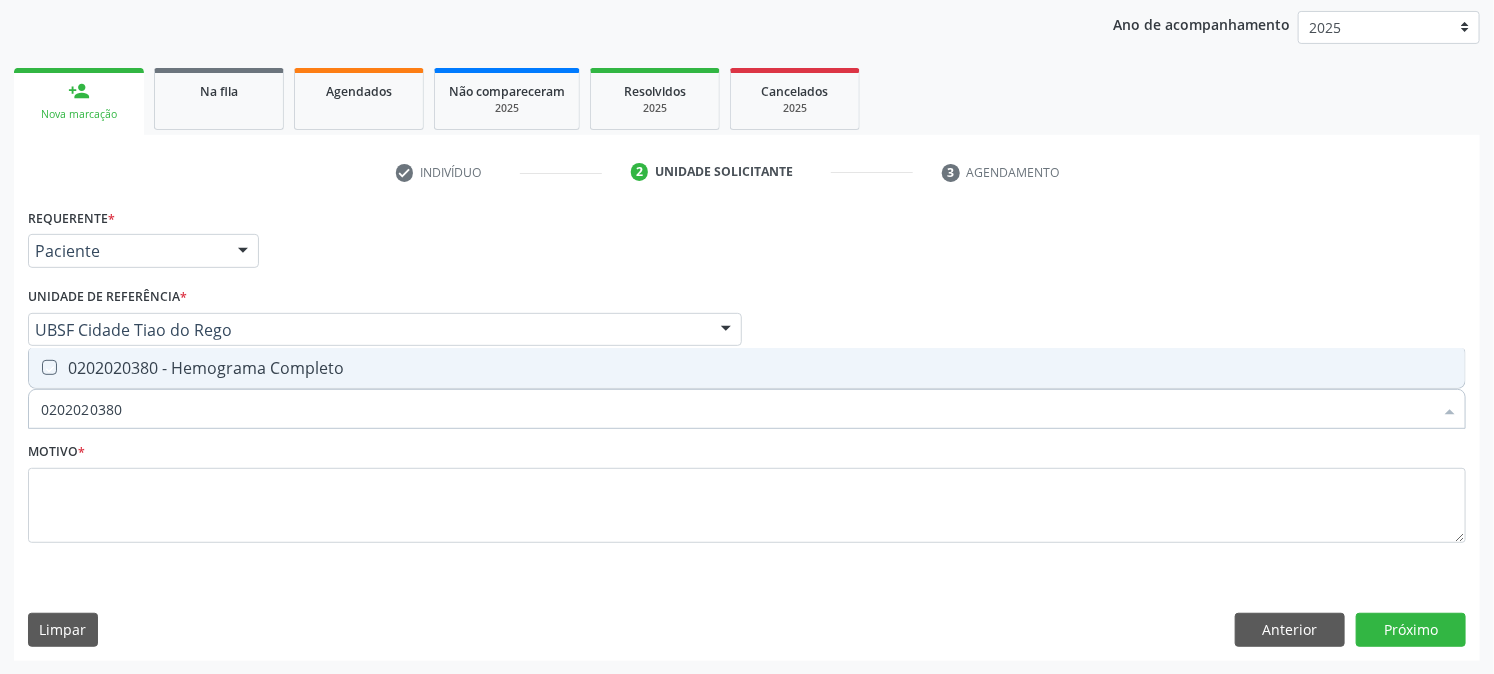 checkbox on "true" 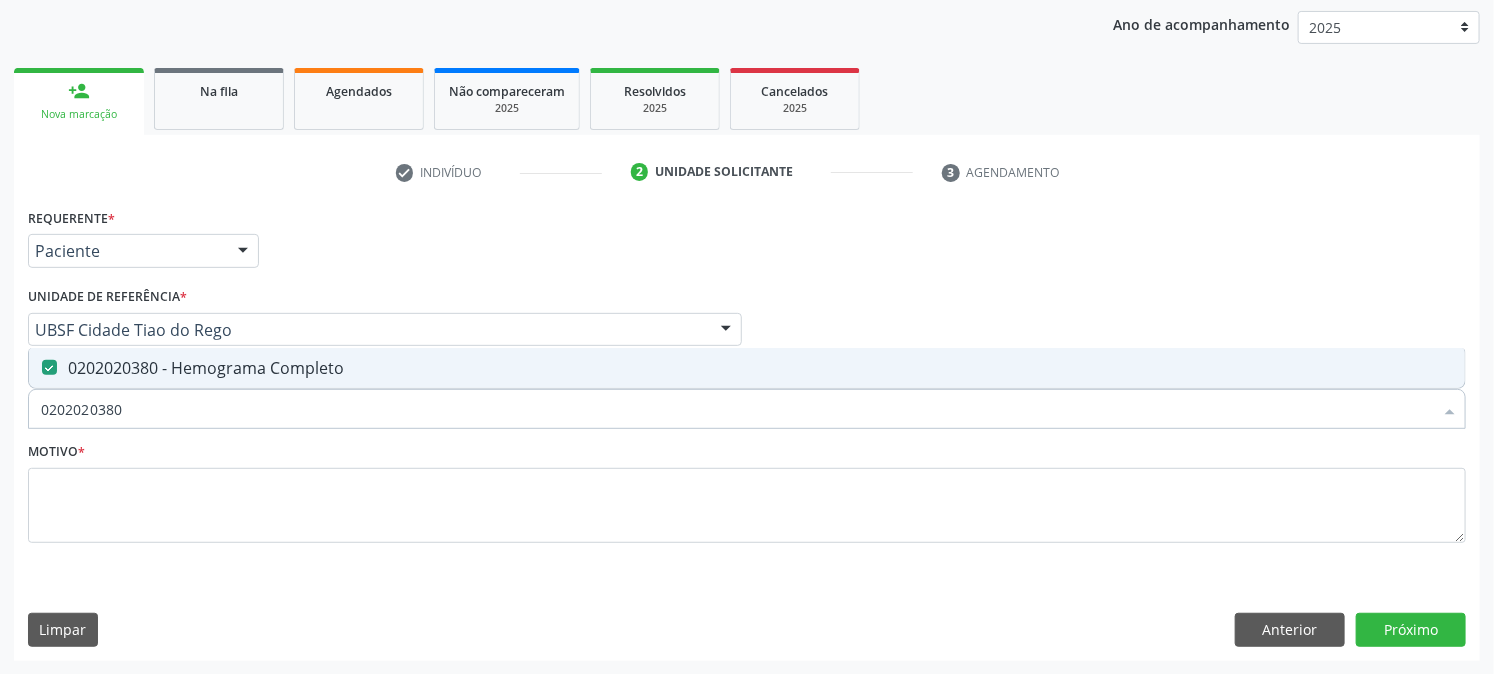 drag, startPoint x: 151, startPoint y: 412, endPoint x: 0, endPoint y: 434, distance: 152.59424 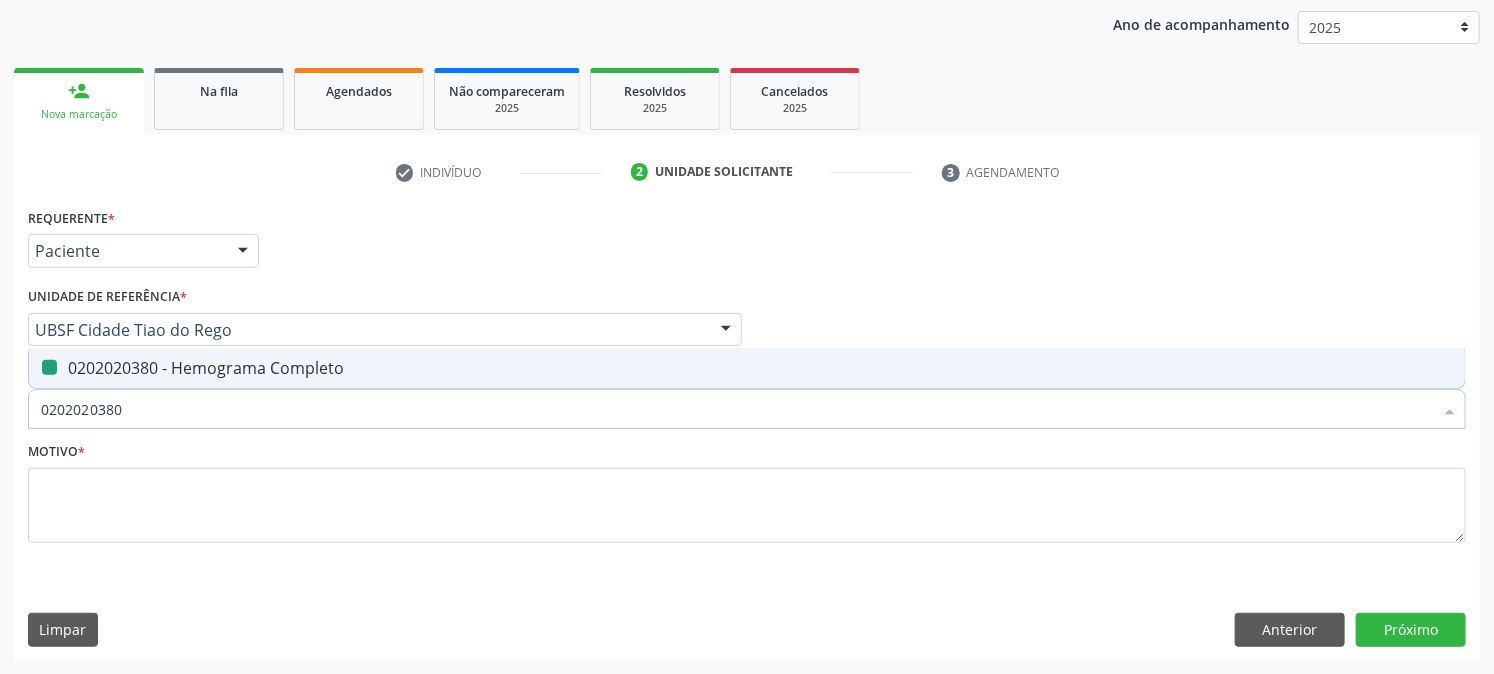 type 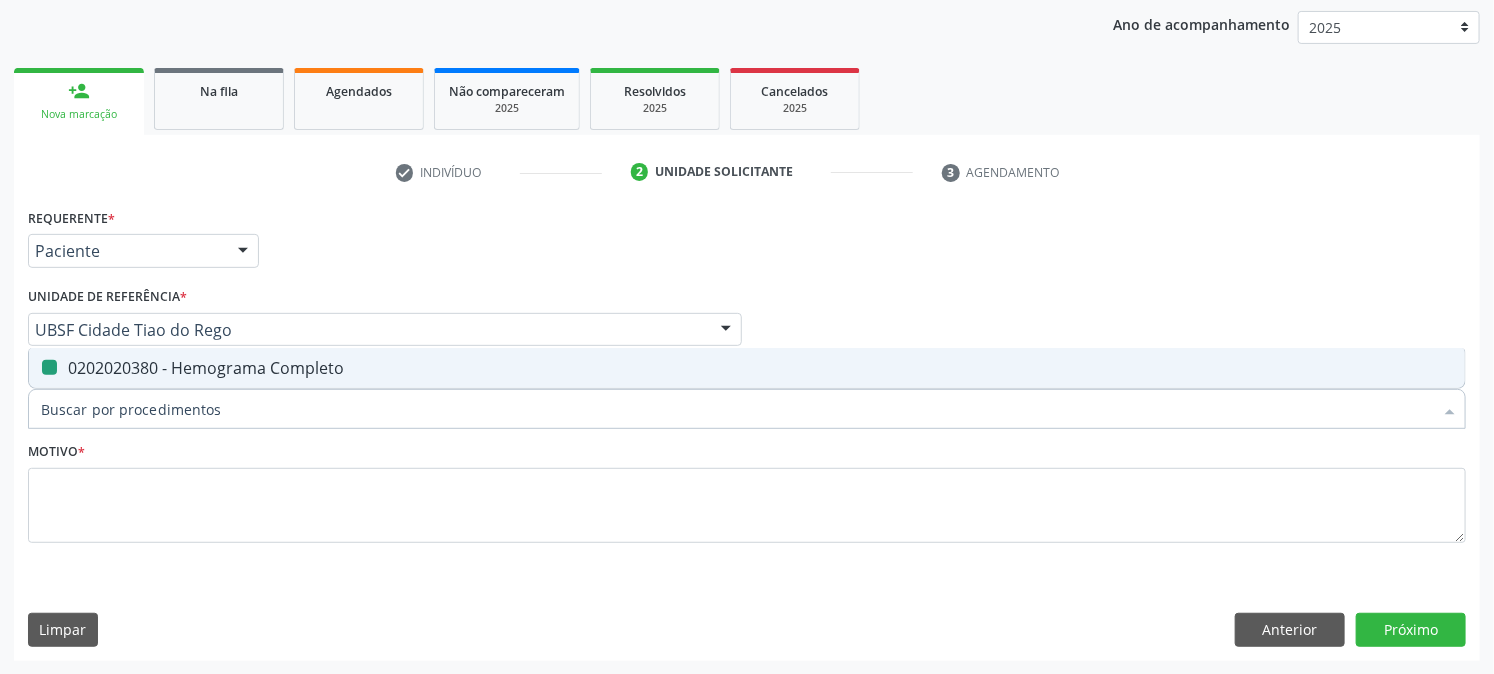 checkbox on "false" 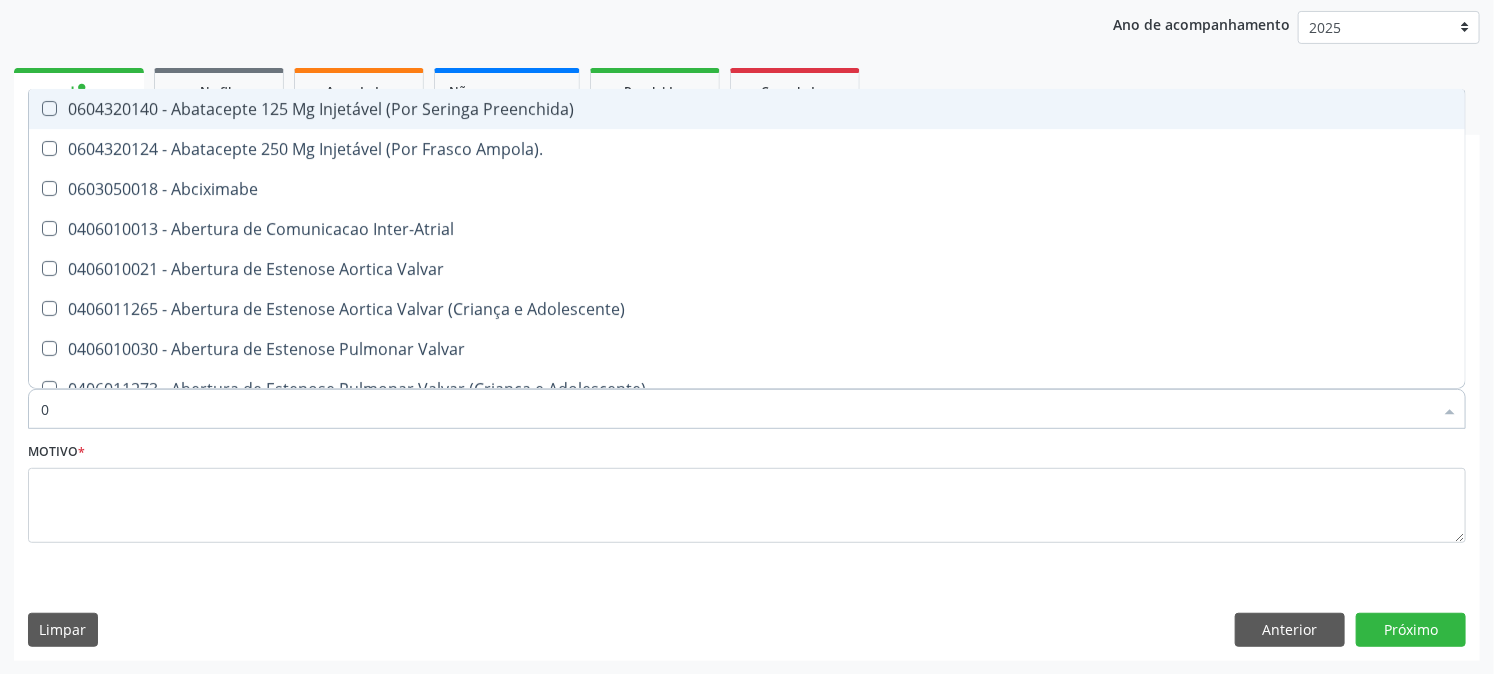type on "02" 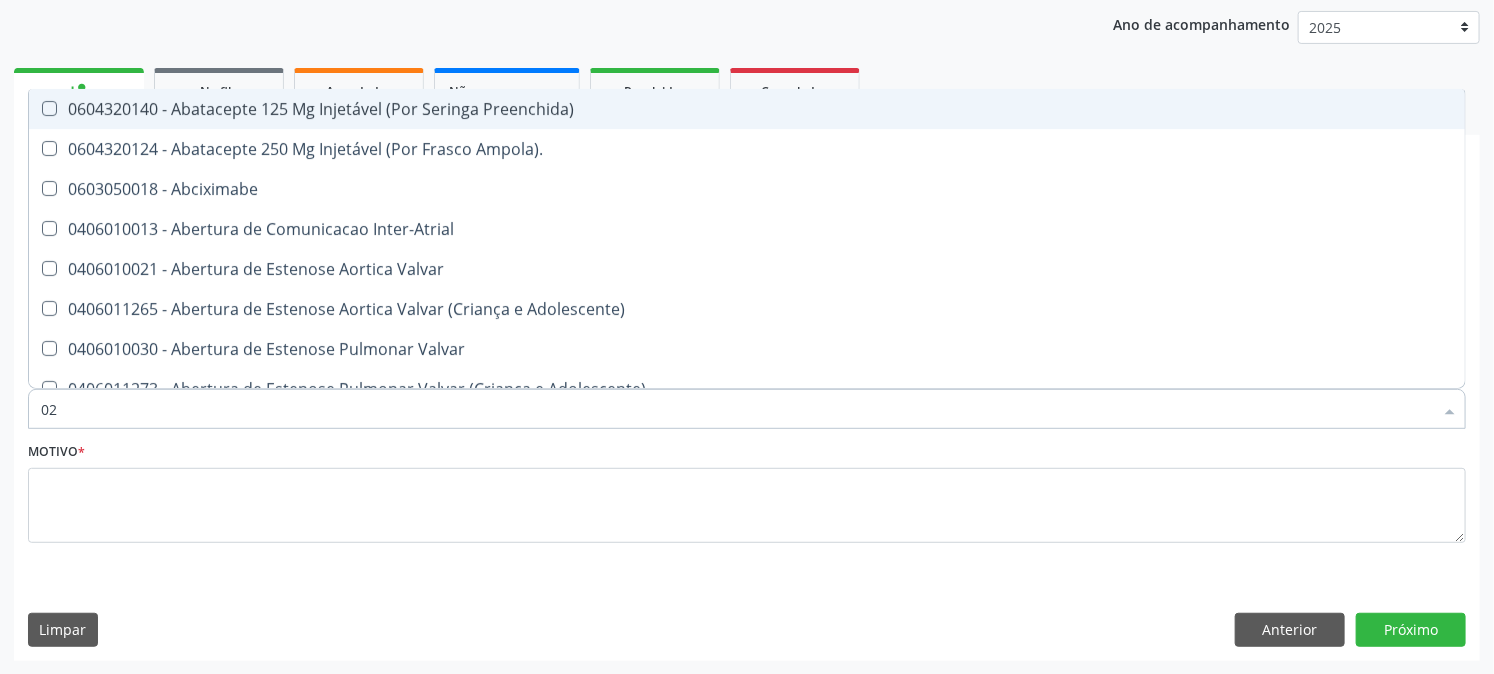 checkbox on "true" 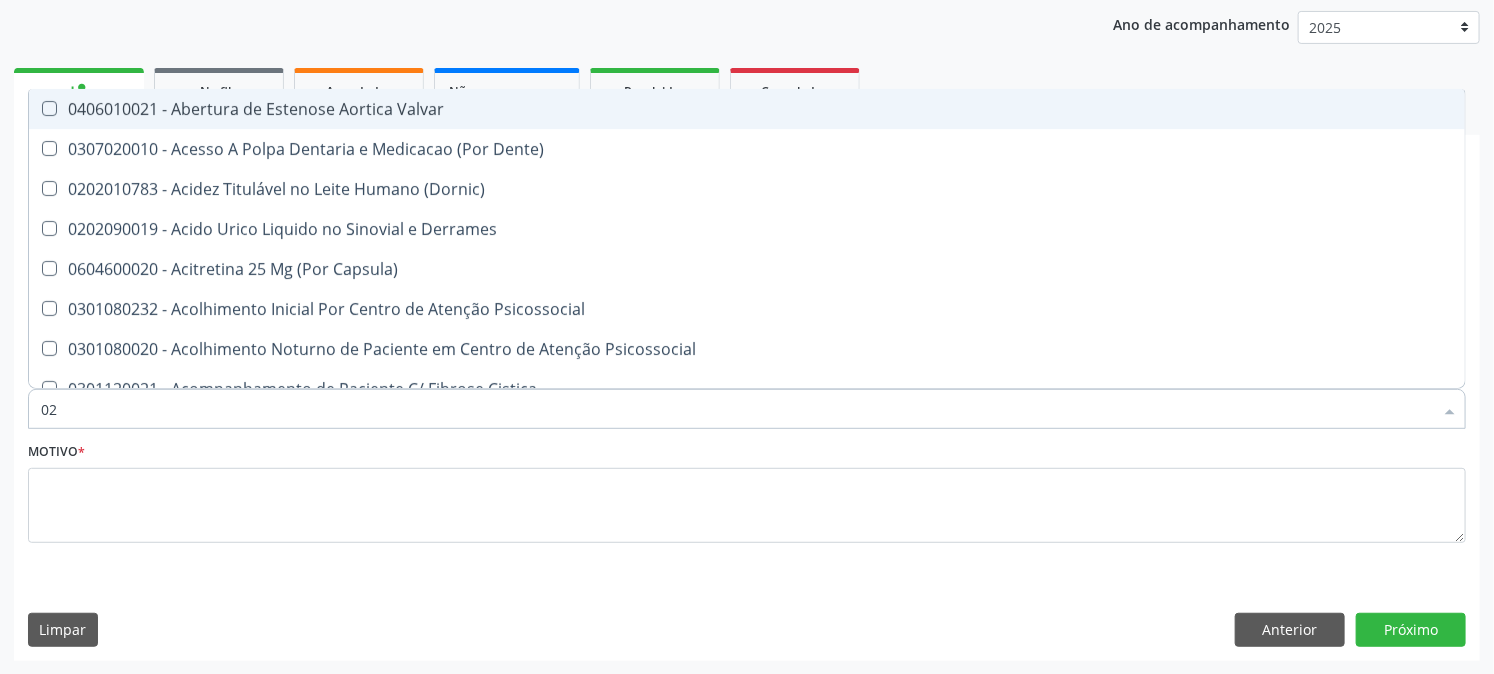 type on "020" 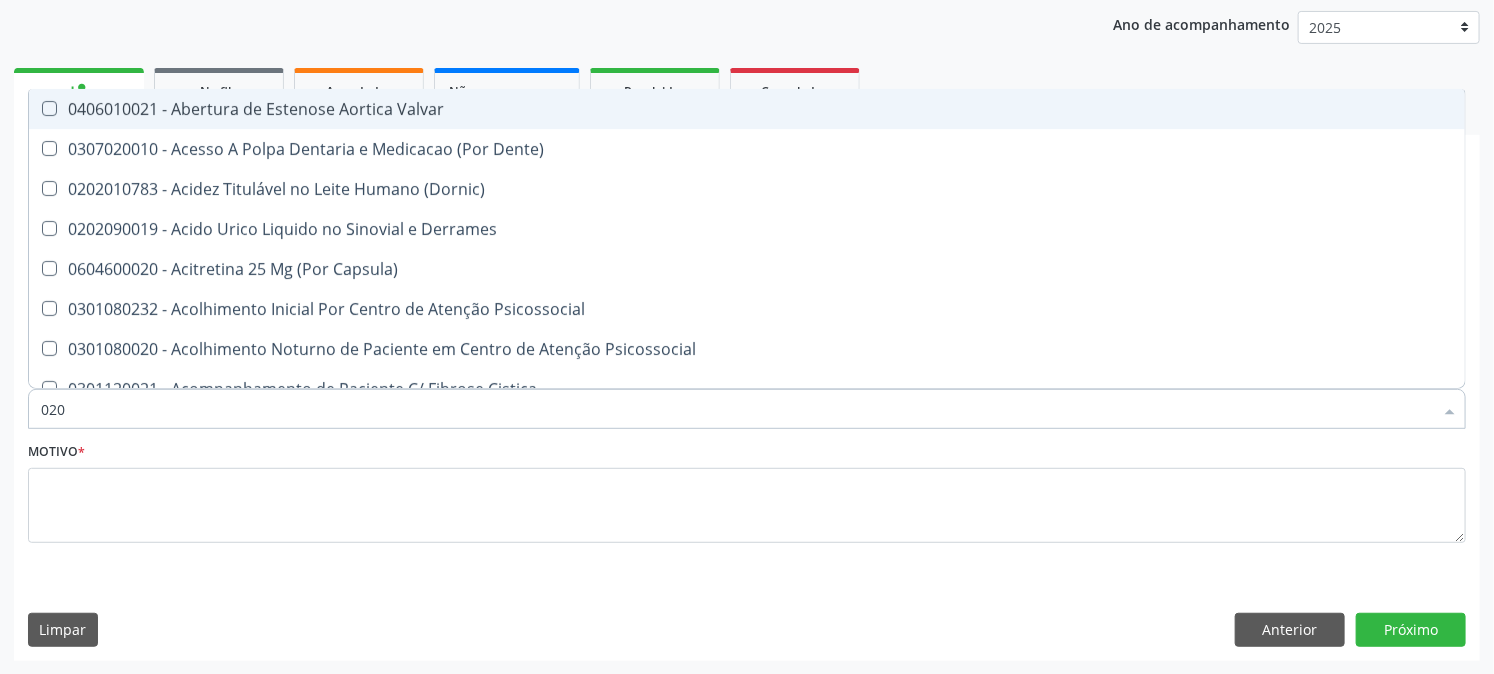 checkbox on "true" 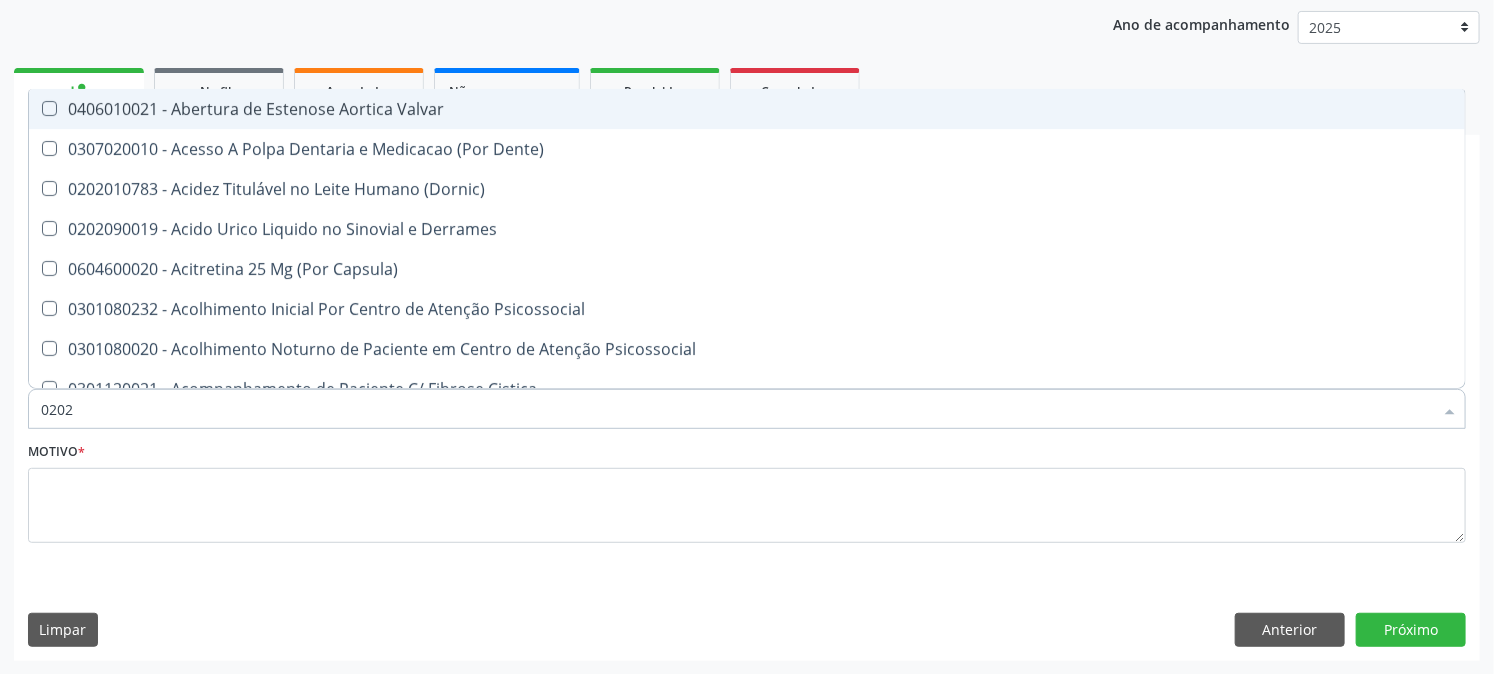 checkbox on "true" 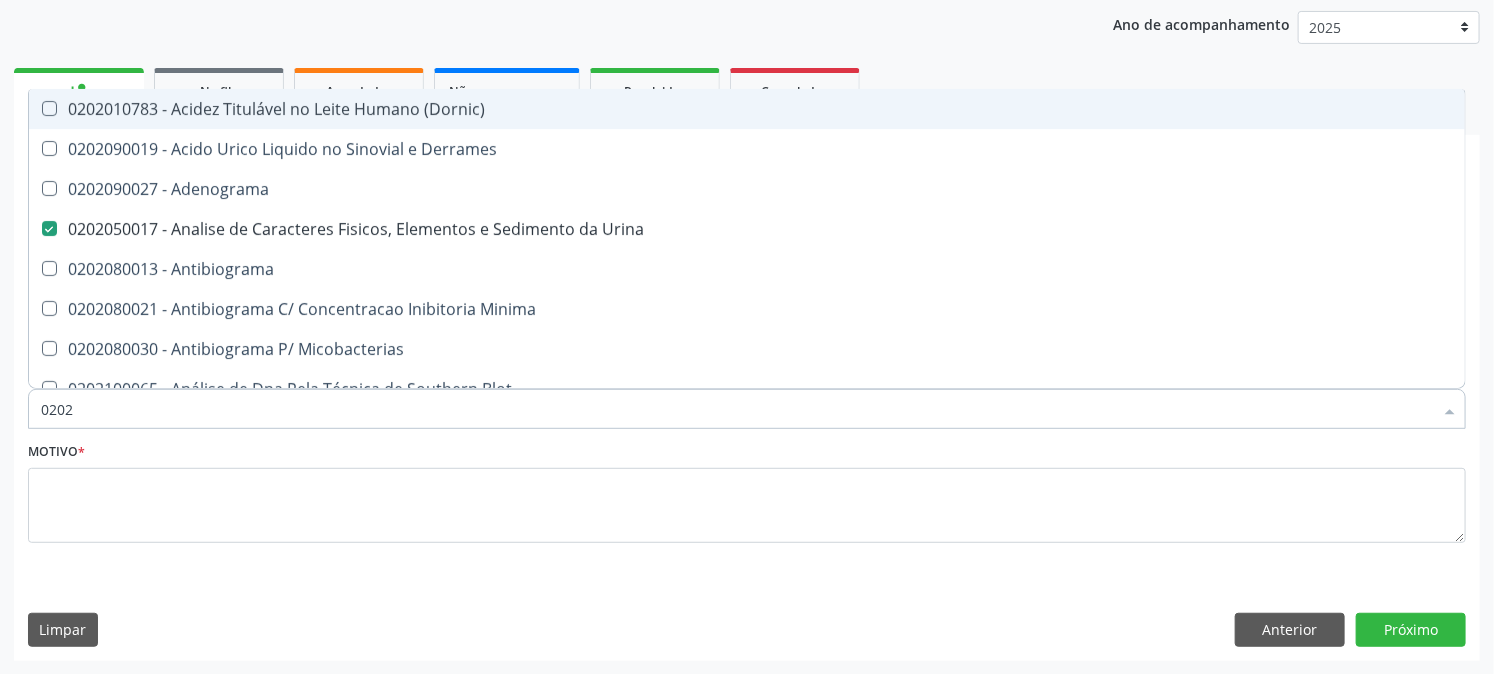 type on "02020" 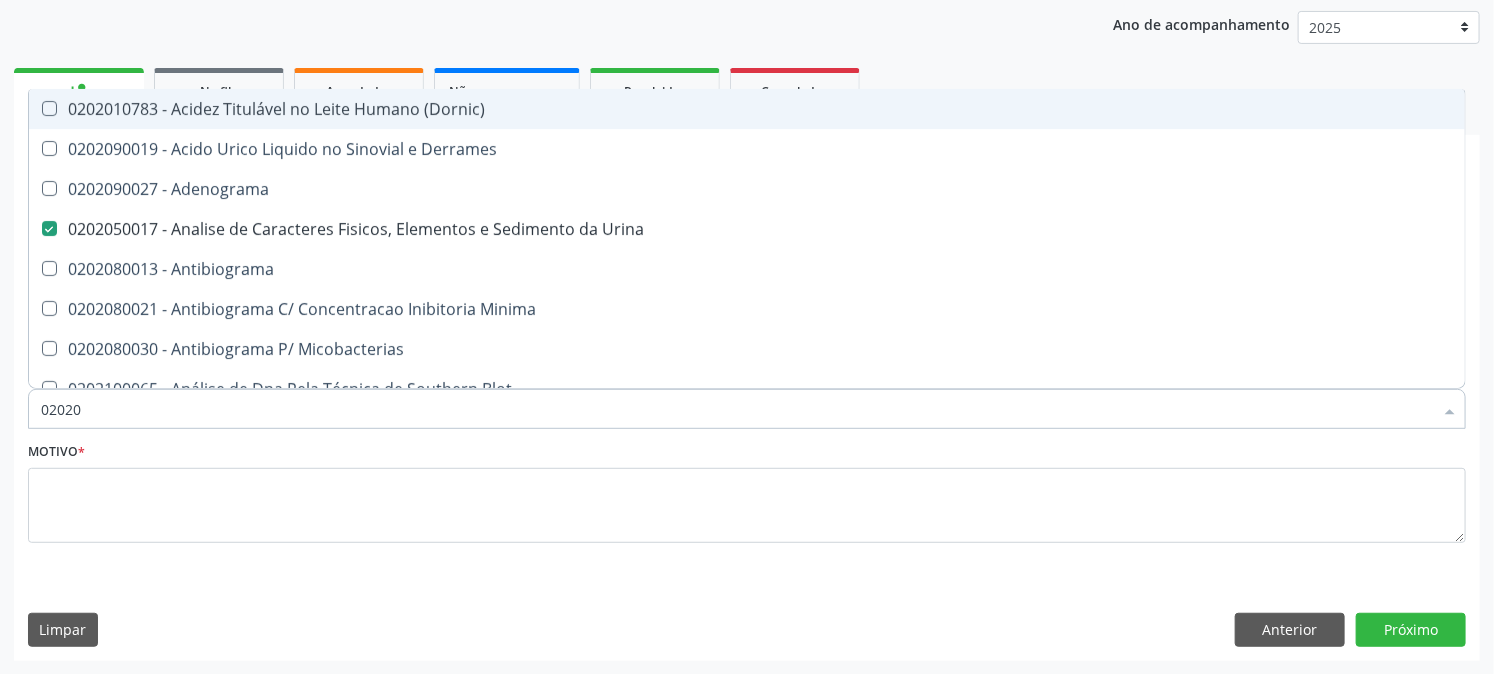 checkbox on "true" 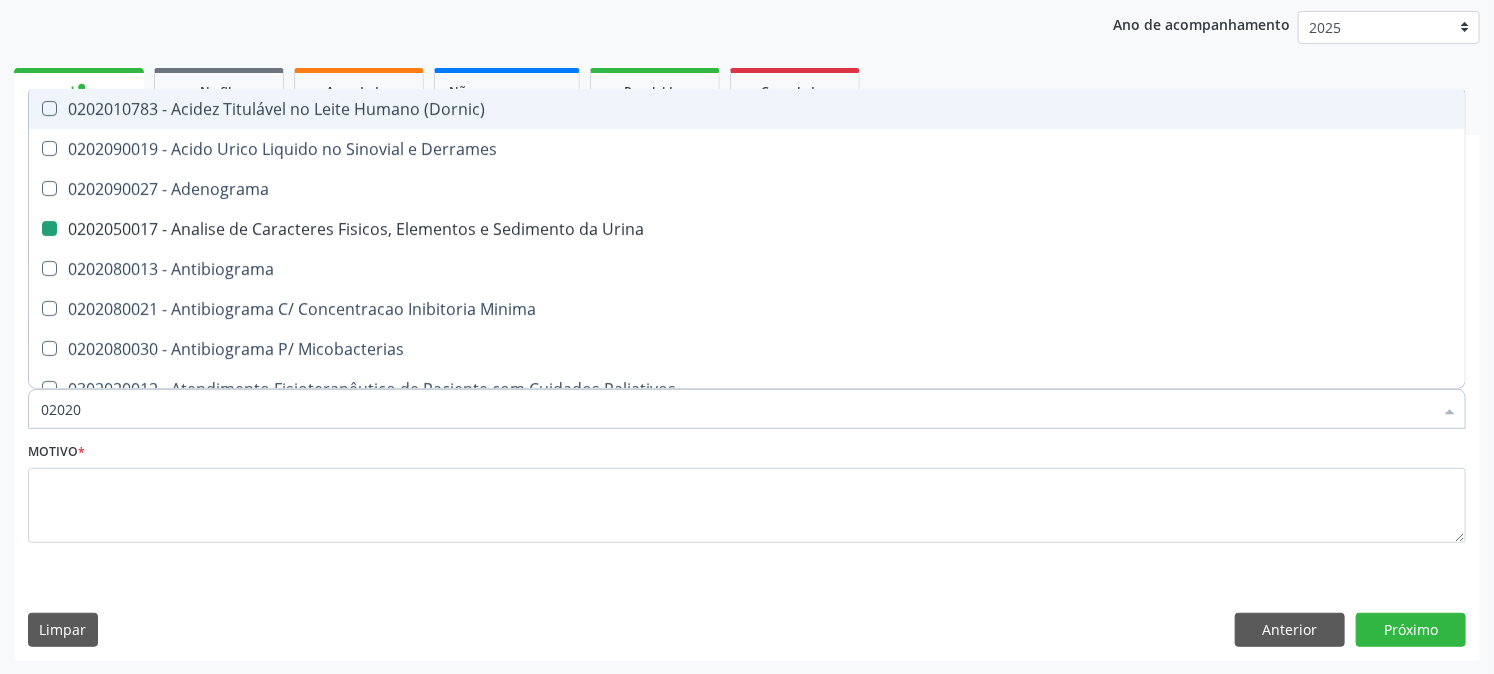 type on "020203" 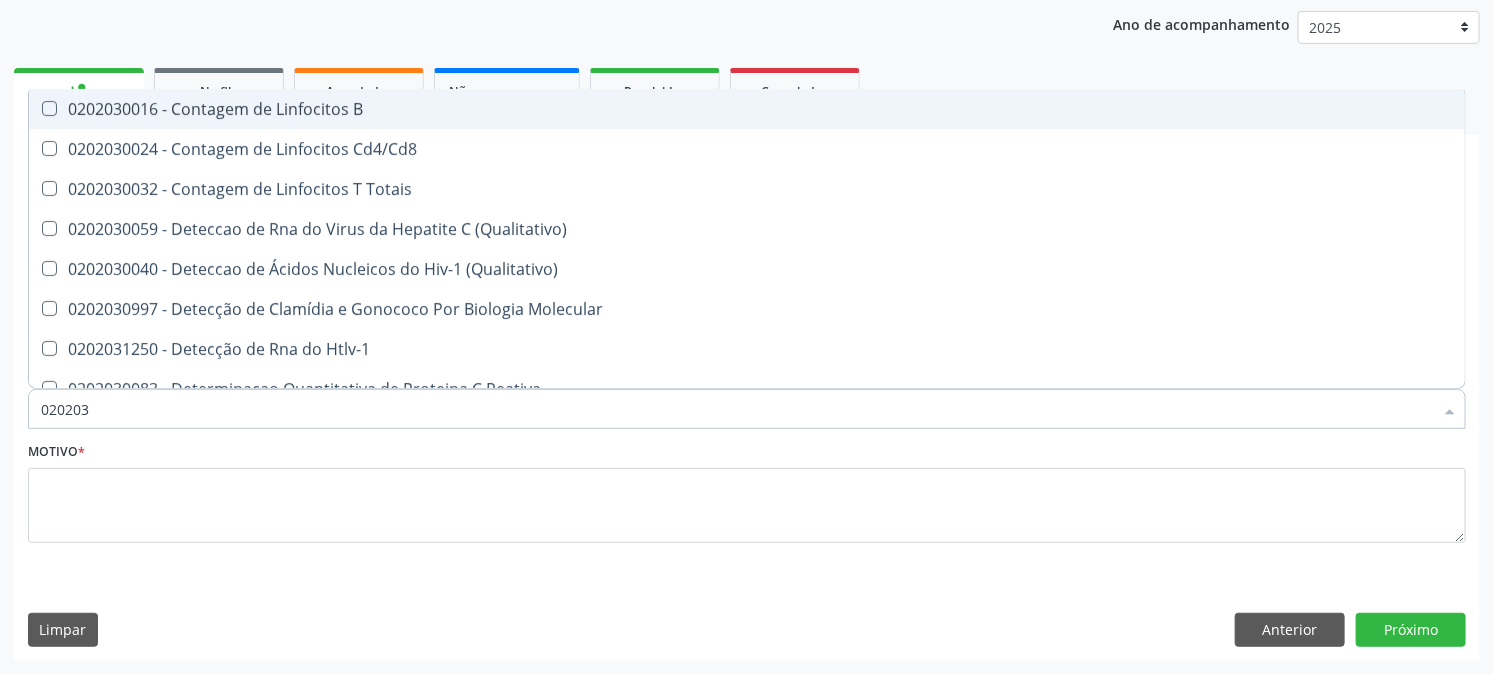 type on "0202030" 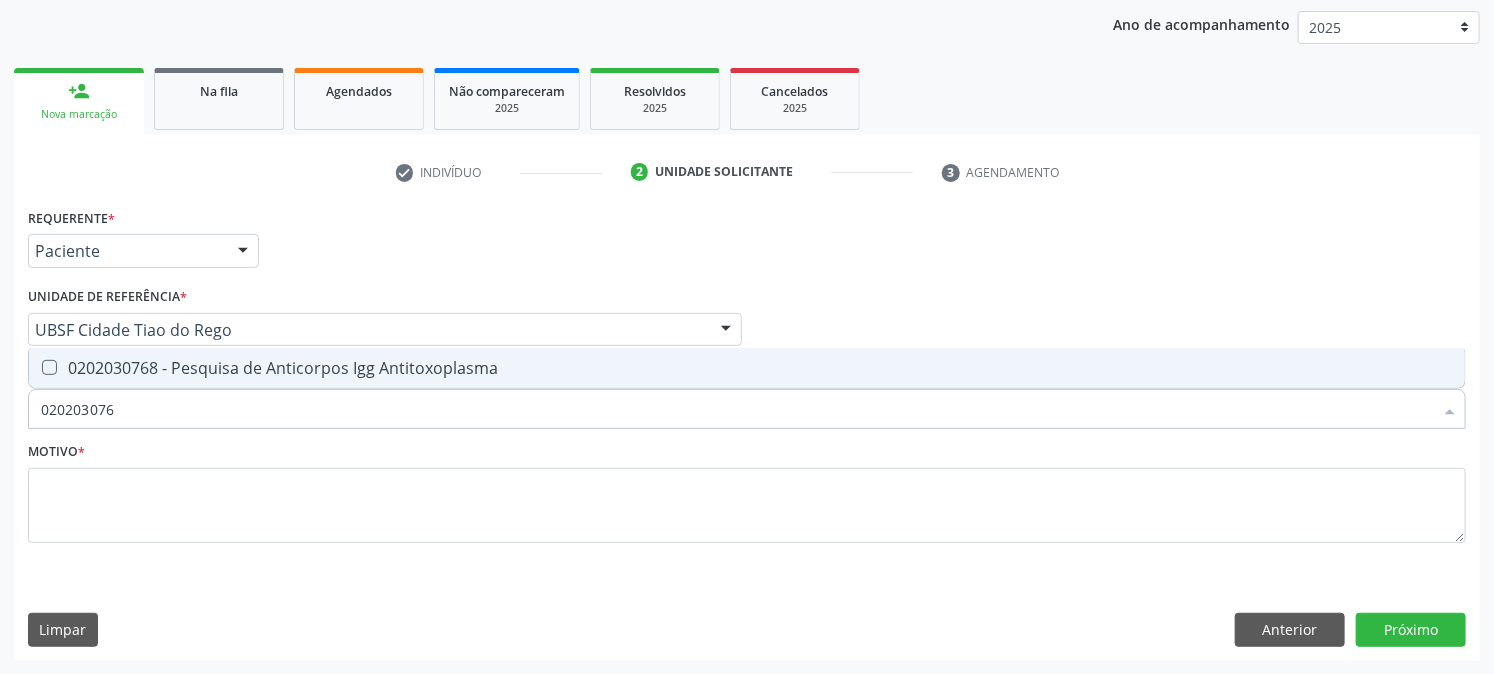 type on "0202030768" 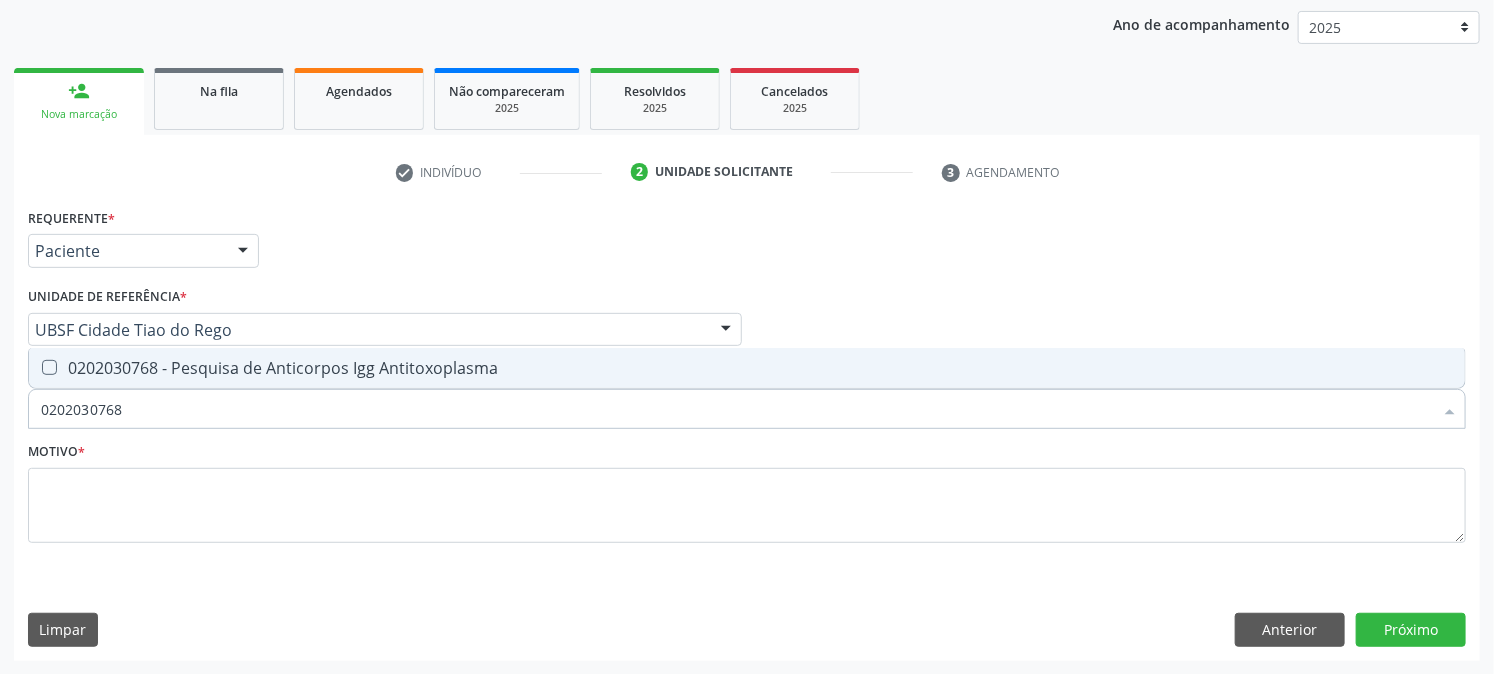 click on "0202030768 - Pesquisa de Anticorpos Igg Antitoxoplasma" at bounding box center (747, 368) 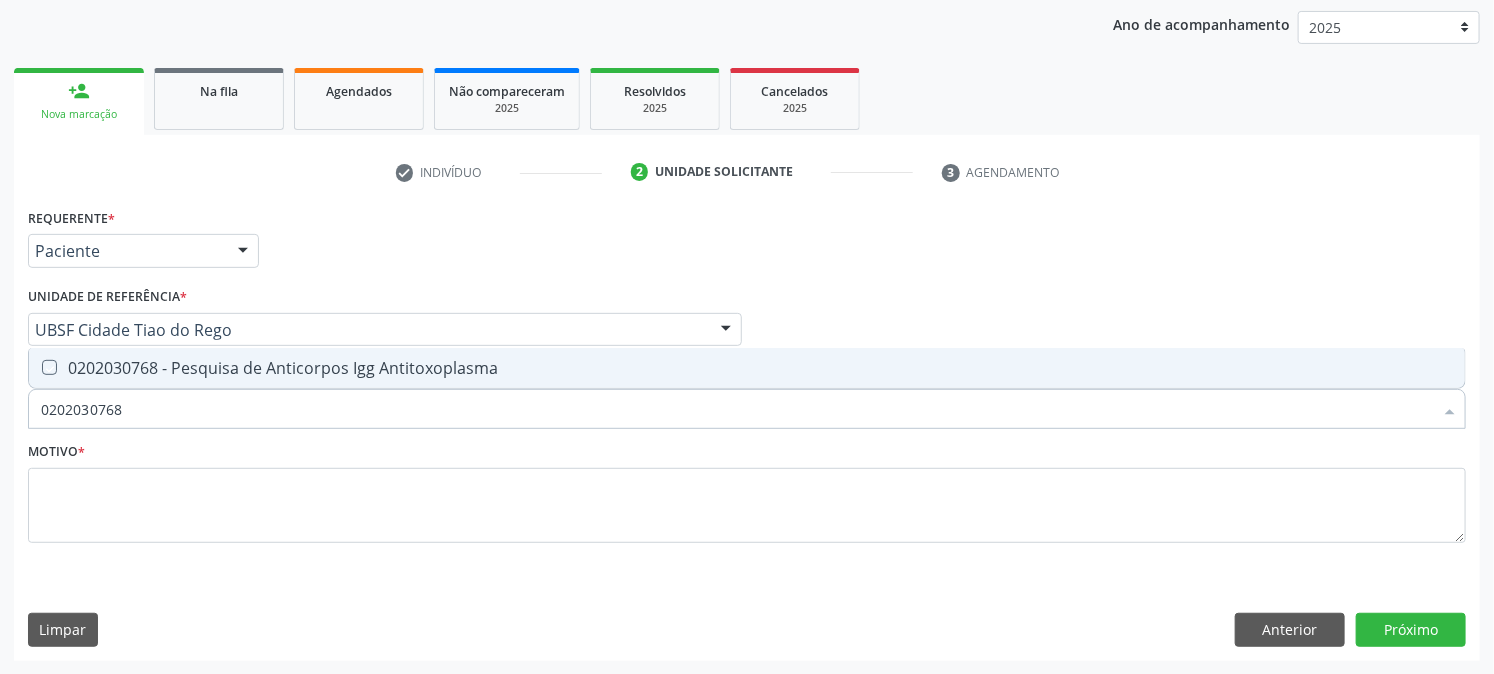 checkbox on "true" 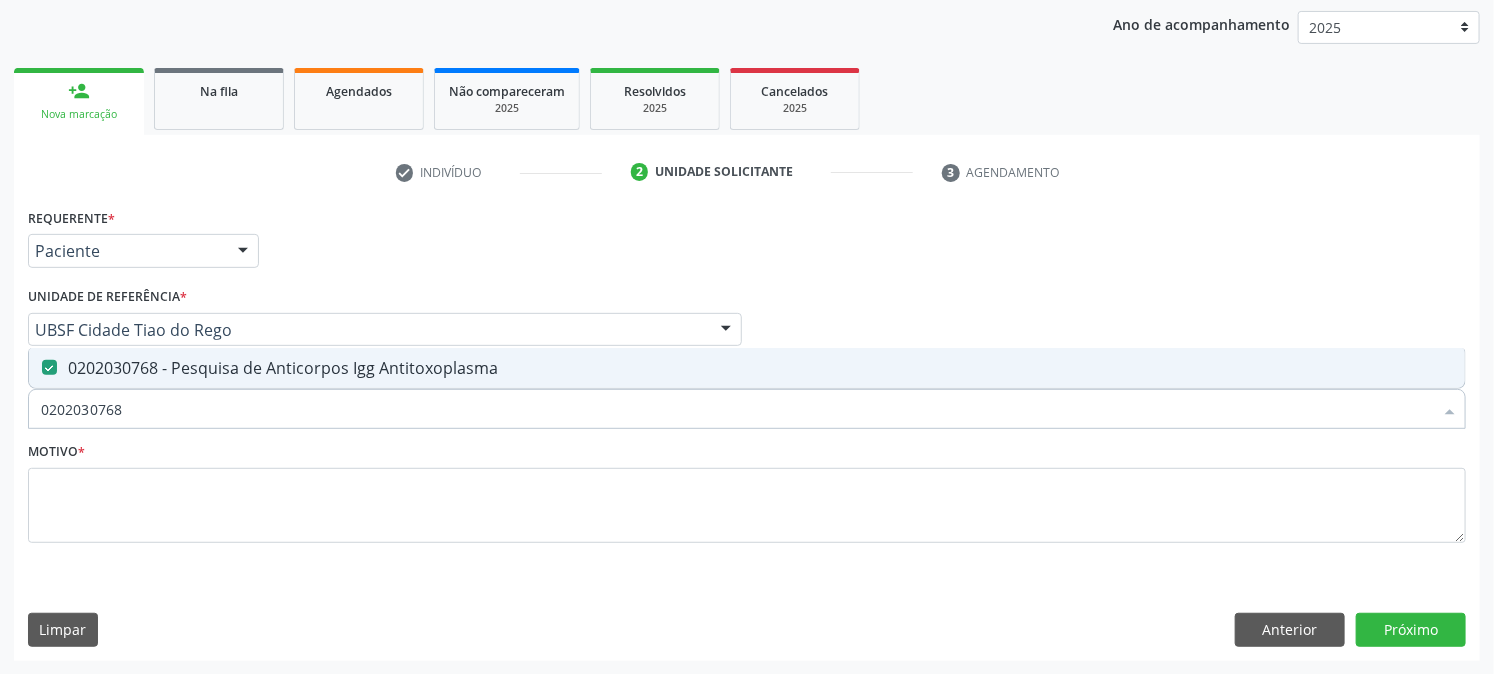 drag, startPoint x: 140, startPoint y: 408, endPoint x: 0, endPoint y: 444, distance: 144.55449 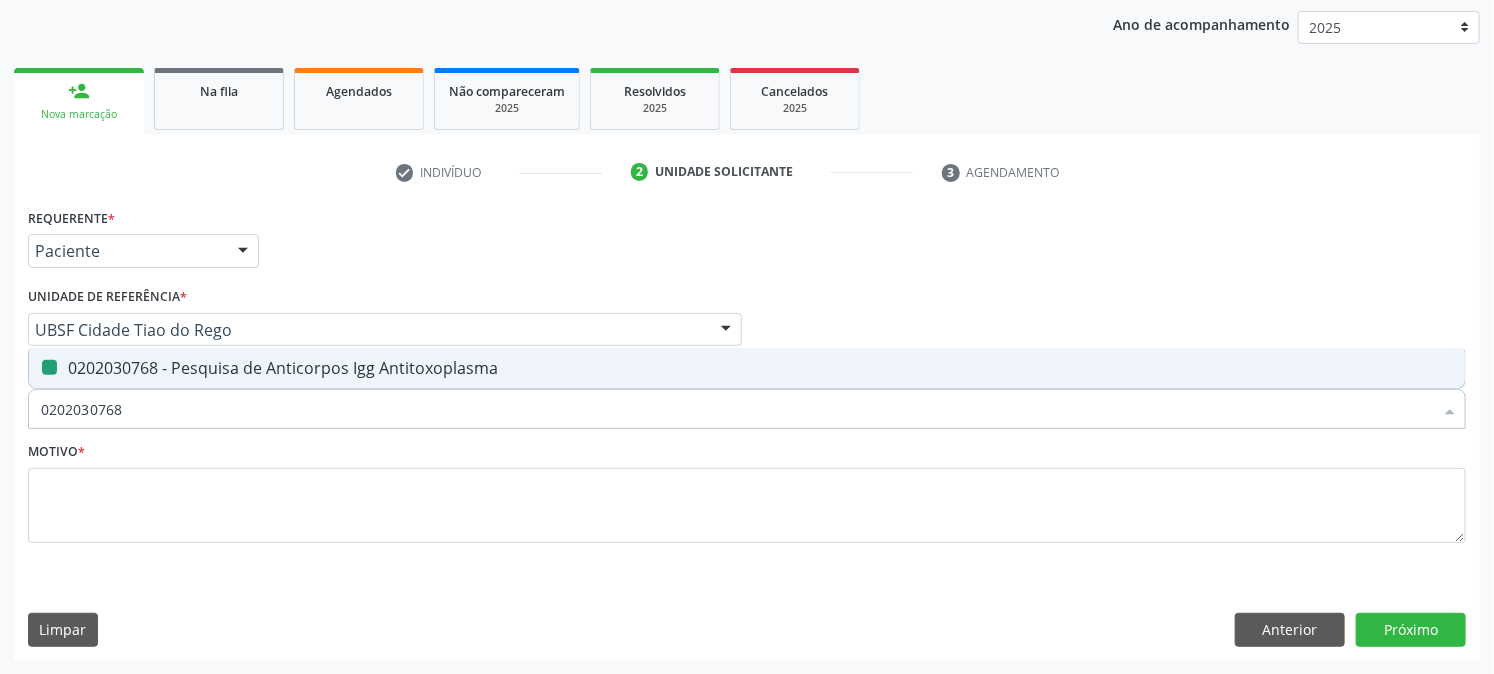 type 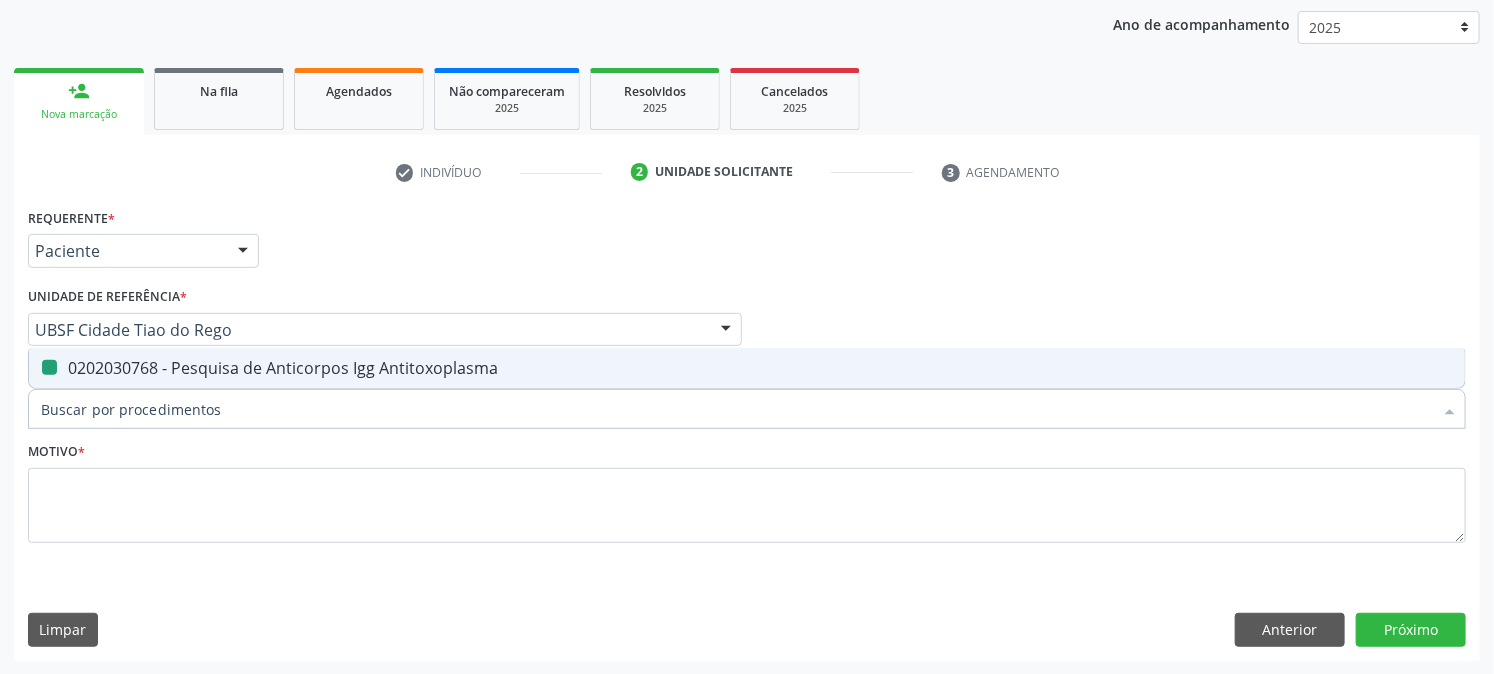 checkbox on "false" 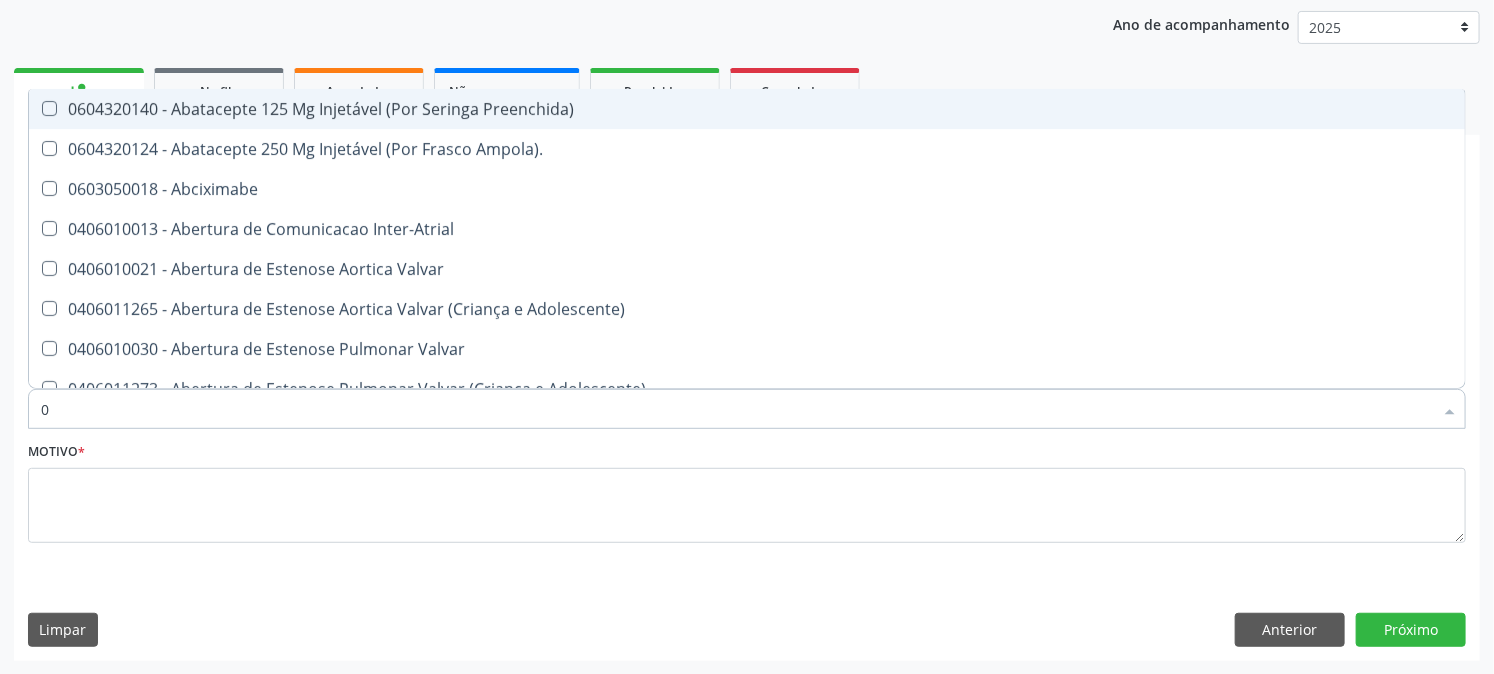 type on "02" 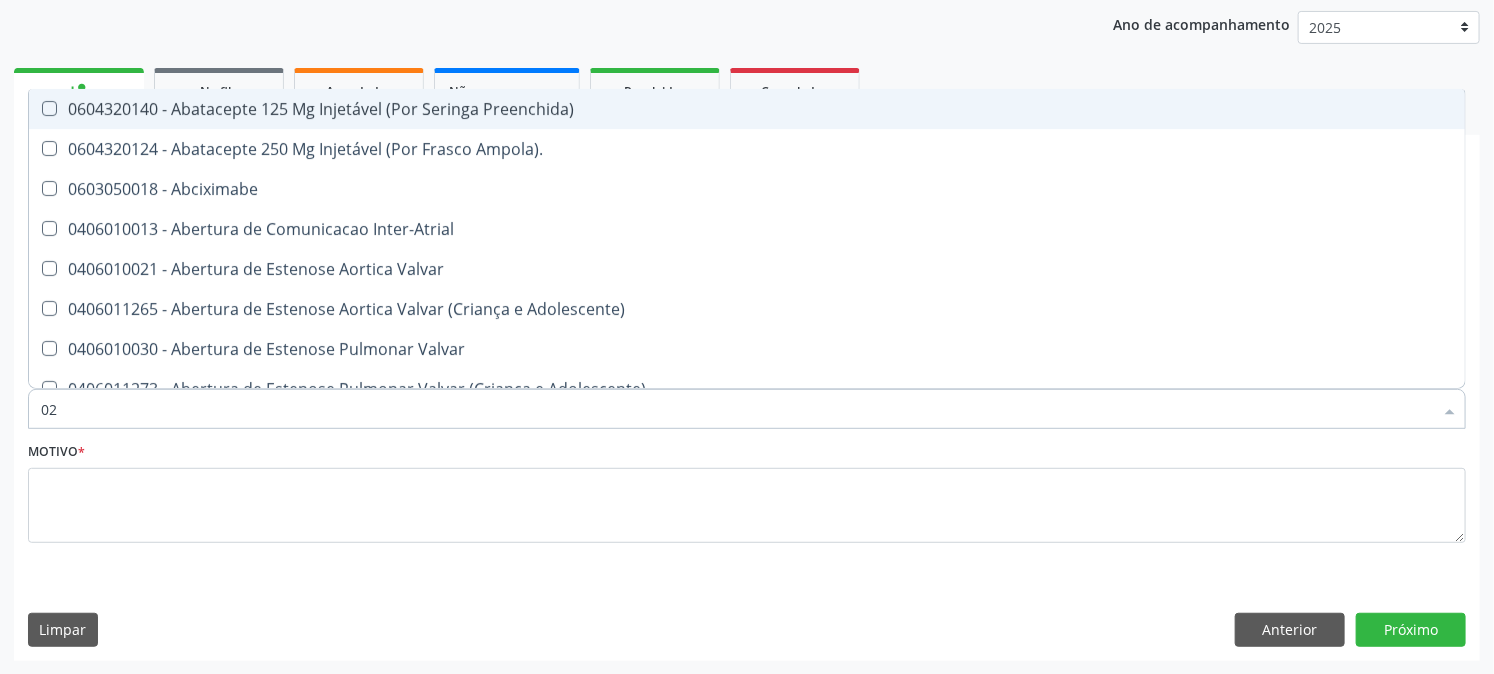 checkbox on "true" 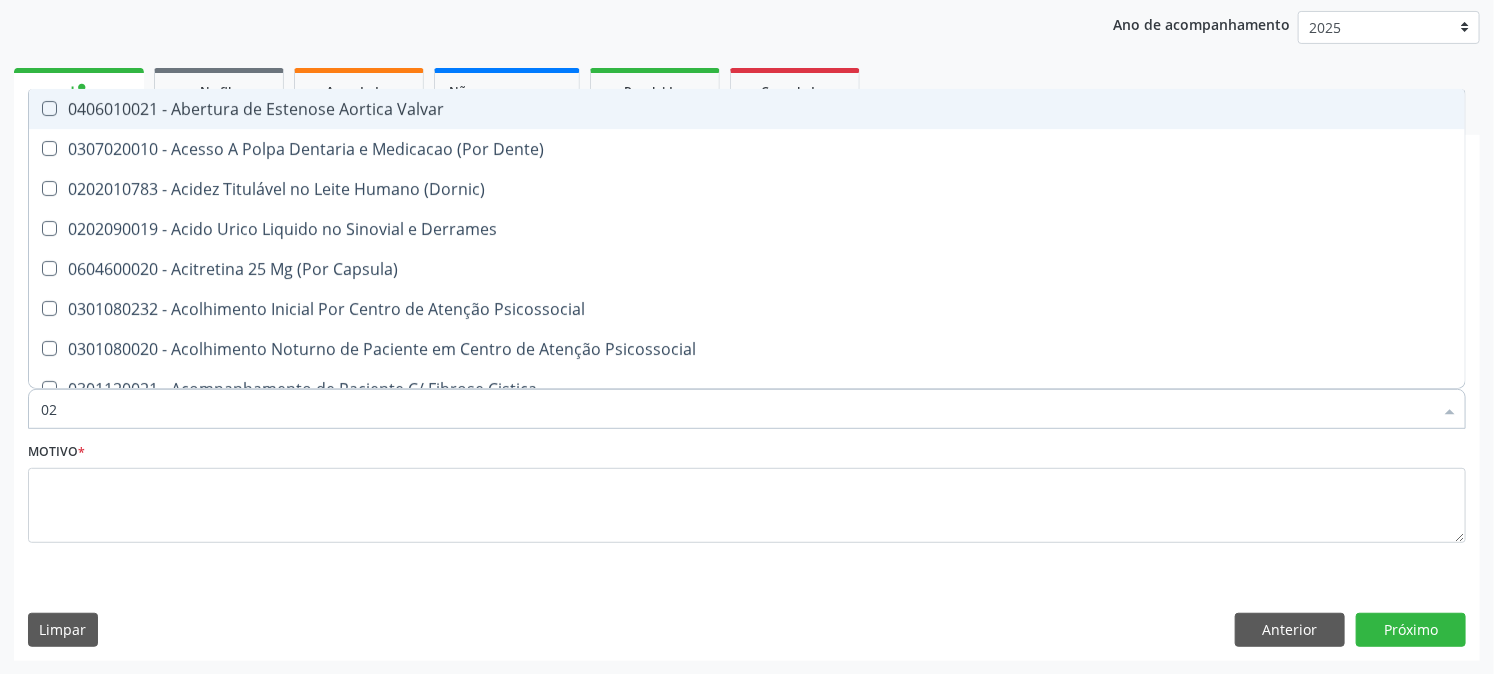 type on "020" 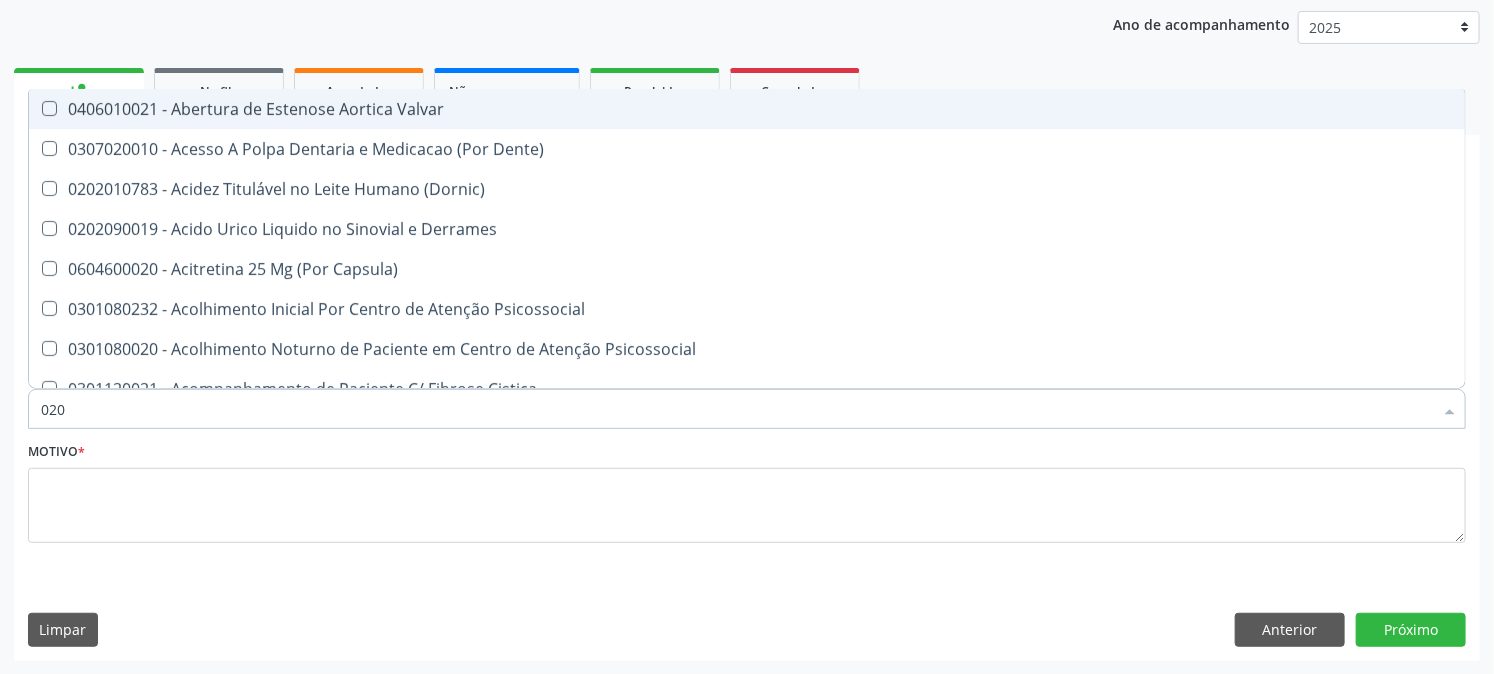 checkbox on "true" 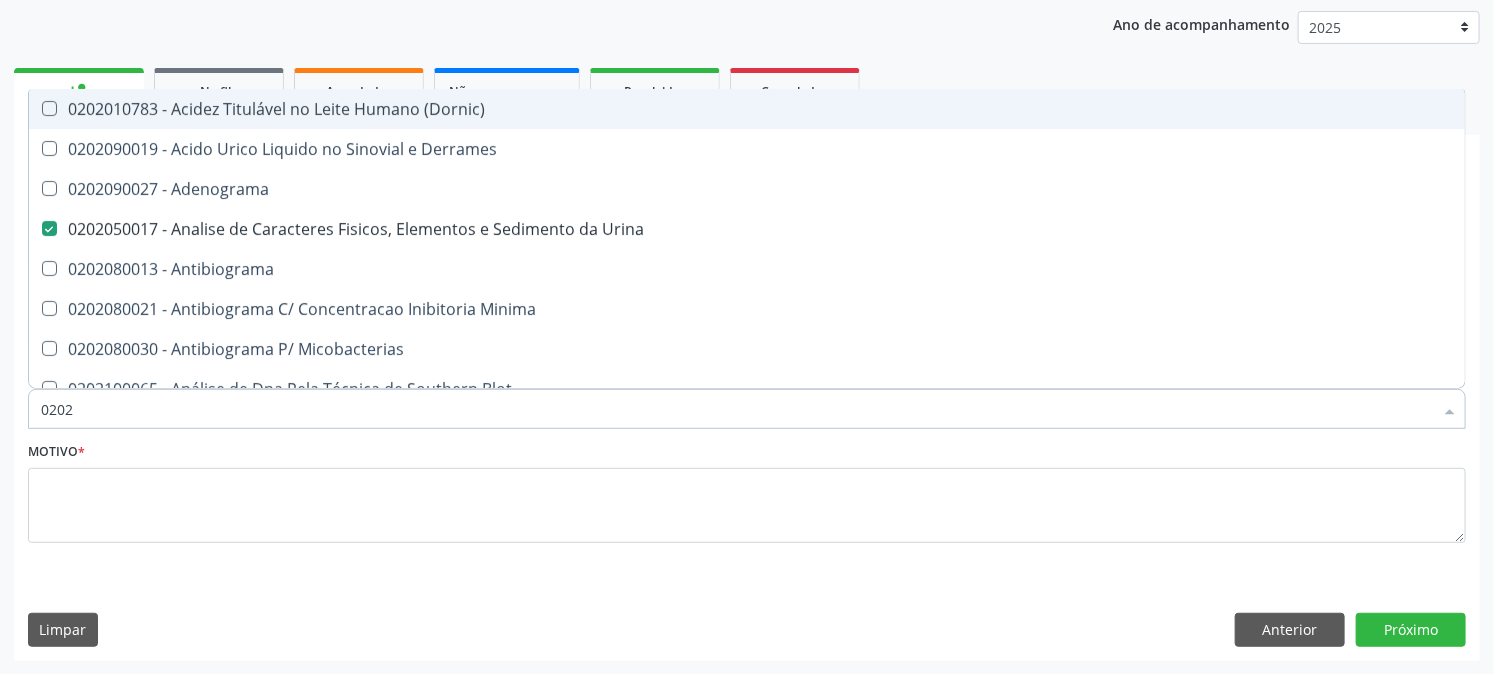 checkbox on "true" 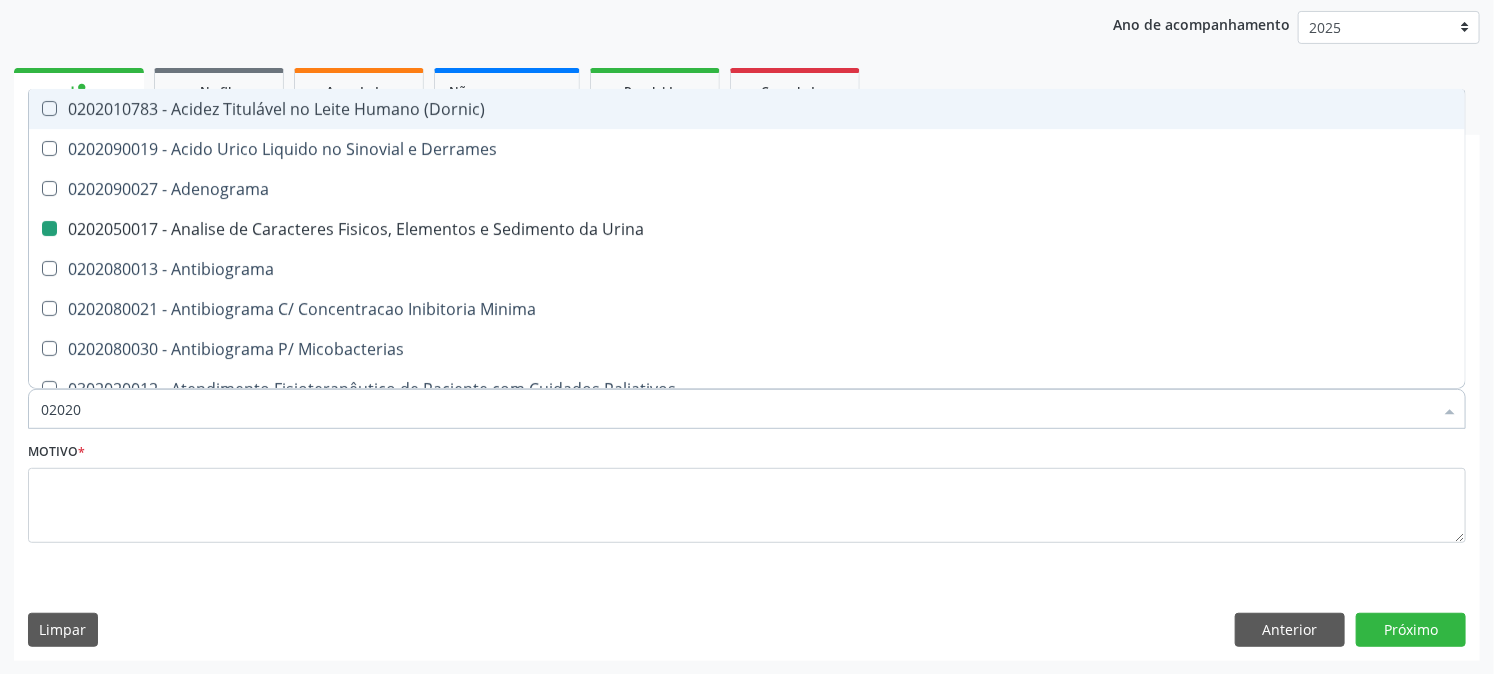 type on "020203" 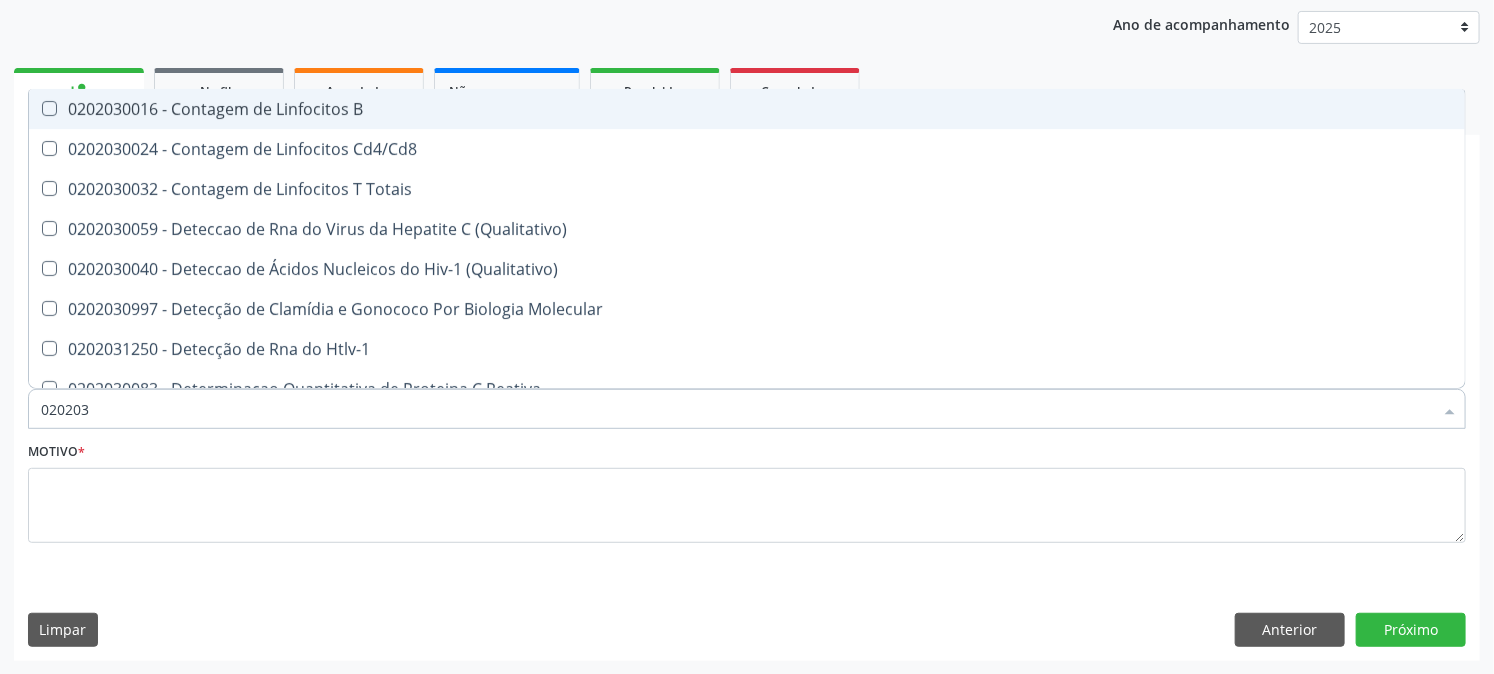 type on "0202030" 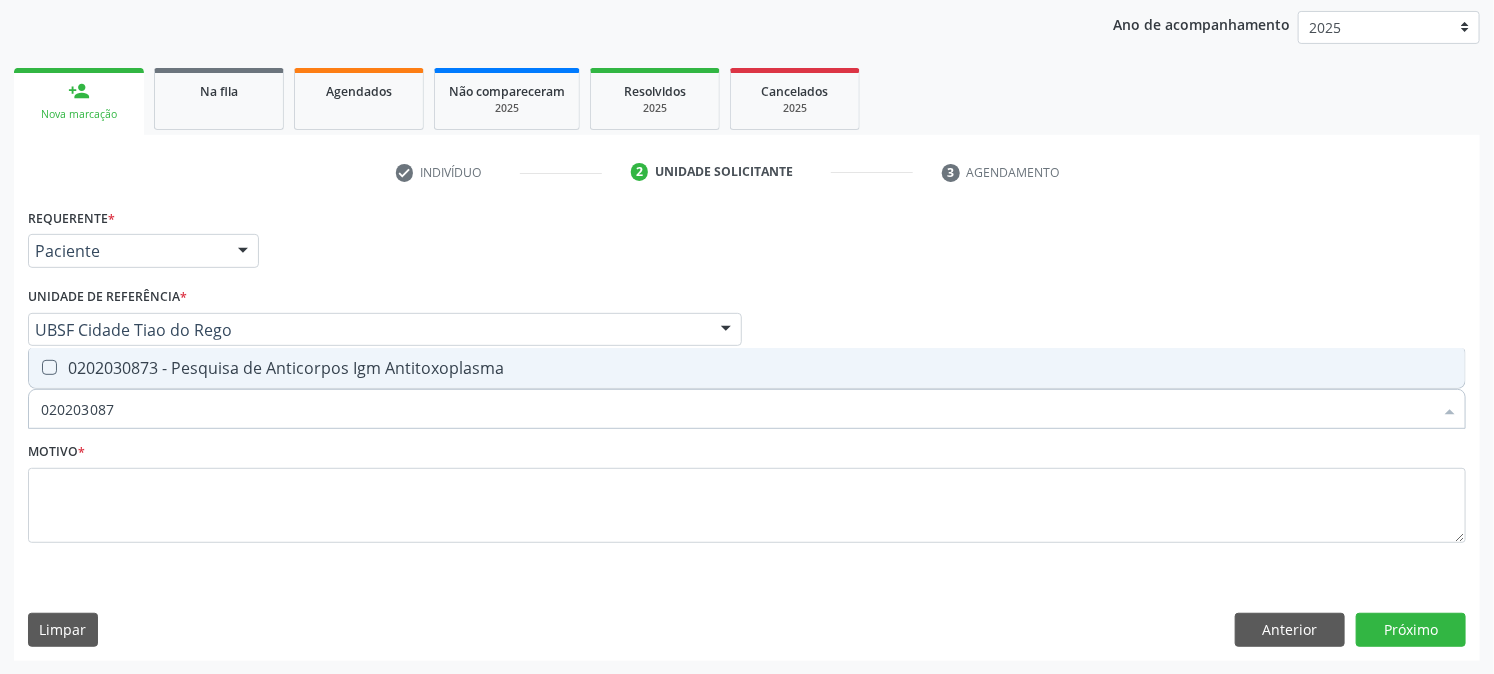 type on "0202030873" 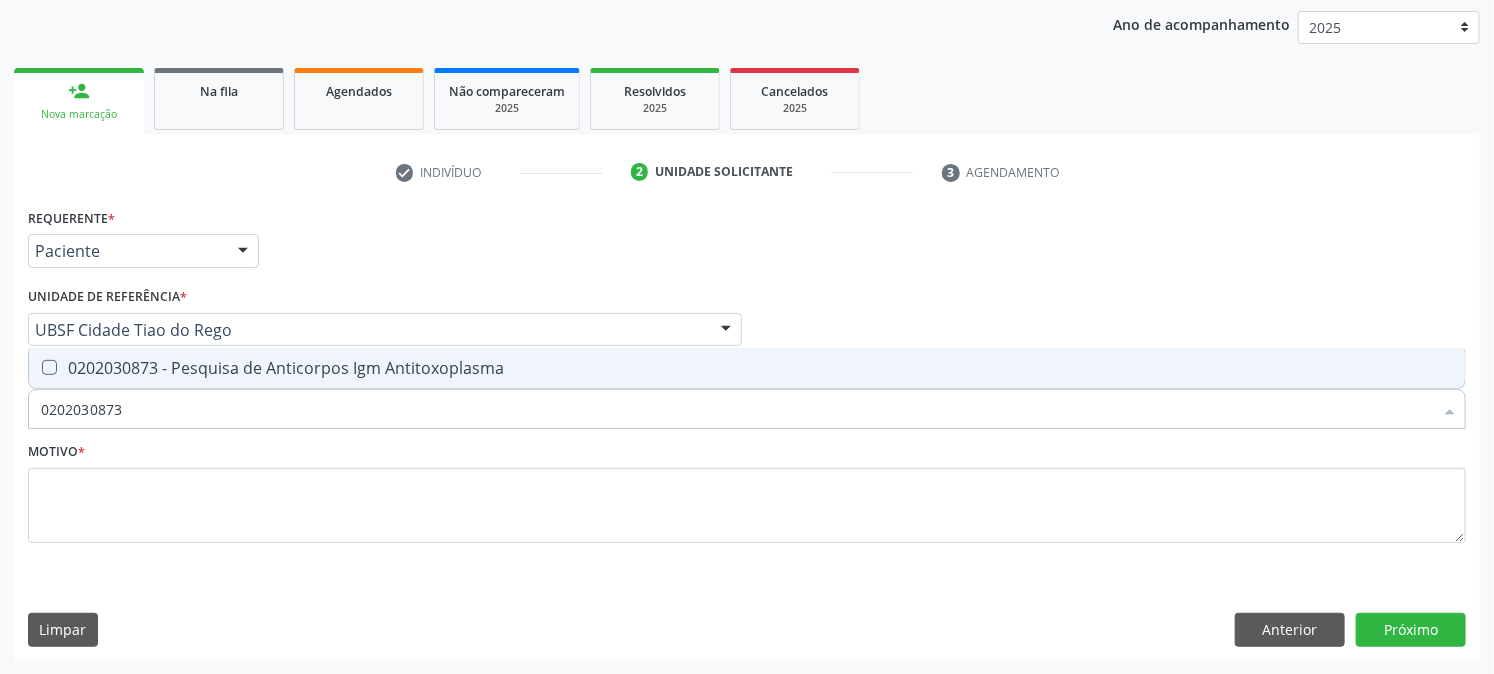 click on "0202030873 - Pesquisa de Anticorpos Igm Antitoxoplasma" at bounding box center [747, 368] 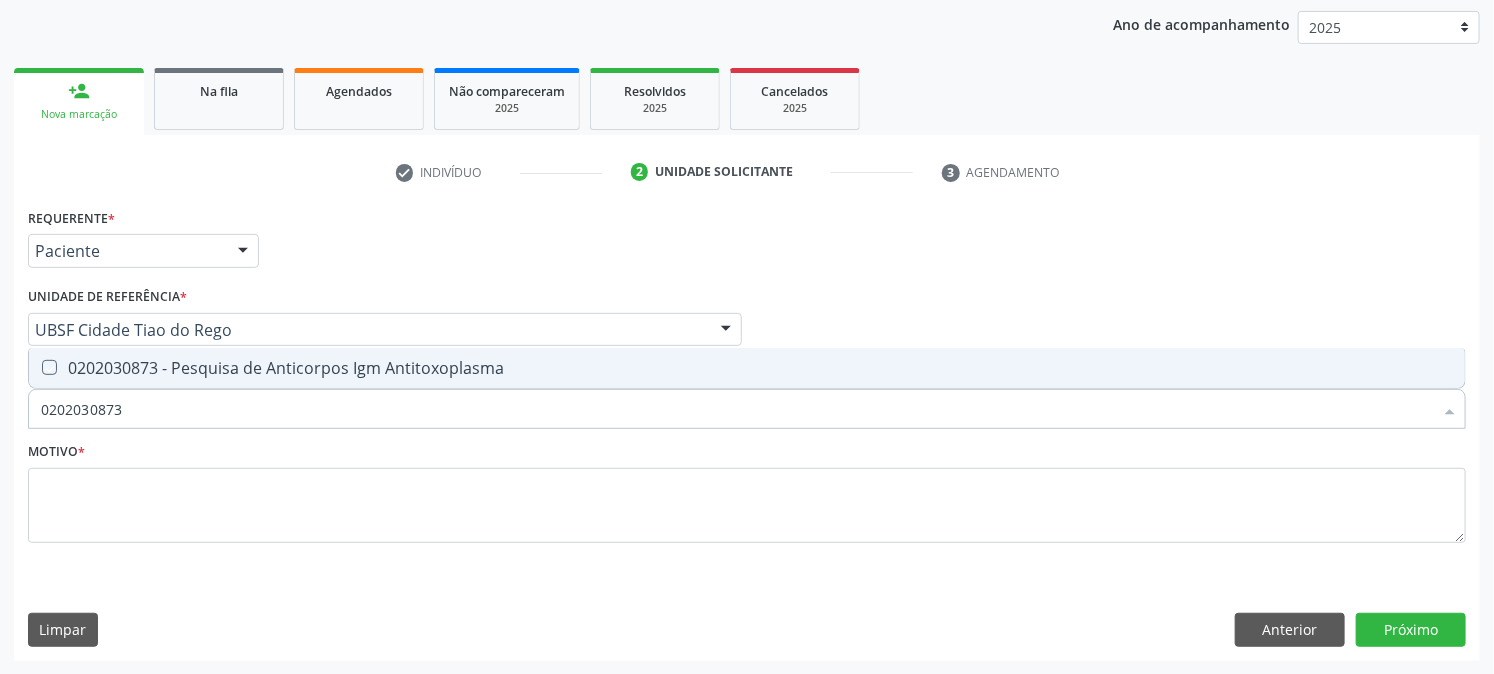 checkbox on "true" 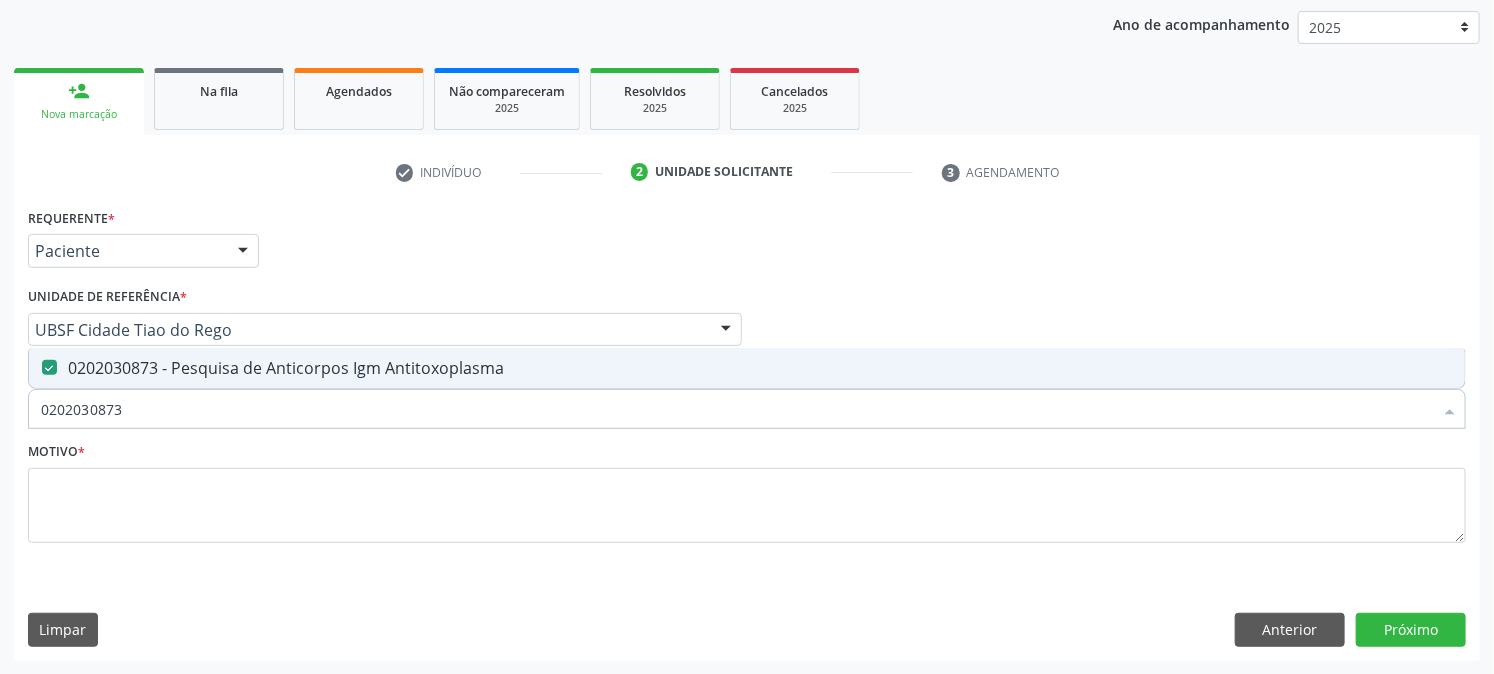 drag, startPoint x: 132, startPoint y: 423, endPoint x: 0, endPoint y: 431, distance: 132.2422 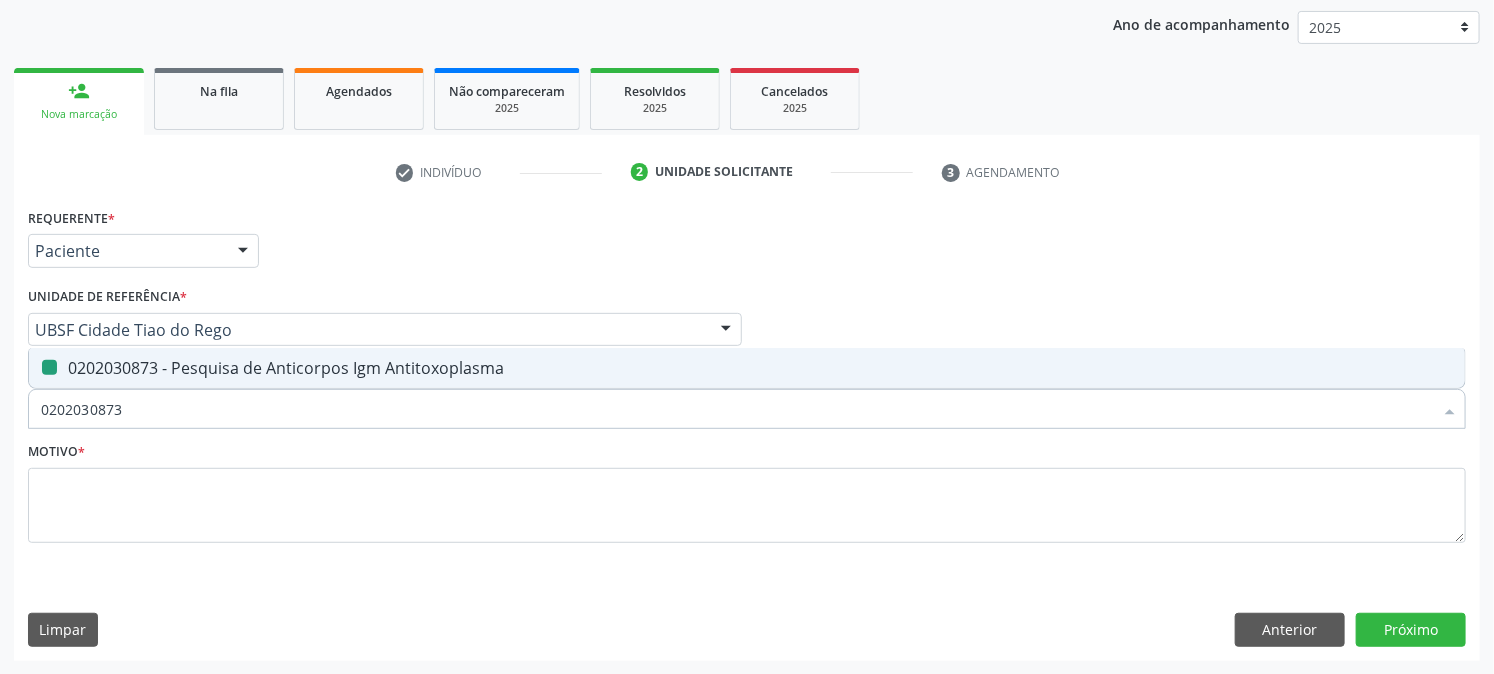 type 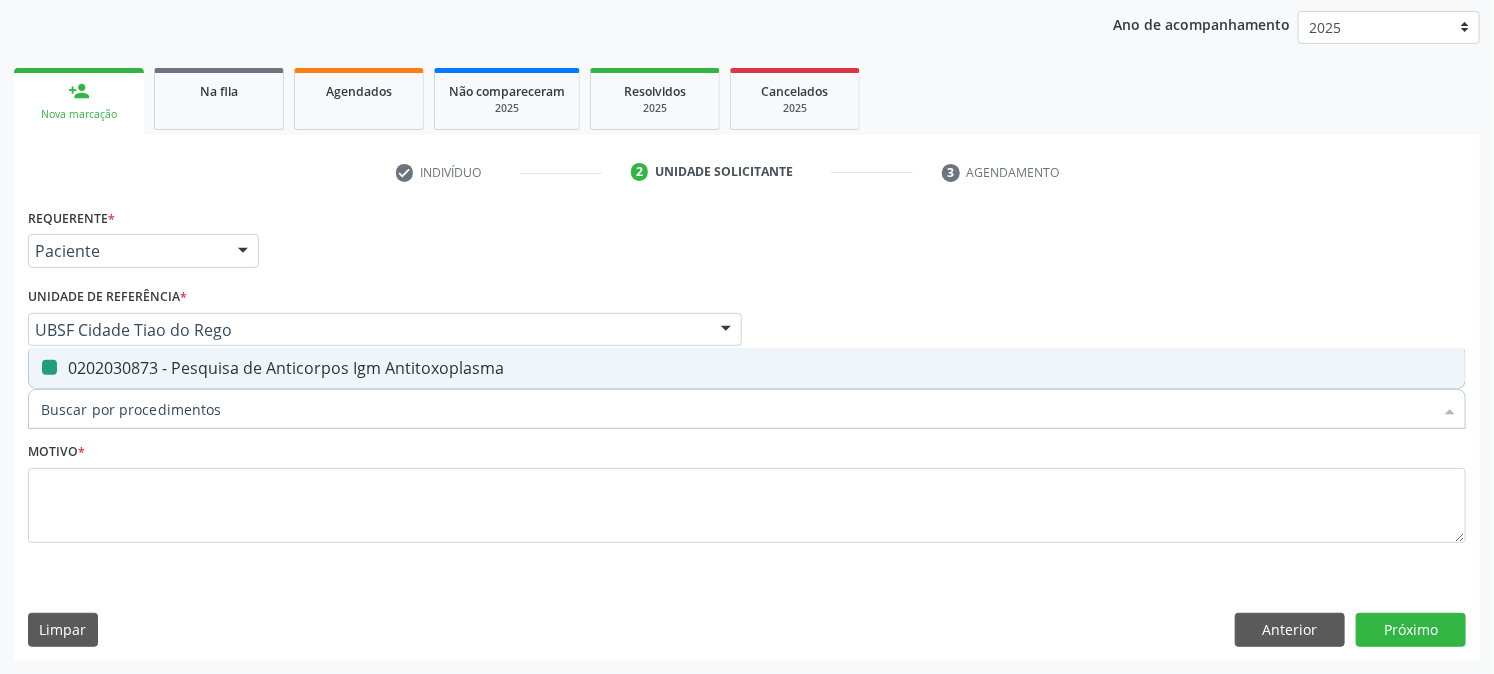 checkbox on "false" 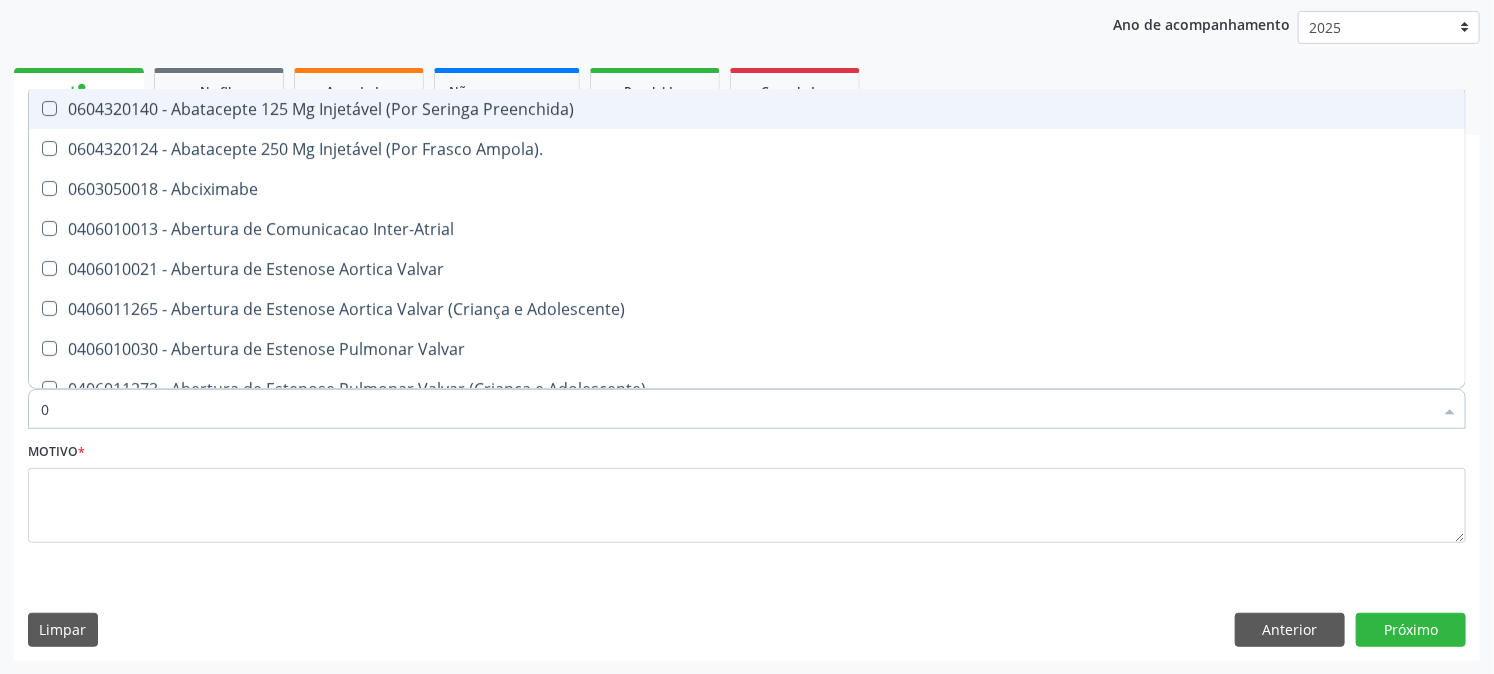 type on "02" 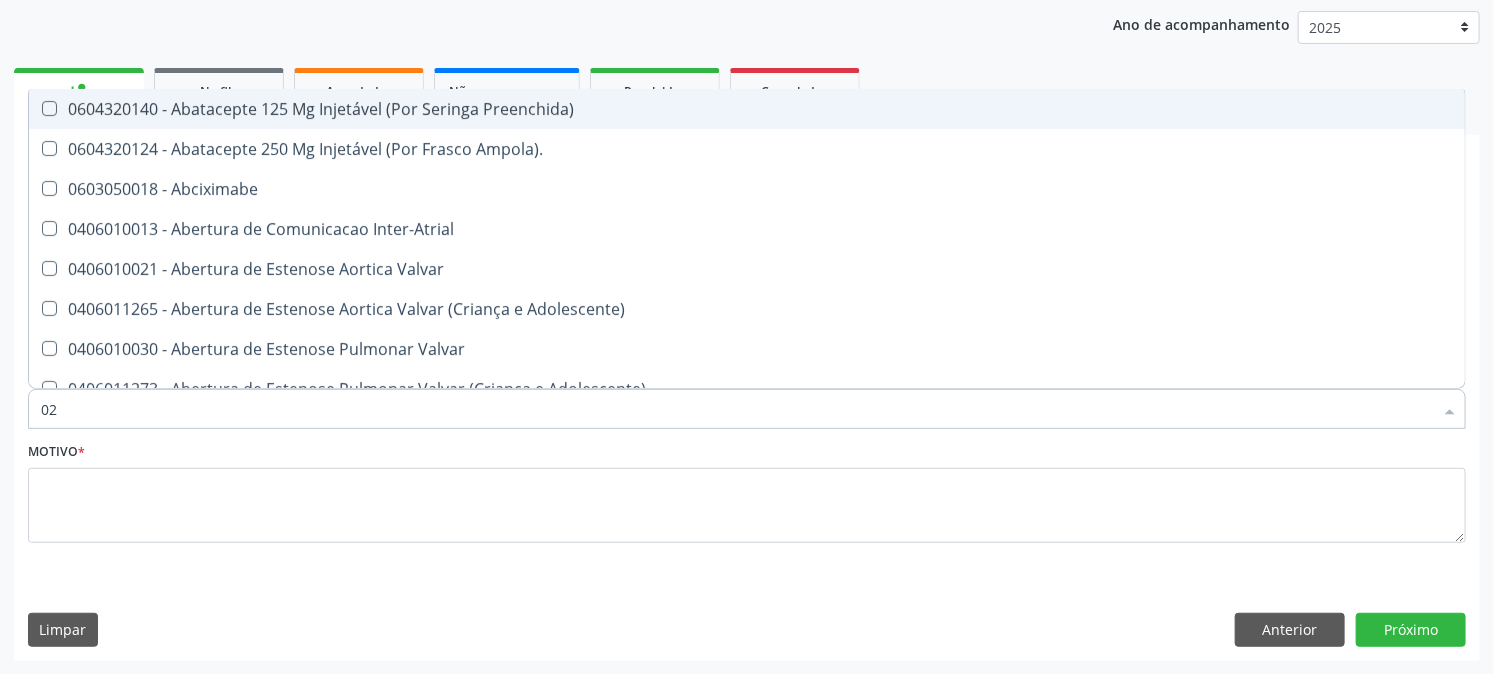 checkbox on "true" 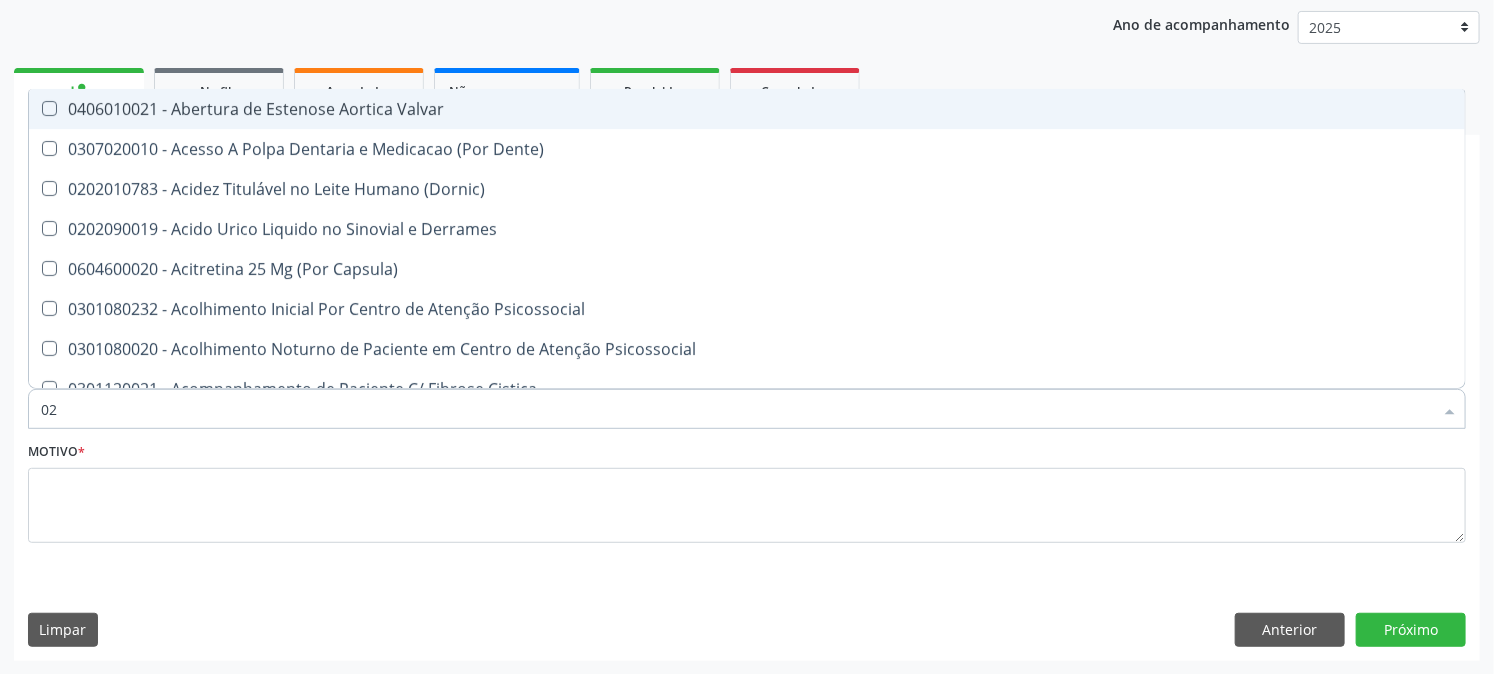 type on "020" 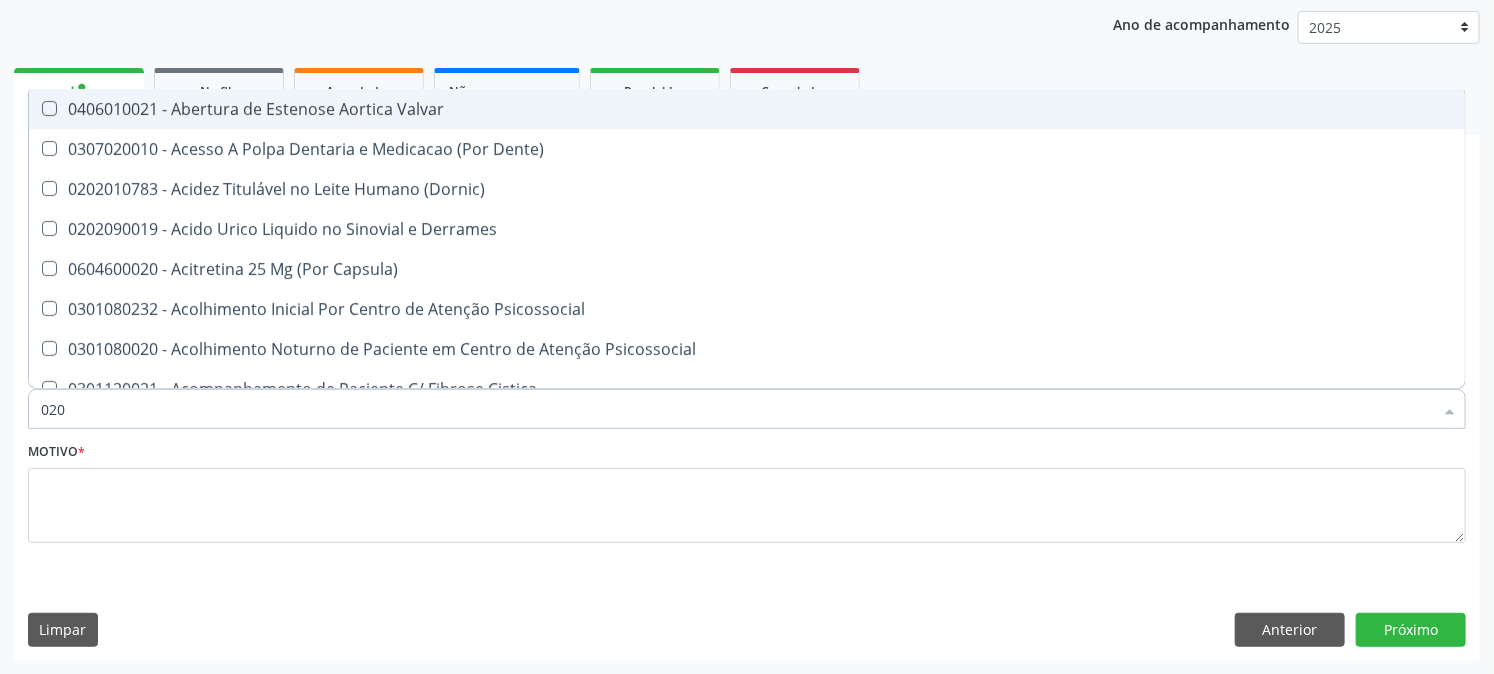 checkbox on "true" 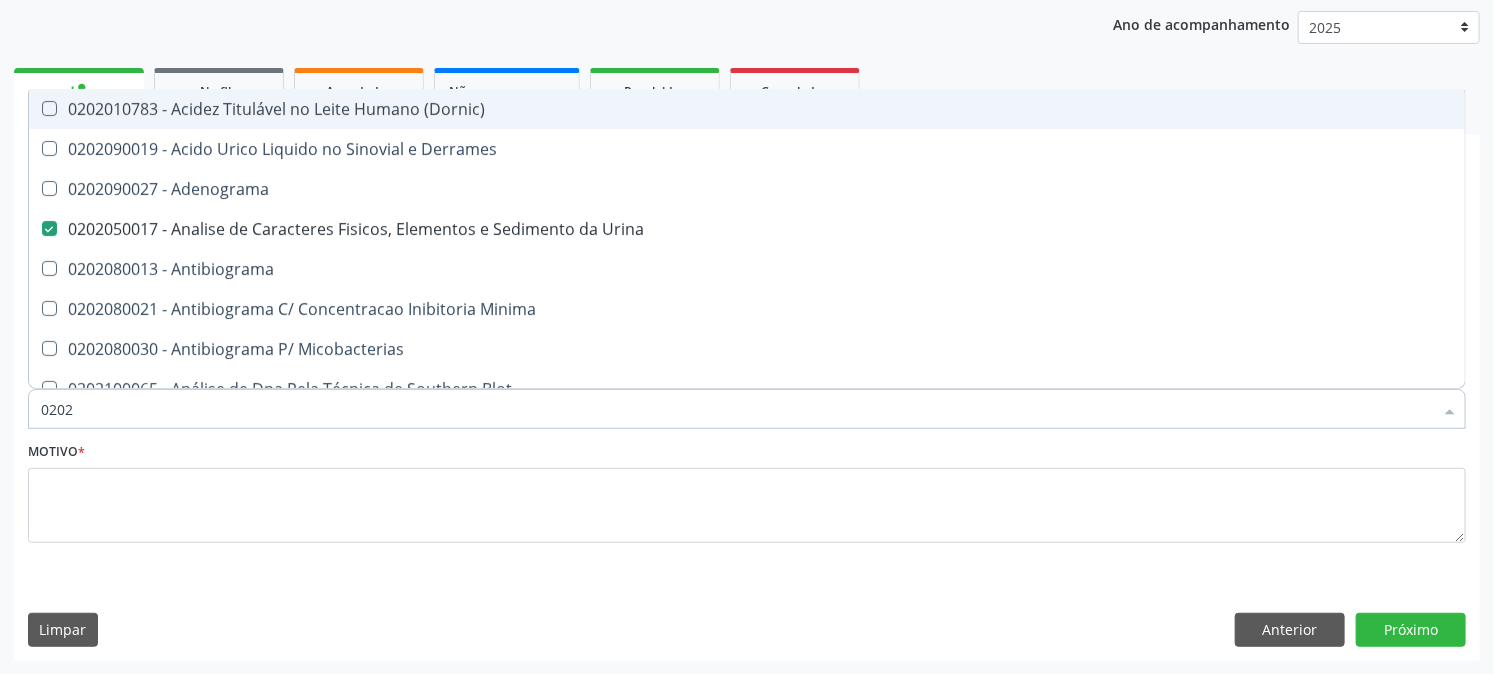 checkbox on "true" 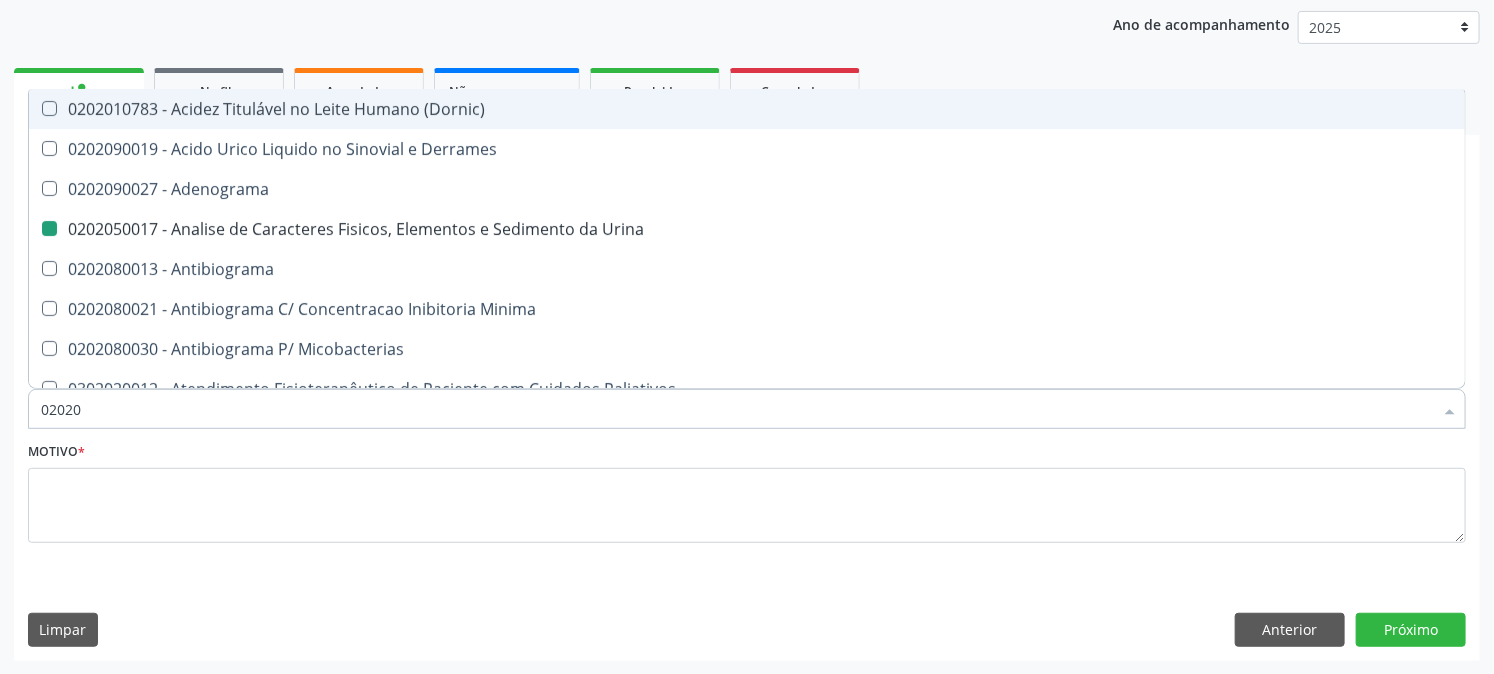 type on "020203" 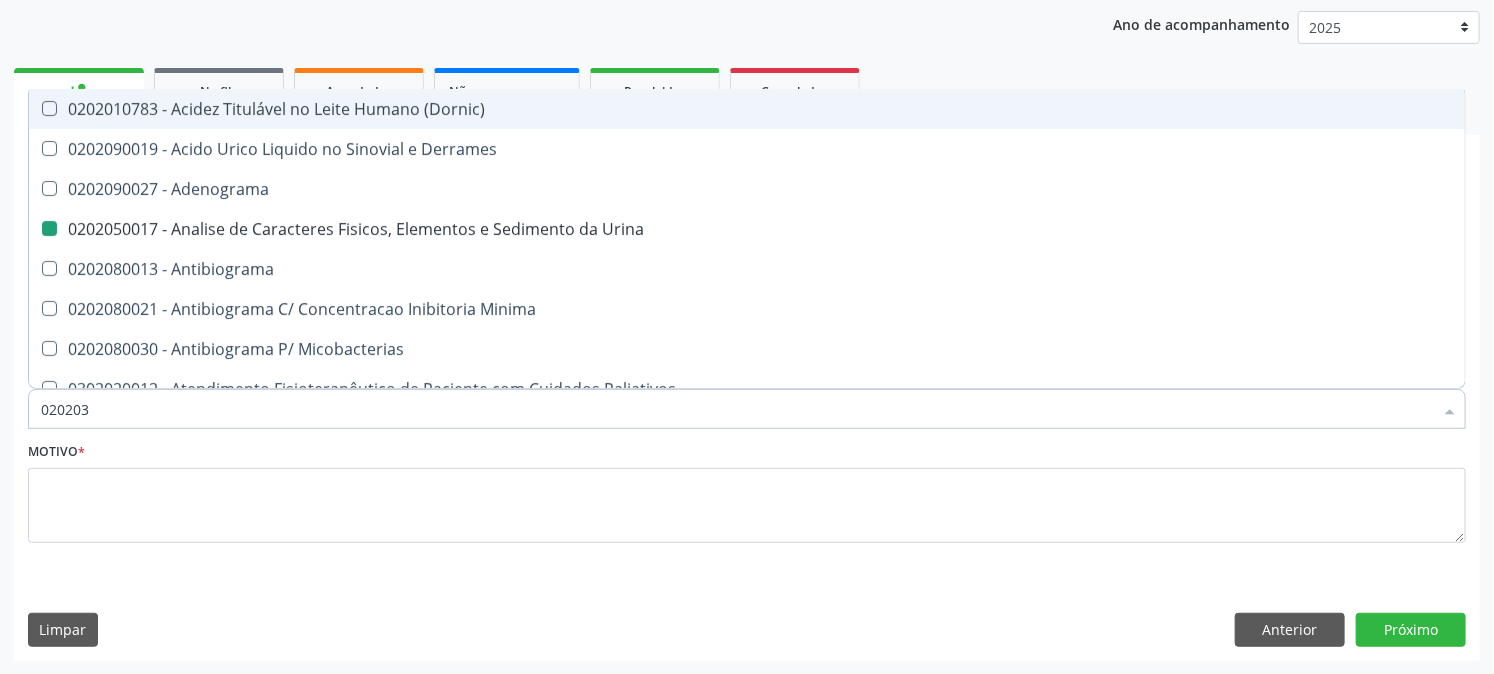 checkbox on "true" 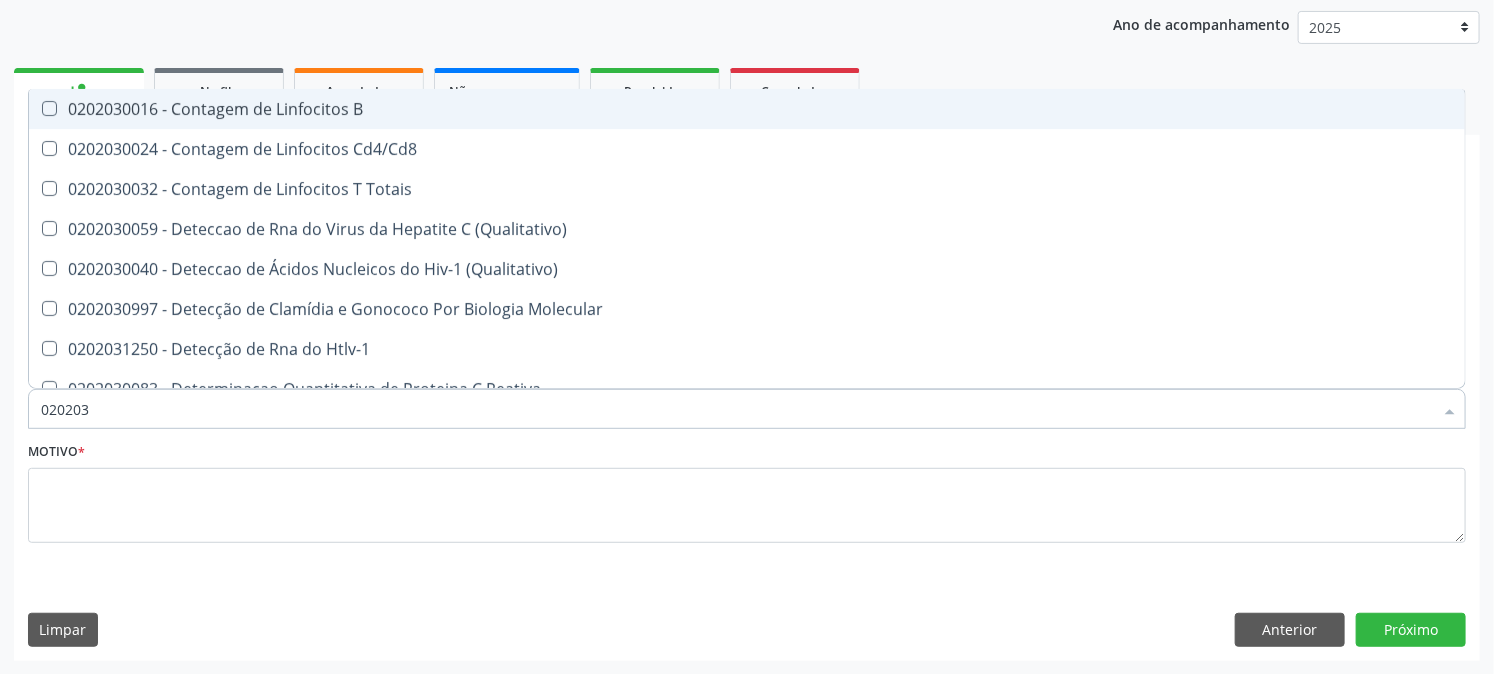 type on "0202030" 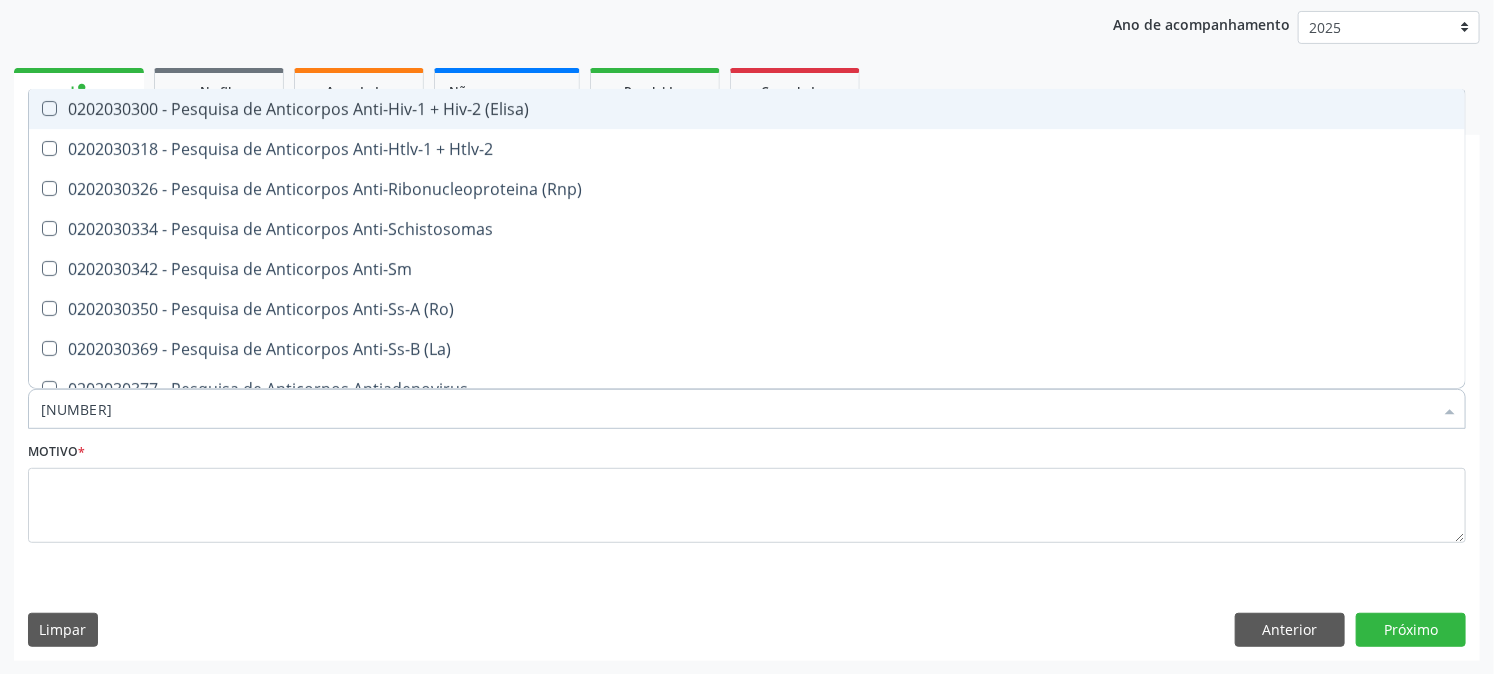 type on "0202030300" 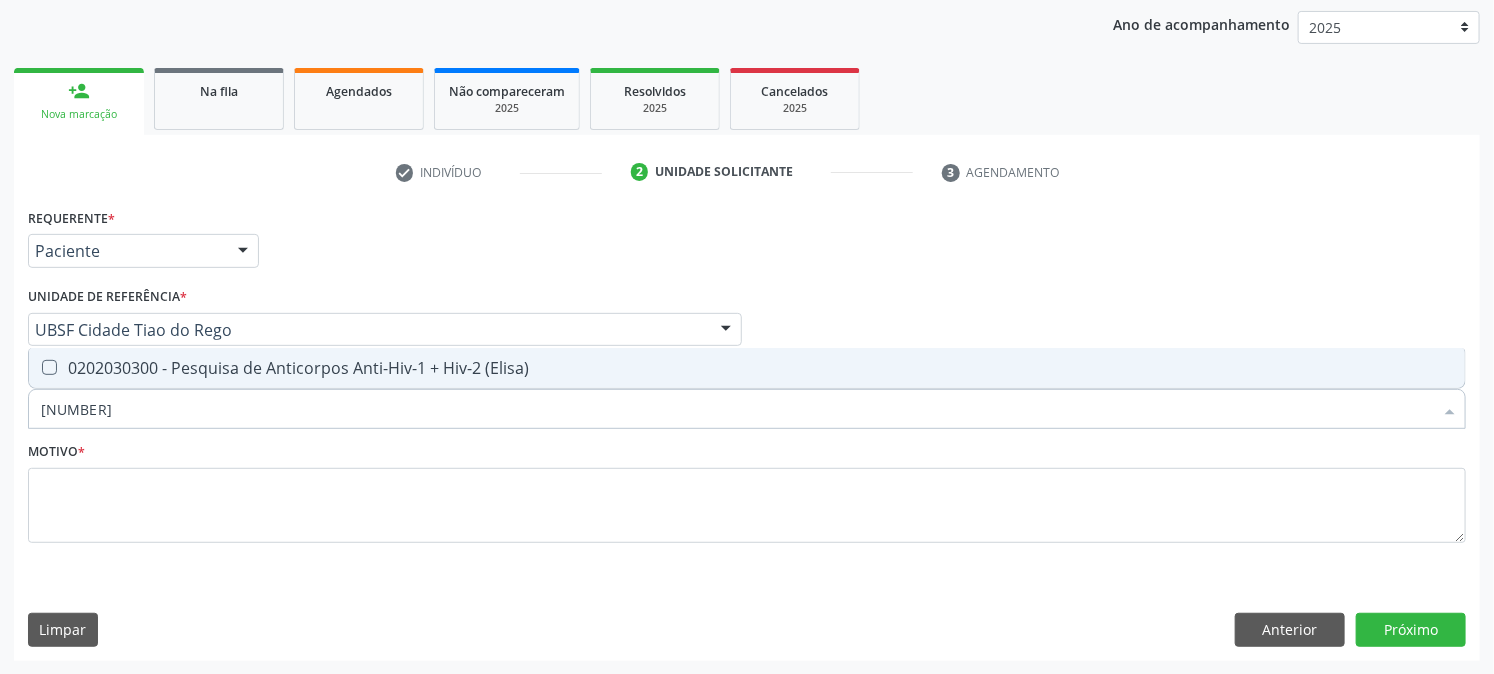 click on "0202030300 - Pesquisa de Anticorpos Anti-Hiv-1 + Hiv-2 (Elisa)" at bounding box center (747, 368) 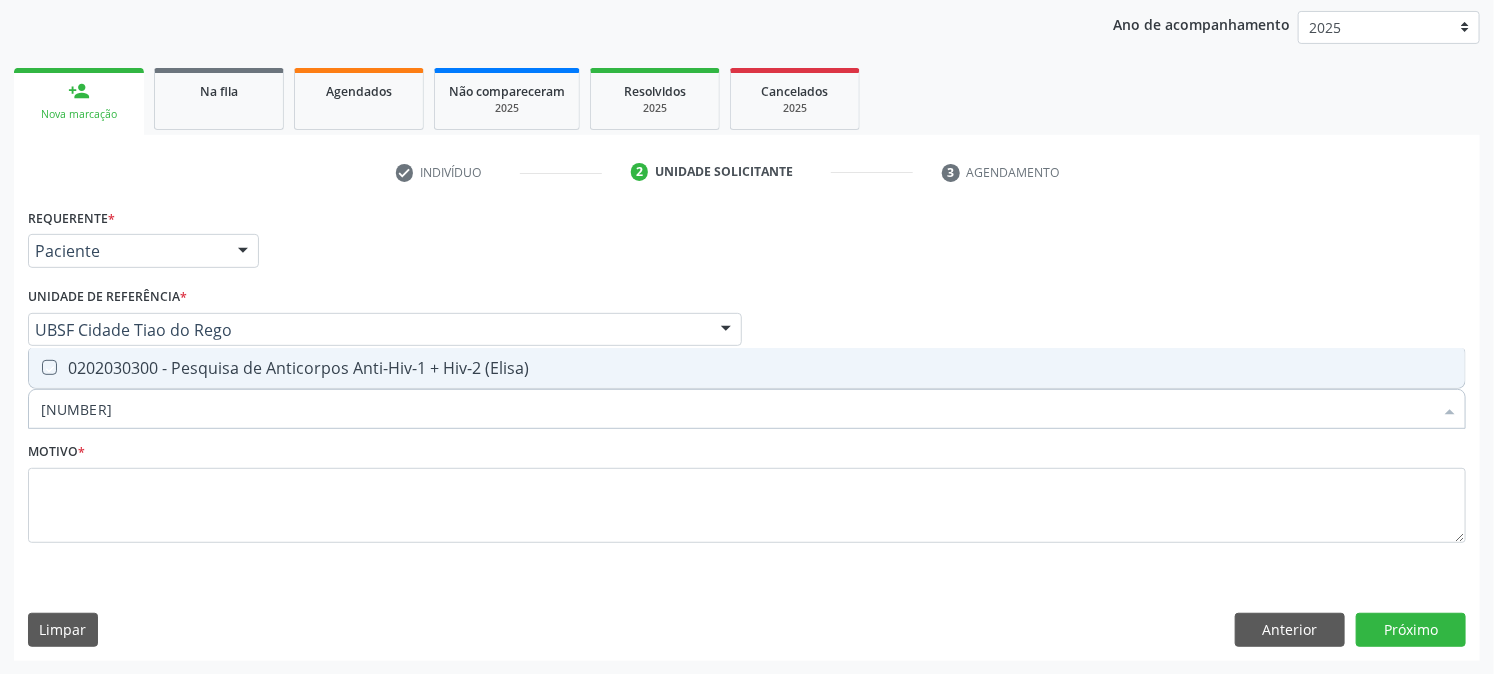 checkbox on "true" 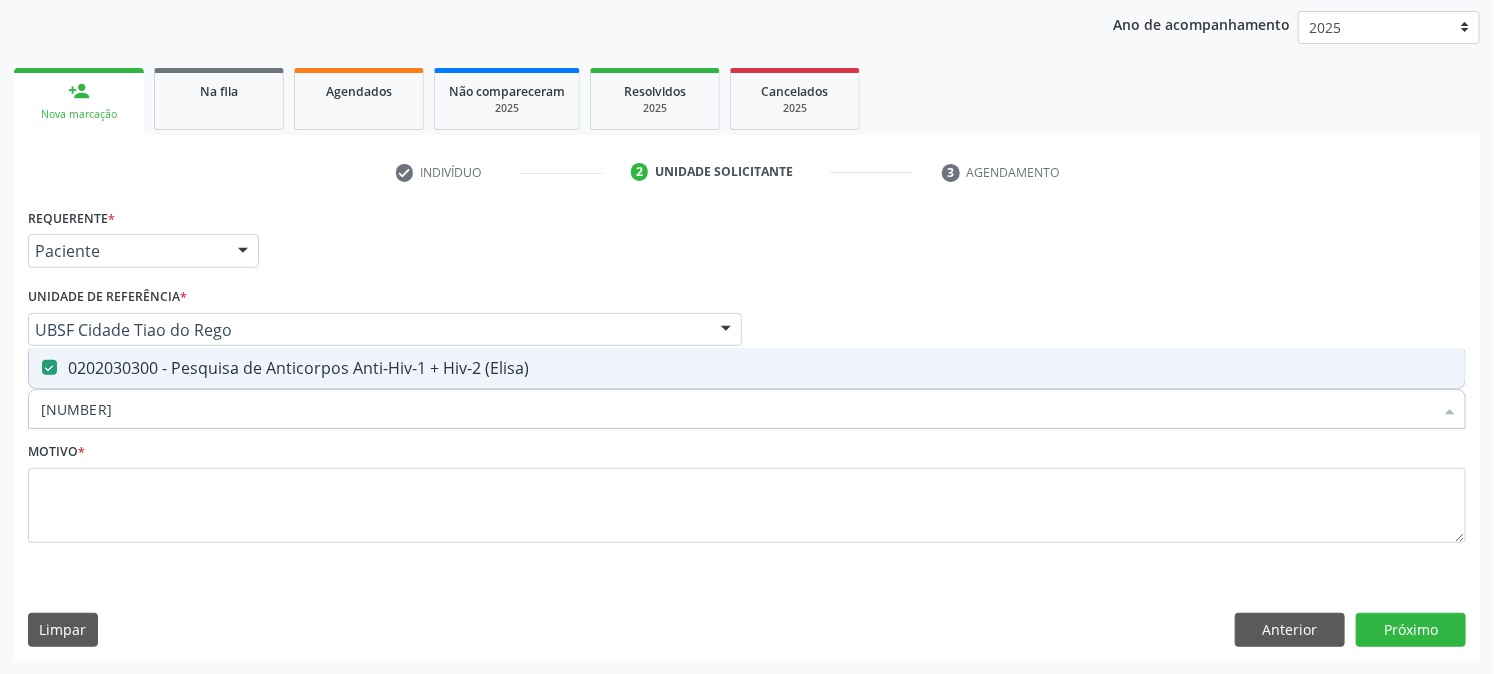 drag, startPoint x: 141, startPoint y: 398, endPoint x: 6, endPoint y: 492, distance: 164.50227 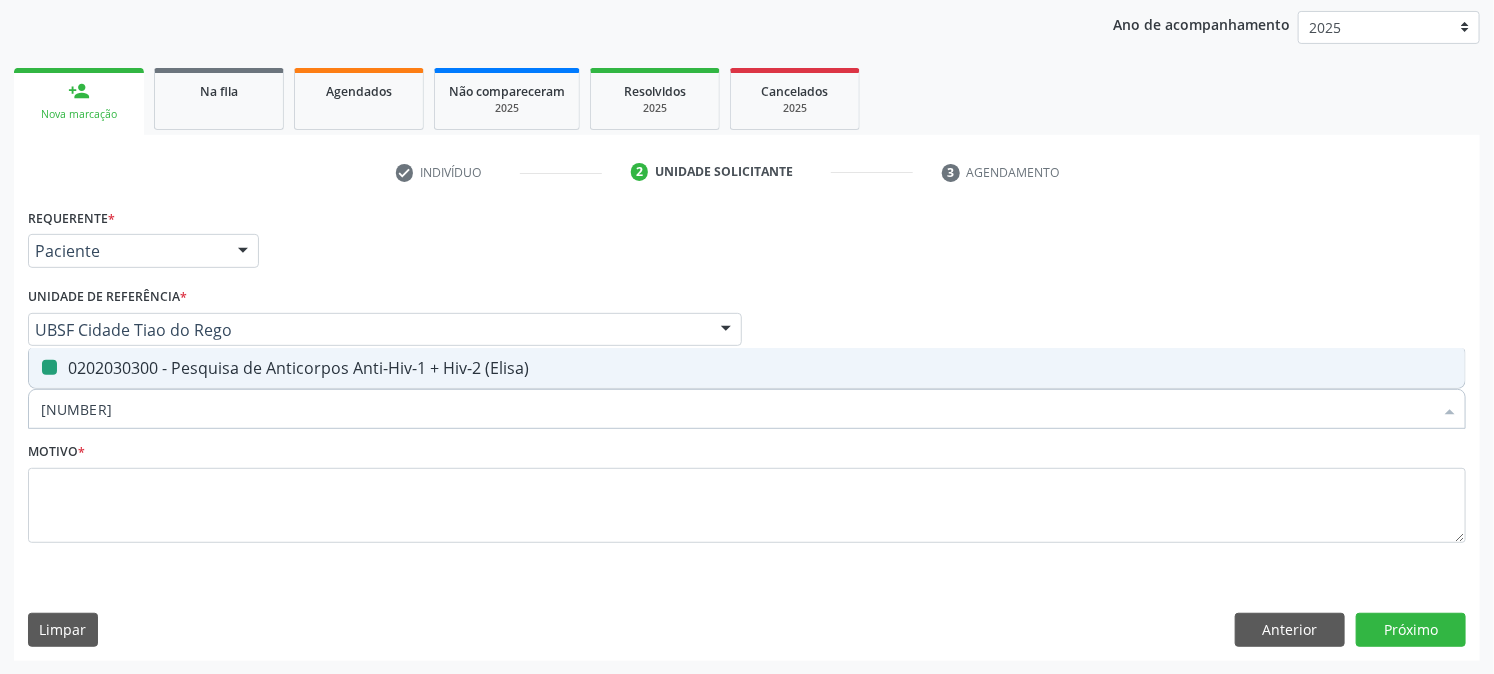 type 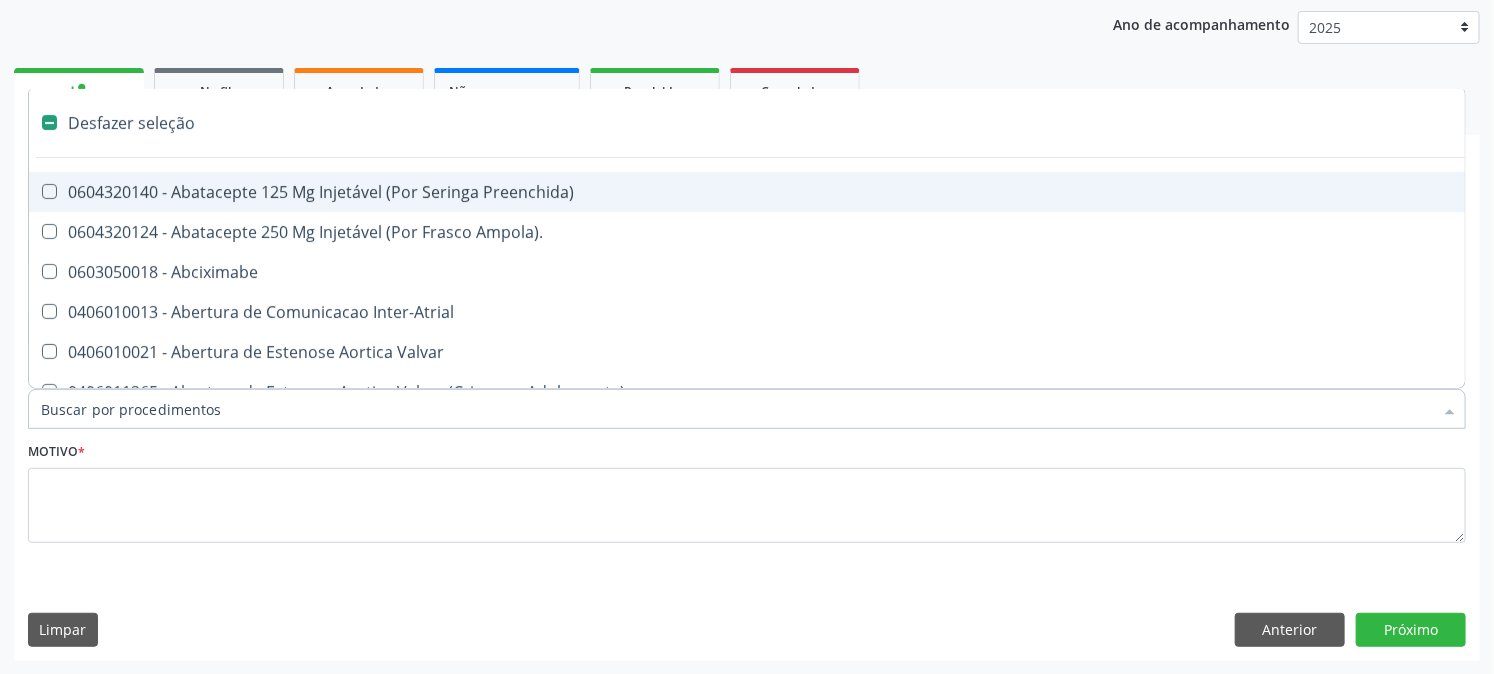 checkbox on "false" 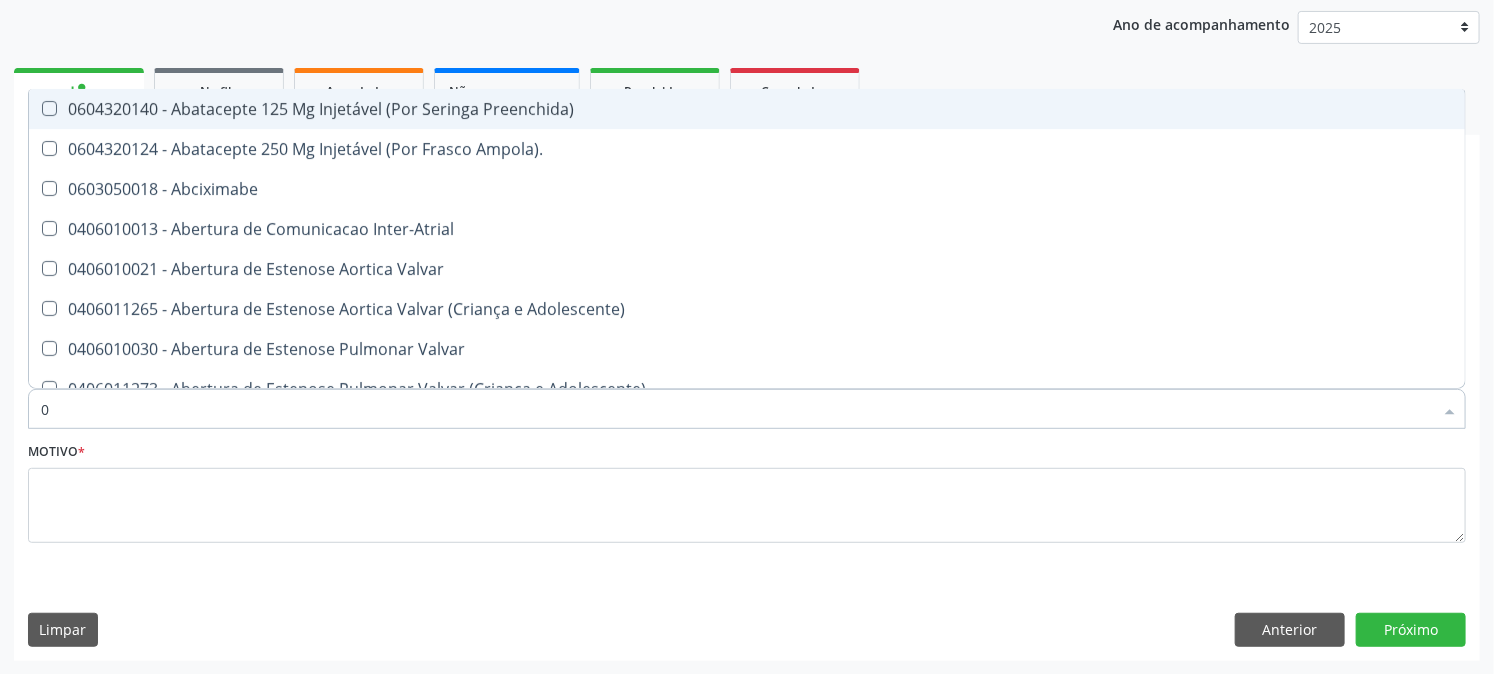 type on "02" 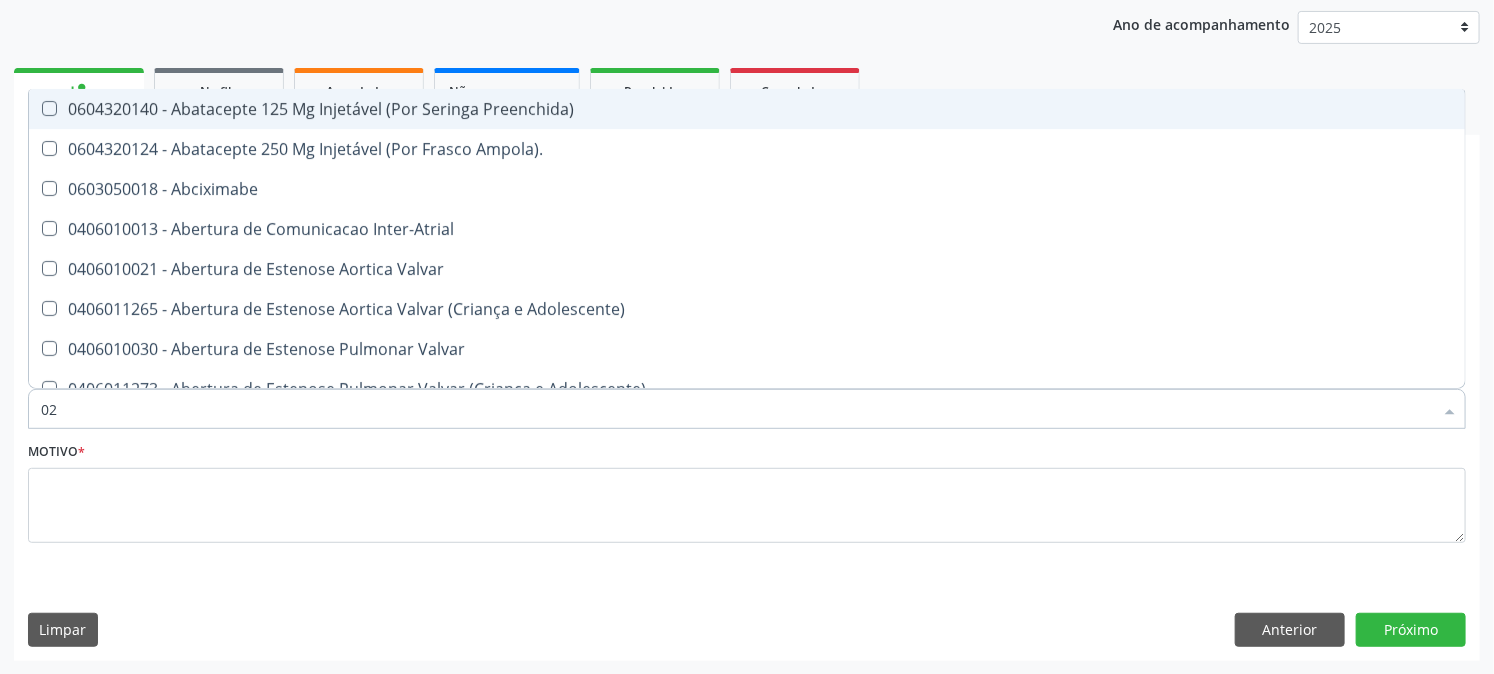 checkbox on "true" 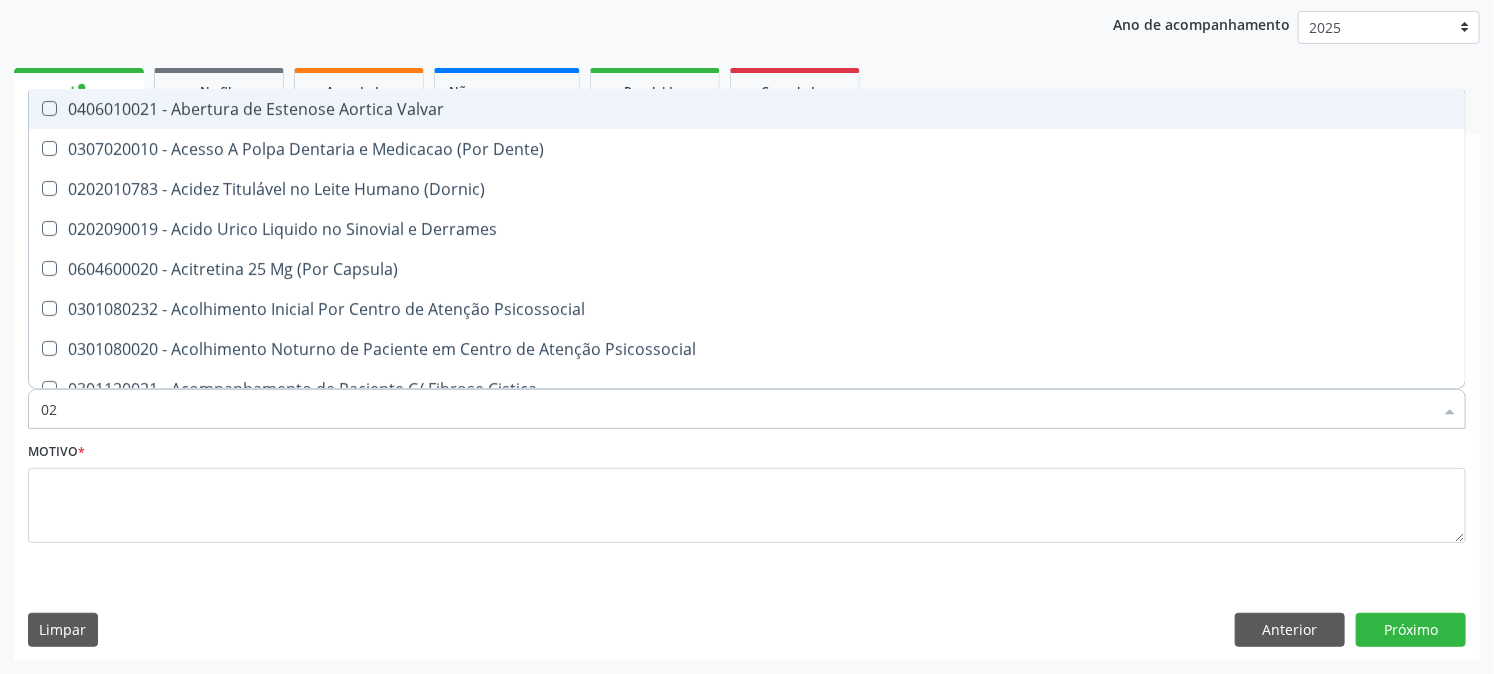 type on "020" 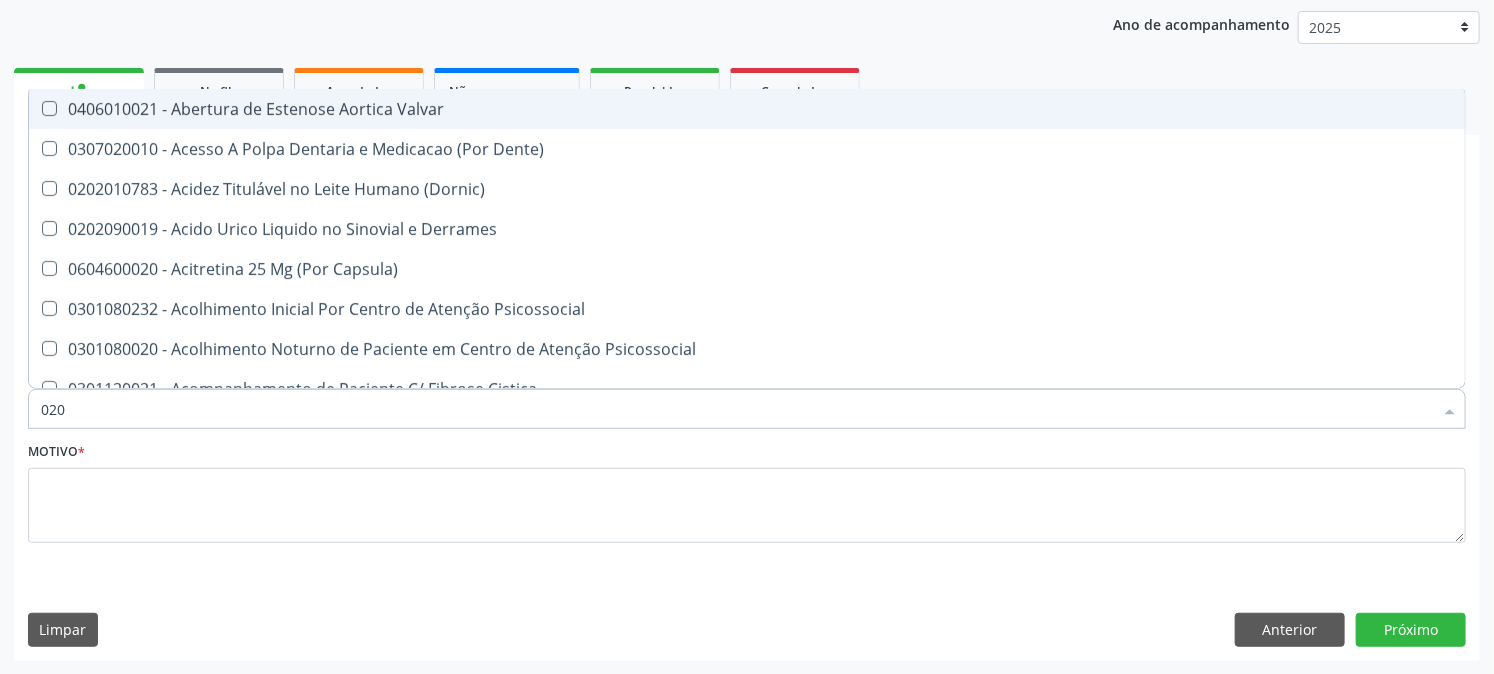 checkbox on "true" 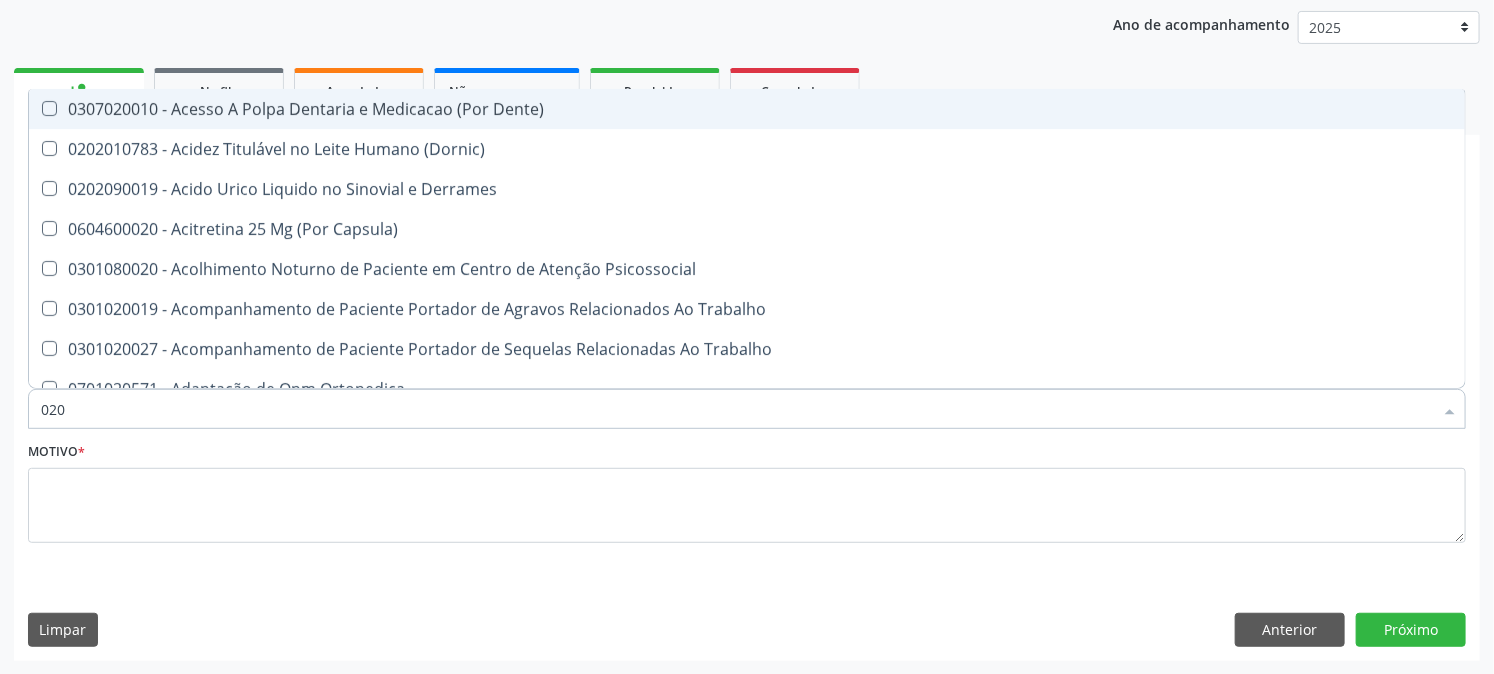 type on "0202" 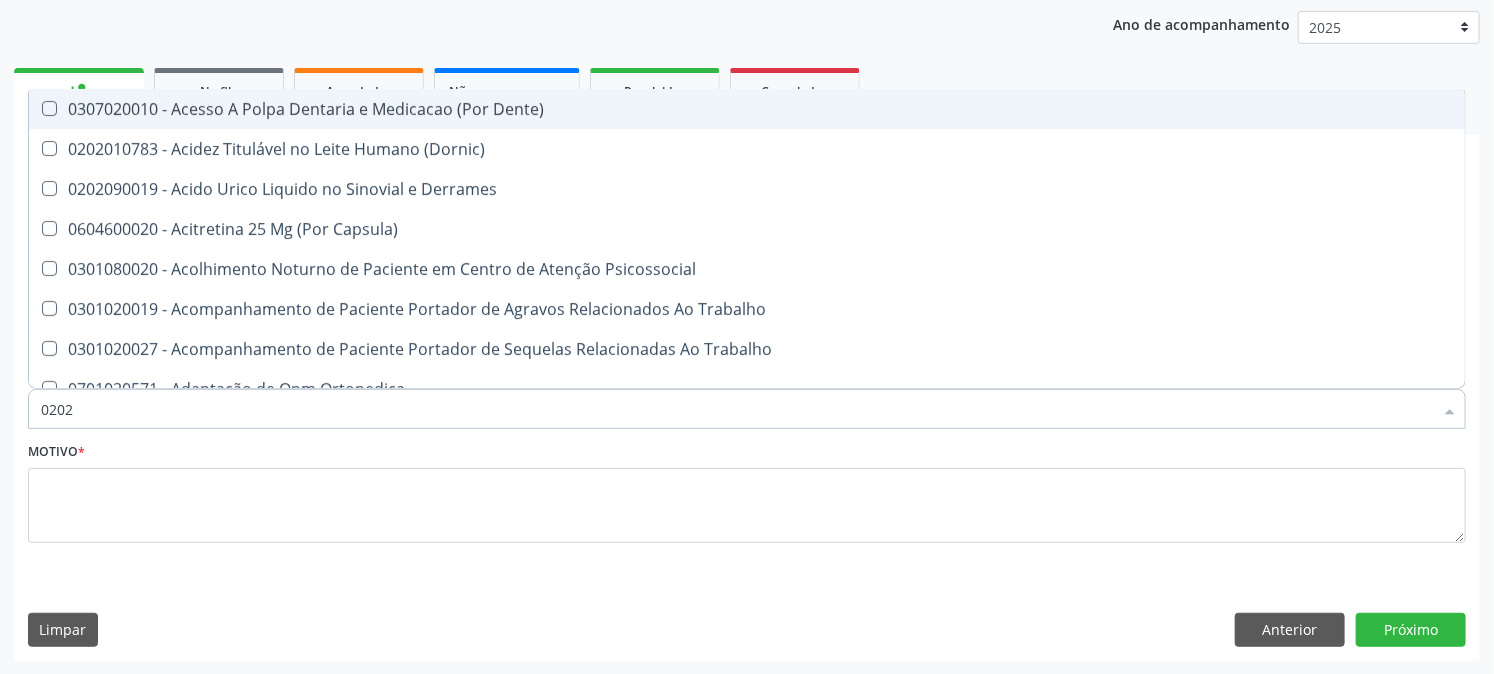 checkbox on "true" 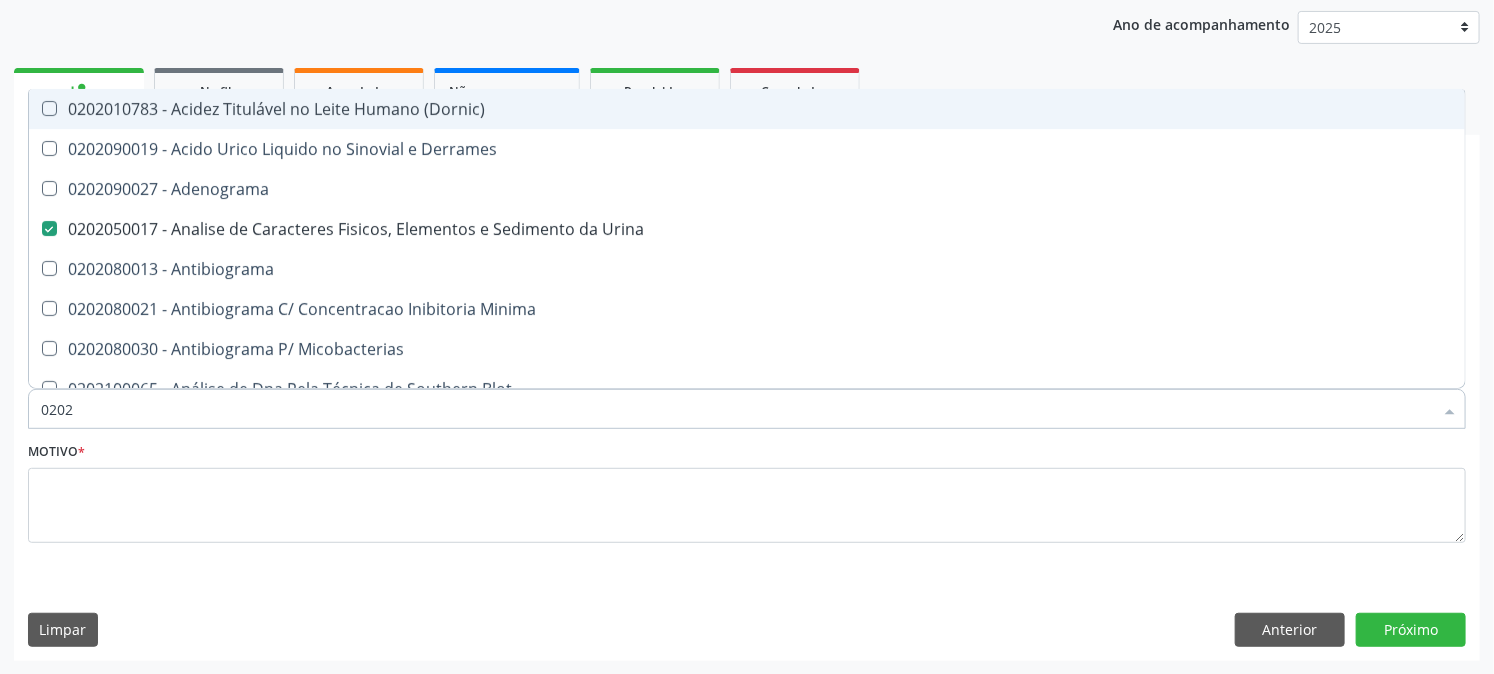 type on "02020" 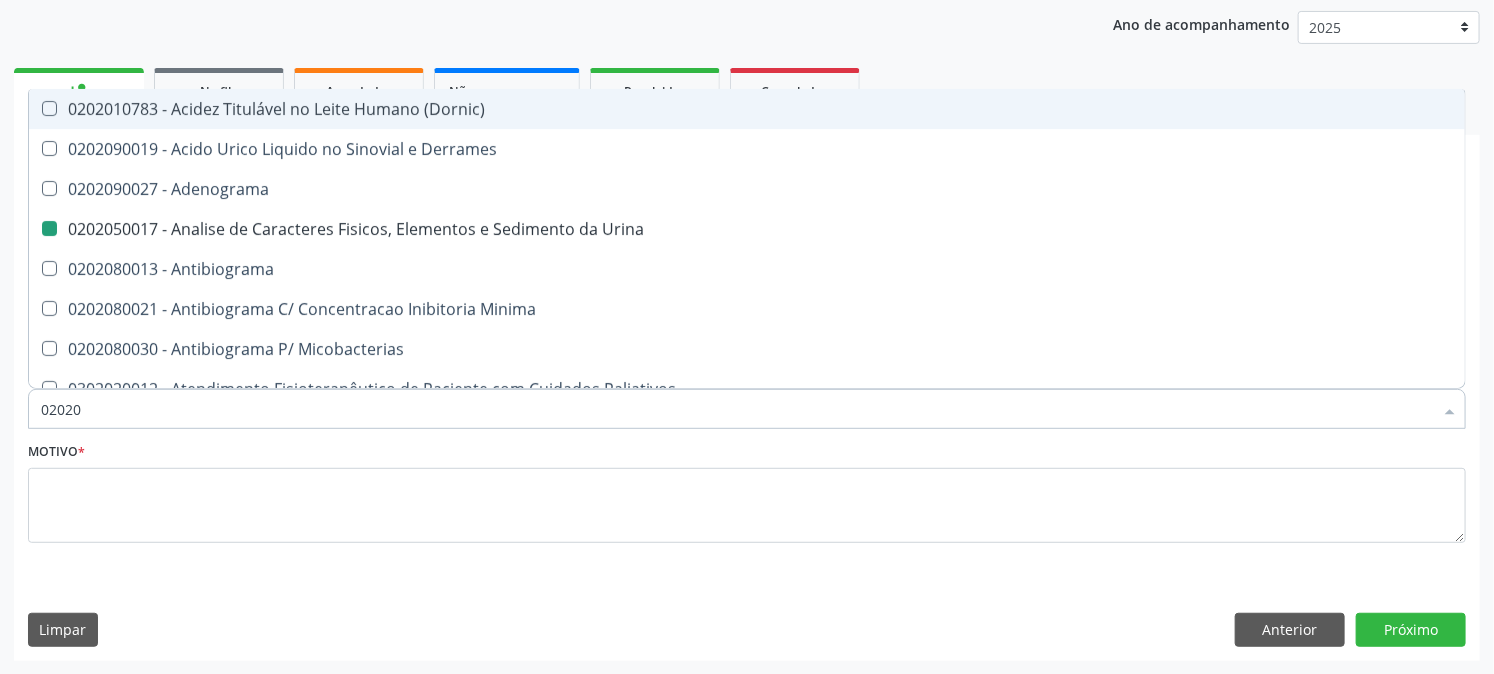 type on "020203" 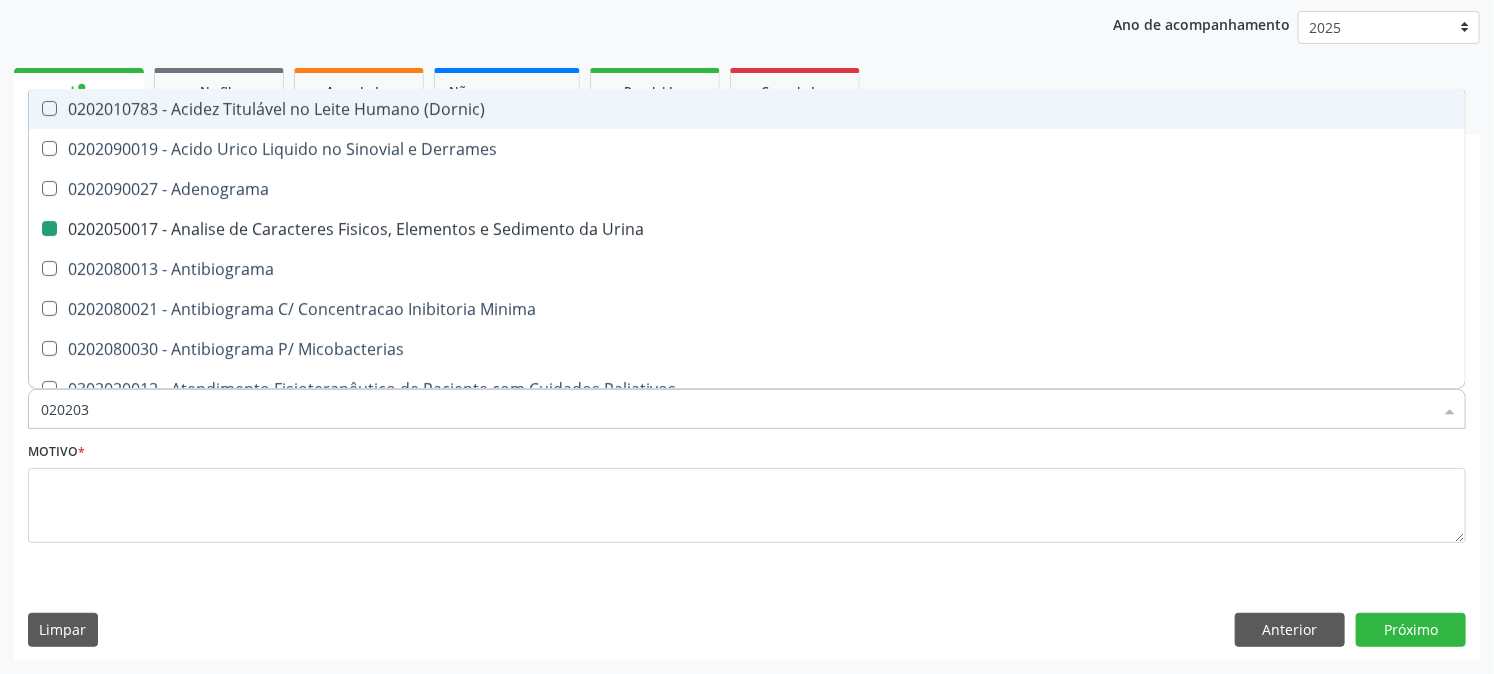 checkbox on "false" 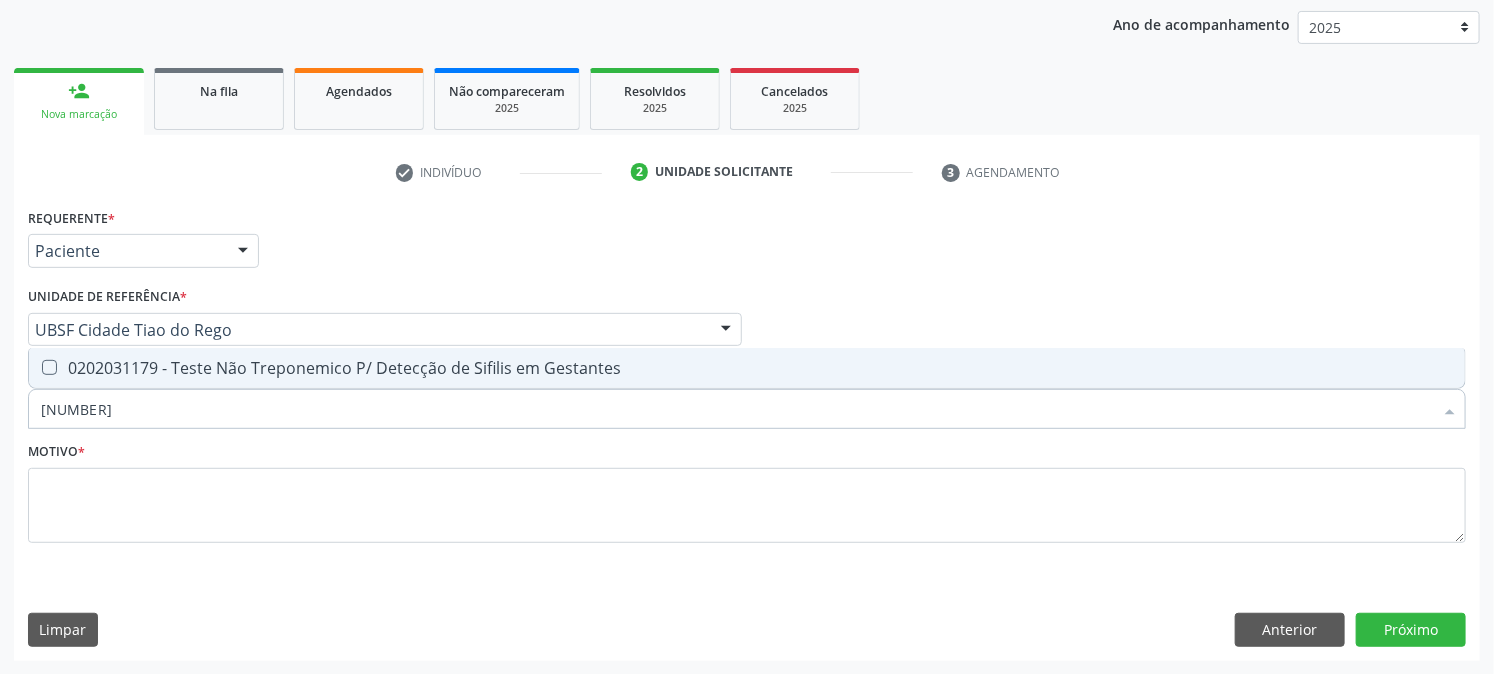 type on "0202031179" 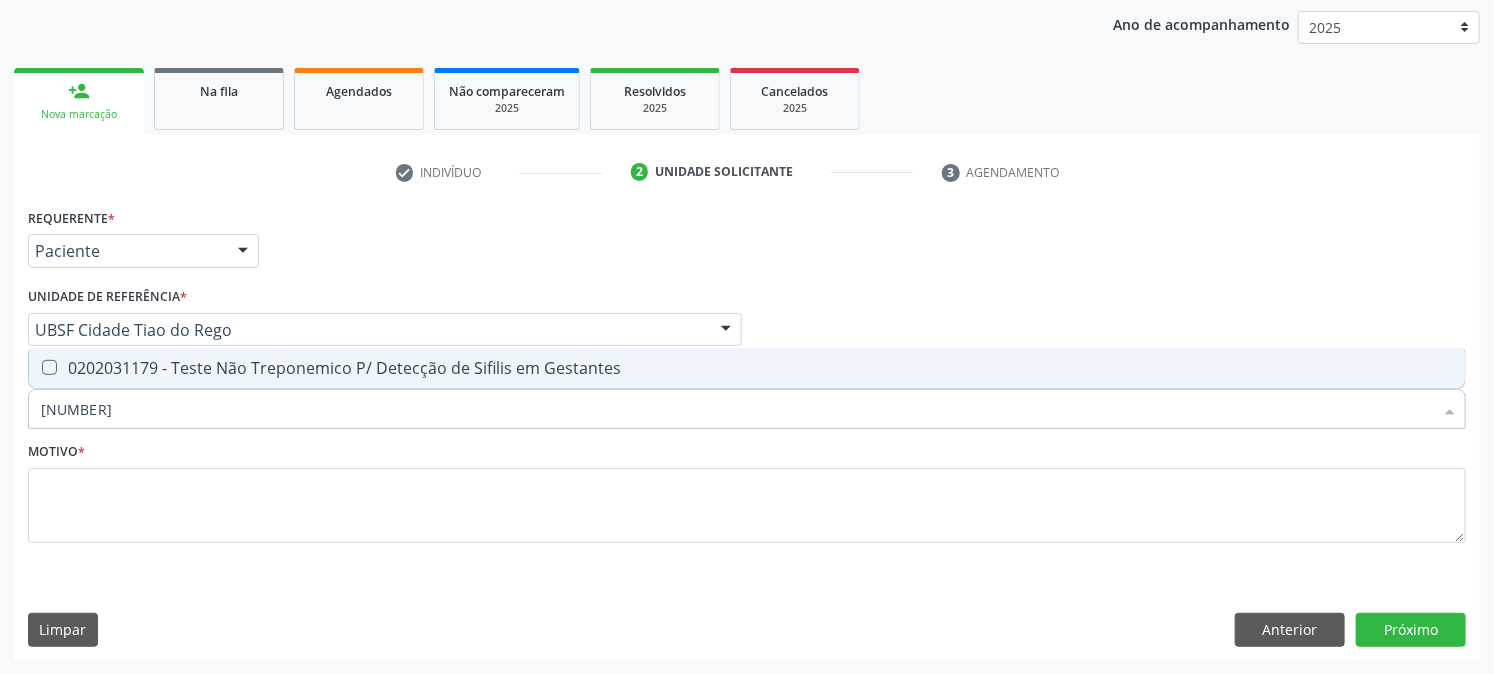 checkbox on "true" 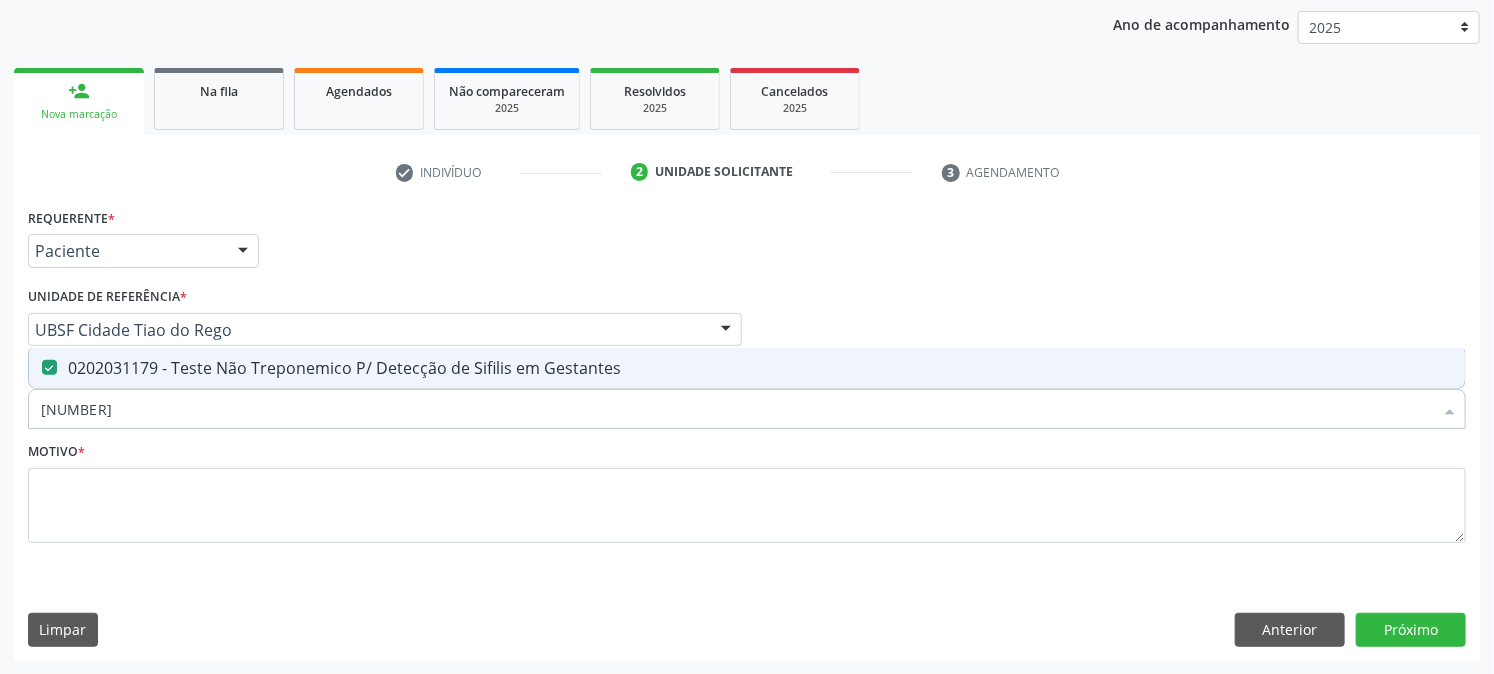 drag, startPoint x: 138, startPoint y: 404, endPoint x: 7, endPoint y: 404, distance: 131 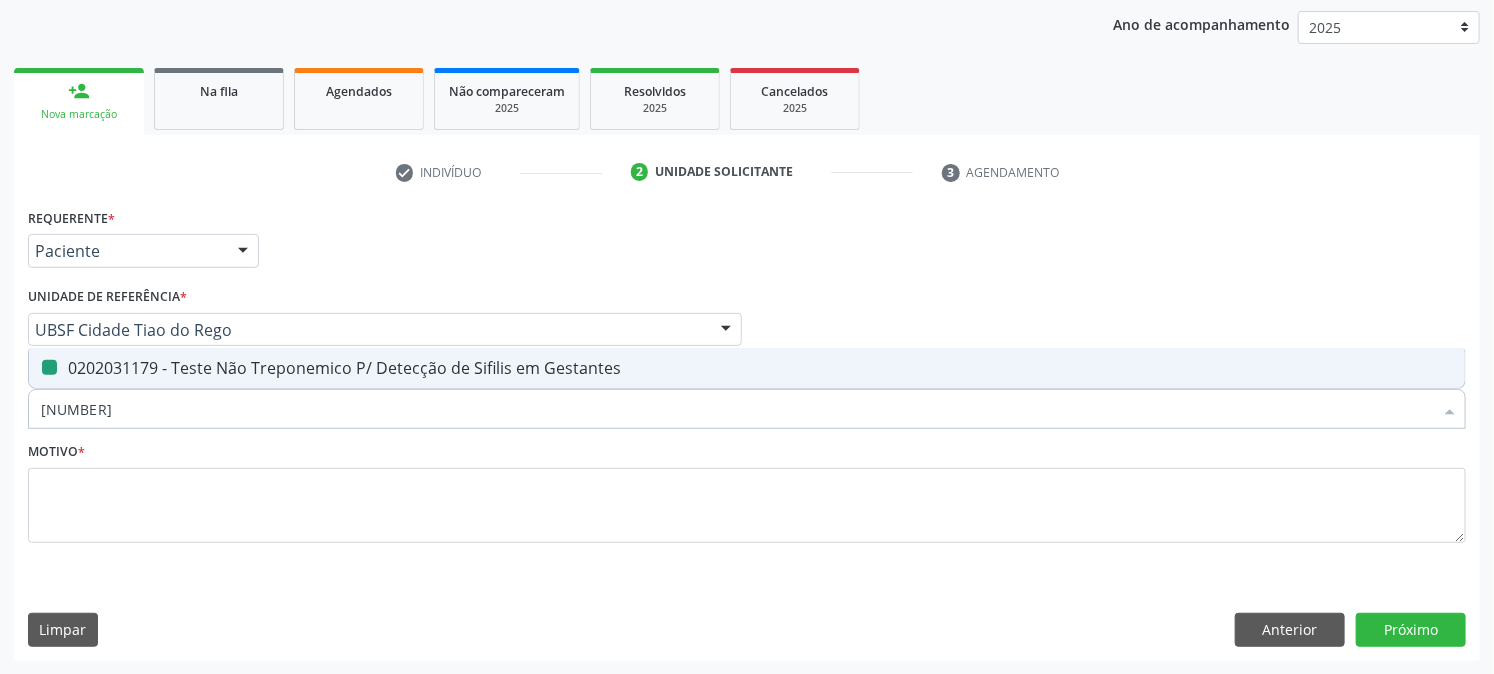 type 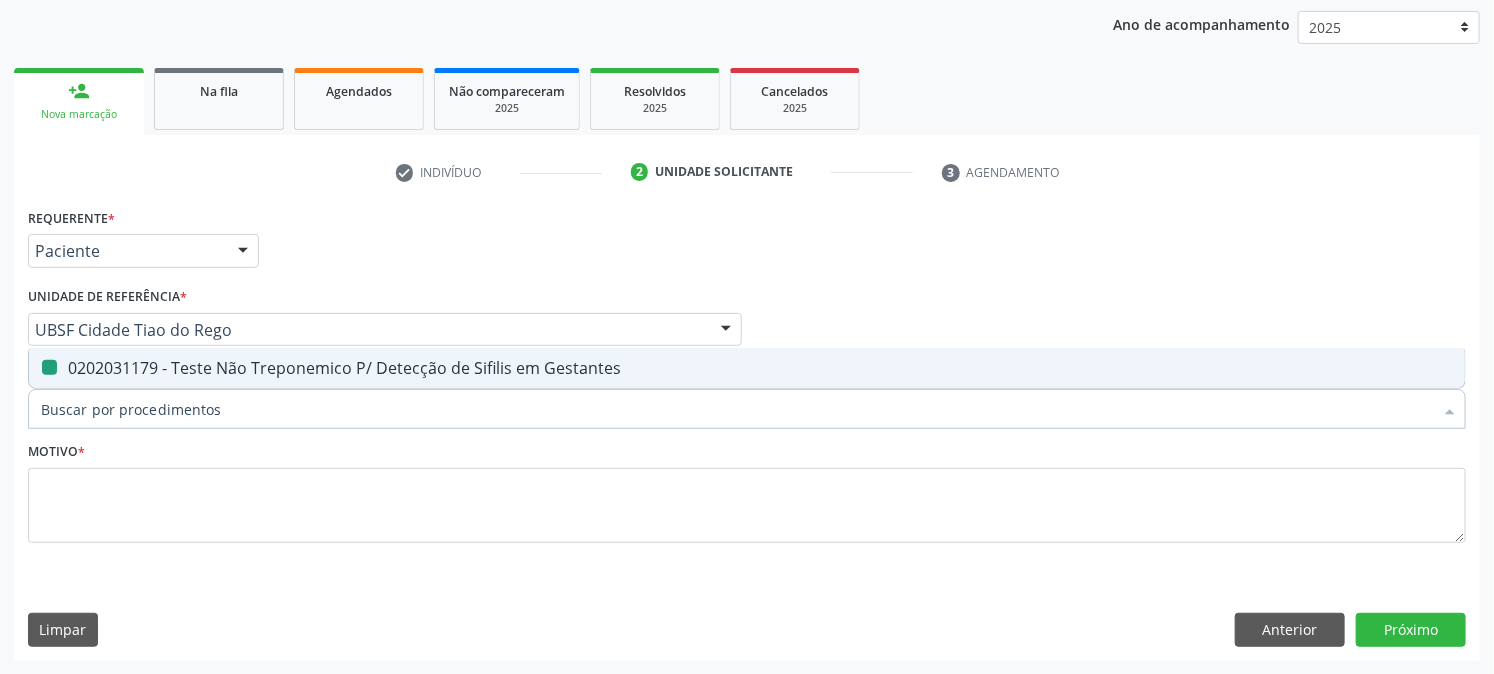checkbox on "false" 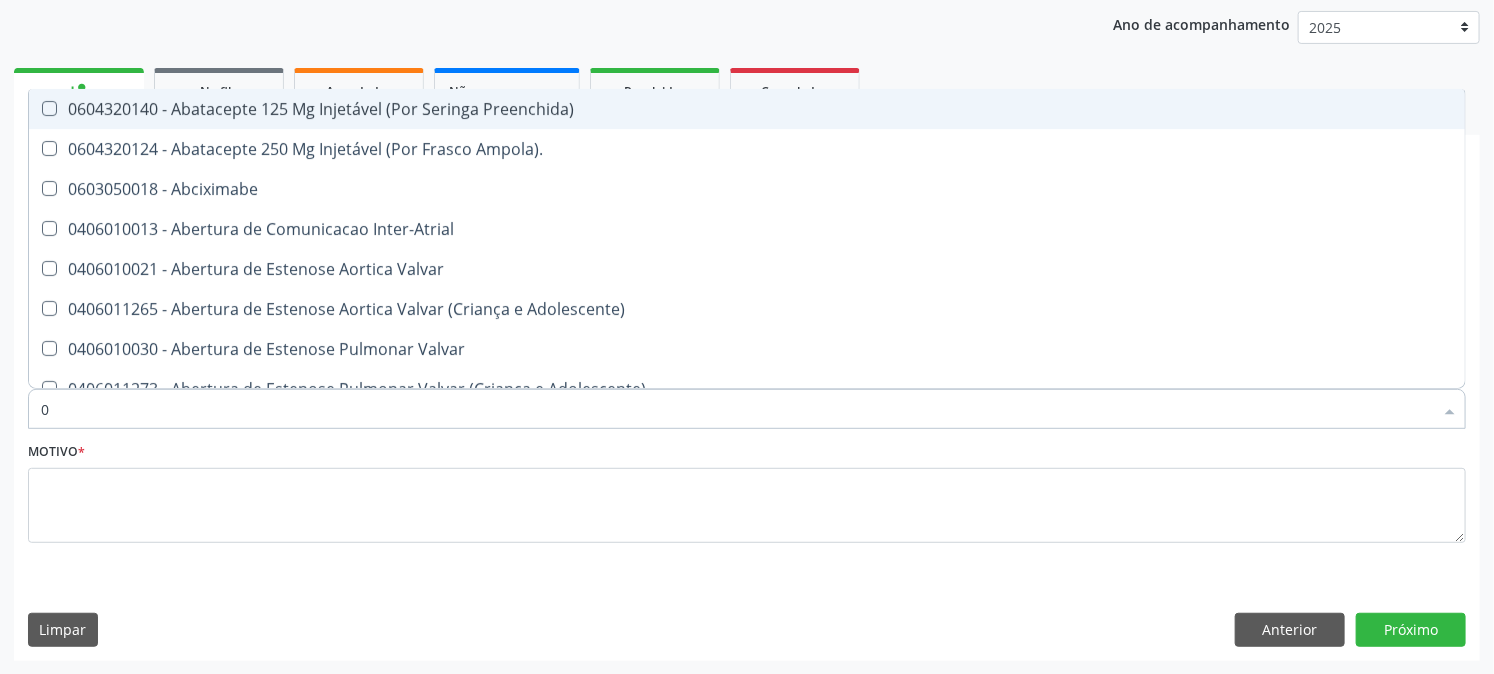 type on "02" 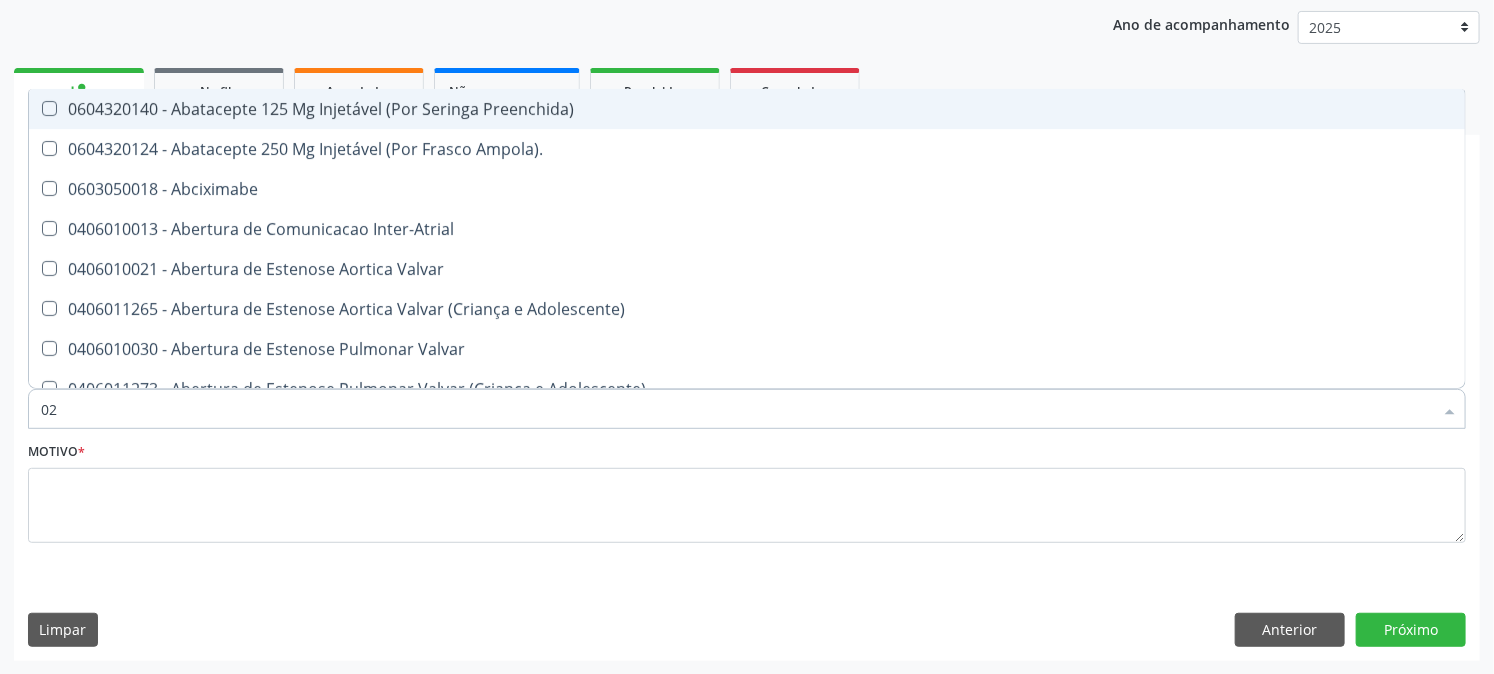 checkbox on "true" 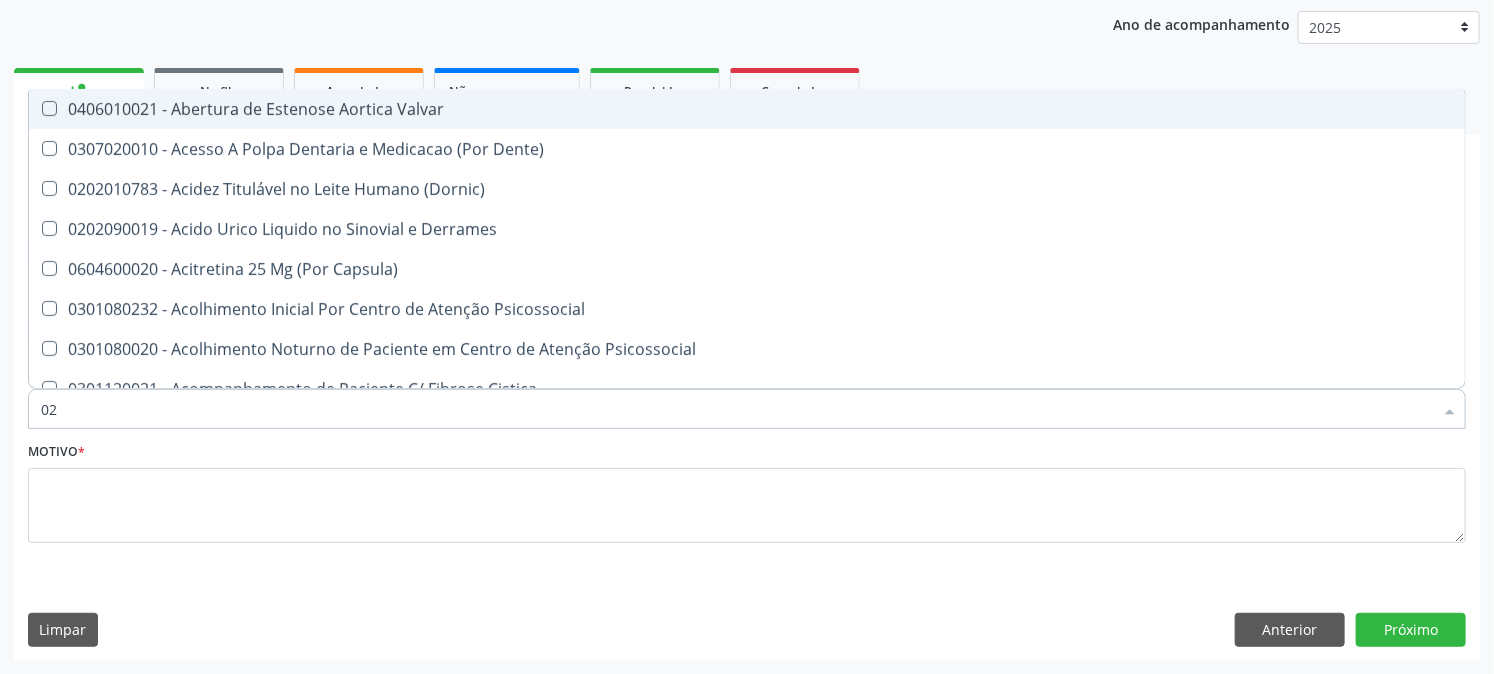 type on "020" 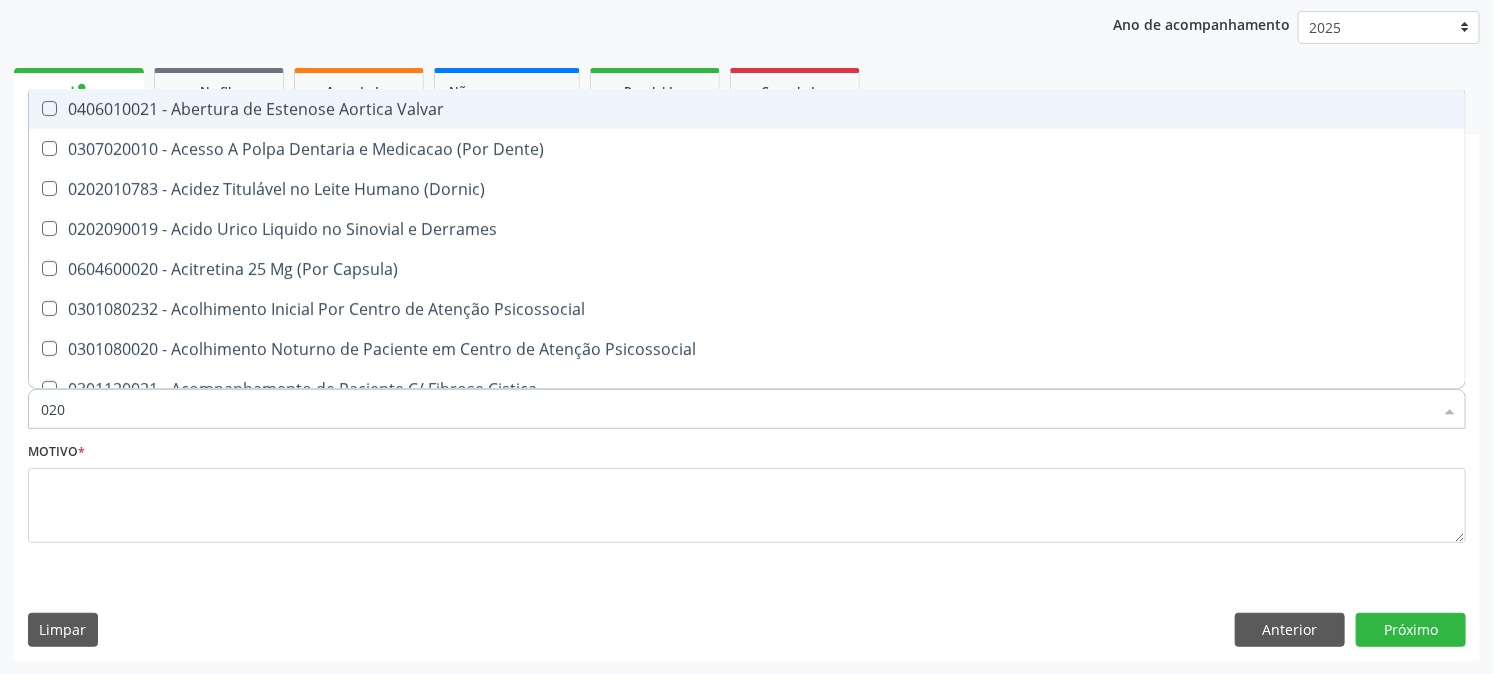 checkbox on "true" 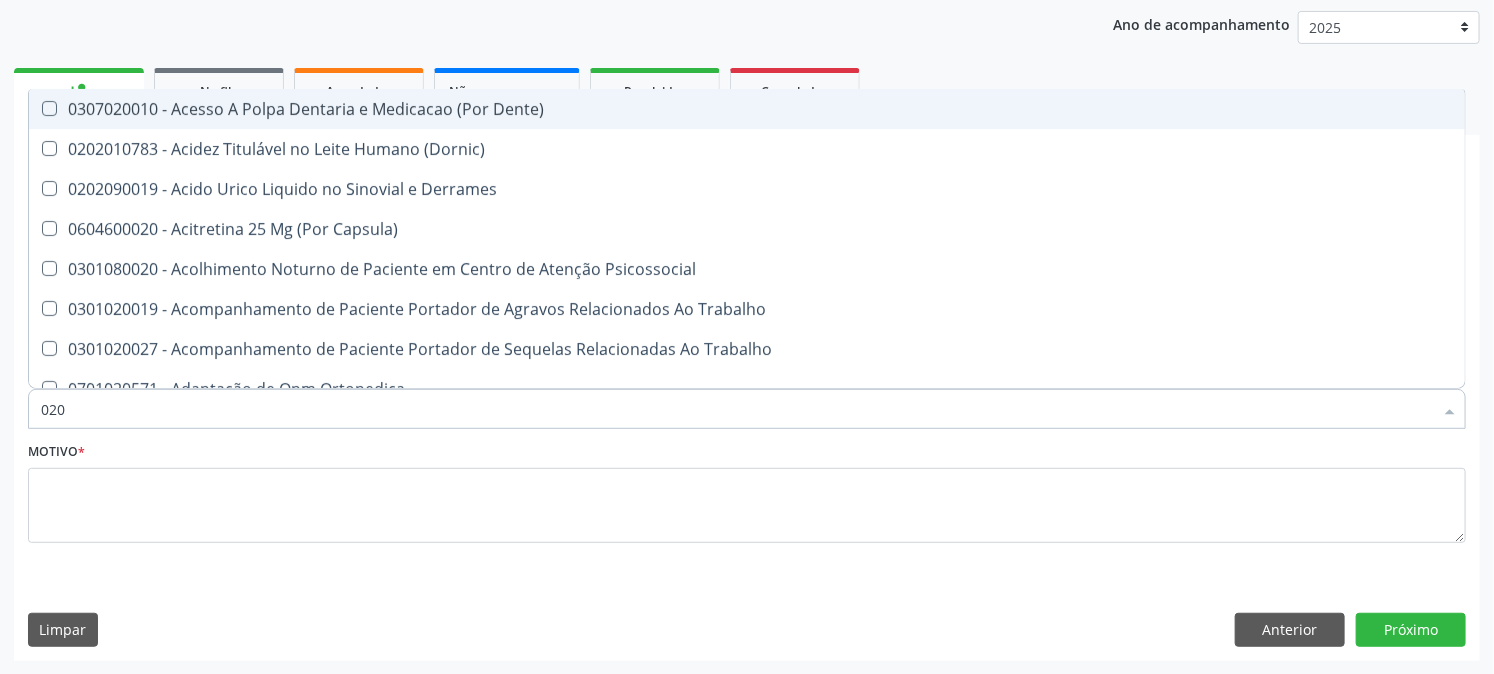 type on "0202" 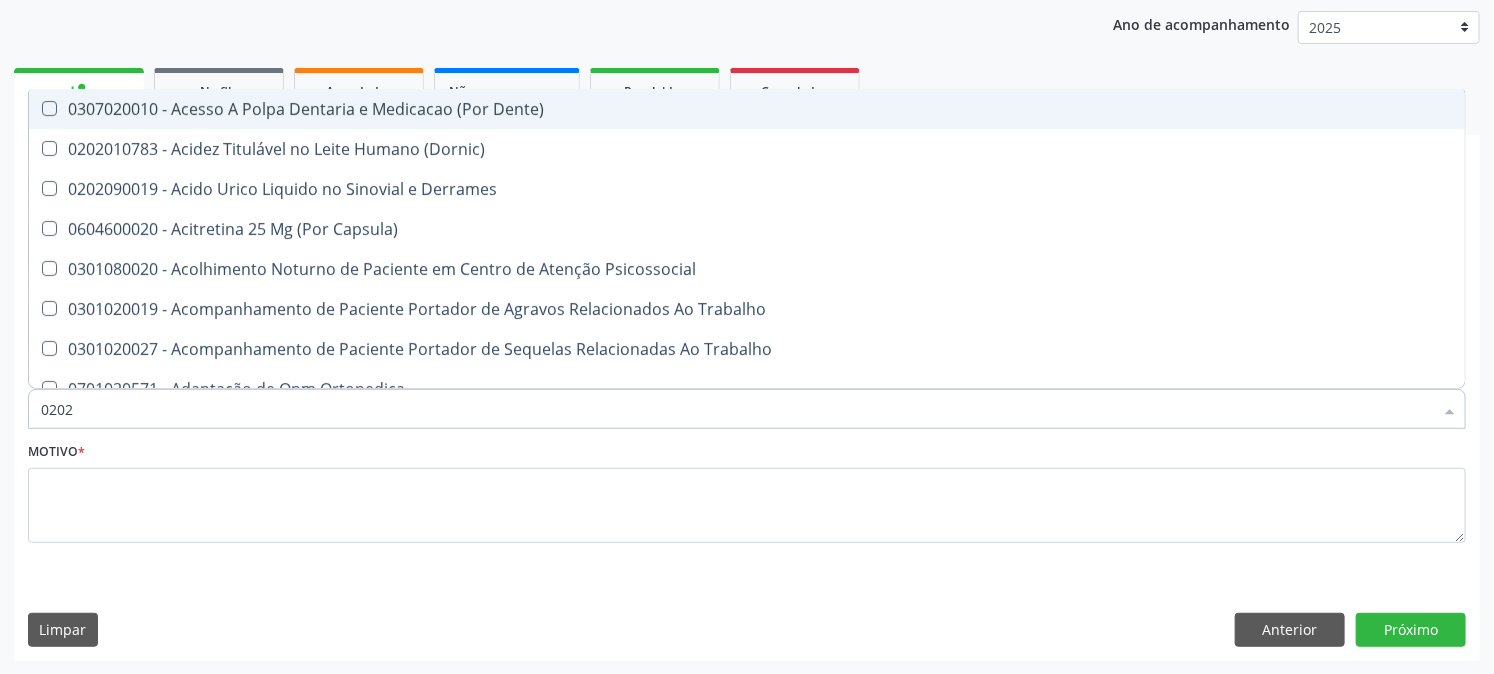 checkbox on "true" 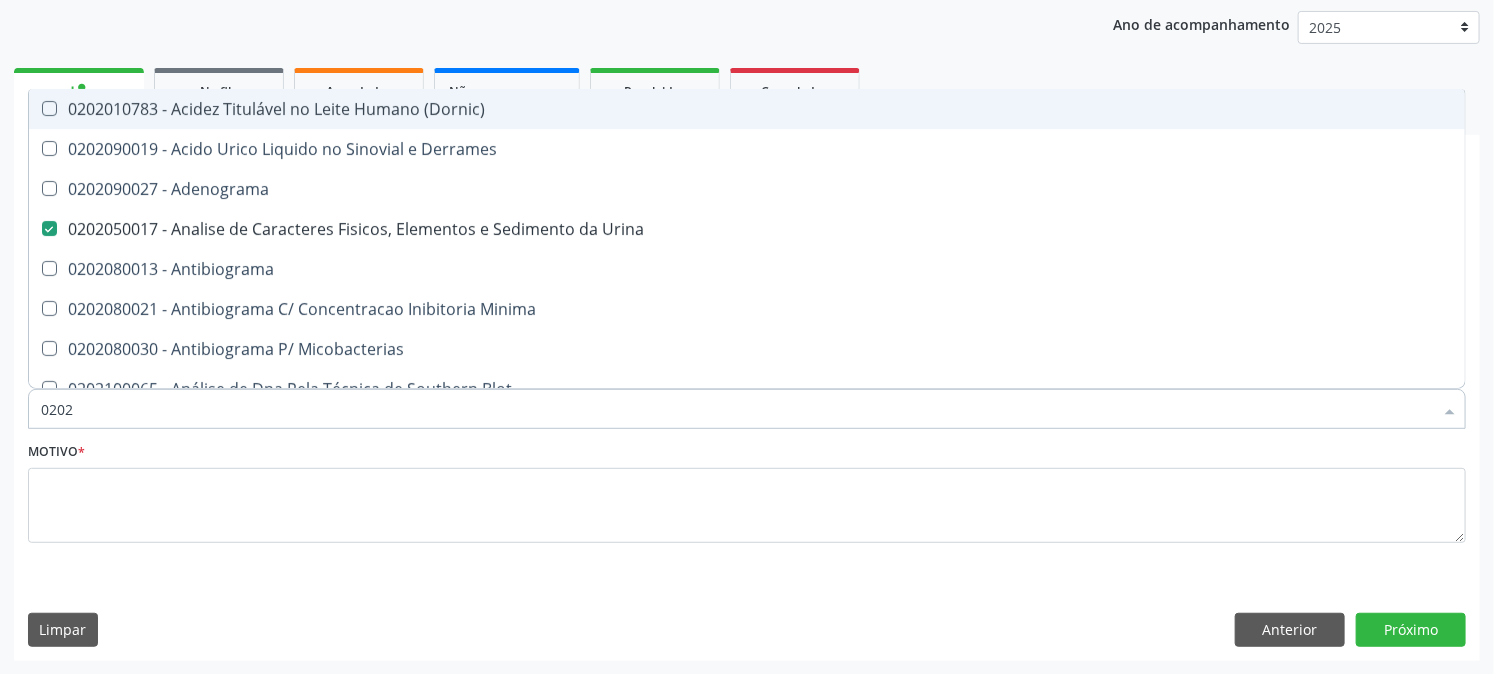 type on "02020" 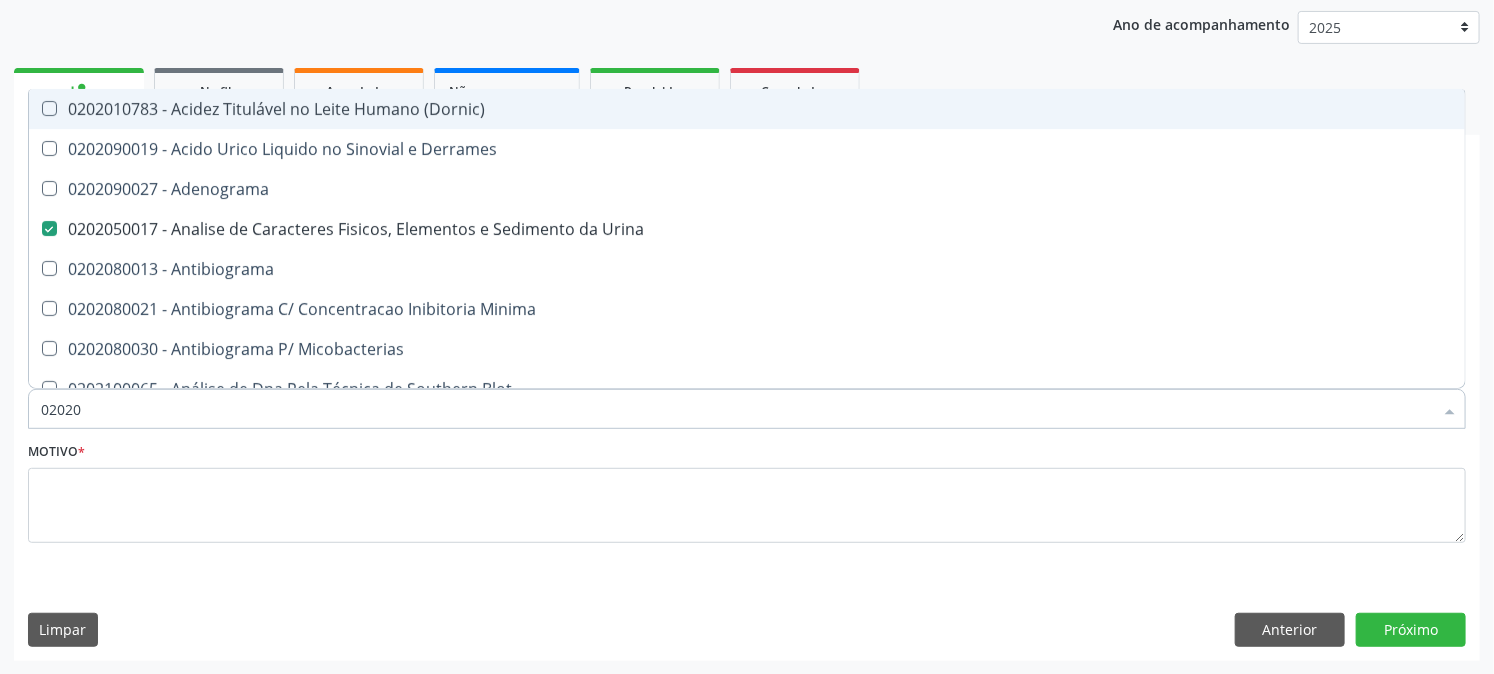 checkbox on "true" 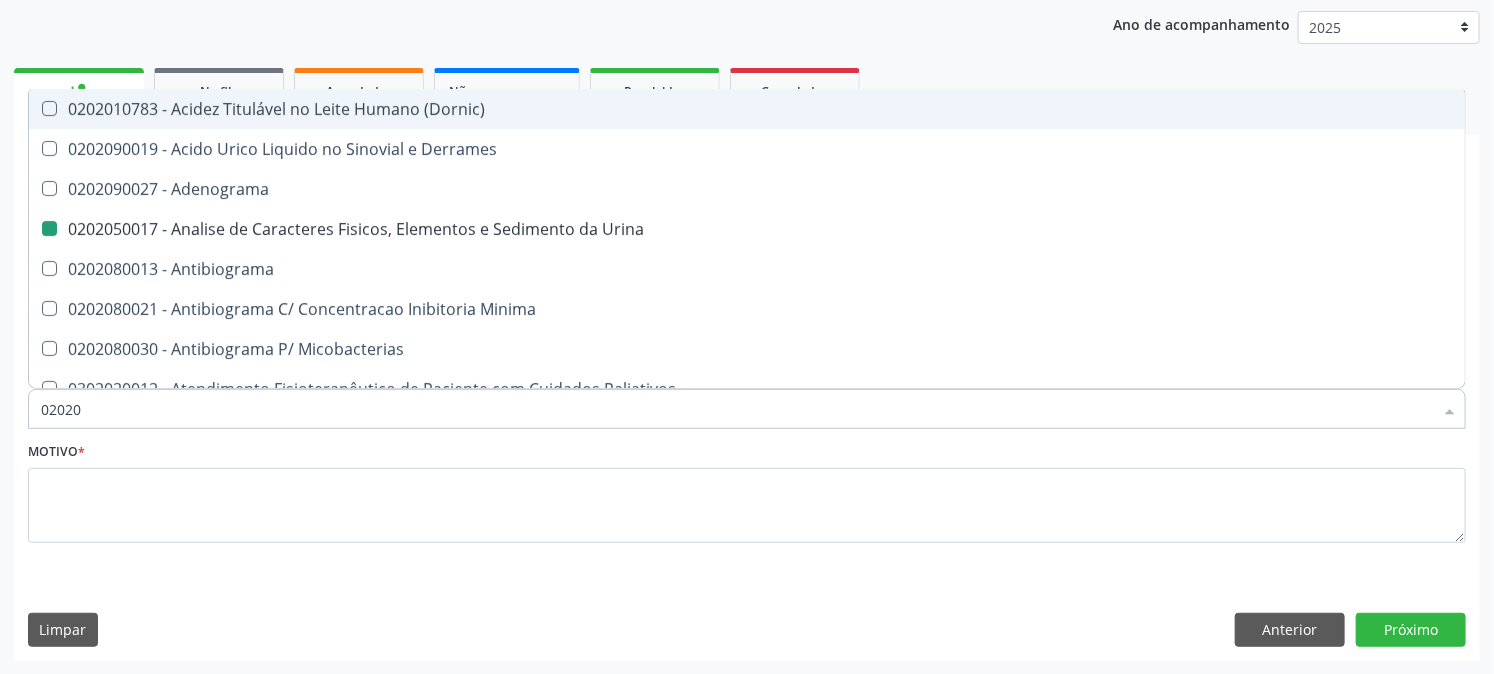 type on "020208" 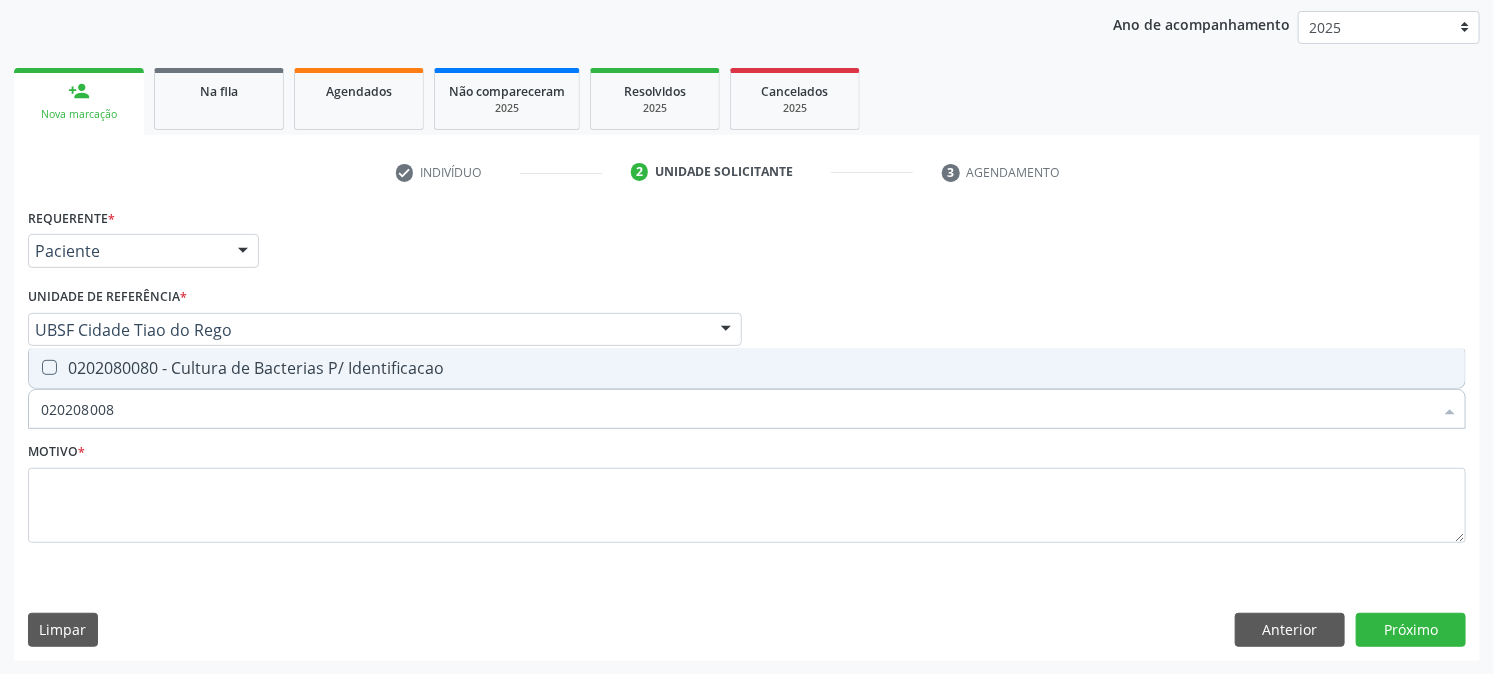 type on "0202080080" 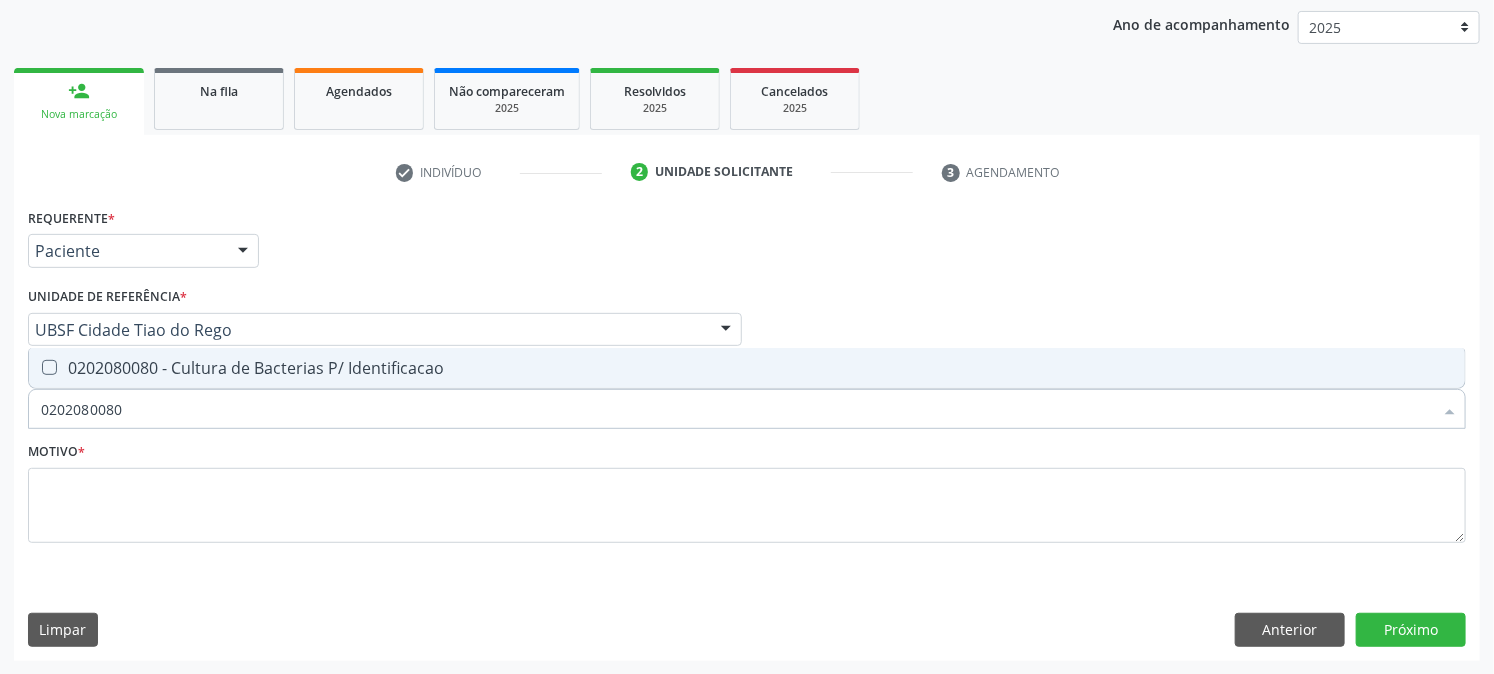 click on "0202080080 - Cultura de Bacterias P/ Identificacao" at bounding box center [747, 368] 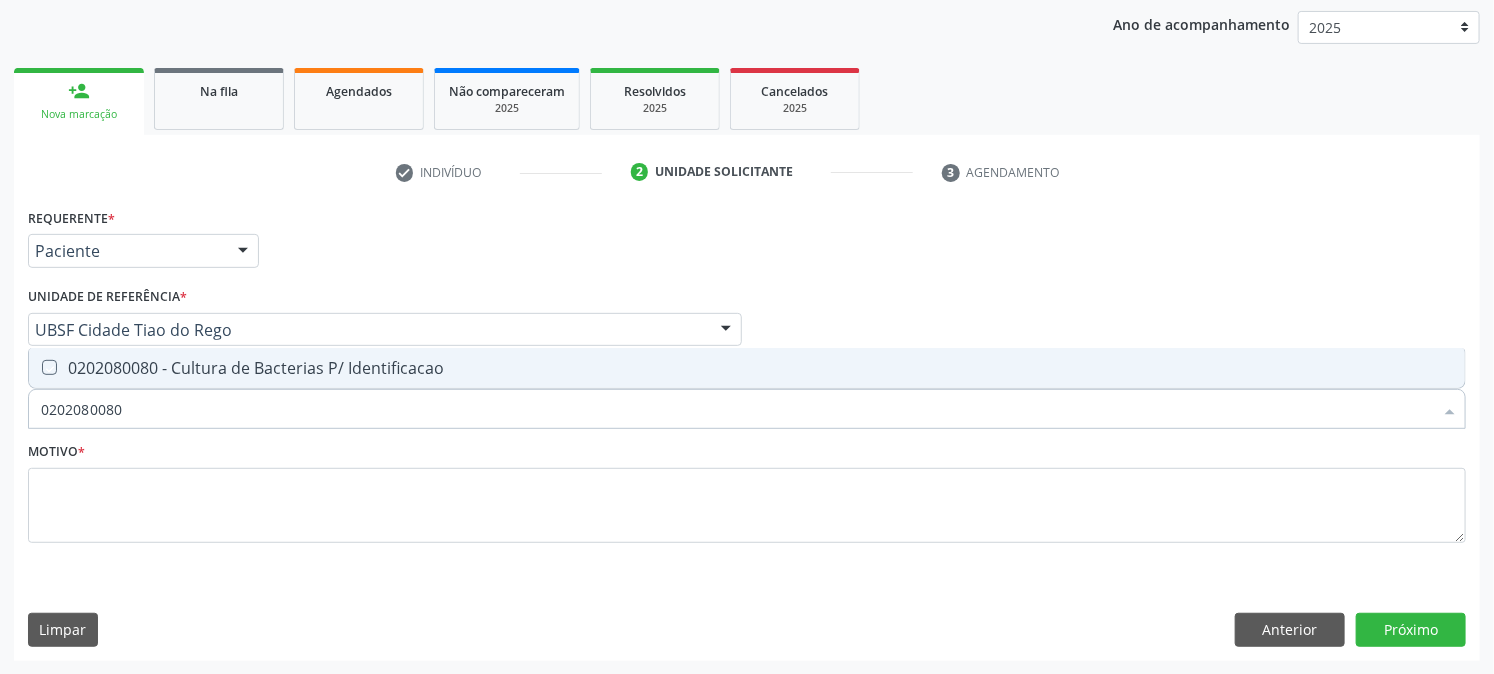 checkbox on "true" 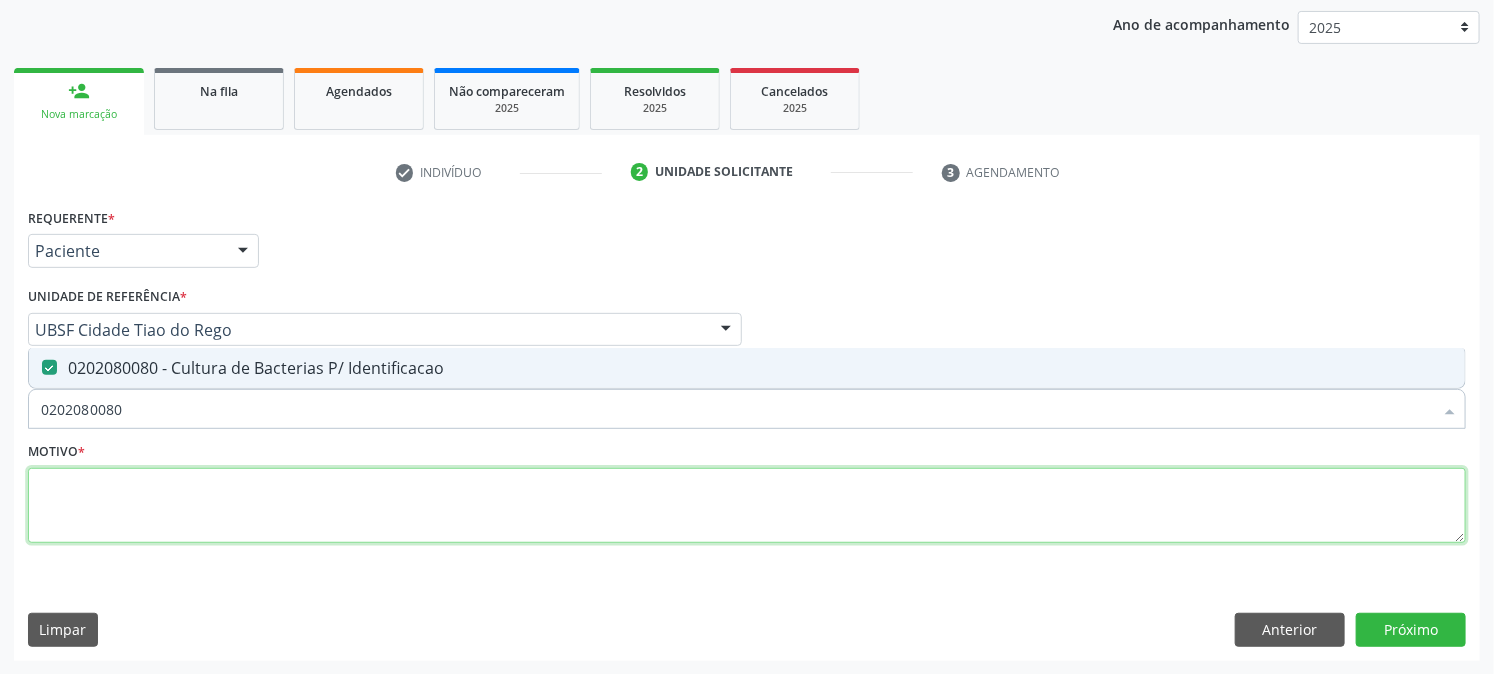click at bounding box center (747, 506) 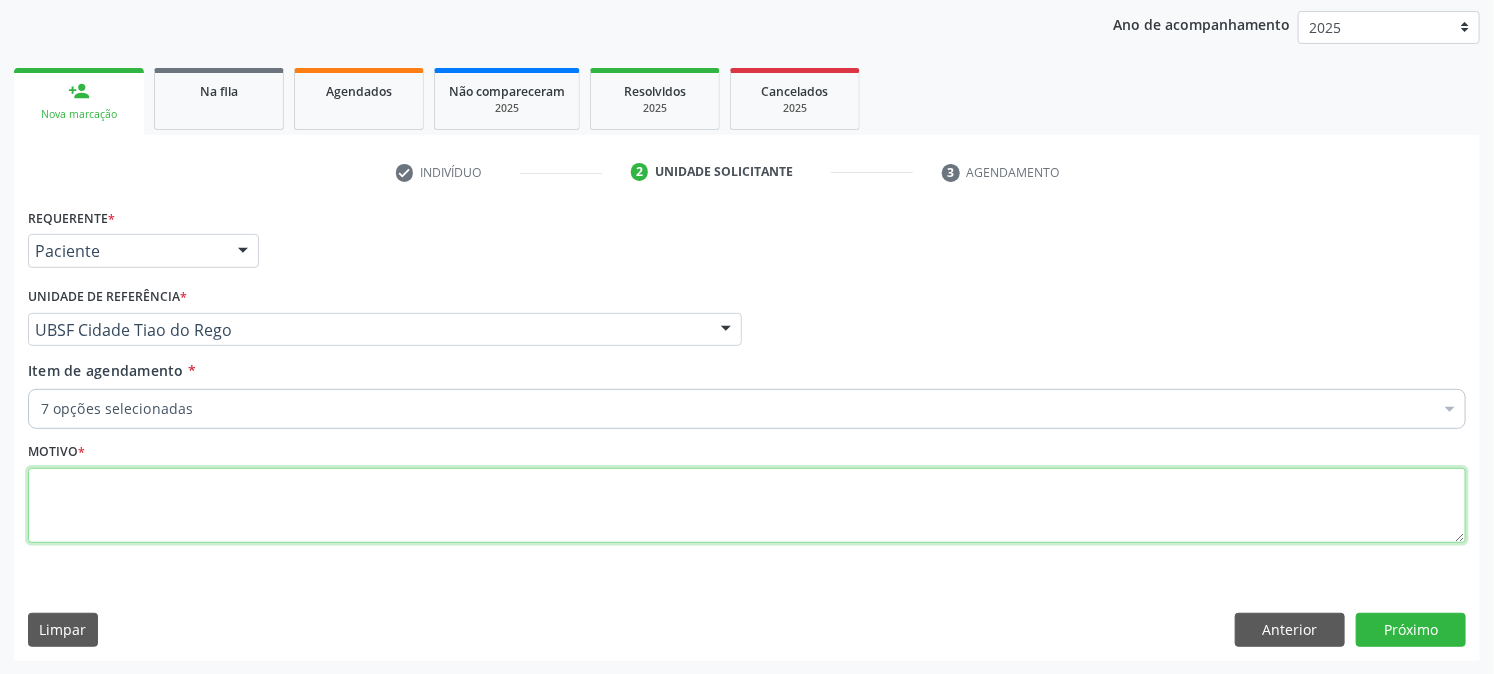 click at bounding box center (747, 506) 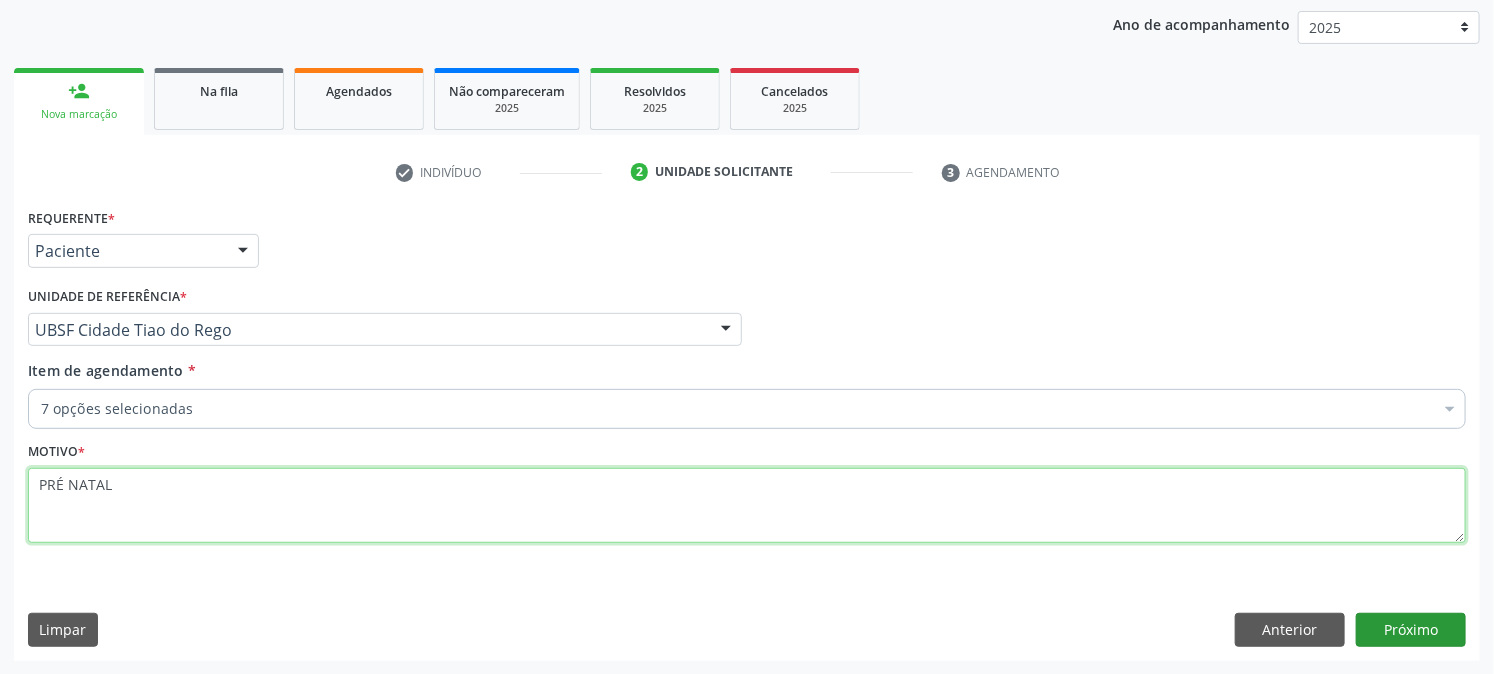 type on "PRÉ NATAL" 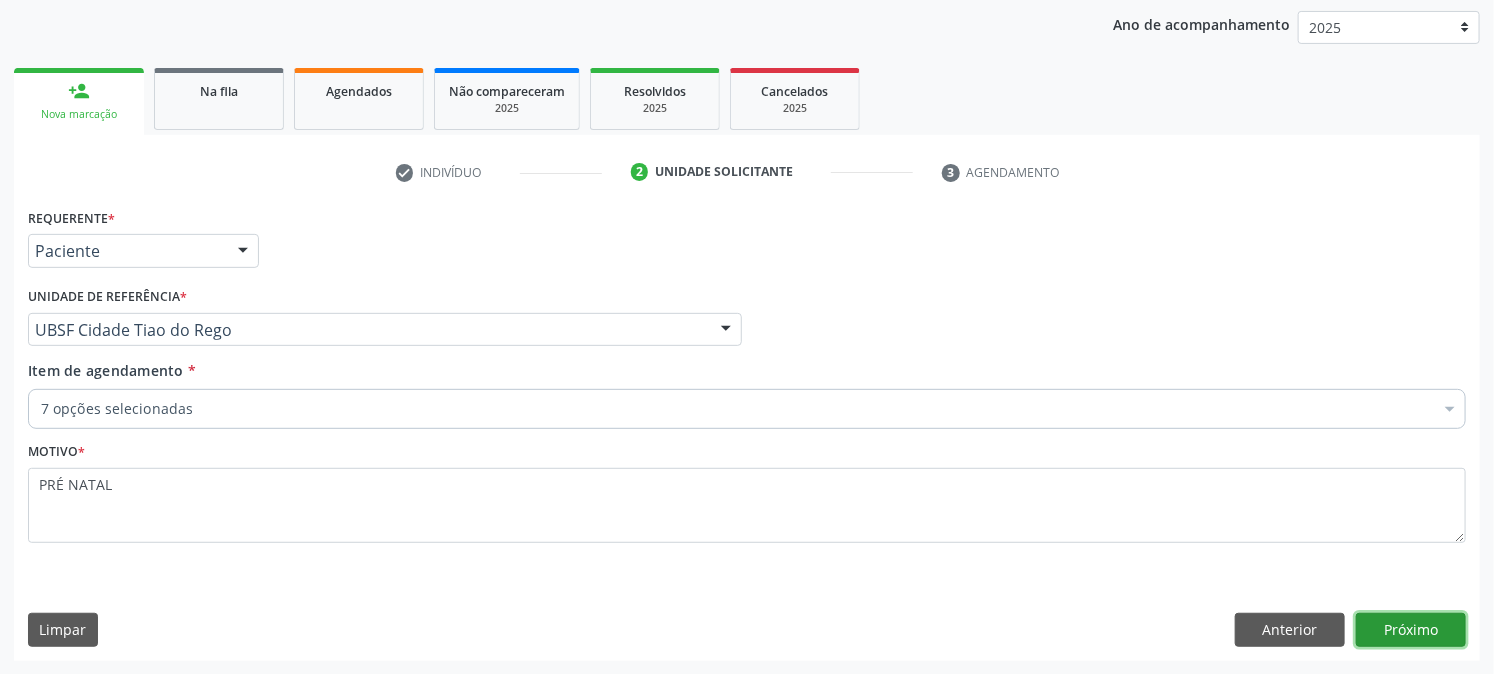 click on "Próximo" at bounding box center (1411, 630) 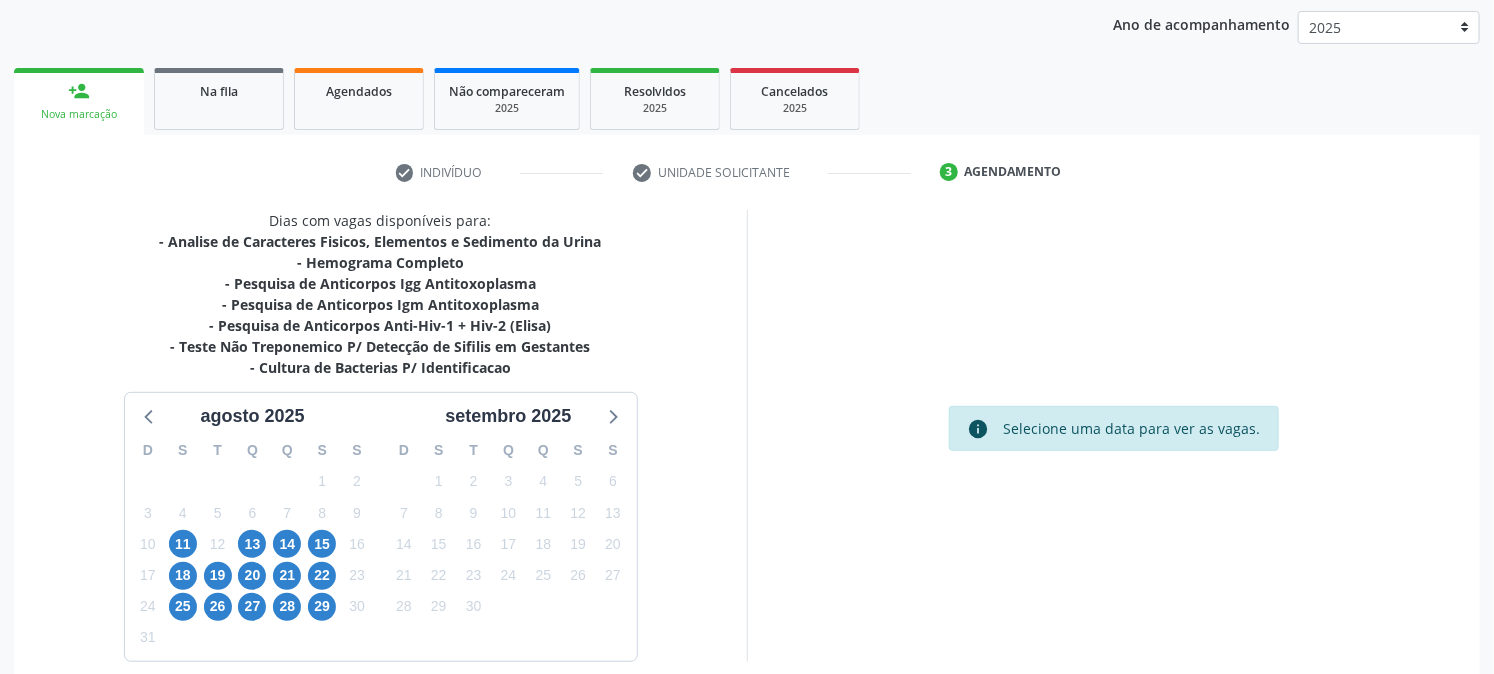 scroll, scrollTop: 321, scrollLeft: 0, axis: vertical 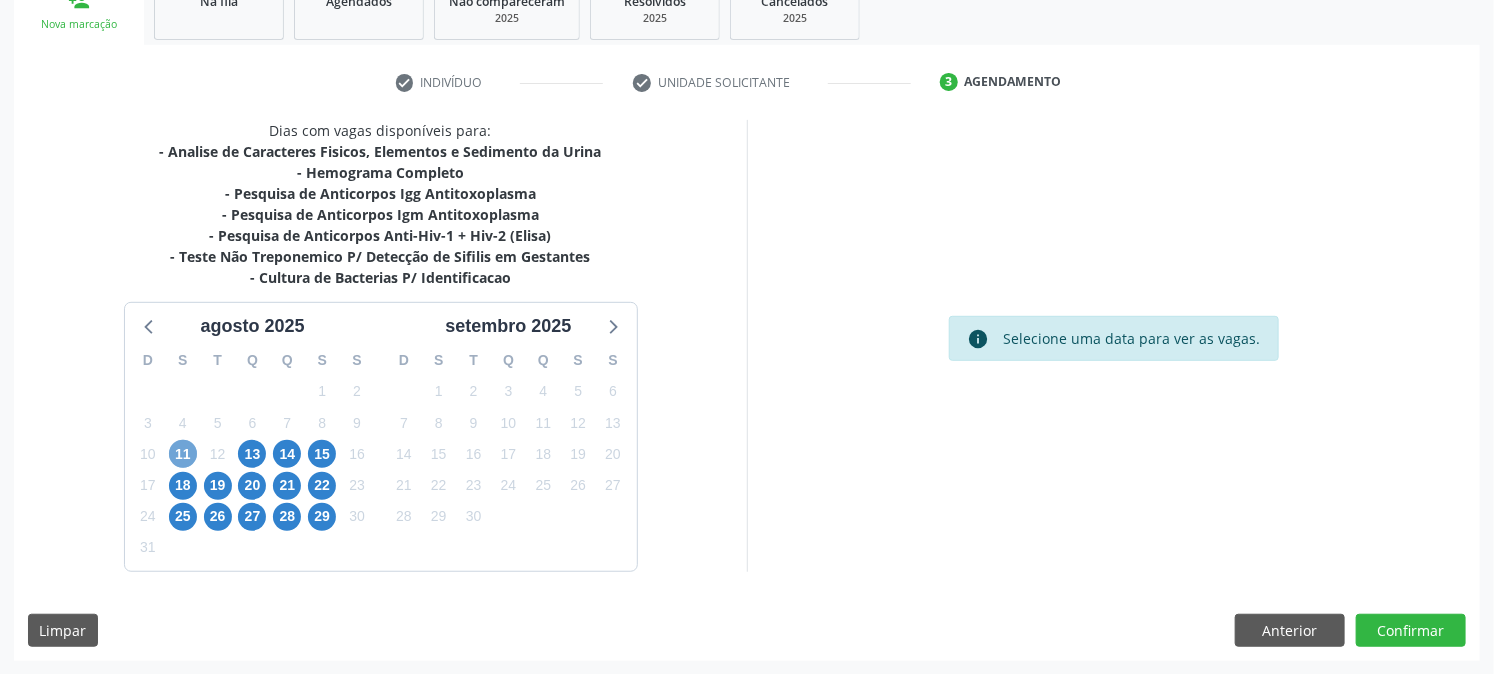 click on "11" at bounding box center [183, 454] 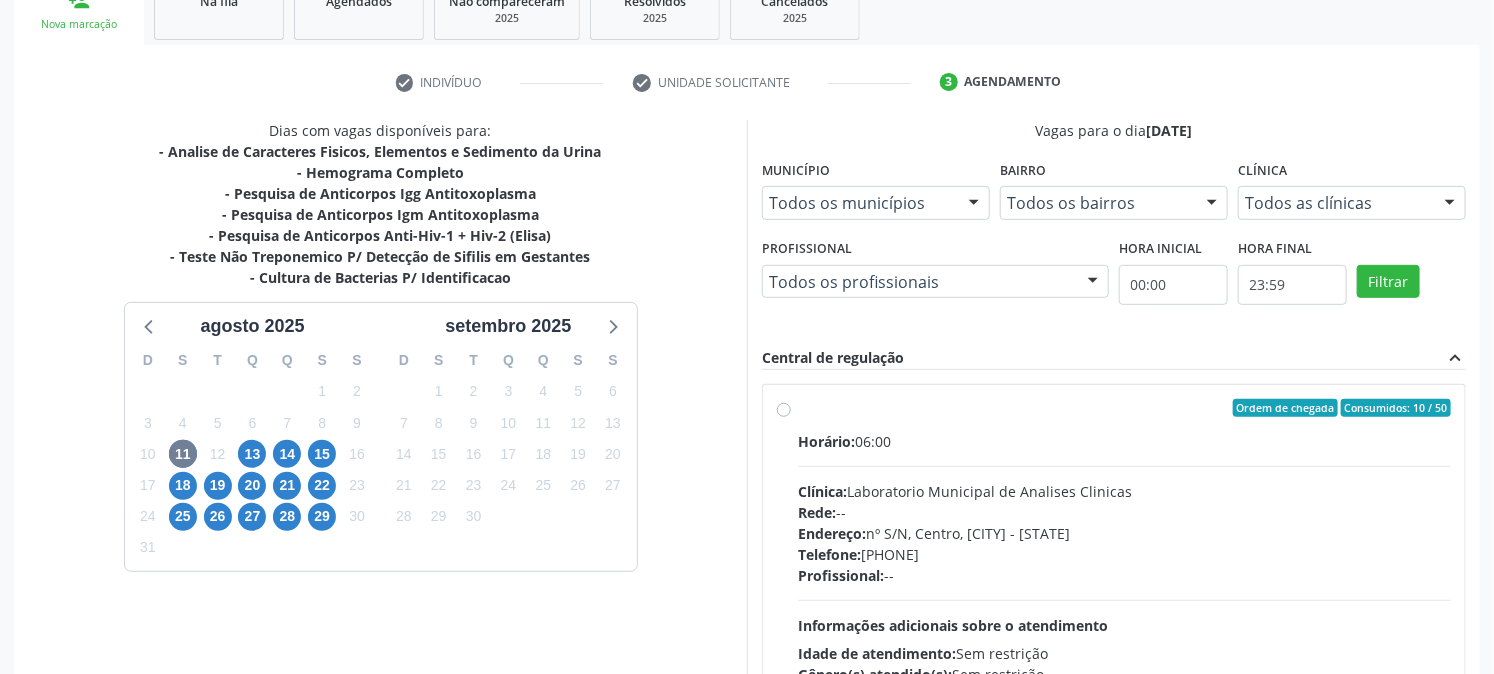 click on "Ordem de chegada
Consumidos: 10 / 50
Horário:   06:00
Clínica:  Laboratorio Municipal de Analises Clinicas
Rede:
--
Endereço:   nº S/N, Centro, Queimadas - PB
Telefone:   (83) 33921344
Profissional:
--
Informações adicionais sobre o atendimento
Idade de atendimento:
Sem restrição
Gênero(s) atendido(s):
Sem restrição
Informações adicionais:
--" at bounding box center [1124, 552] 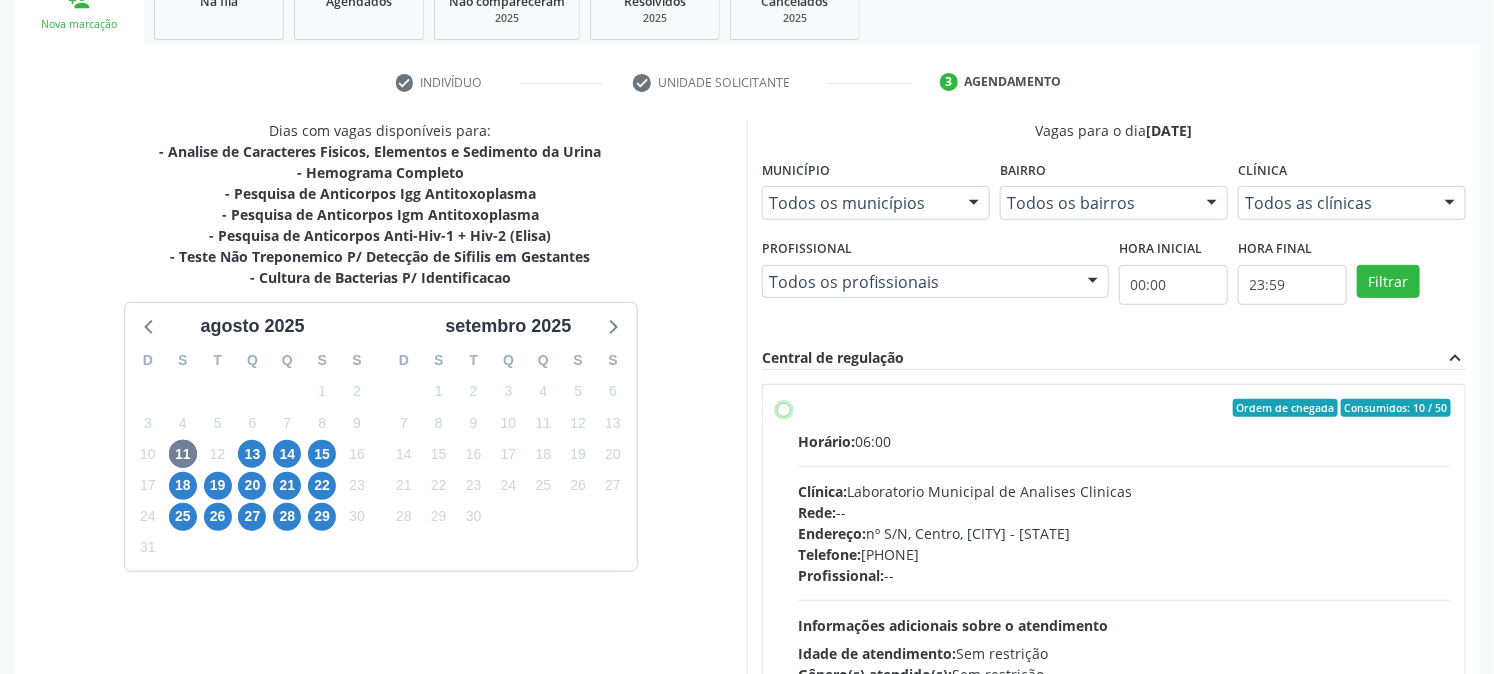 click on "Ordem de chegada
Consumidos: 10 / 50
Horário:   06:00
Clínica:  Laboratorio Municipal de Analises Clinicas
Rede:
--
Endereço:   nº S/N, Centro, Queimadas - PB
Telefone:   (83) 33921344
Profissional:
--
Informações adicionais sobre o atendimento
Idade de atendimento:
Sem restrição
Gênero(s) atendido(s):
Sem restrição
Informações adicionais:
--" at bounding box center [784, 408] 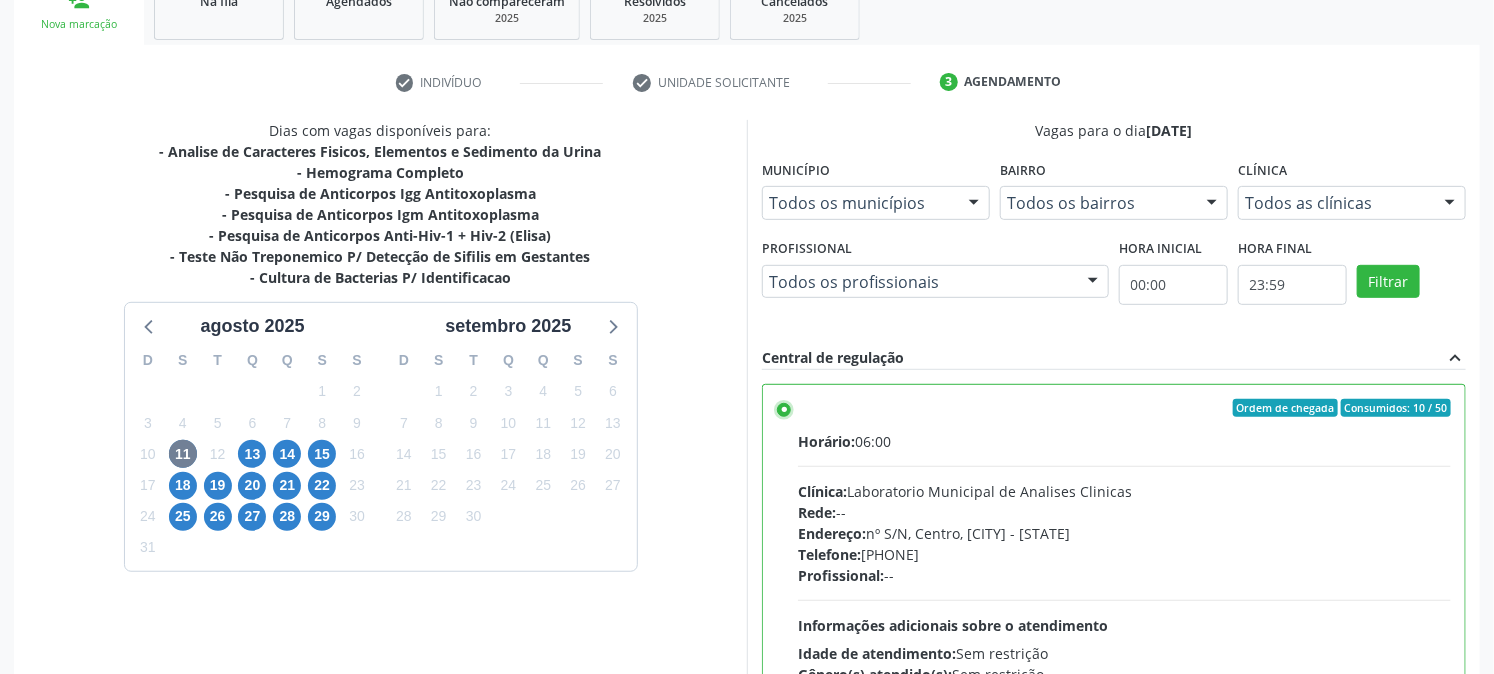 scroll, scrollTop: 520, scrollLeft: 0, axis: vertical 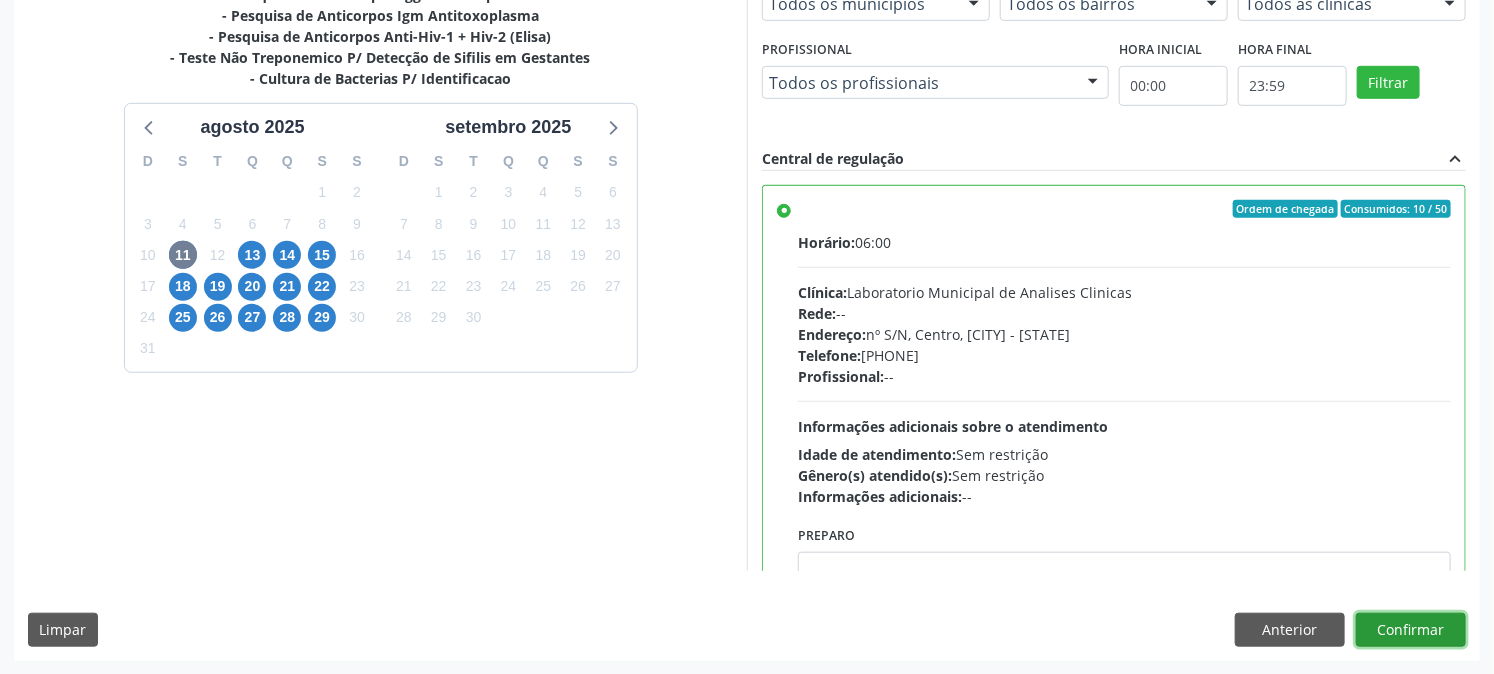 click on "Confirmar" at bounding box center [1411, 630] 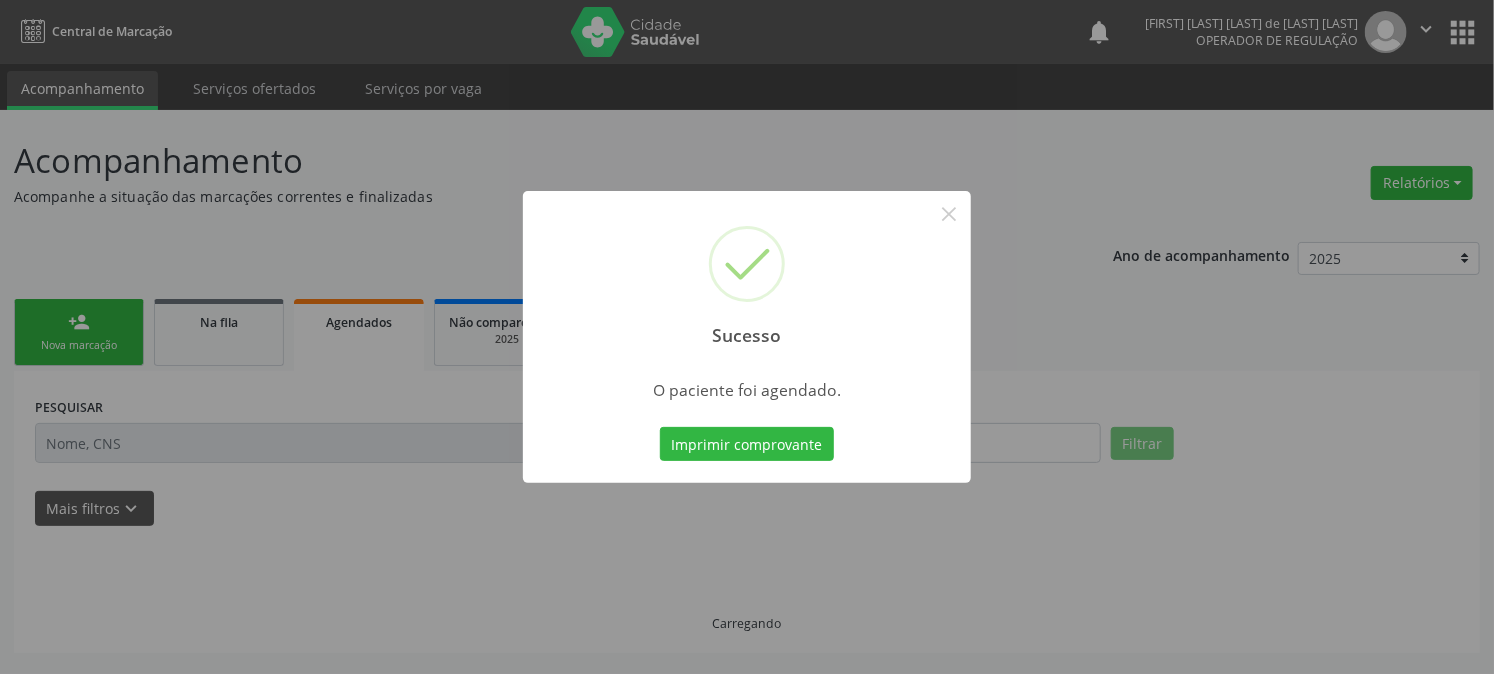 scroll, scrollTop: 0, scrollLeft: 0, axis: both 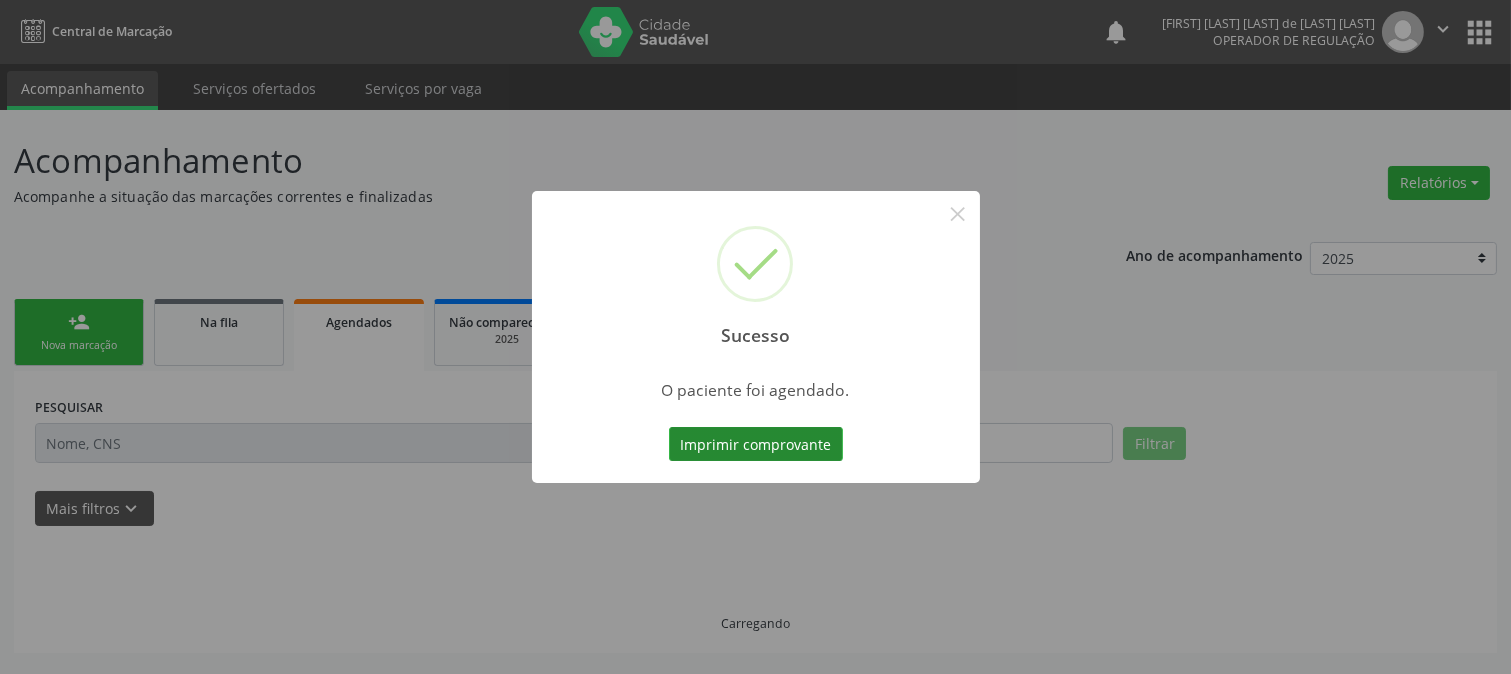click on "Imprimir comprovante" at bounding box center [756, 444] 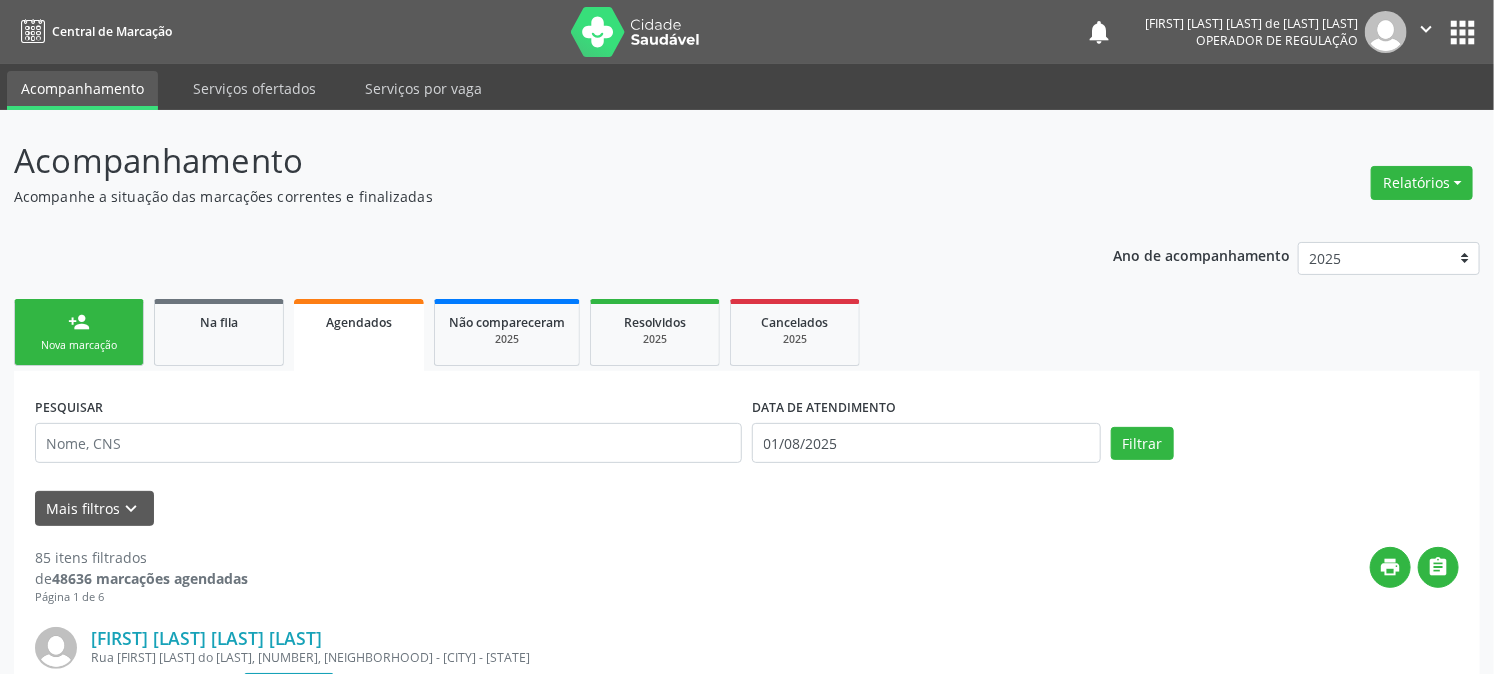 click on "Nova marcação" at bounding box center (79, 345) 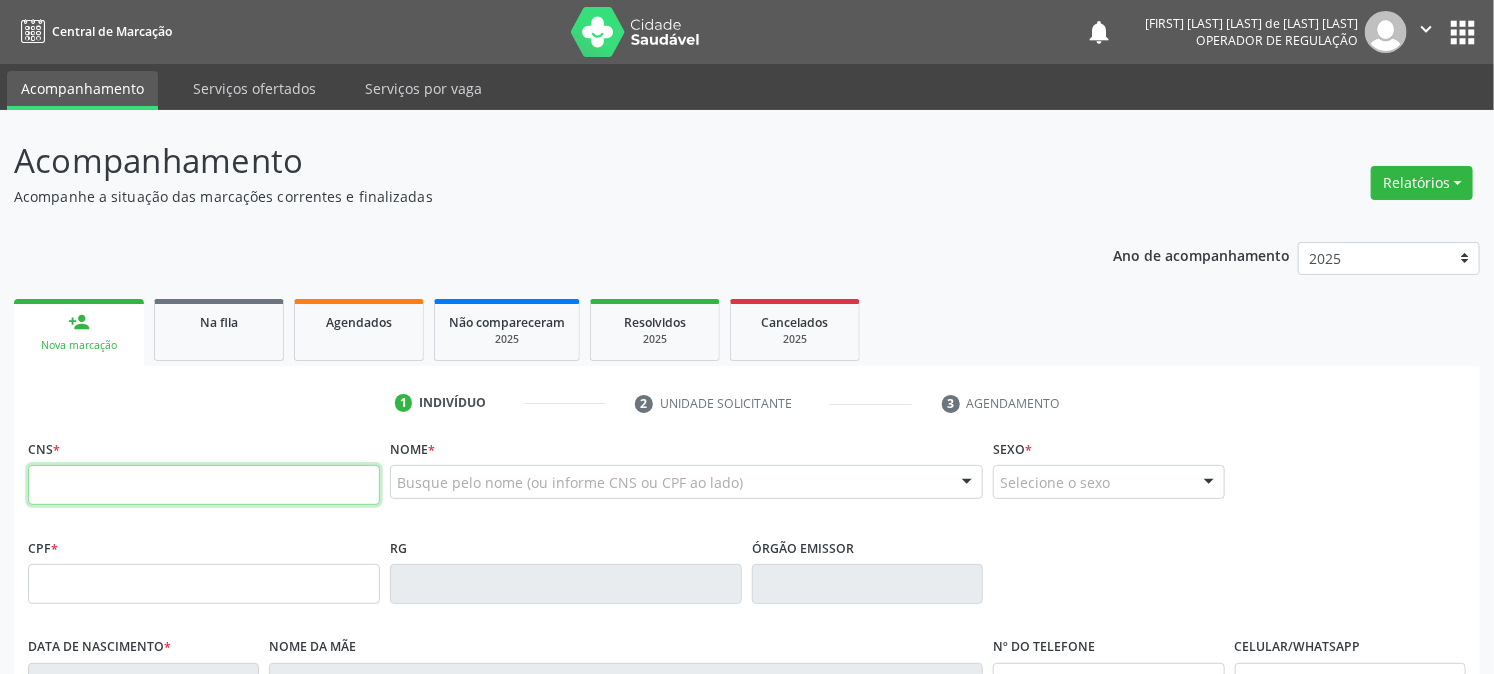 click at bounding box center [204, 485] 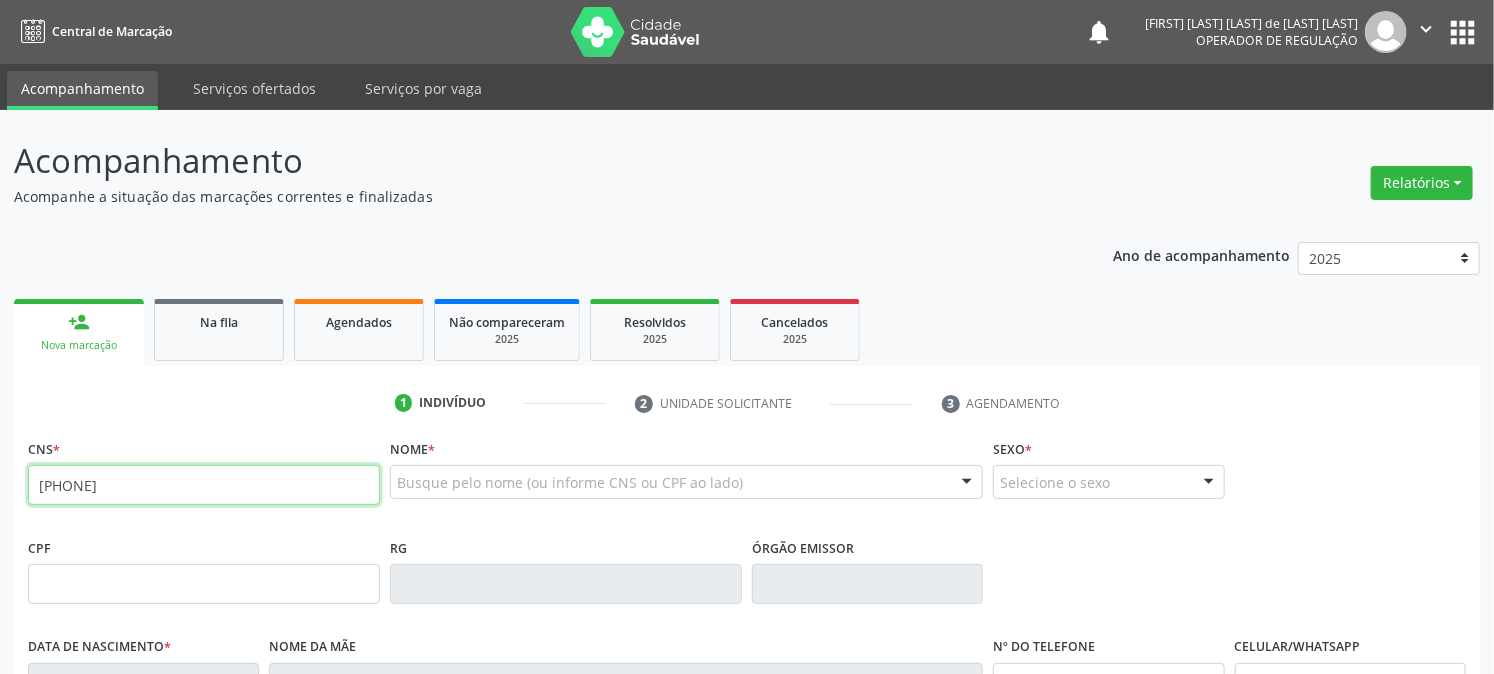 type on "705 0086 5308 5551" 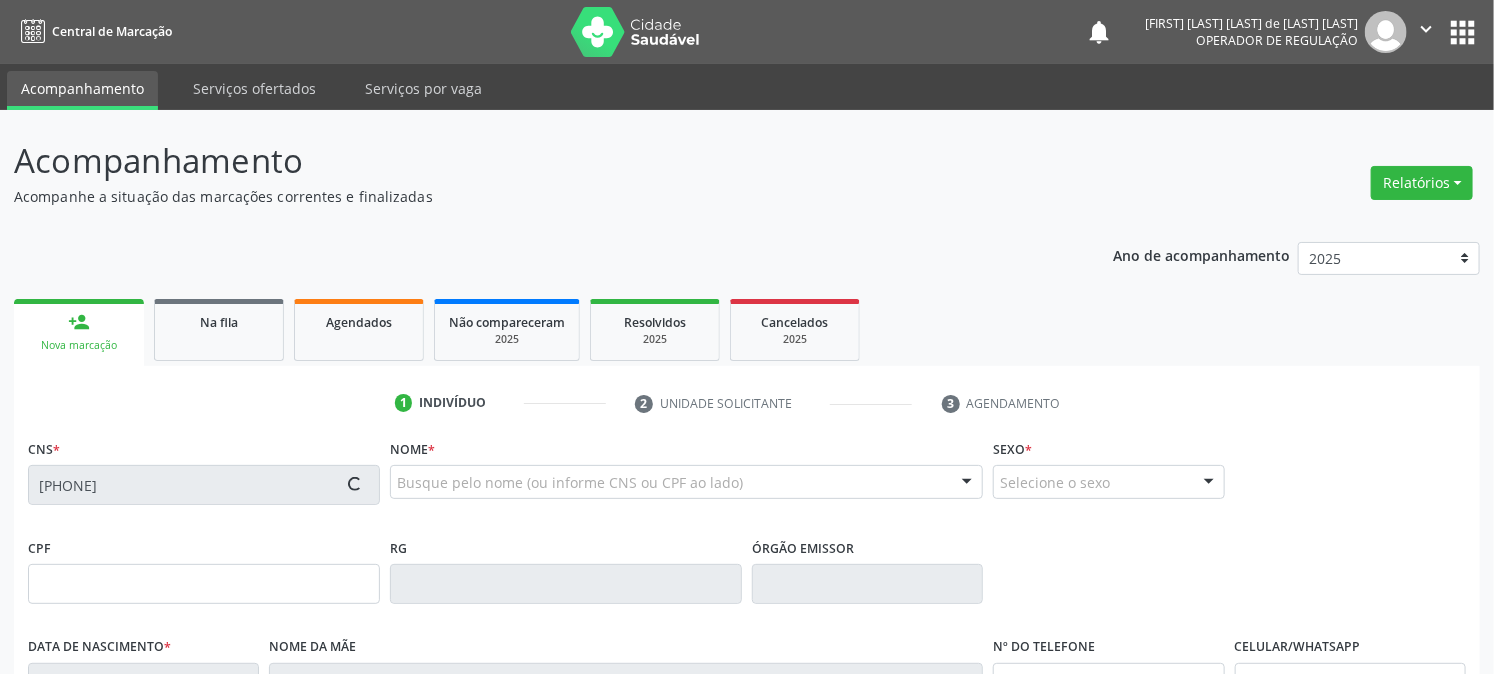 type on "158.721.804-62" 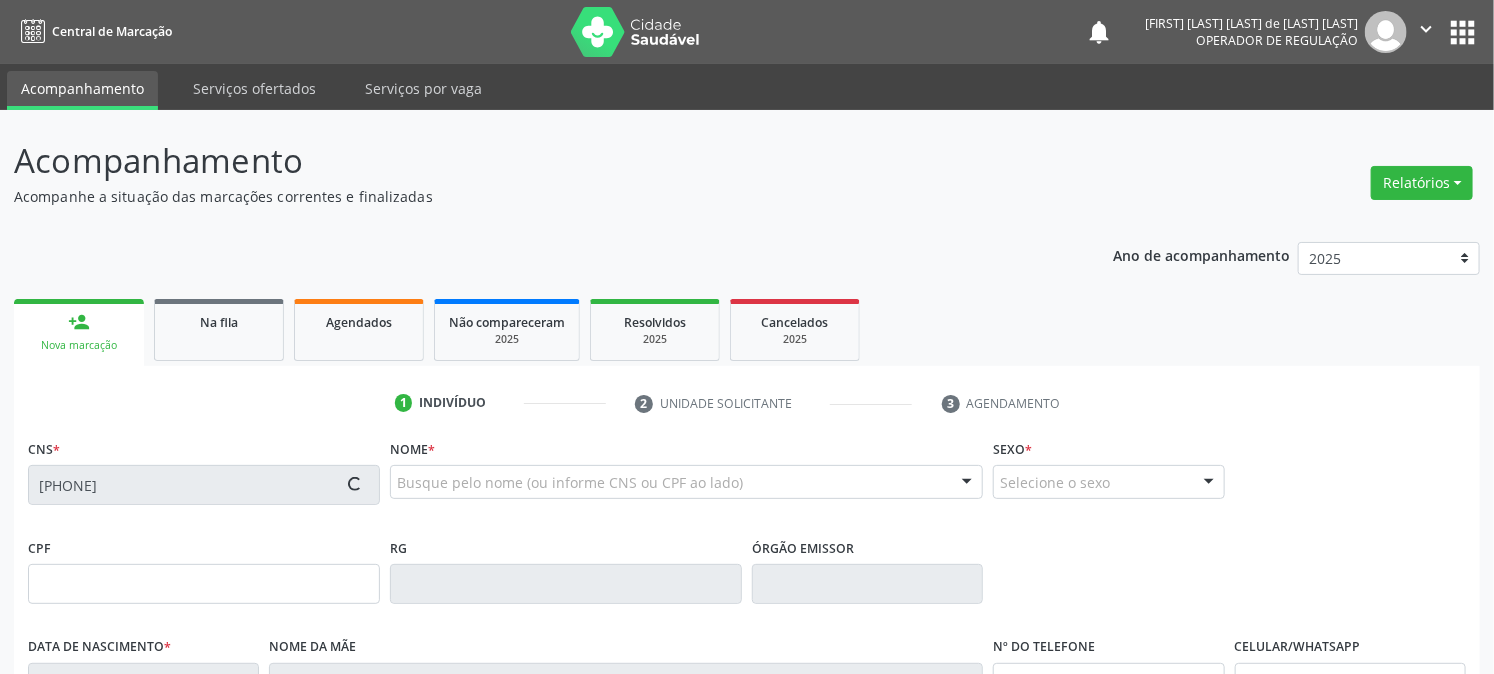 type on "18/01/2001" 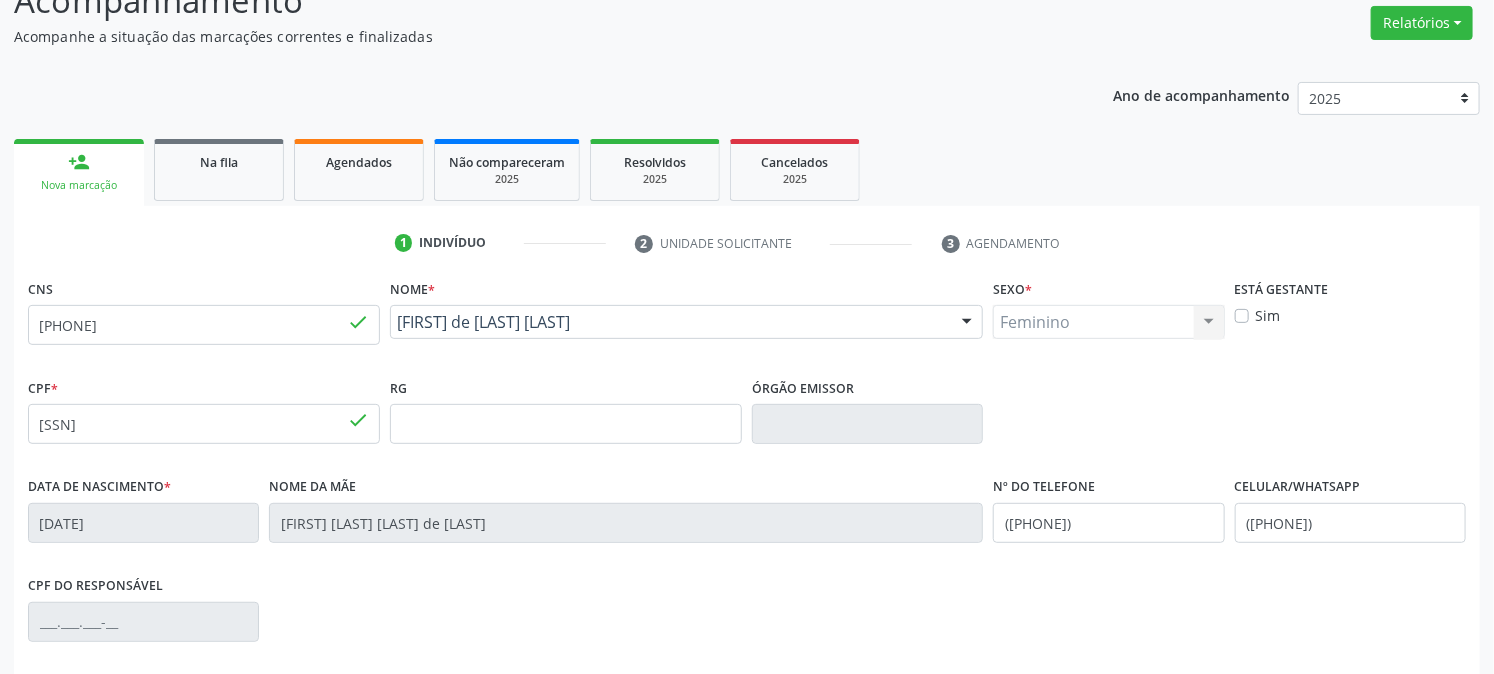 scroll, scrollTop: 408, scrollLeft: 0, axis: vertical 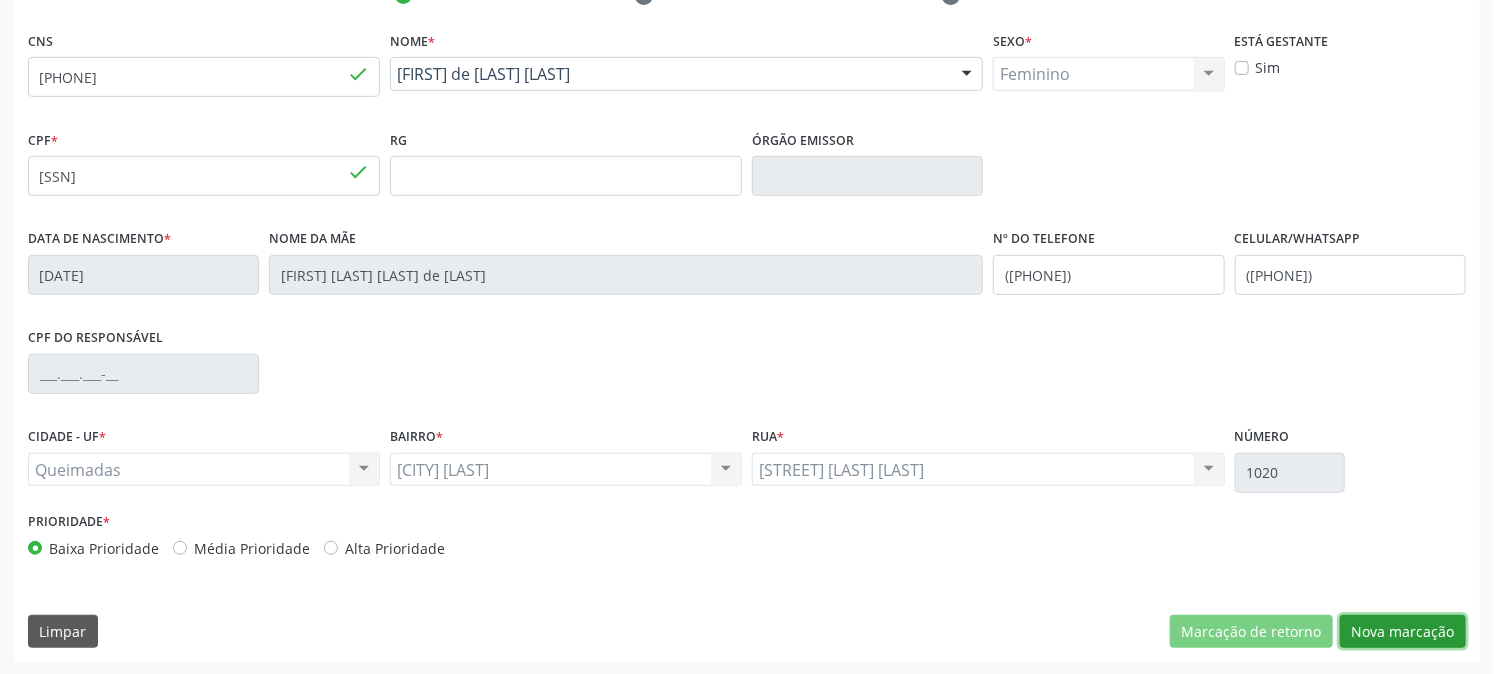 click on "Nova marcação" at bounding box center (1403, 632) 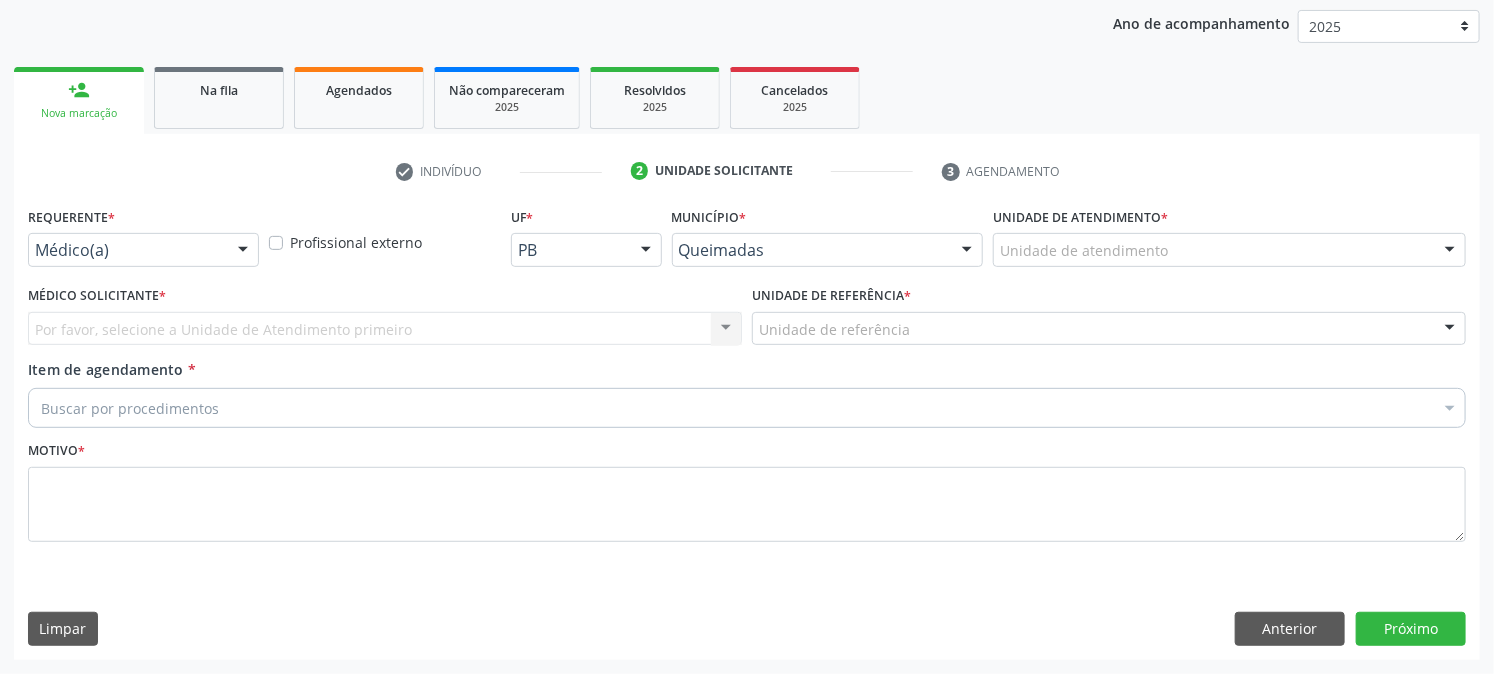 scroll, scrollTop: 231, scrollLeft: 0, axis: vertical 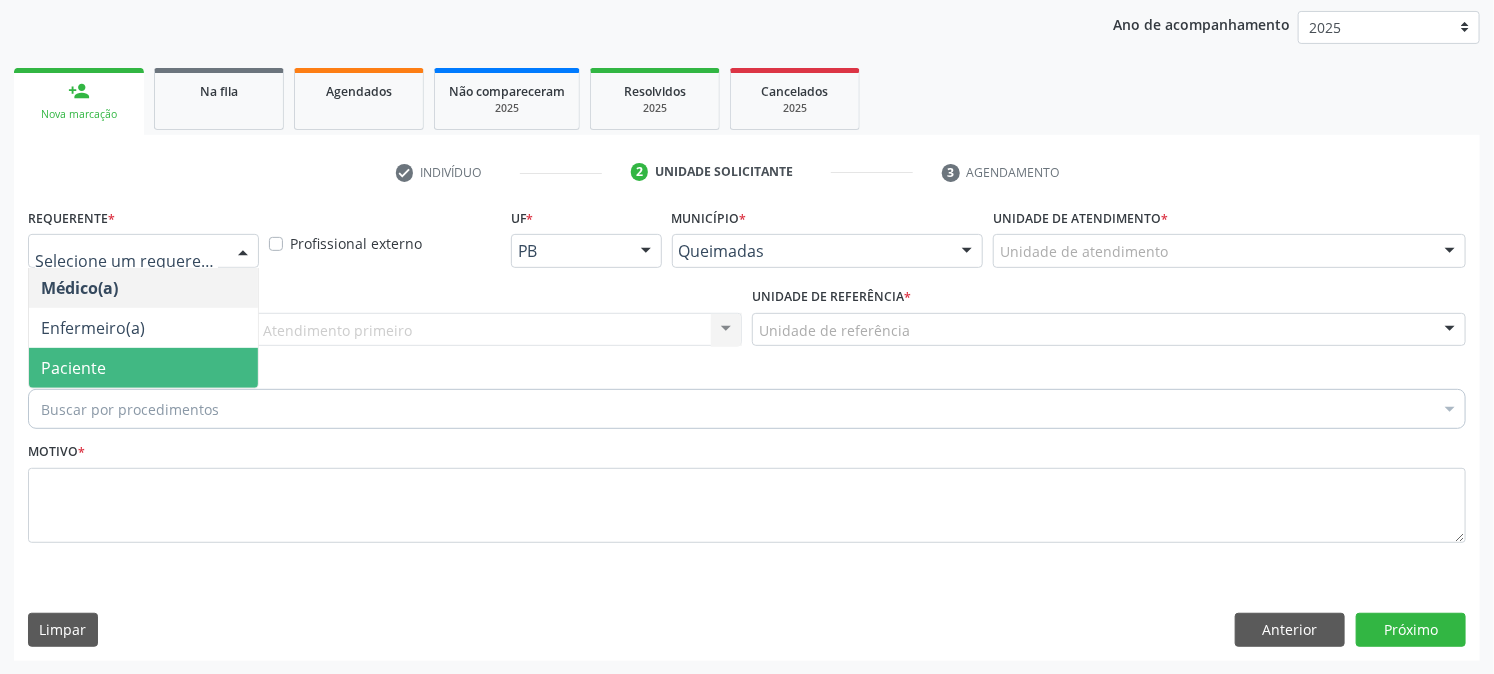 click on "Paciente" at bounding box center (143, 368) 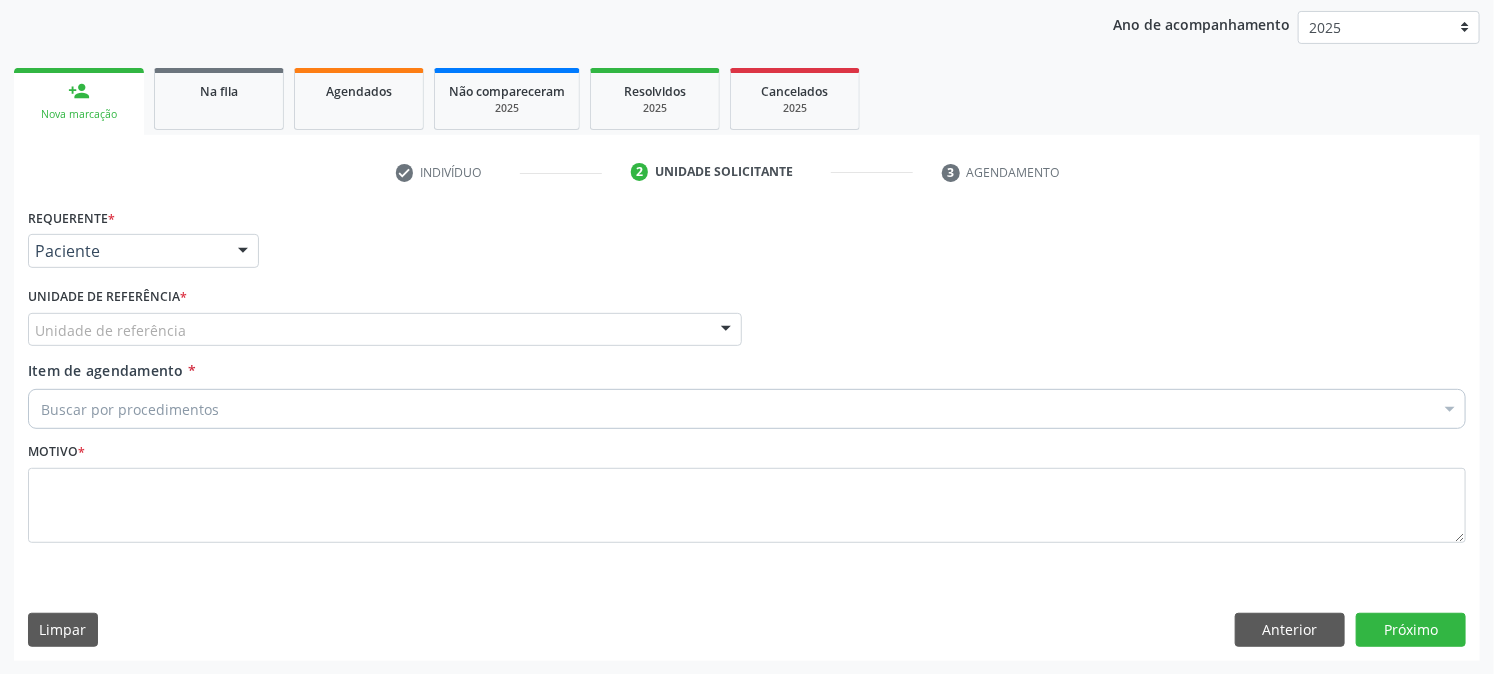 click on "Unidade de referência" at bounding box center [385, 330] 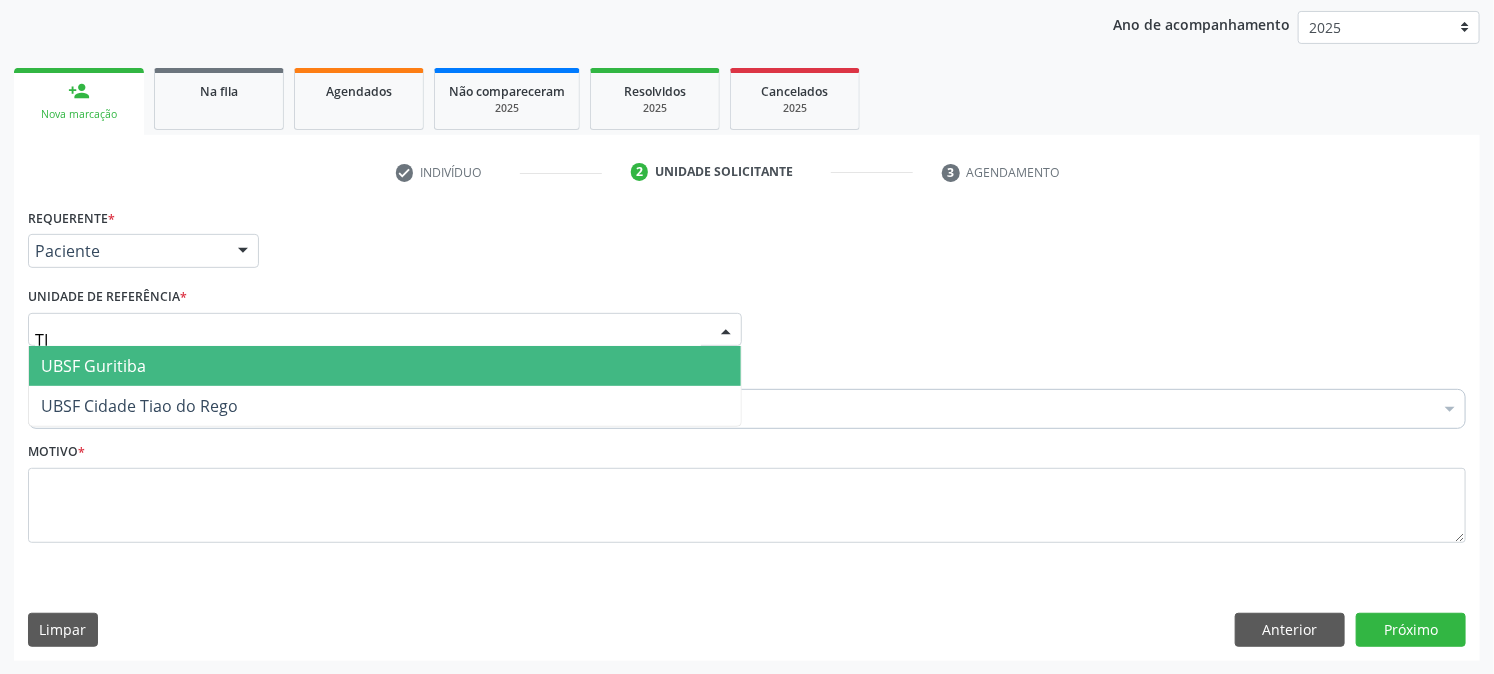 type on "TIA" 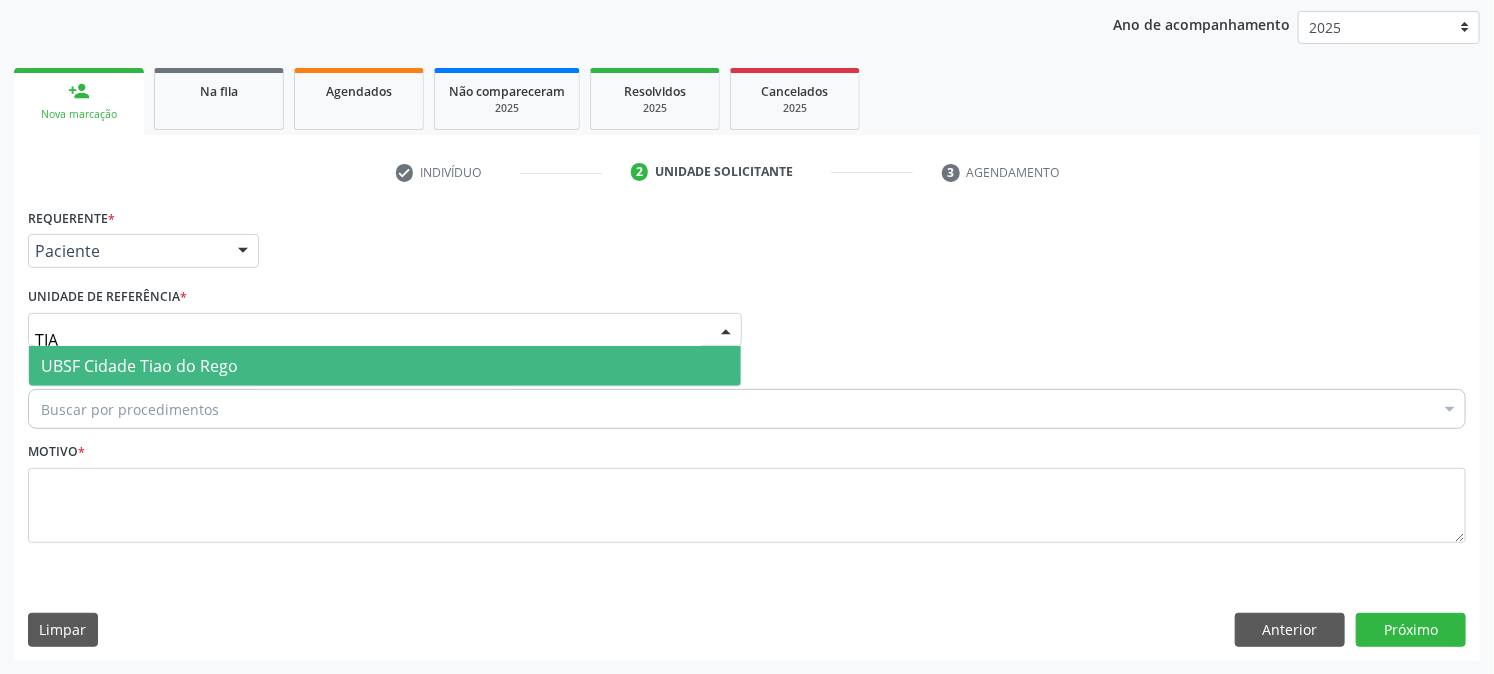 click on "UBSF Cidade Tiao do Rego" at bounding box center (139, 366) 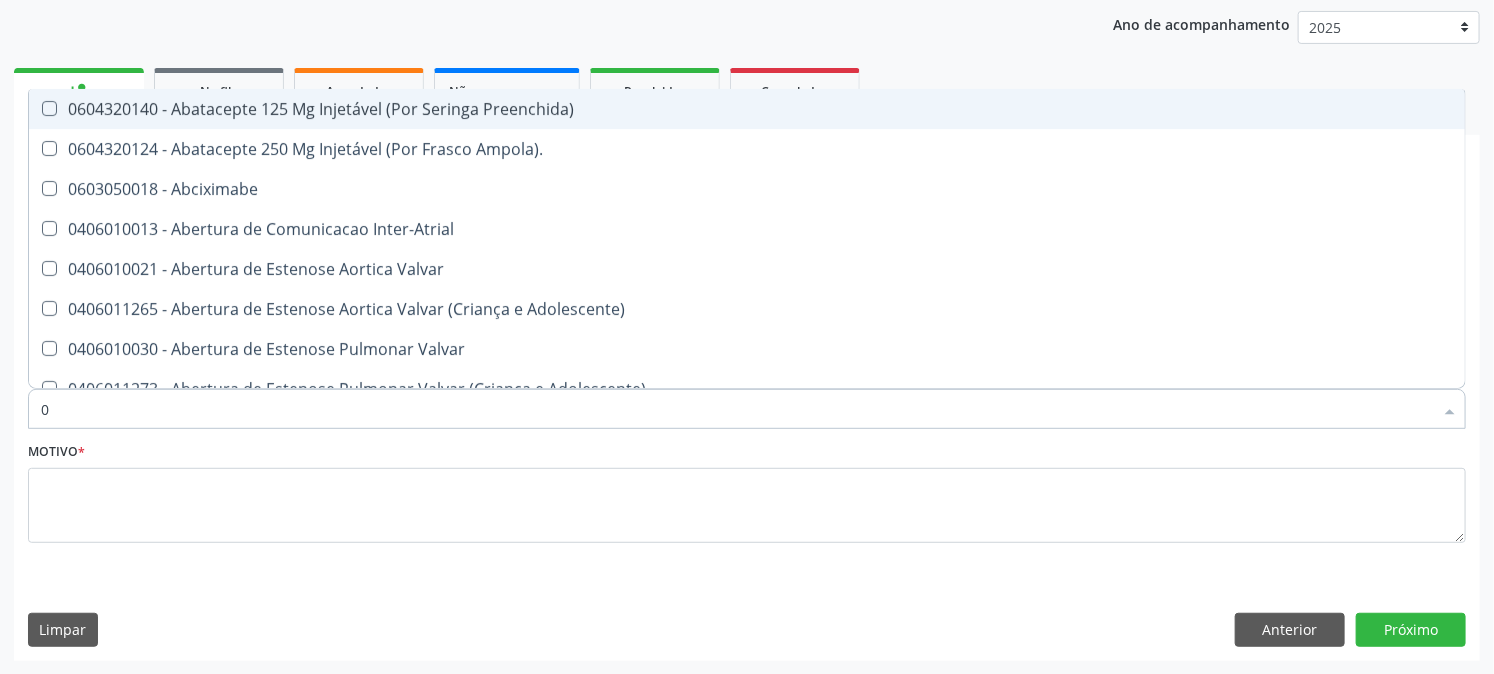 type on "02" 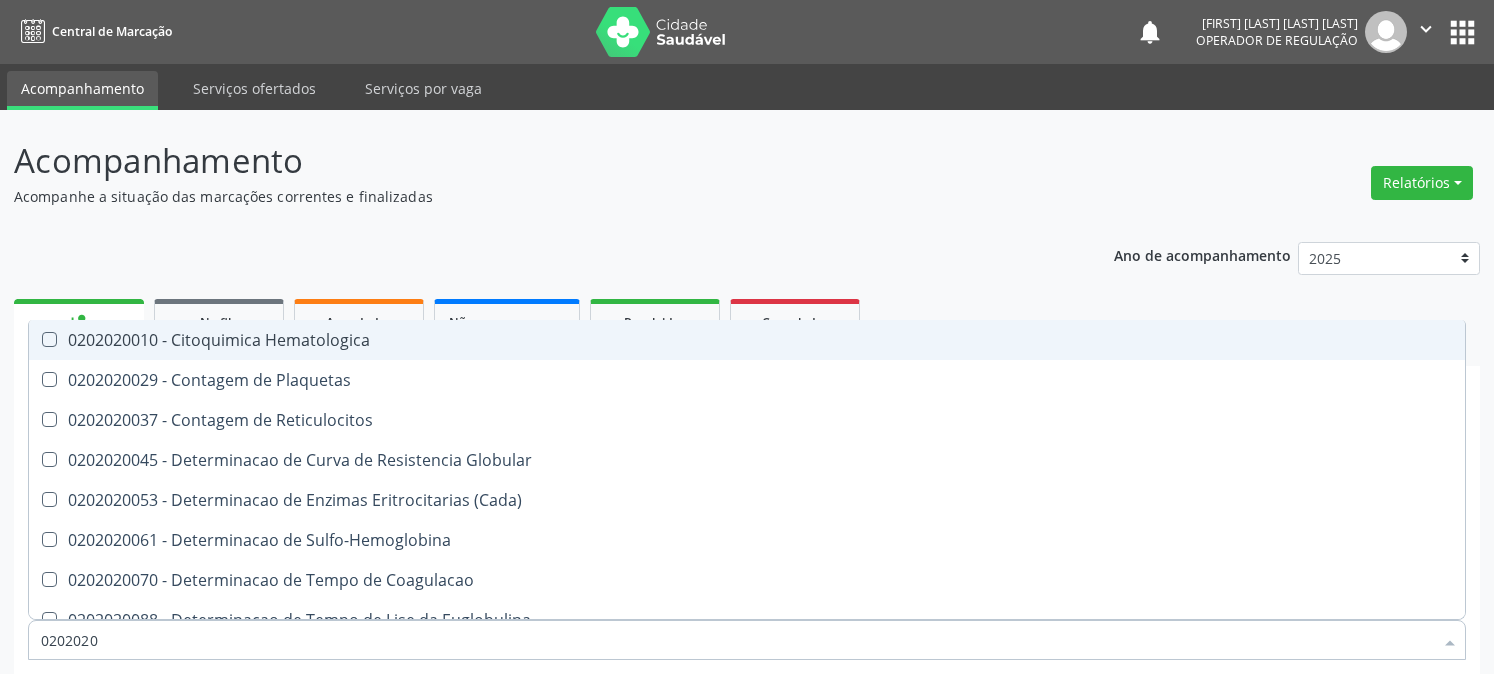 scroll, scrollTop: 231, scrollLeft: 0, axis: vertical 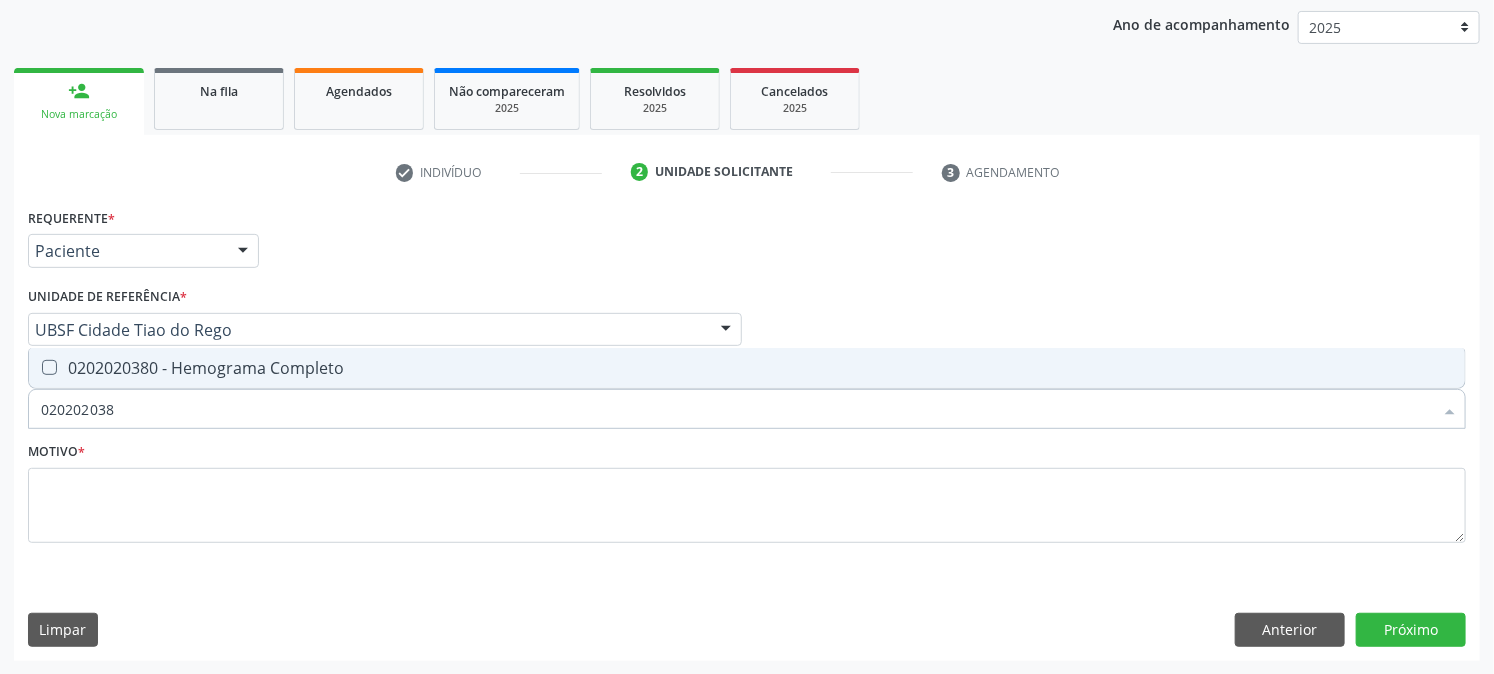 type on "0202020380" 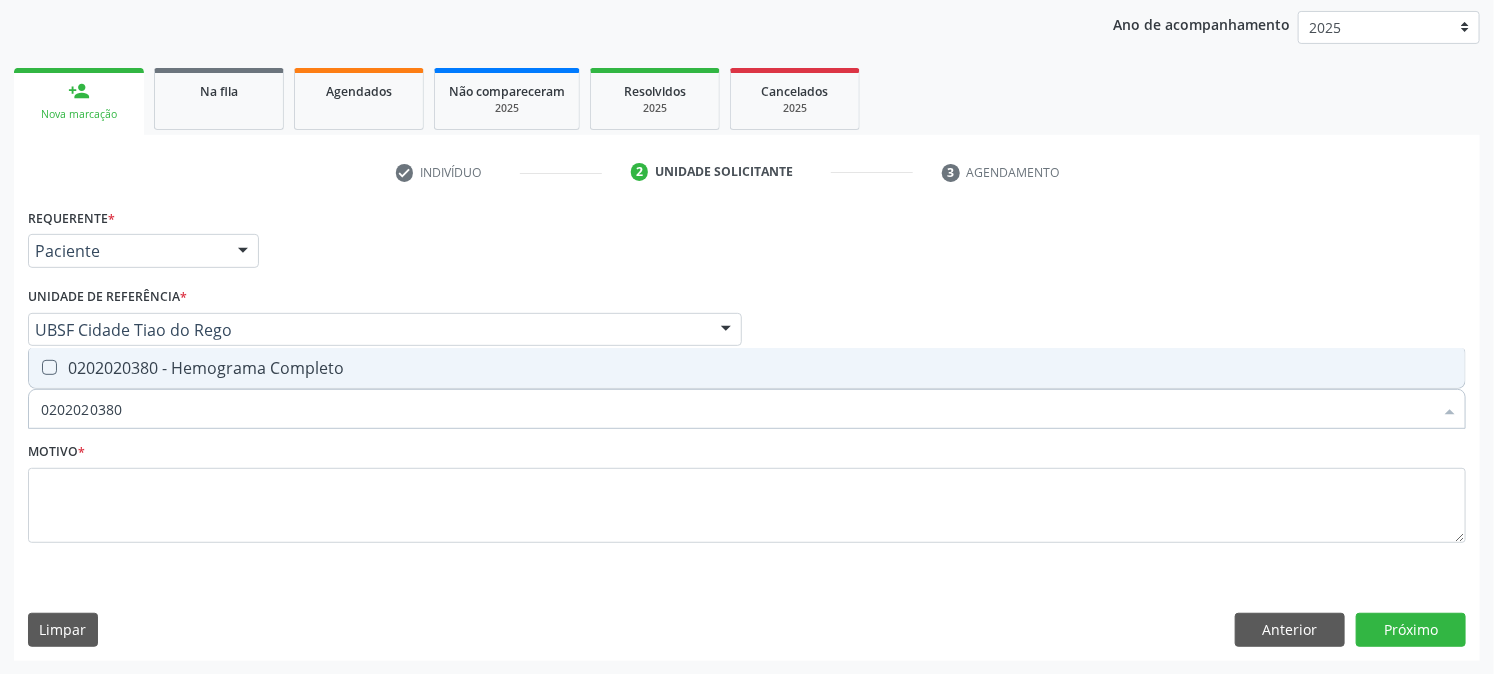 click on "0202020380 - Hemograma Completo" at bounding box center (747, 368) 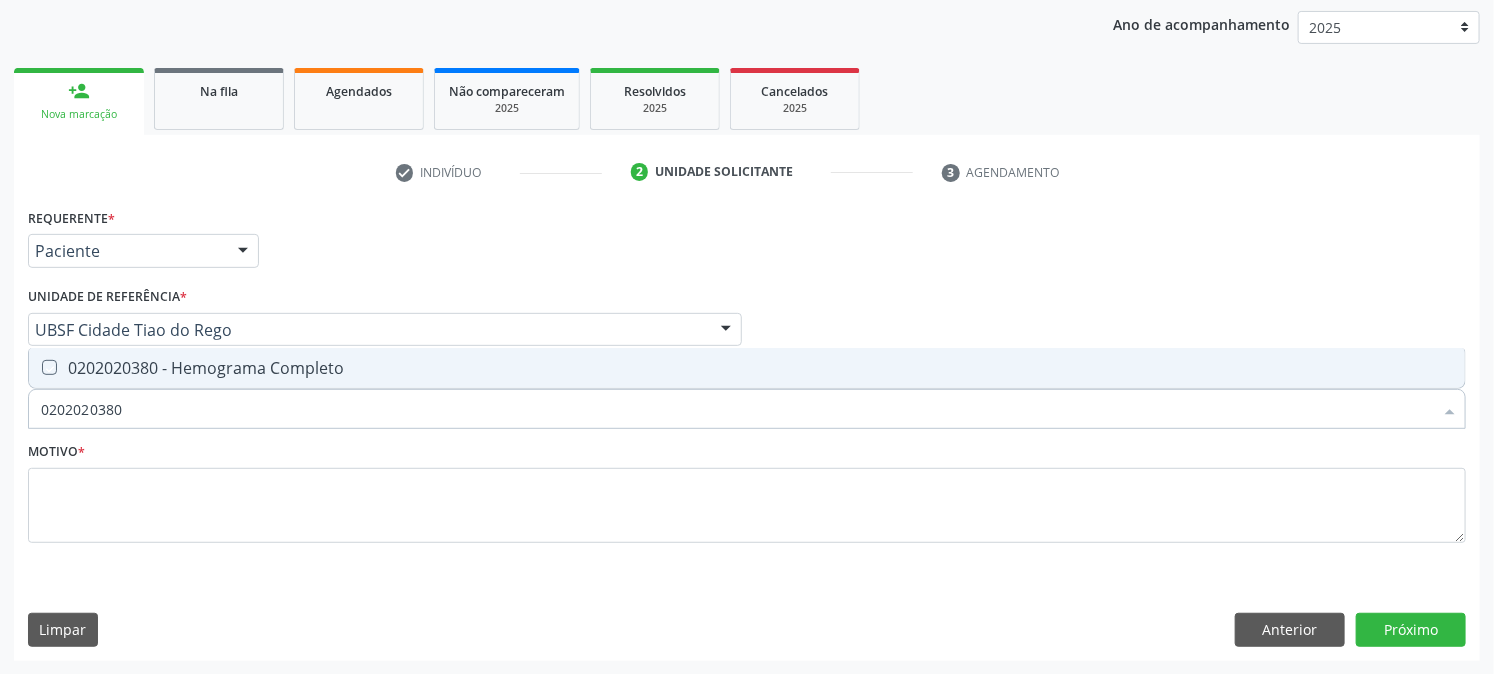 checkbox on "true" 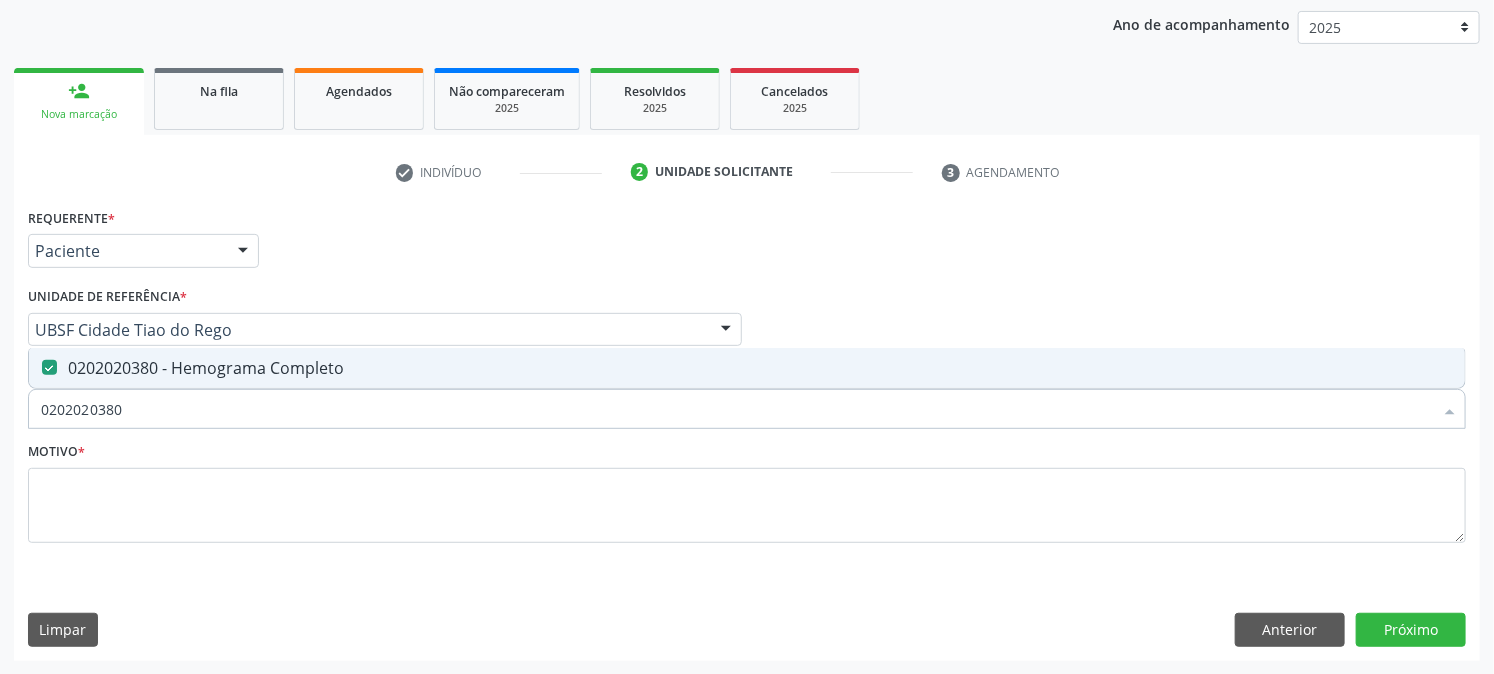 drag, startPoint x: 157, startPoint y: 421, endPoint x: 0, endPoint y: 473, distance: 165.38742 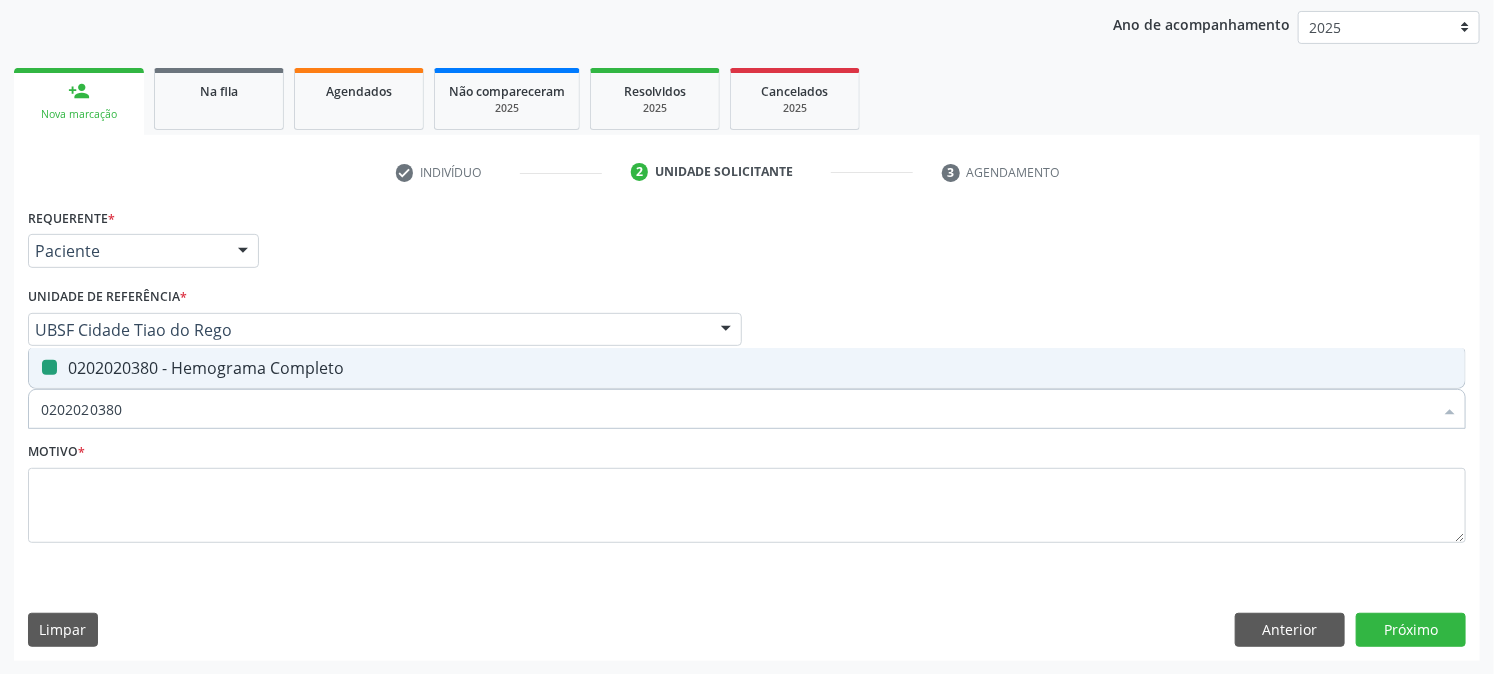 type 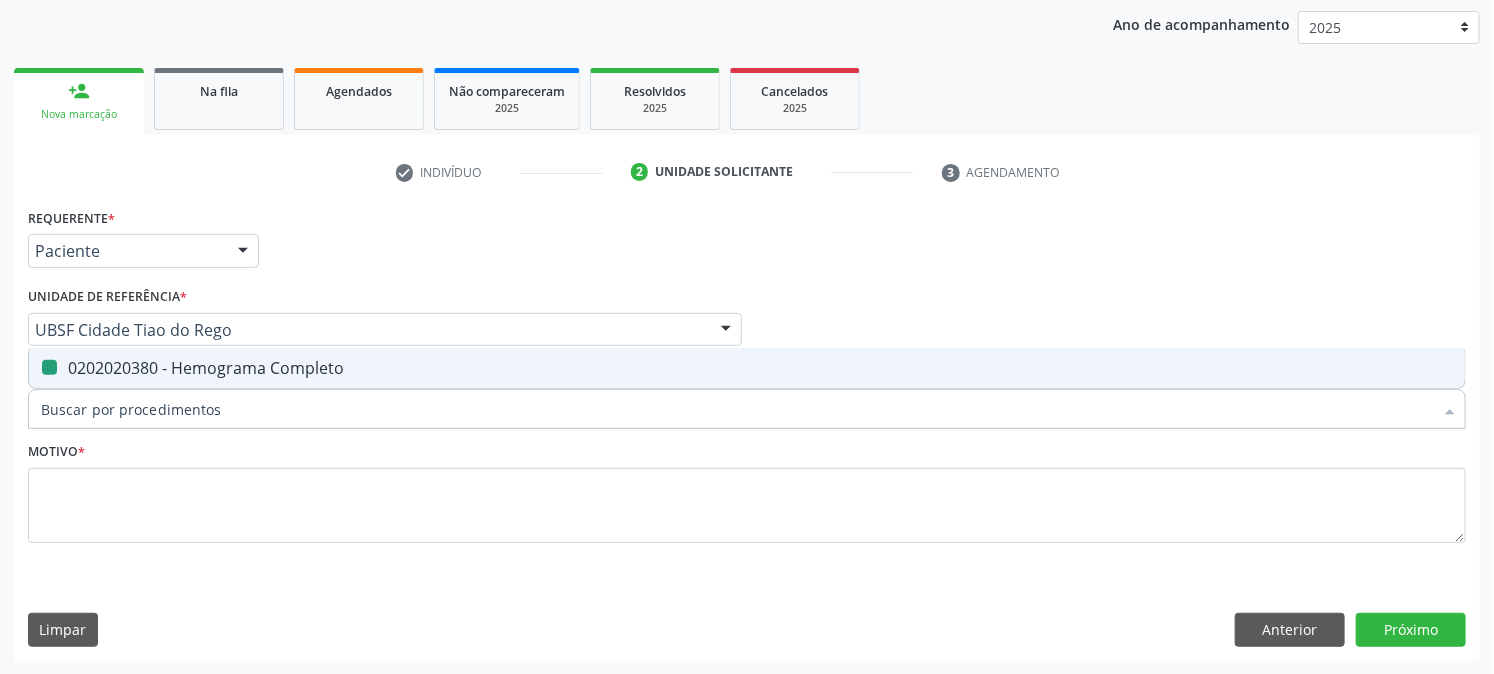 checkbox on "false" 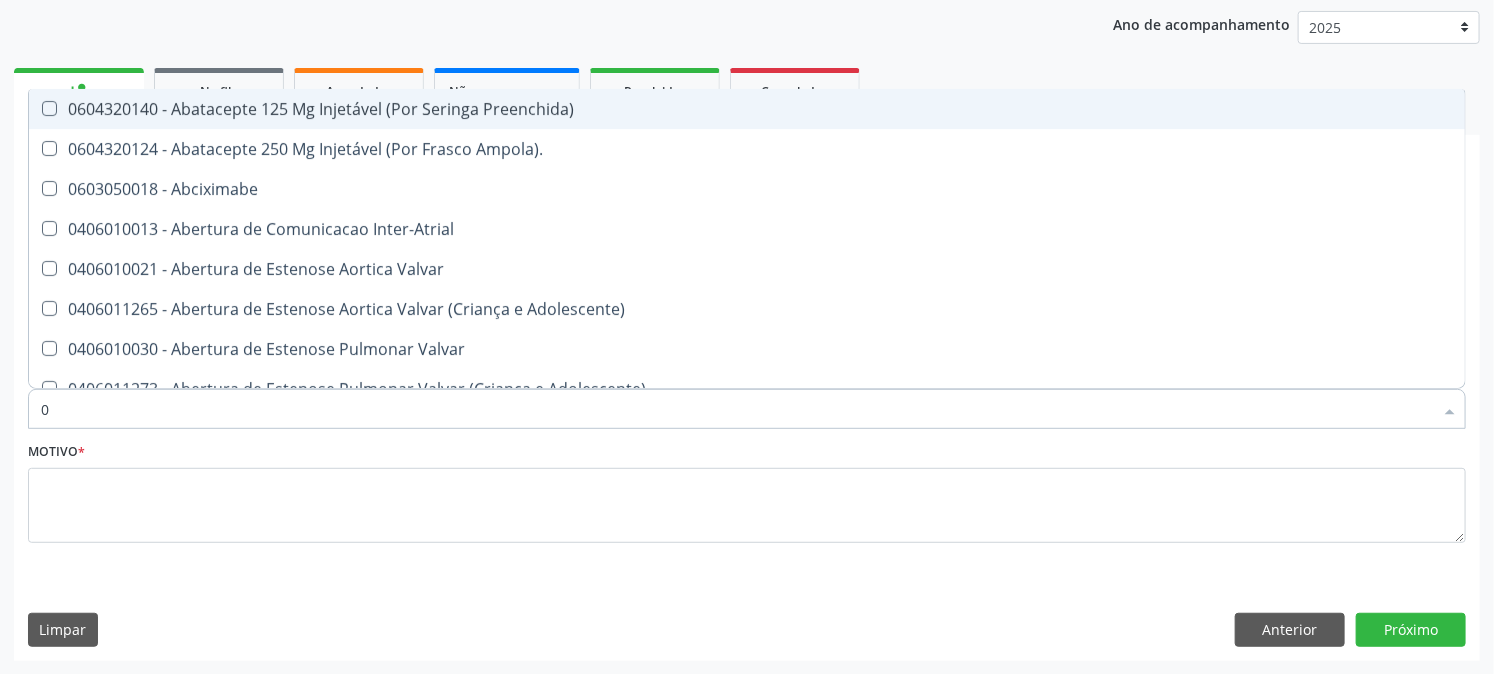 type on "02" 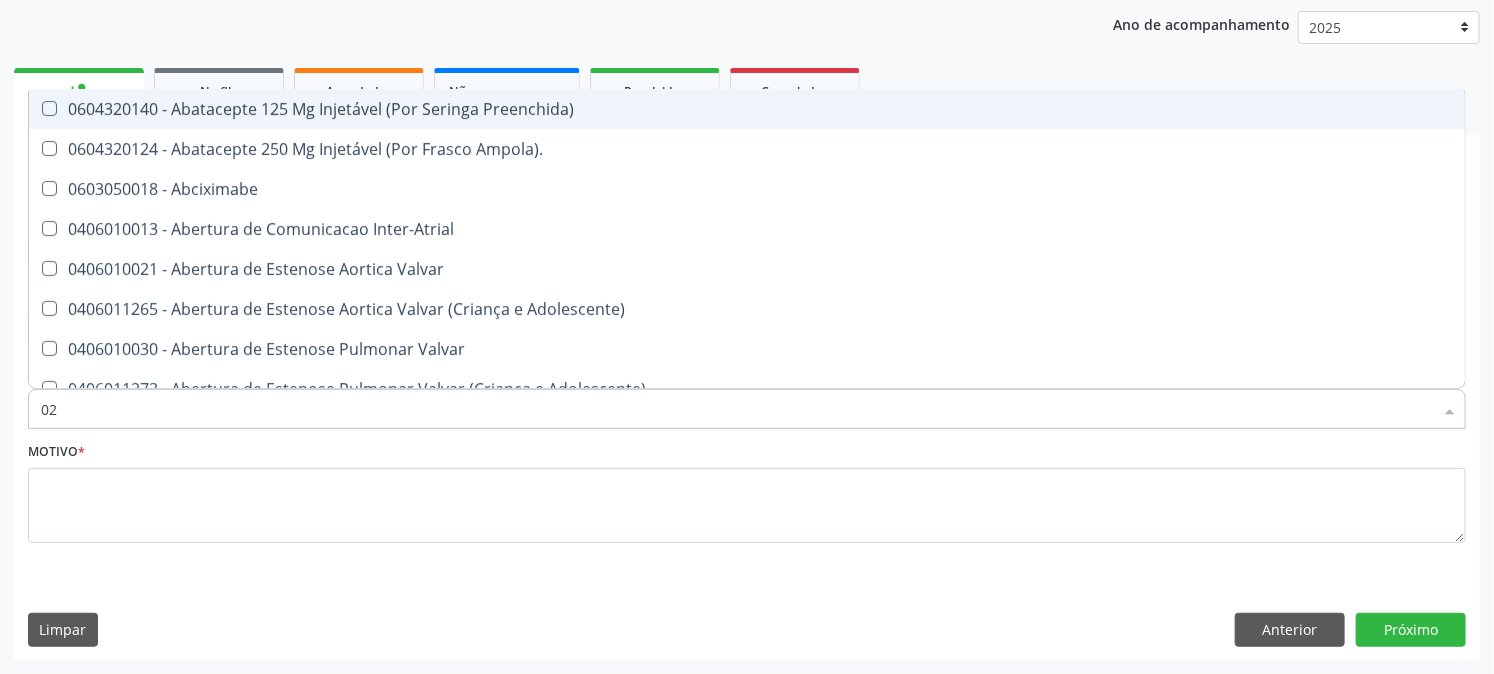 checkbox on "true" 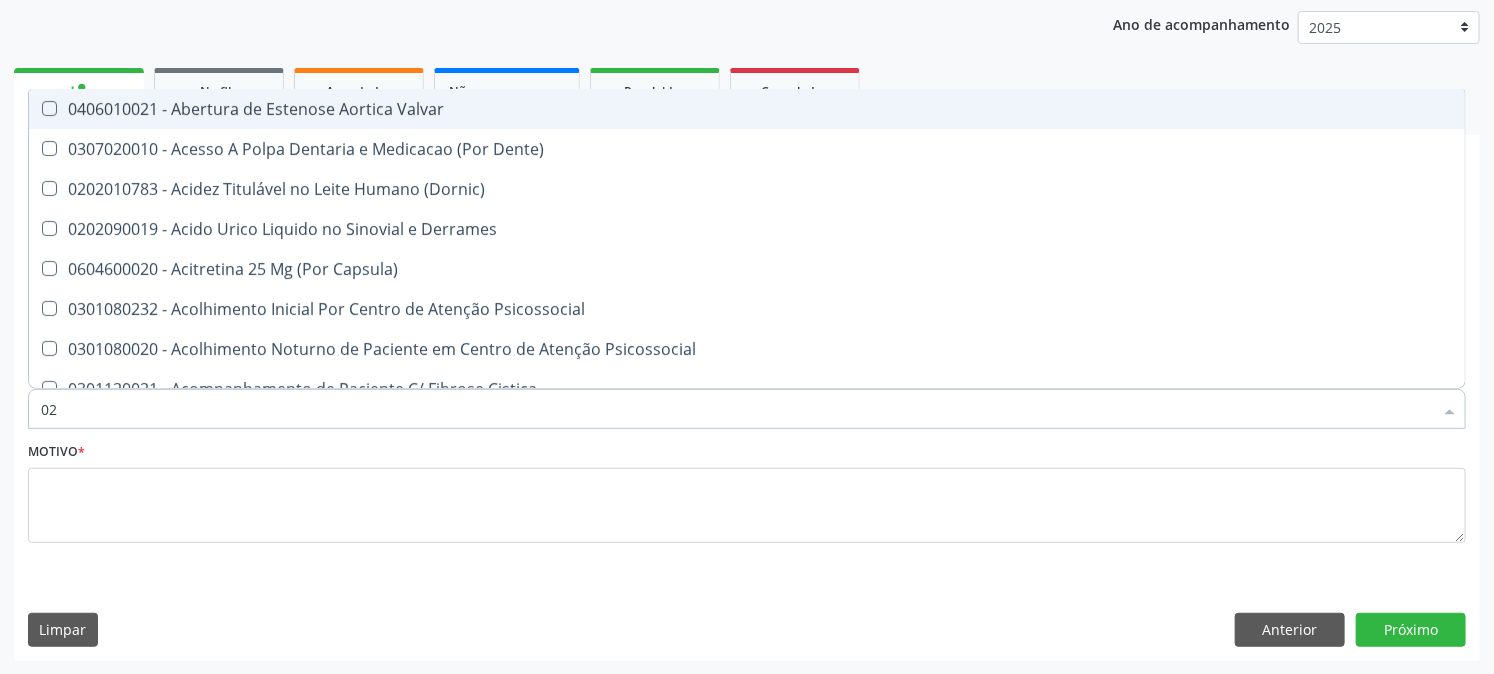 type on "020" 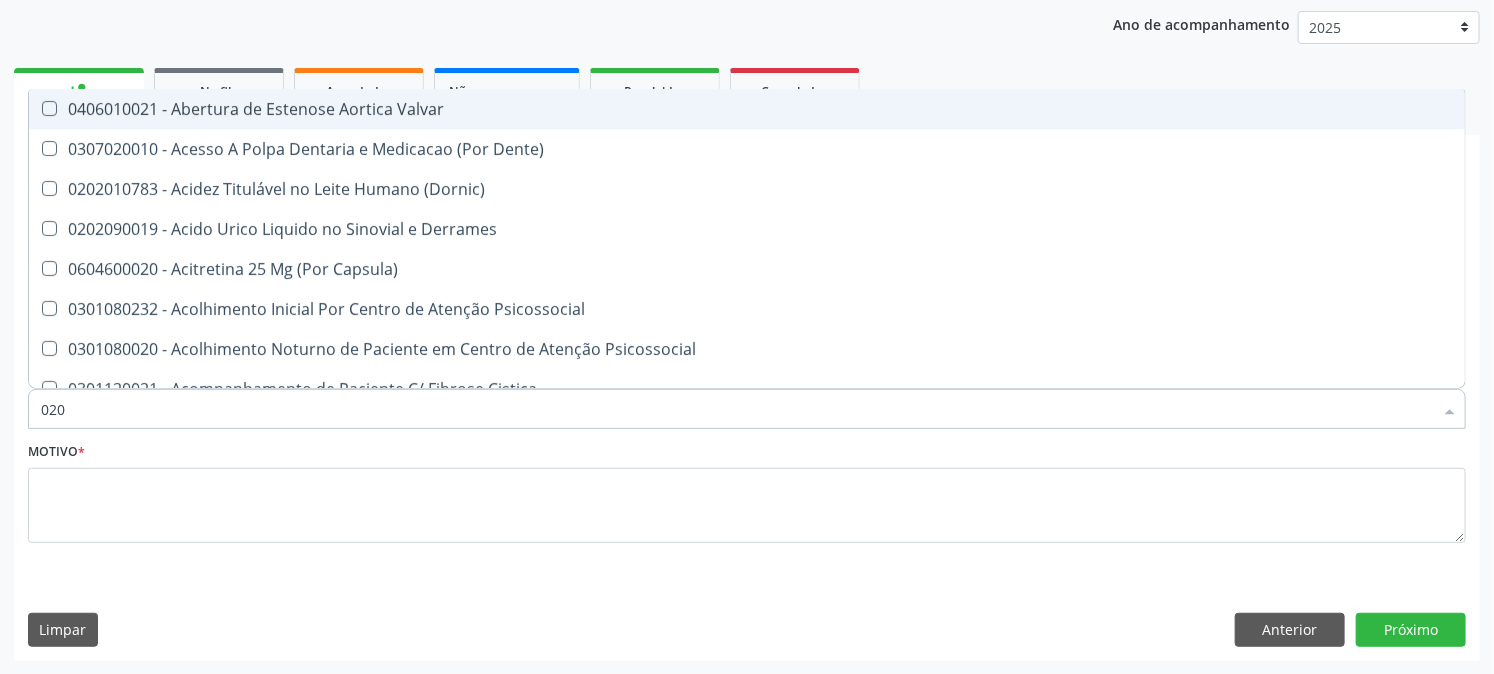 checkbox on "true" 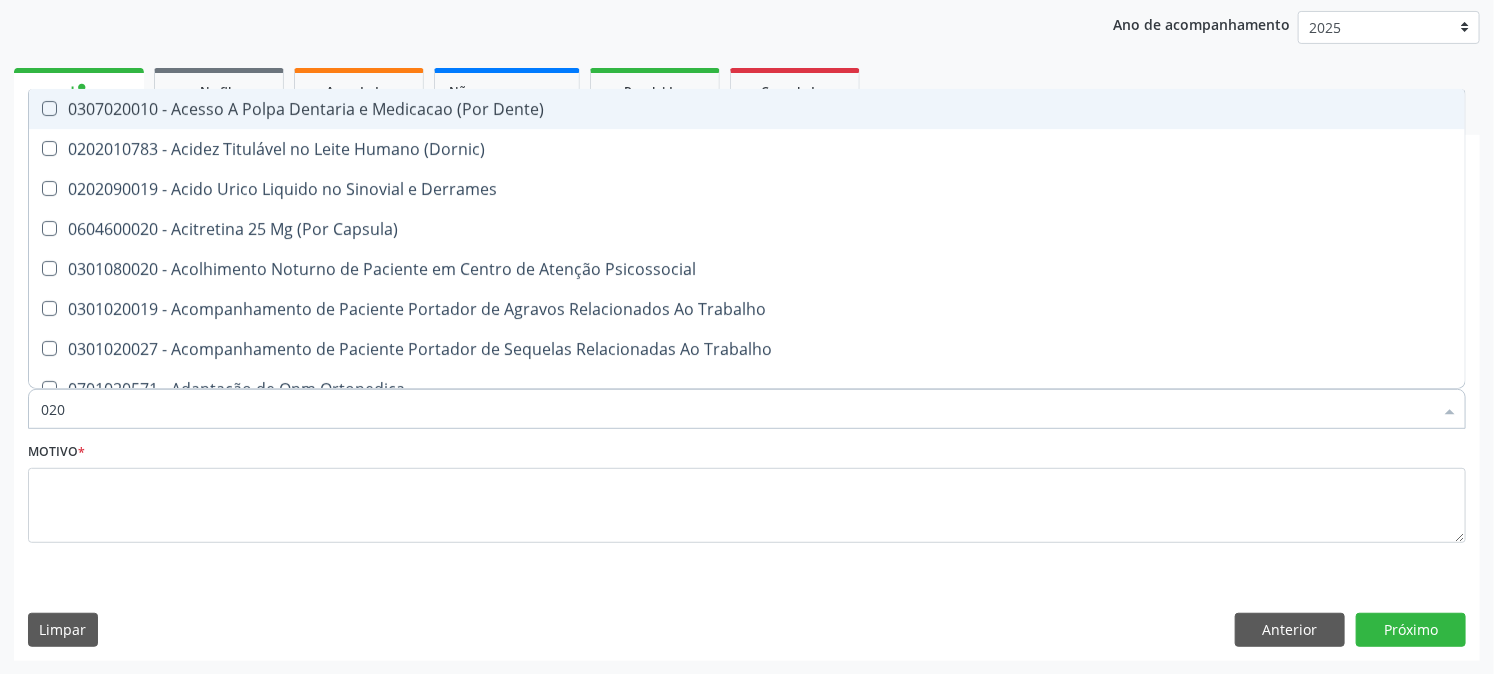 type on "0202" 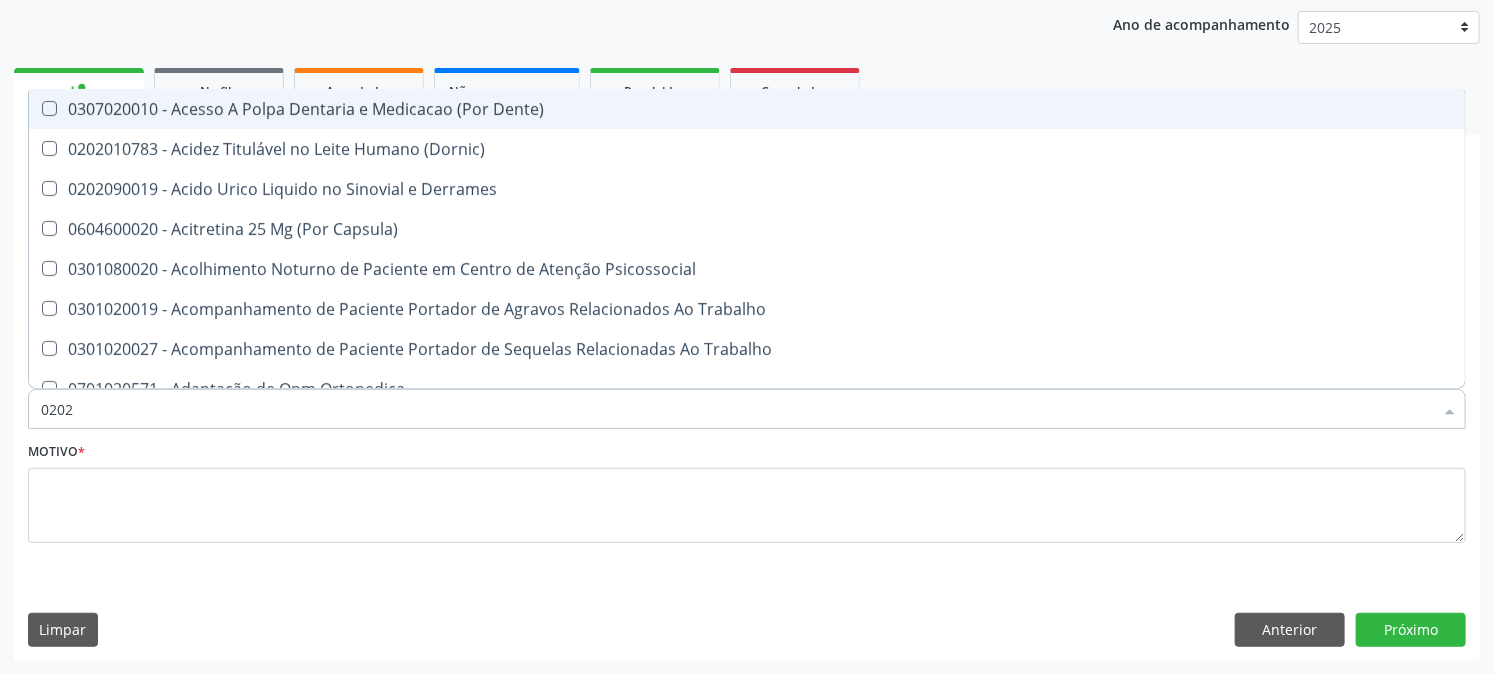 checkbox on "true" 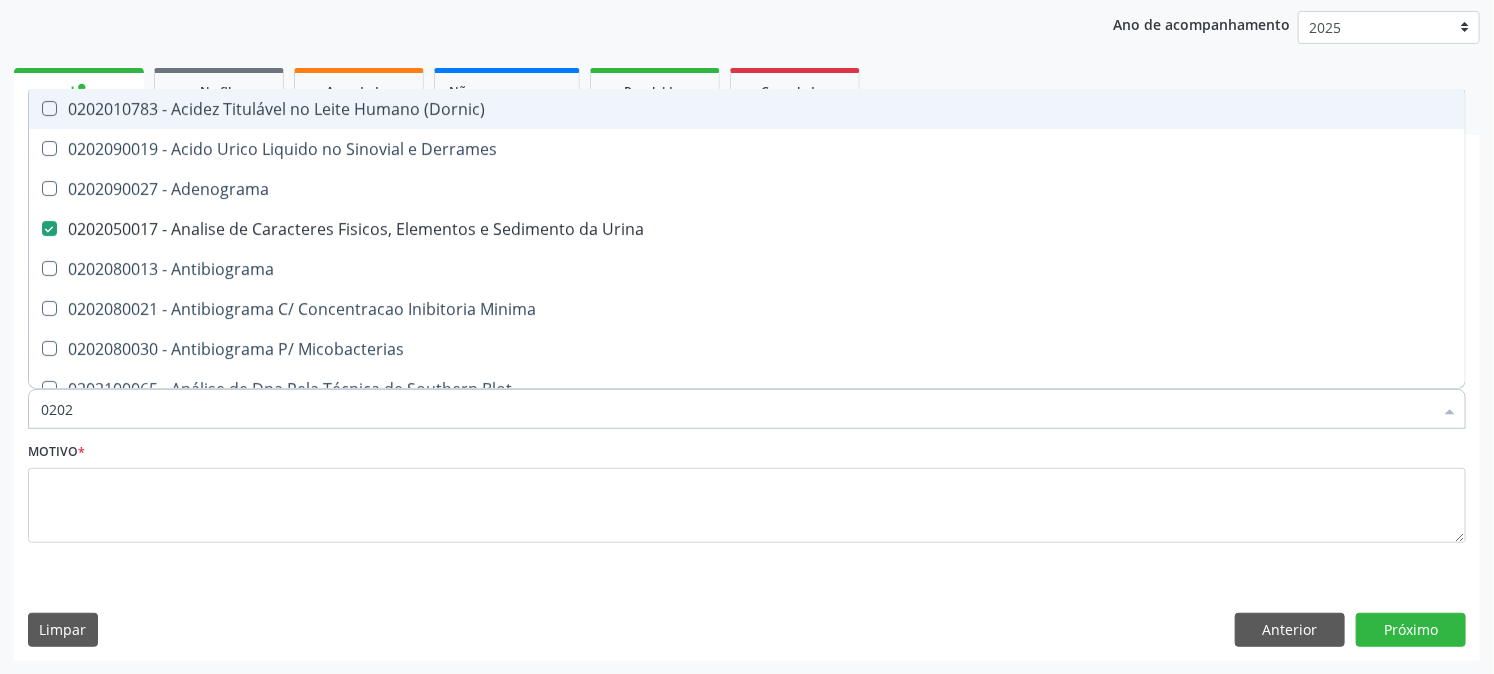 type on "02020" 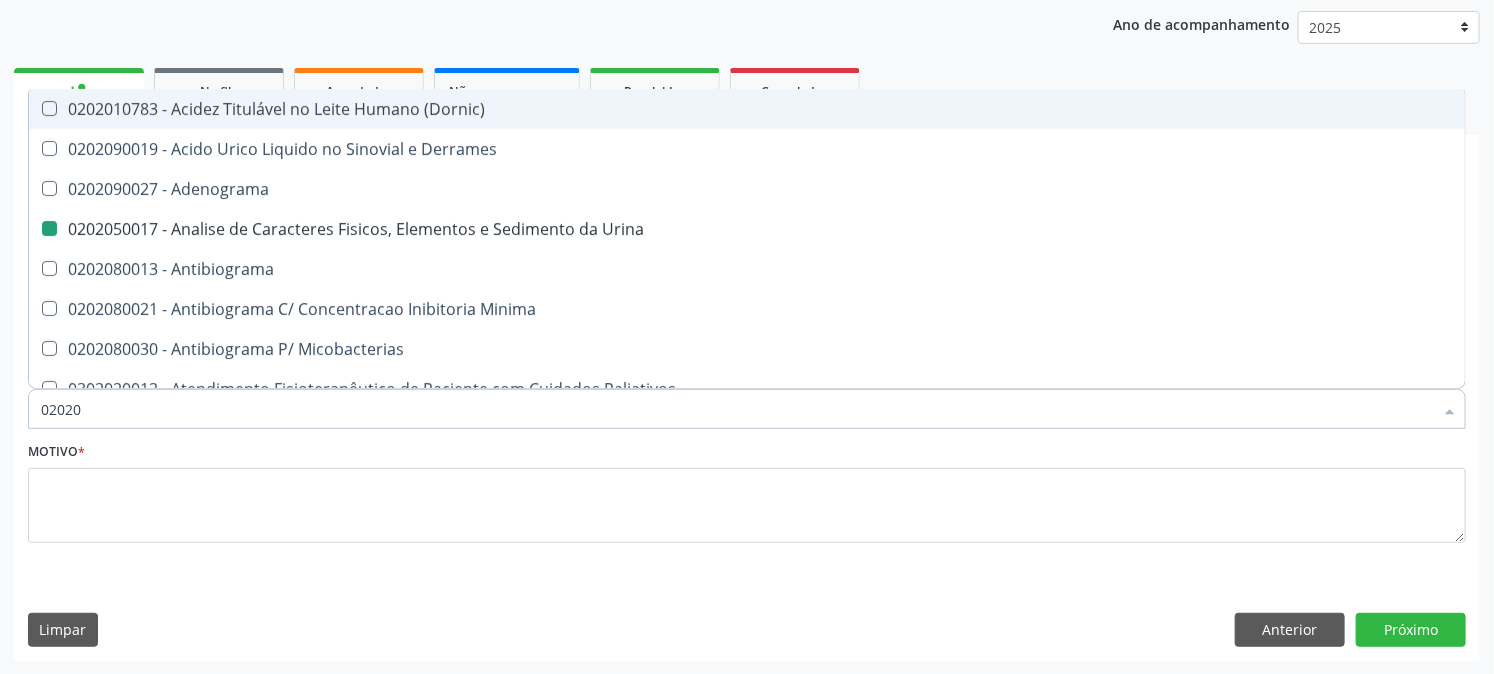 type on "020203" 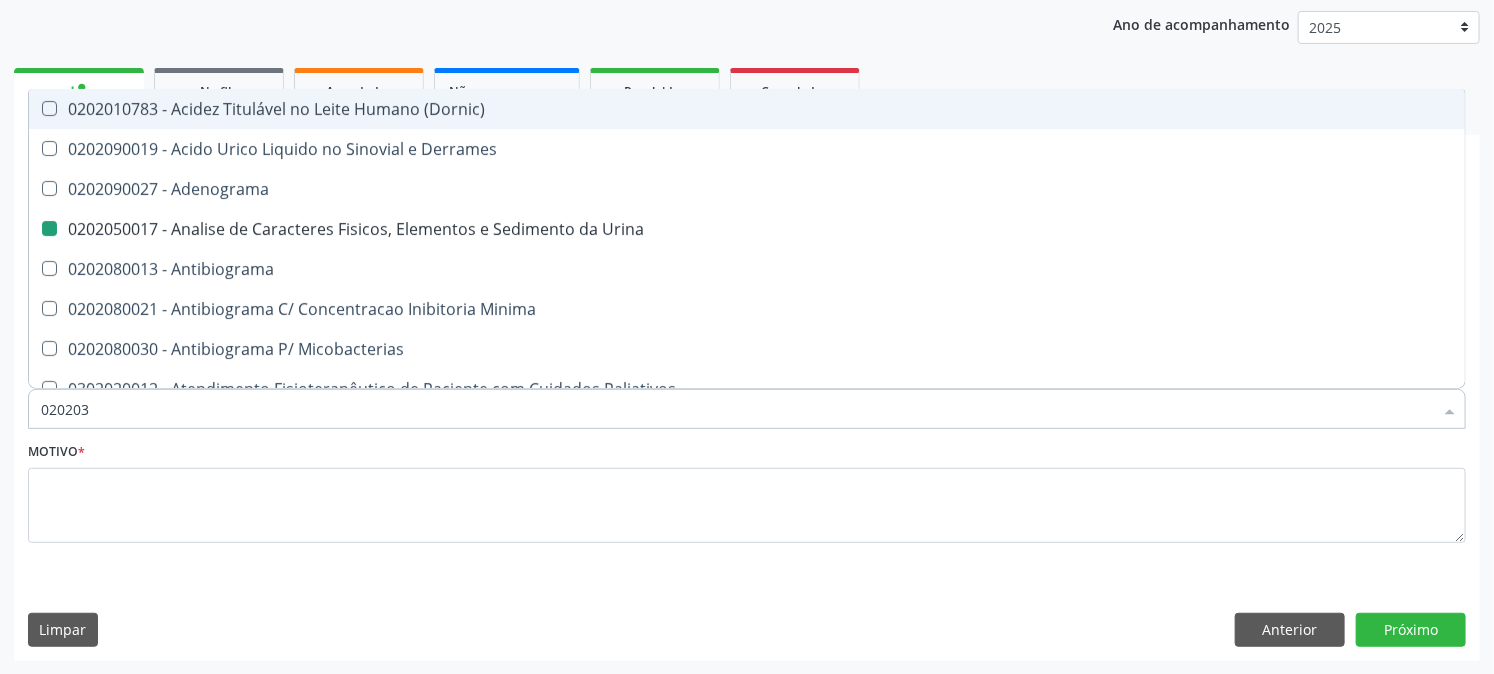 checkbox on "false" 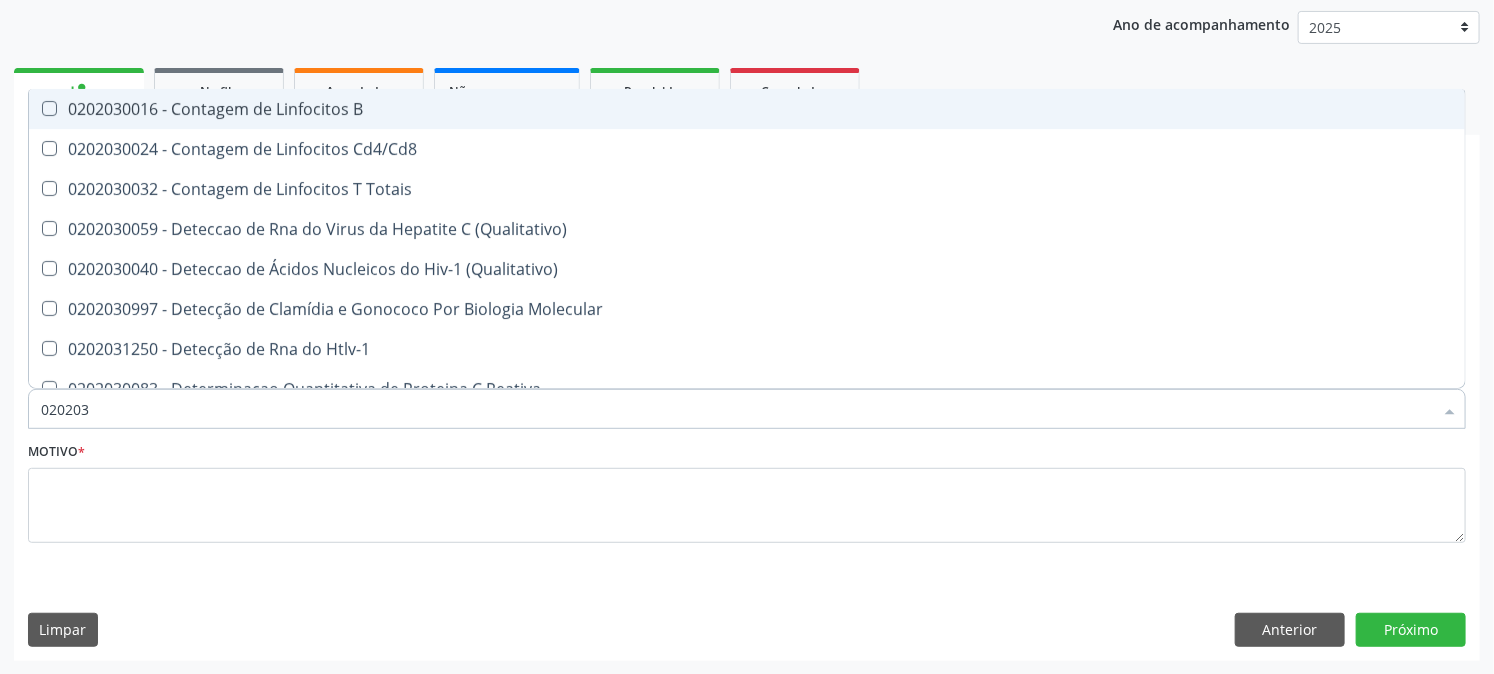 type on "0202030" 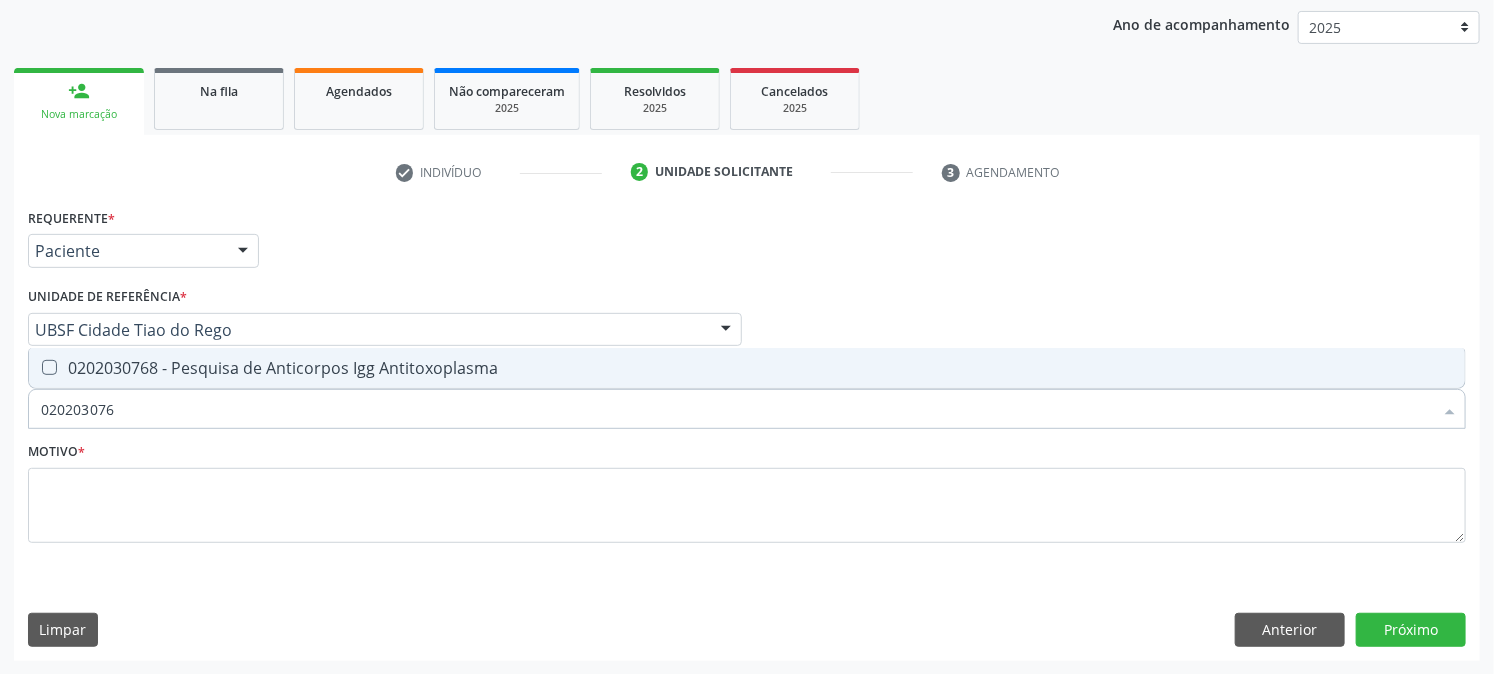 type on "0202030768" 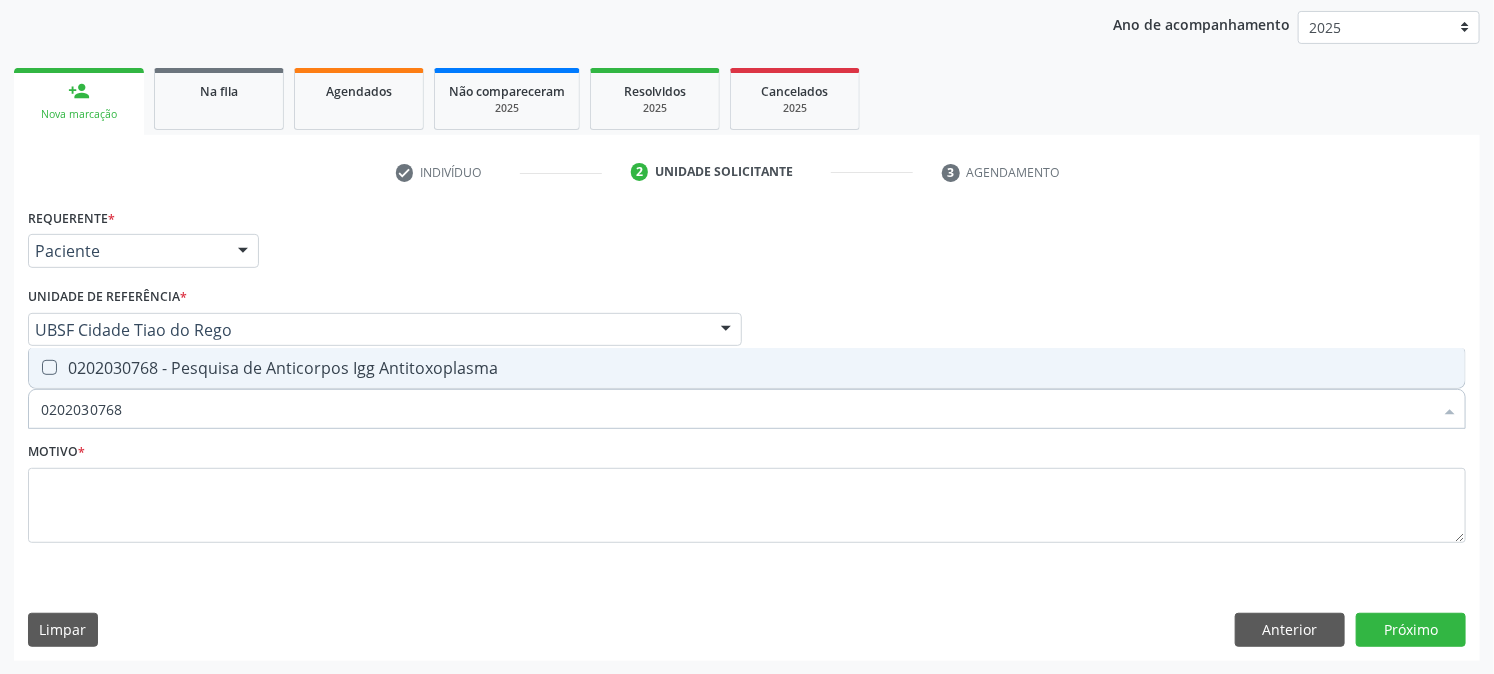 click on "0202030768 - Pesquisa de Anticorpos Igg Antitoxoplasma" at bounding box center (747, 368) 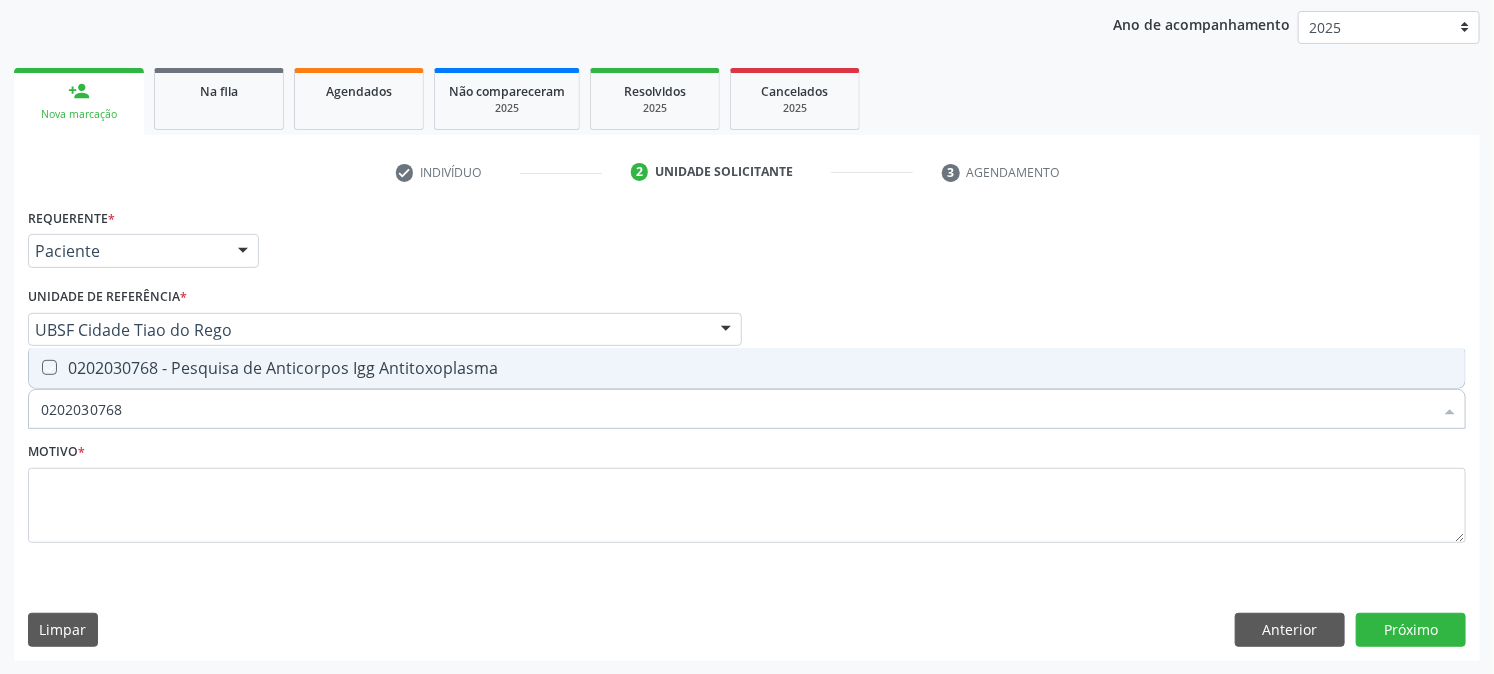 checkbox on "true" 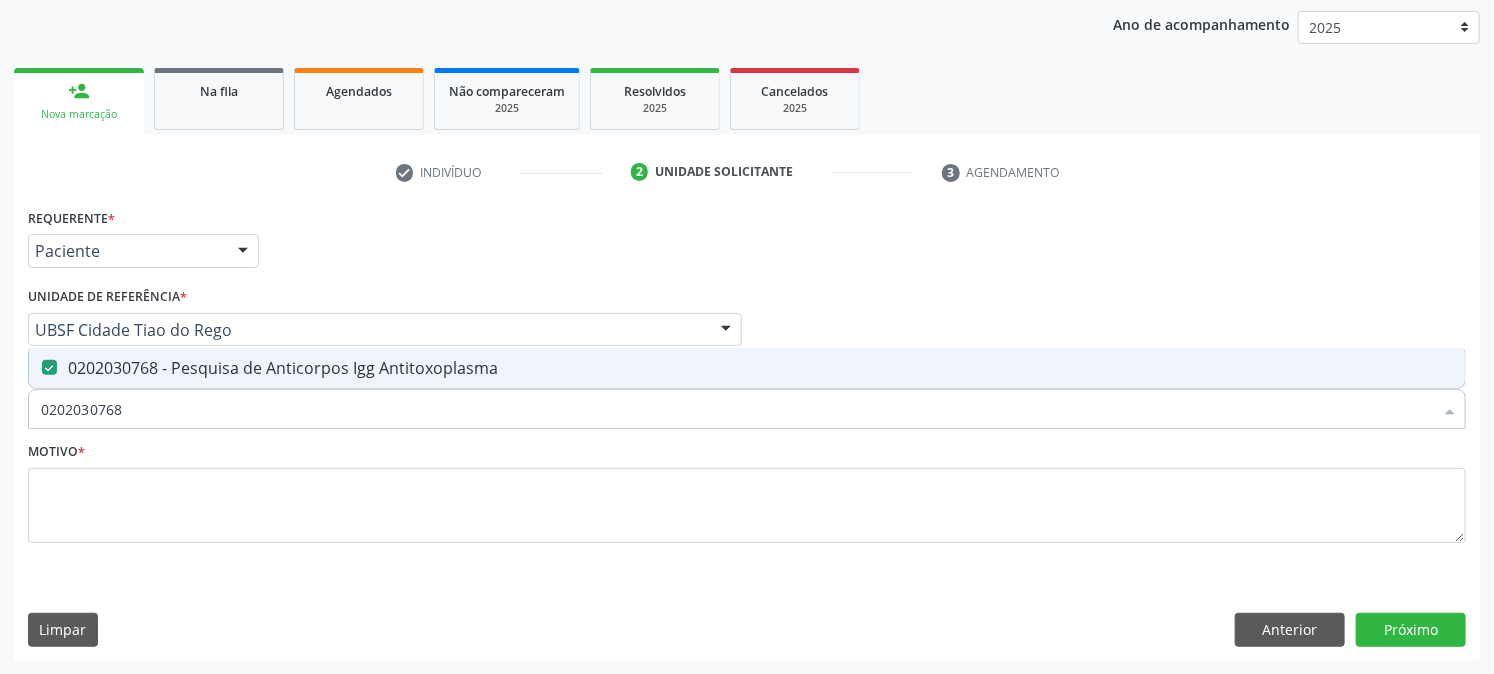 drag, startPoint x: 140, startPoint y: 405, endPoint x: 0, endPoint y: 495, distance: 166.43317 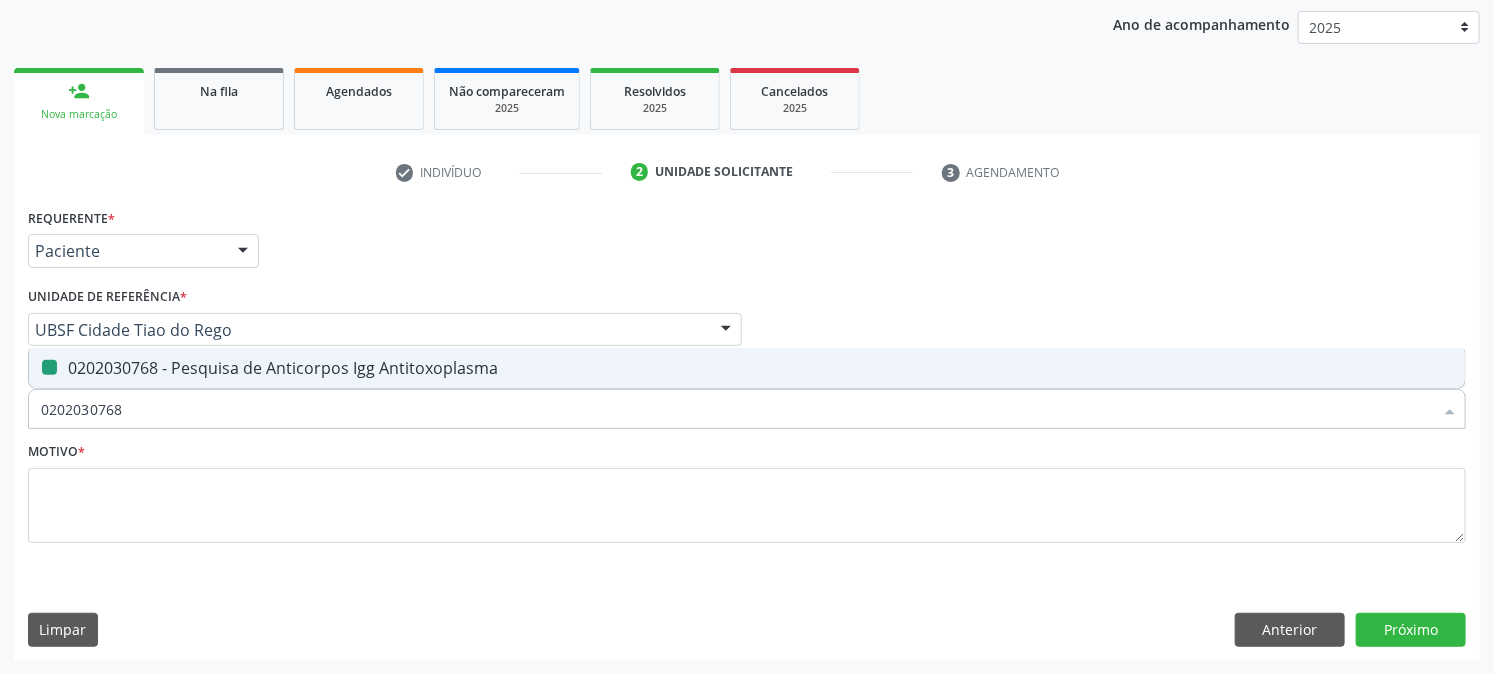 type 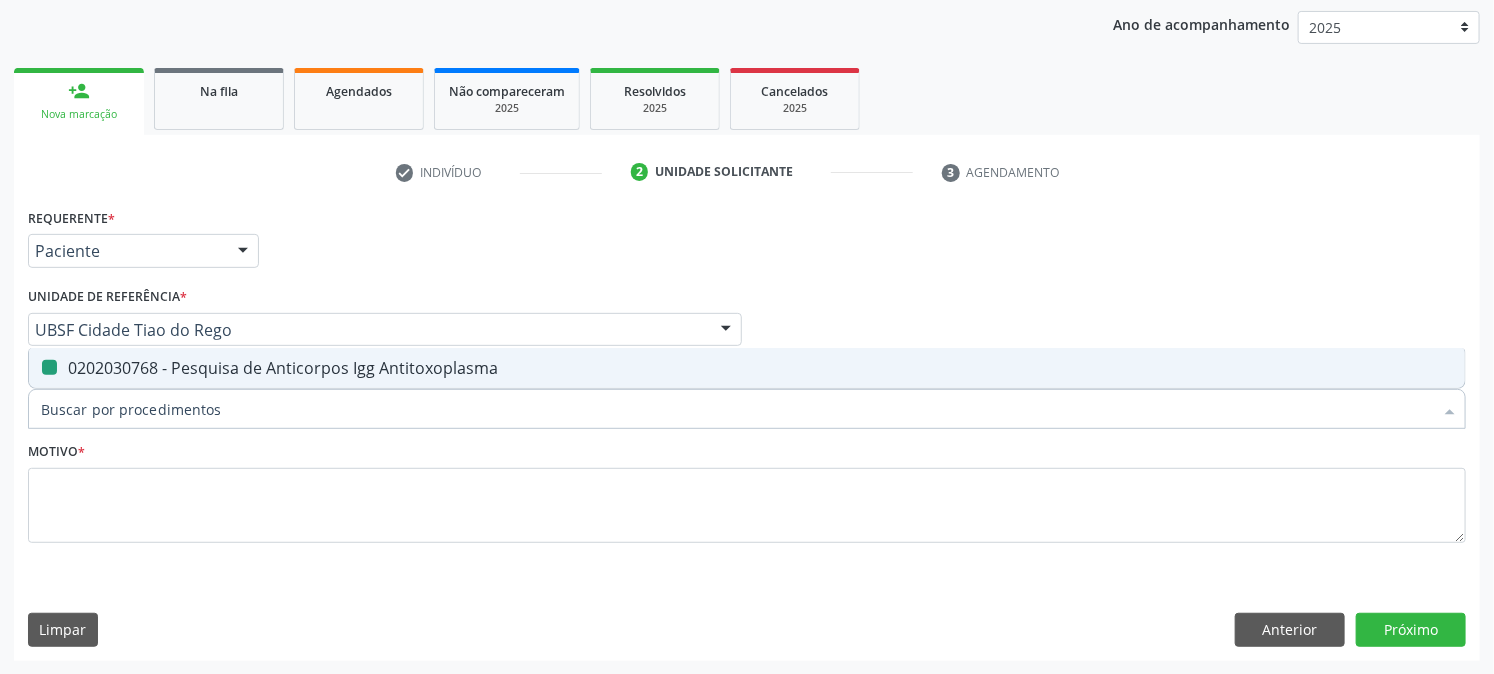 checkbox on "false" 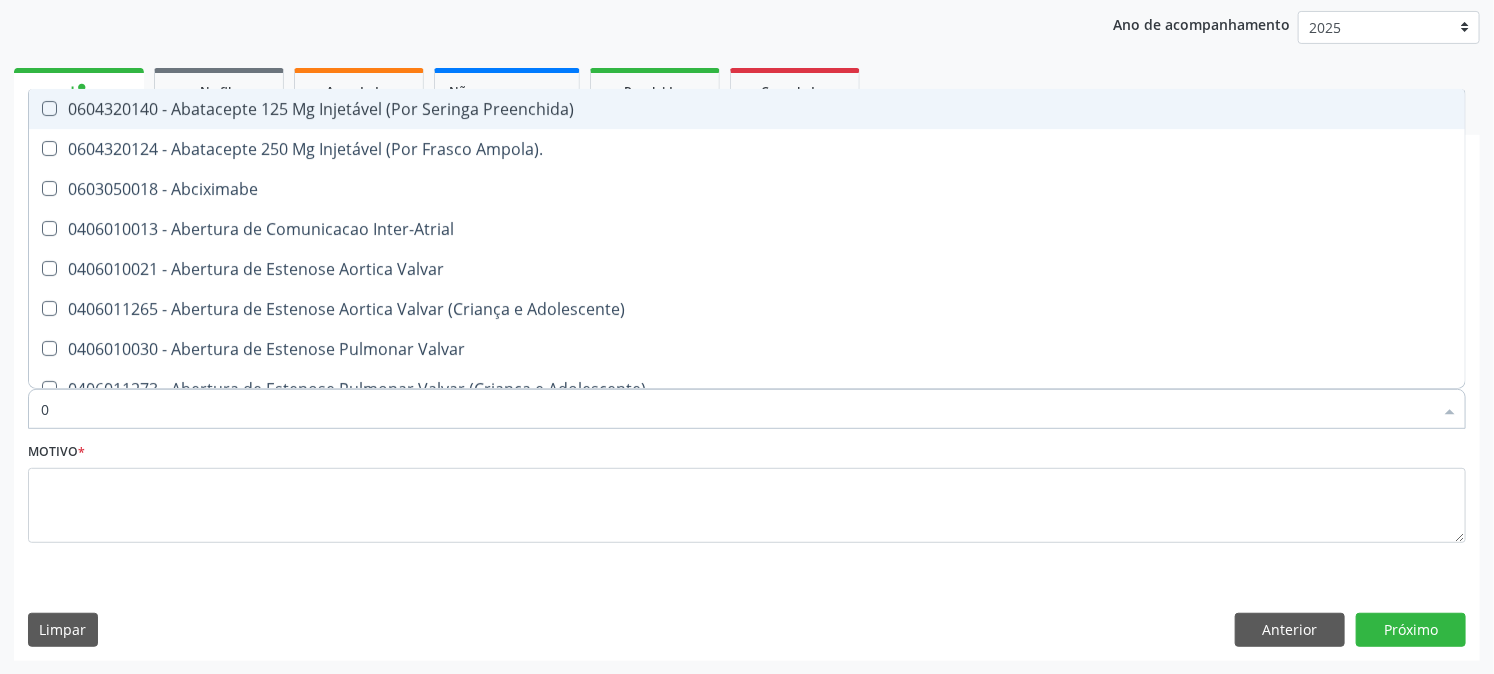 type on "02" 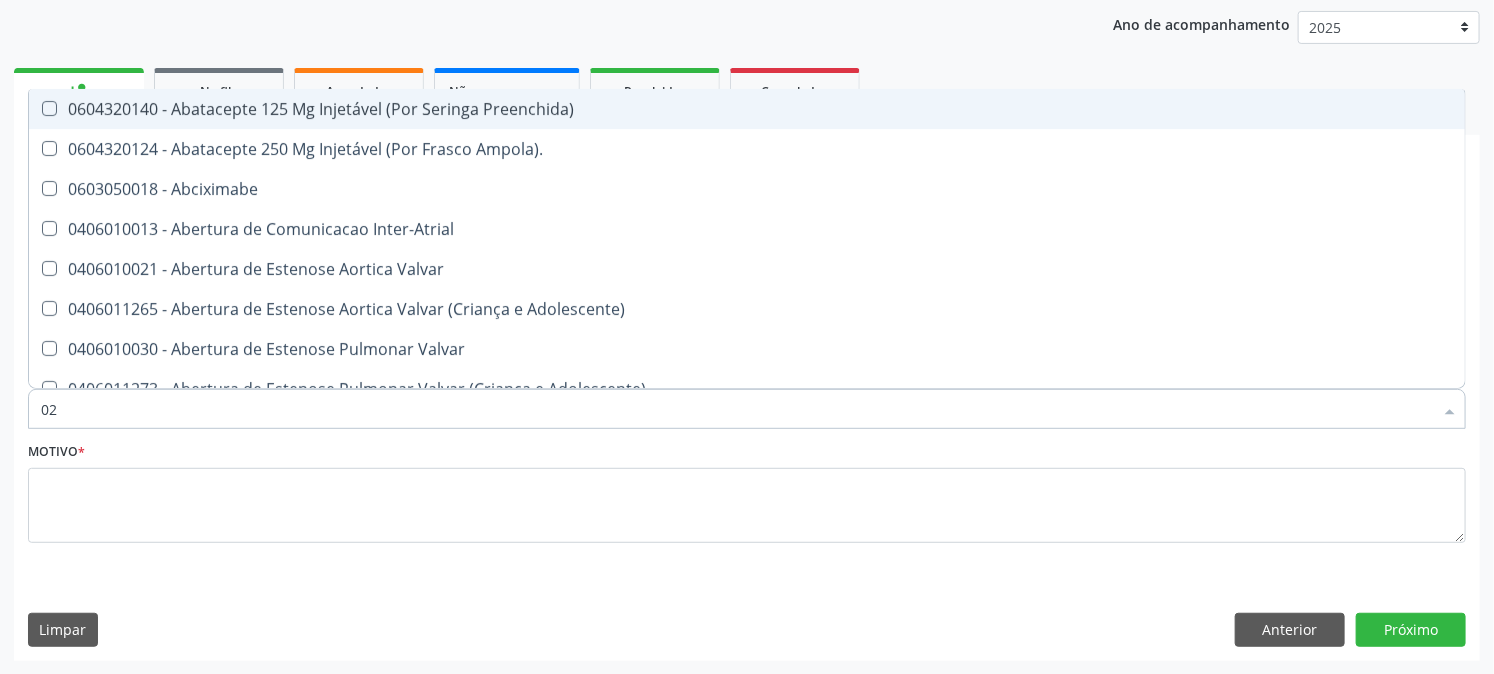 checkbox on "true" 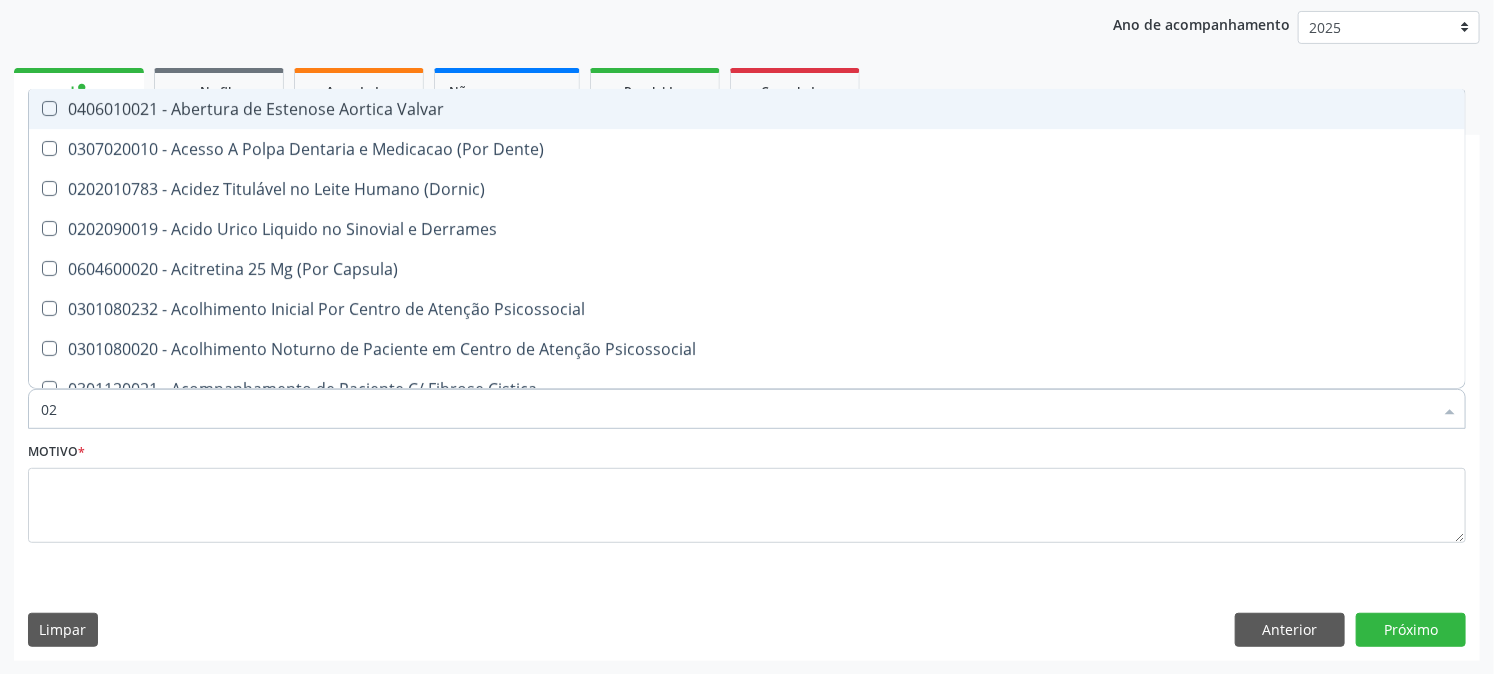 type on "020" 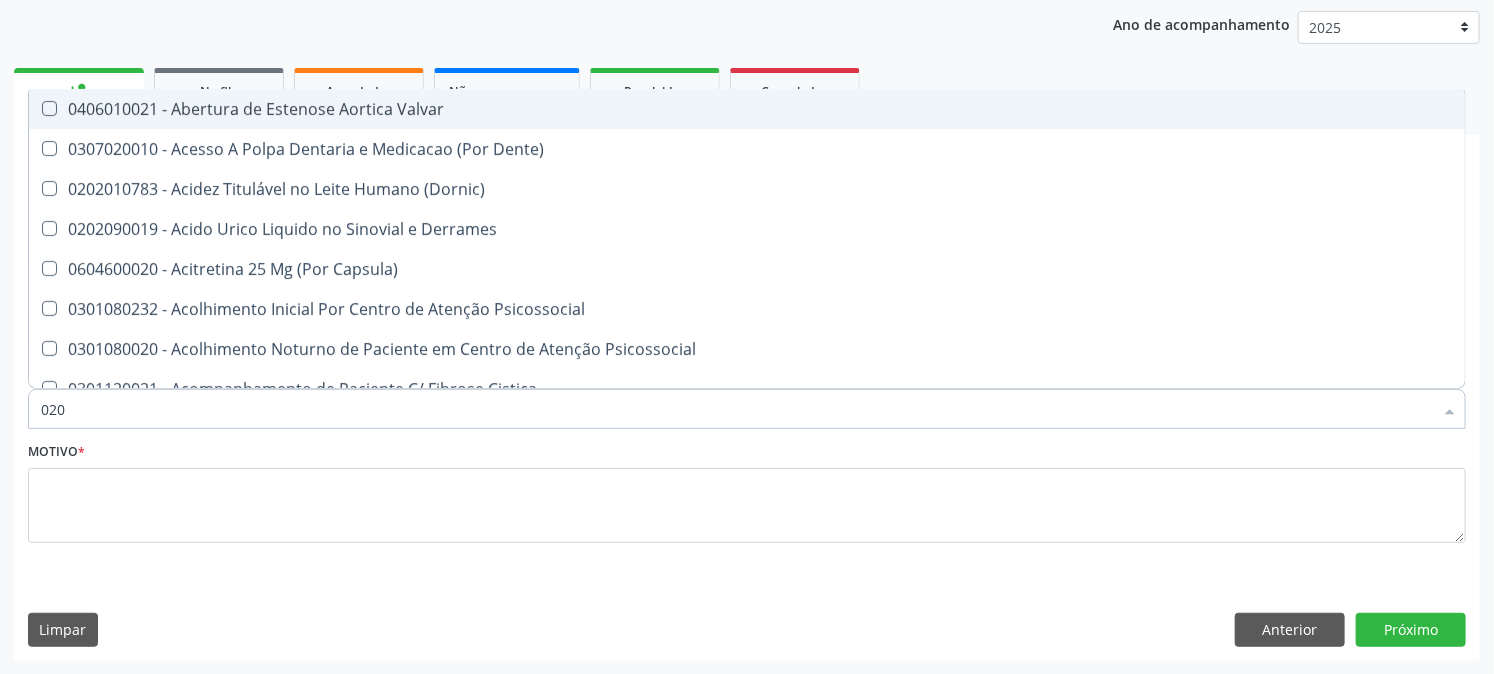 checkbox on "true" 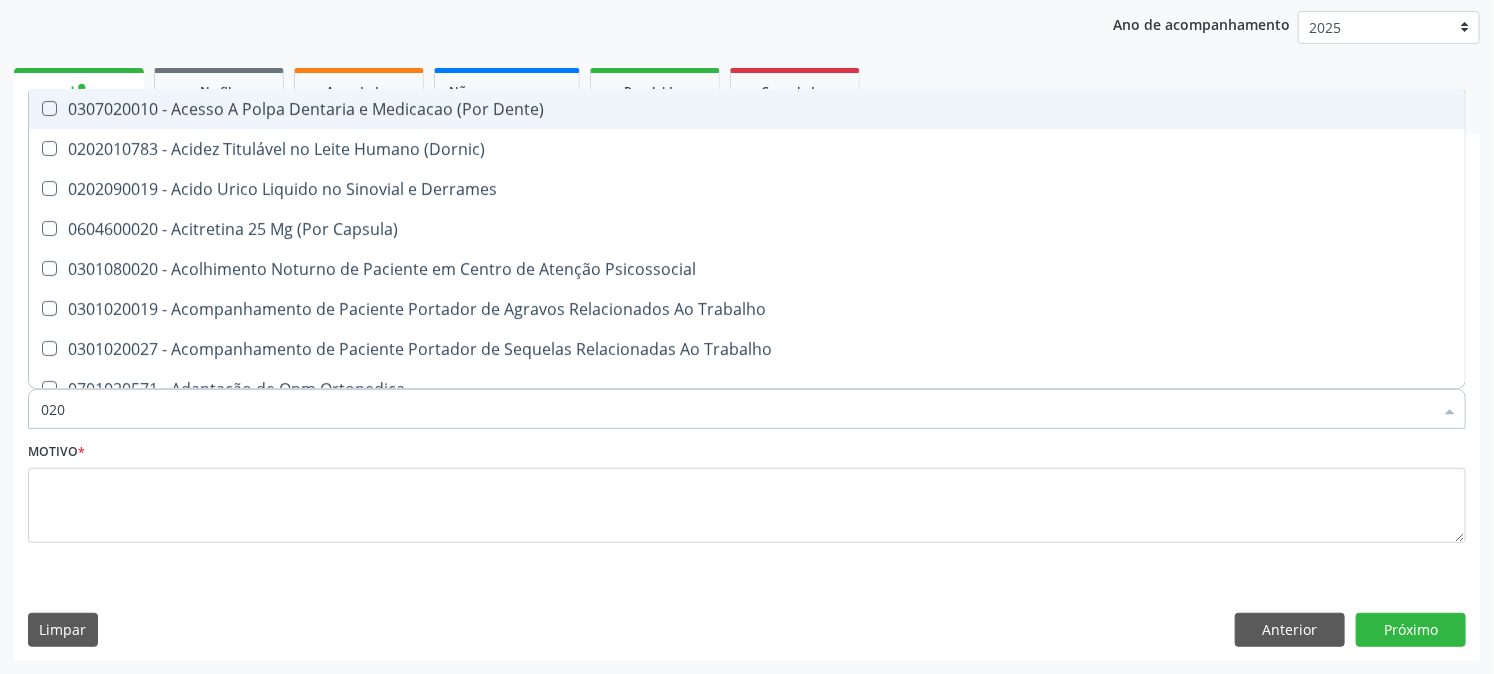 type on "0202" 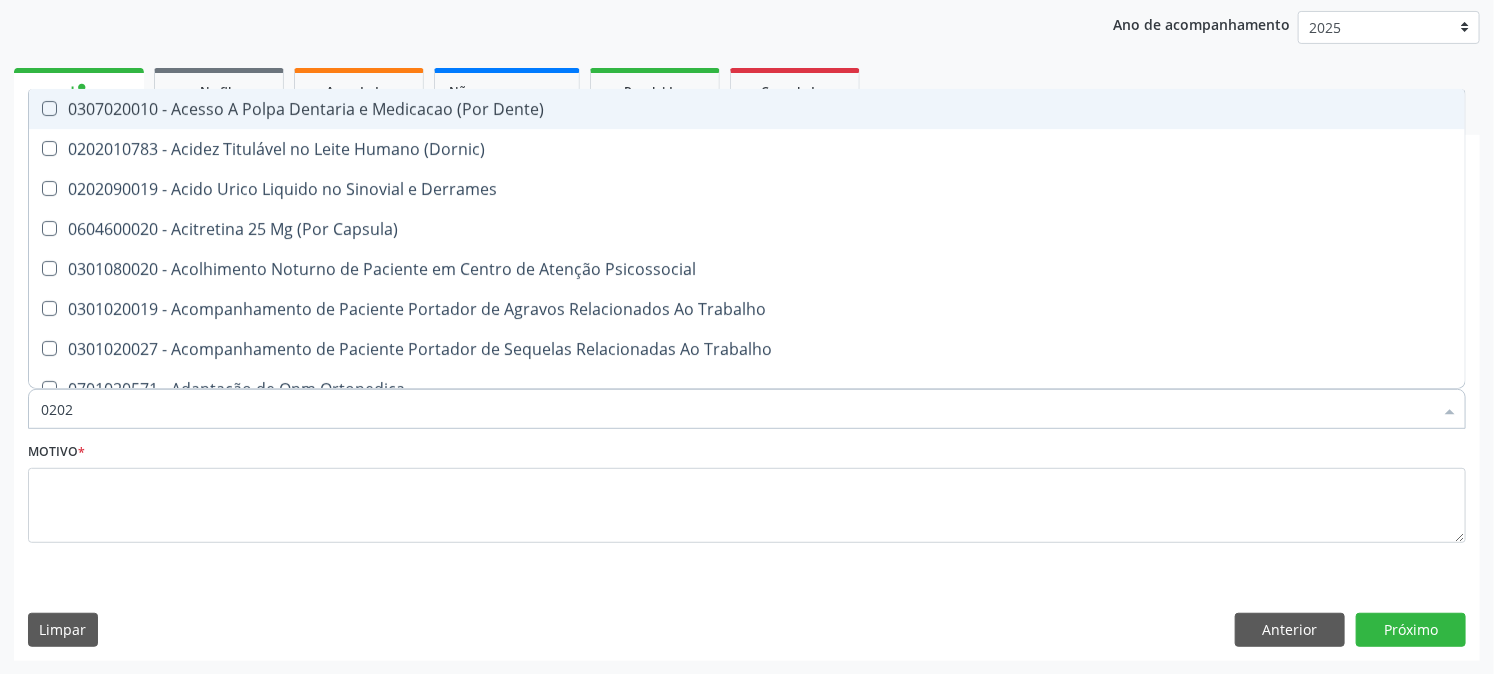 checkbox on "true" 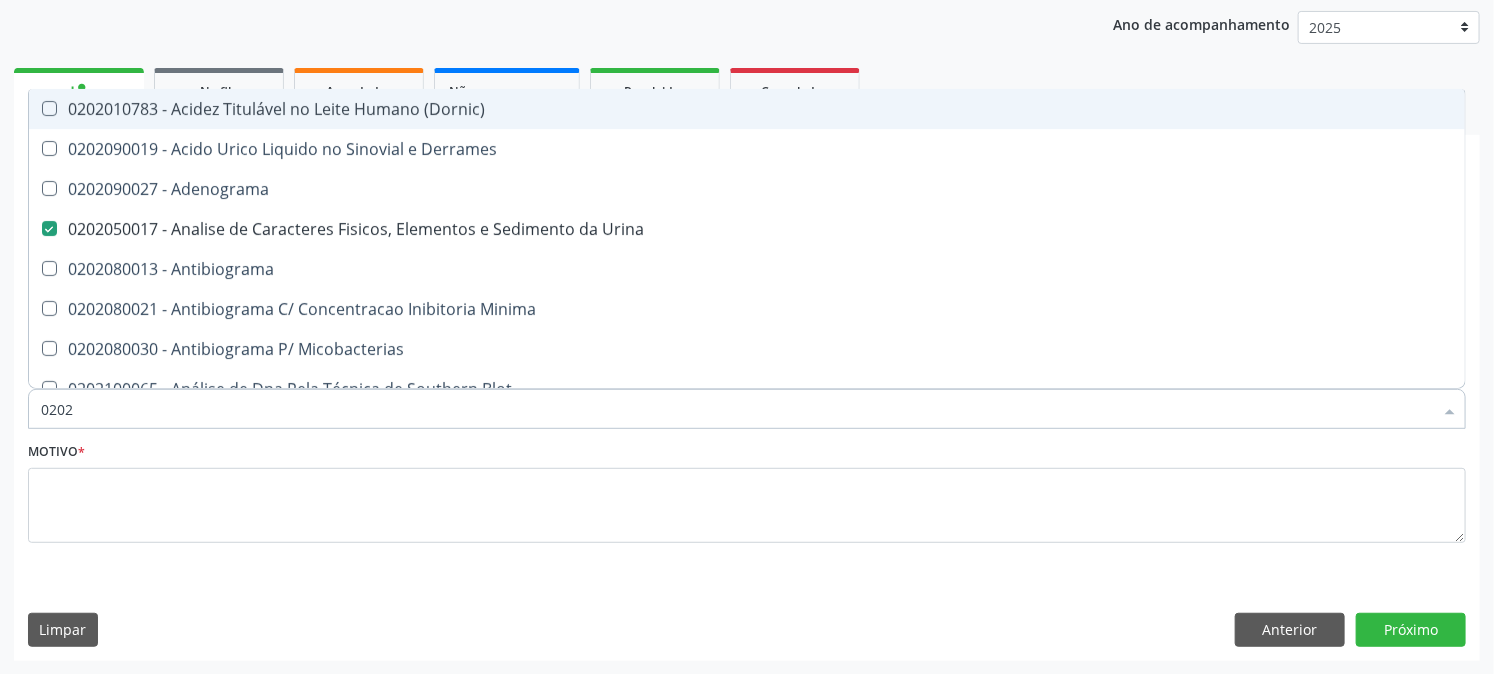 type on "02020" 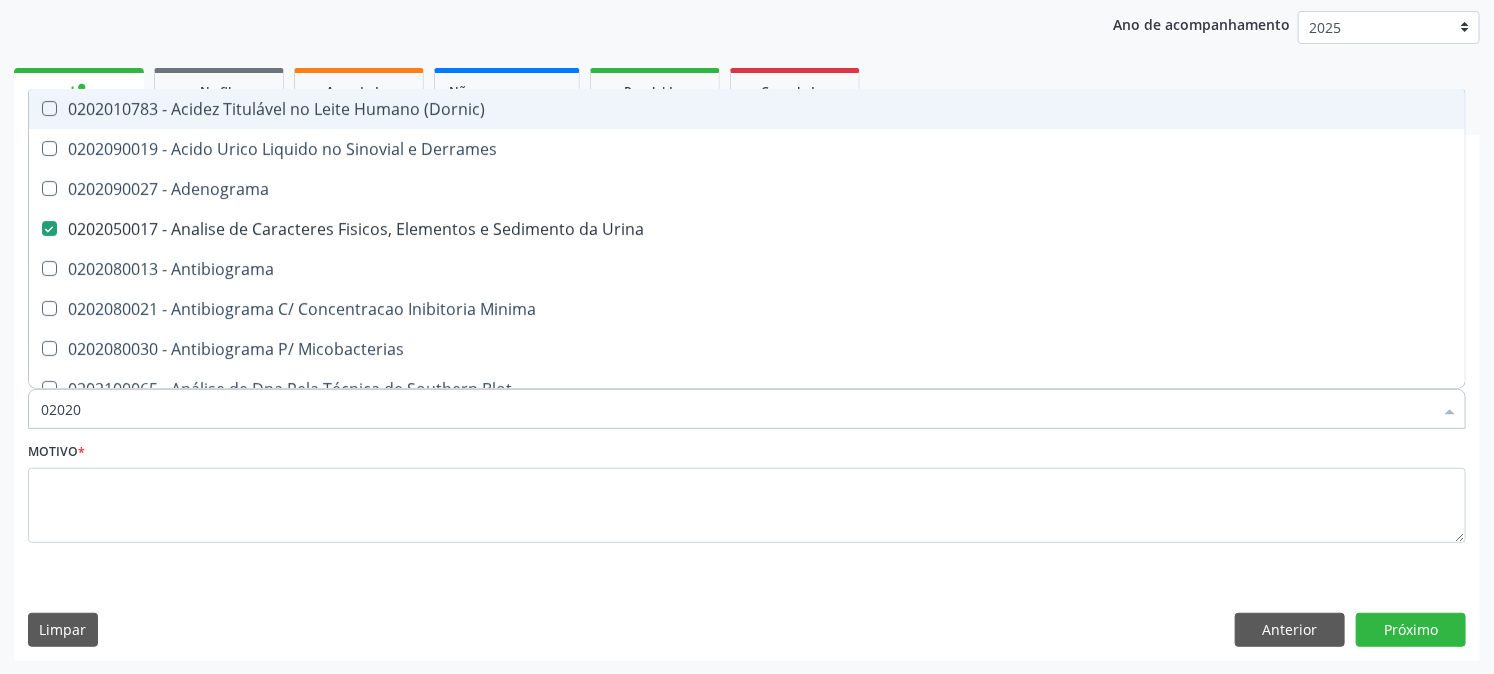 checkbox on "true" 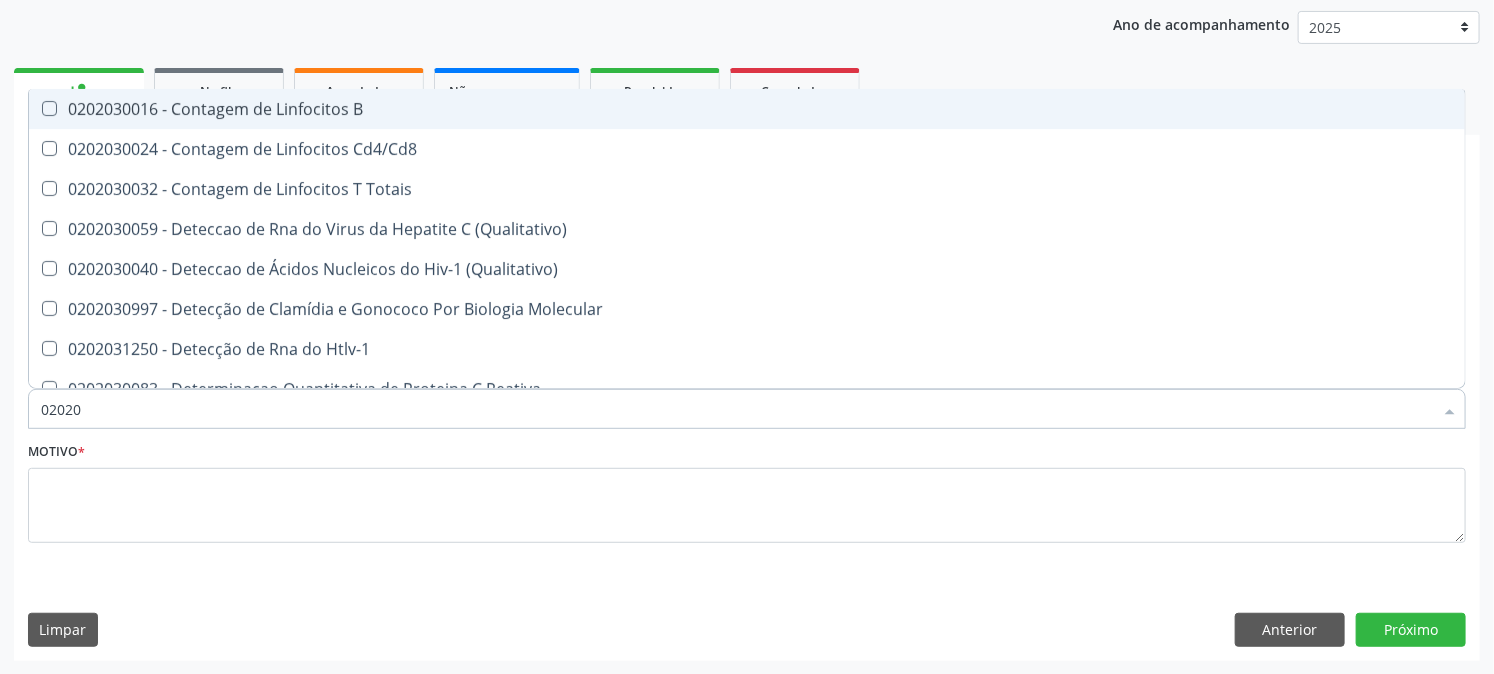 type on "020203" 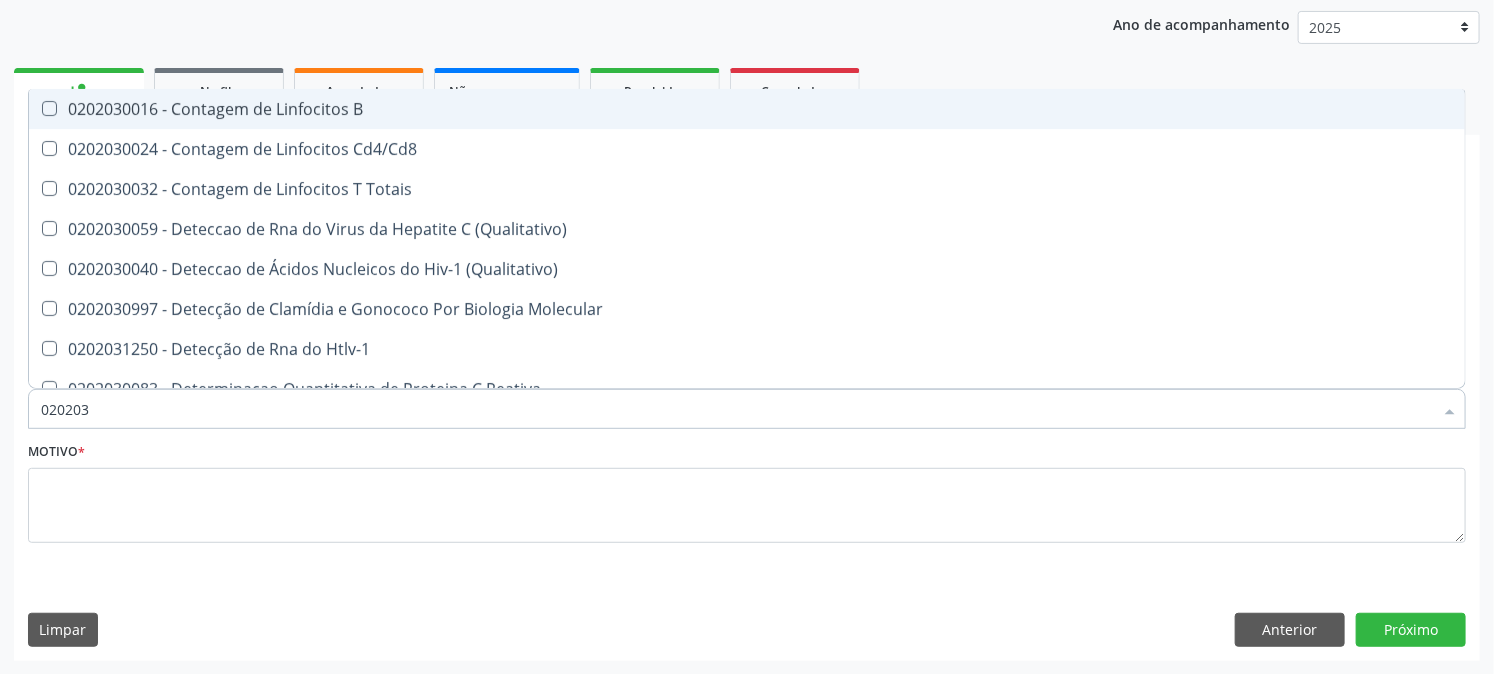 checkbox on "false" 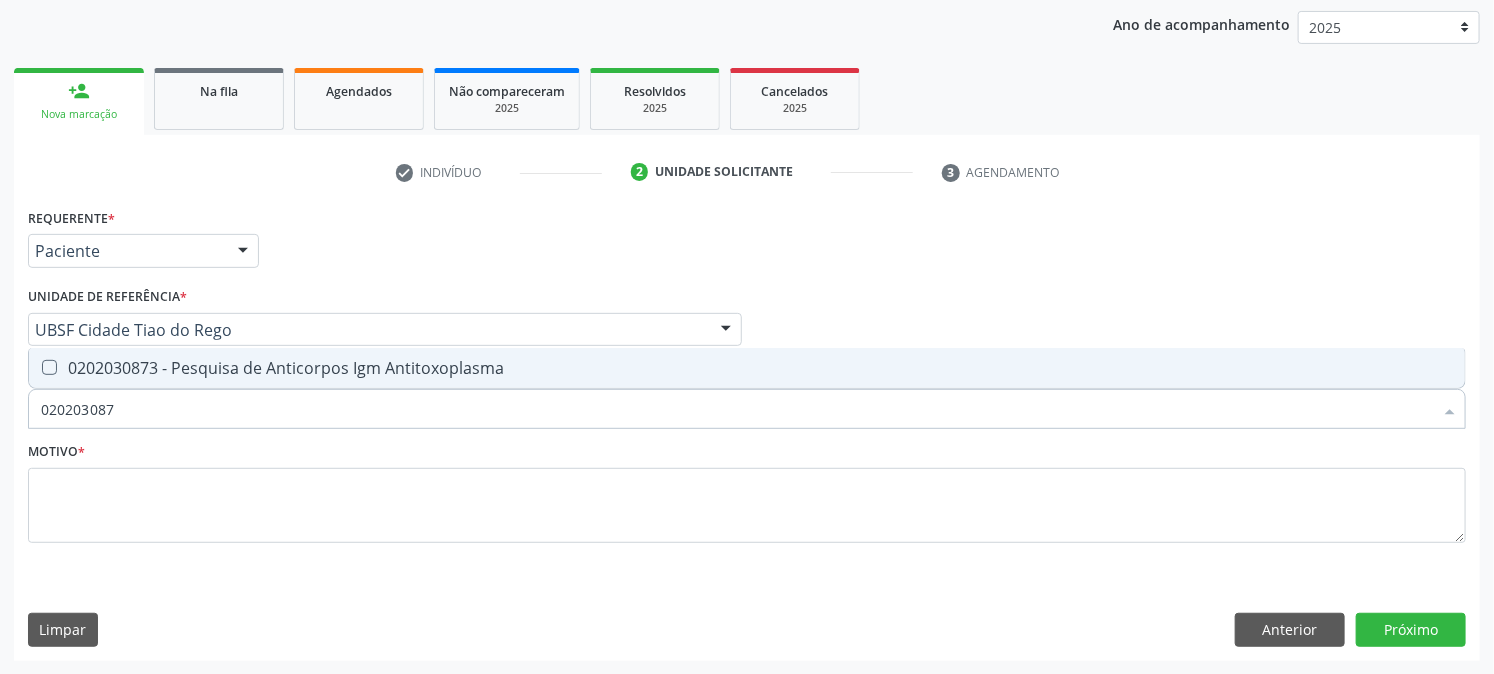 type on "0202030873" 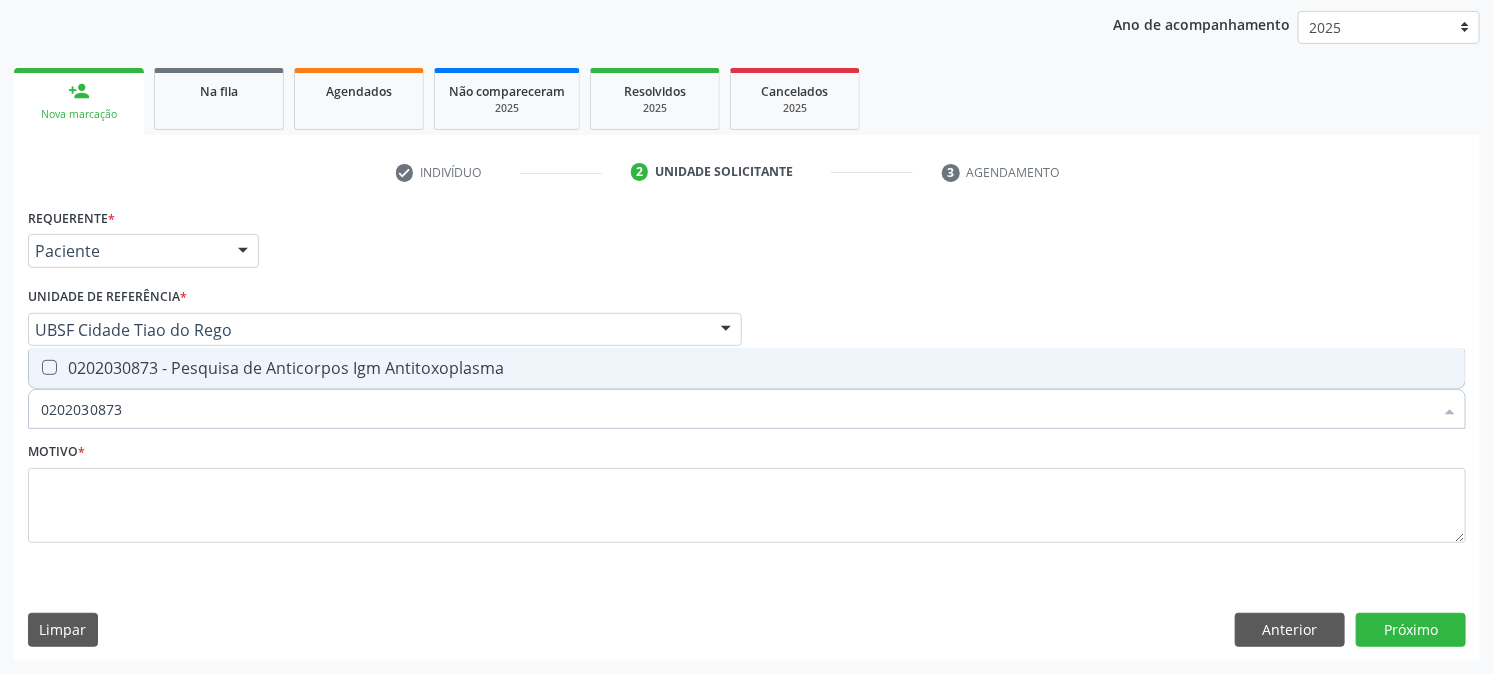 click on "0202030873 - Pesquisa de Anticorpos Igm Antitoxoplasma" at bounding box center (747, 368) 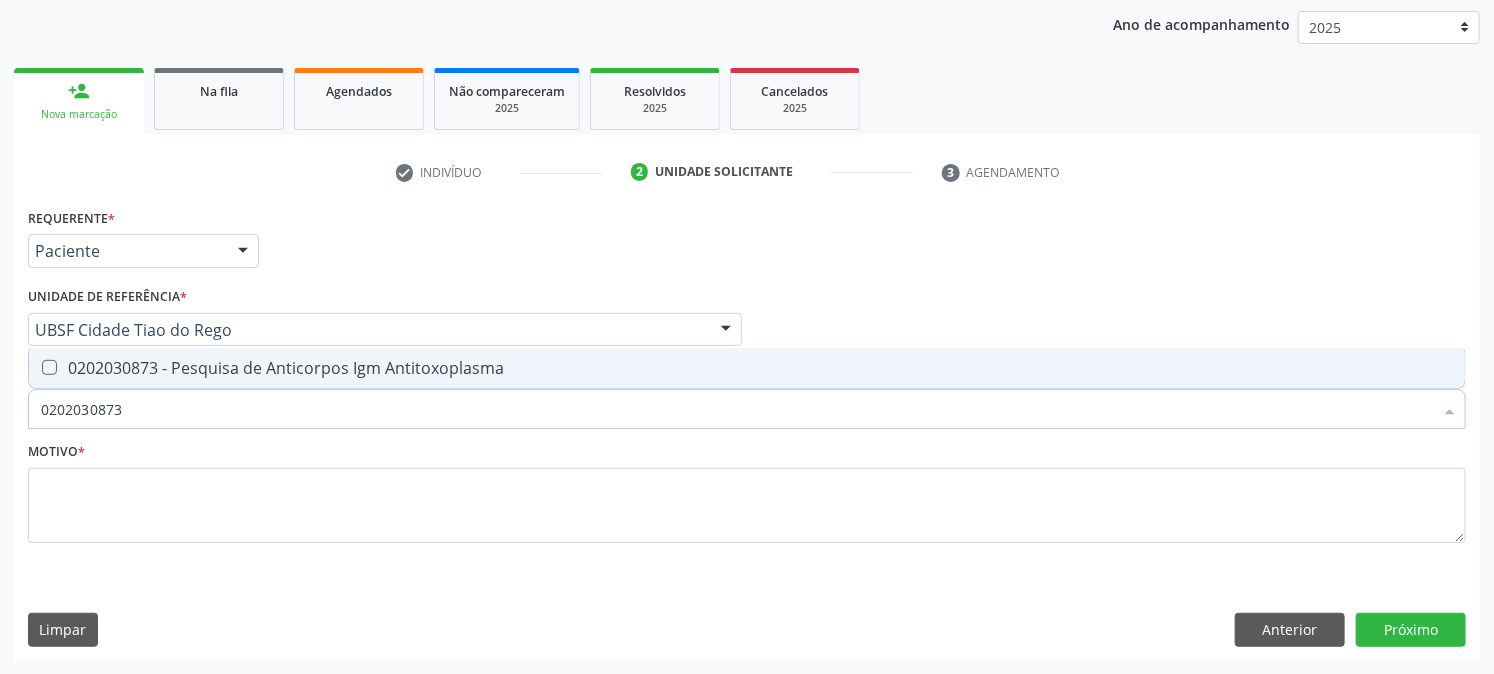 checkbox on "true" 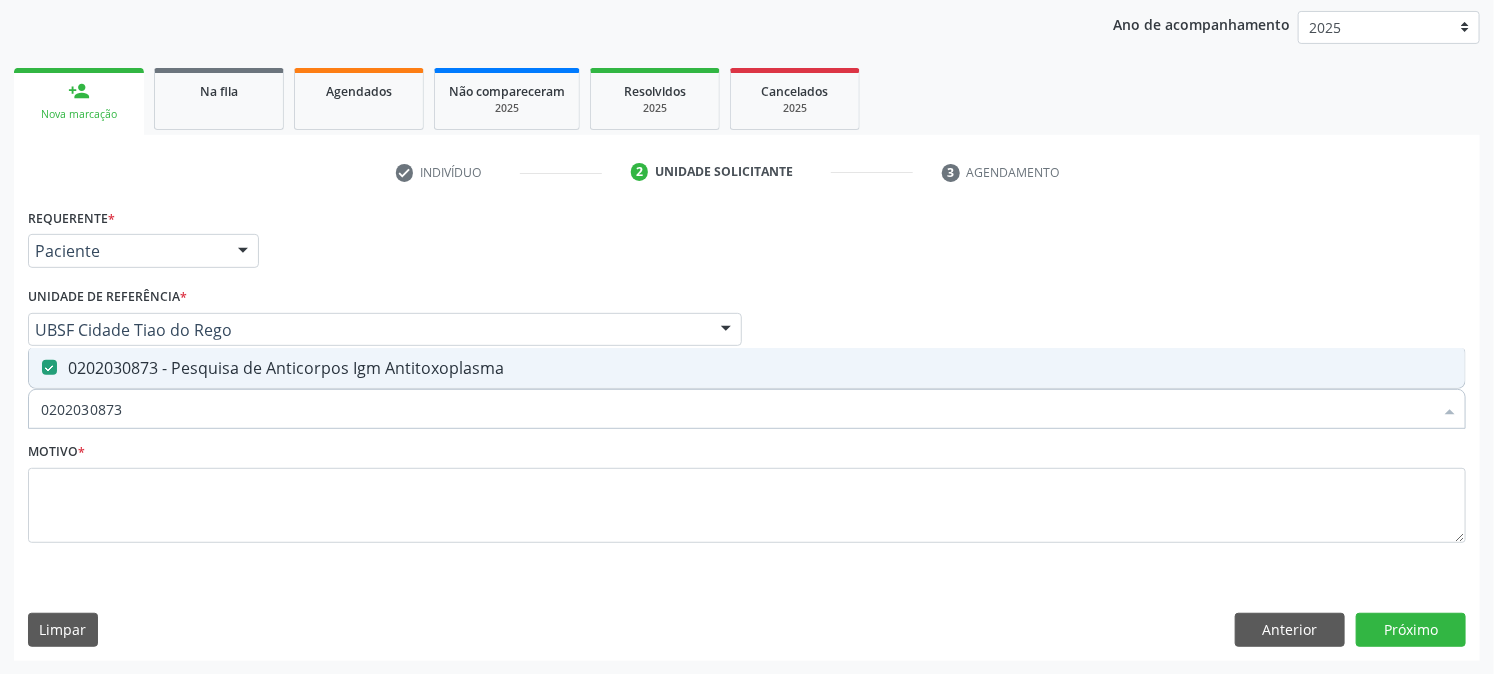 drag, startPoint x: 193, startPoint y: 415, endPoint x: 0, endPoint y: 505, distance: 212.95305 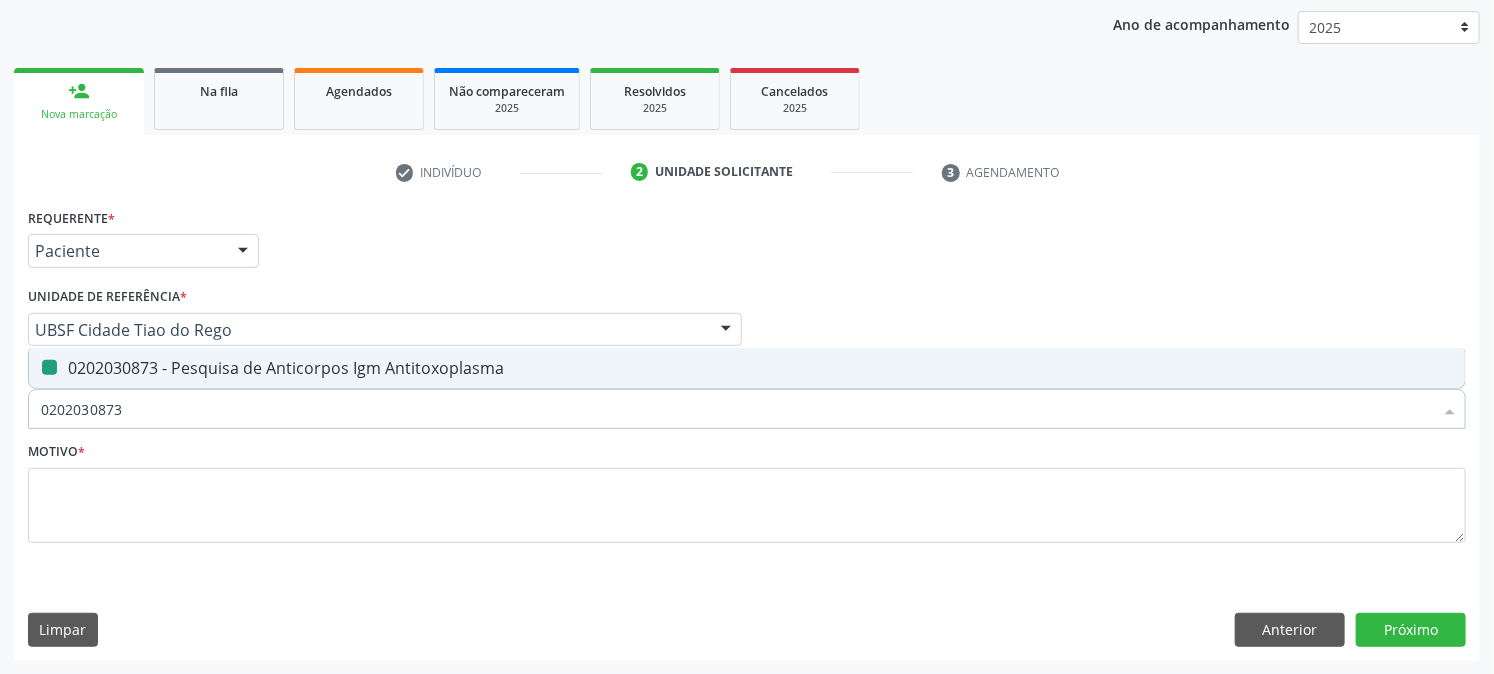 type 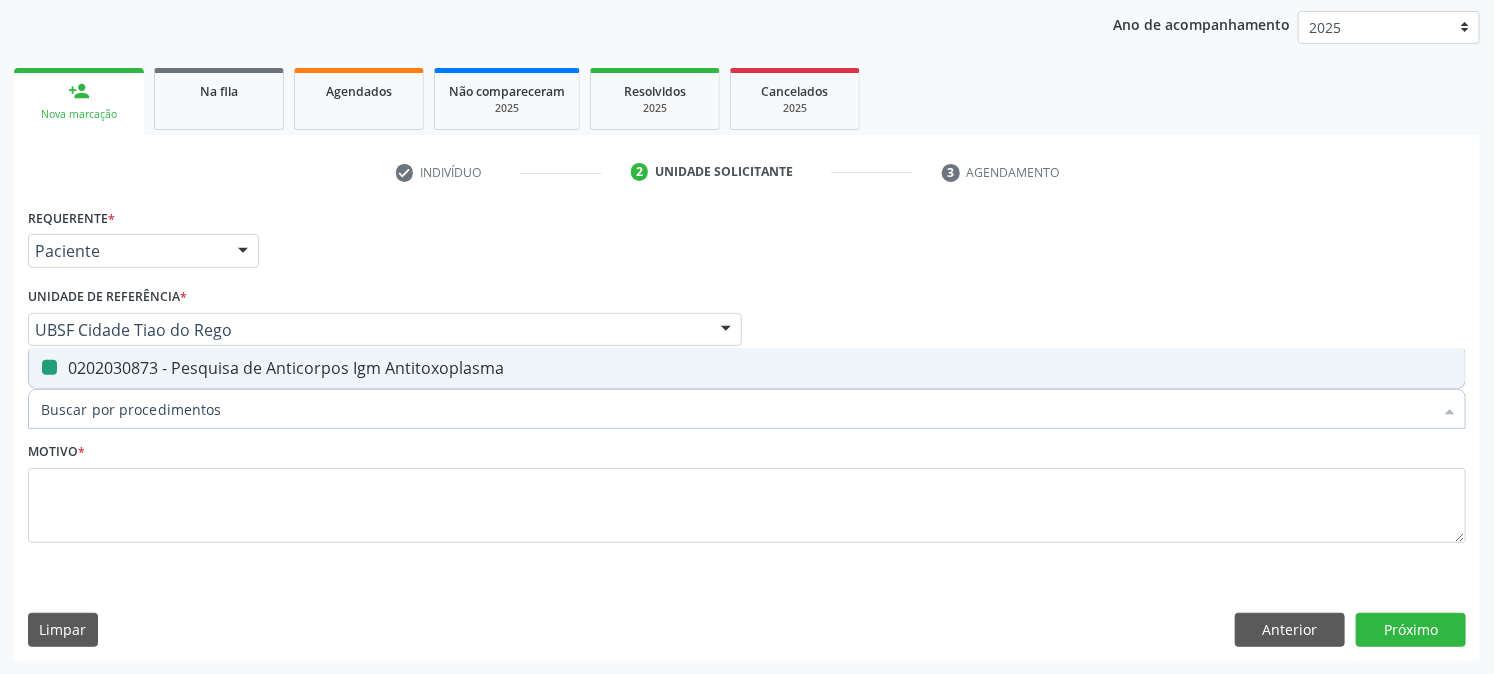 checkbox on "false" 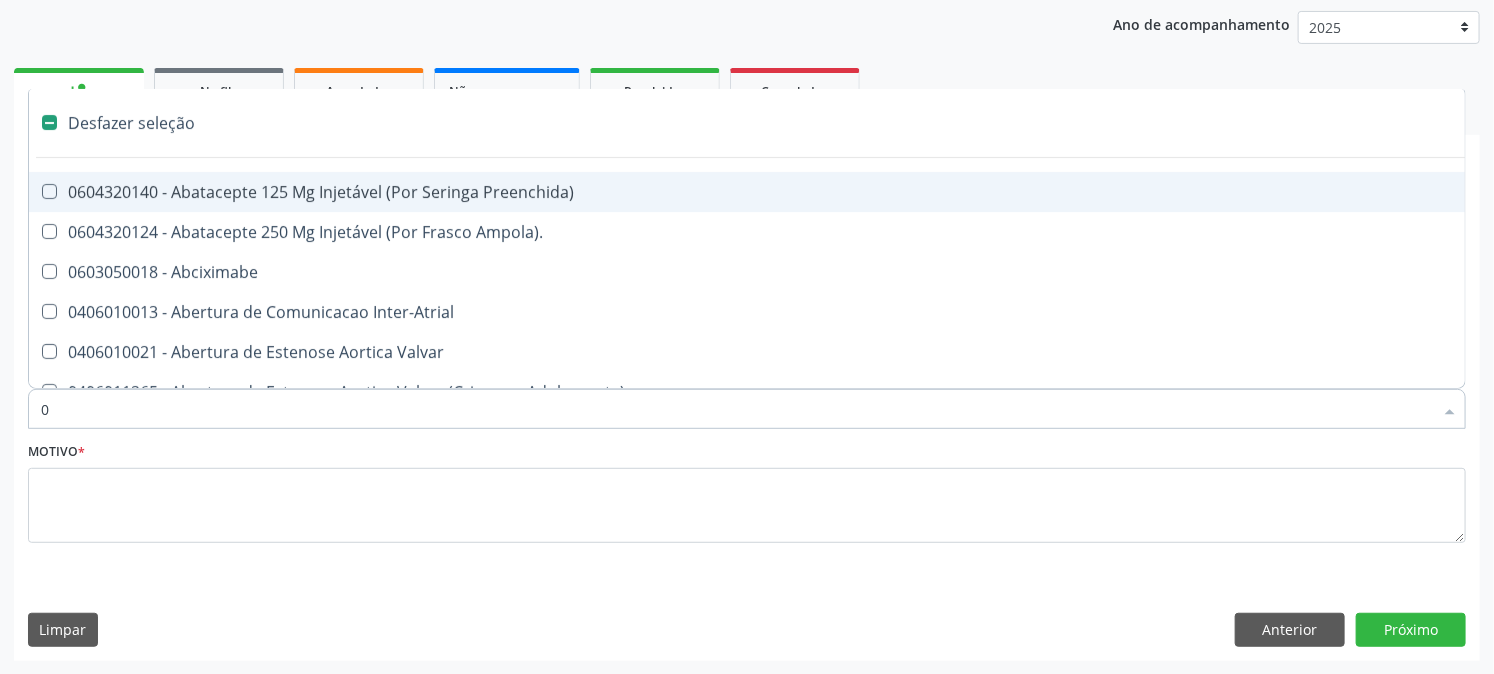 type on "02" 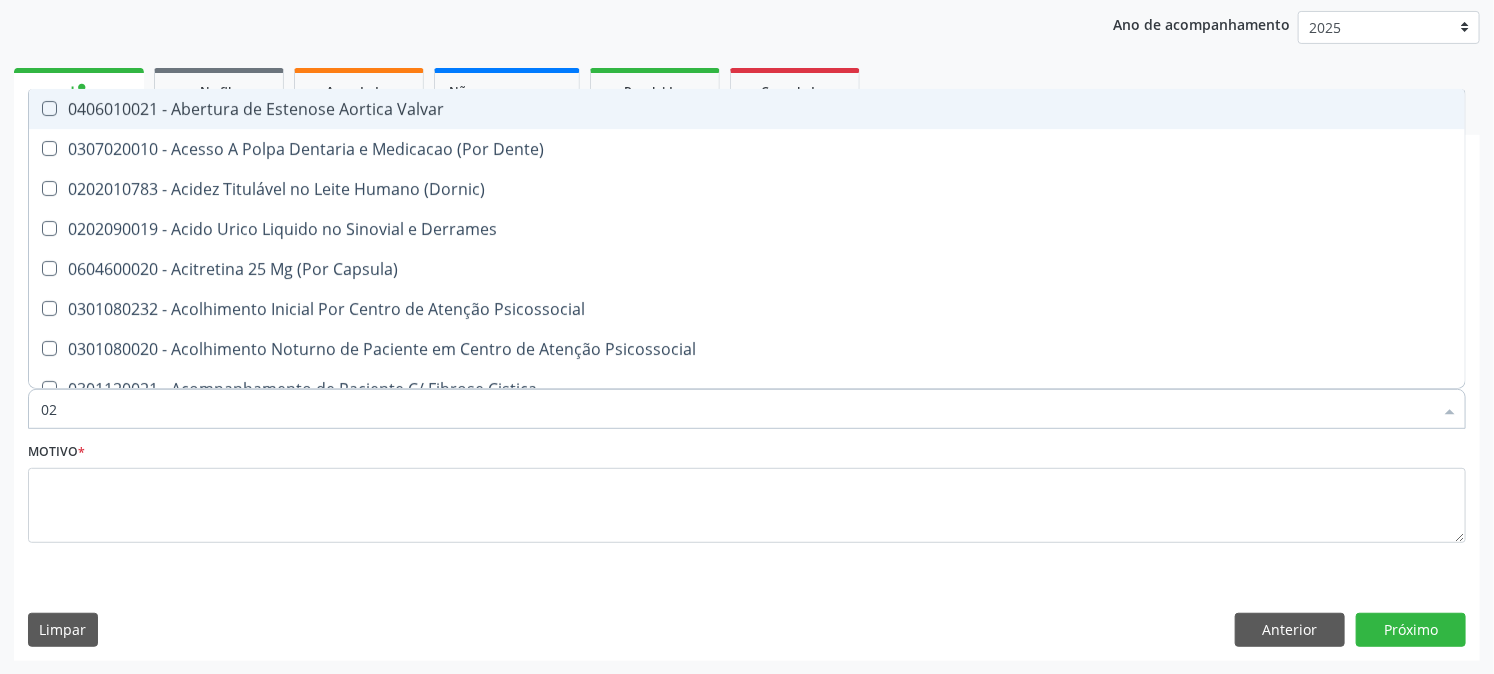 checkbox on "true" 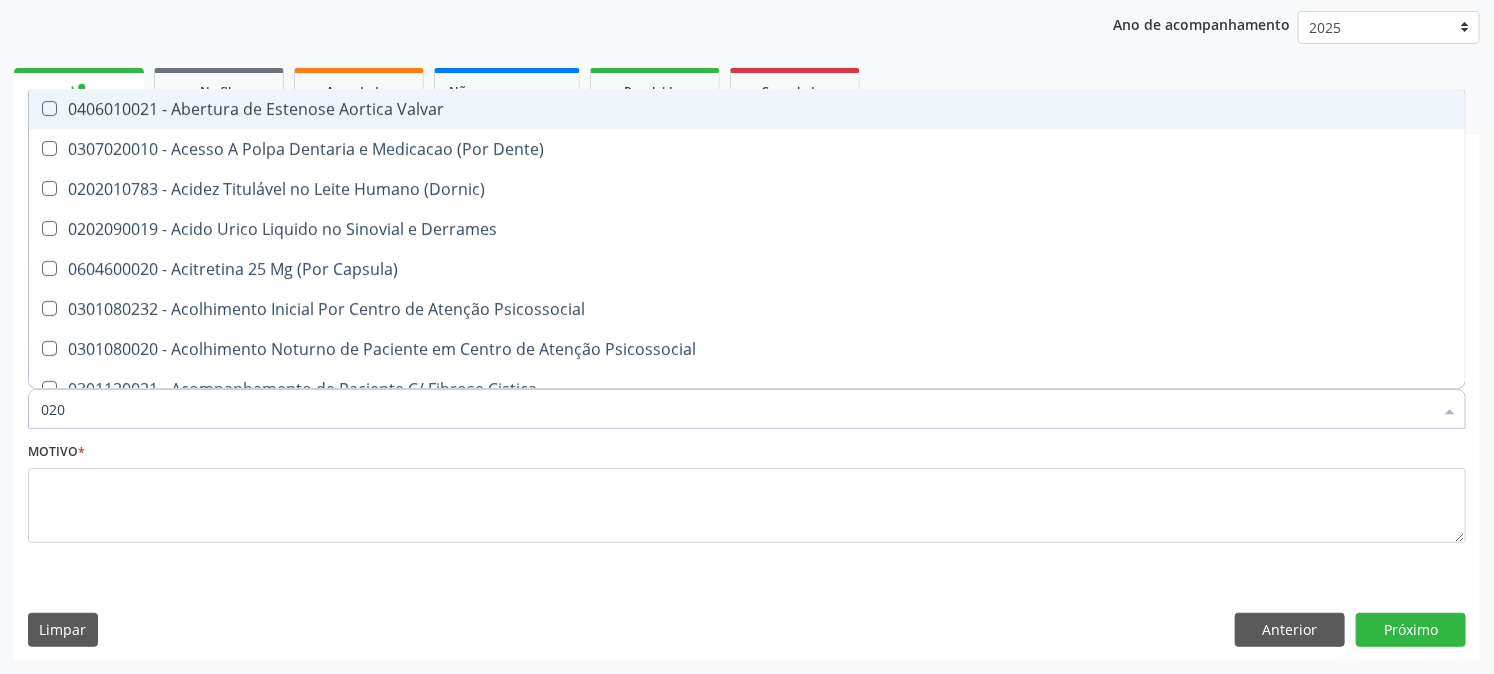 checkbox on "true" 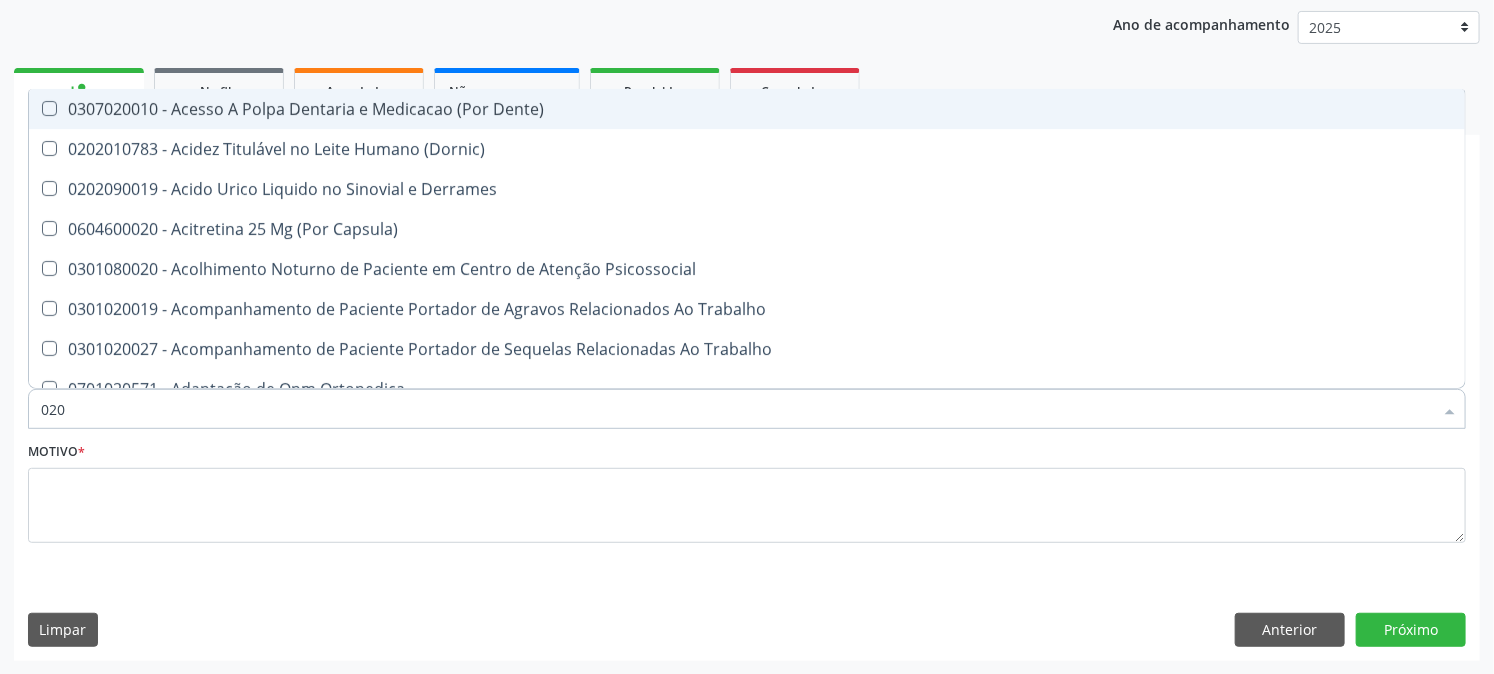 type on "0202" 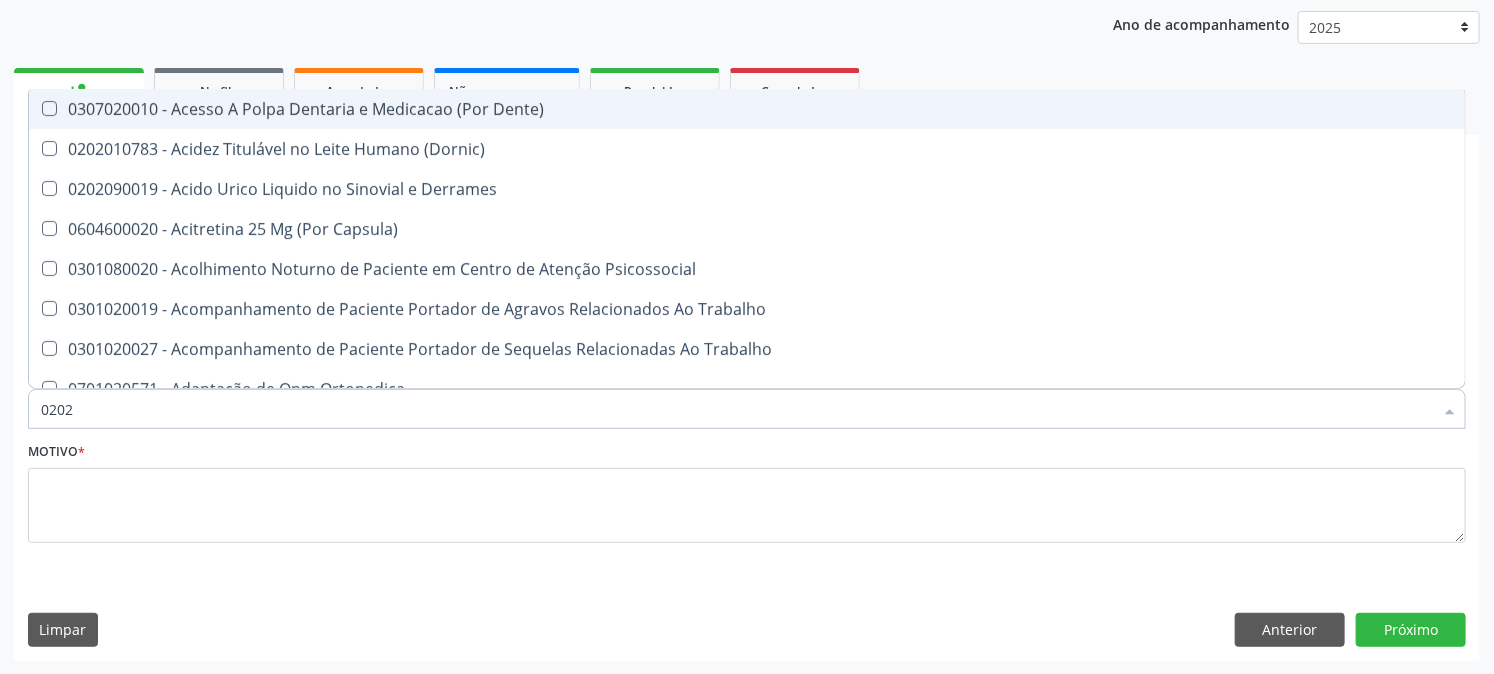 checkbox on "true" 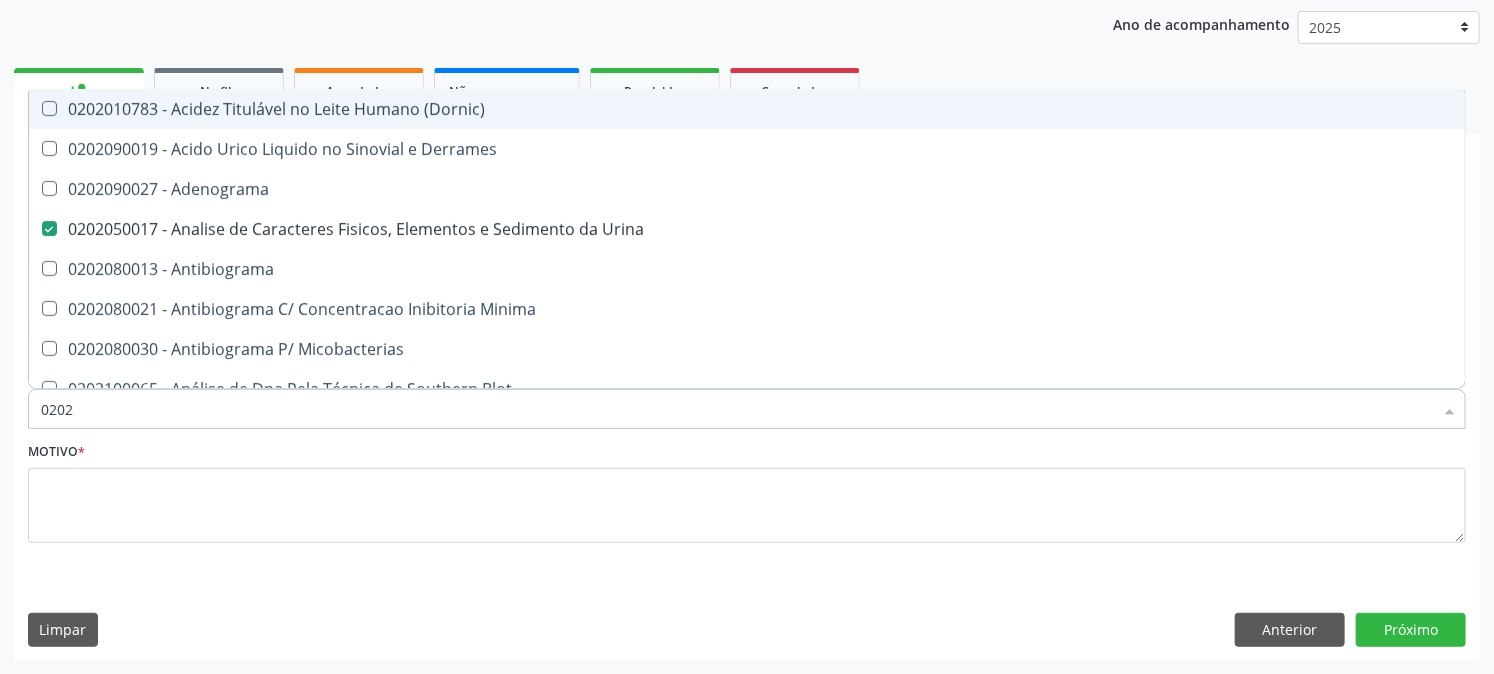 type on "02020" 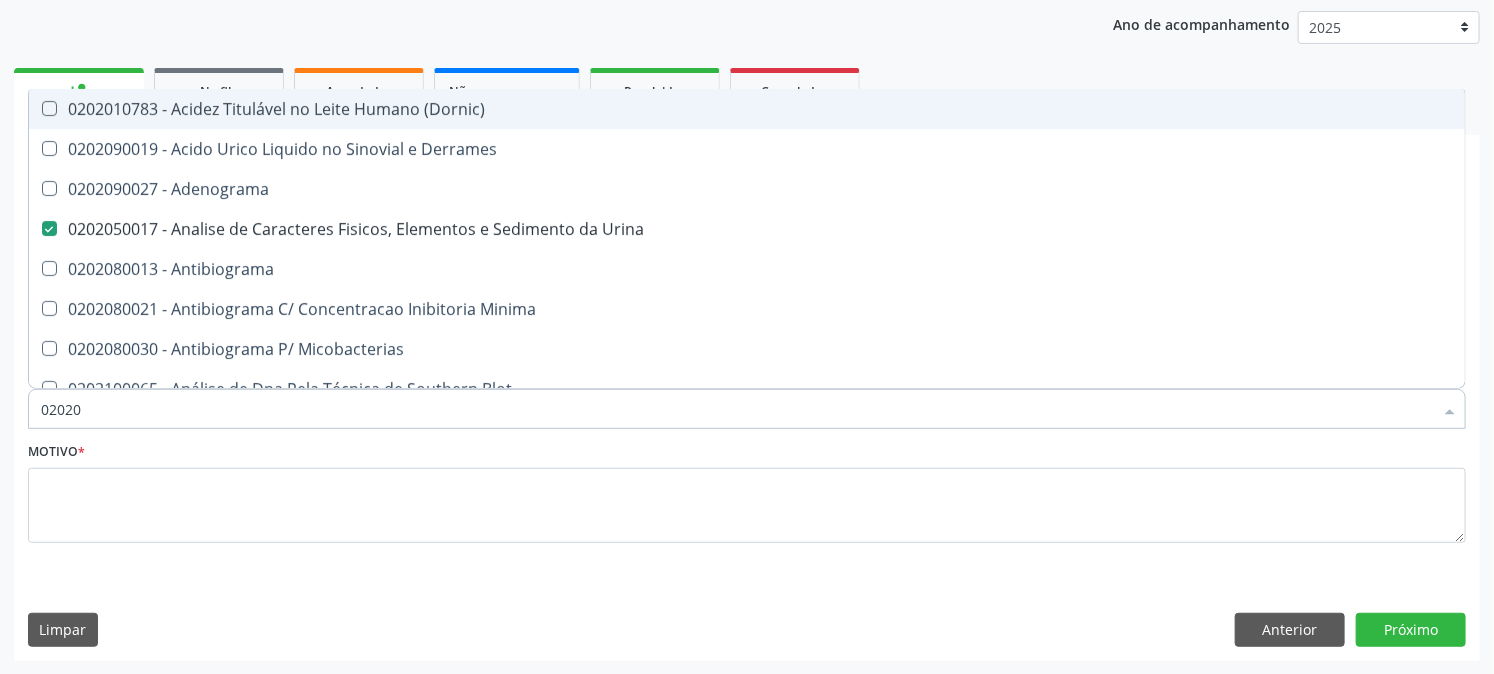 checkbox on "true" 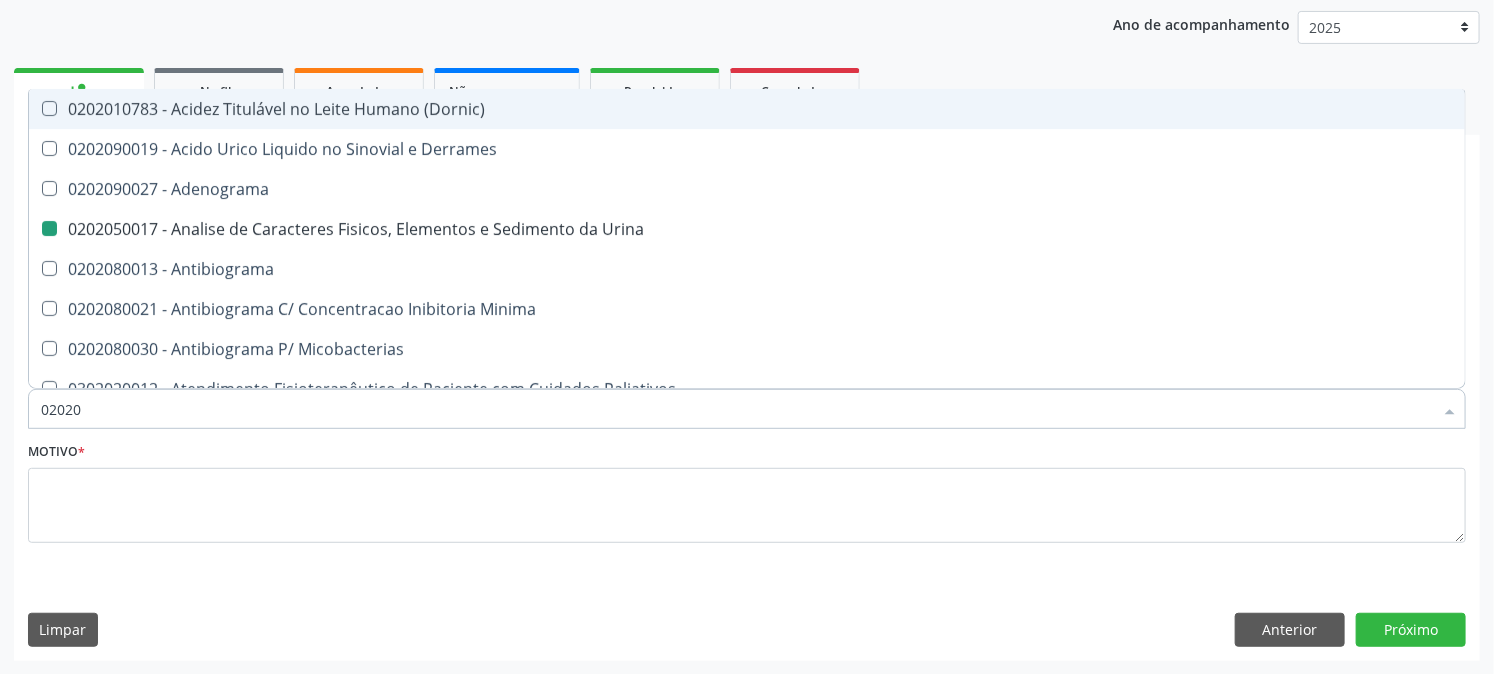 type on "020203" 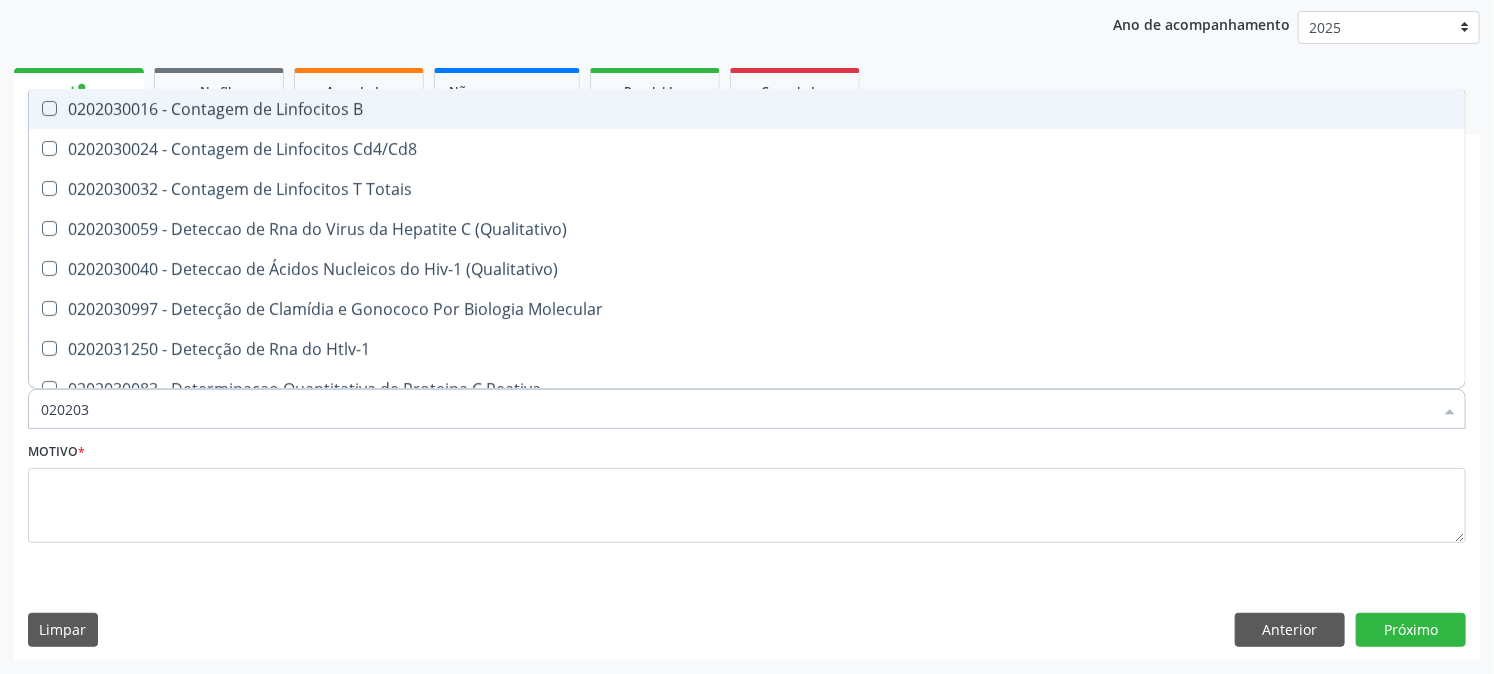 type on "0202030" 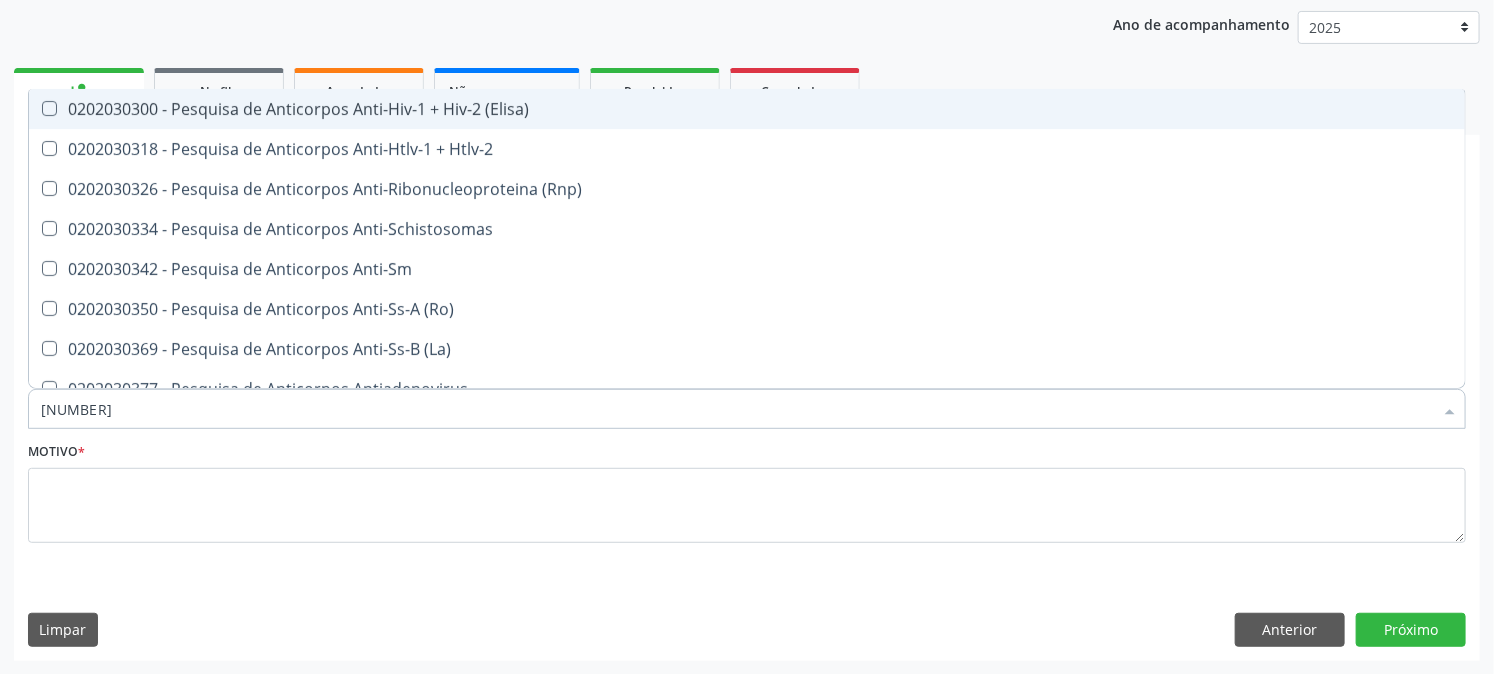 type on "0202030300" 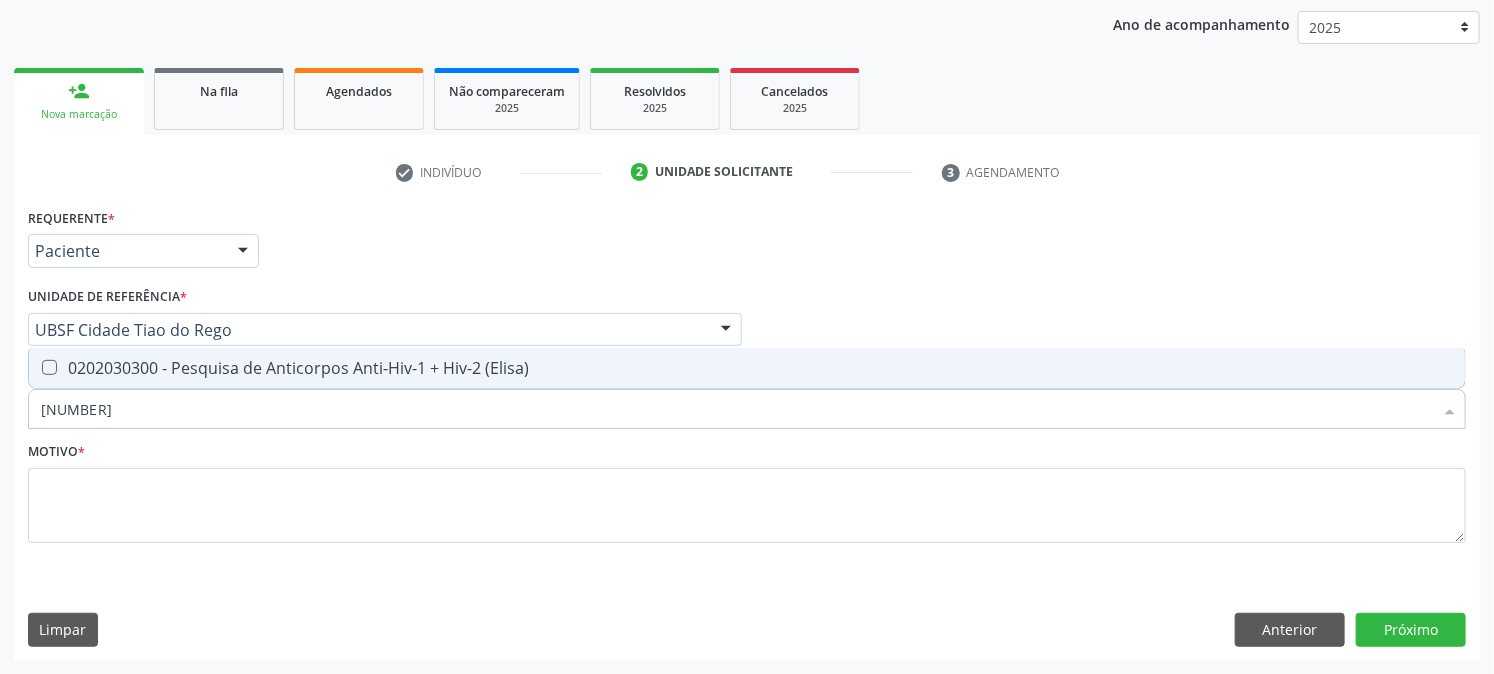 click on "0202030300 - Pesquisa de Anticorpos Anti-Hiv-1 + Hiv-2 (Elisa)" at bounding box center (747, 368) 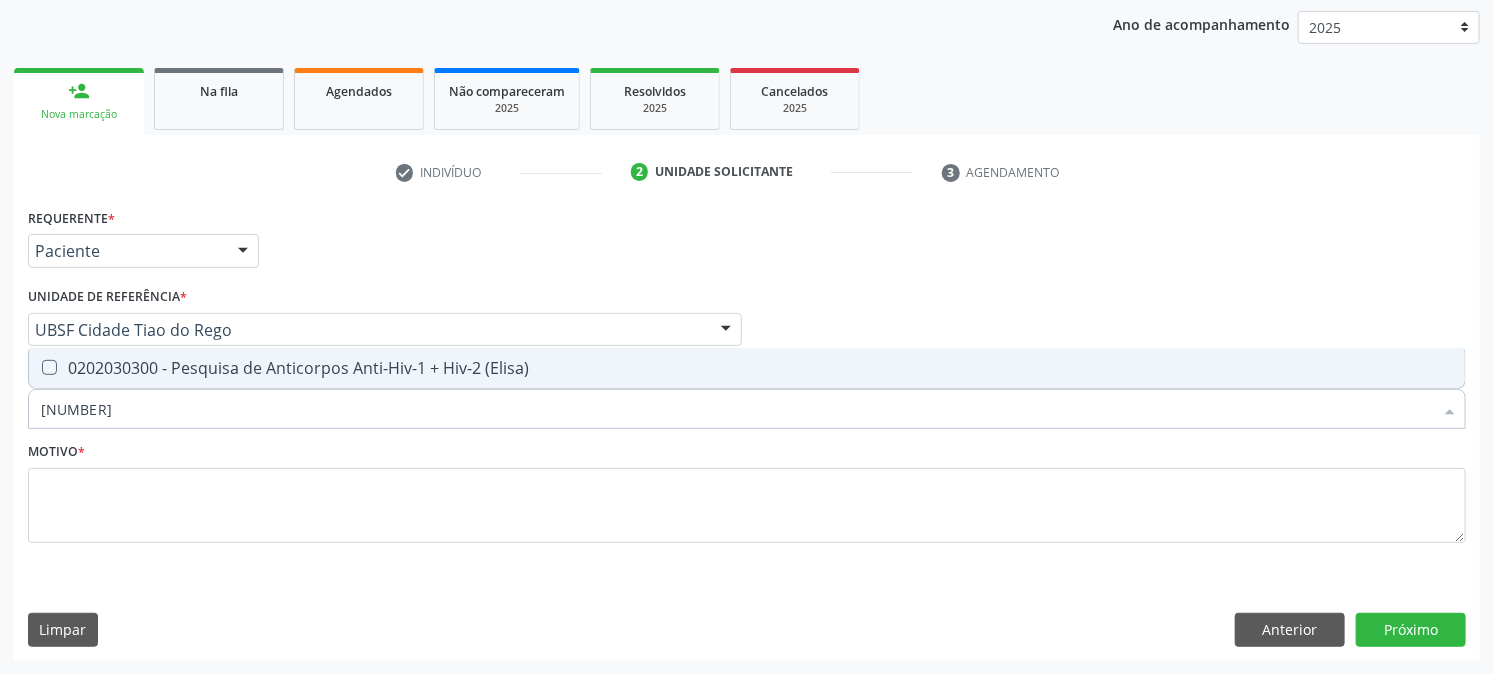 checkbox on "true" 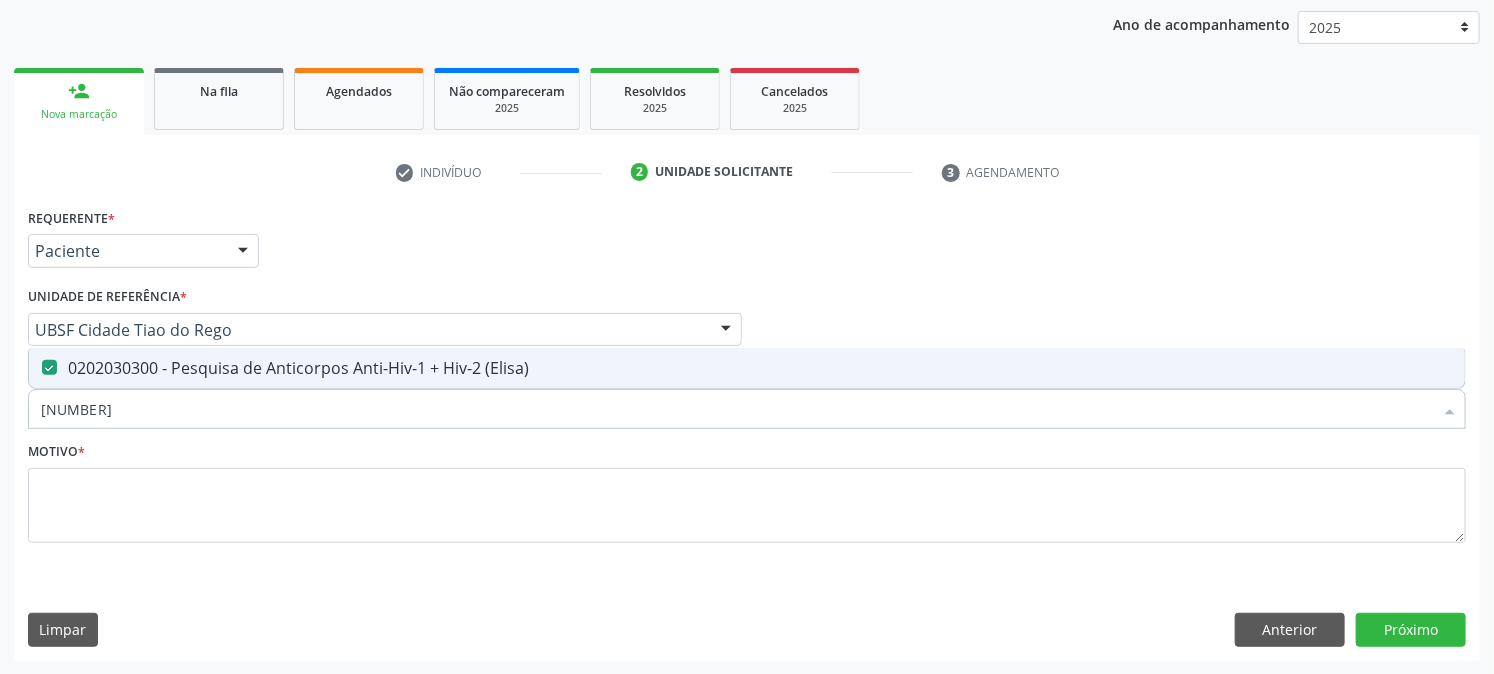 drag, startPoint x: 150, startPoint y: 407, endPoint x: 0, endPoint y: 478, distance: 165.95482 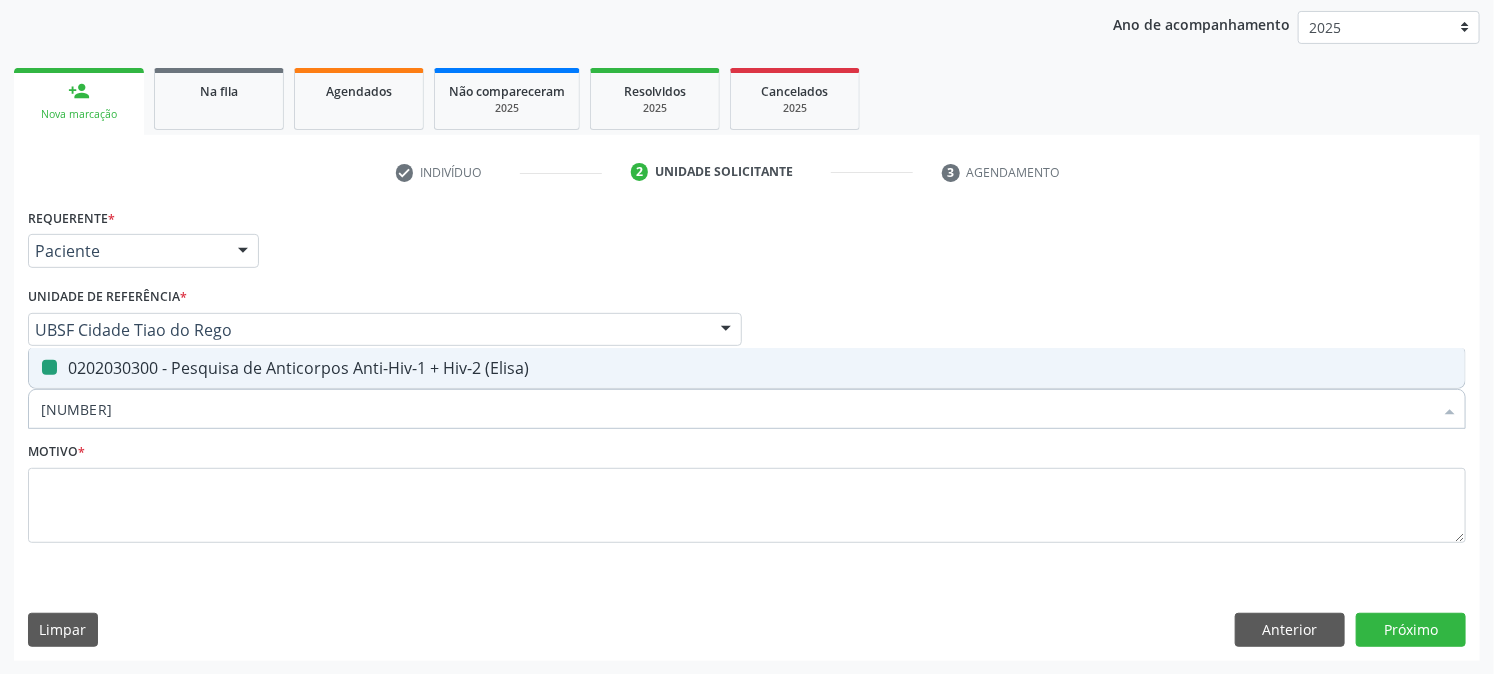 type 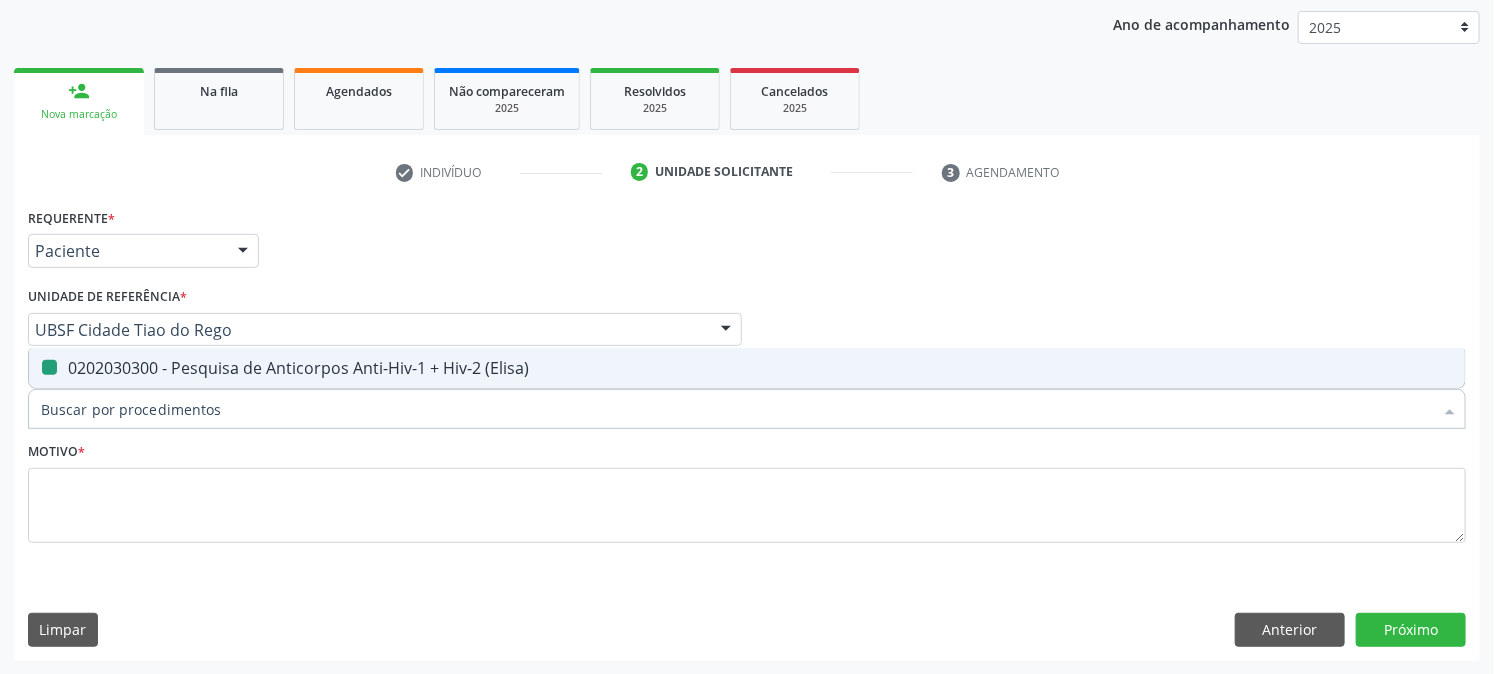 checkbox on "false" 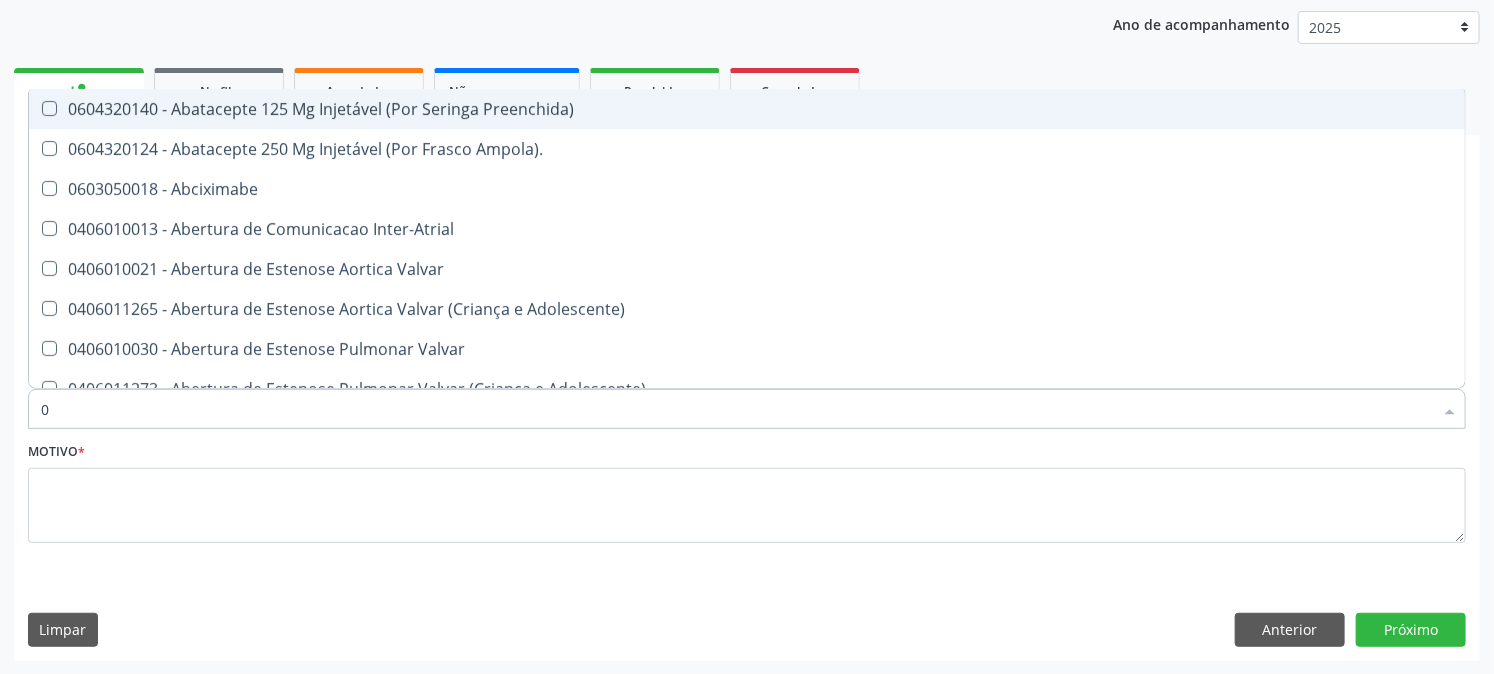 type on "02" 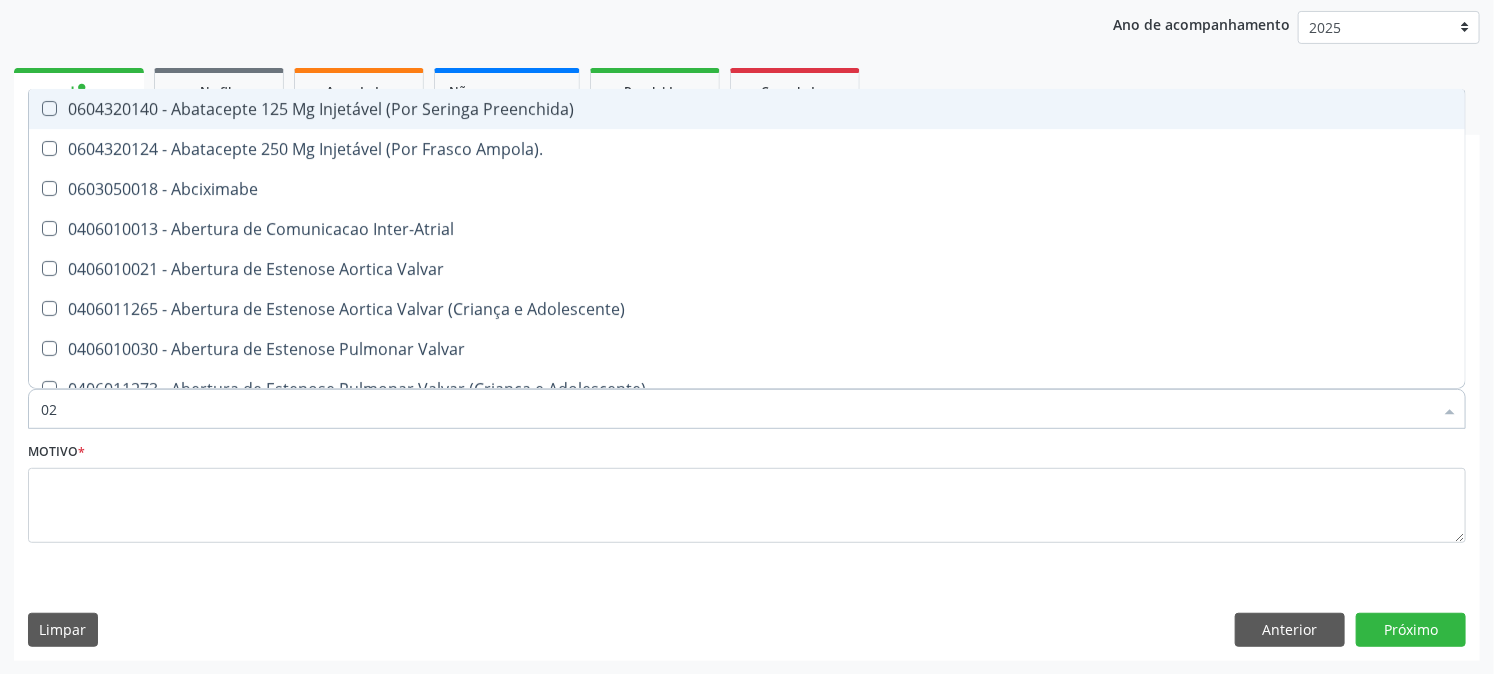 checkbox on "true" 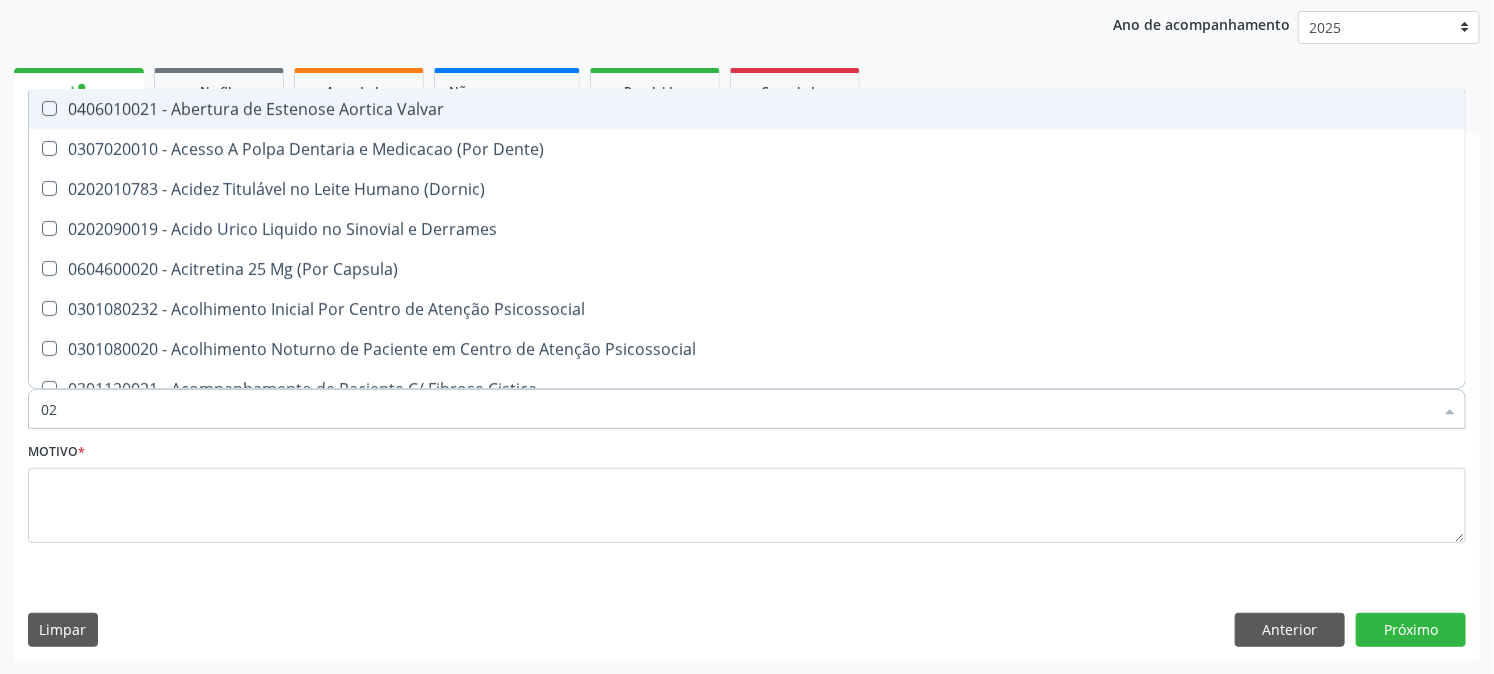 type on "020" 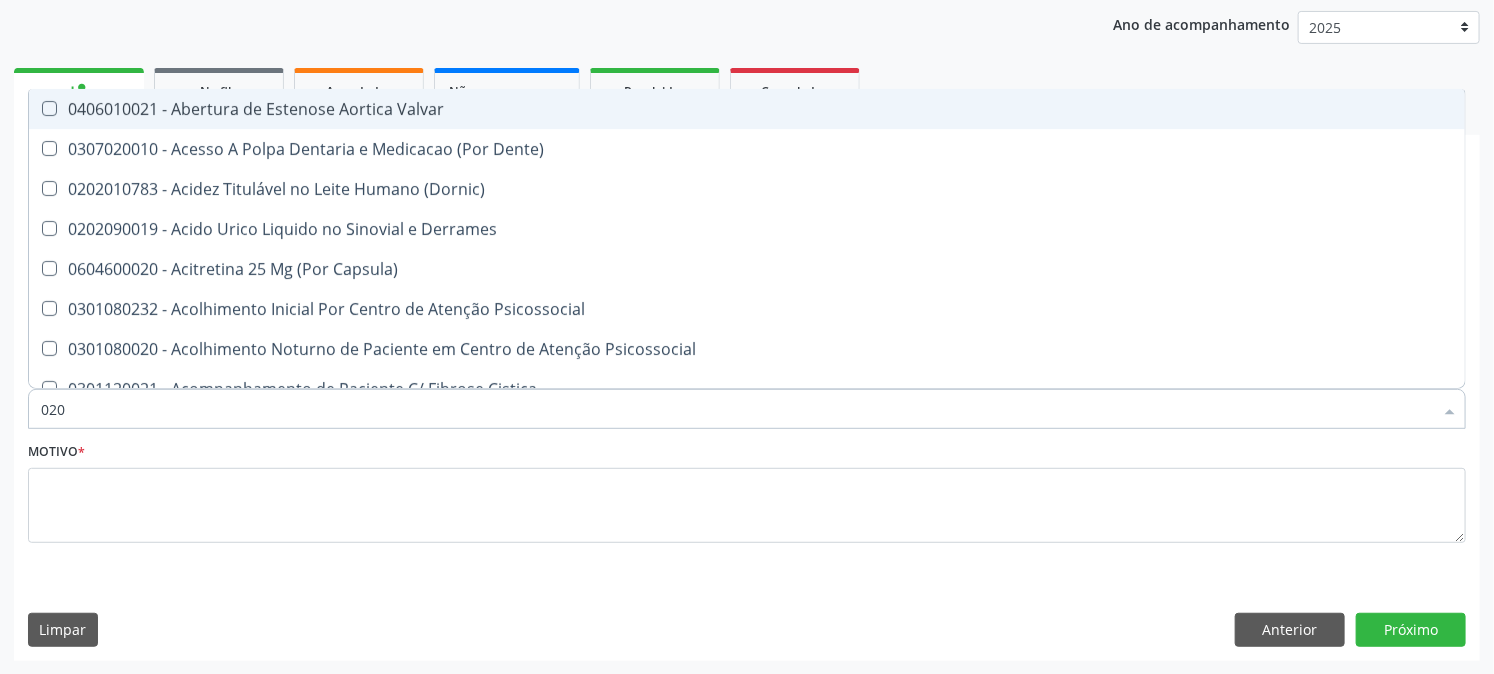 checkbox on "true" 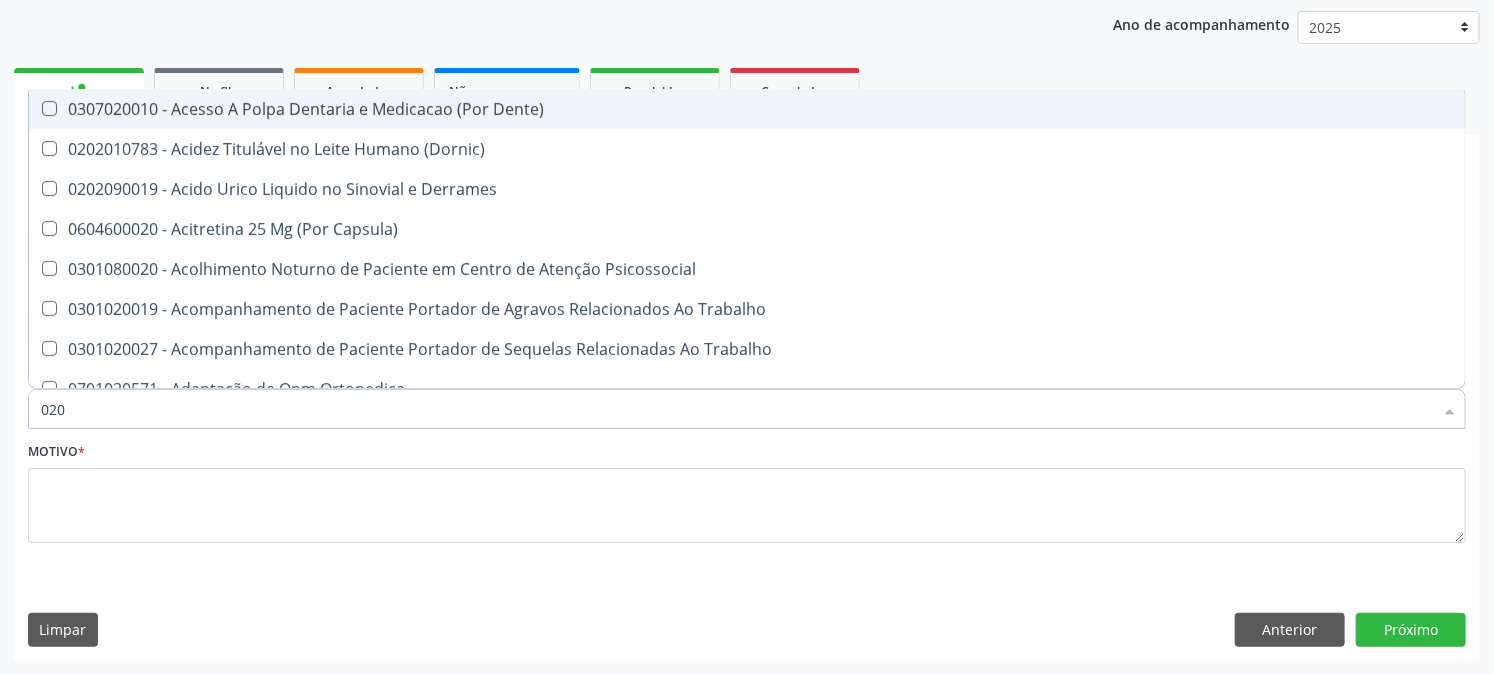 type on "0202" 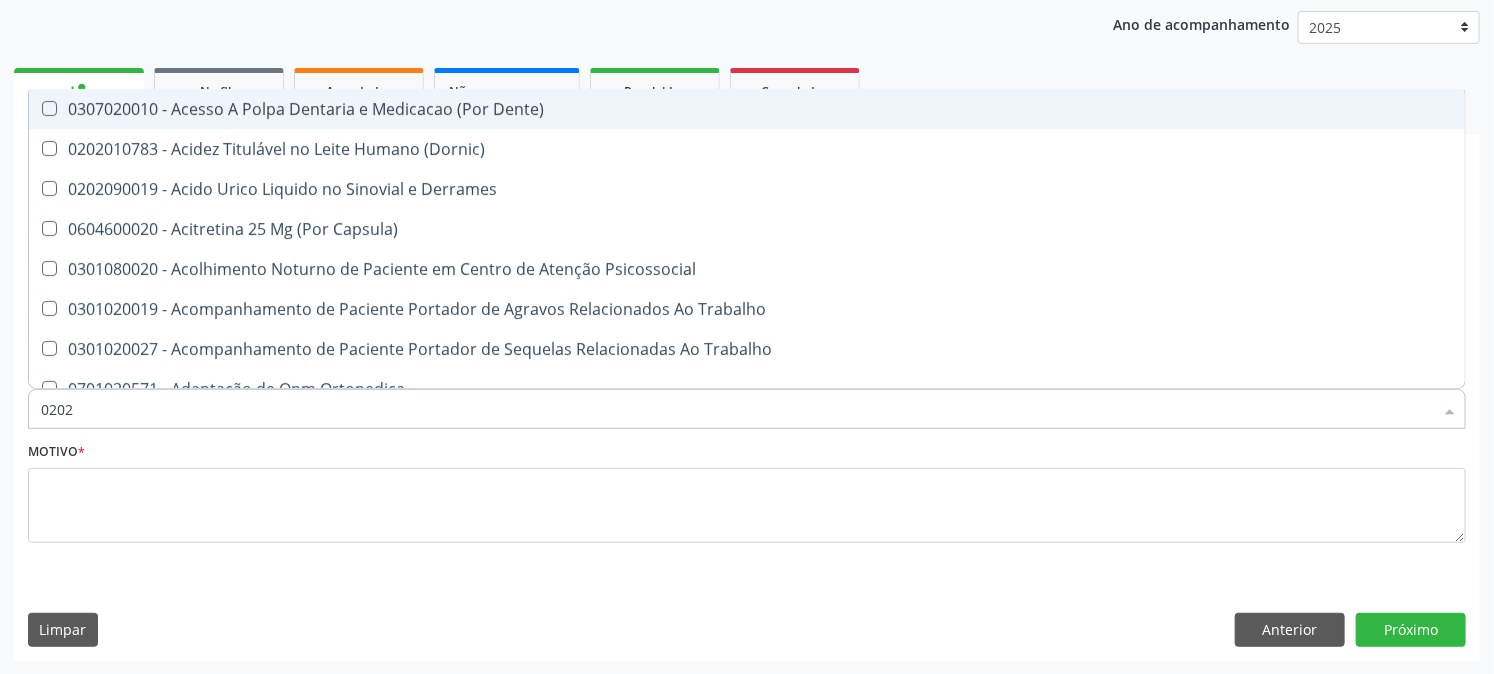 checkbox on "true" 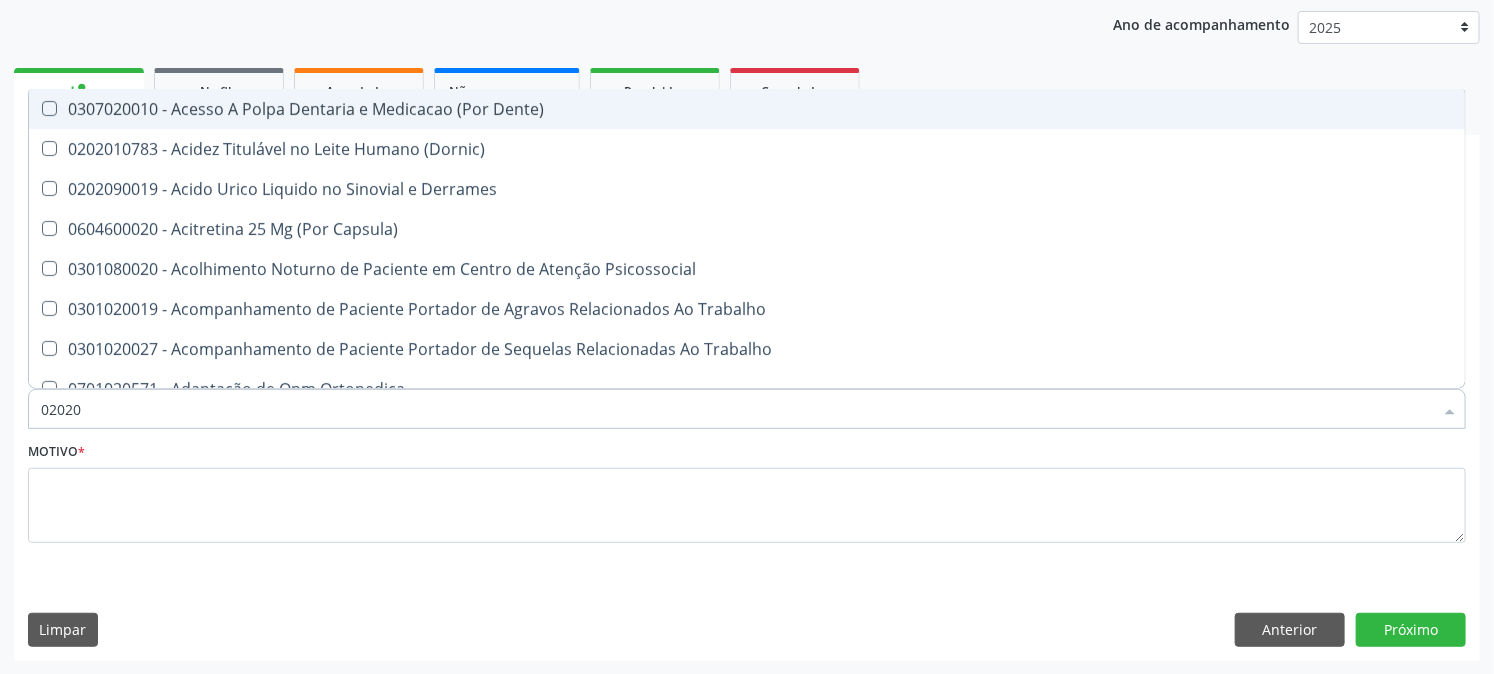 checkbox on "true" 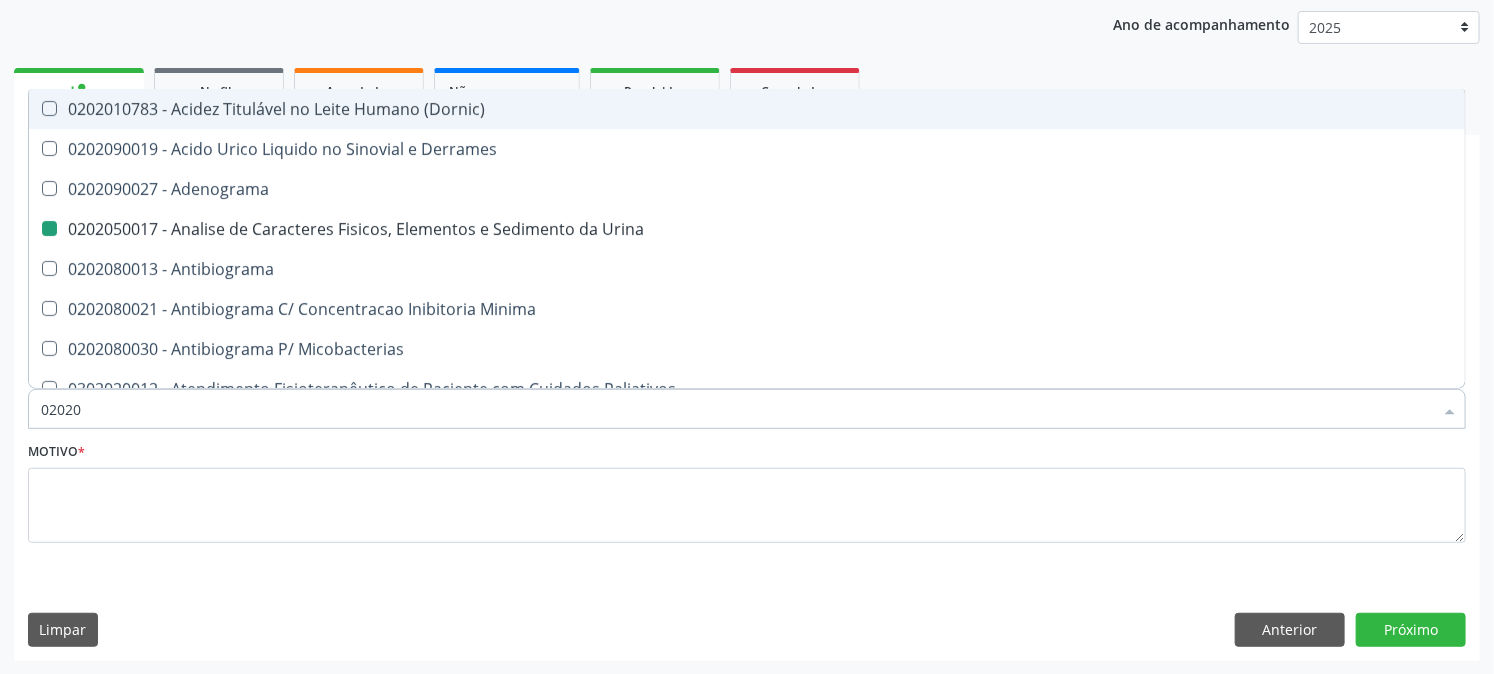 type on "020203" 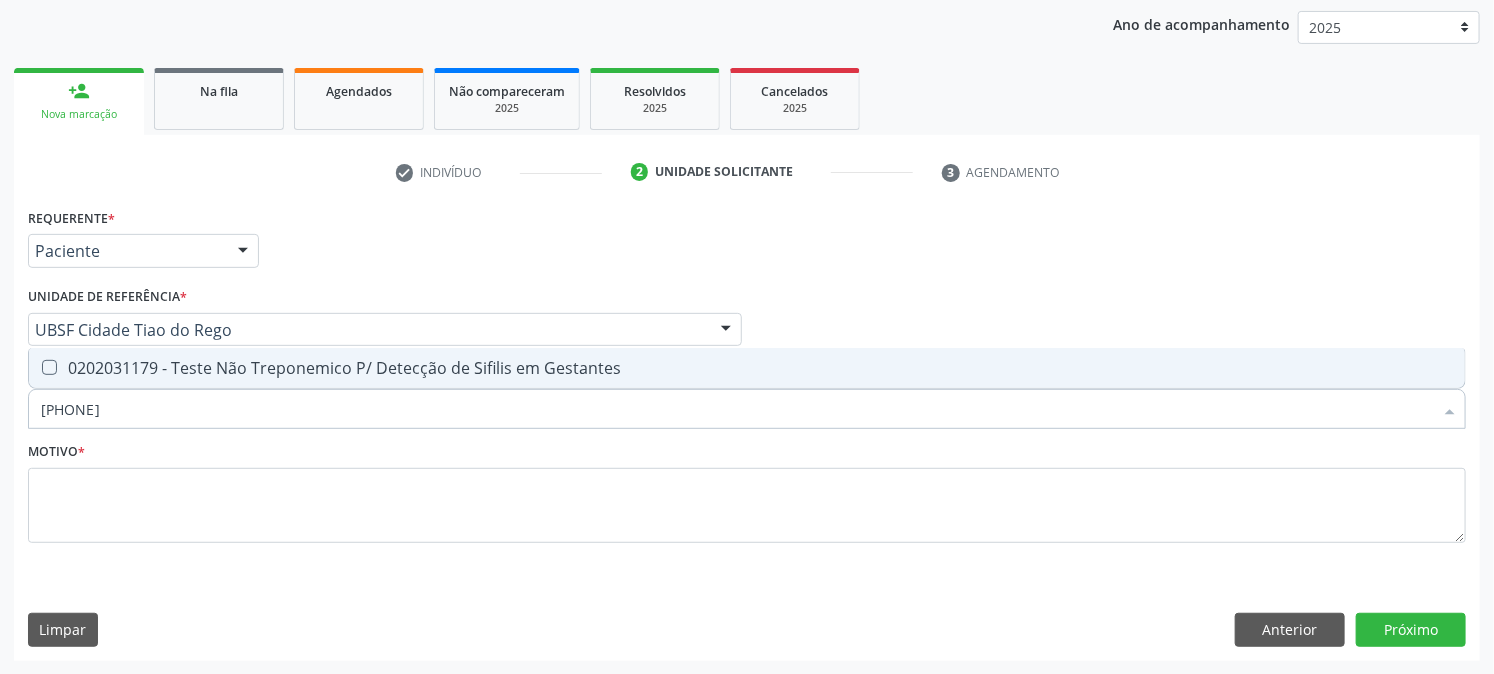 type on "[NUMBER]" 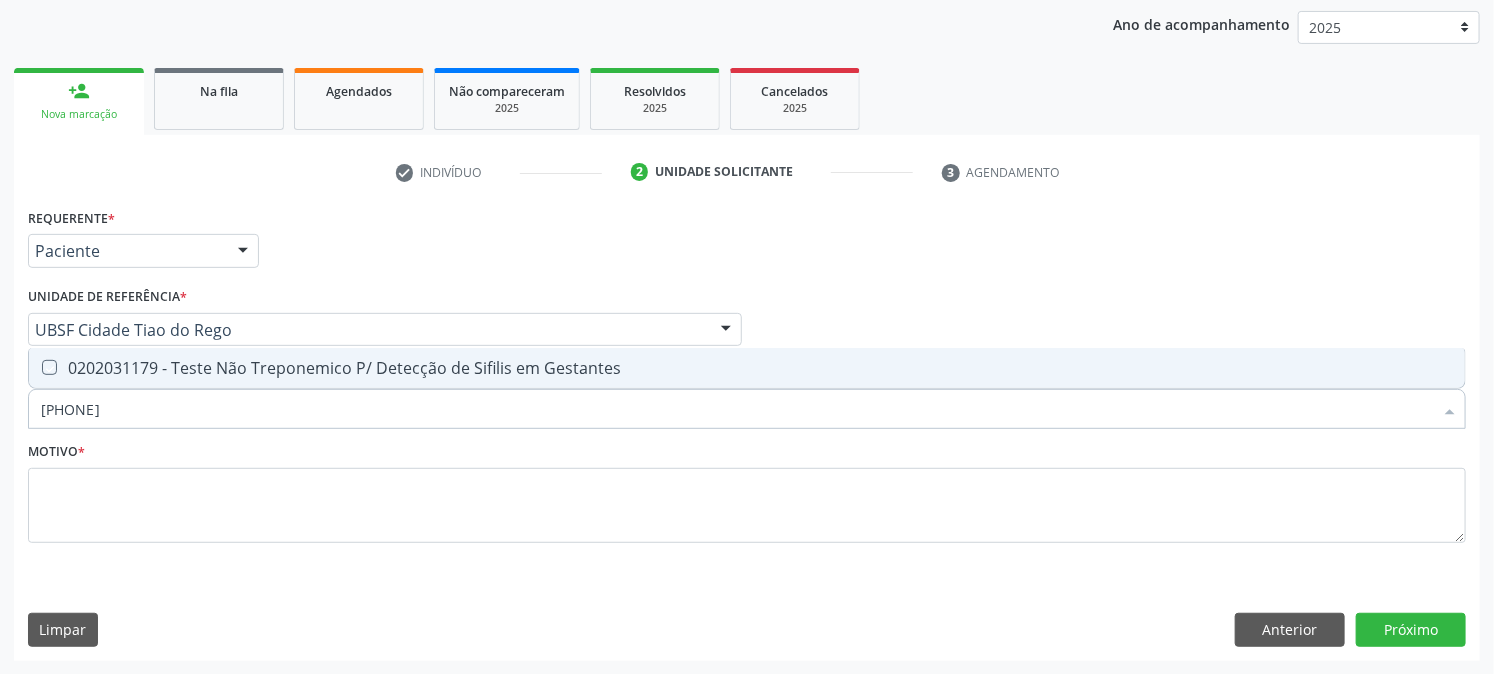 checkbox on "true" 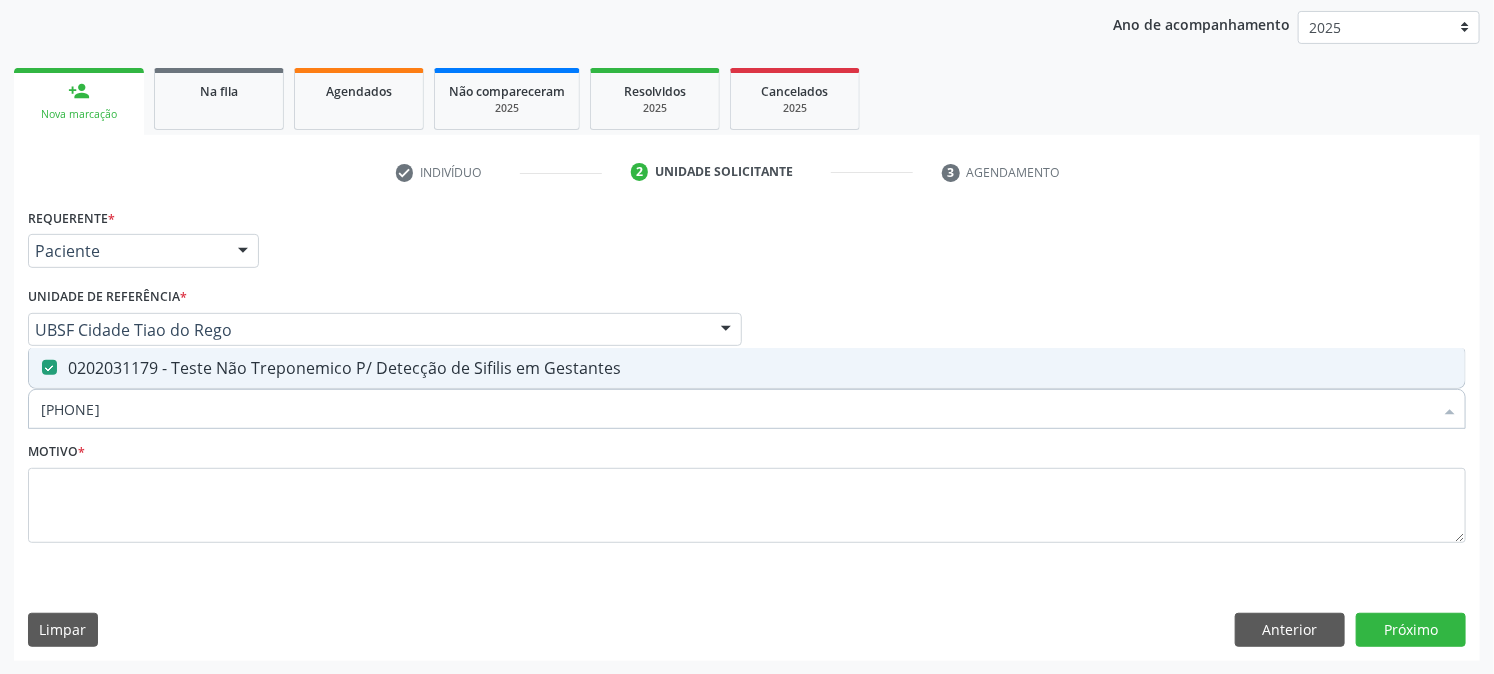 drag, startPoint x: 150, startPoint y: 415, endPoint x: 0, endPoint y: 533, distance: 190.85072 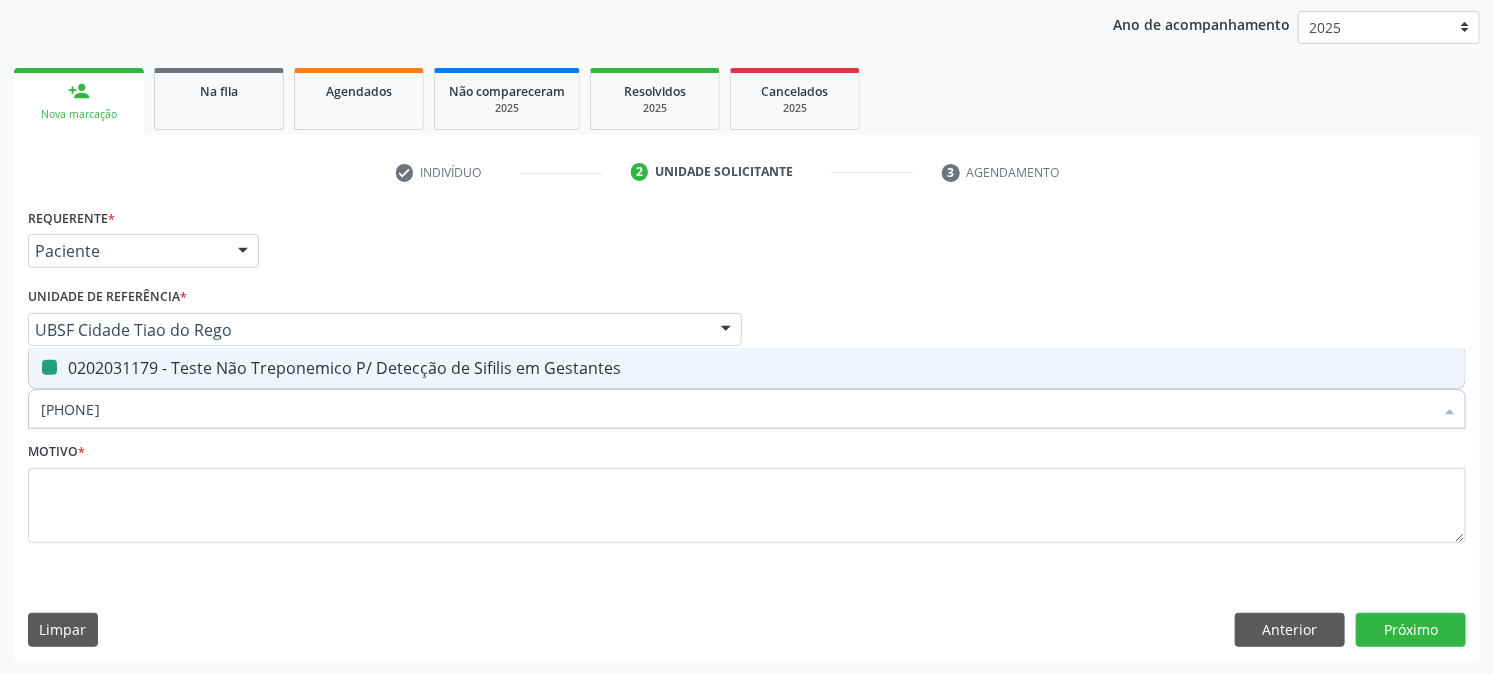type 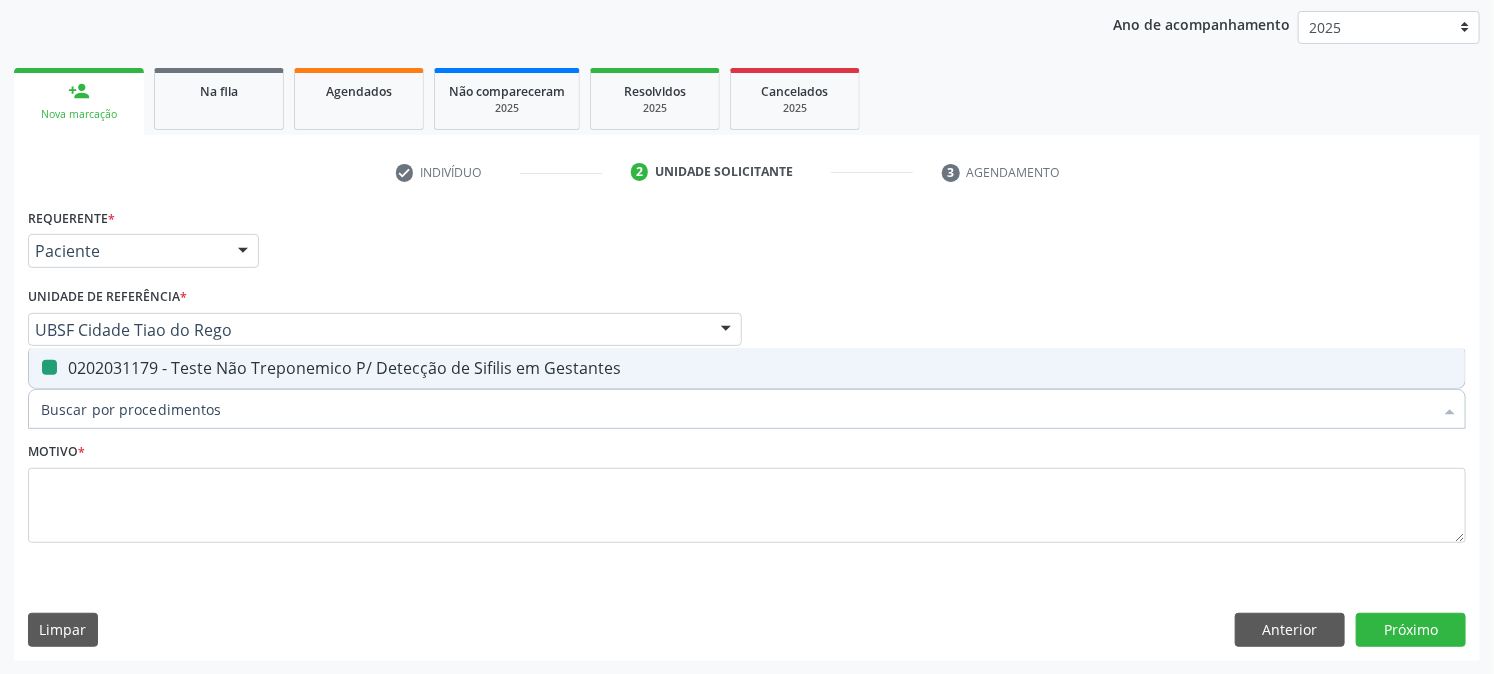 checkbox on "false" 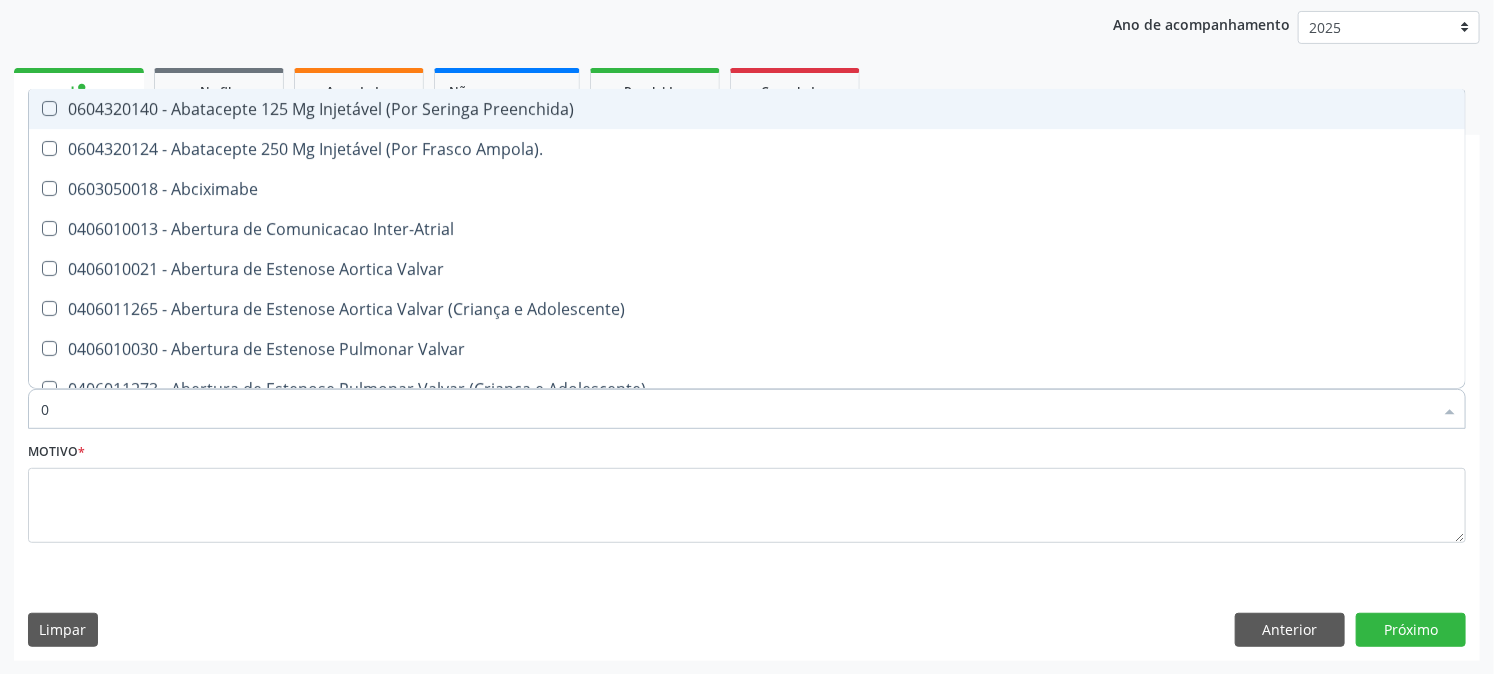 type on "02" 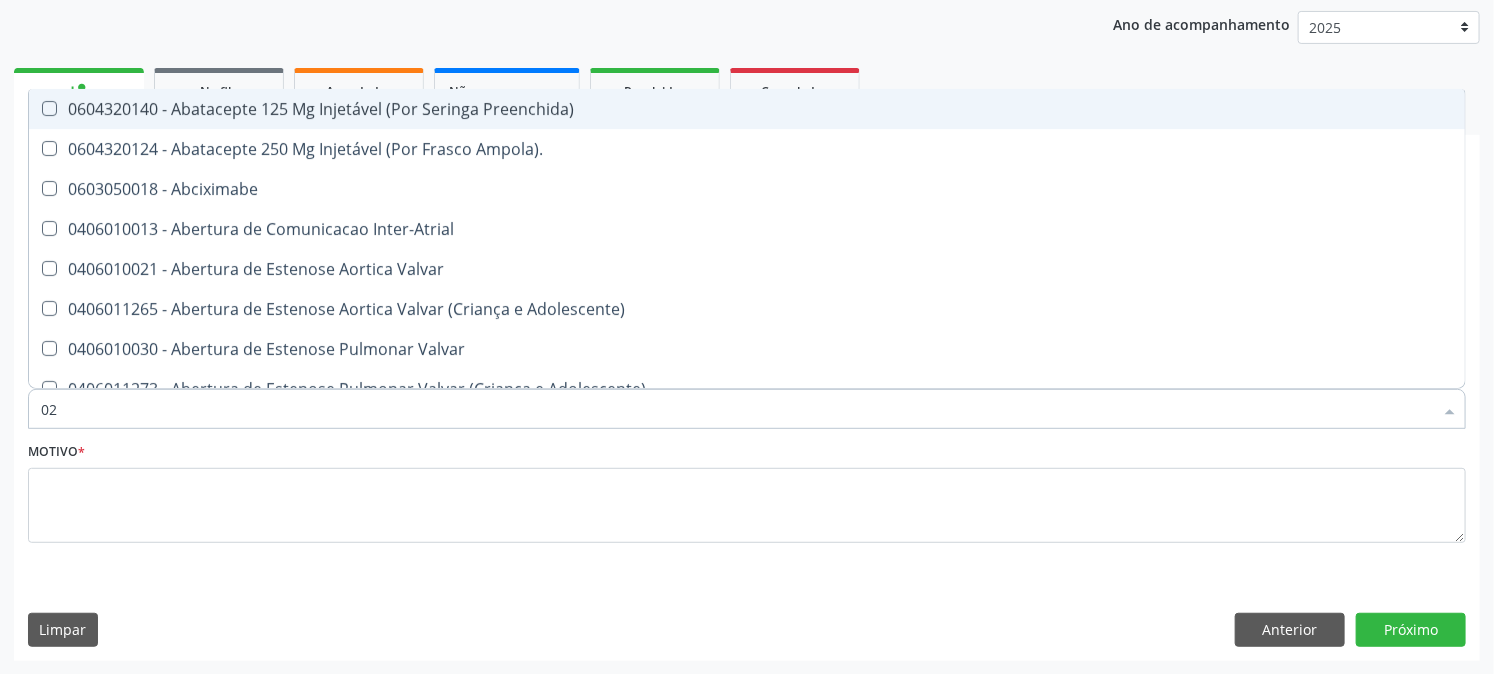 checkbox on "true" 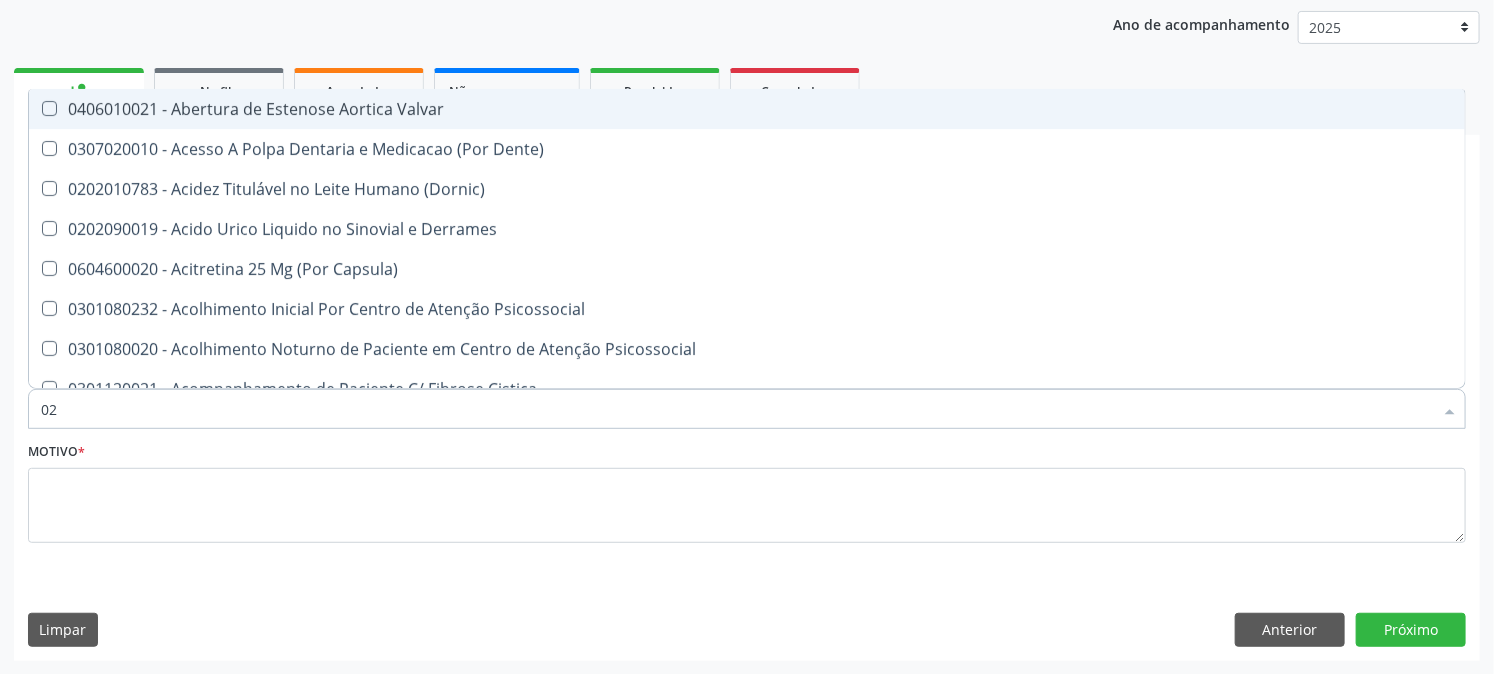 type on "020" 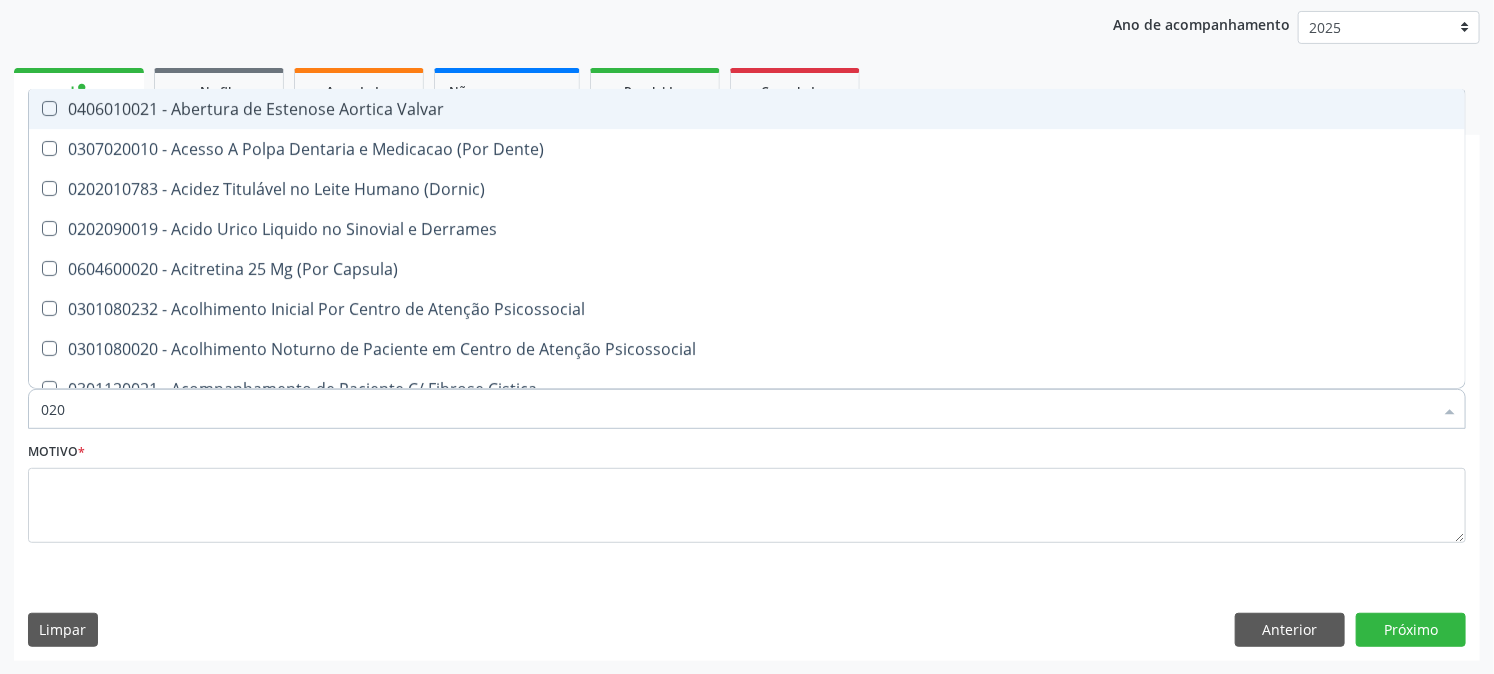 checkbox on "true" 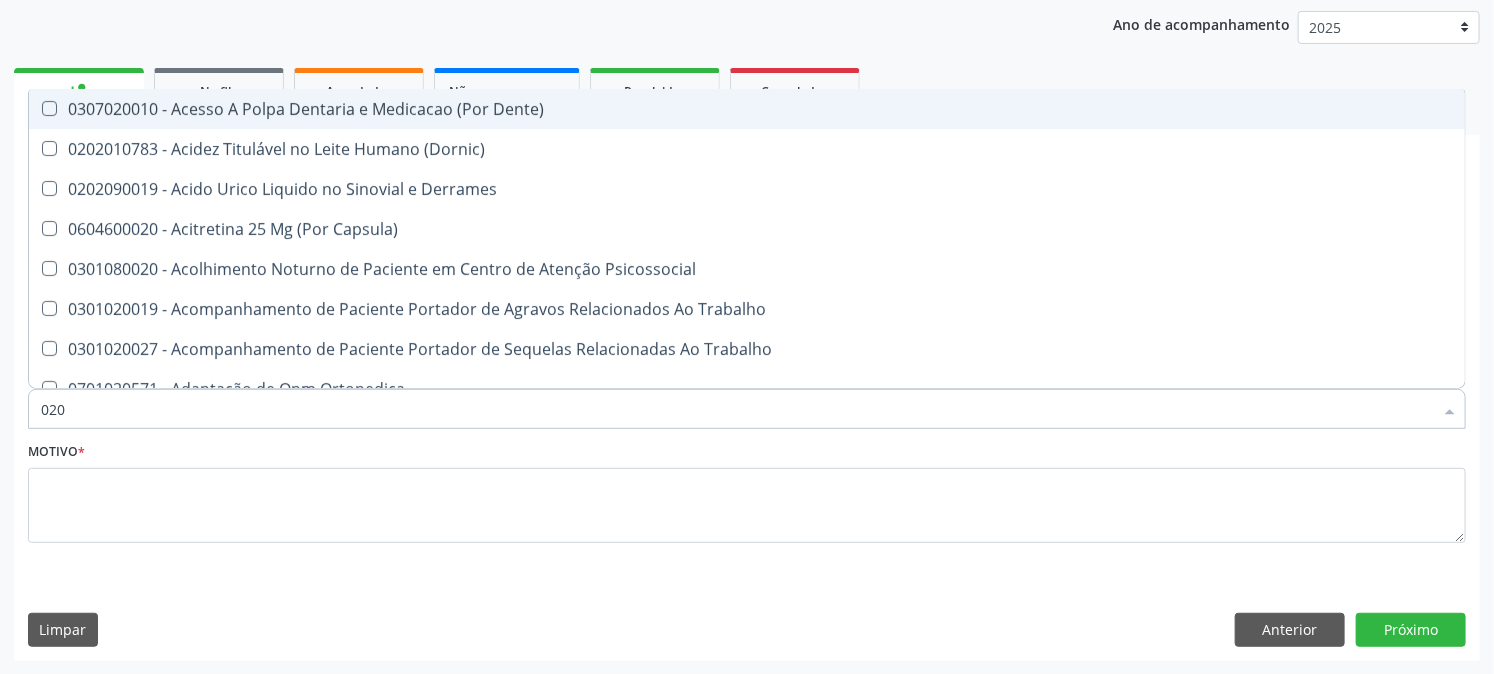 type on "0202" 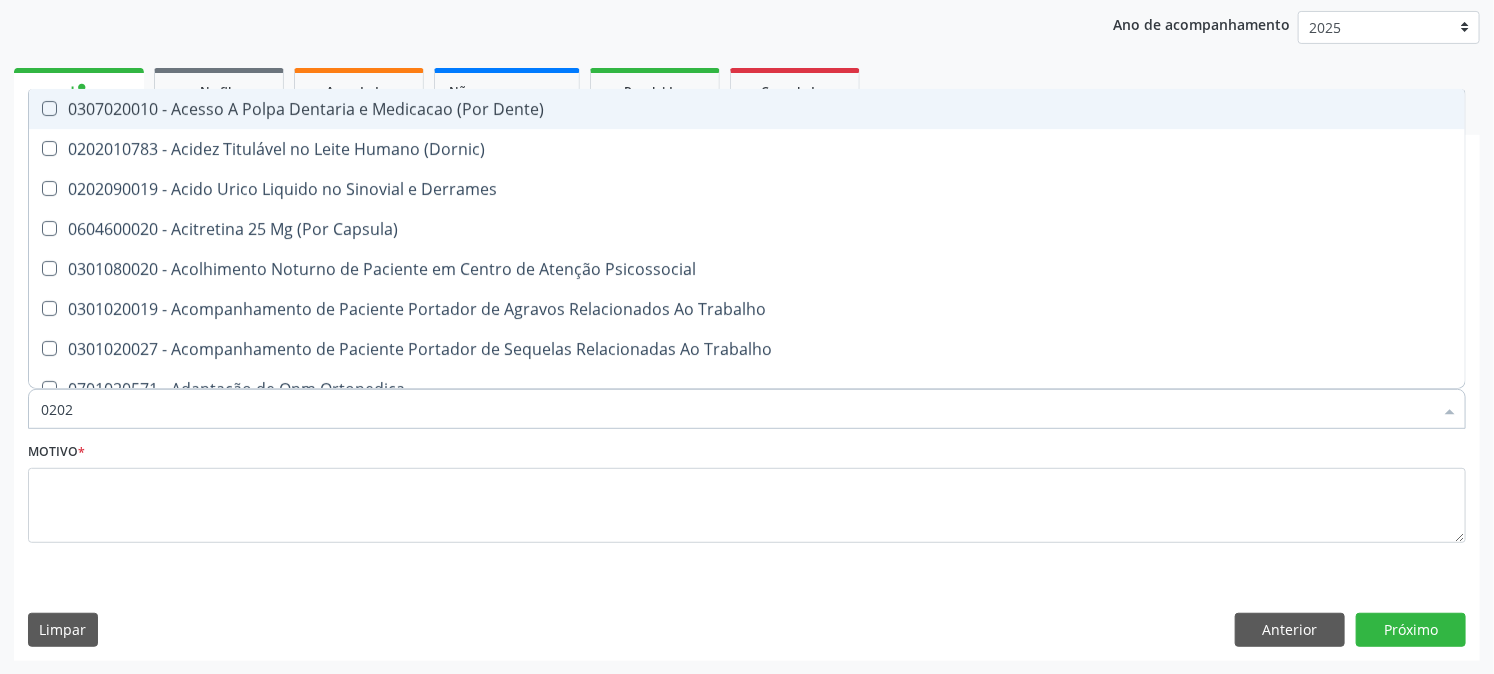 checkbox on "true" 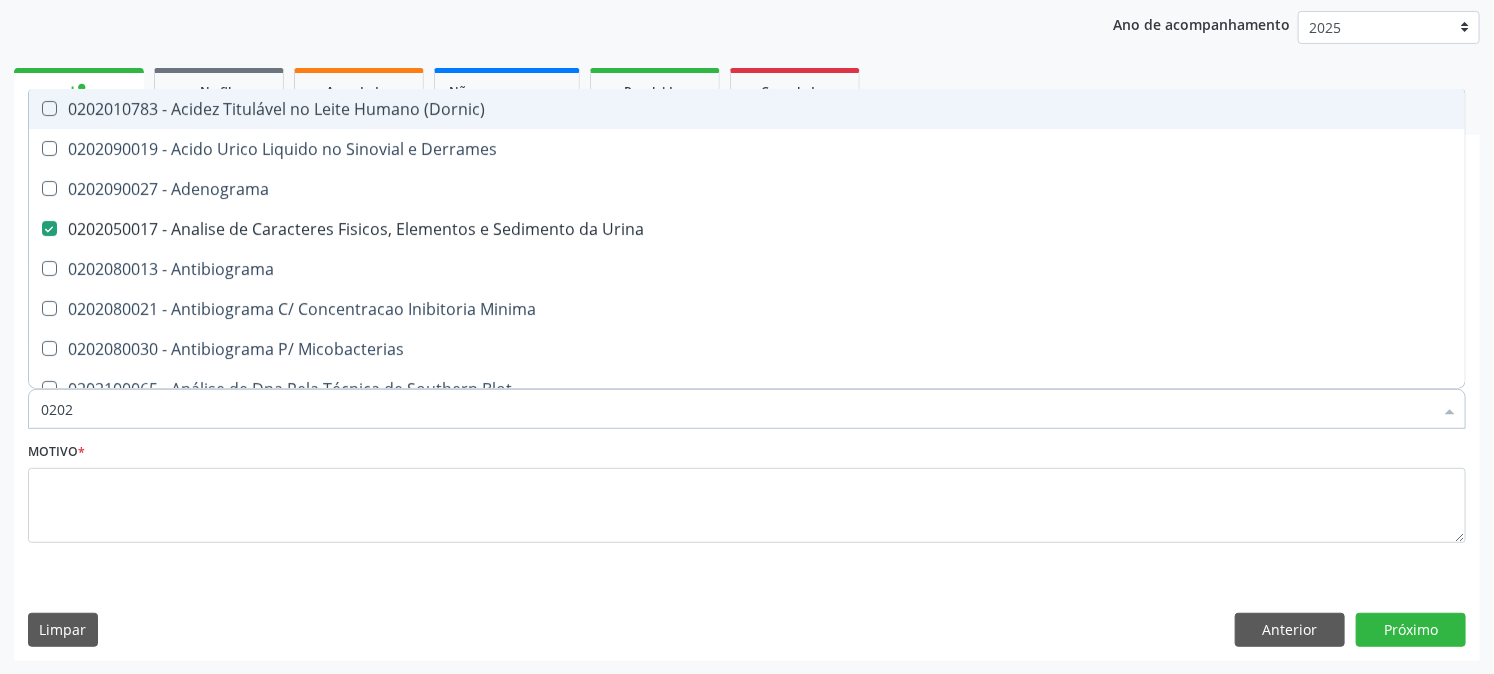 type on "02020" 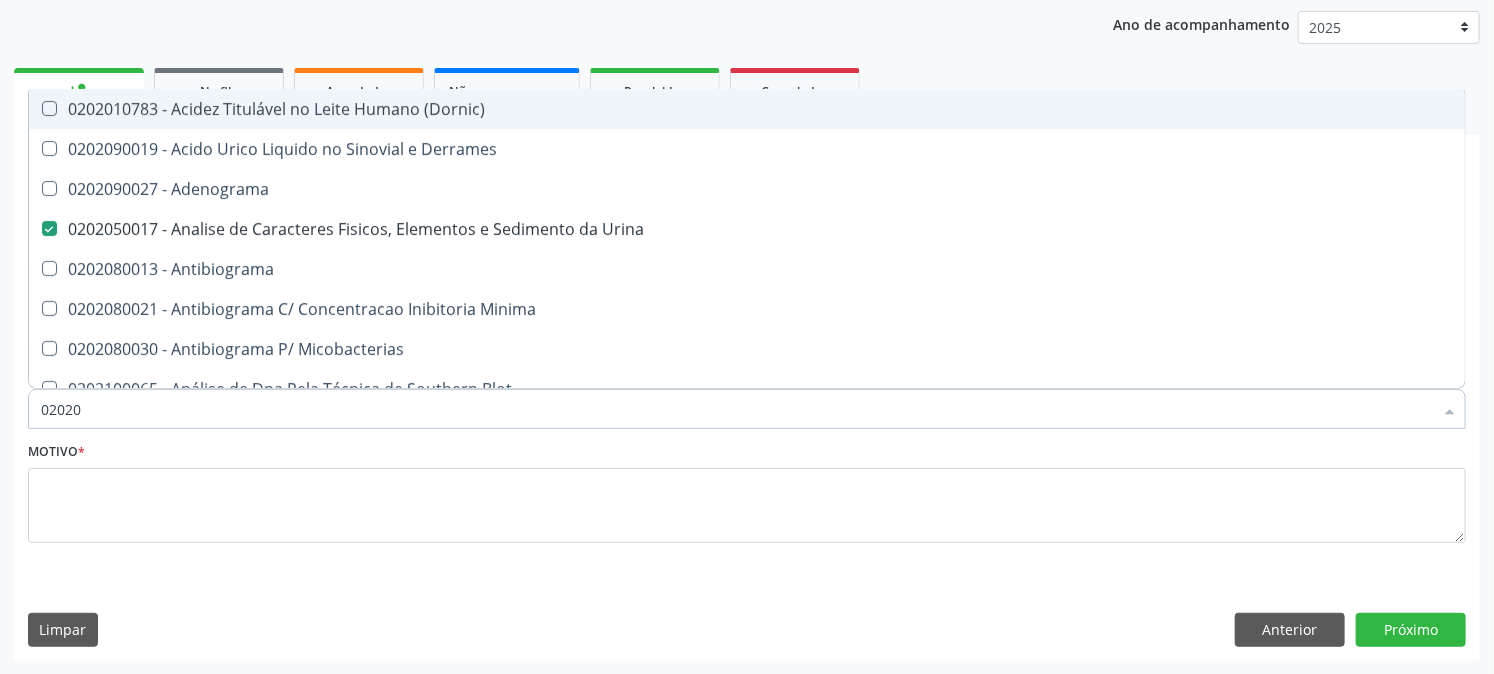 checkbox on "true" 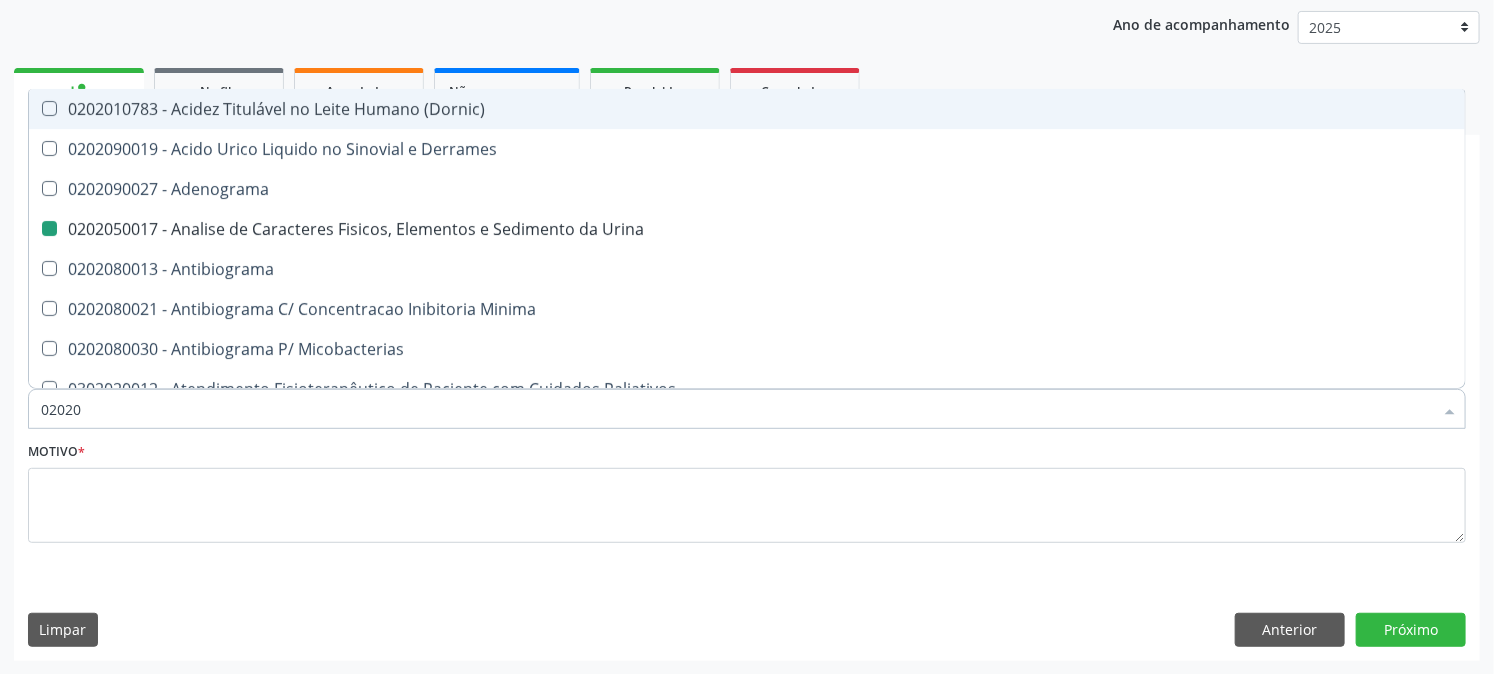 type on "020208" 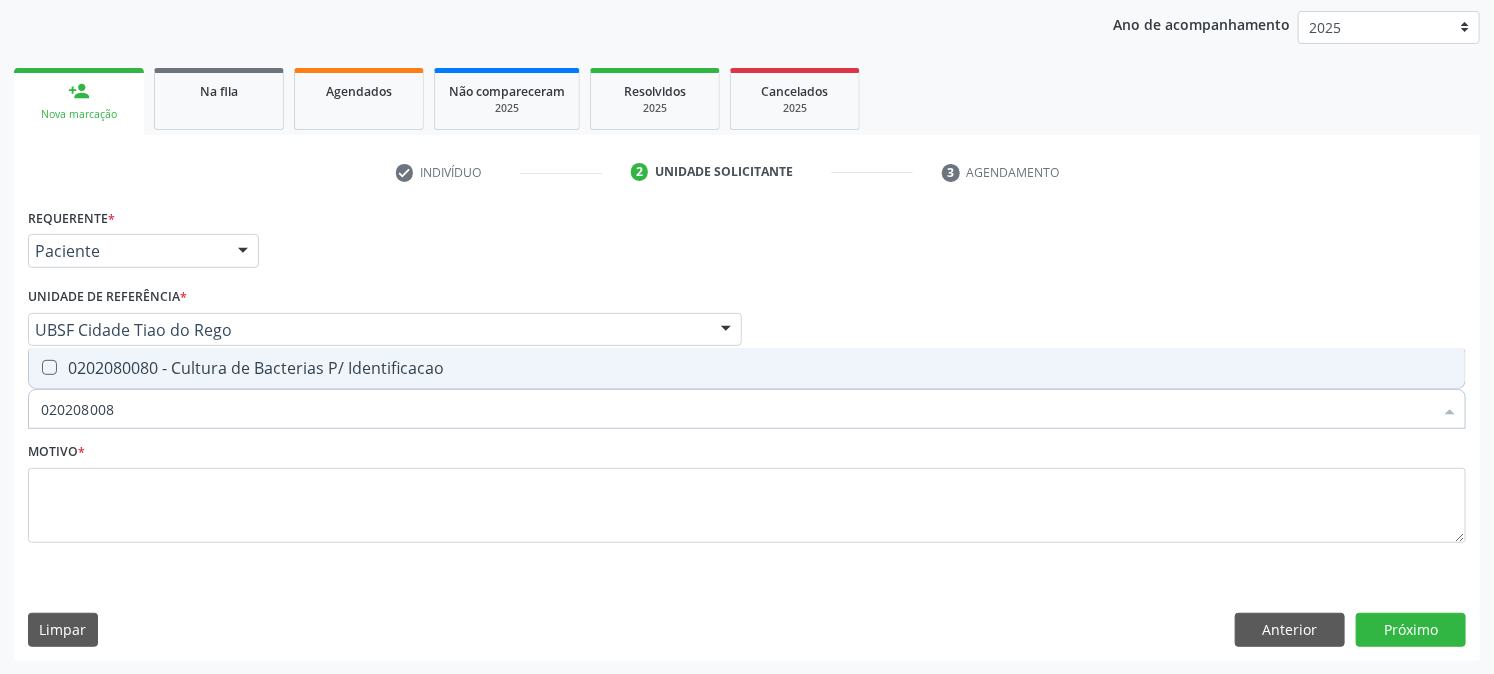 type on "0202080080" 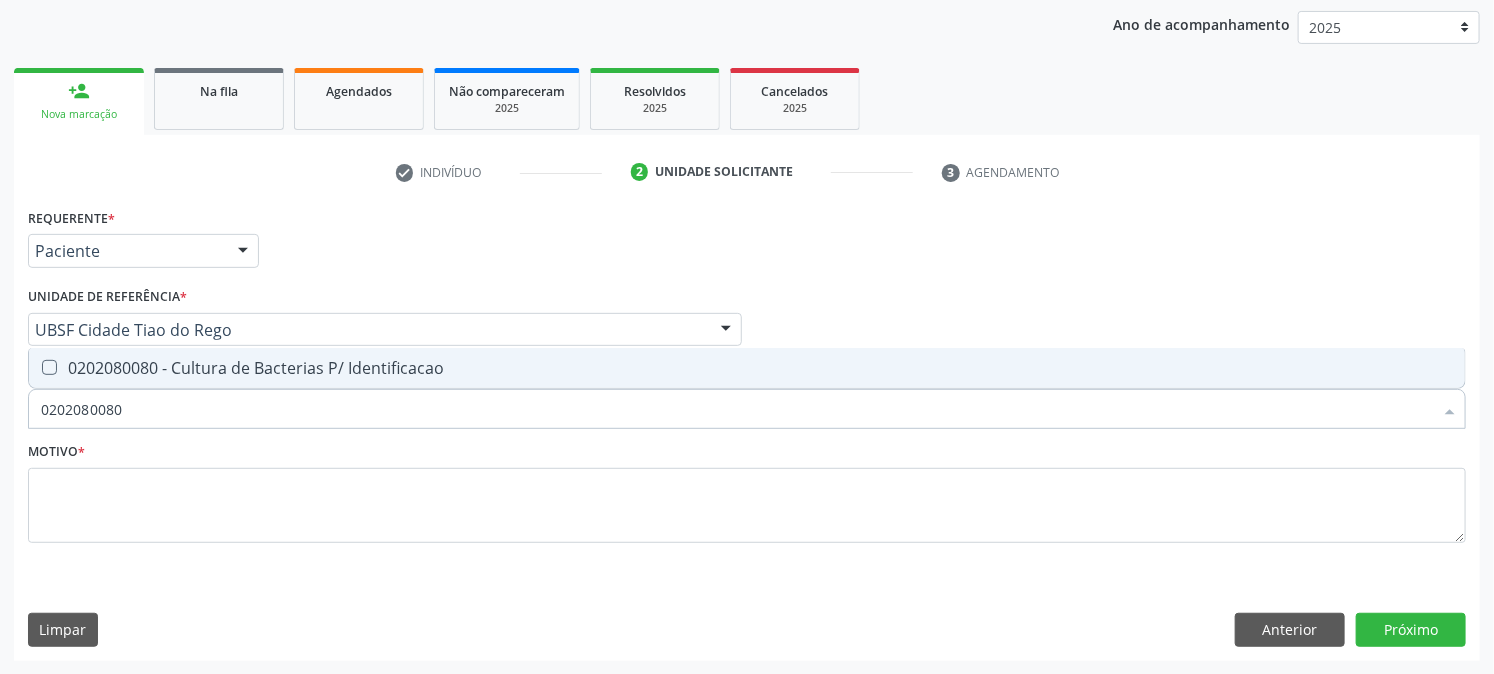 click on "0202080080 - Cultura de Bacterias P/ Identificacao" at bounding box center (747, 368) 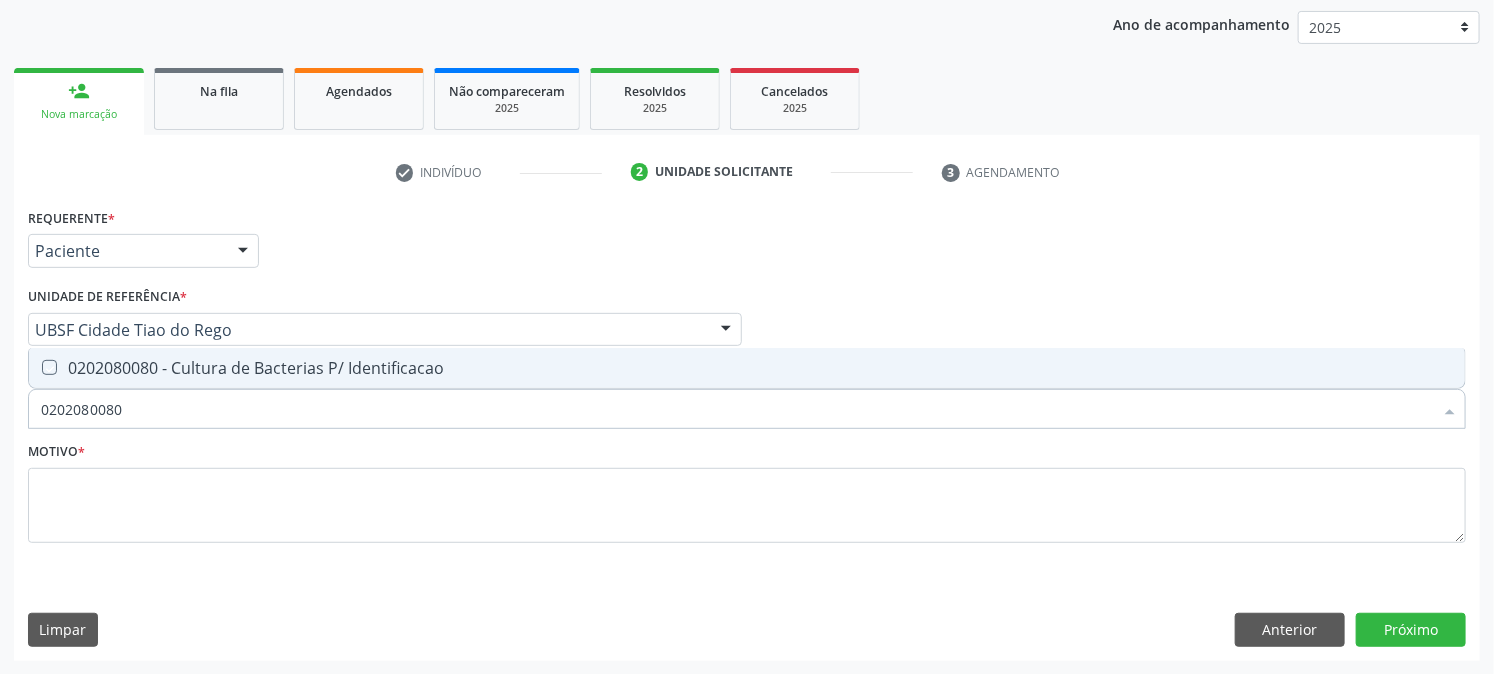checkbox on "true" 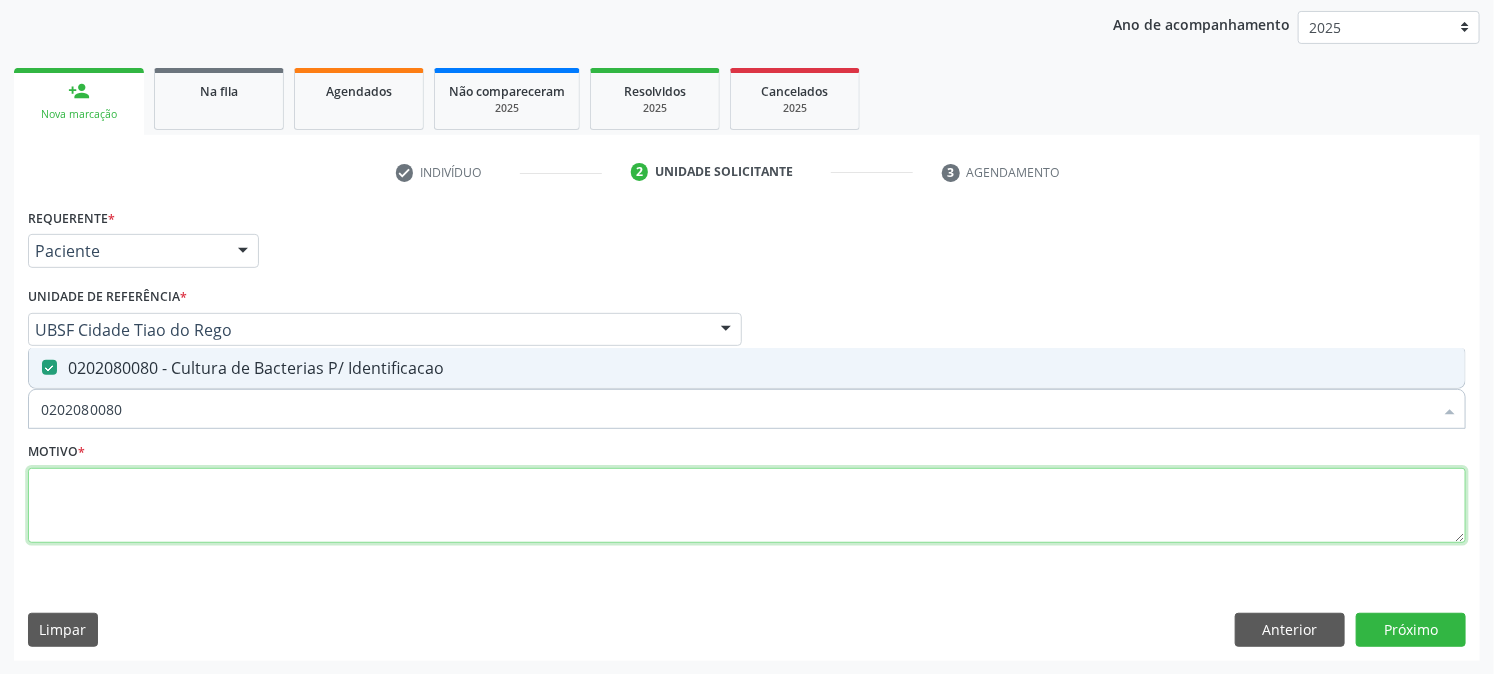 click at bounding box center [747, 506] 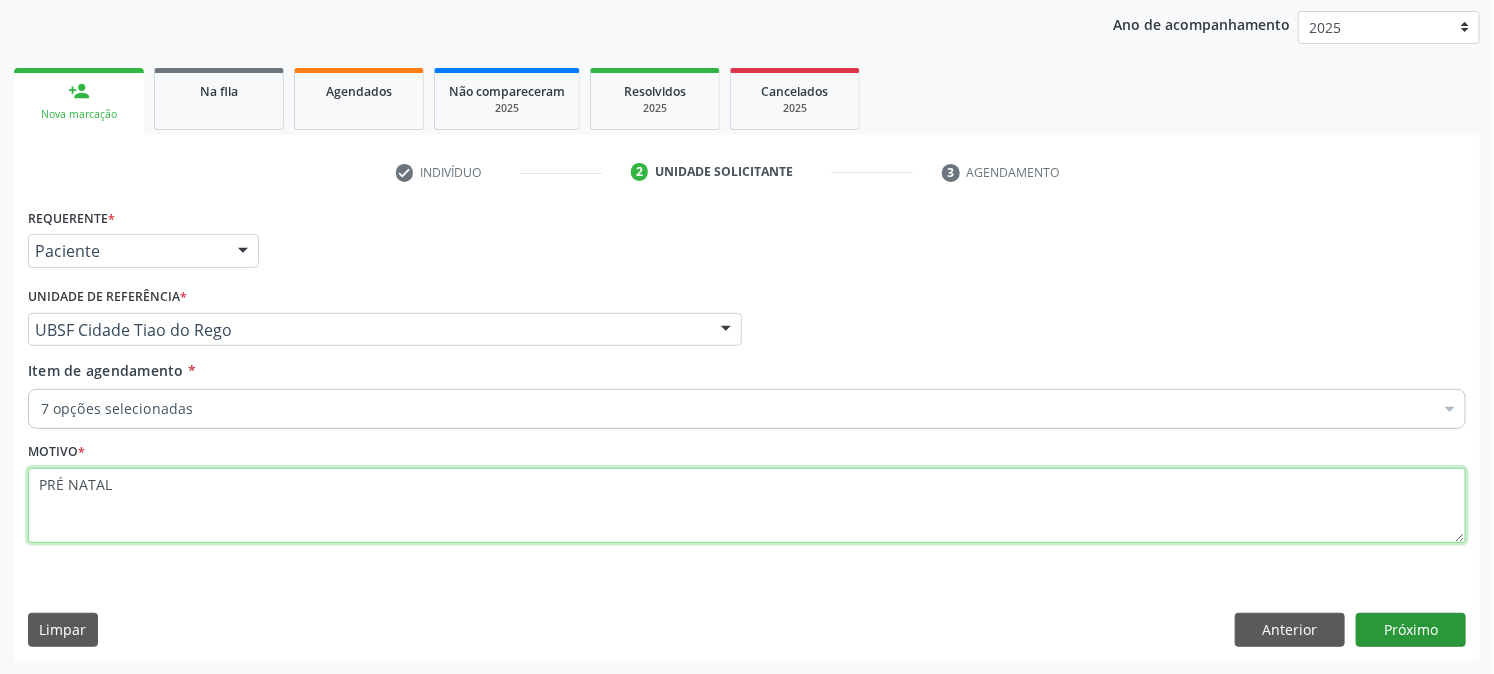 type on "PRÉ NATAL" 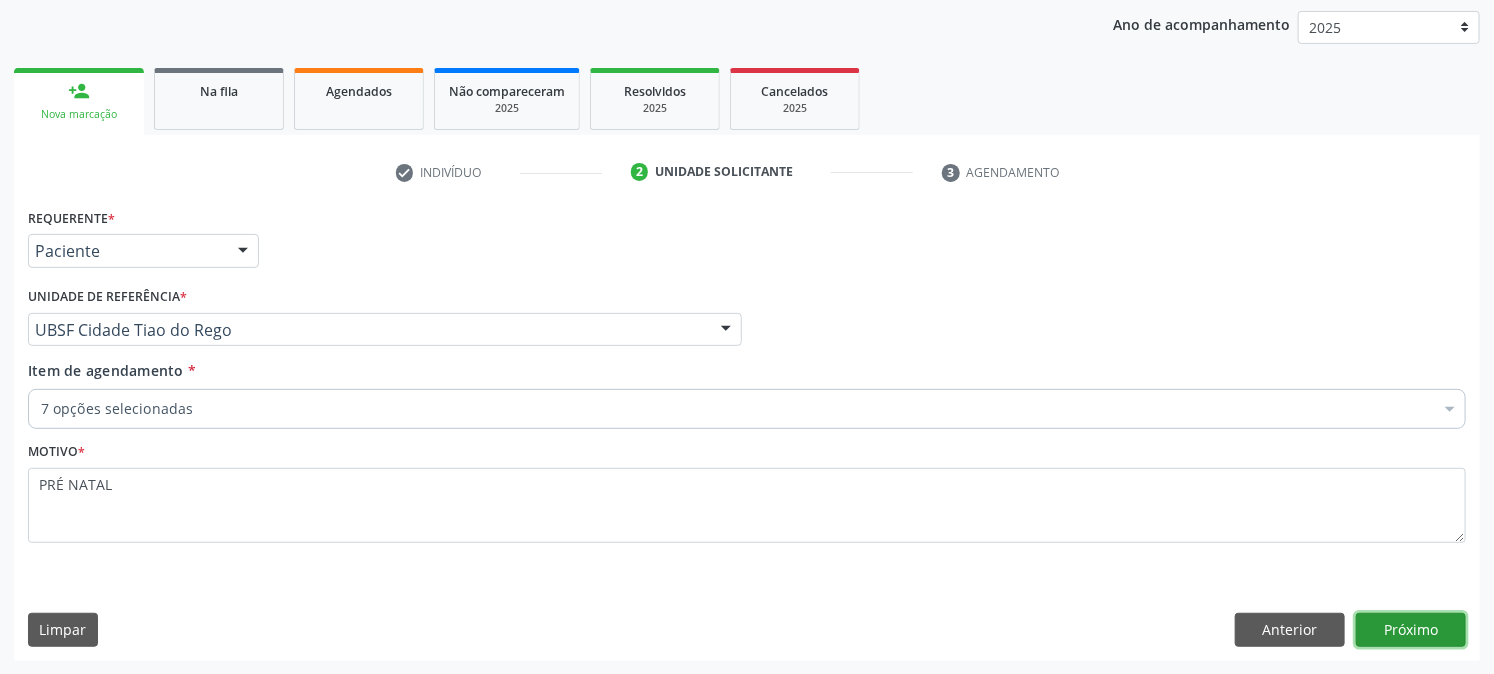 click on "Próximo" at bounding box center (1411, 630) 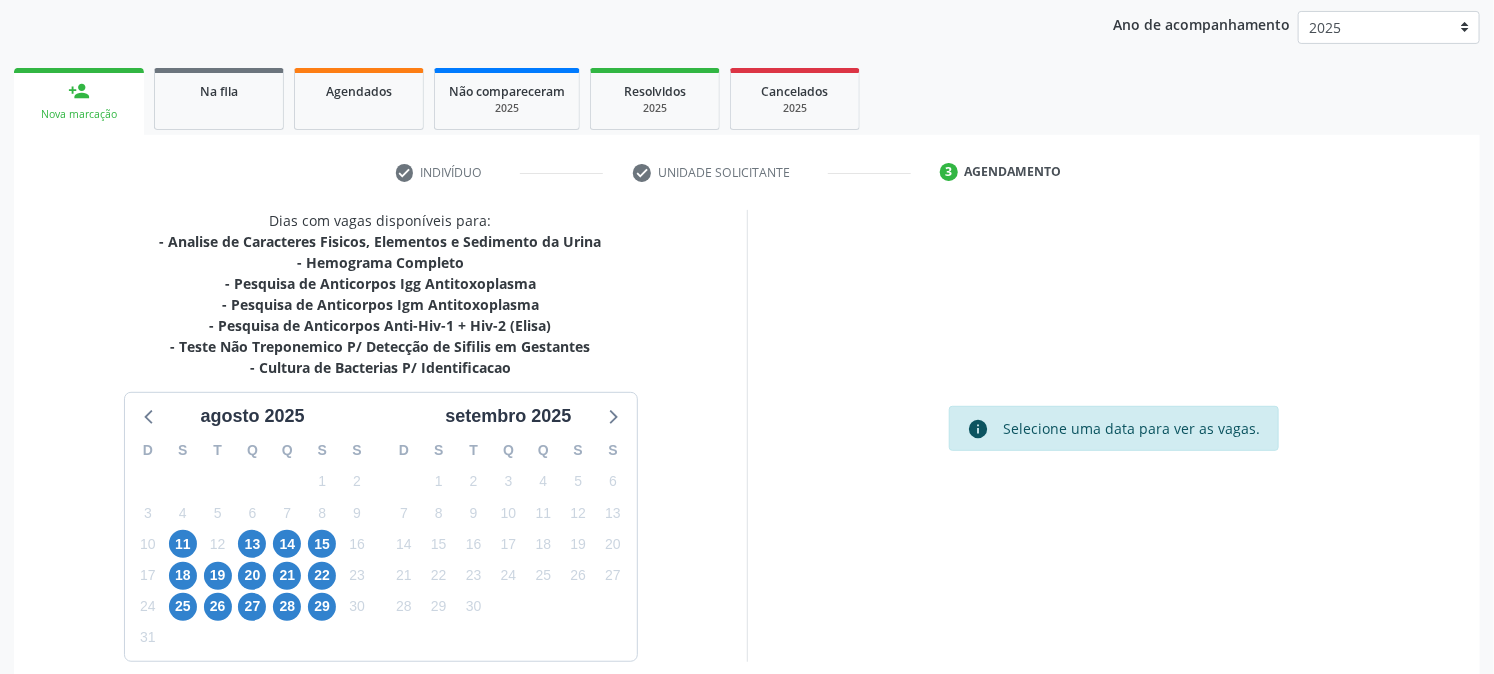 scroll, scrollTop: 321, scrollLeft: 0, axis: vertical 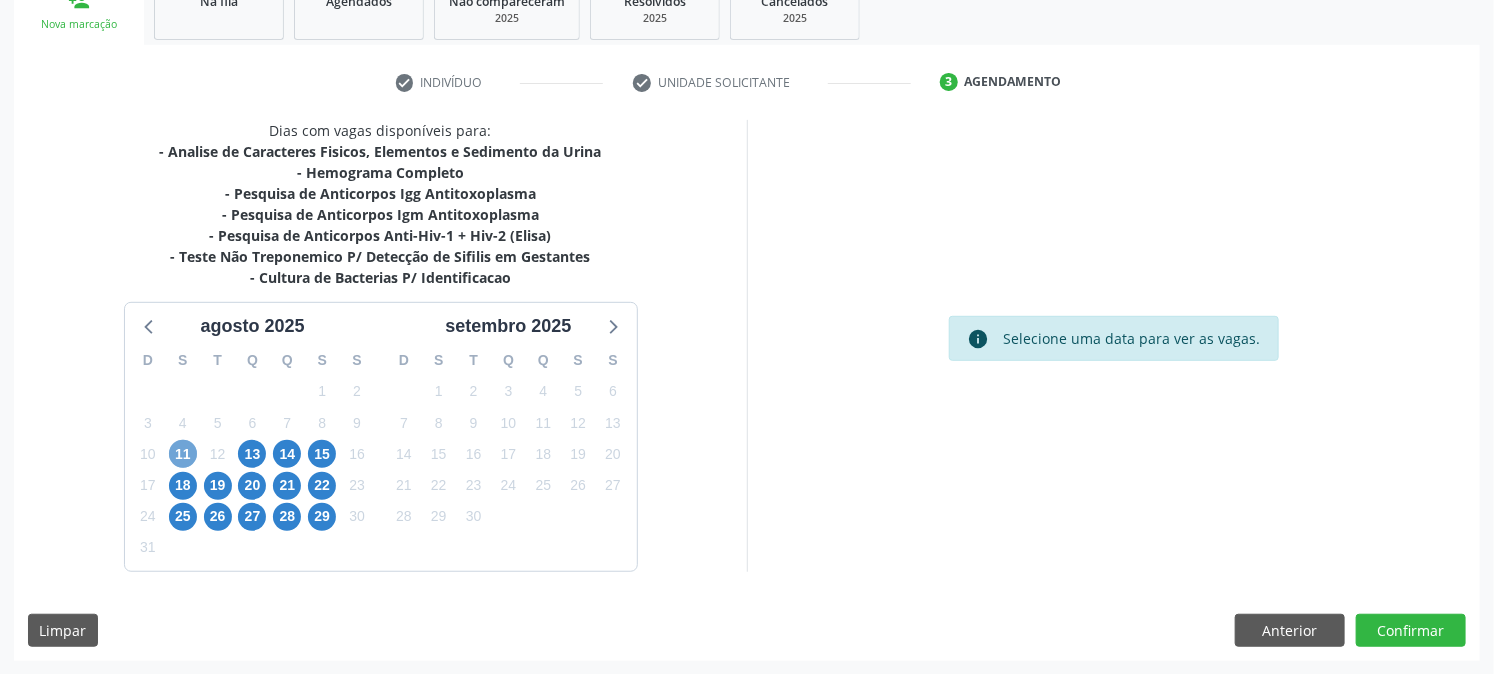click on "11" at bounding box center [183, 454] 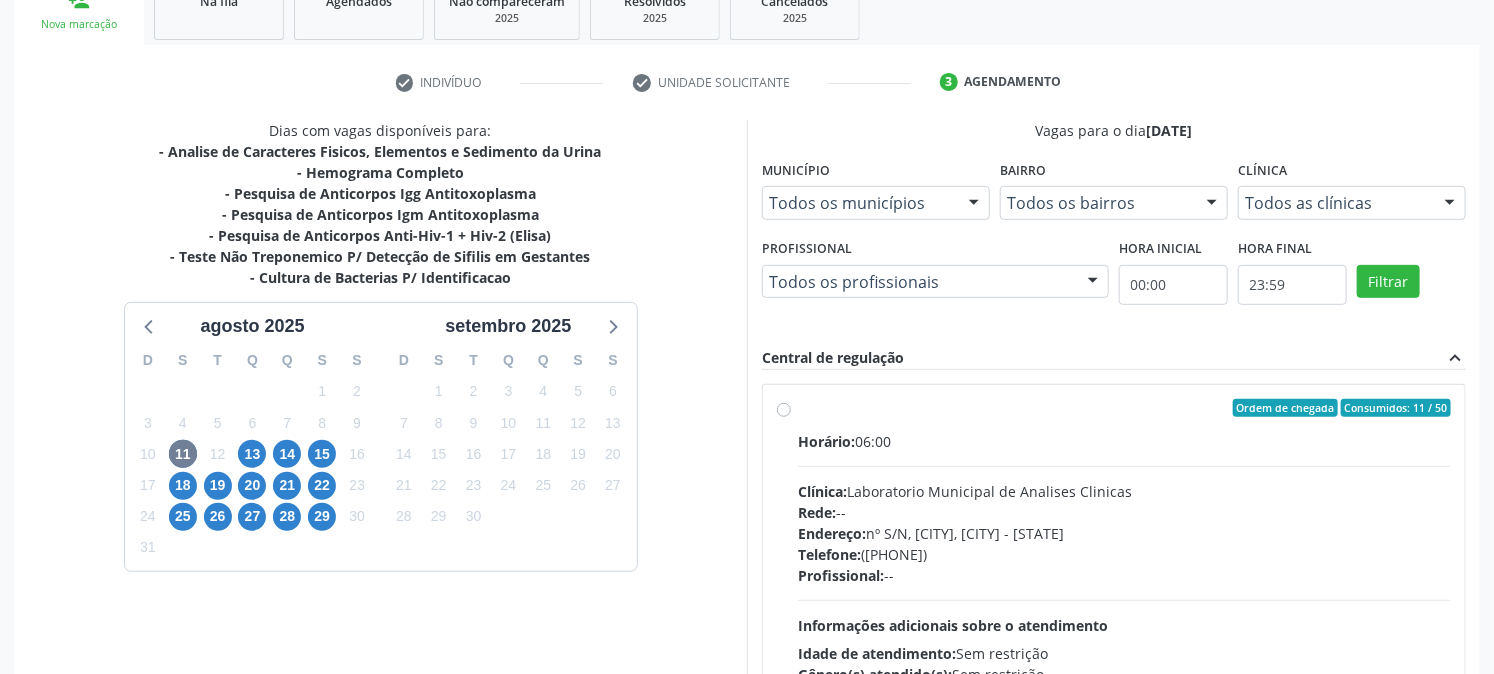 drag, startPoint x: 818, startPoint y: 415, endPoint x: 1101, endPoint y: 377, distance: 285.53983 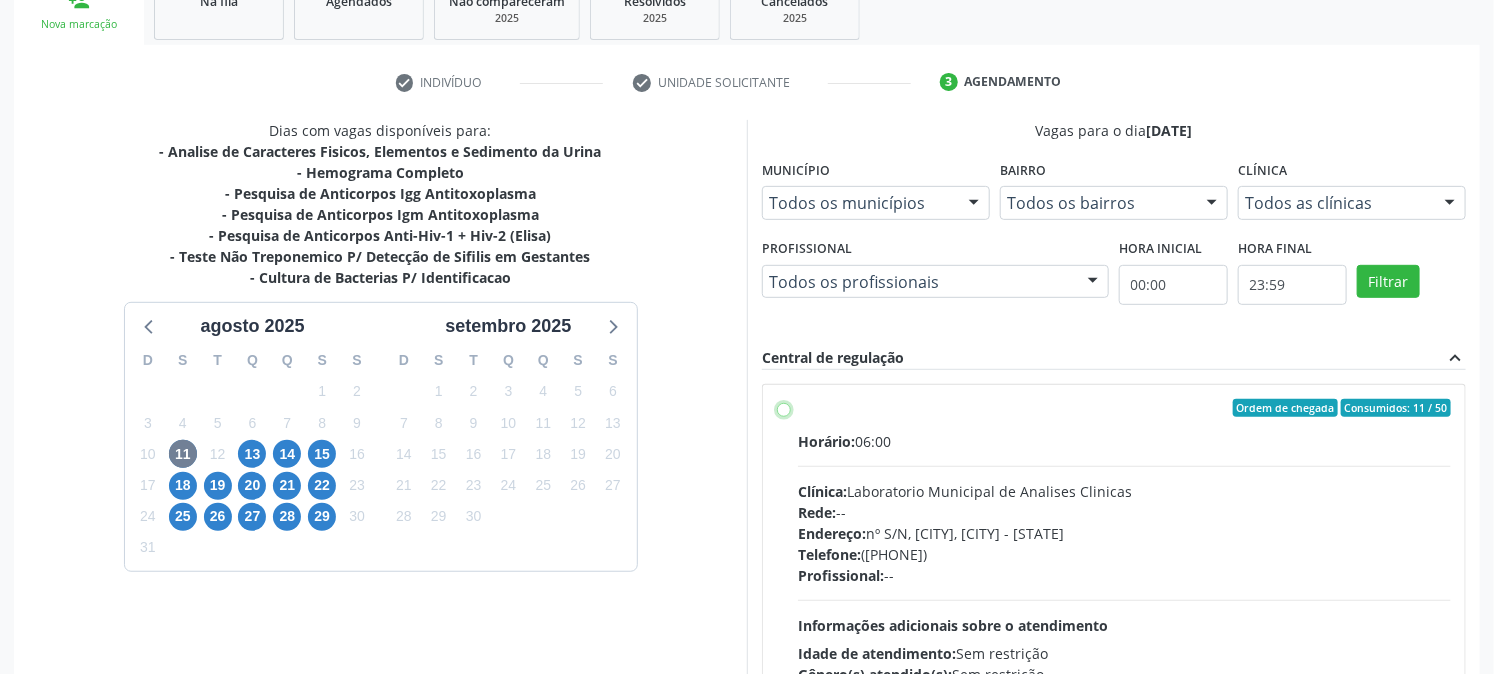 radio on "true" 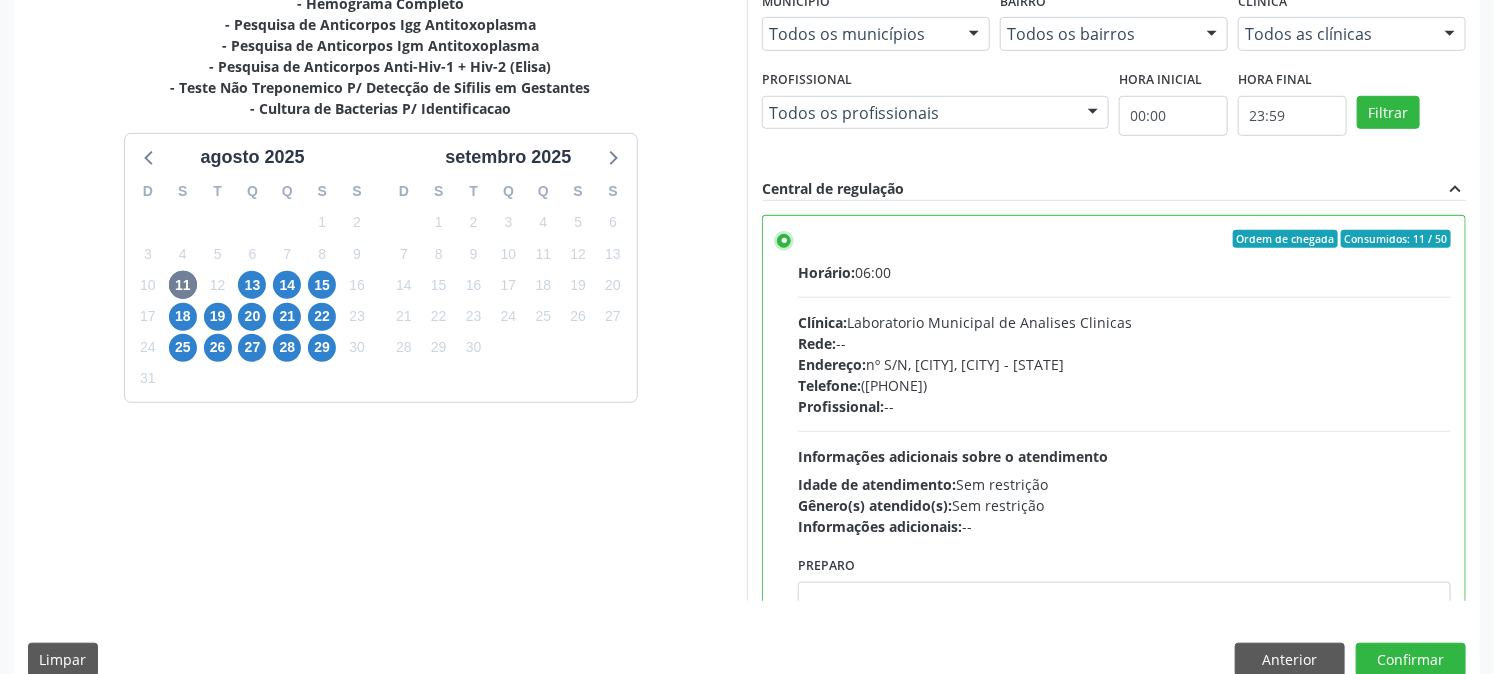 scroll, scrollTop: 520, scrollLeft: 0, axis: vertical 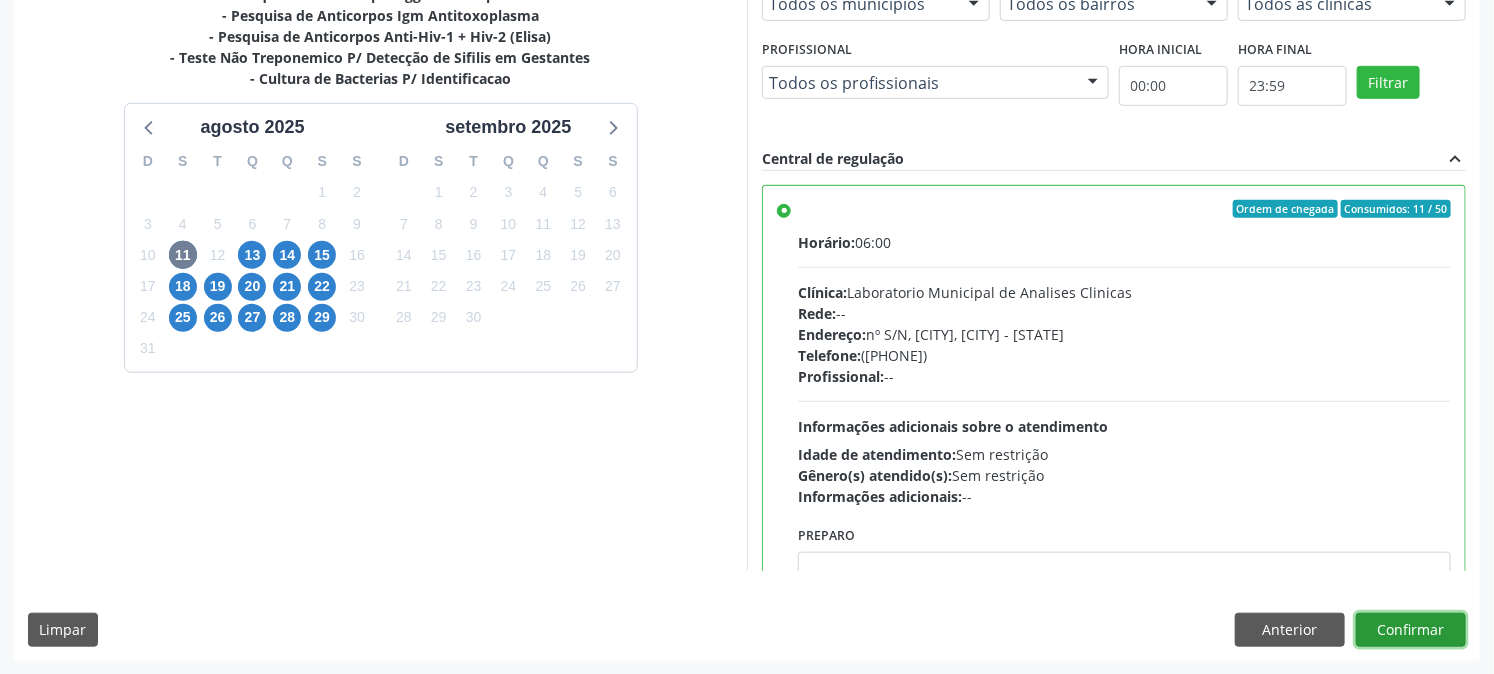 click on "Confirmar" at bounding box center (1411, 630) 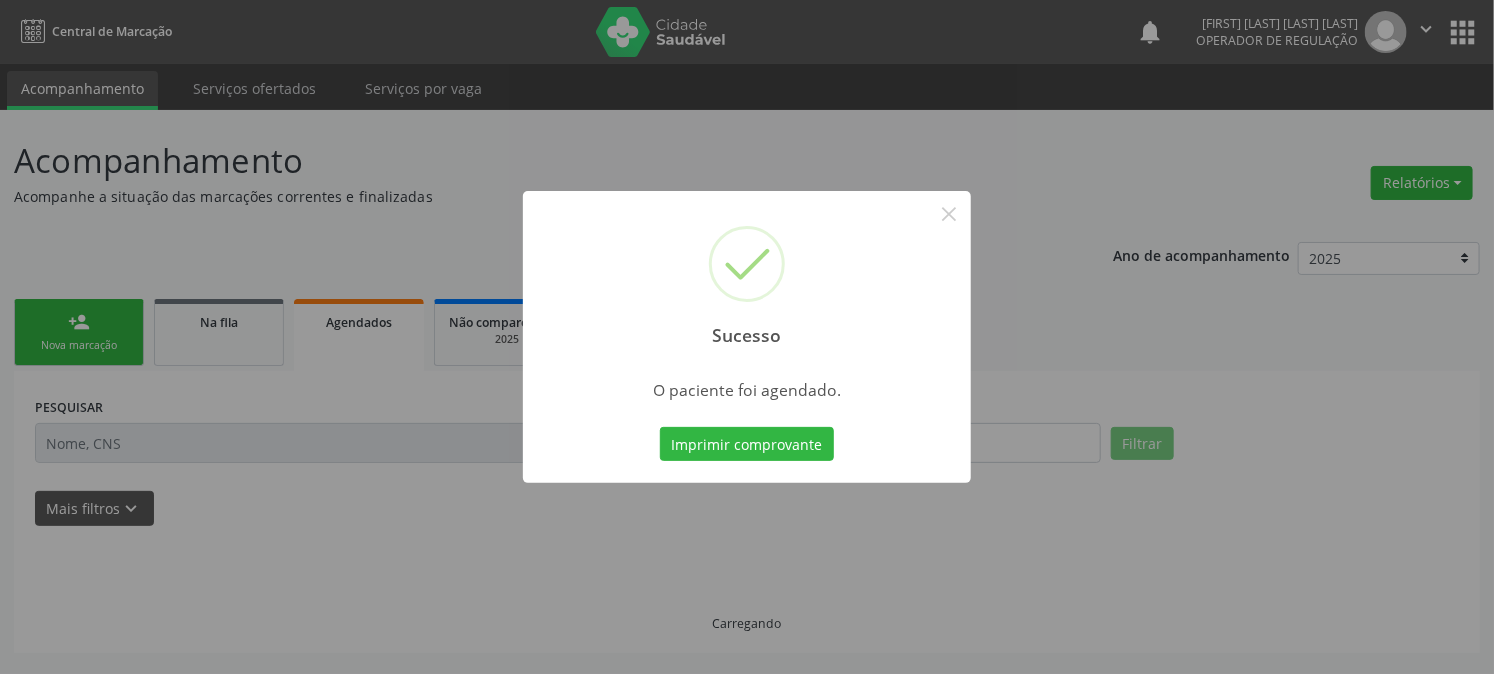 scroll, scrollTop: 0, scrollLeft: 0, axis: both 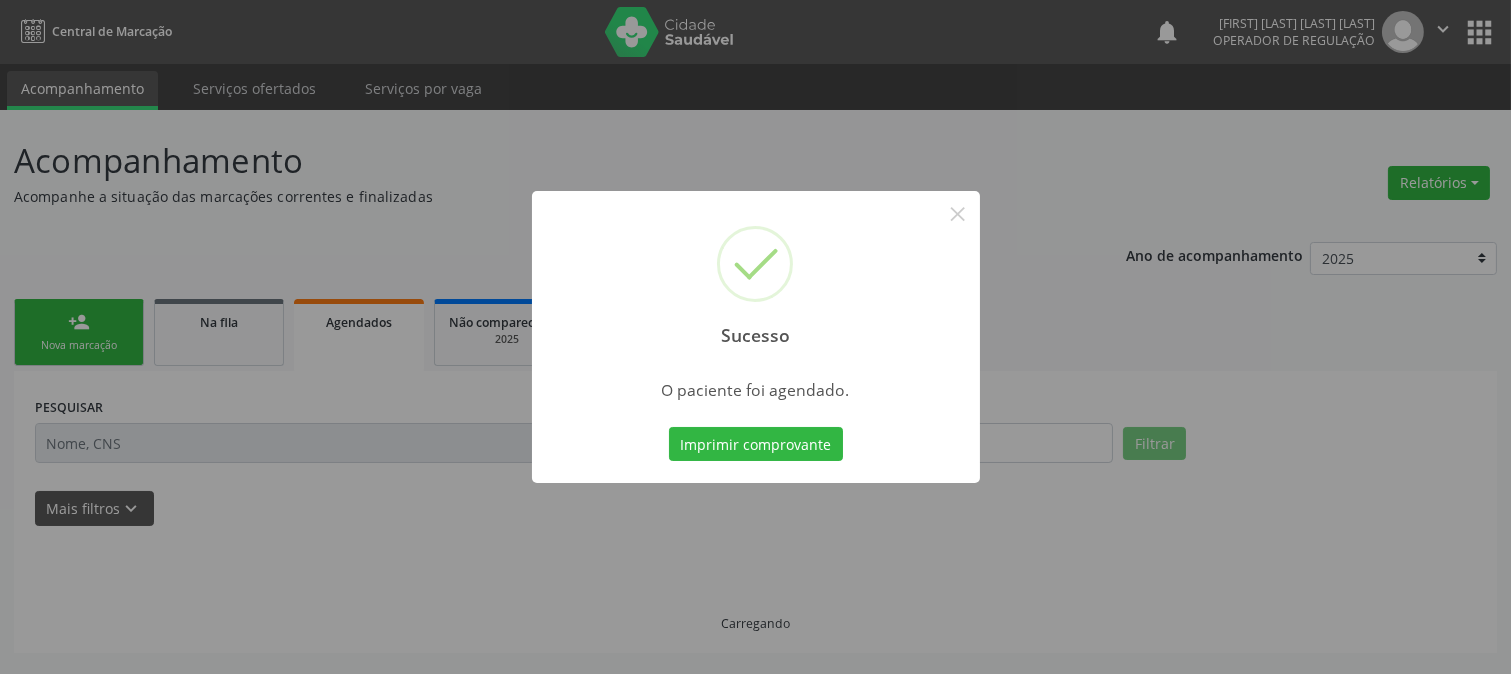 type 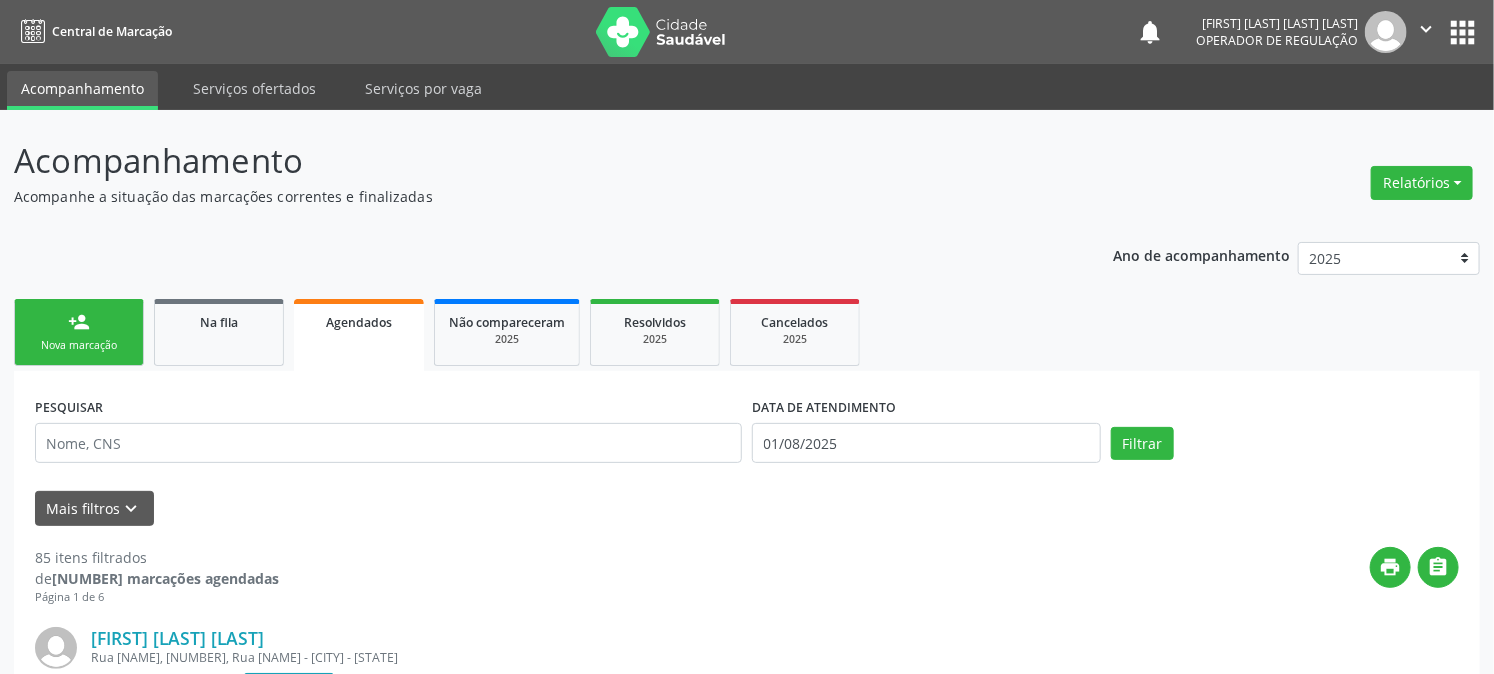 click on "Nova marcação" at bounding box center [79, 345] 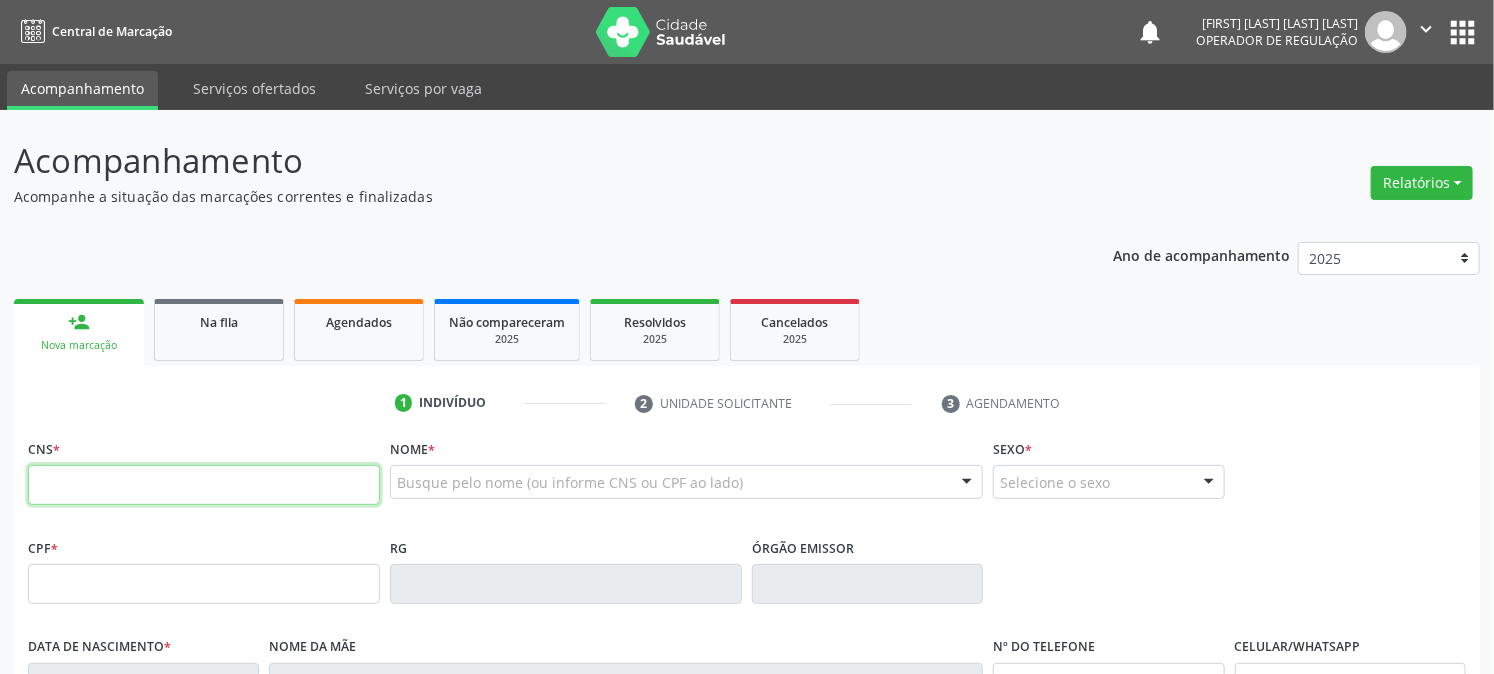 click at bounding box center (204, 485) 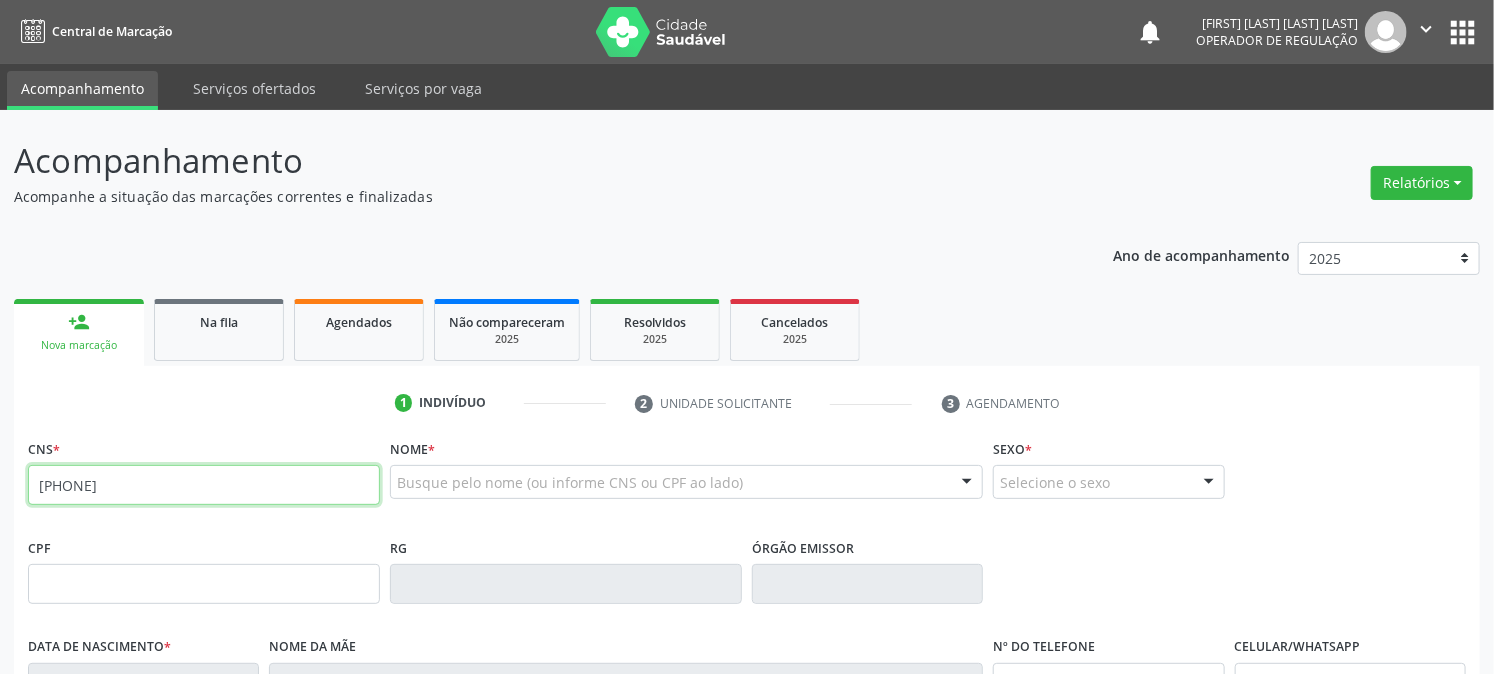 type on "704 8005 5542 9741" 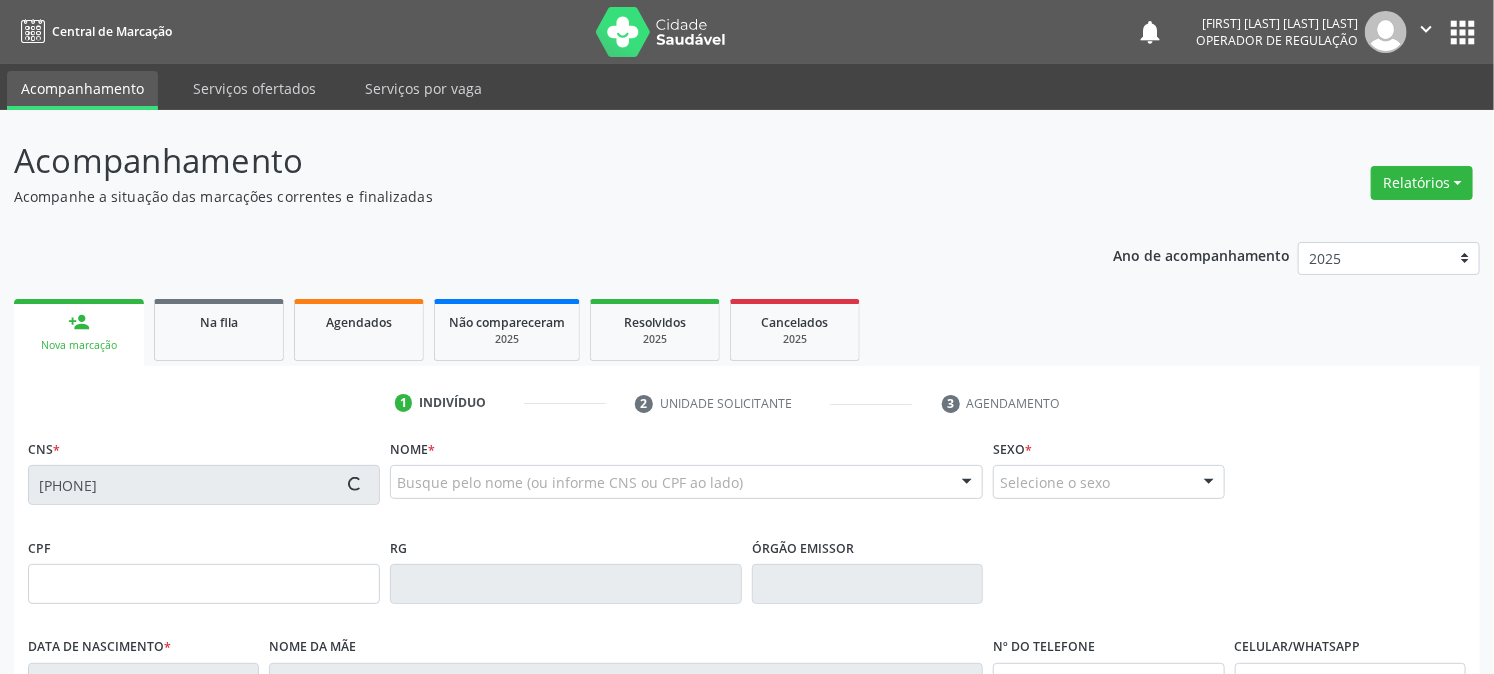 type on "122.612.184-51" 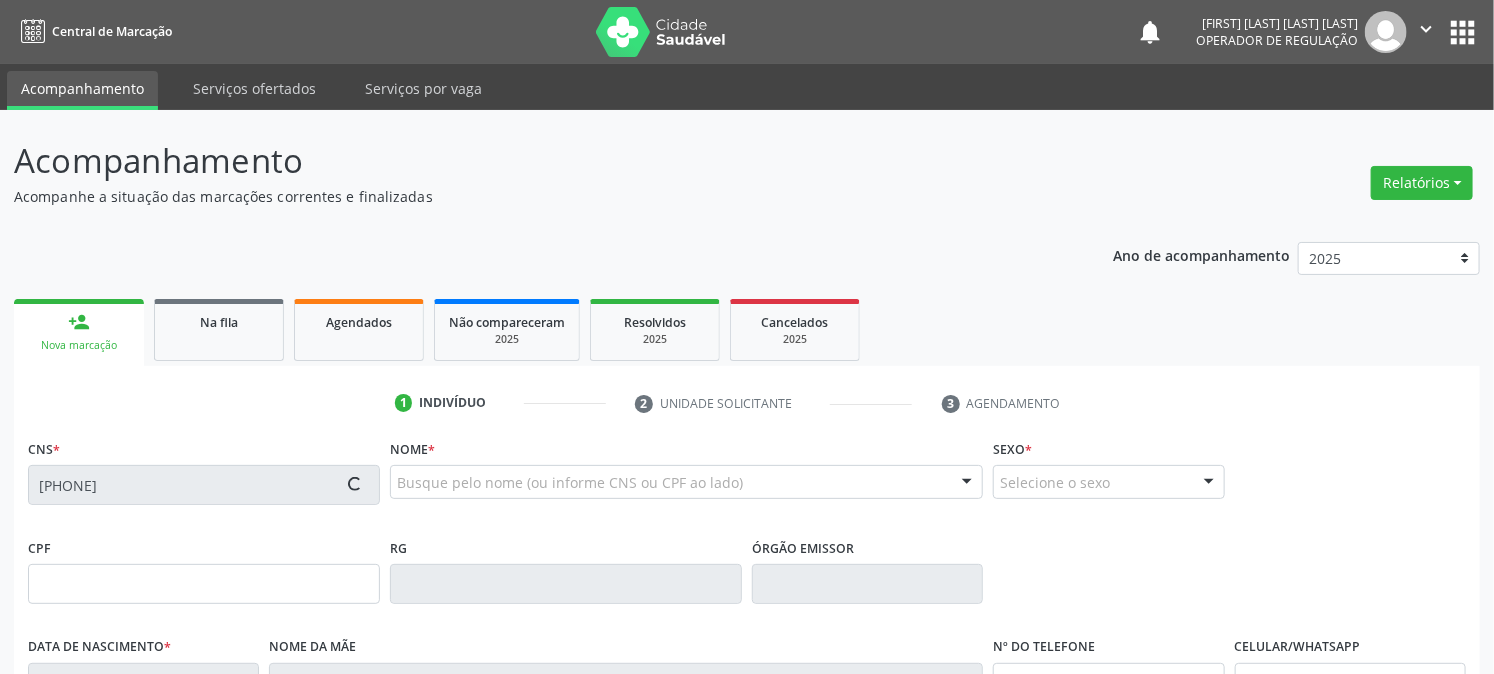 type on "03/05/1998" 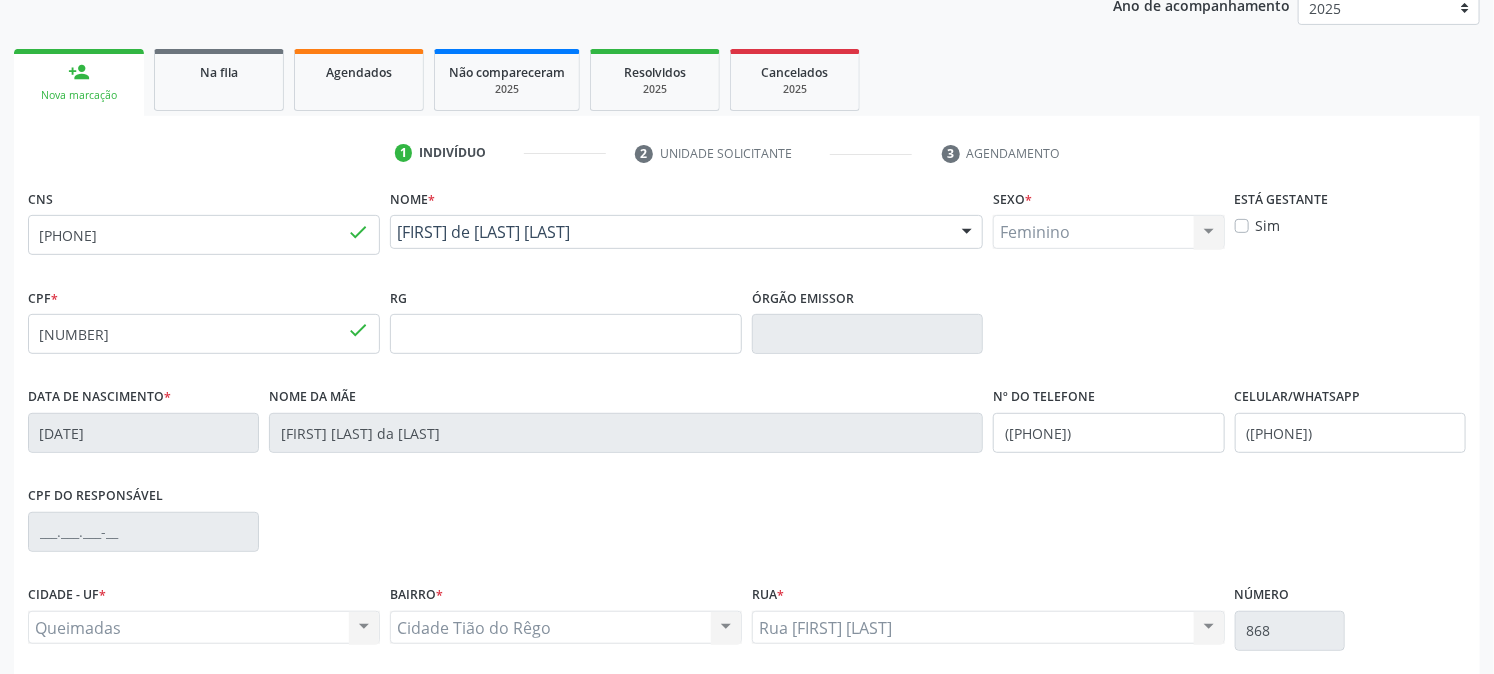 scroll, scrollTop: 408, scrollLeft: 0, axis: vertical 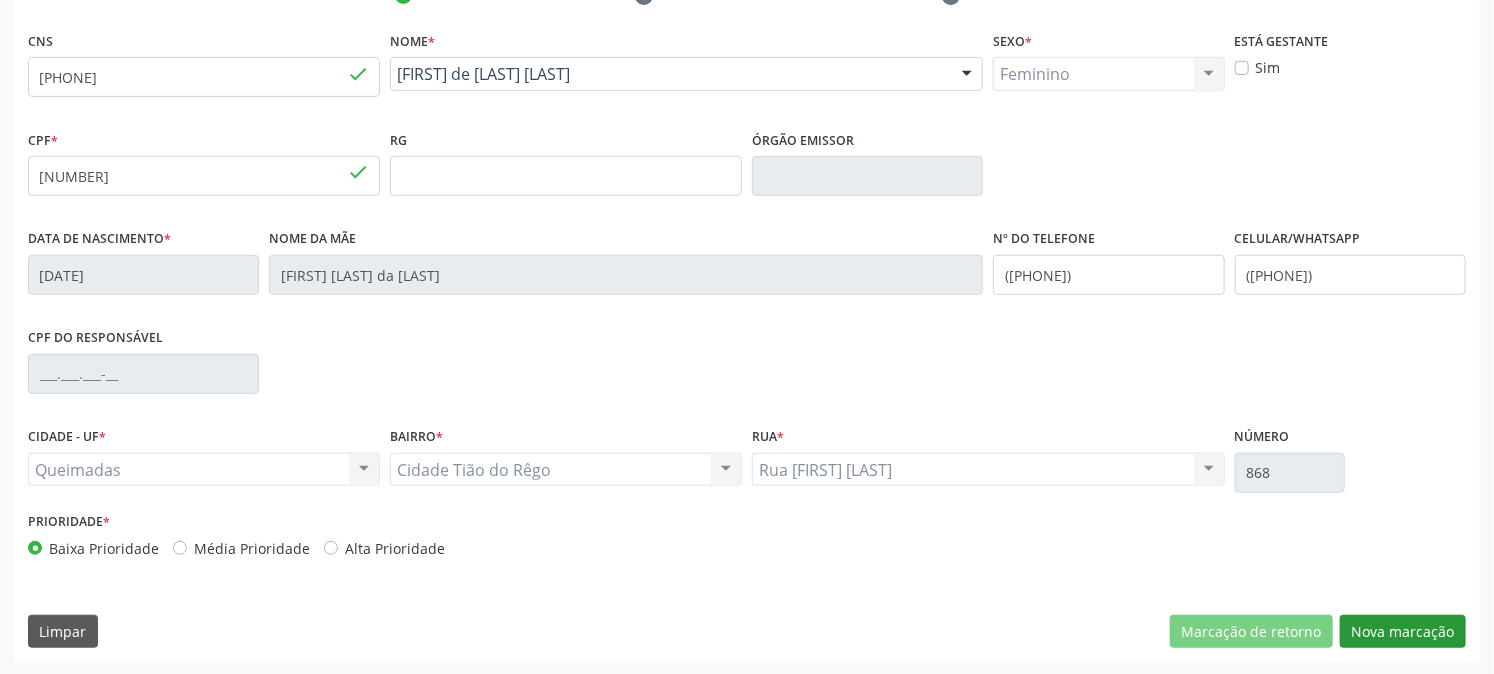 click on "CNS
704 8005 5542 9741       done
Nome
*
Jasciara da Silva Mendes
Jasciara da Silva Mendes
CNS:
704 8005 5542 9741
CPF:
122.612.184-51
Nascimento:
03/05/1998
Nenhum resultado encontrado para: "   "
Digite o nome
Sexo
*
Feminino         Masculino   Feminino
Nenhum resultado encontrado para: "   "
Não há nenhuma opção para ser exibida.
Está gestante
Sim
CPF
*
122.612.184-51       done
RG
Órgão emissor
Data de nascimento
*
03/05/1998
Nome da mãe
Maria Jose da Silva Mende
Nº do Telefone
(83) 99187-6682
Celular/WhatsApp
(83) 99401-6444
CPF do responsável
CIDADE - UF
*" at bounding box center (747, 344) 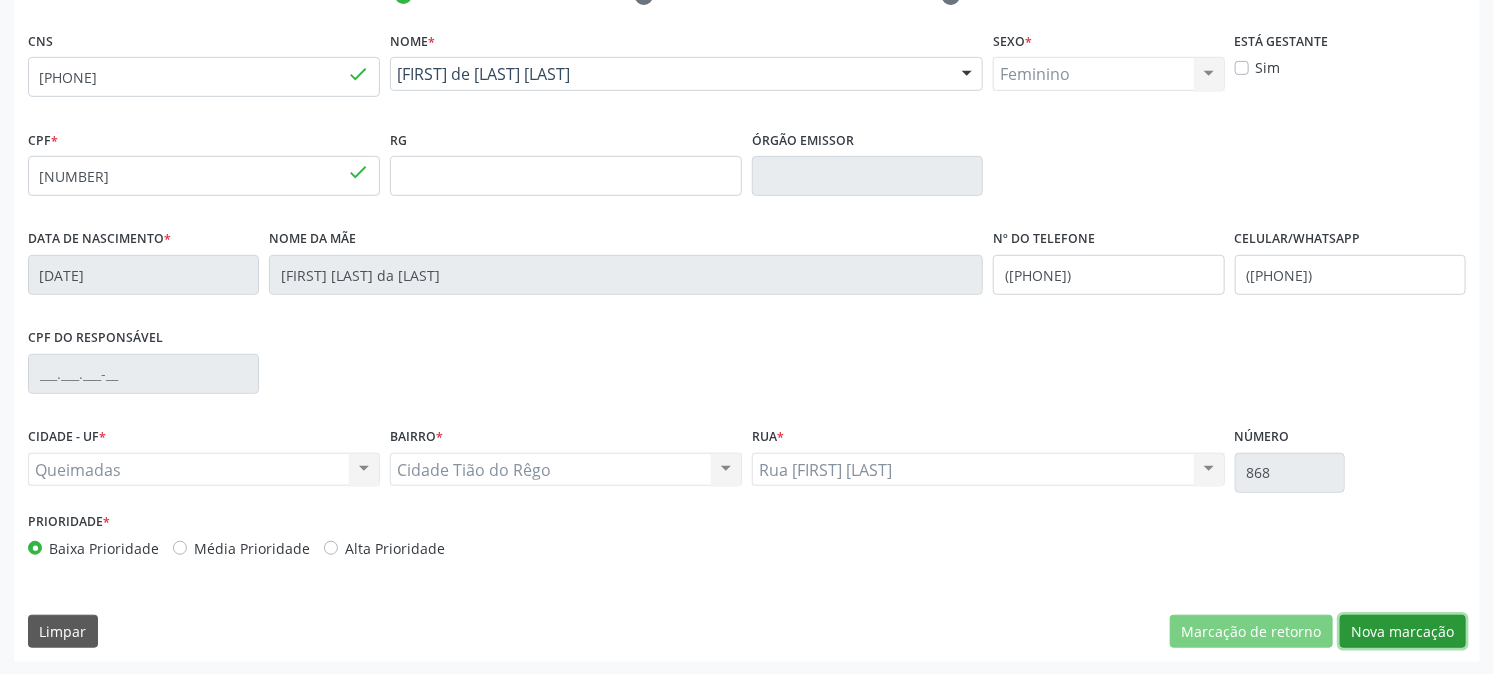 click on "Nova marcação" at bounding box center [1403, 632] 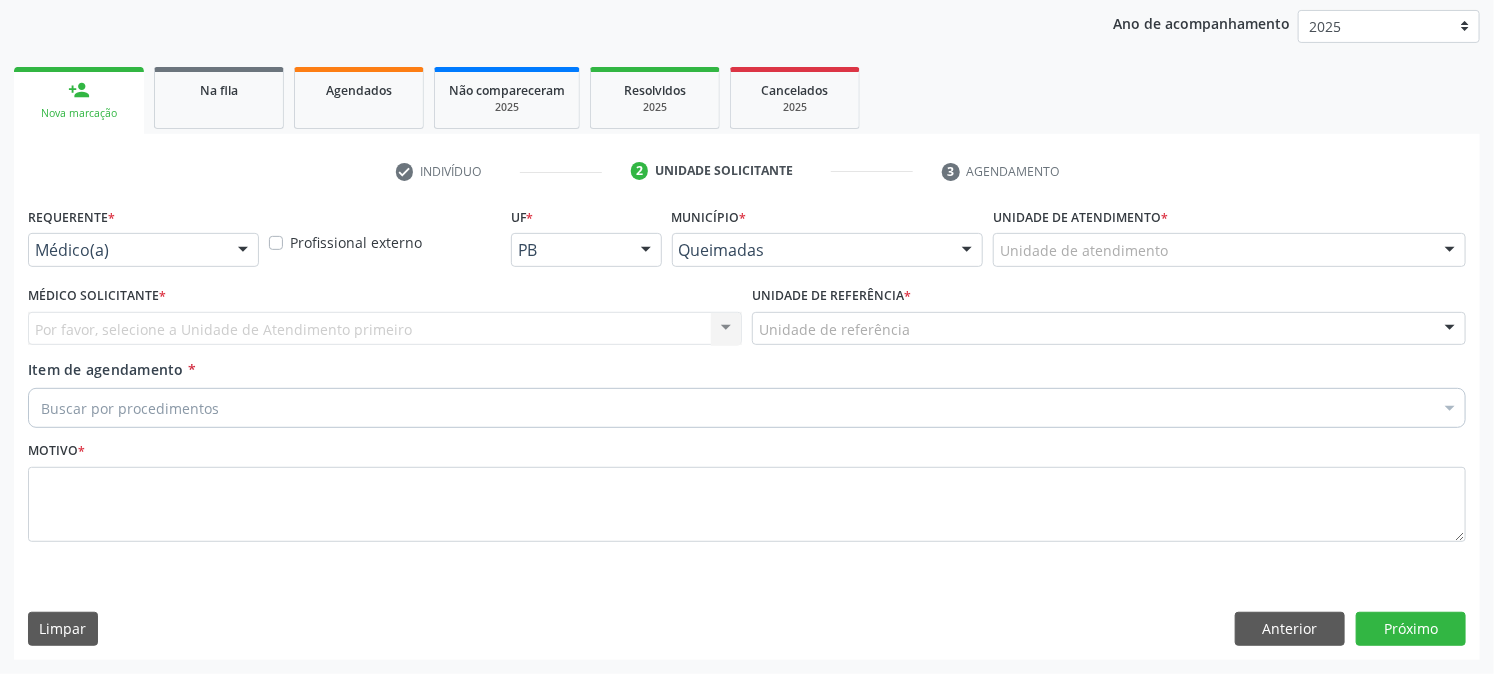 scroll, scrollTop: 231, scrollLeft: 0, axis: vertical 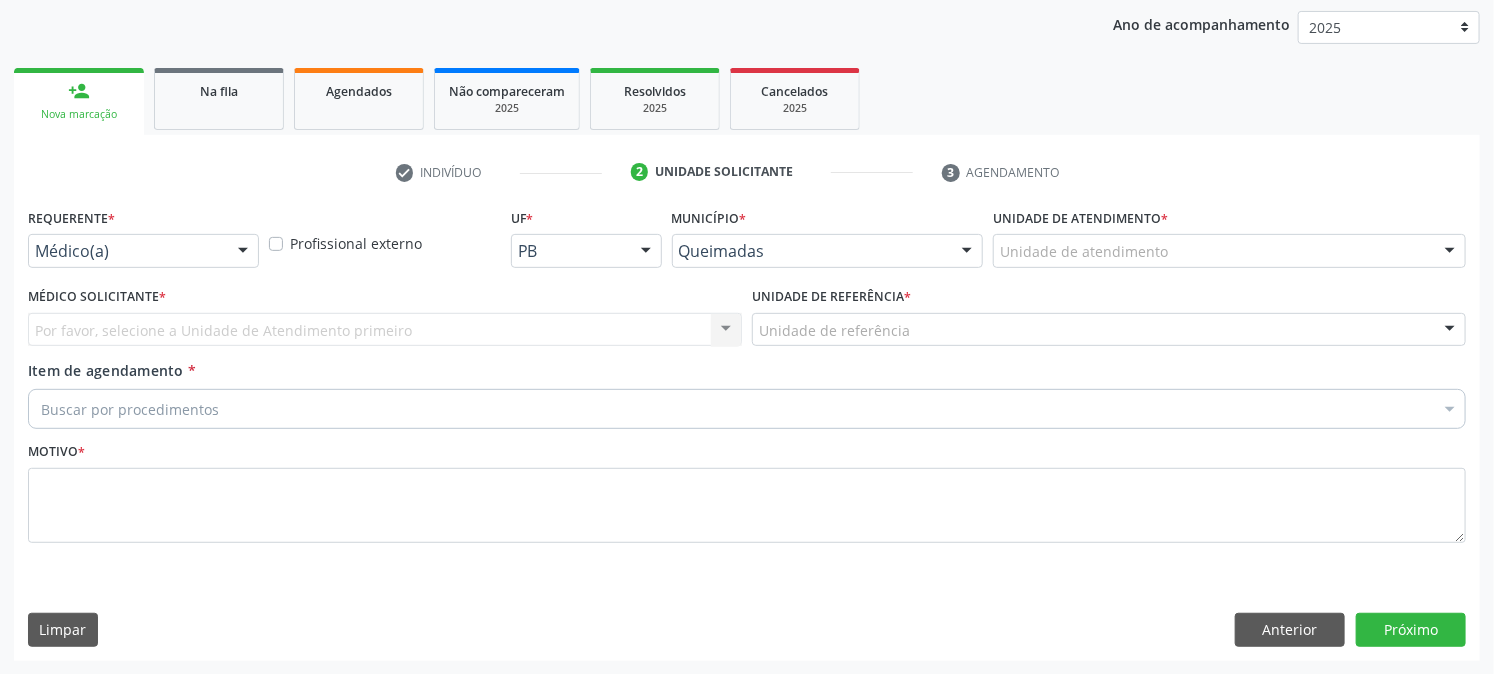click on "Requerente
*
Médico(a)         Médico(a)   Enfermeiro(a)   Paciente
Nenhum resultado encontrado para: "   "
Não há nenhuma opção para ser exibida." at bounding box center (143, 235) 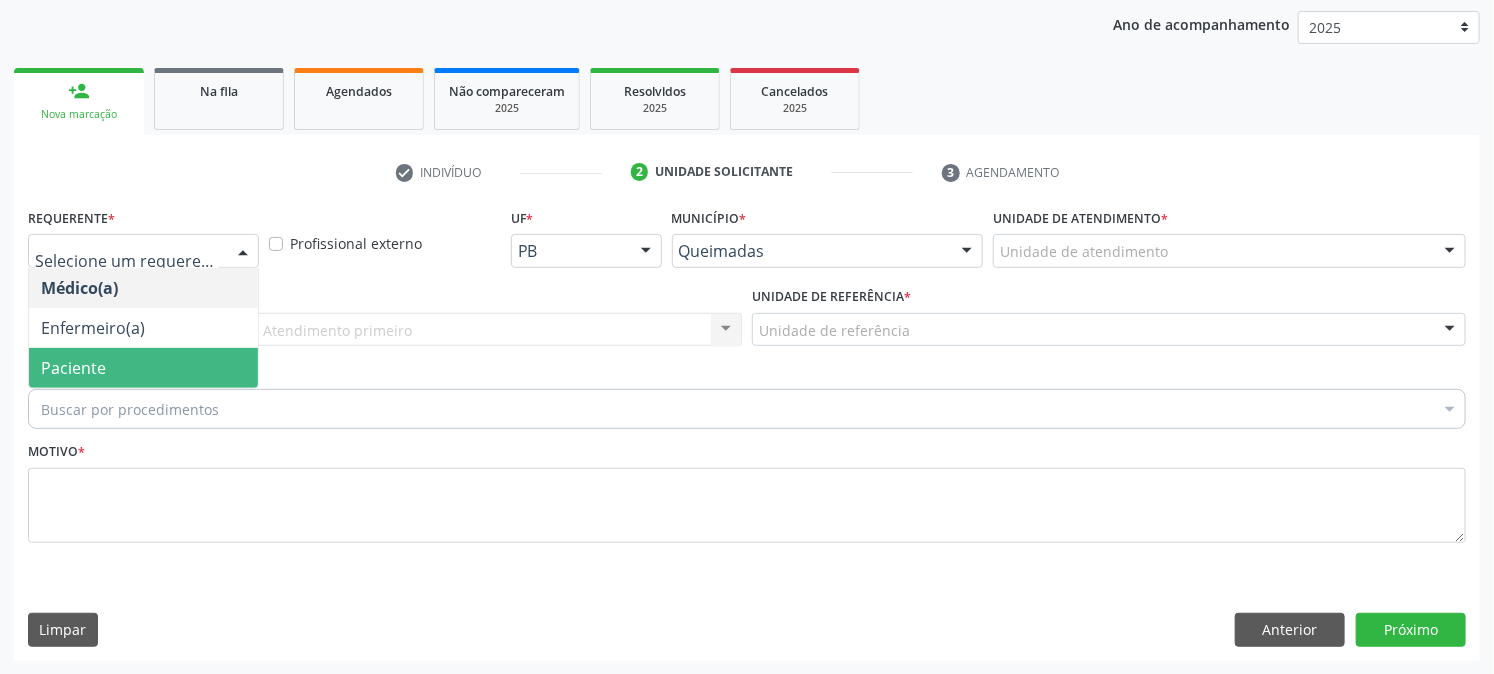 click on "Paciente" at bounding box center [143, 368] 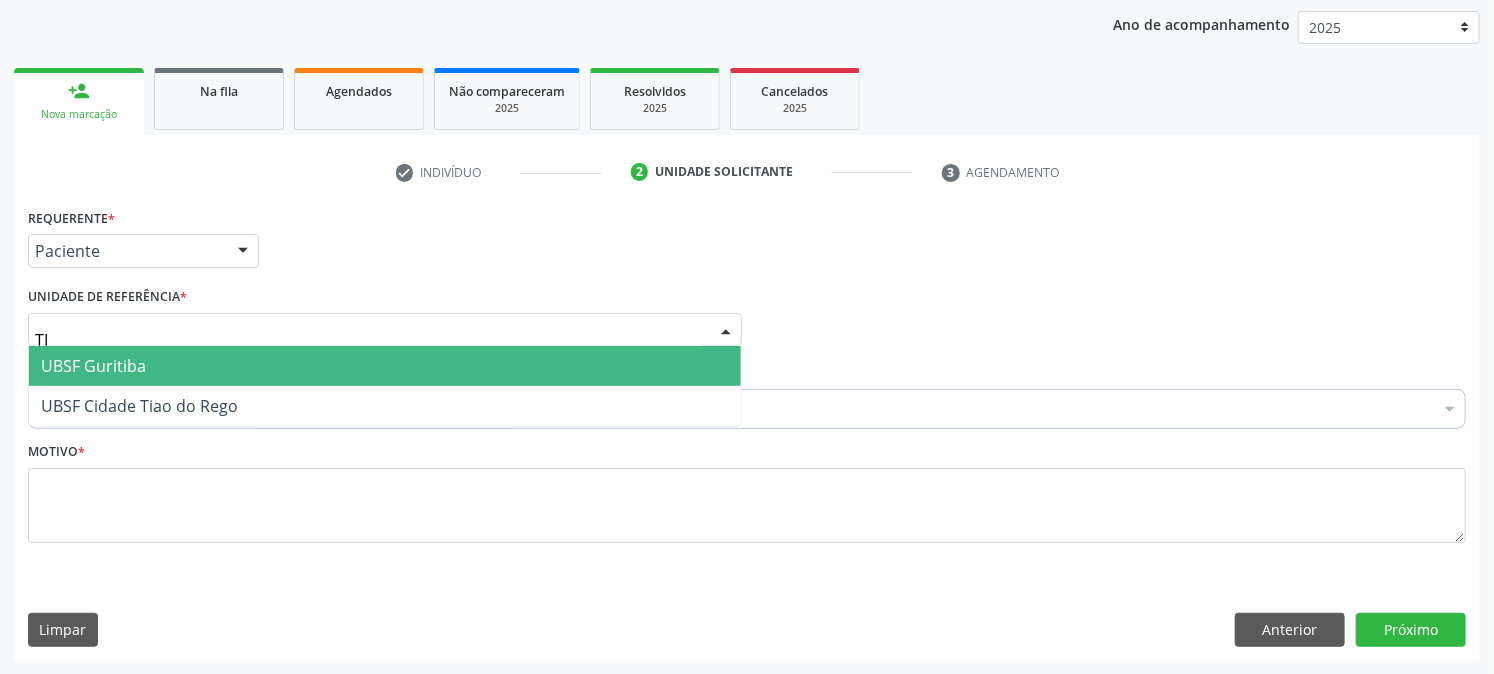 type on "TIA" 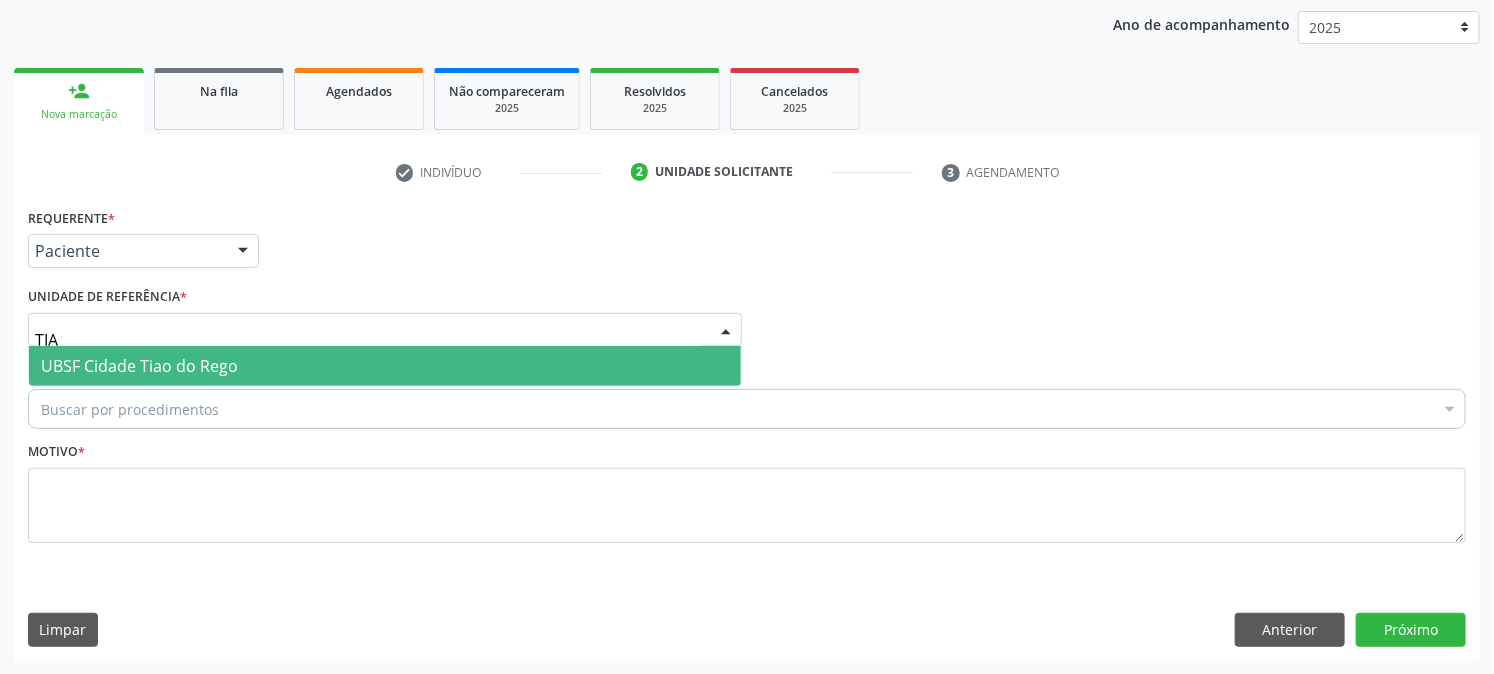 click on "UBSF Cidade Tiao do Rego" at bounding box center (139, 366) 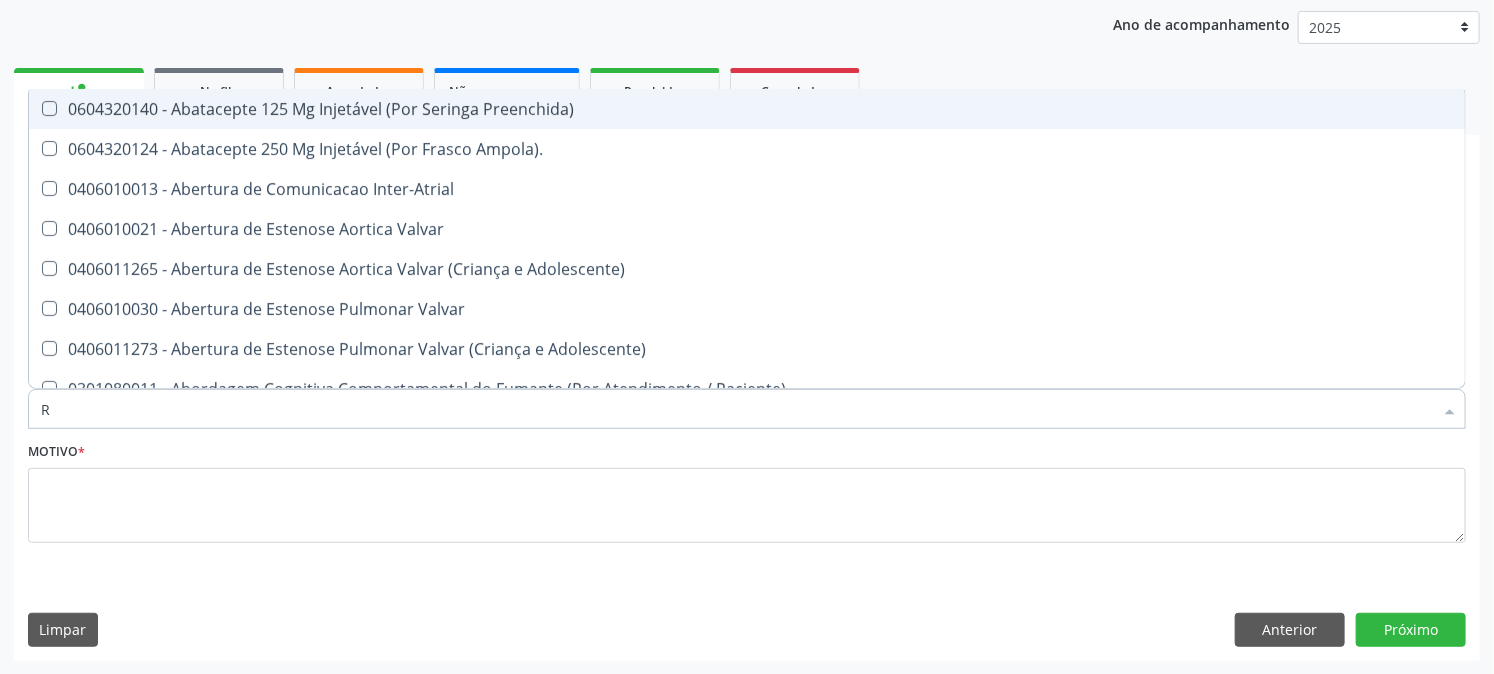 type on "RH" 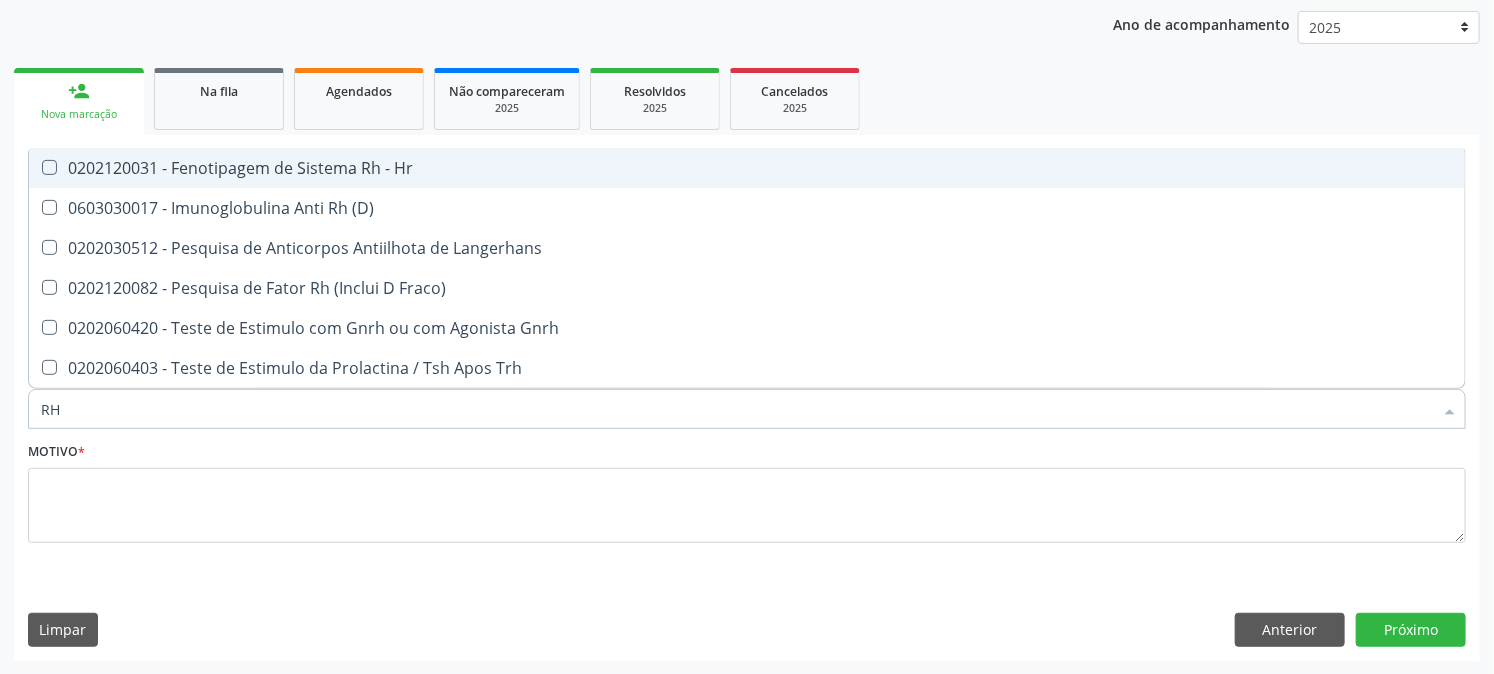 click on "0202120031 - Fenotipagem de Sistema Rh - Hr" at bounding box center (747, 168) 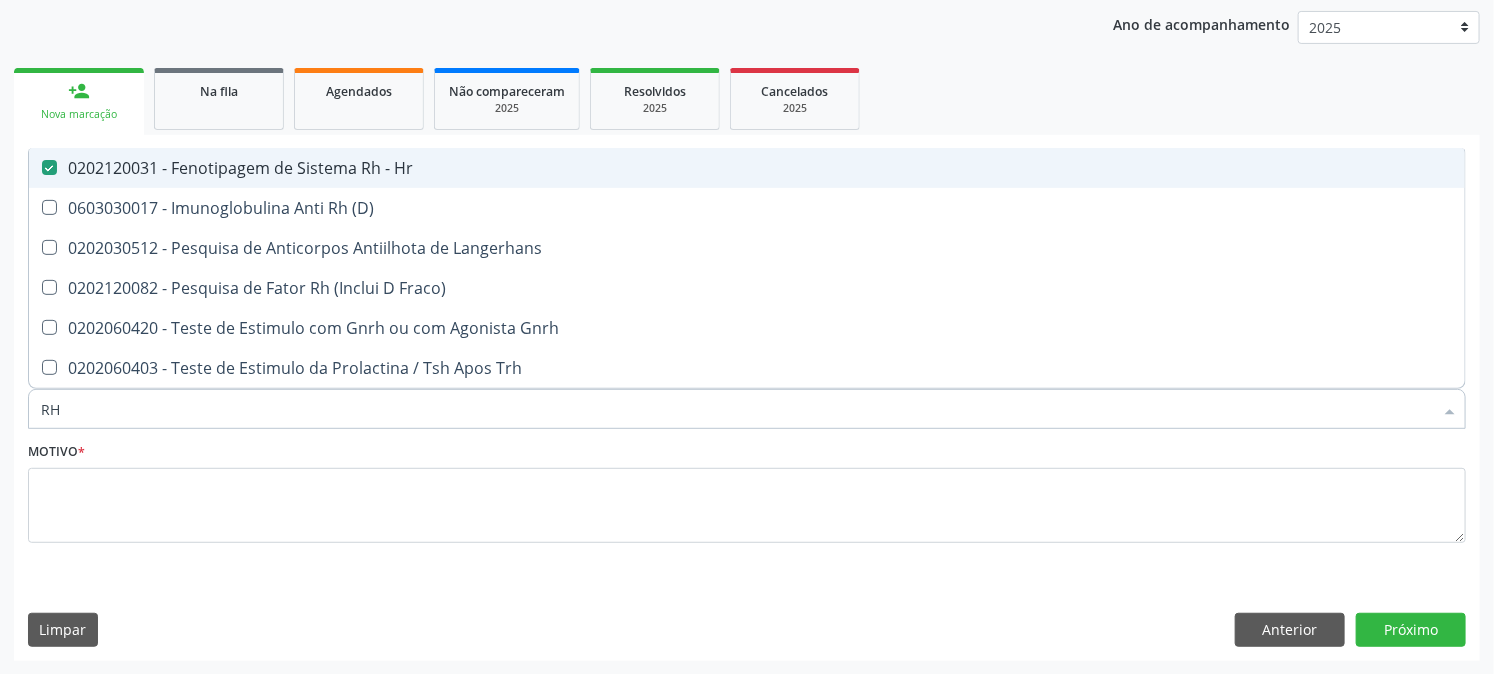 click on "0202120031 - Fenotipagem de Sistema Rh - Hr" at bounding box center [747, 168] 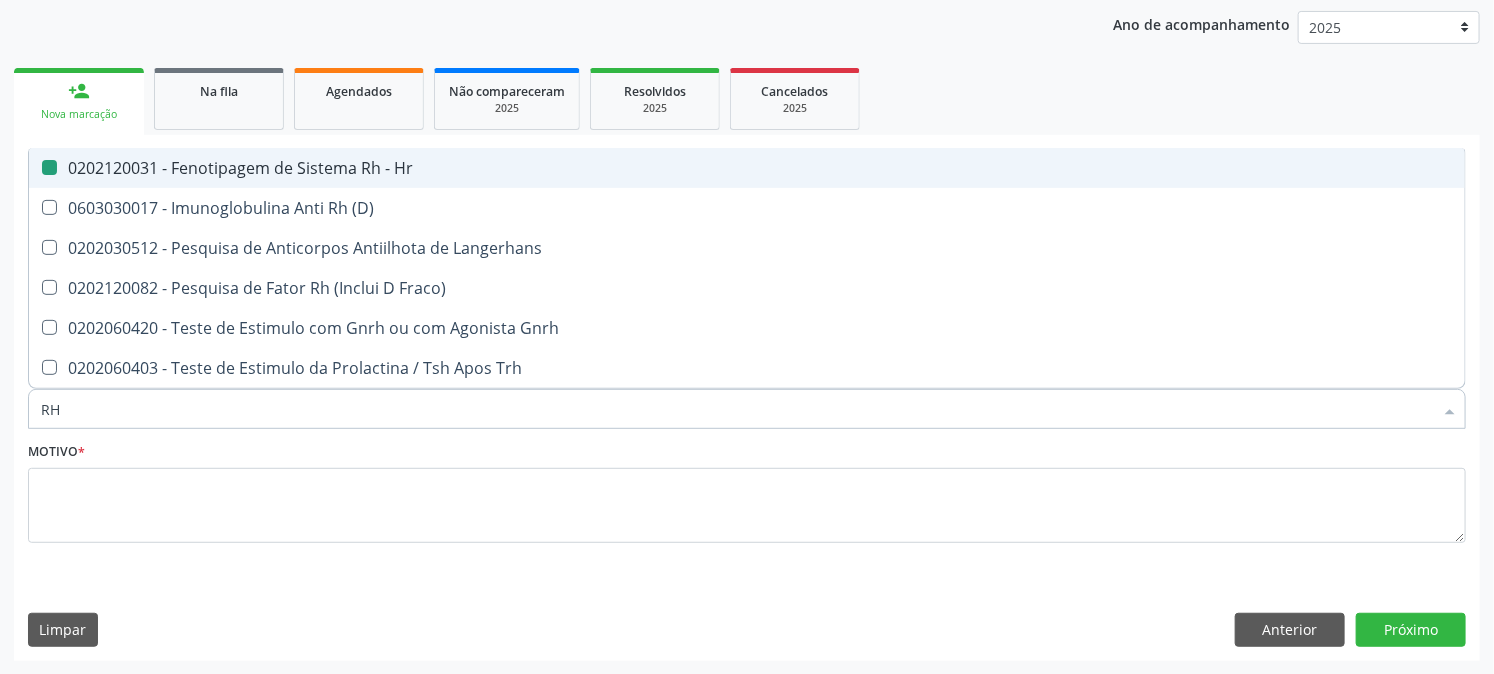 checkbox on "false" 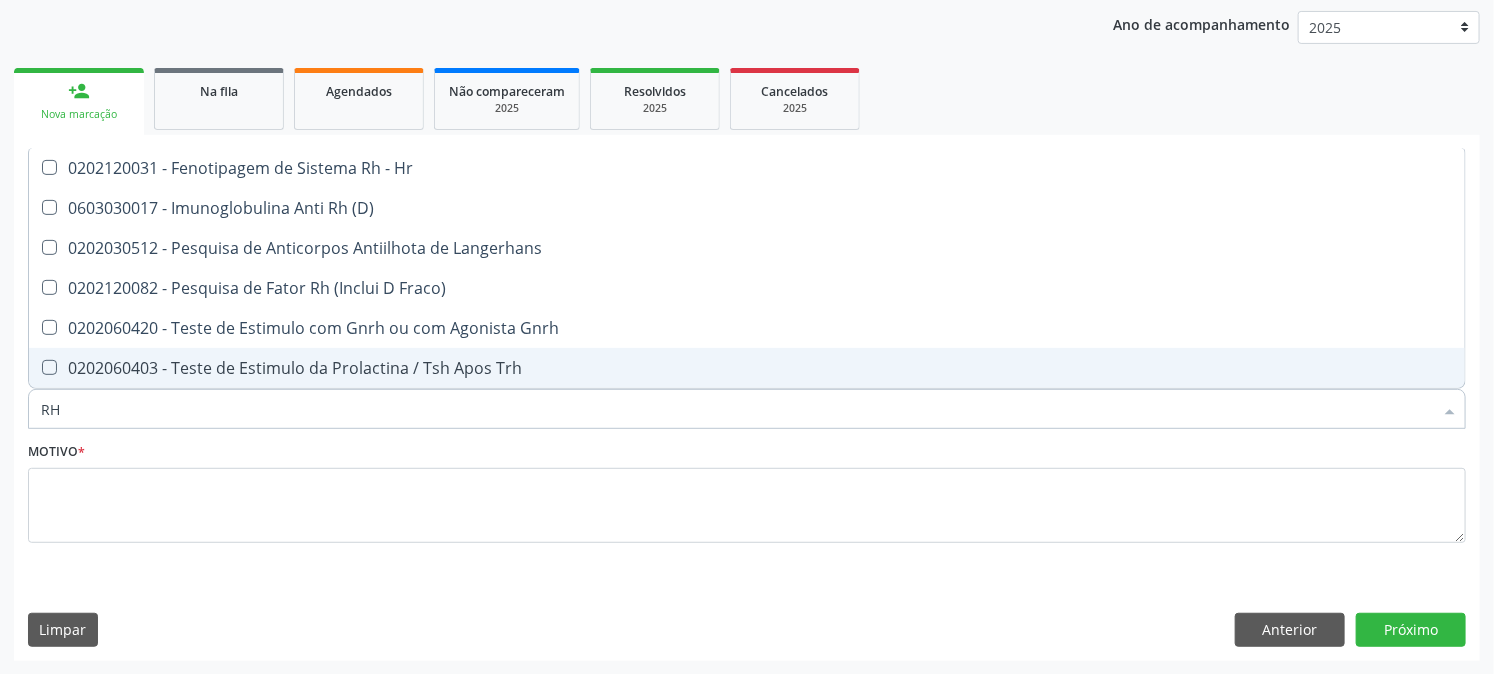 type on "R" 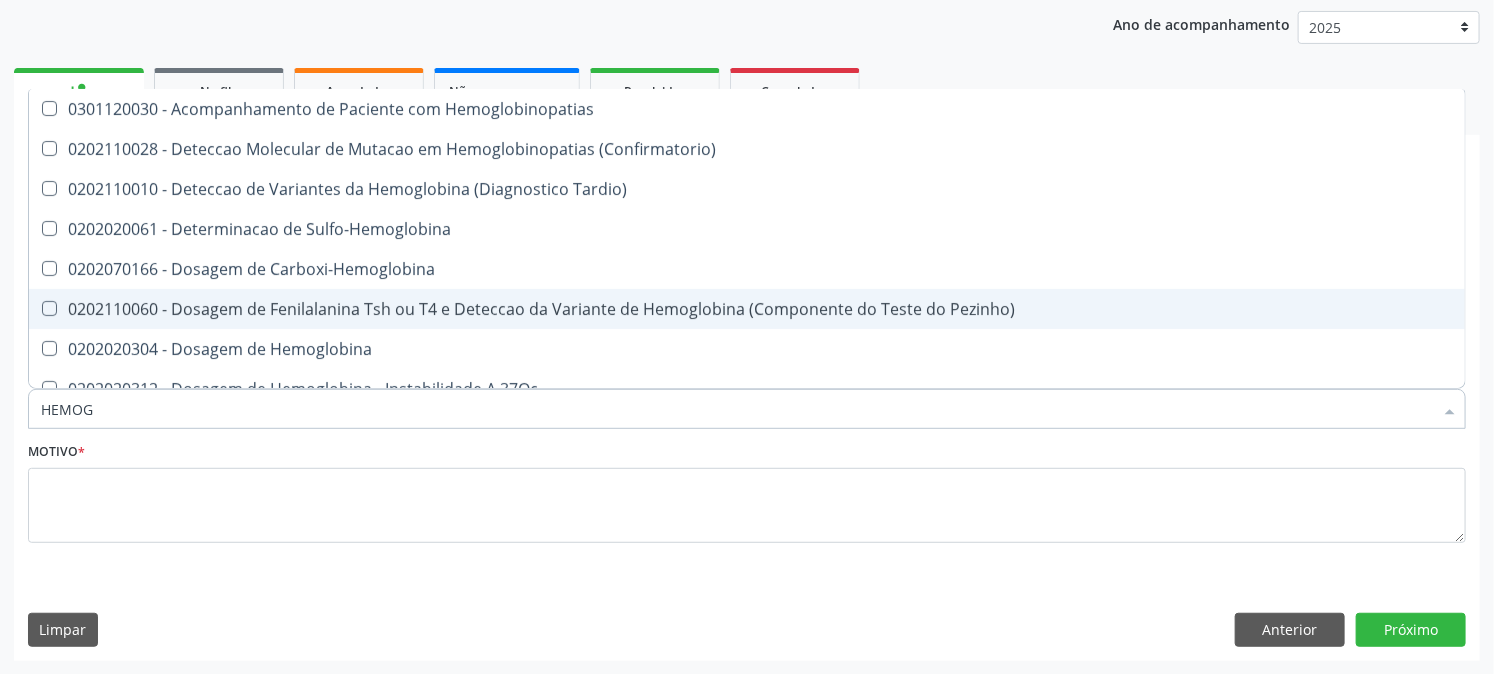 type on "HEMOGR" 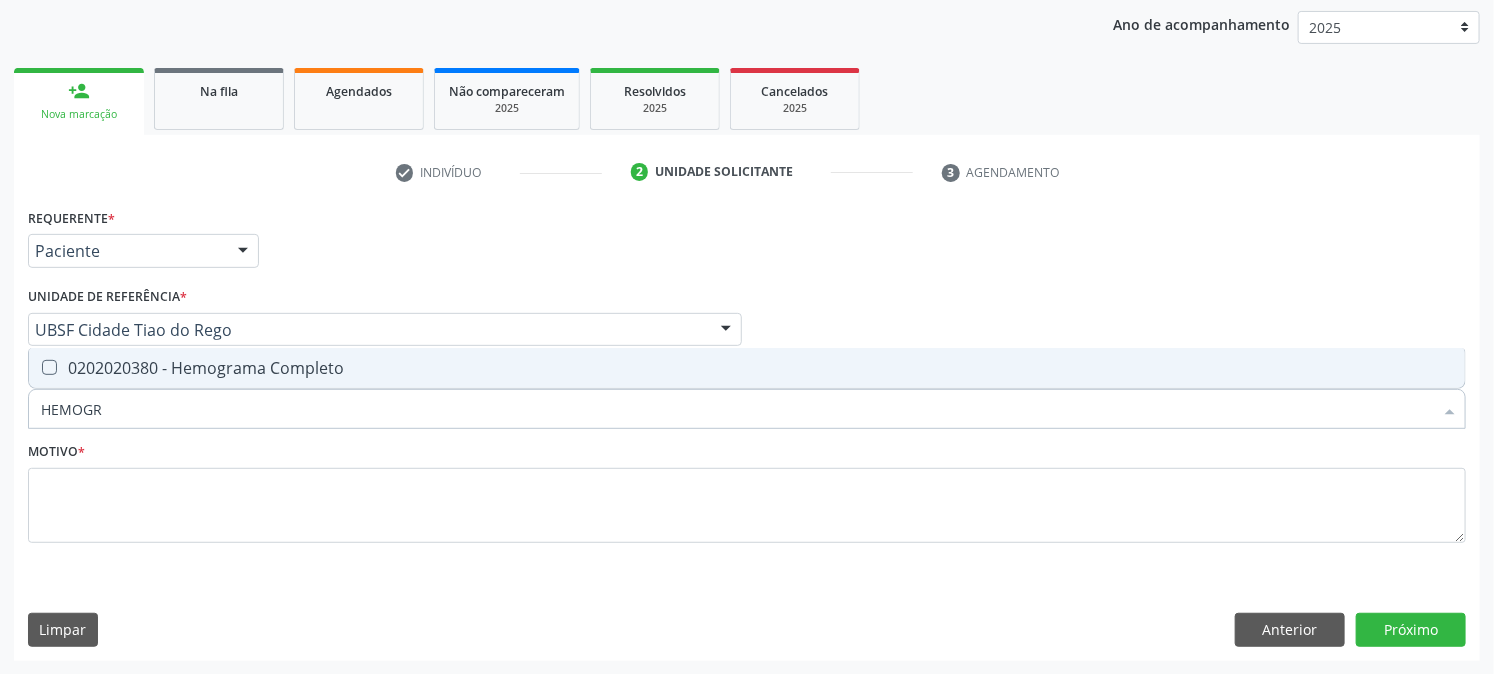 click on "0202020380 - Hemograma Completo" at bounding box center (747, 368) 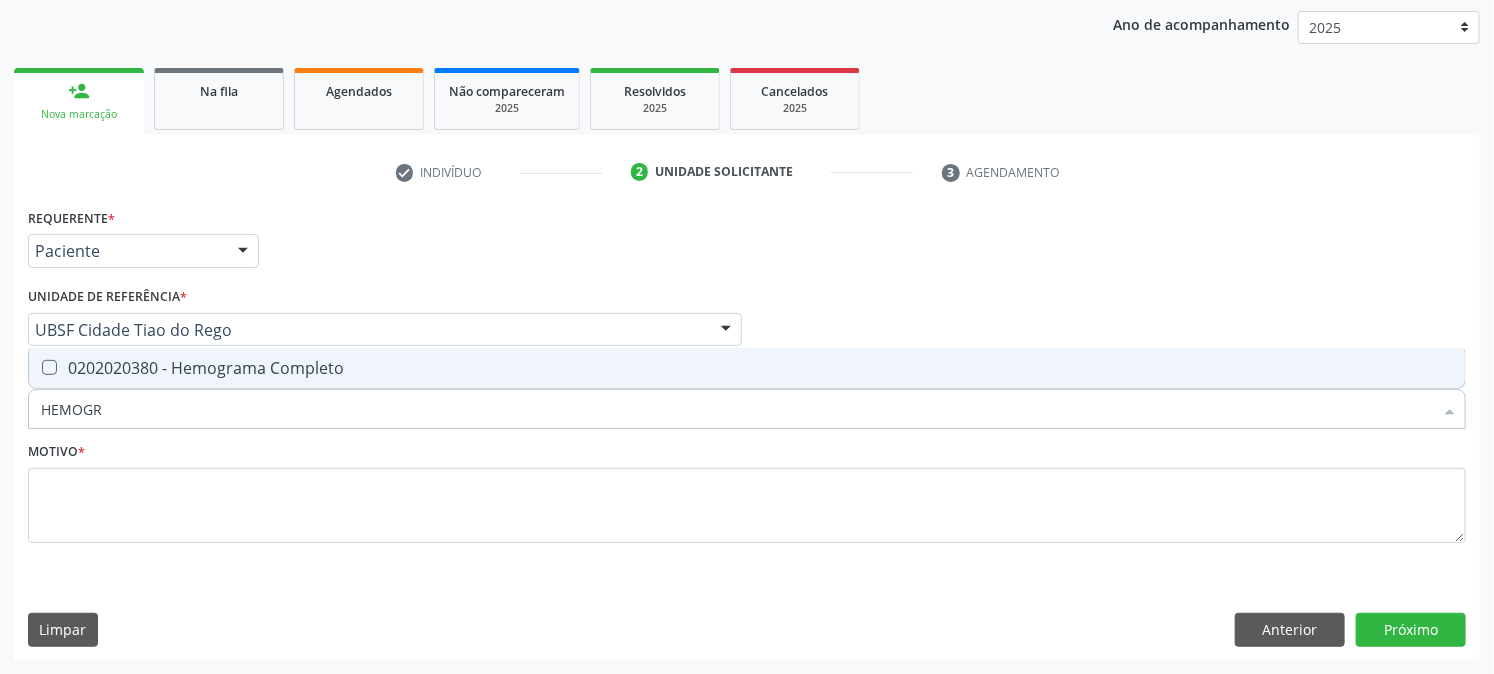 checkbox on "true" 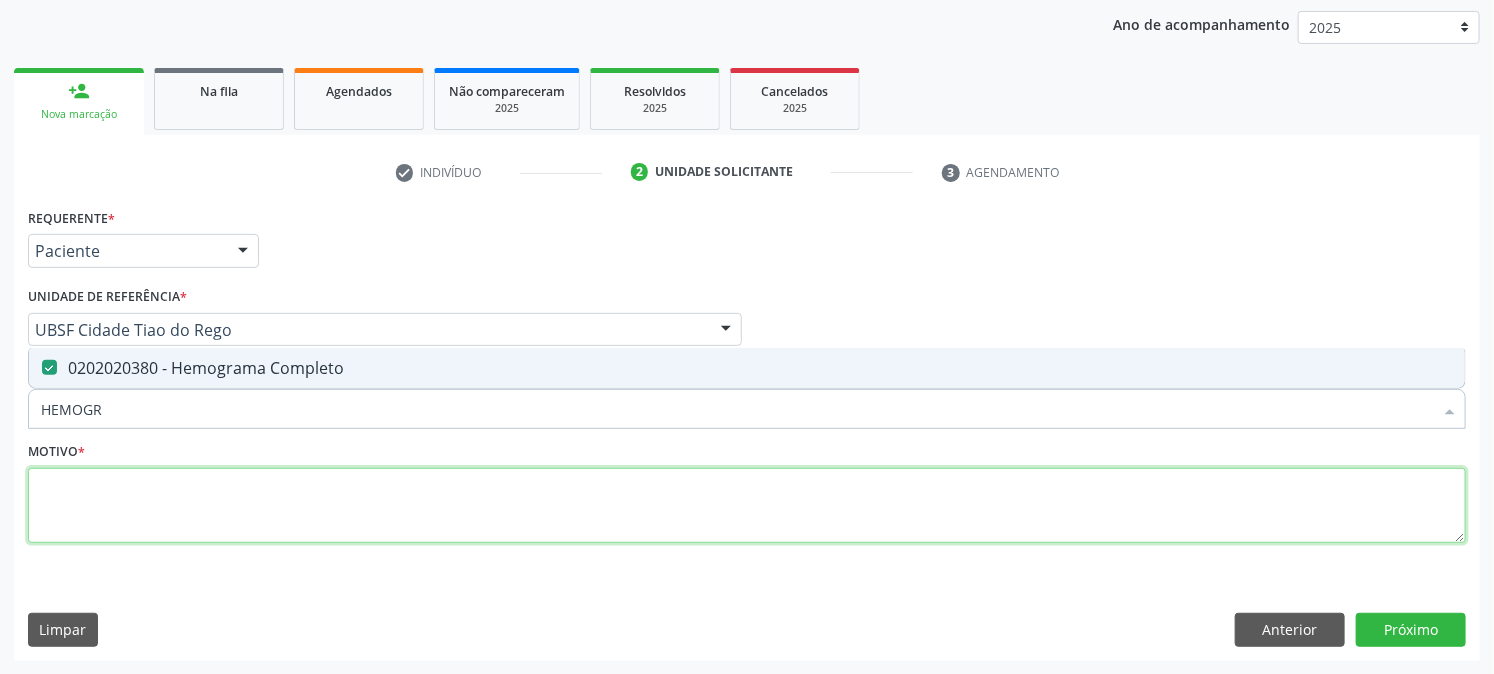 click at bounding box center (747, 506) 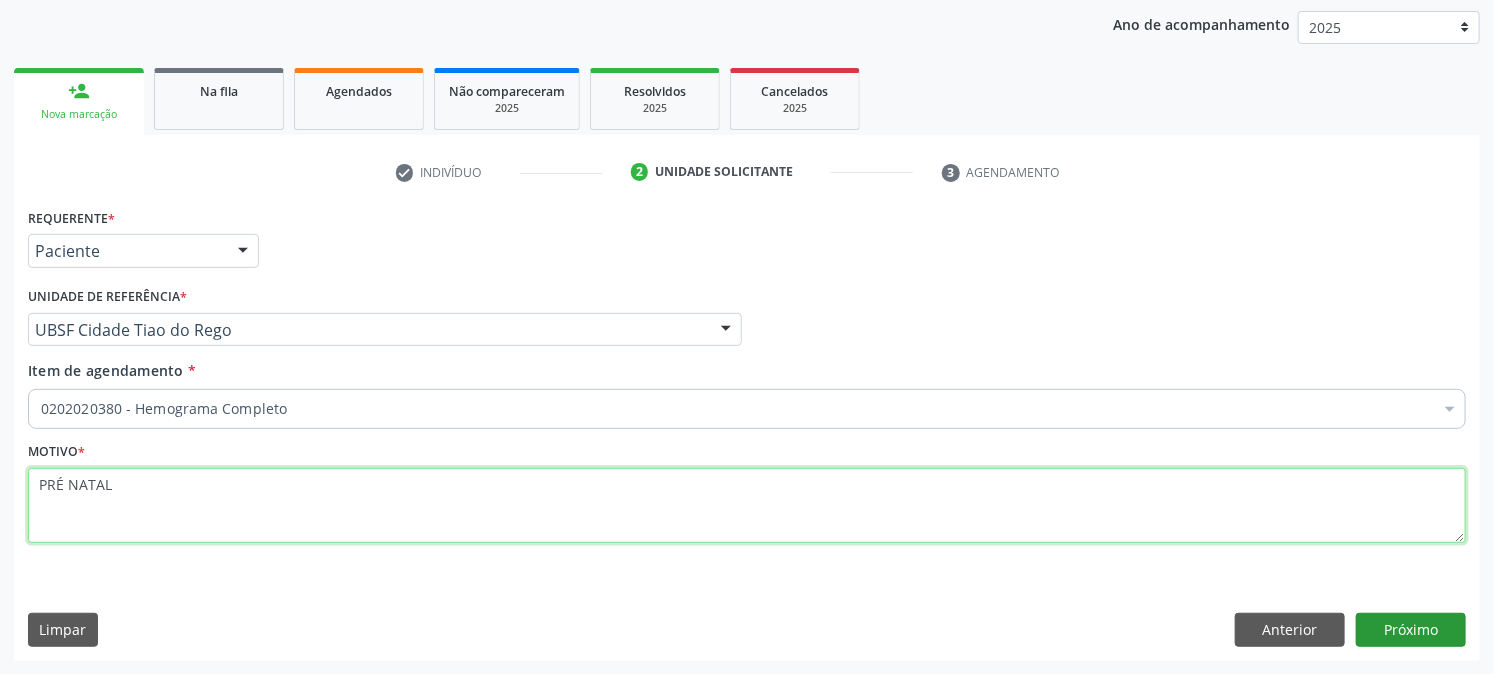 type on "PRÉ NATAL" 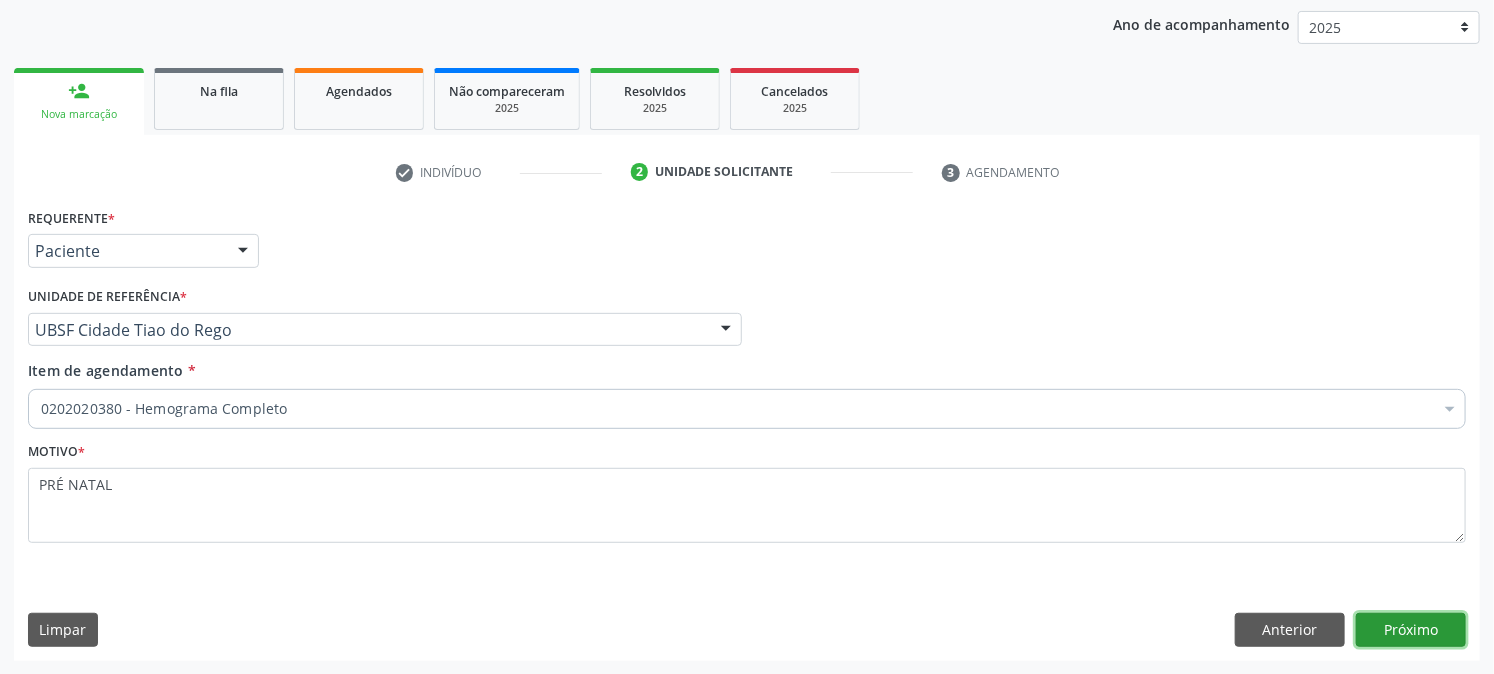 click on "Próximo" at bounding box center (1411, 630) 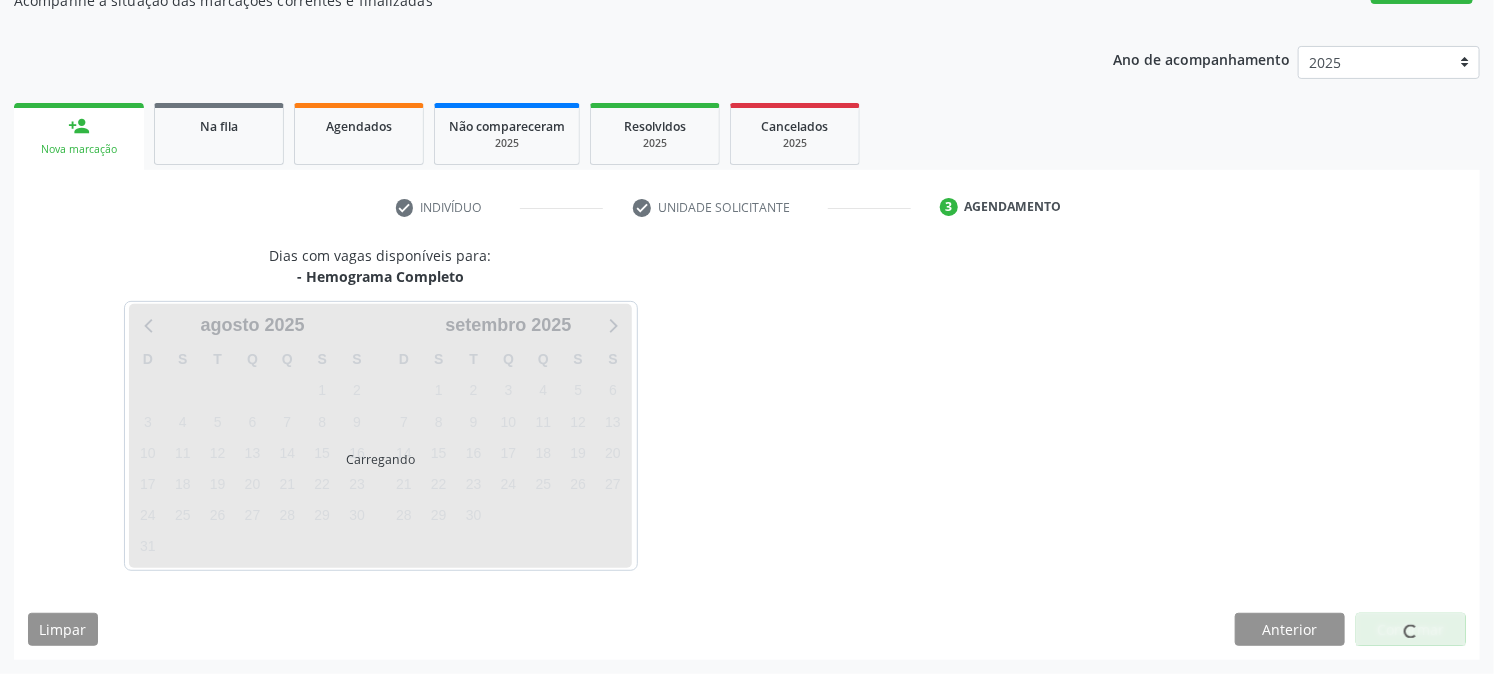scroll, scrollTop: 195, scrollLeft: 0, axis: vertical 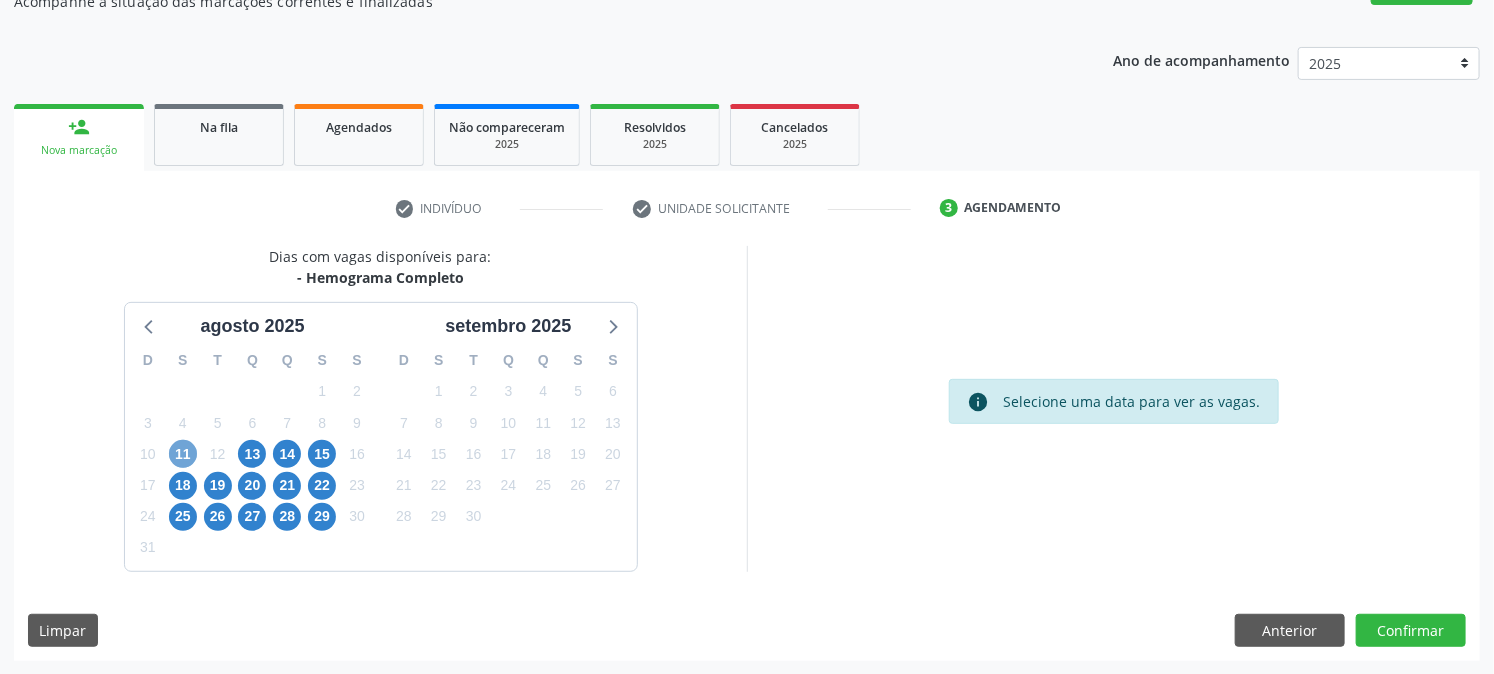 click on "11" at bounding box center [183, 454] 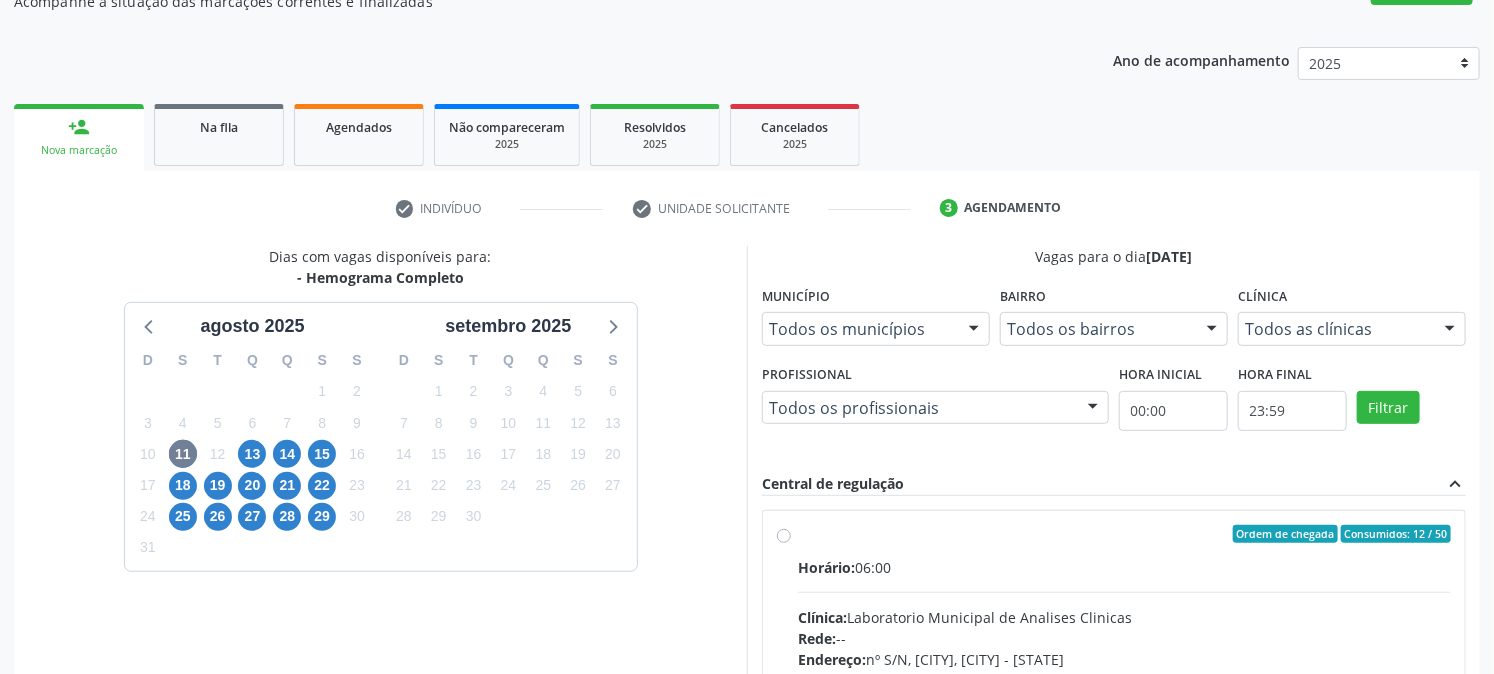 click on "Ordem de chegada
Consumidos: 12 / 50" at bounding box center [1124, 534] 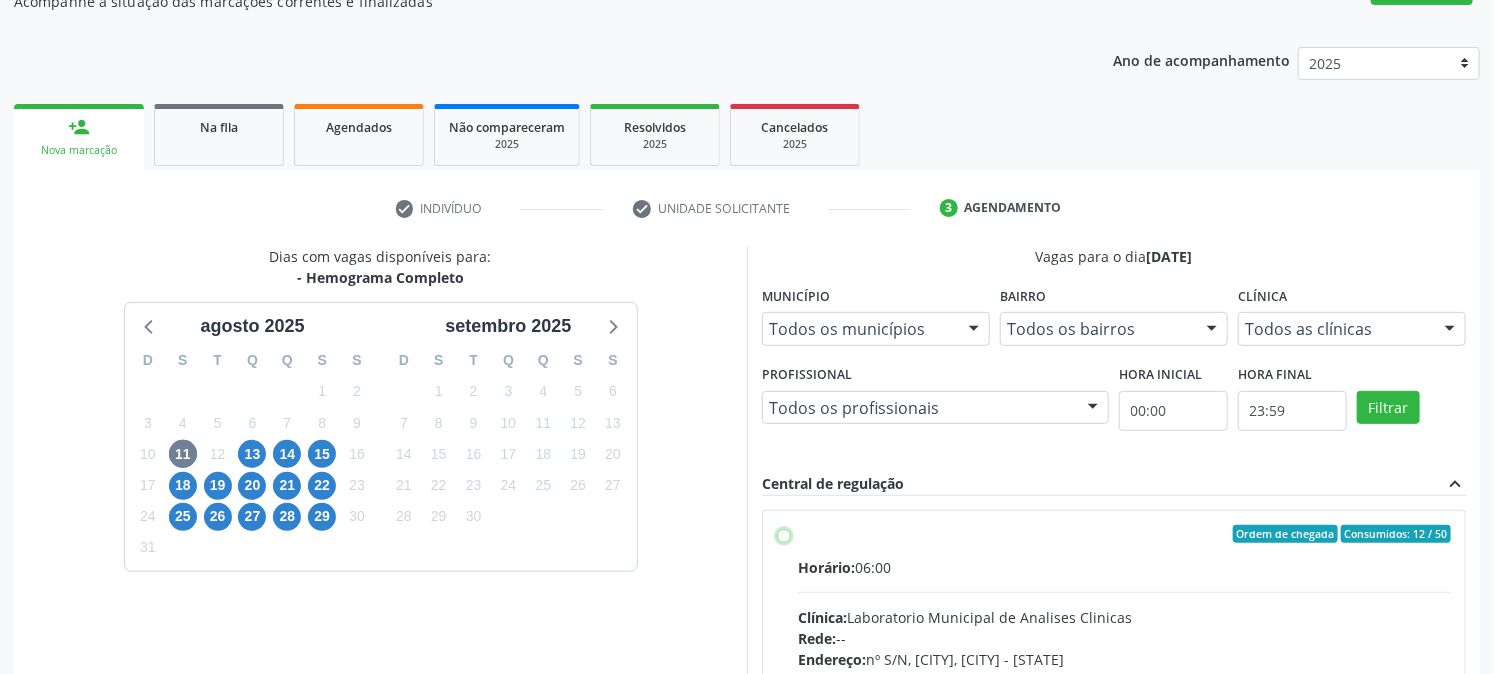 click on "Ordem de chegada
Consumidos: 12 / 50
Horário:   06:00
Clínica:  Laboratorio Municipal de Analises Clinicas
Rede:
--
Endereço:   nº S/N, Centro, Queimadas - PB
Telefone:   (83) 33921344
Profissional:
--
Informações adicionais sobre o atendimento
Idade de atendimento:
Sem restrição
Gênero(s) atendido(s):
Sem restrição
Informações adicionais:
--" at bounding box center (784, 534) 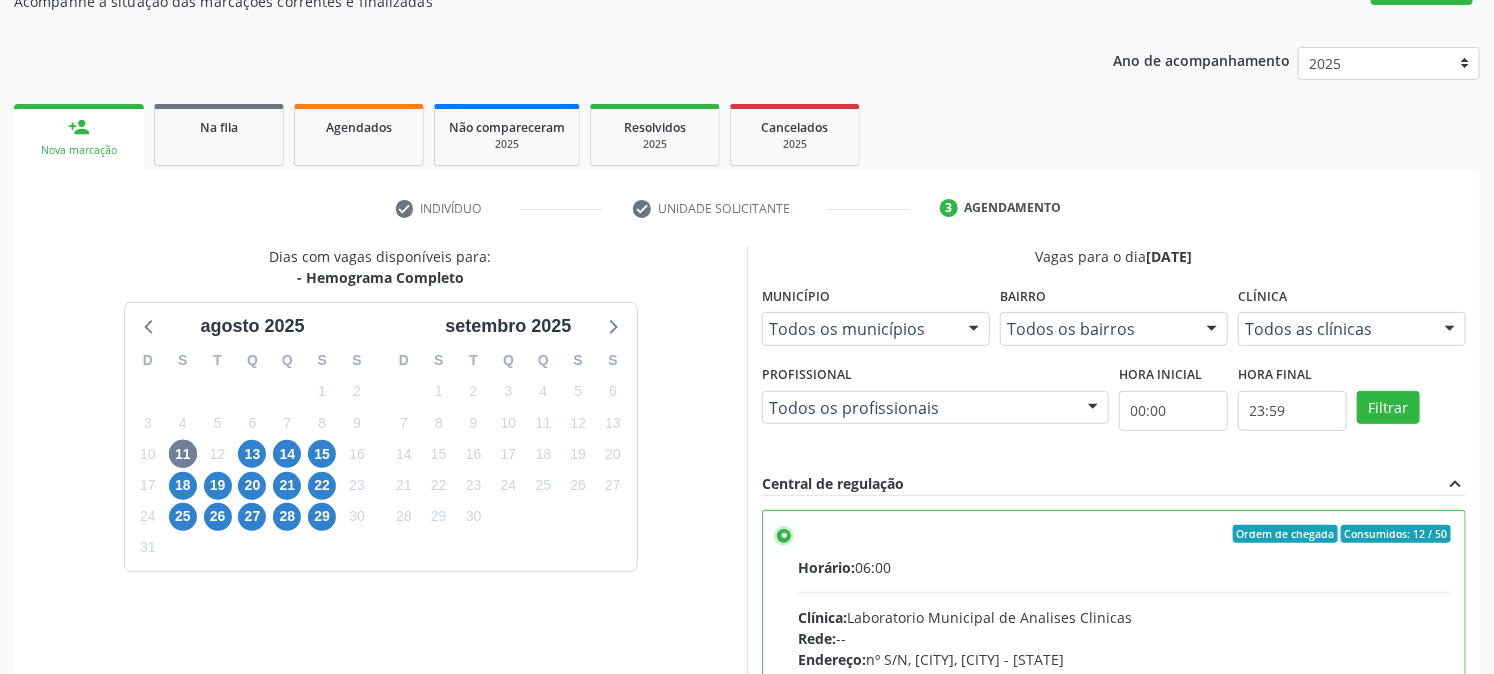 scroll, scrollTop: 520, scrollLeft: 0, axis: vertical 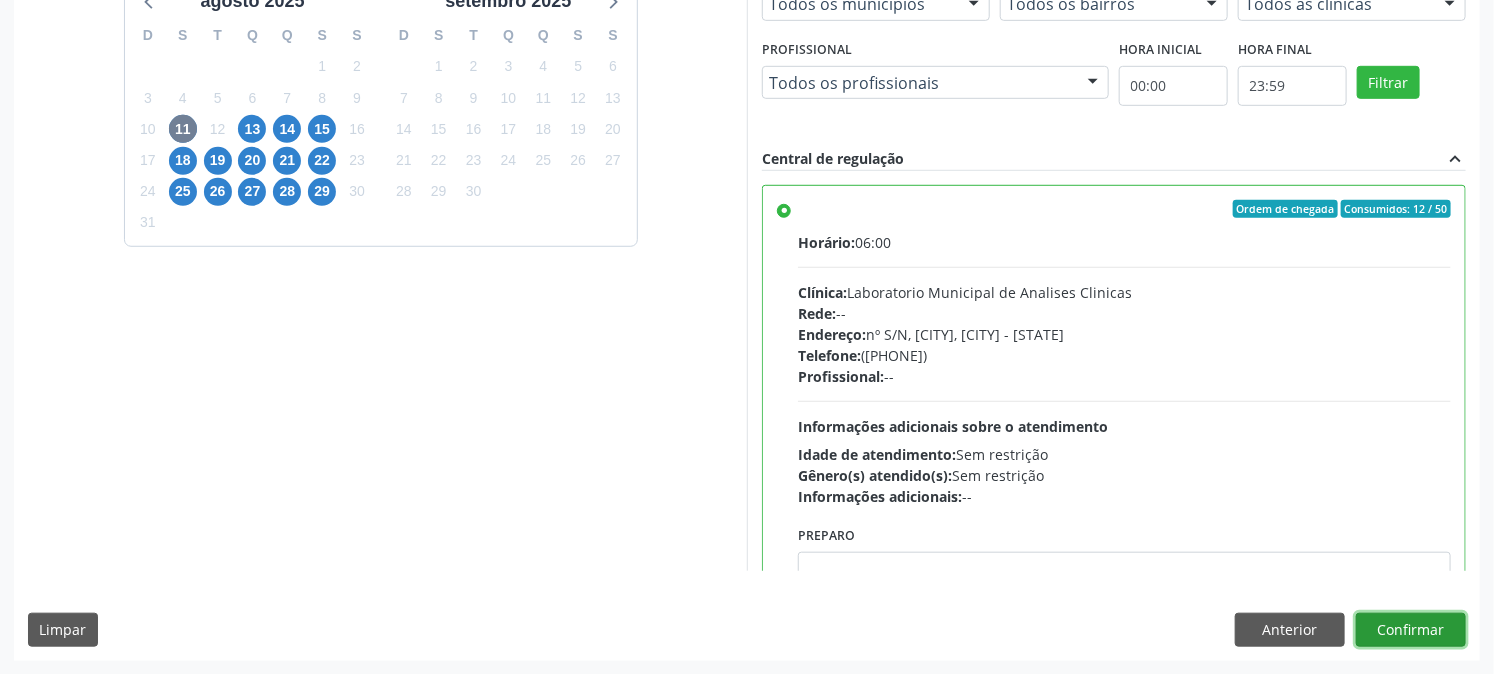 click on "Confirmar" at bounding box center [1411, 630] 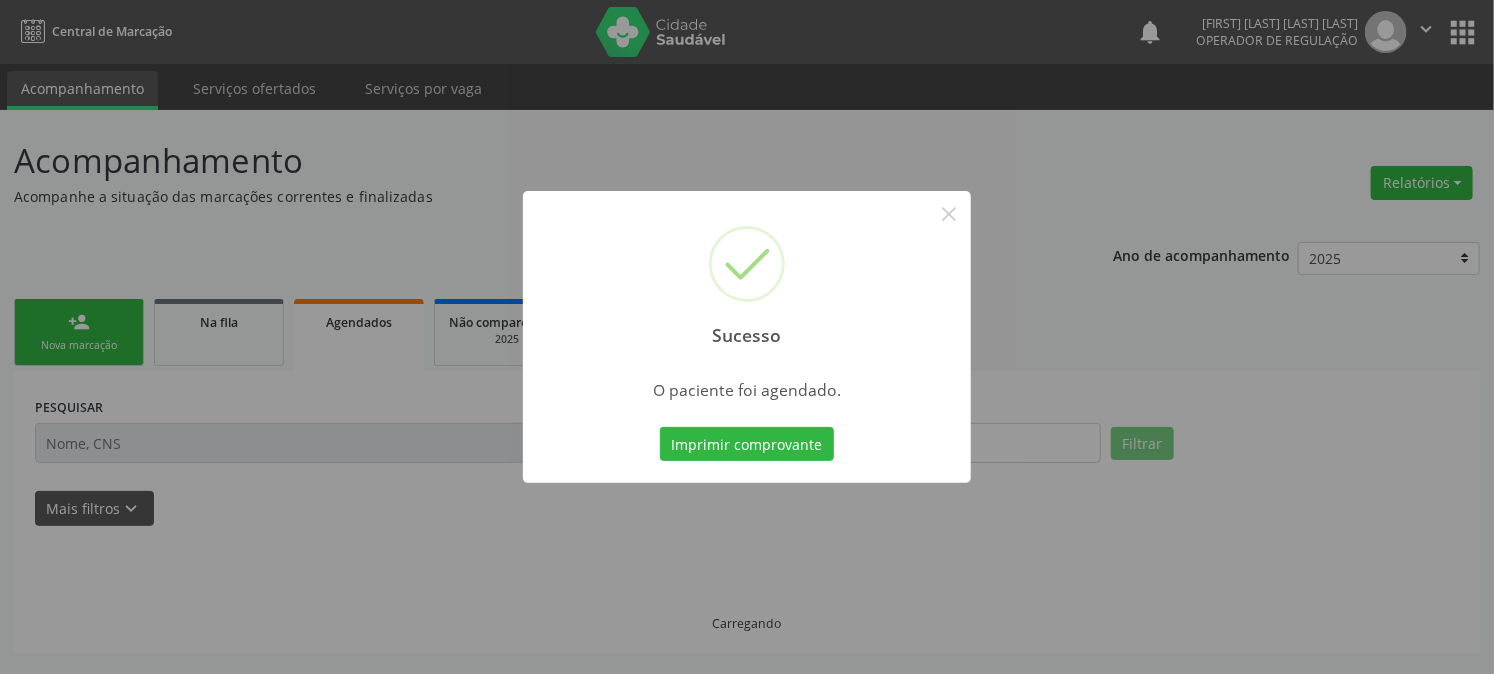 scroll, scrollTop: 0, scrollLeft: 0, axis: both 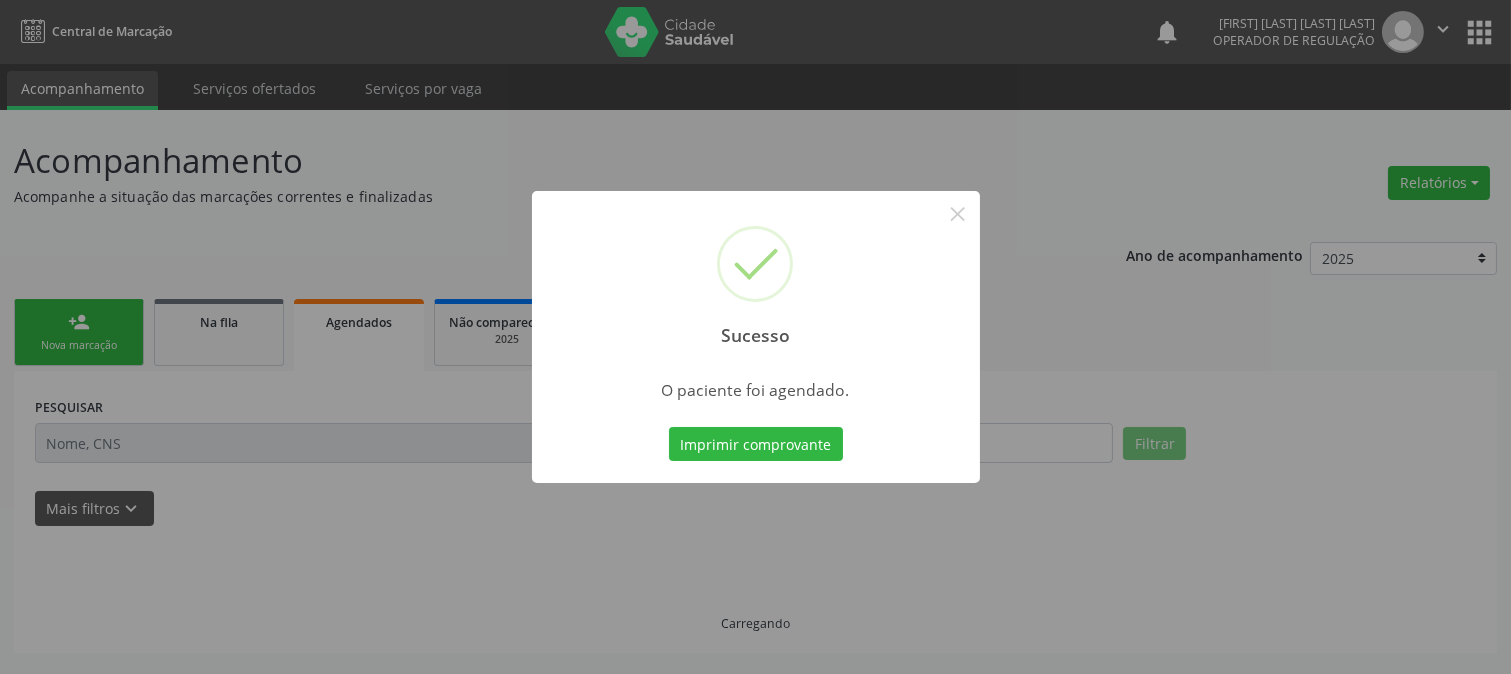 type 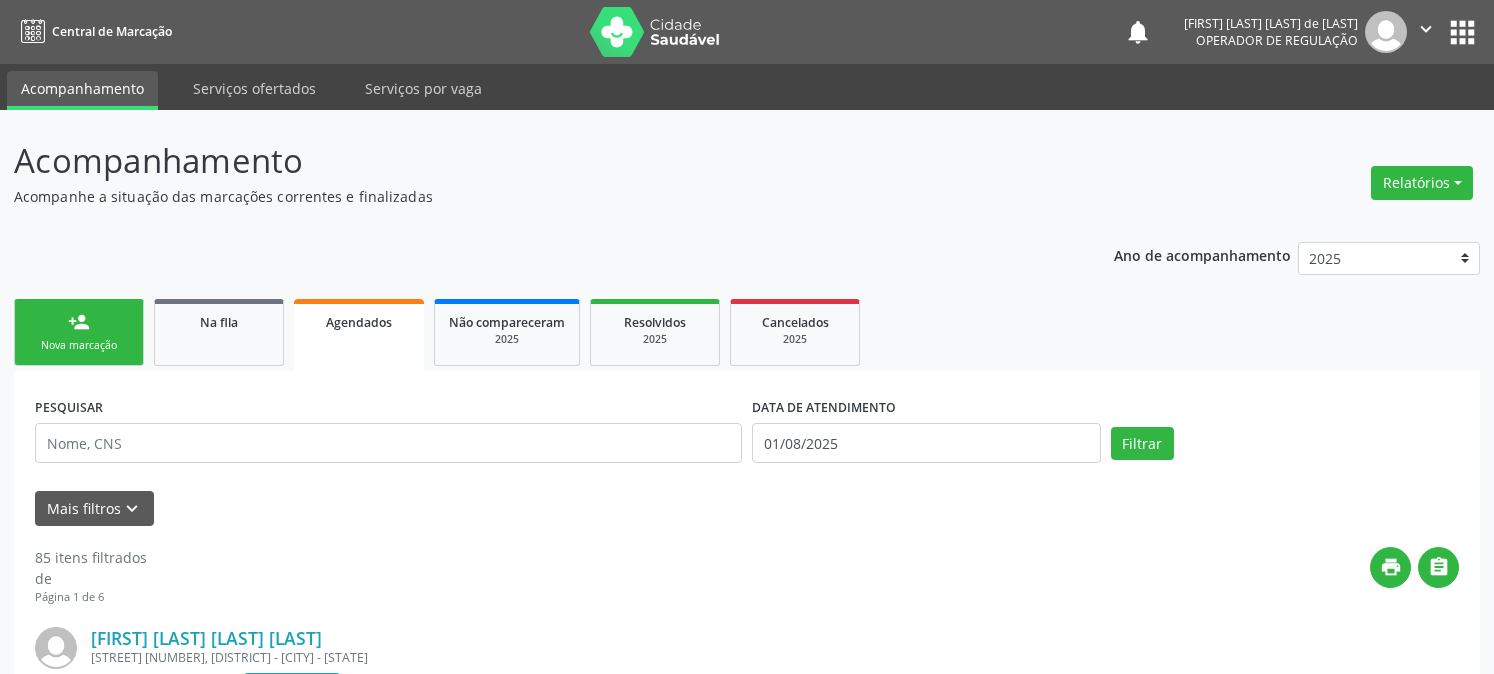 scroll, scrollTop: 0, scrollLeft: 0, axis: both 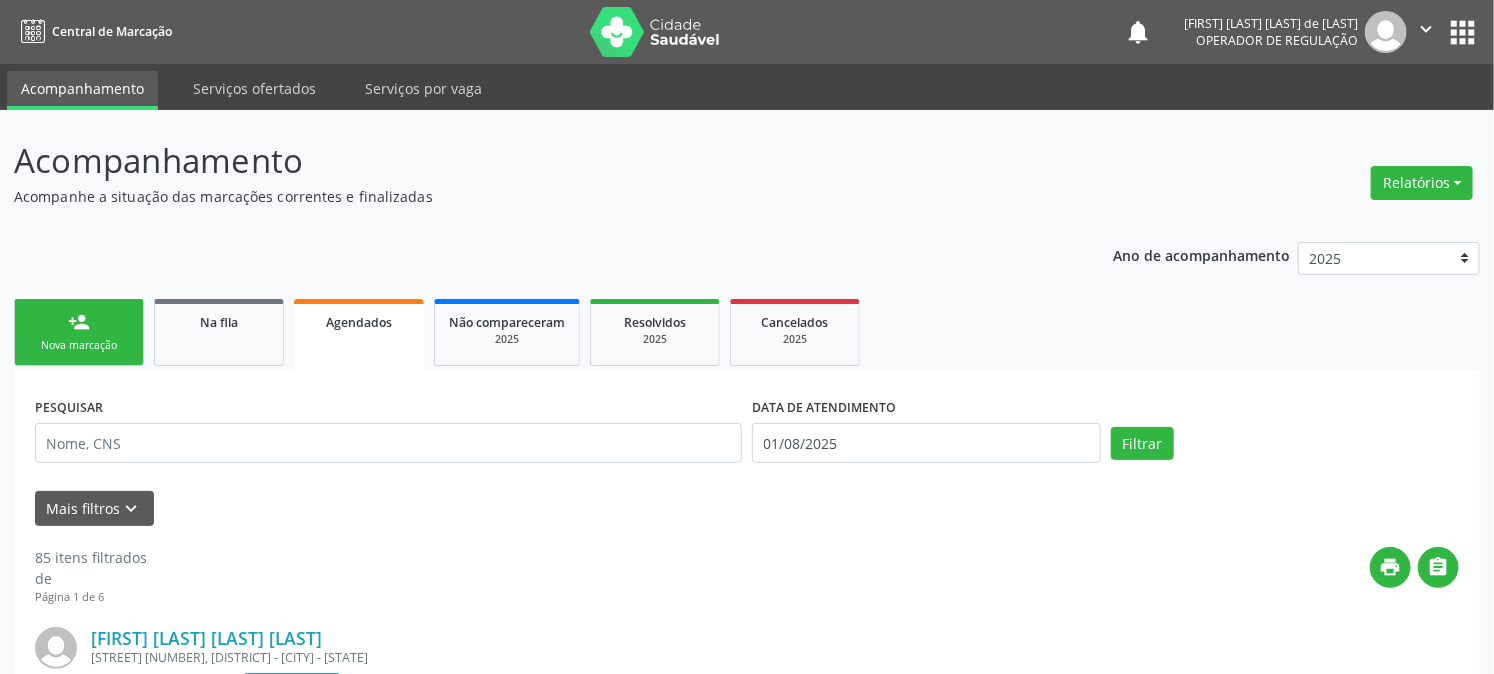 click on "person_add
Nova marcação" at bounding box center [79, 332] 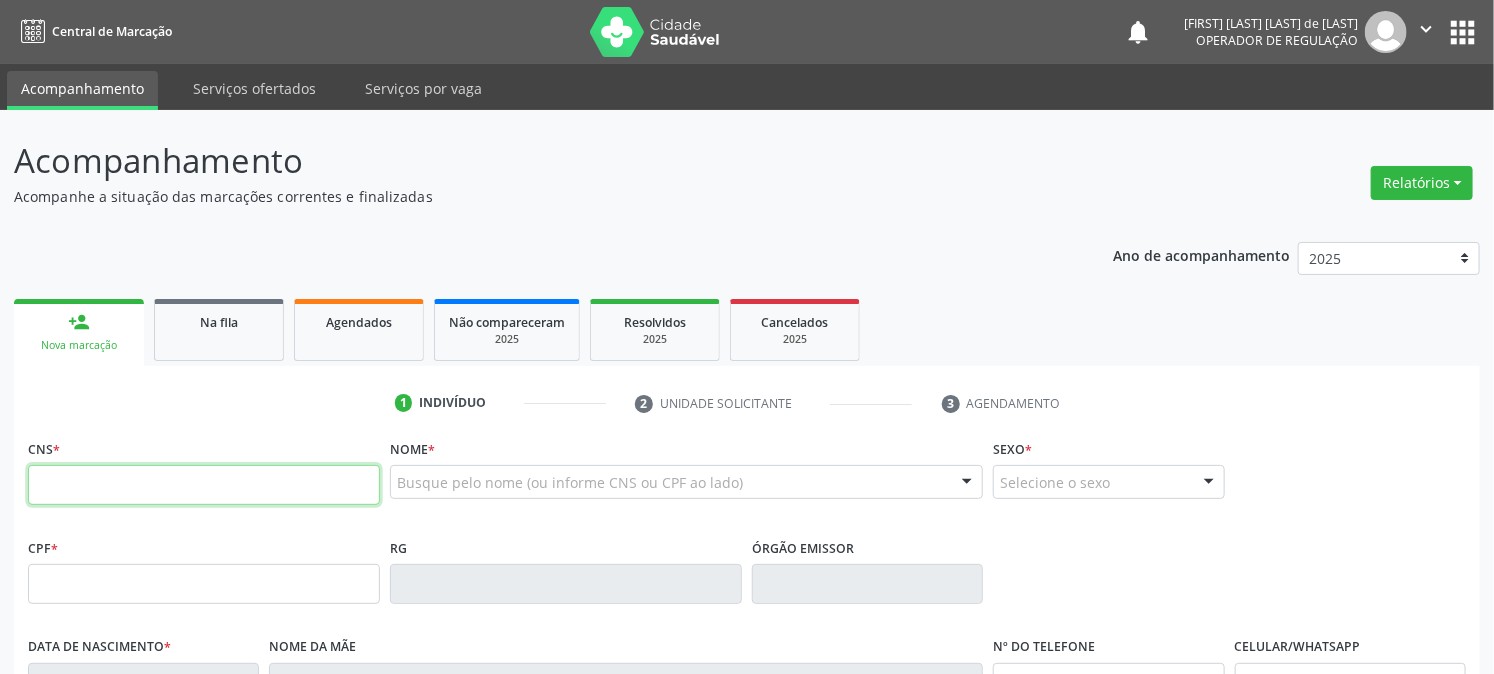 click at bounding box center [204, 485] 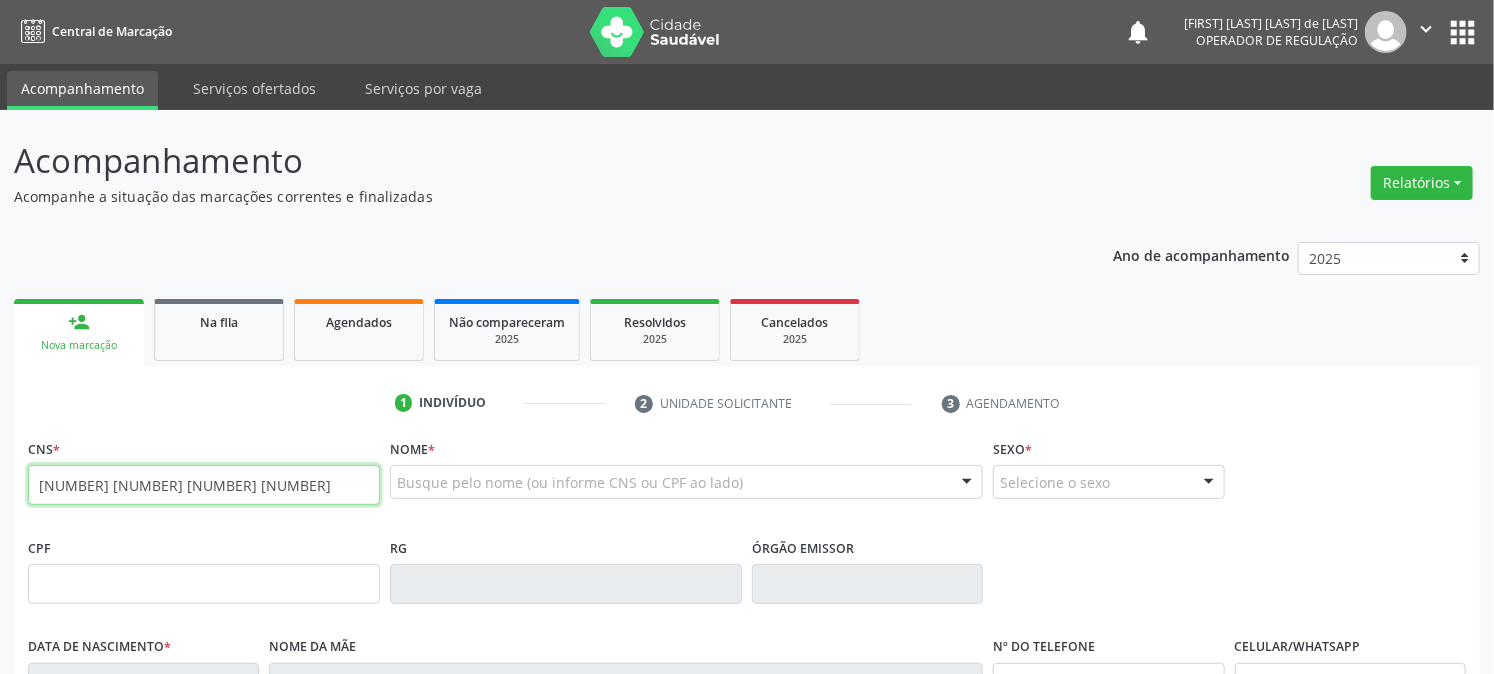 type on "701 2050 5563 1717" 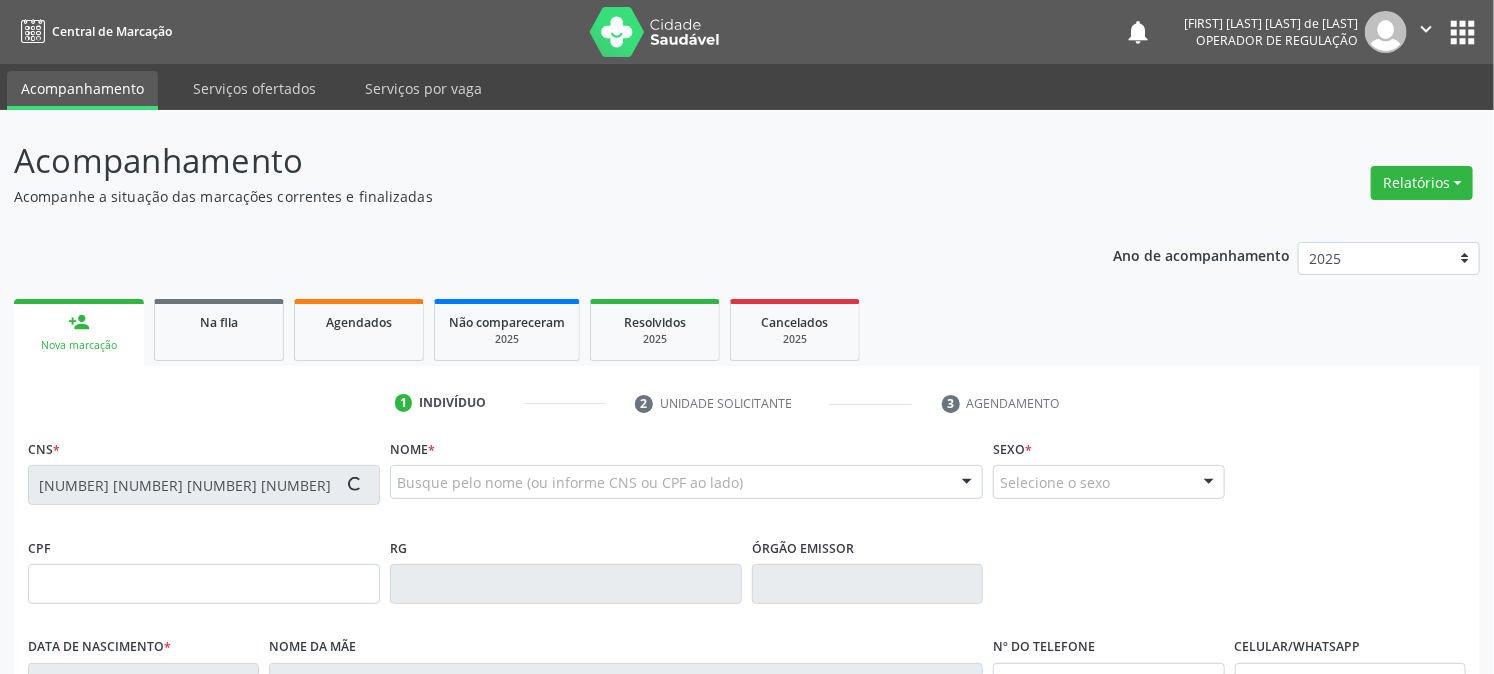 type on "168.451.414-28" 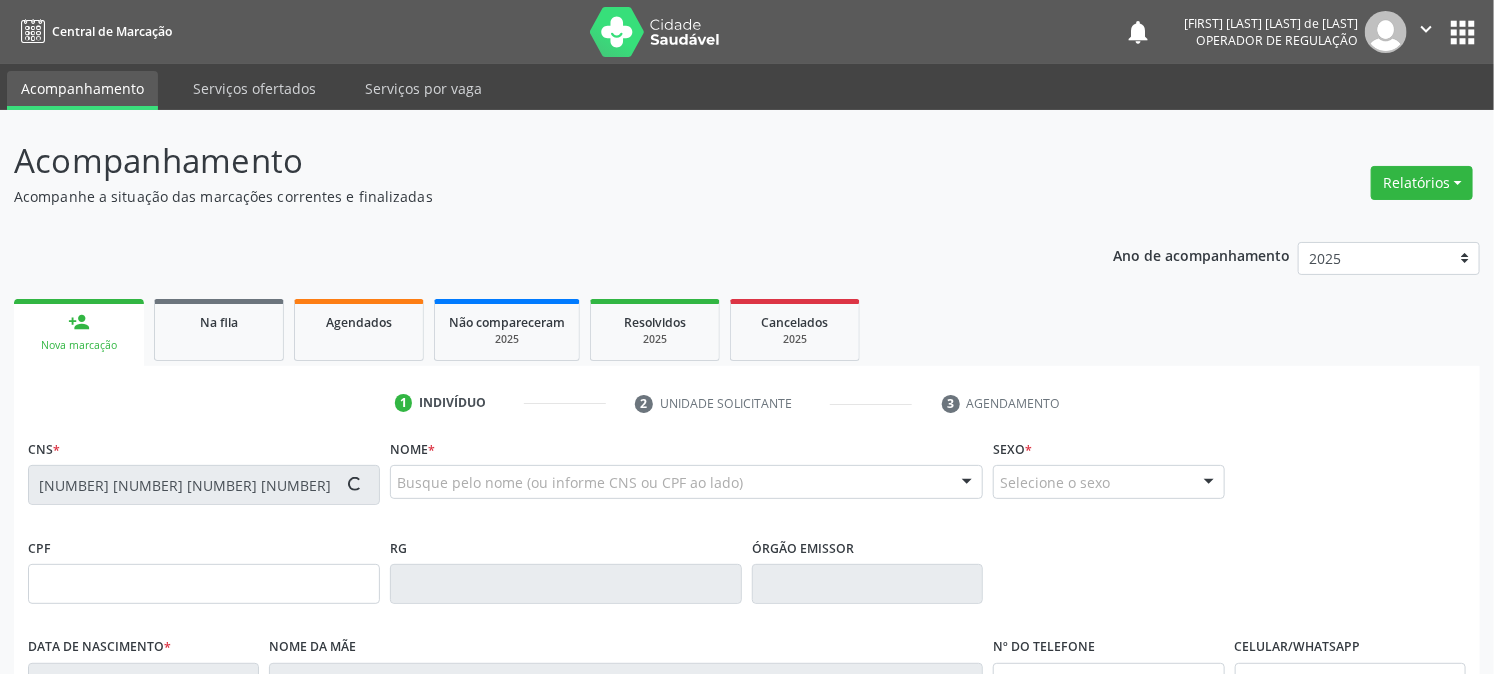 type on "16/03/2007" 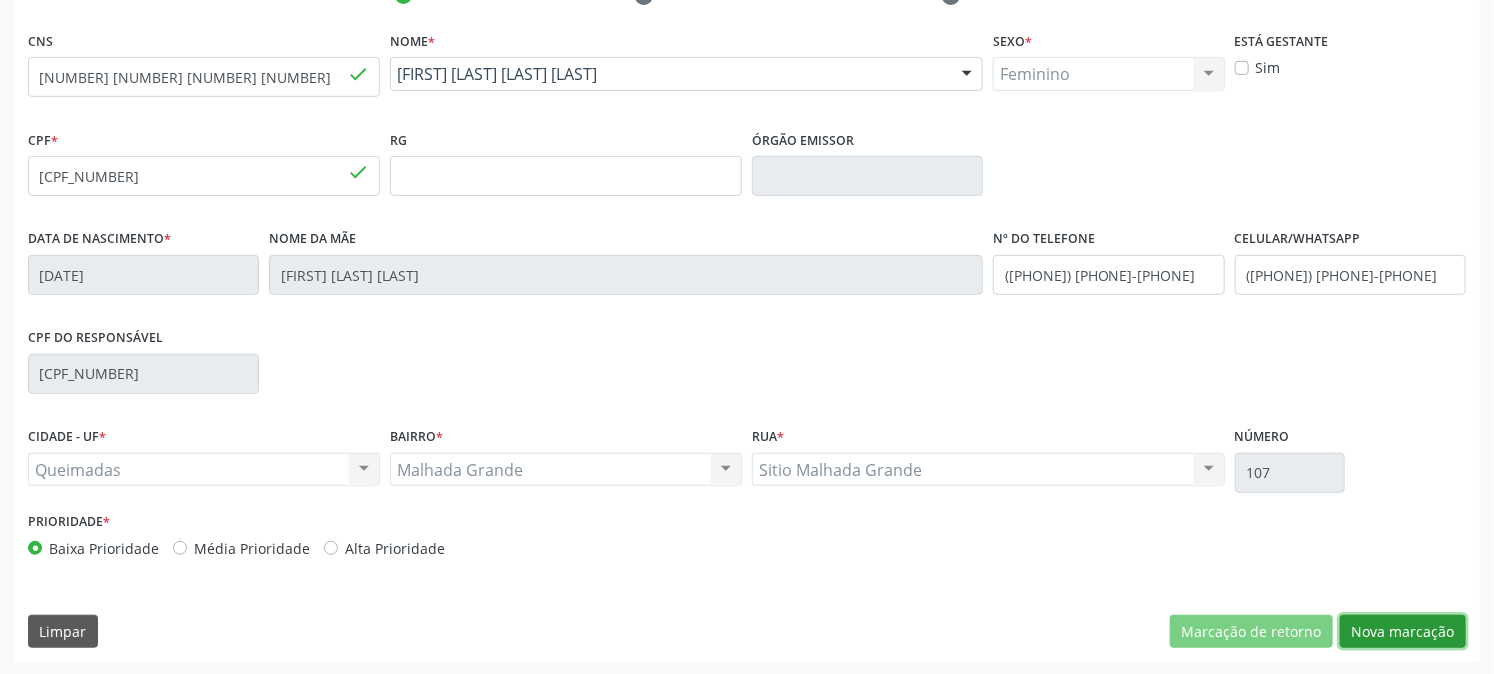 click on "Nova marcação" at bounding box center [1403, 632] 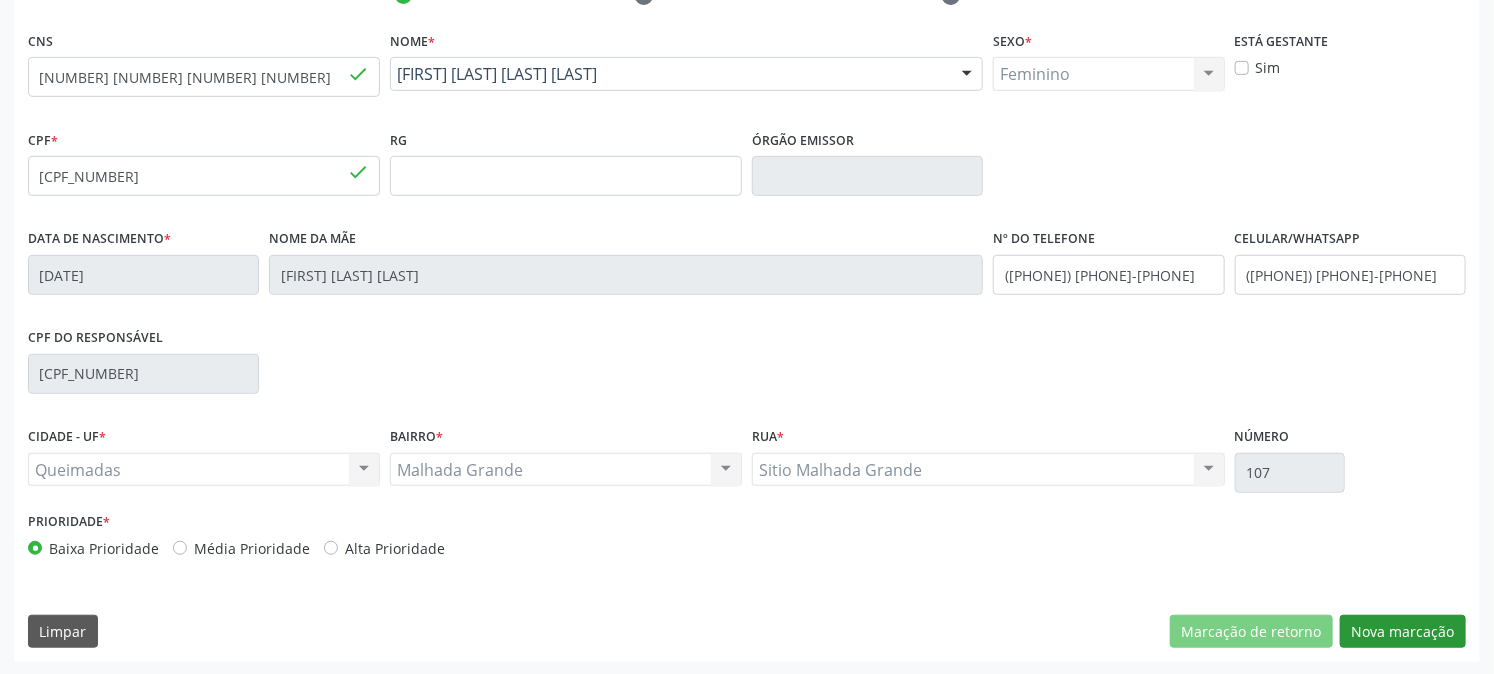 scroll, scrollTop: 231, scrollLeft: 0, axis: vertical 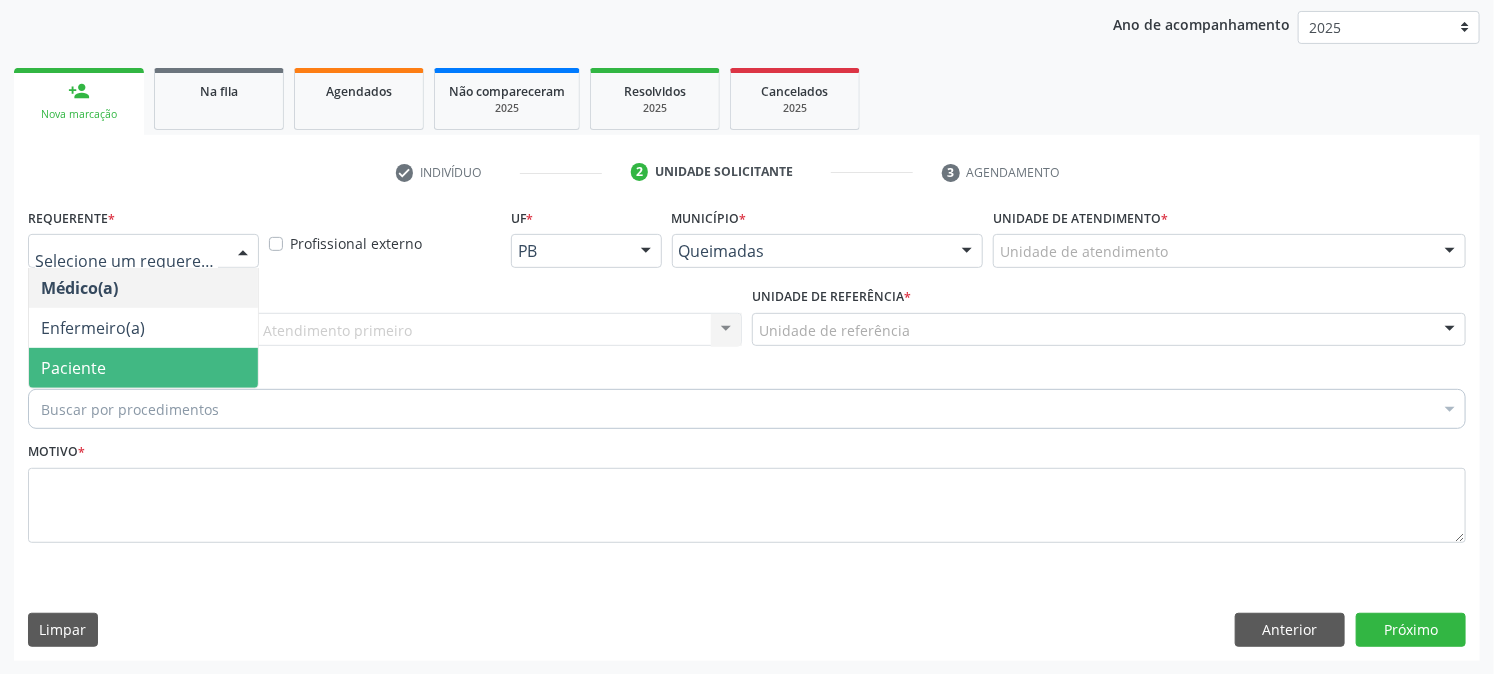click on "Paciente" at bounding box center [143, 368] 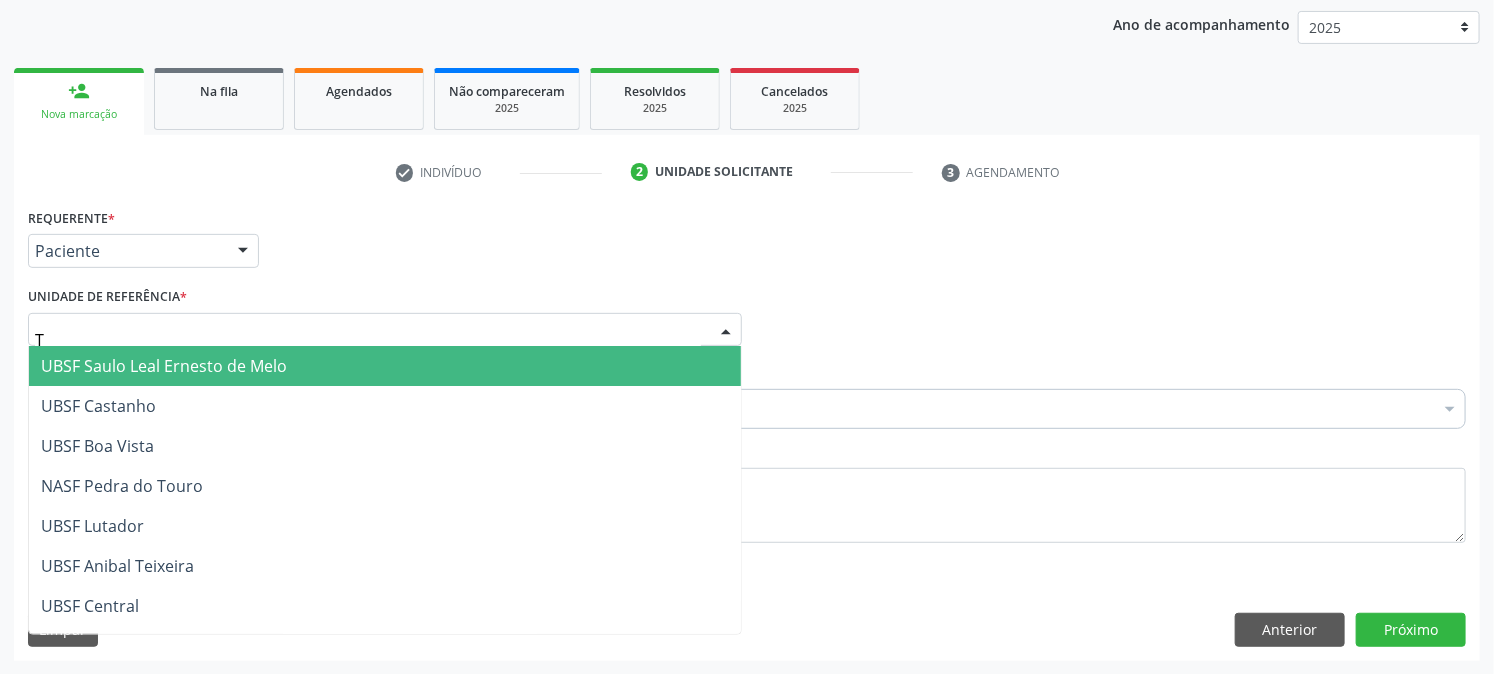 type on "TI" 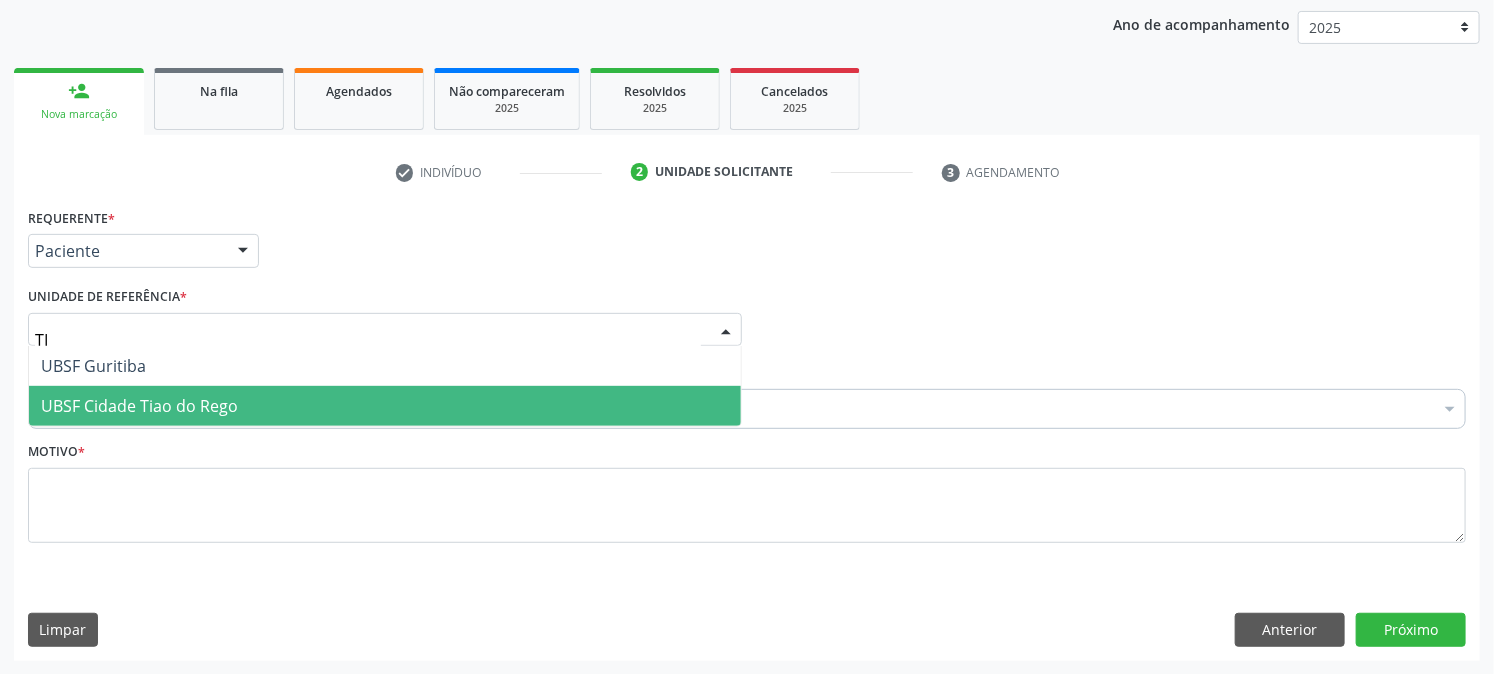 click on "UBSF Cidade Tiao do Rego" at bounding box center [139, 406] 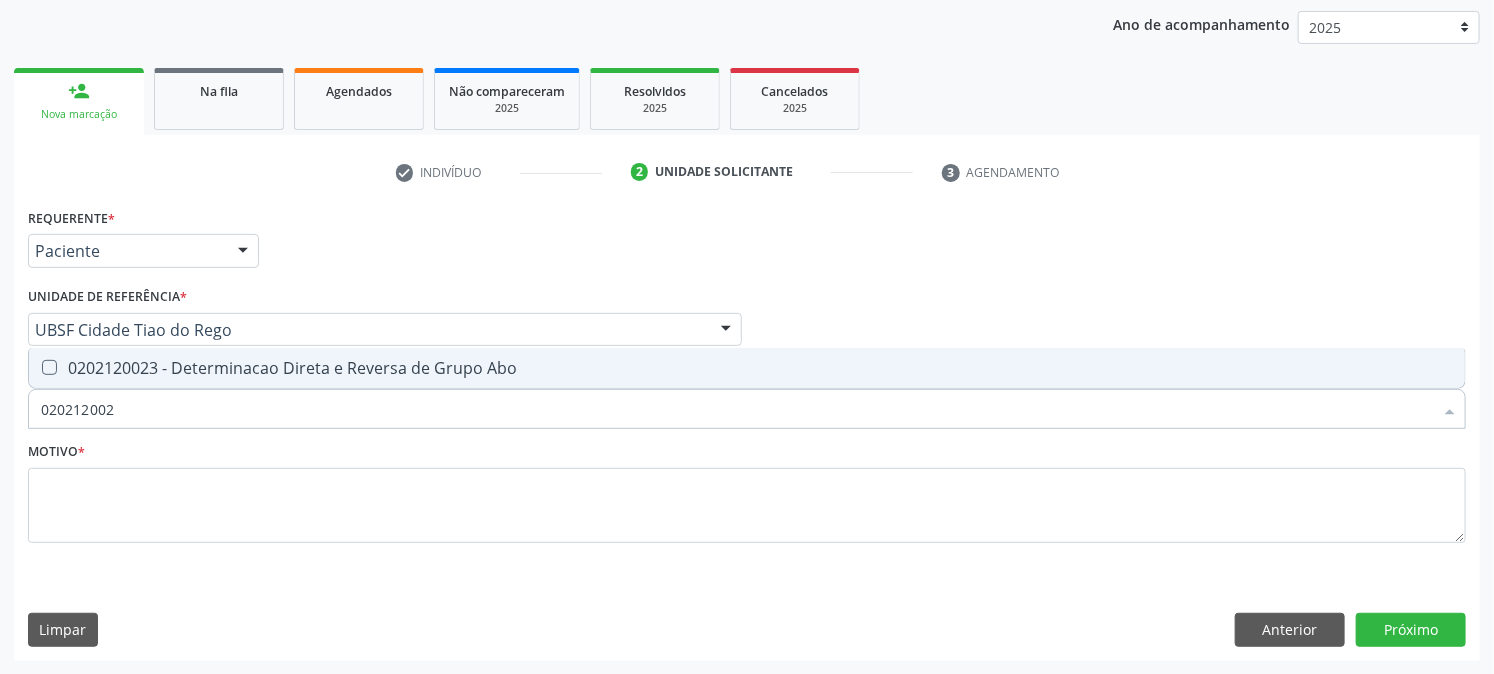 type on "0202120023" 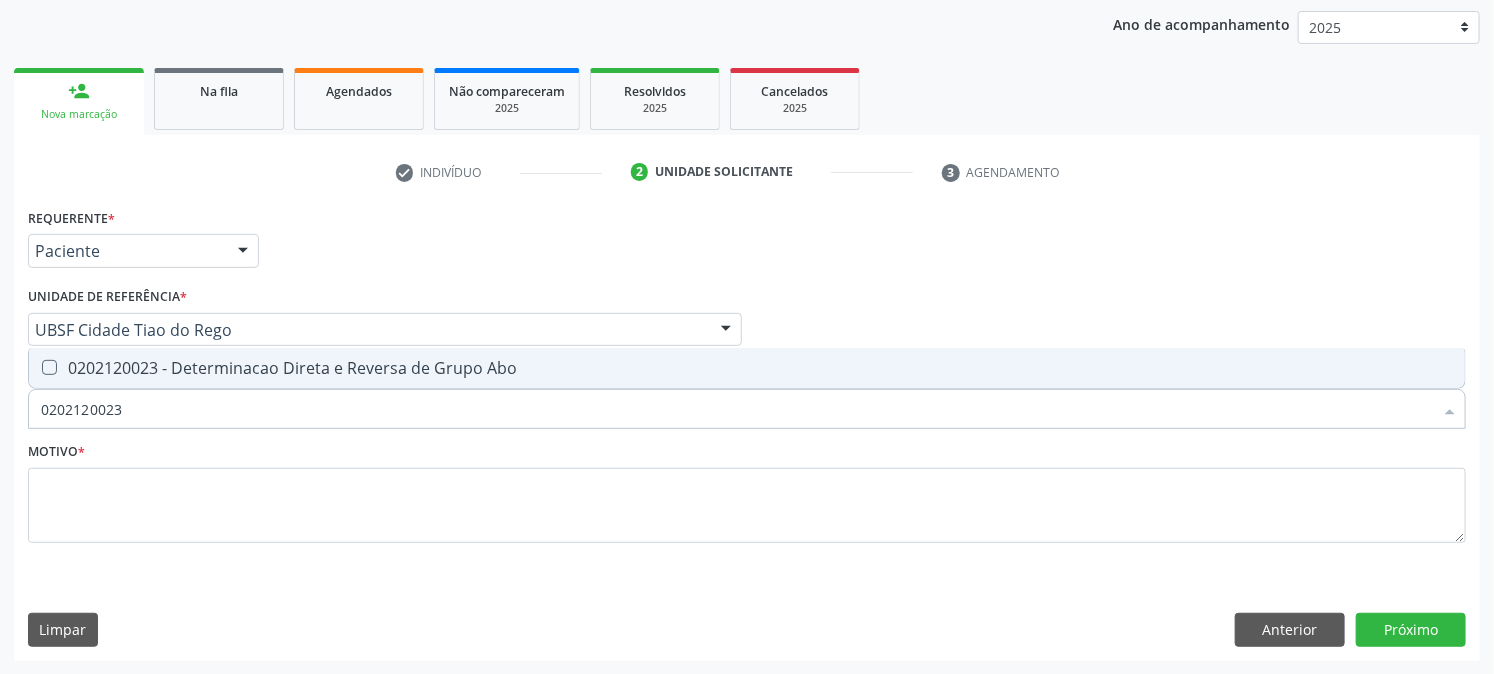 click on "0202120023 - Determinacao Direta e Reversa de Grupo Abo" at bounding box center [747, 368] 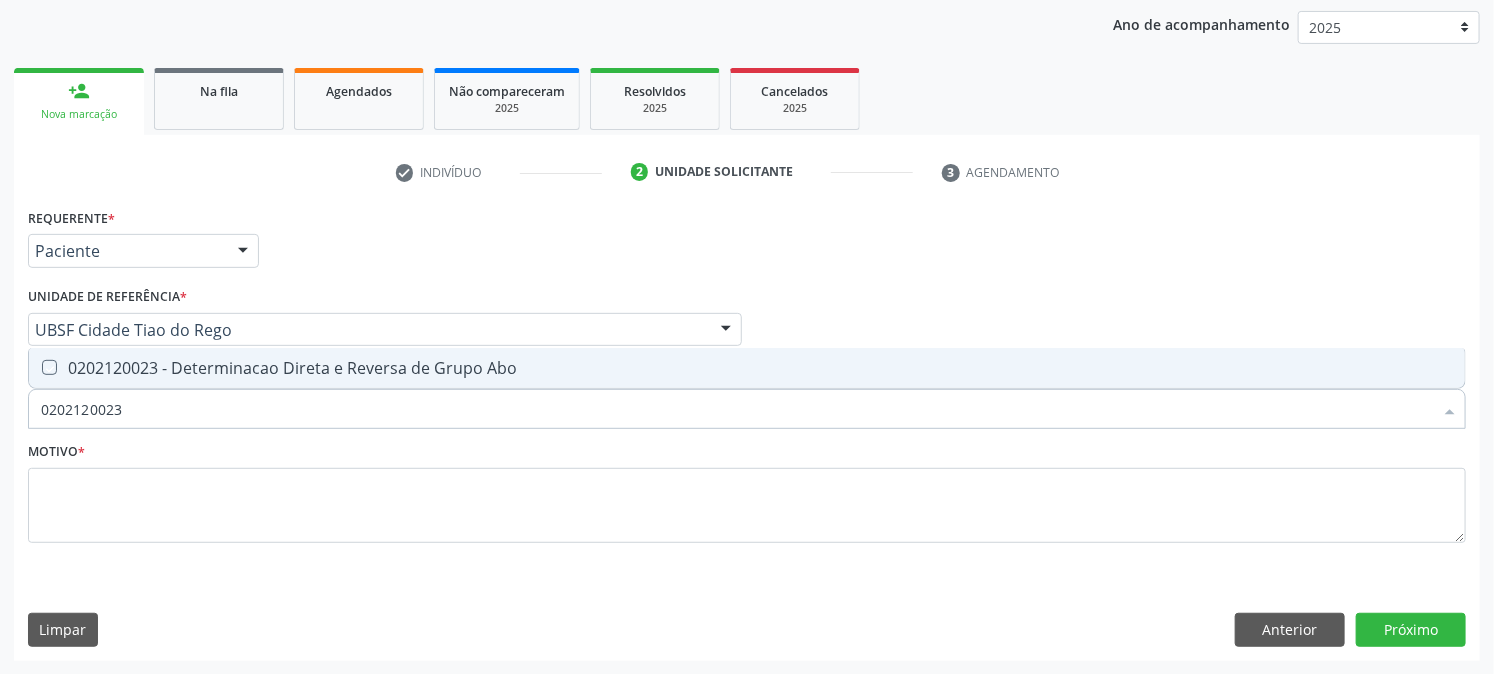 checkbox on "true" 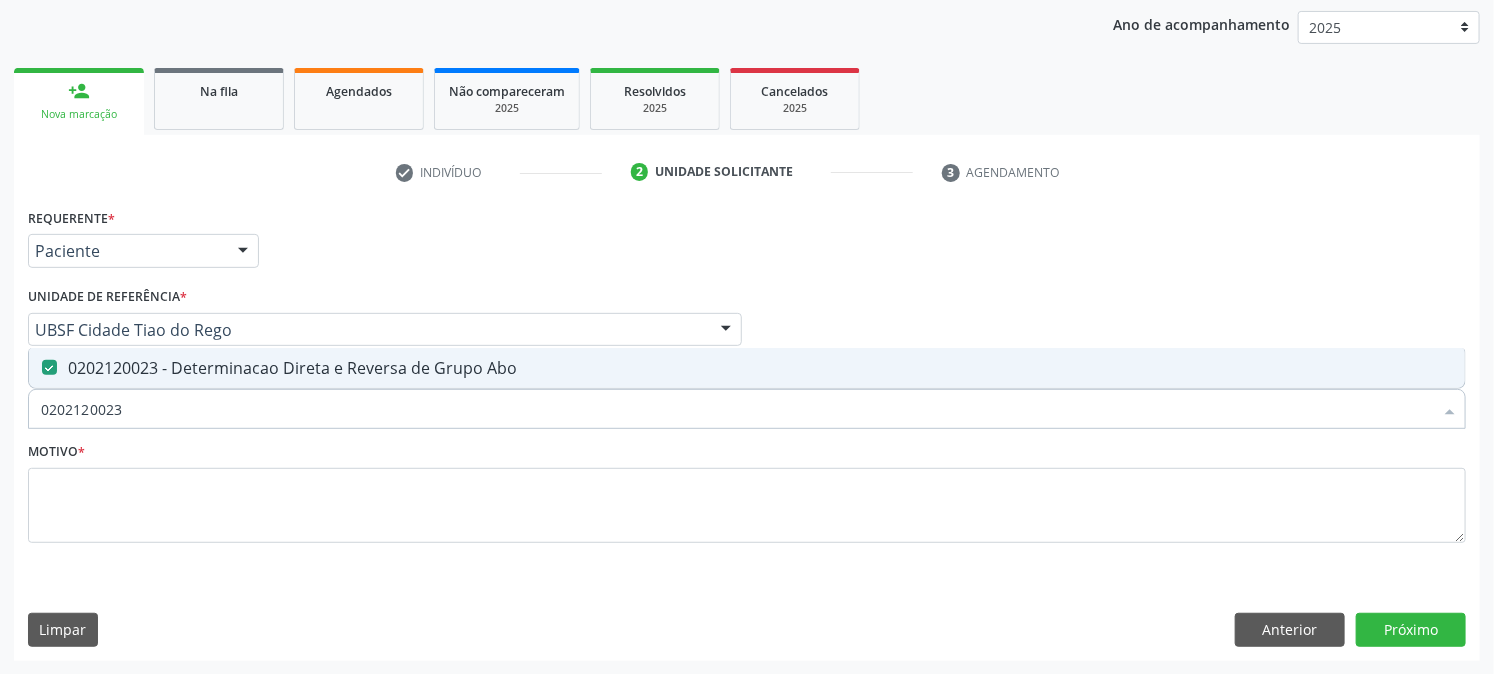 drag, startPoint x: 206, startPoint y: 405, endPoint x: 0, endPoint y: 437, distance: 208.47063 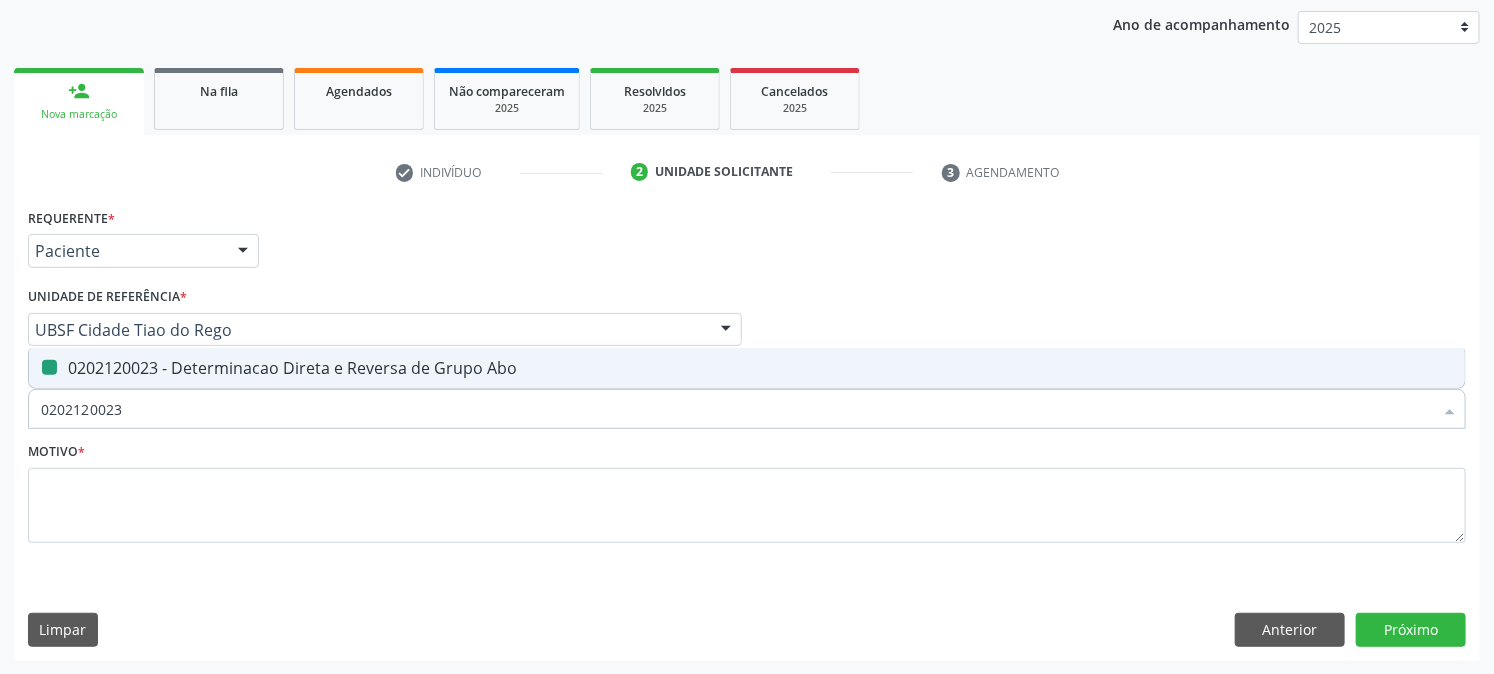 type 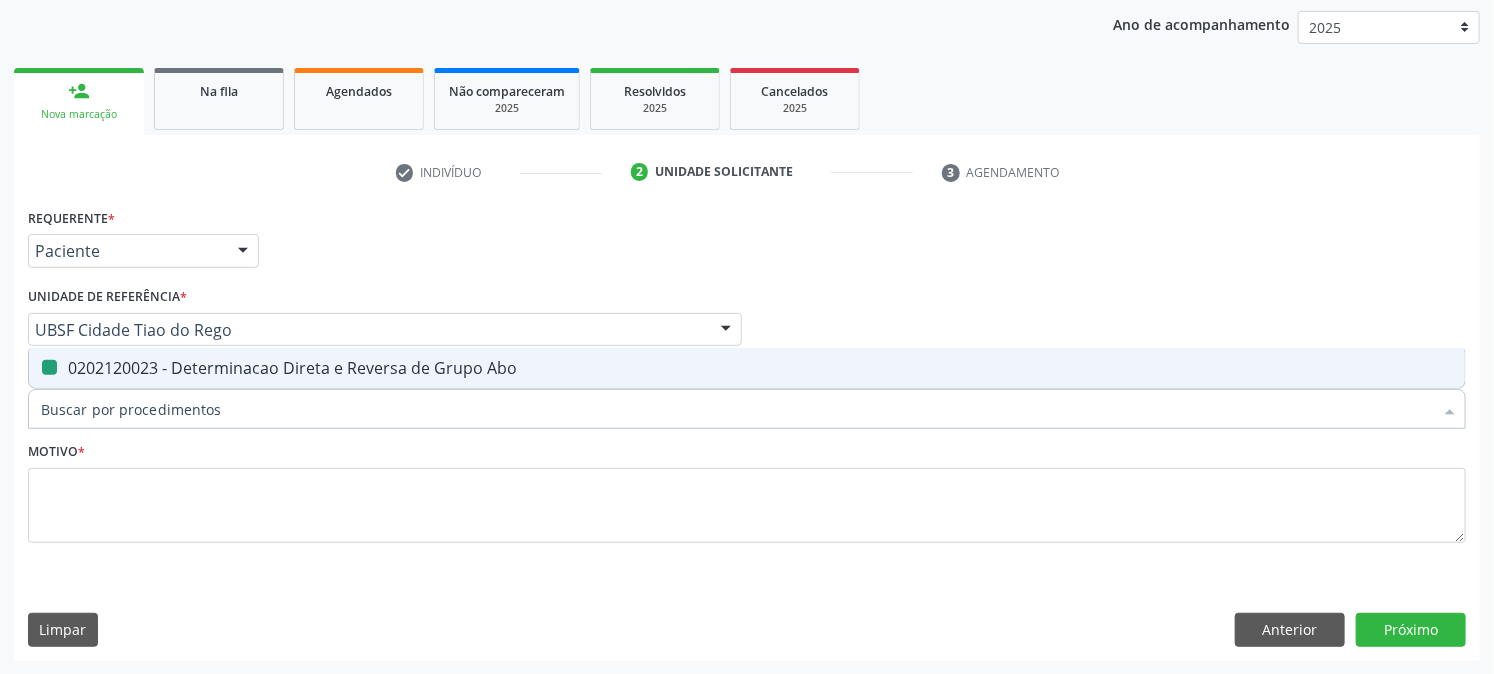 checkbox on "false" 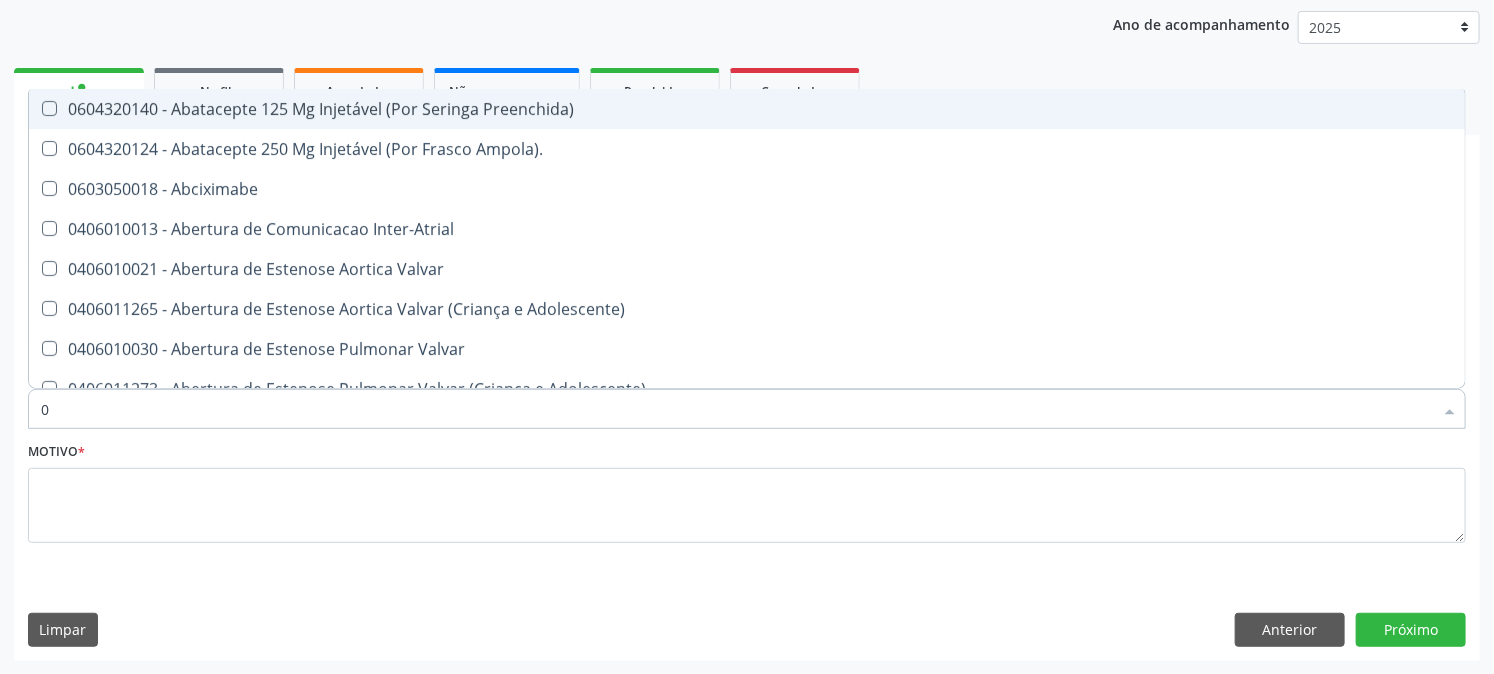 type on "02" 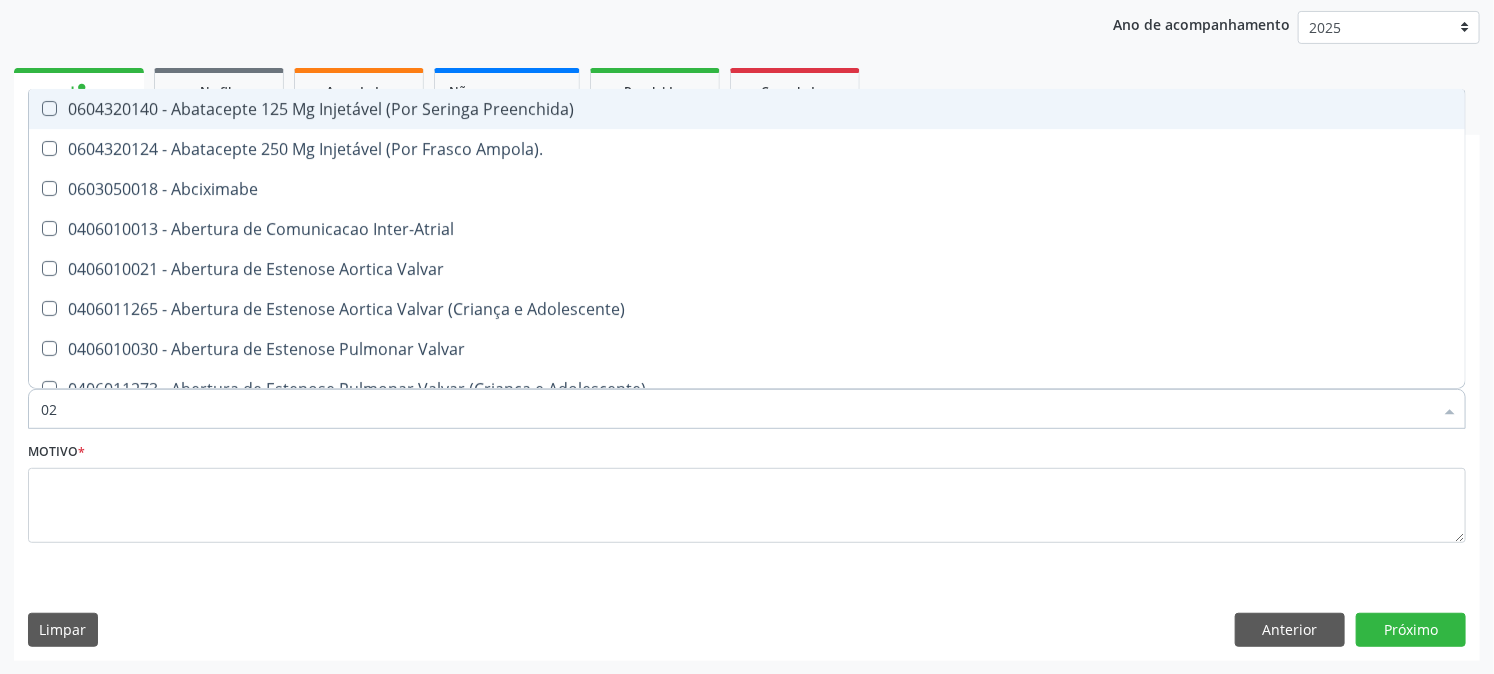 checkbox on "true" 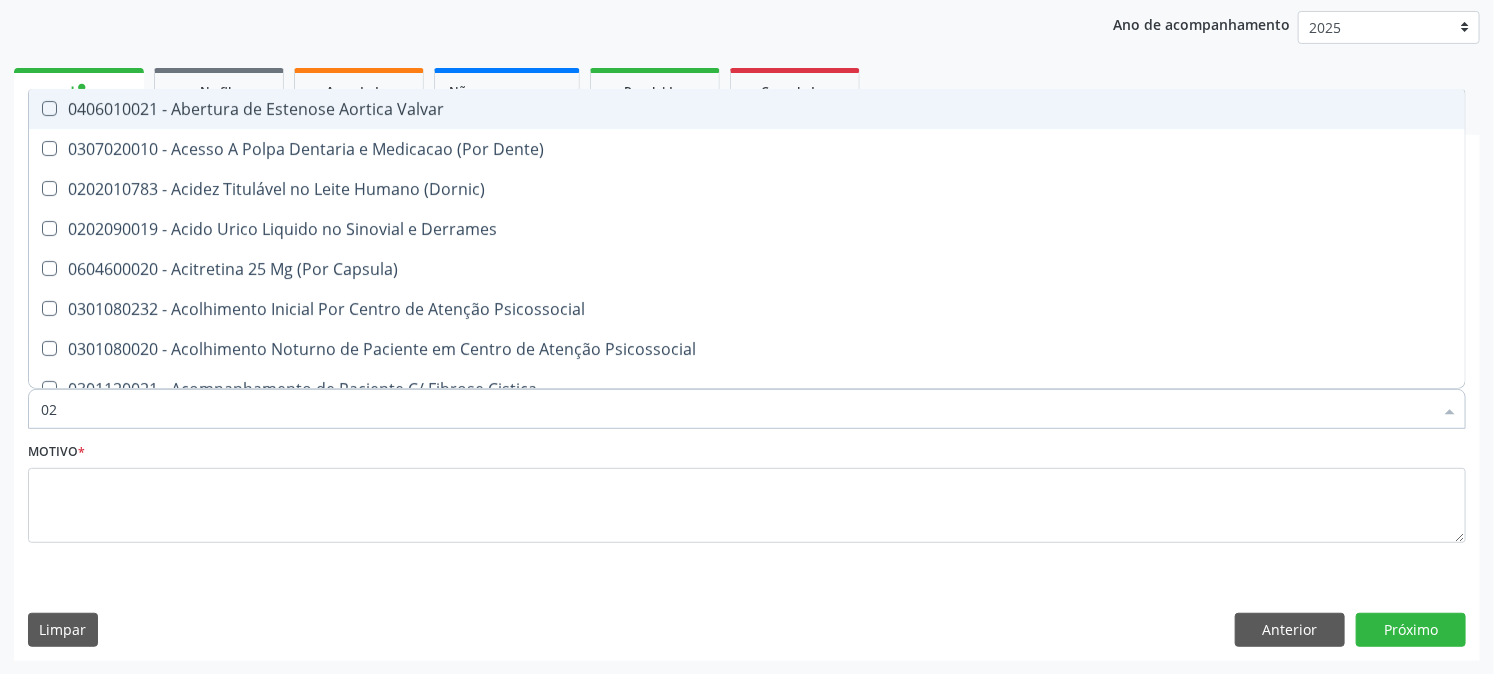 type on "020" 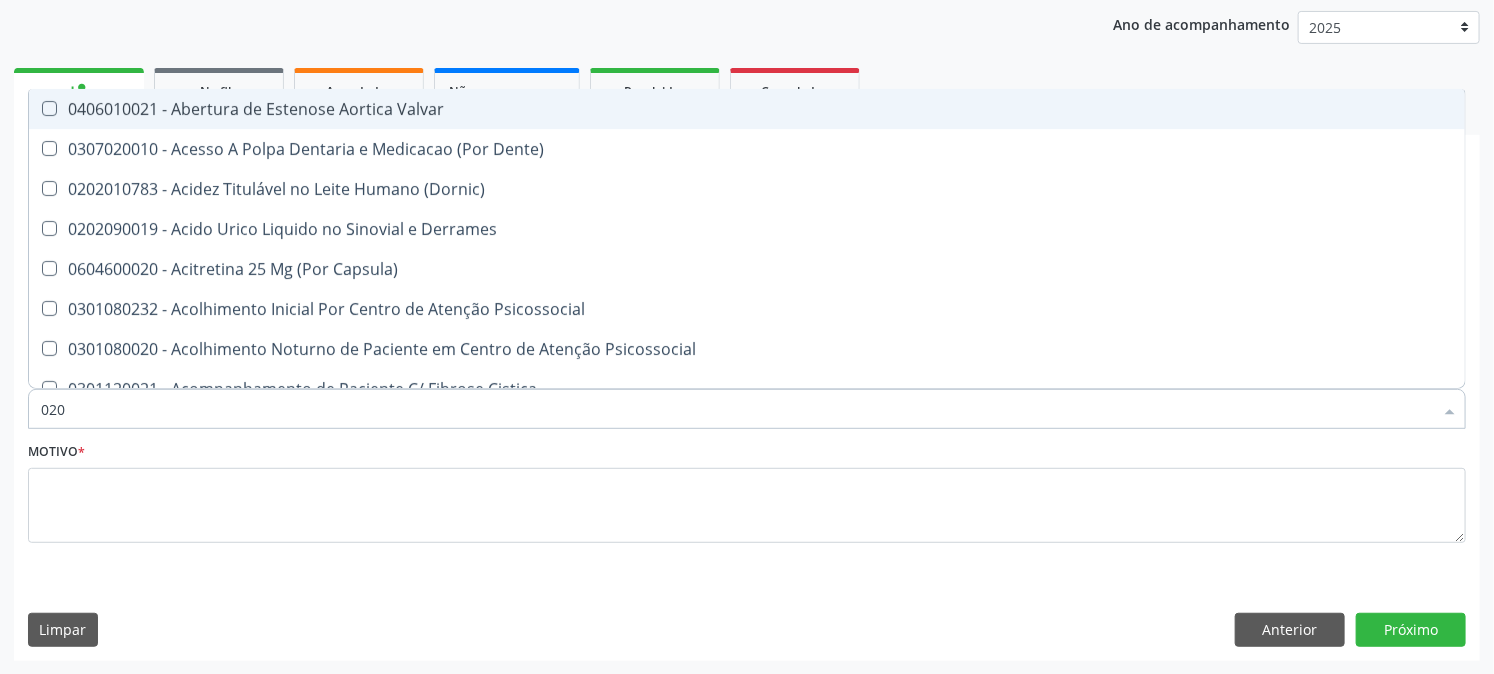 checkbox on "true" 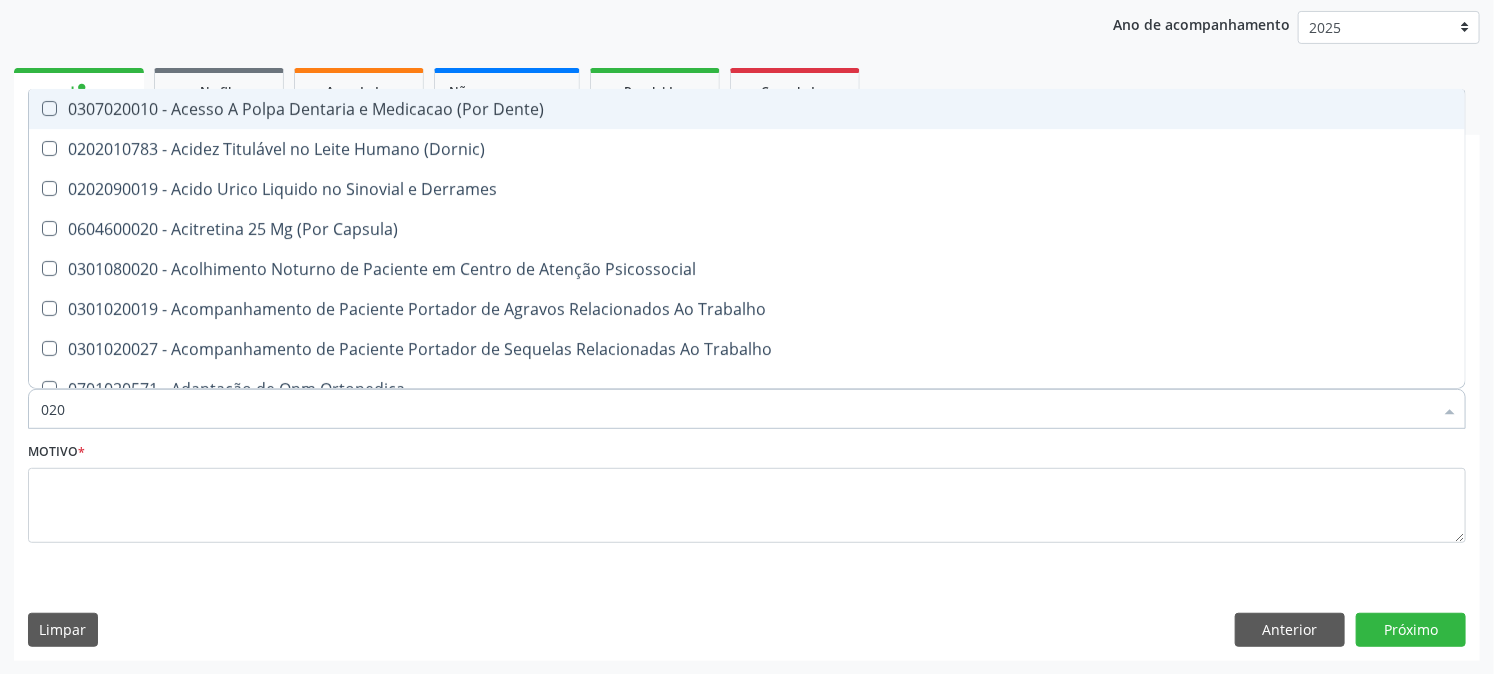 type on "0202" 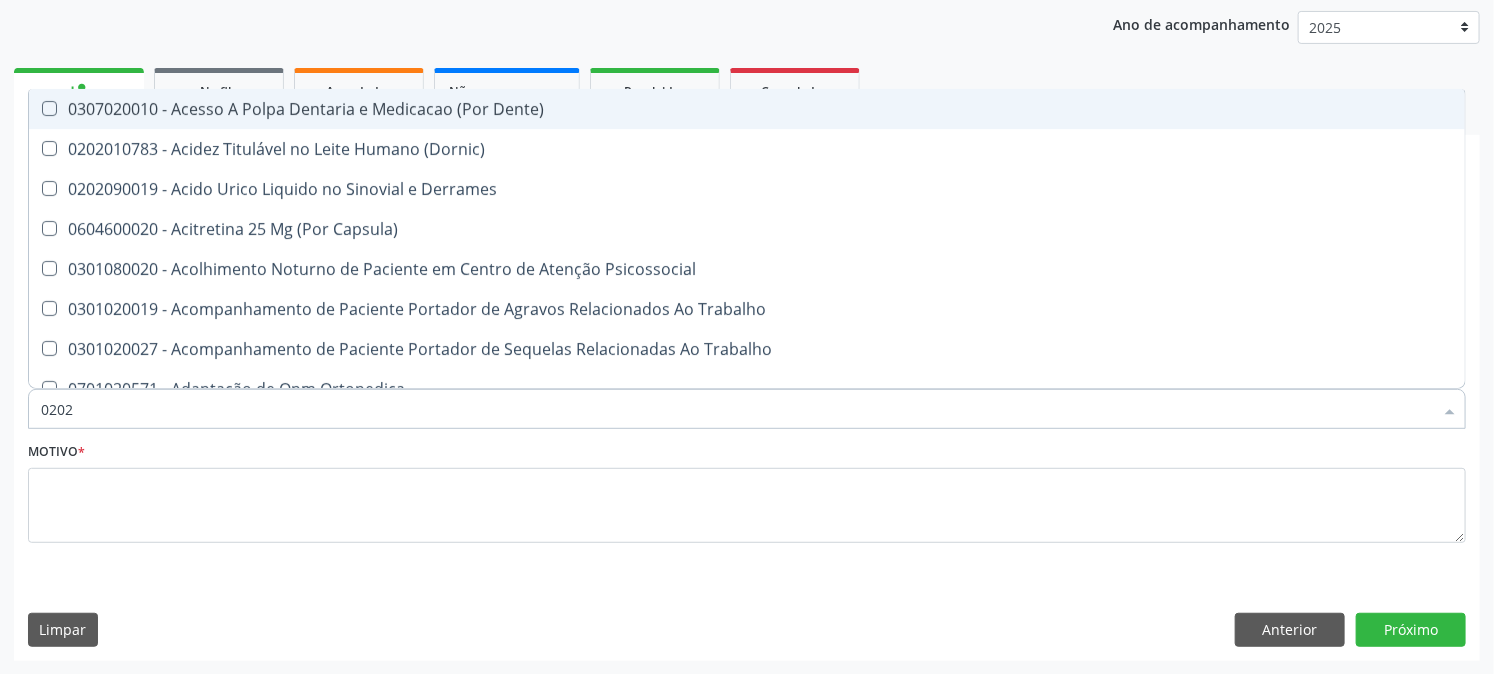 checkbox on "true" 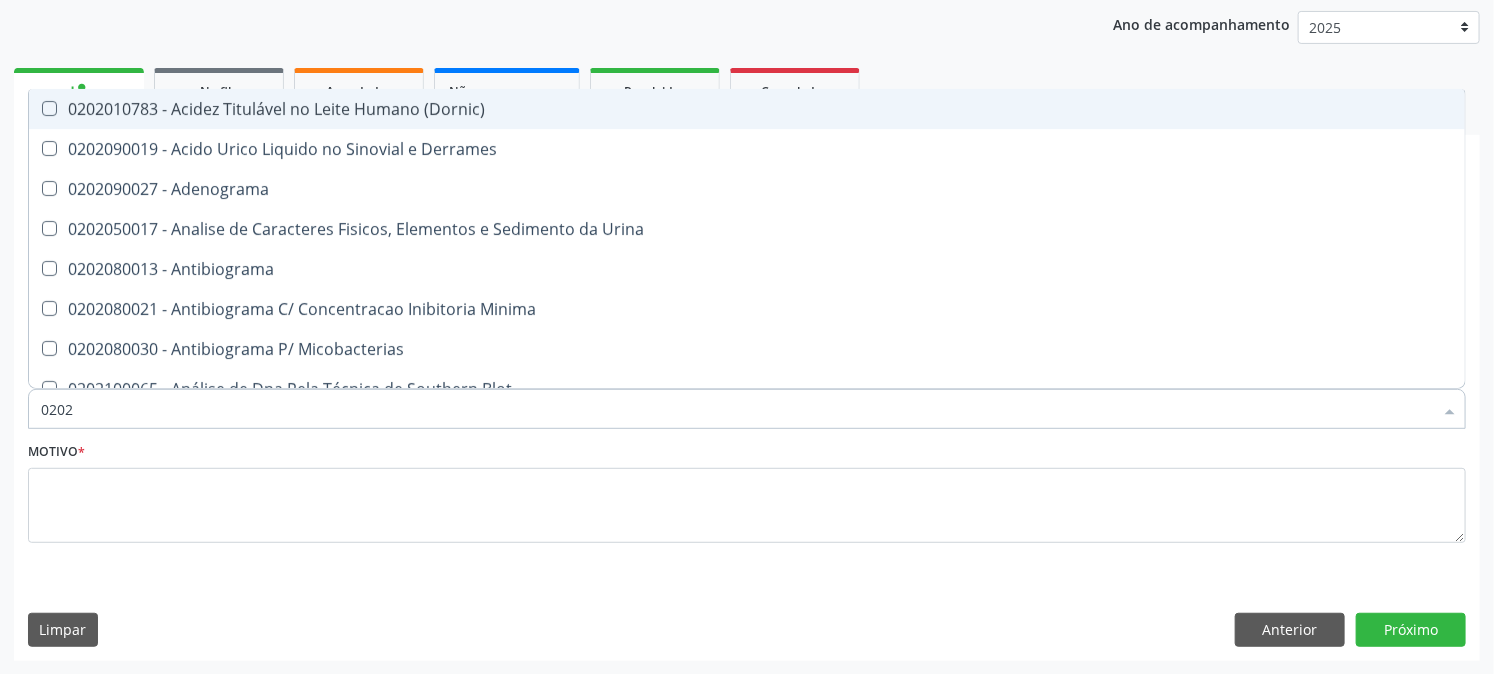type on "02020" 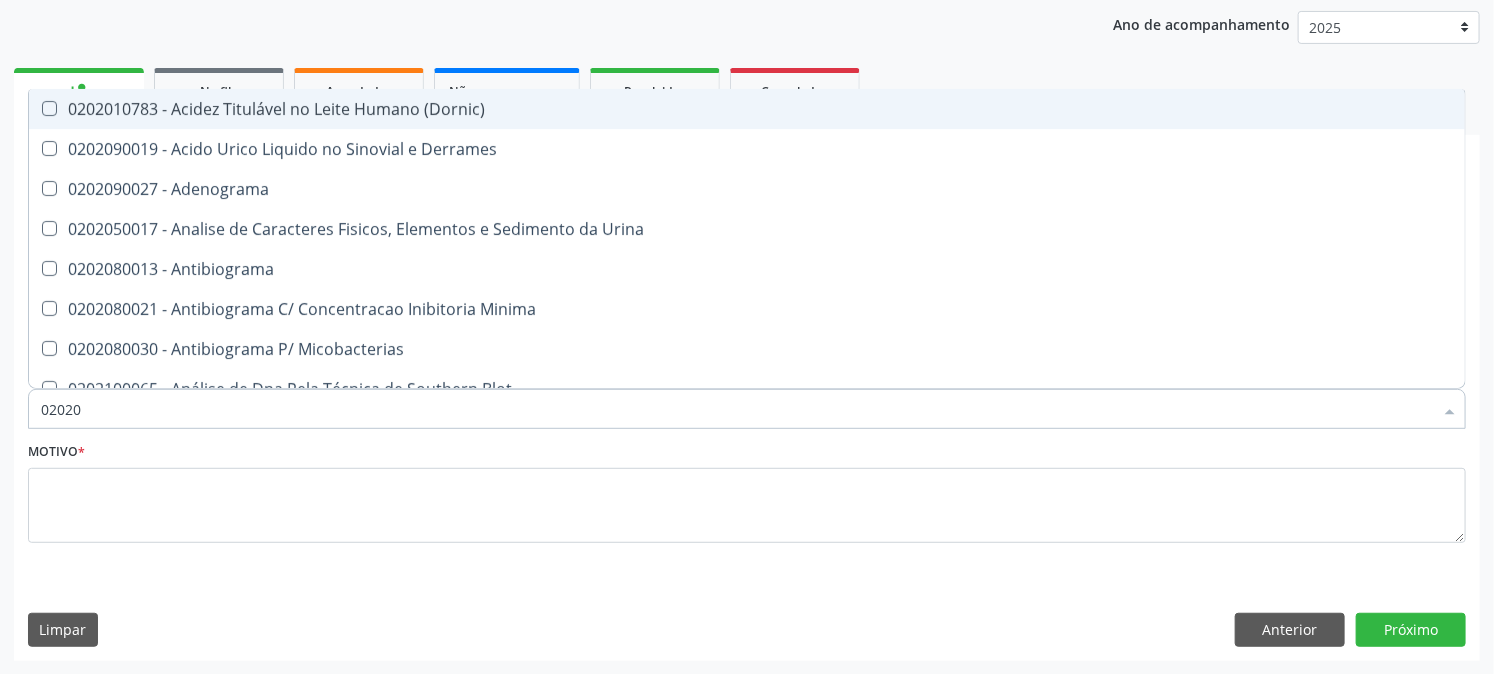 checkbox on "false" 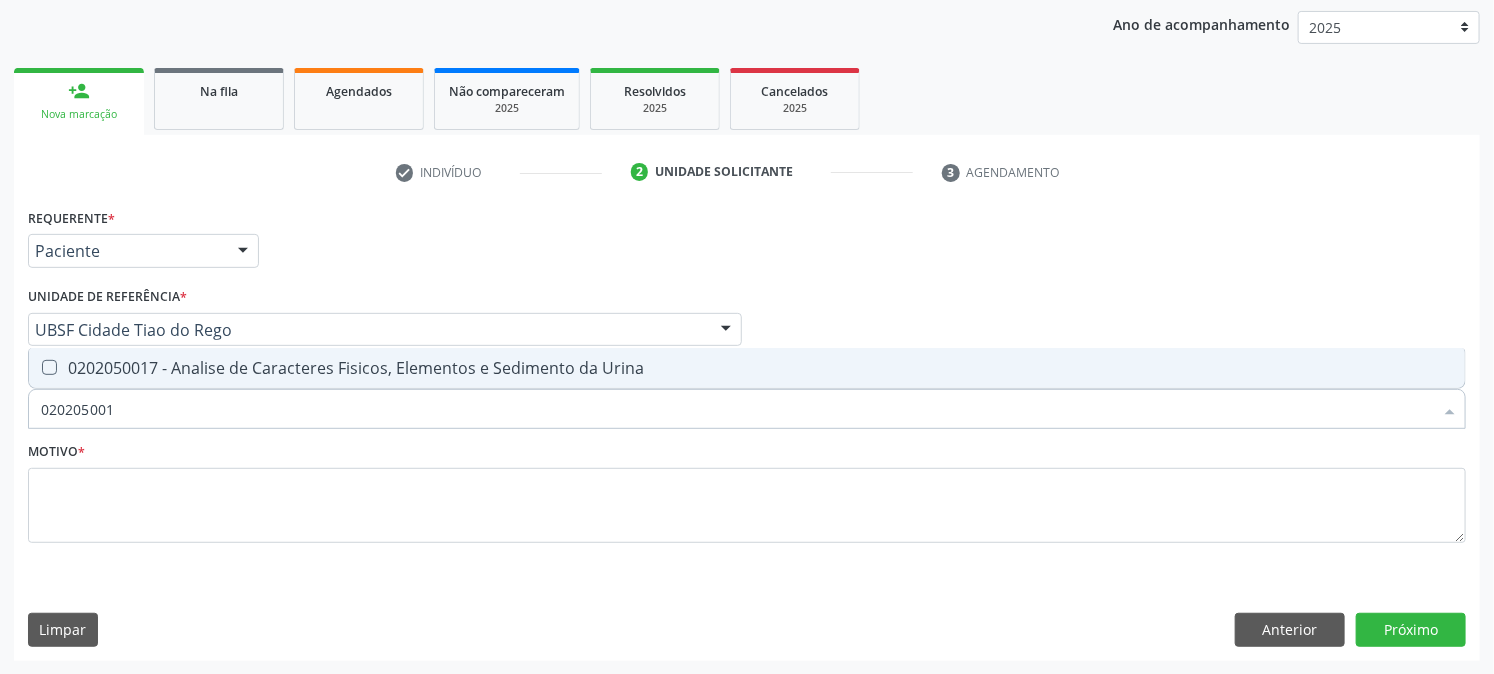 type on "0202050017" 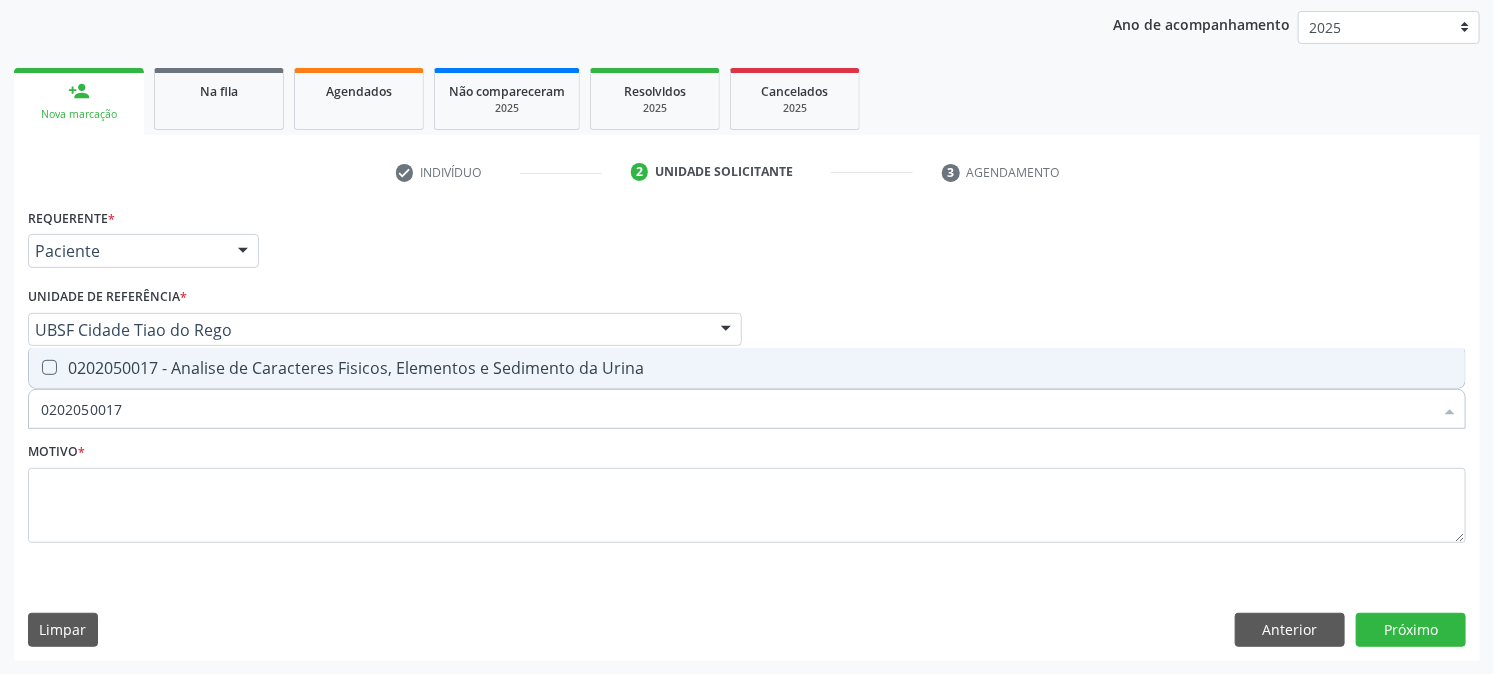click on "0202050017 - Analise de Caracteres Fisicos, Elementos e Sedimento da Urina" at bounding box center [747, 368] 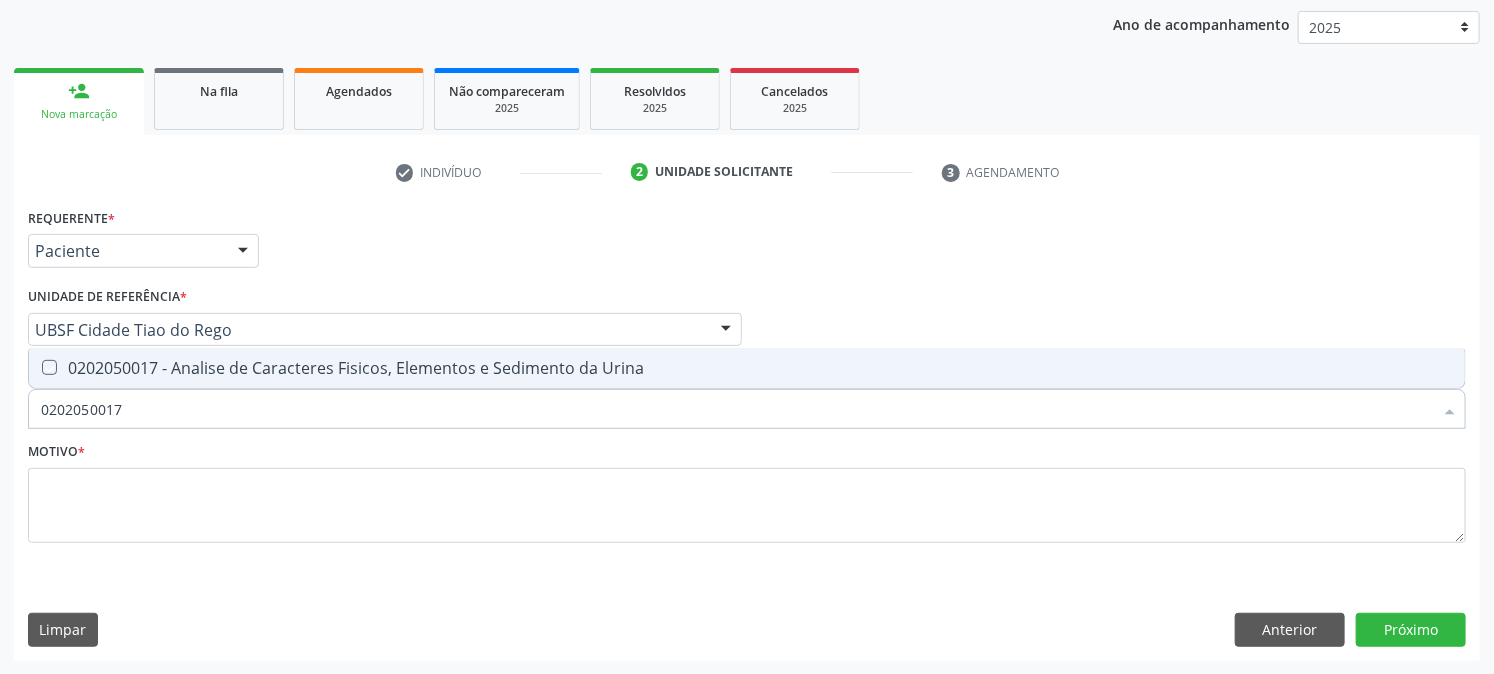 checkbox on "true" 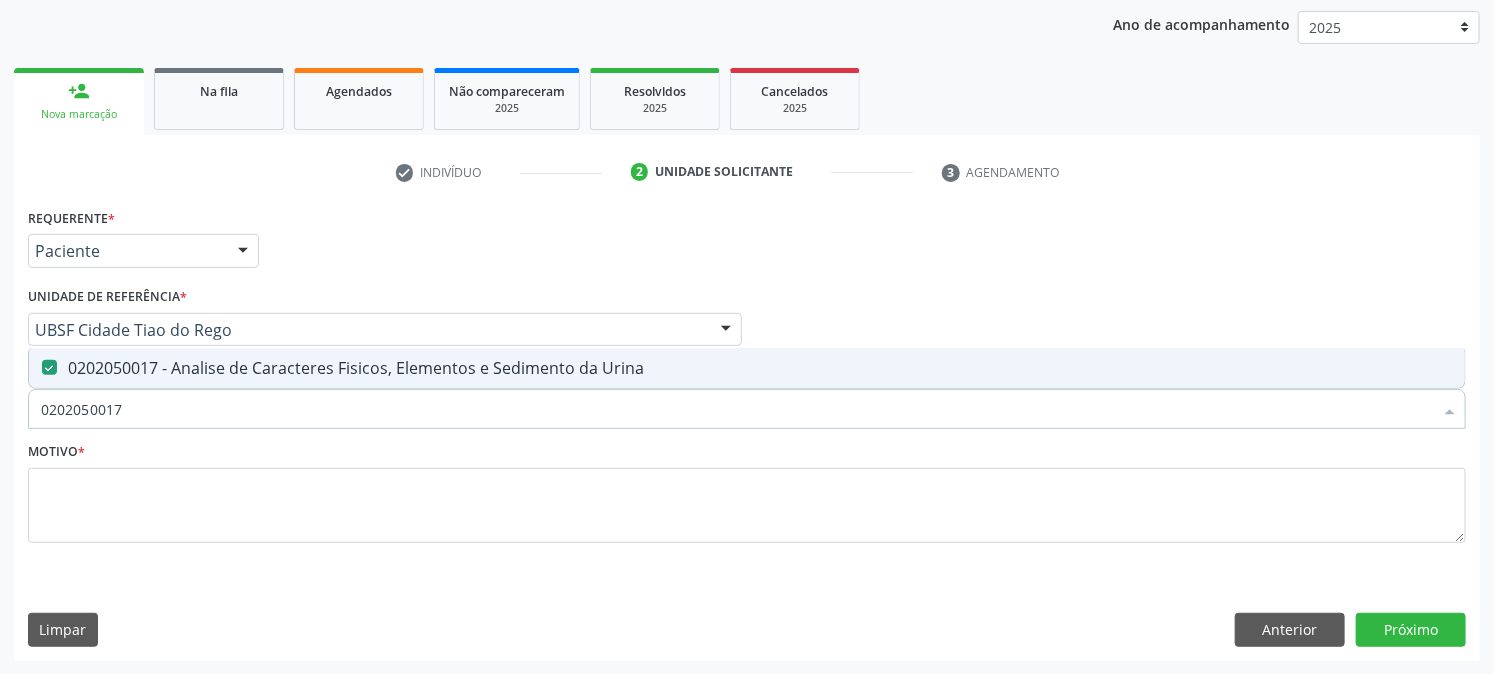 drag, startPoint x: 190, startPoint y: 420, endPoint x: 0, endPoint y: 468, distance: 195.96939 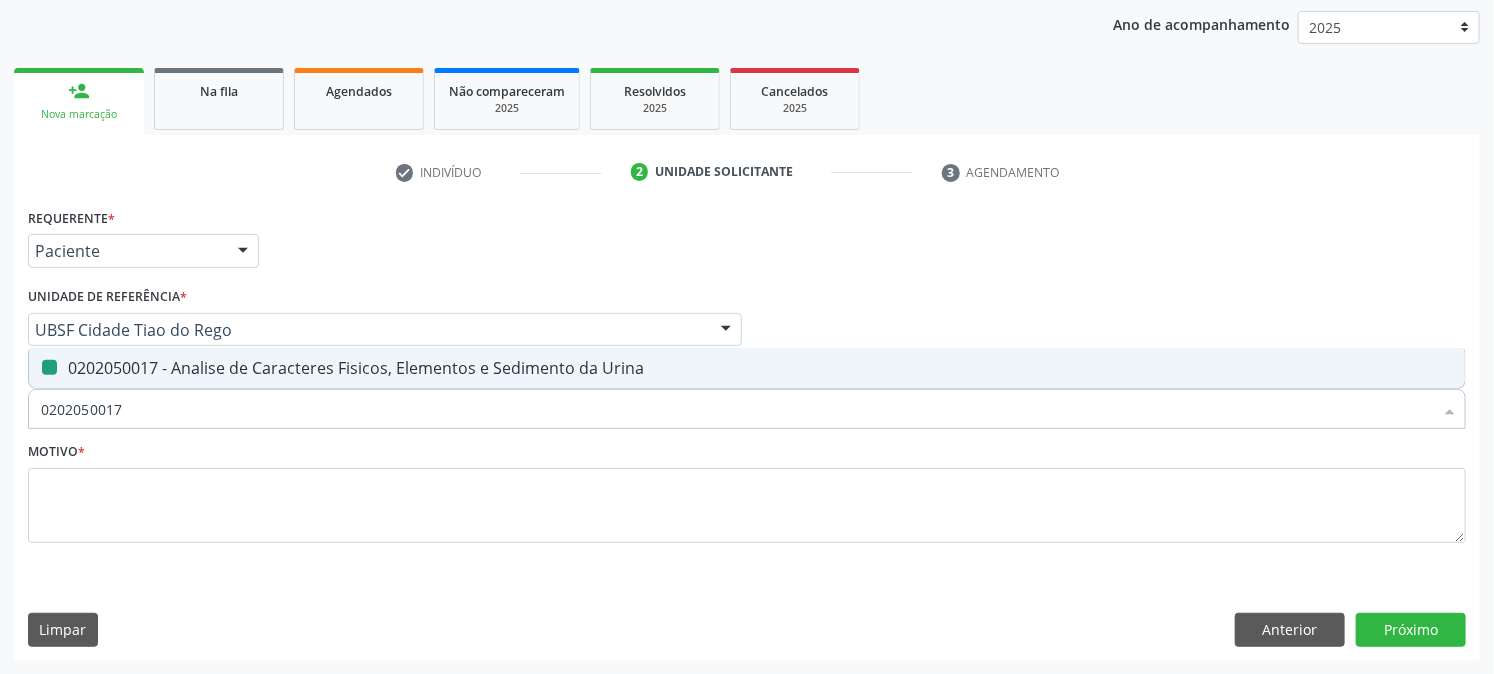 type 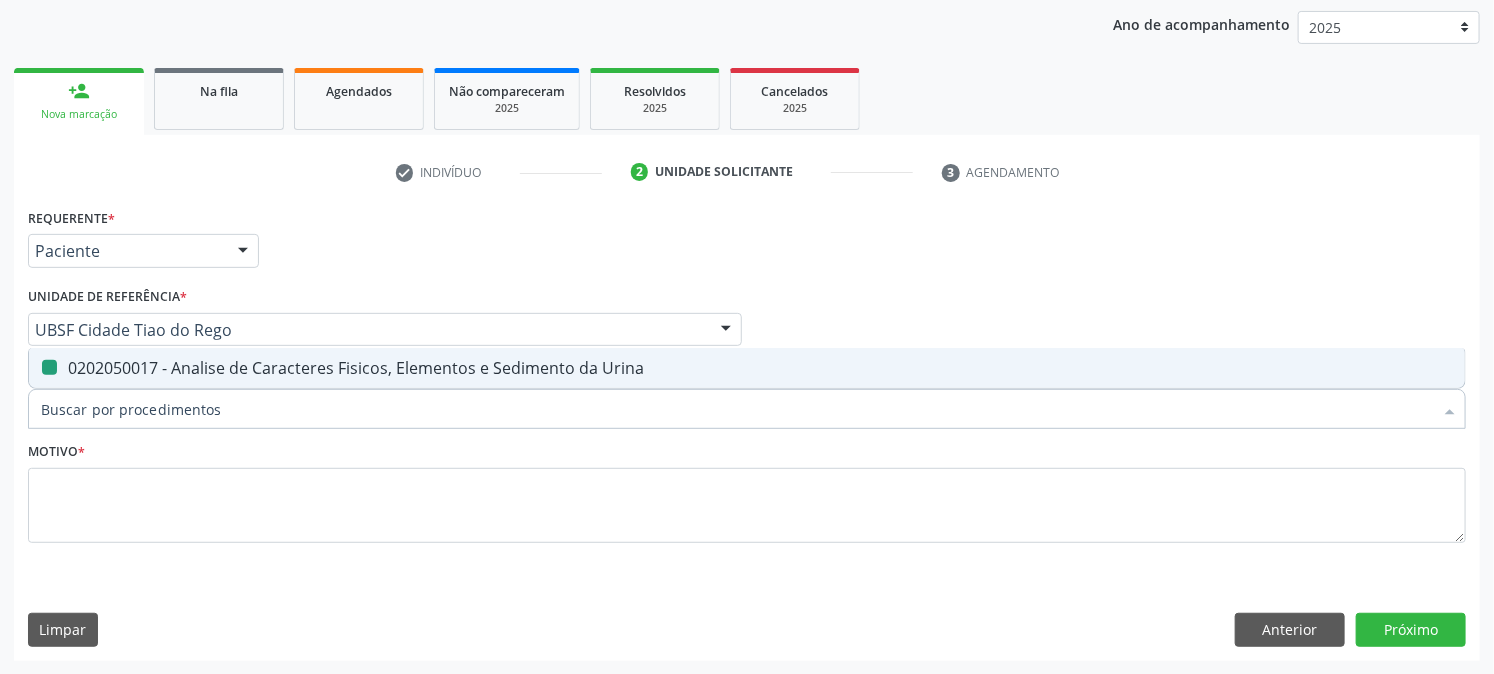 checkbox on "false" 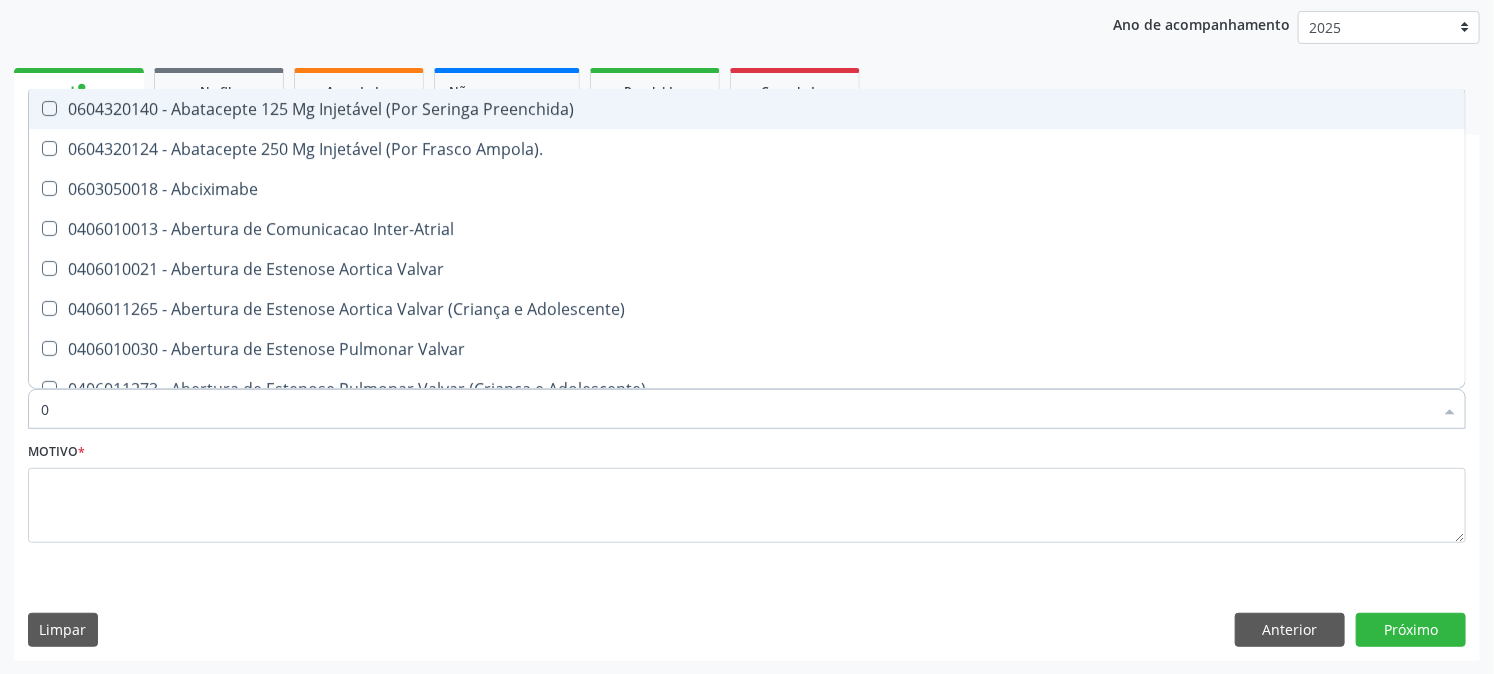 type on "02" 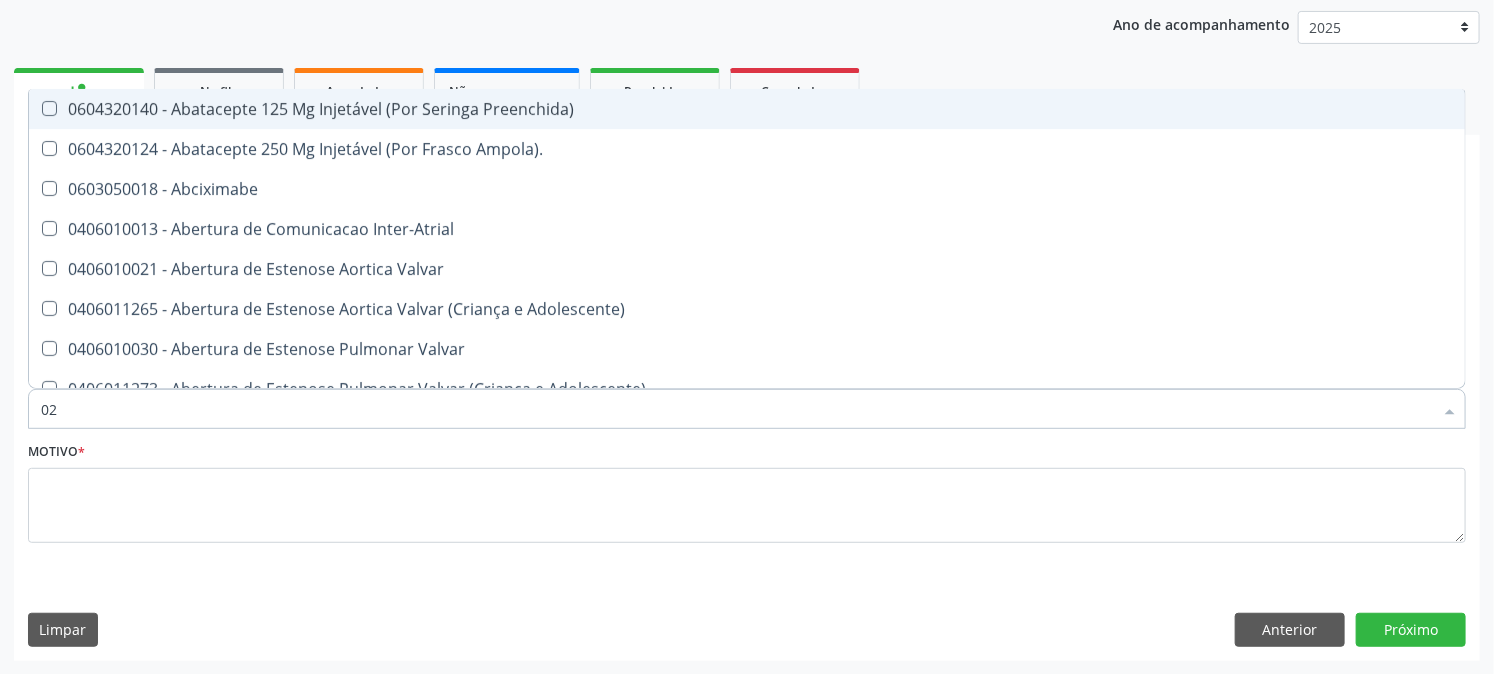 checkbox on "true" 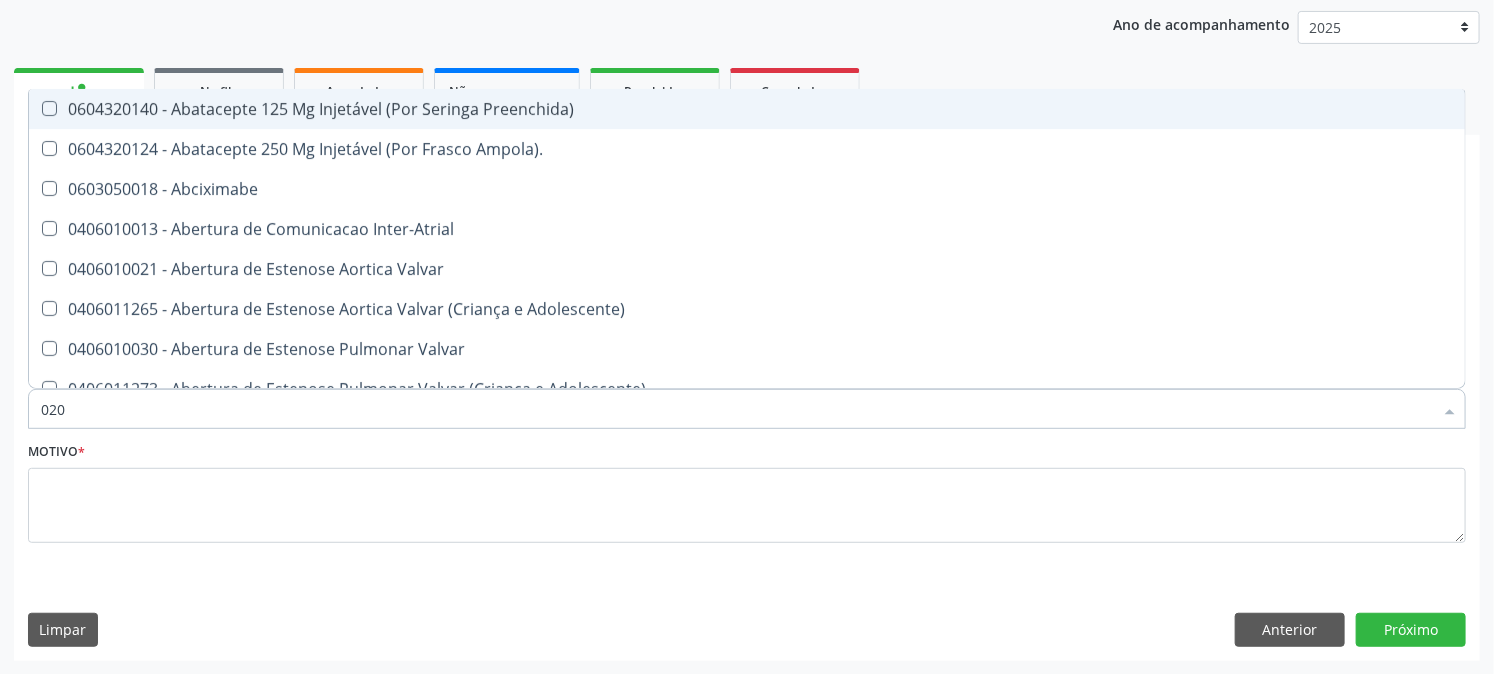 checkbox on "true" 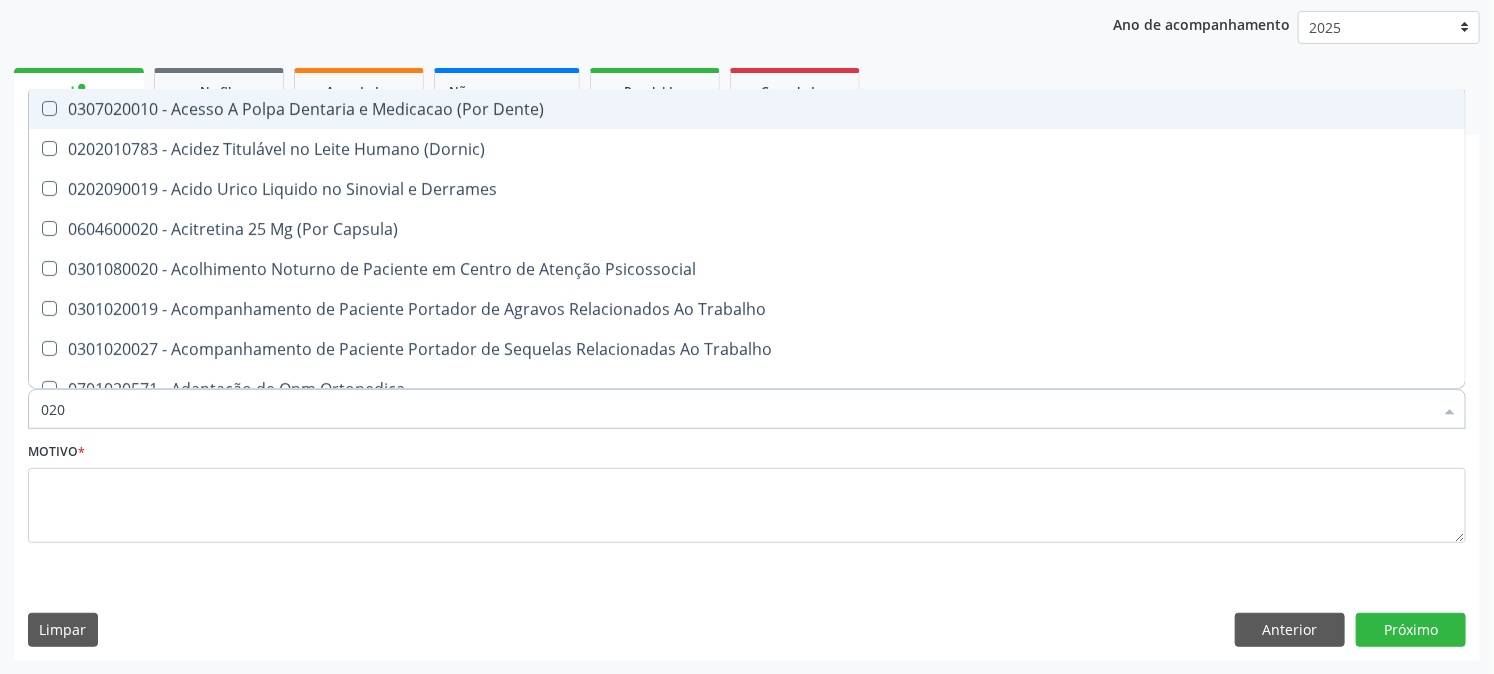 type on "0202" 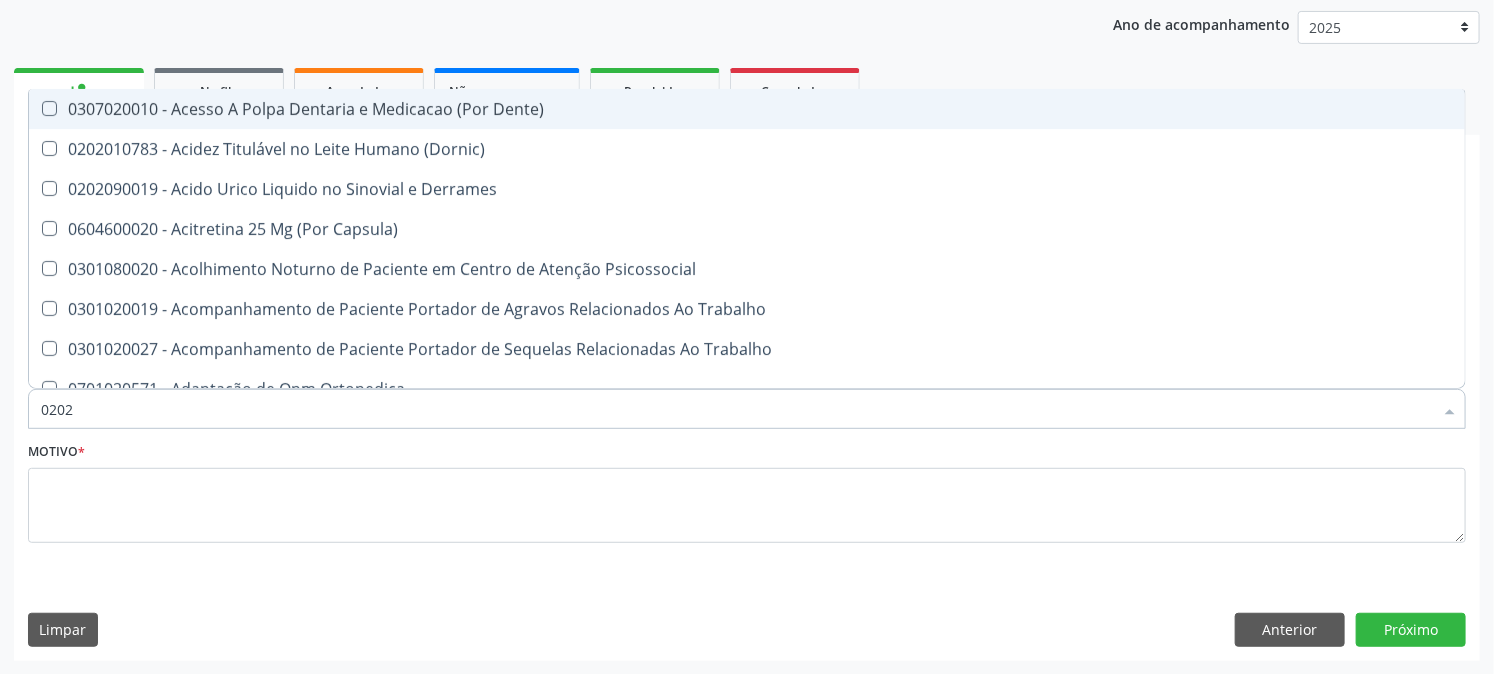 checkbox on "true" 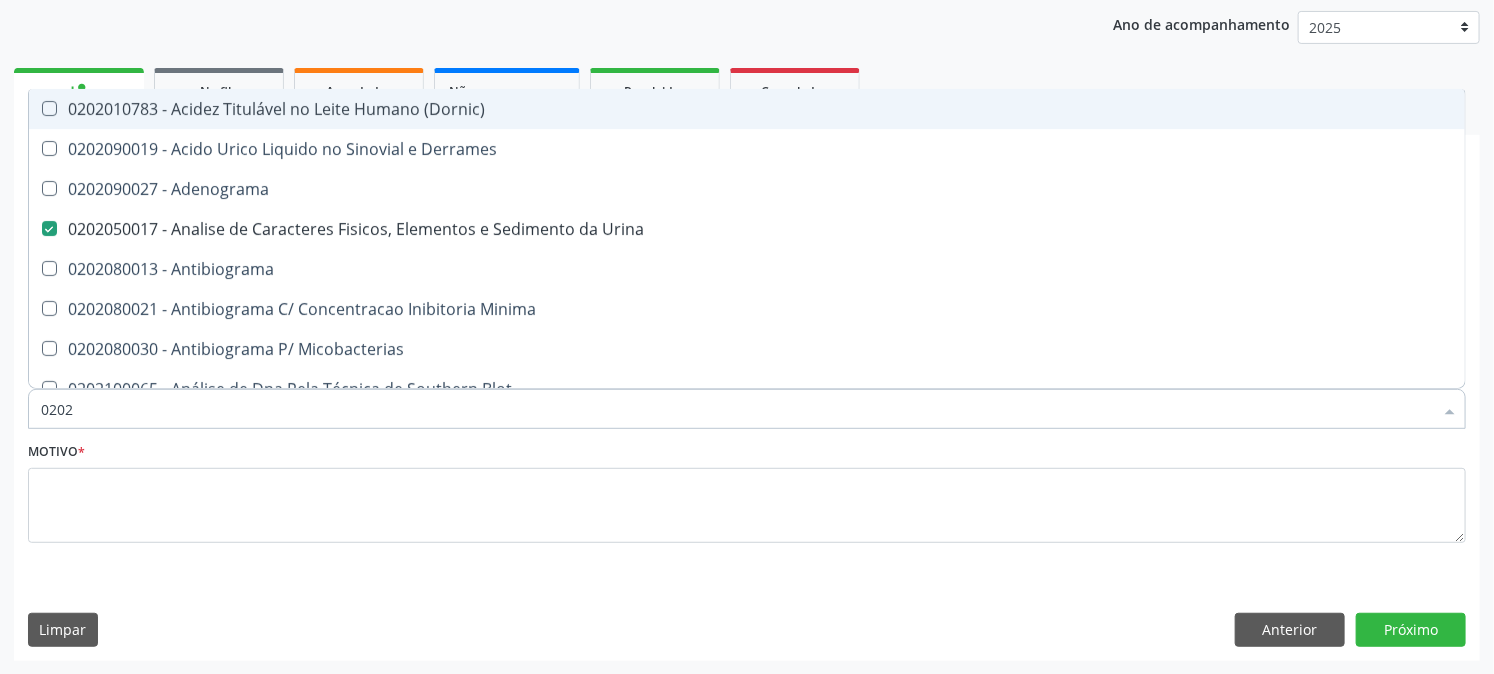 type on "02020" 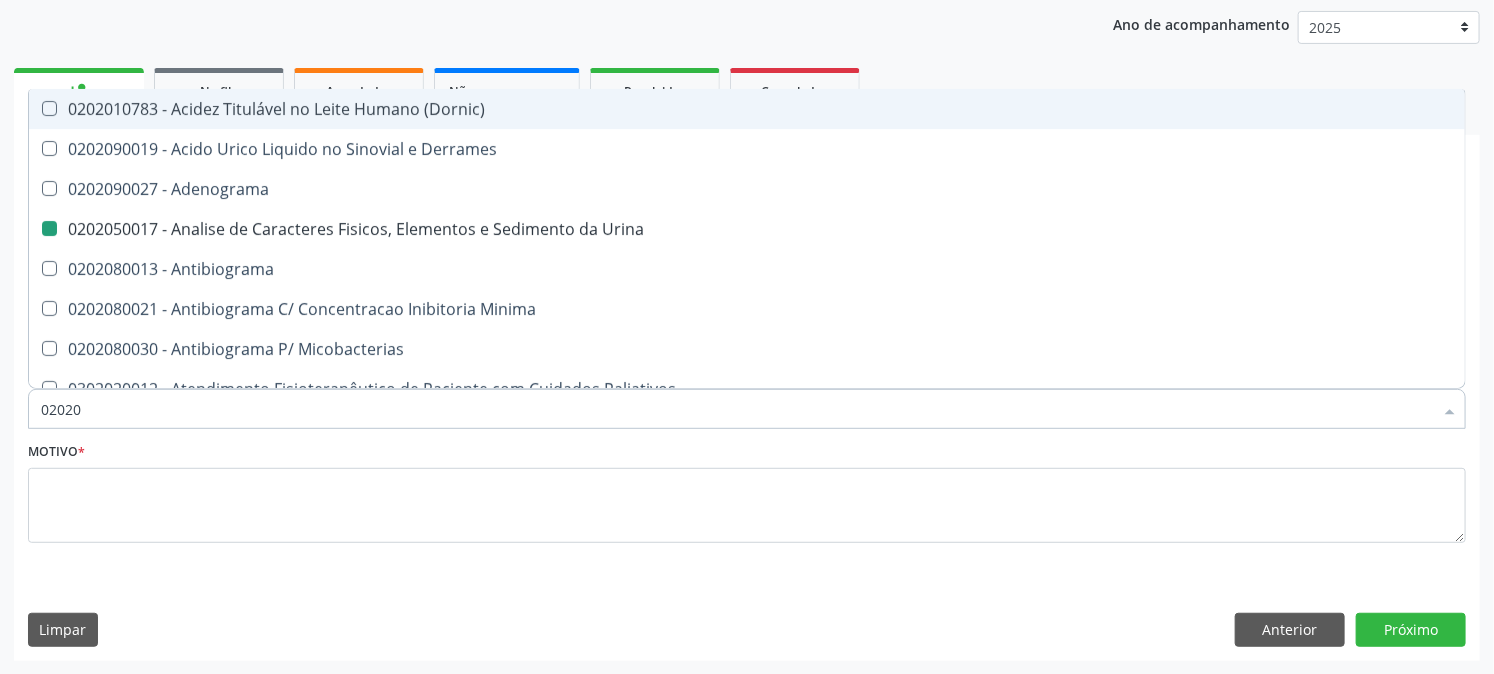 type on "020201" 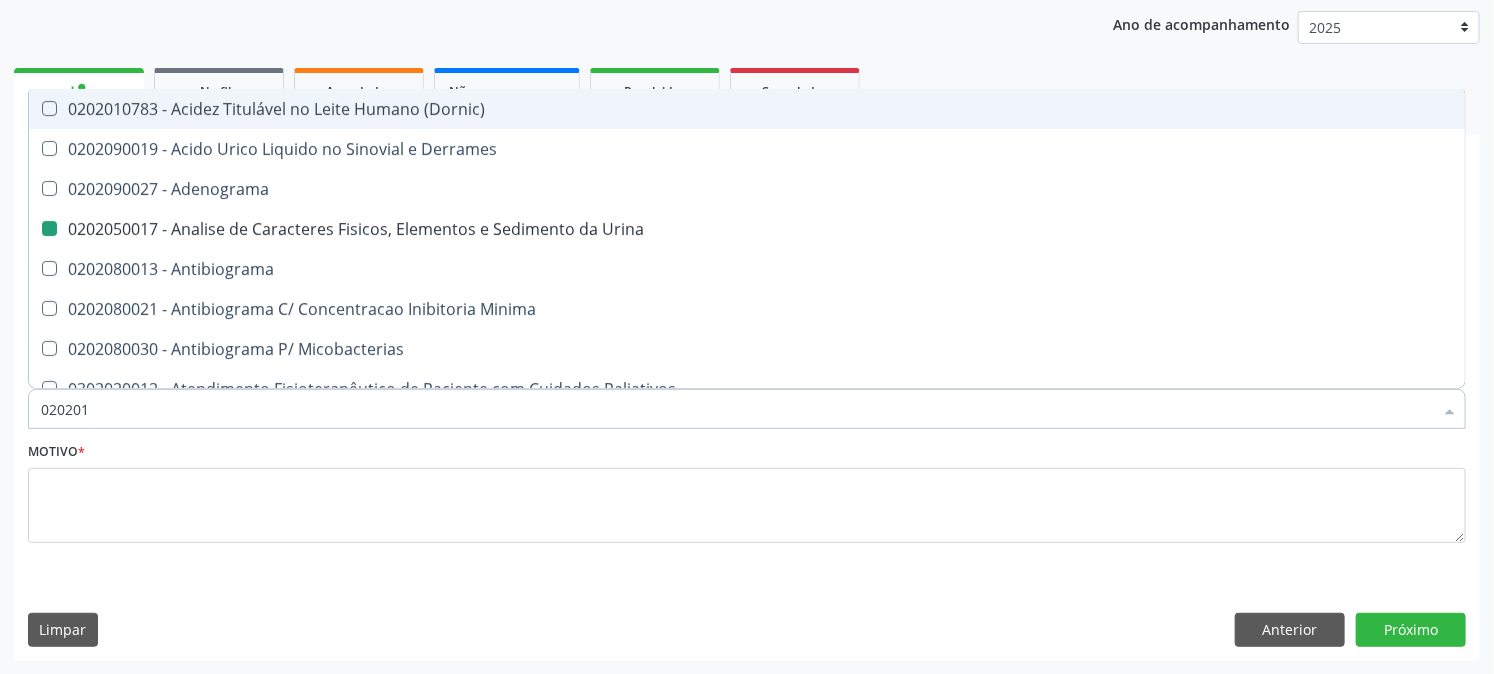 checkbox on "false" 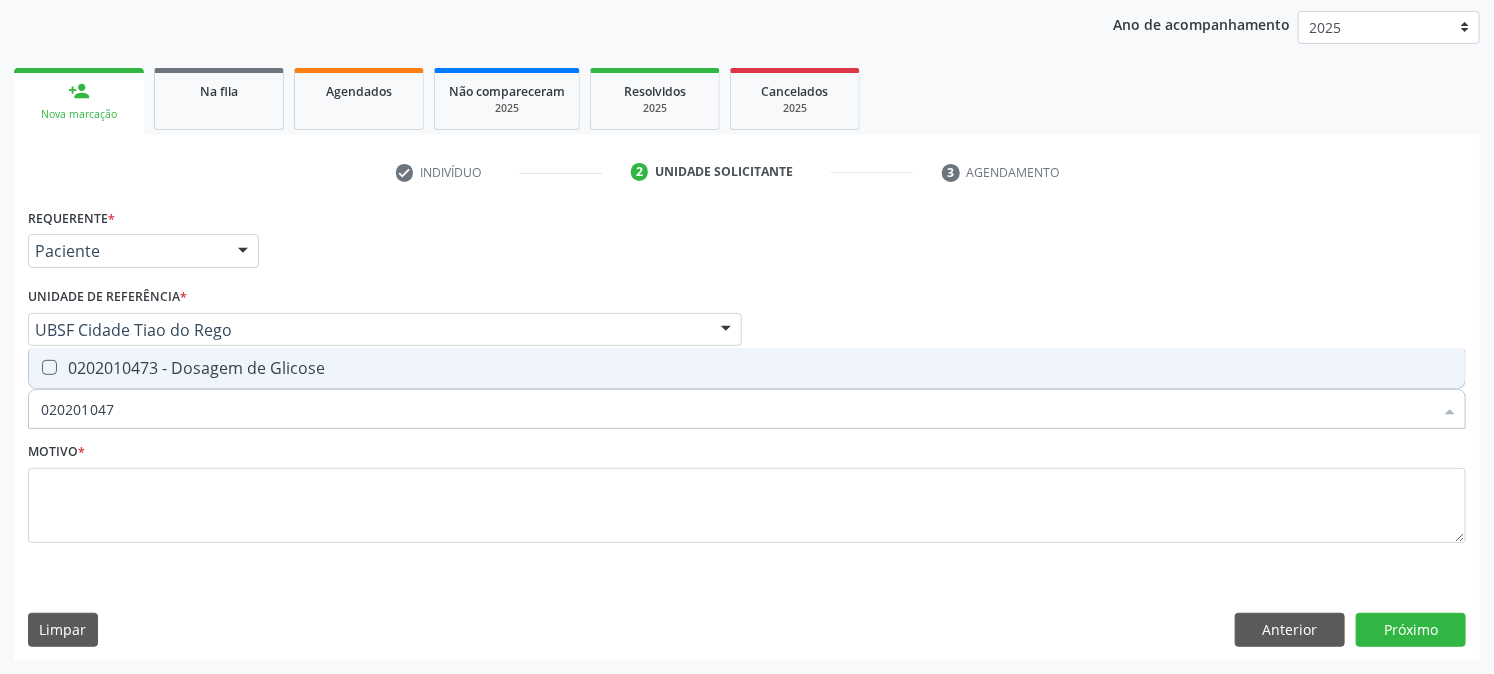 type on "0202010473" 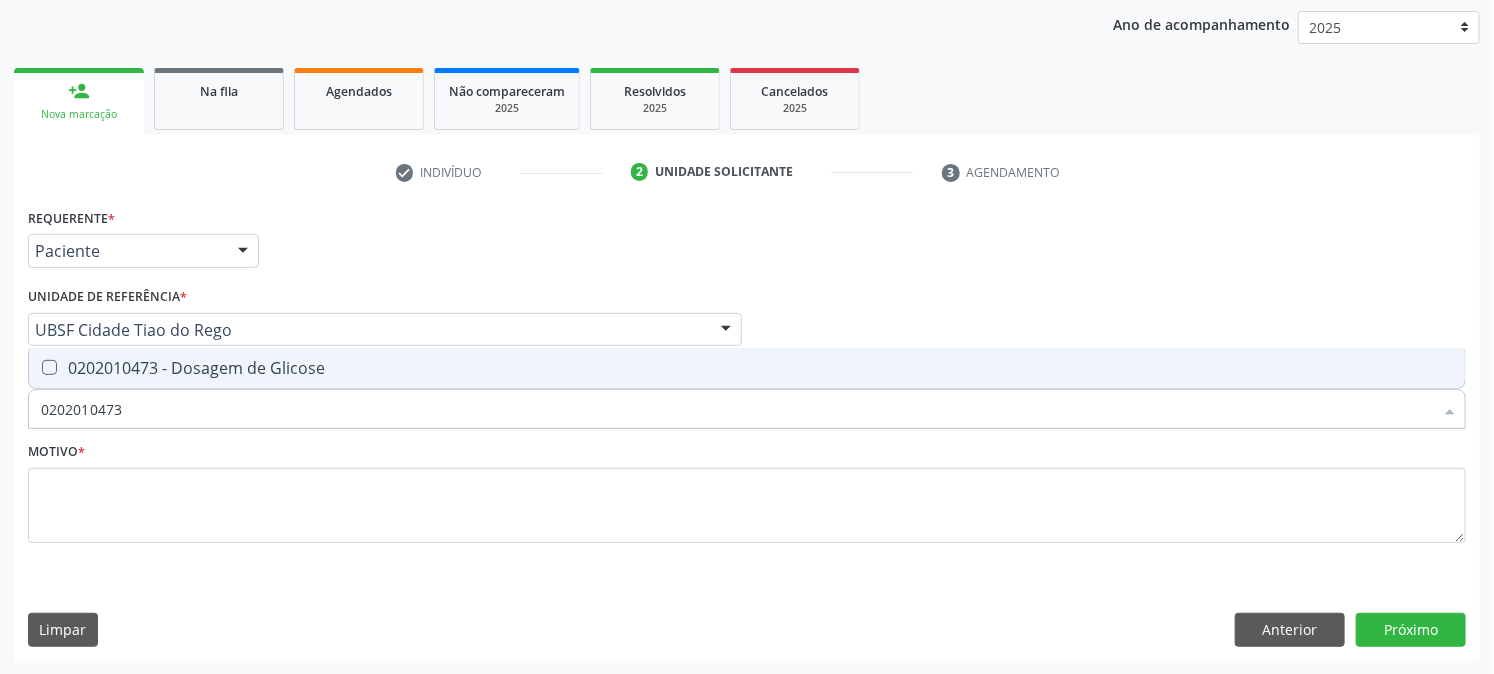 click on "0202010473 - Dosagem de Glicose" at bounding box center [747, 368] 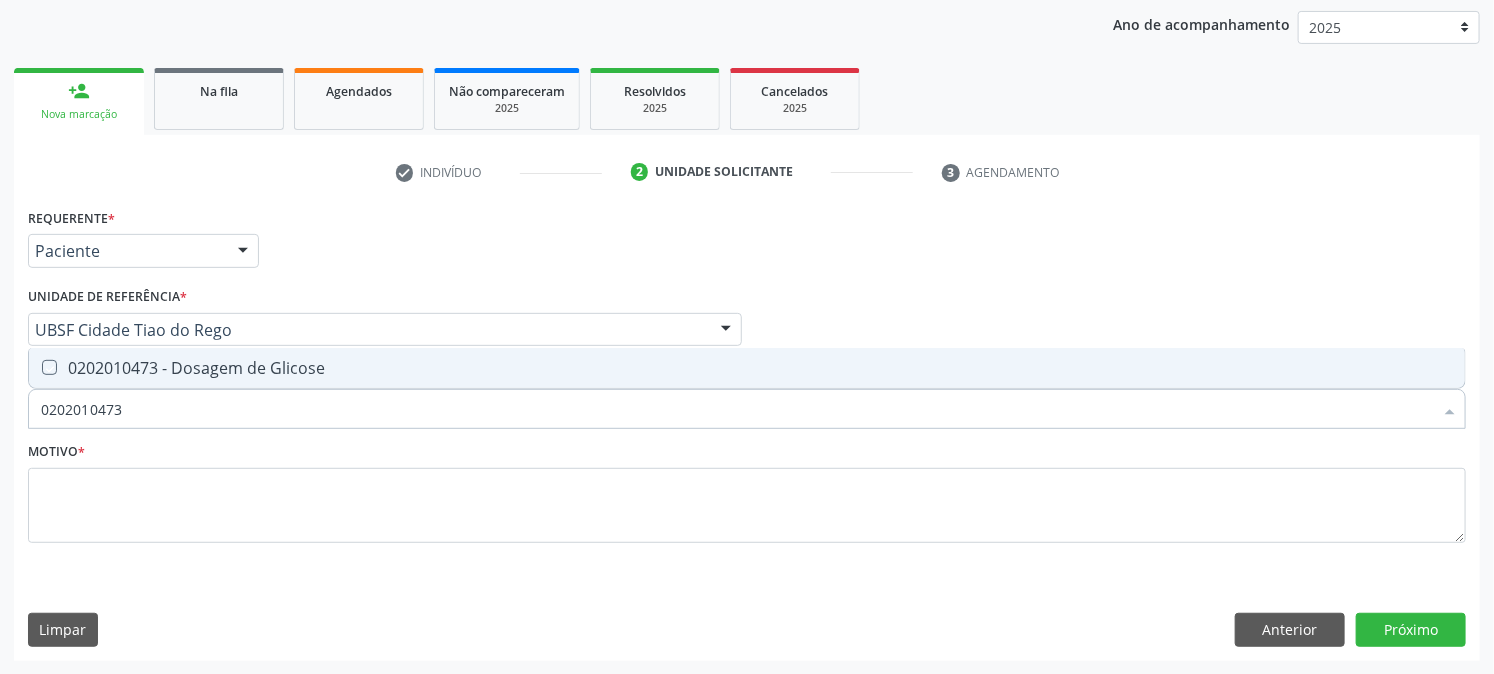 checkbox on "true" 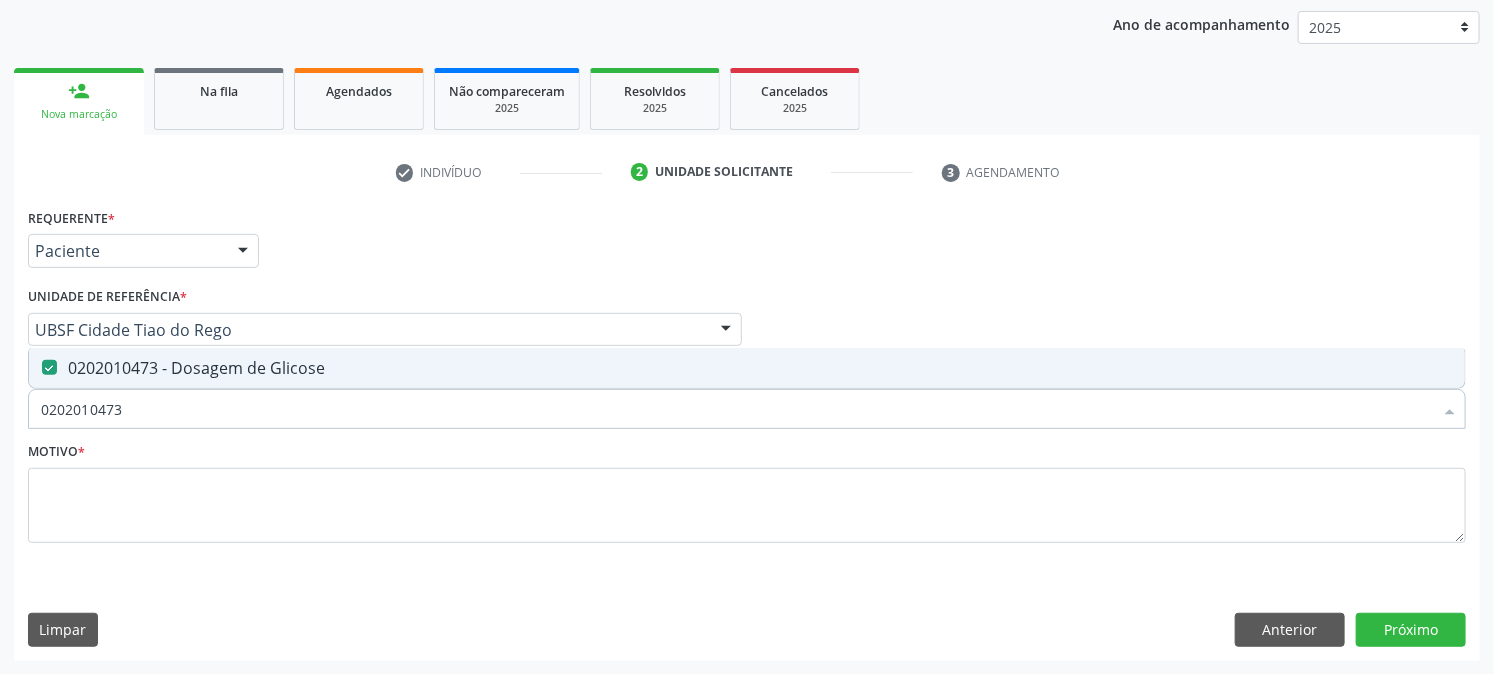 drag, startPoint x: 197, startPoint y: 420, endPoint x: 0, endPoint y: 455, distance: 200.08498 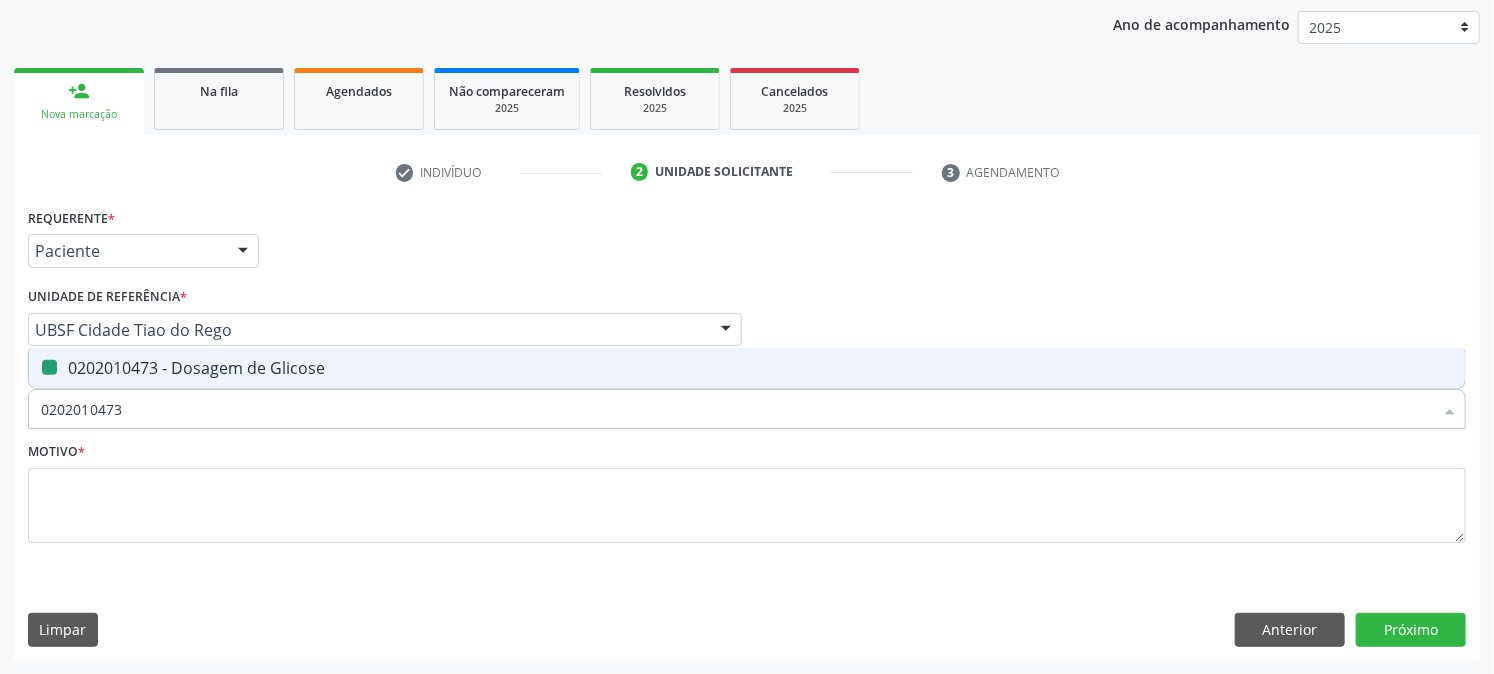 type 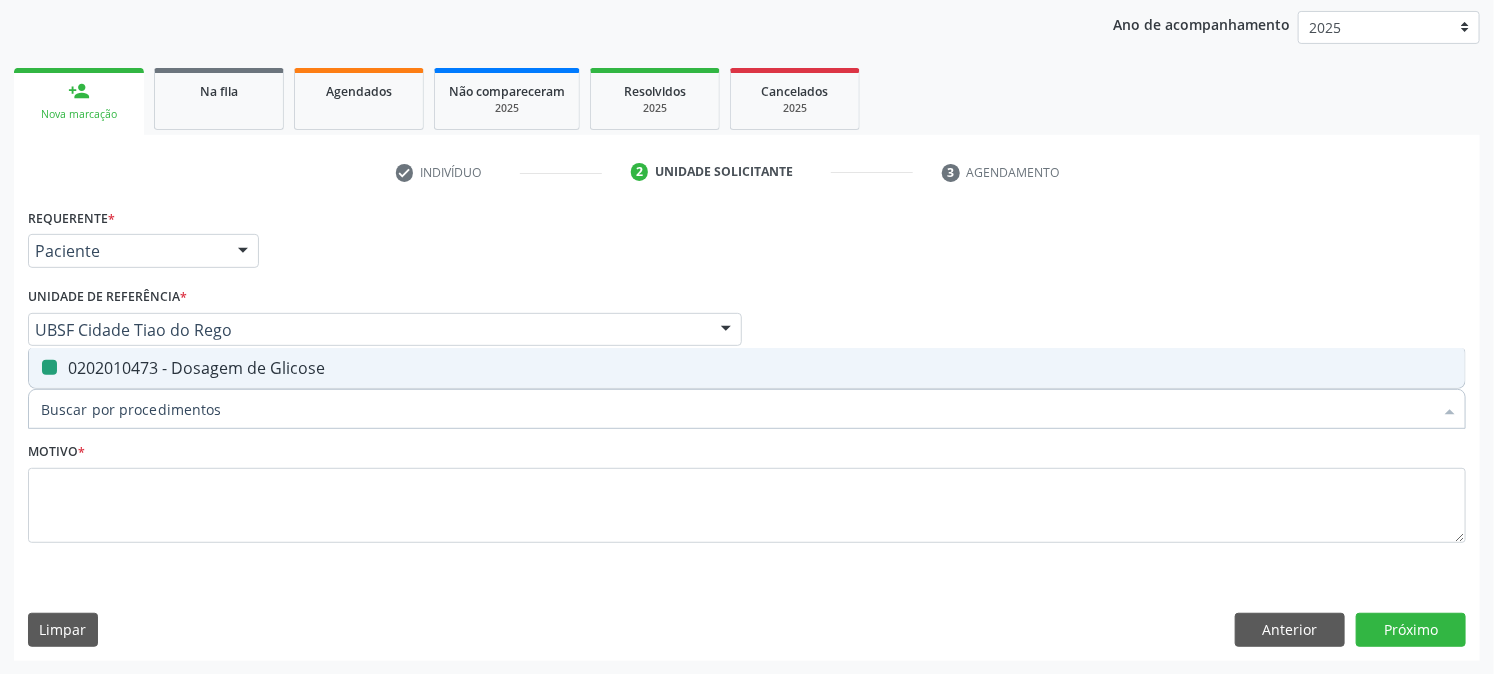 checkbox on "false" 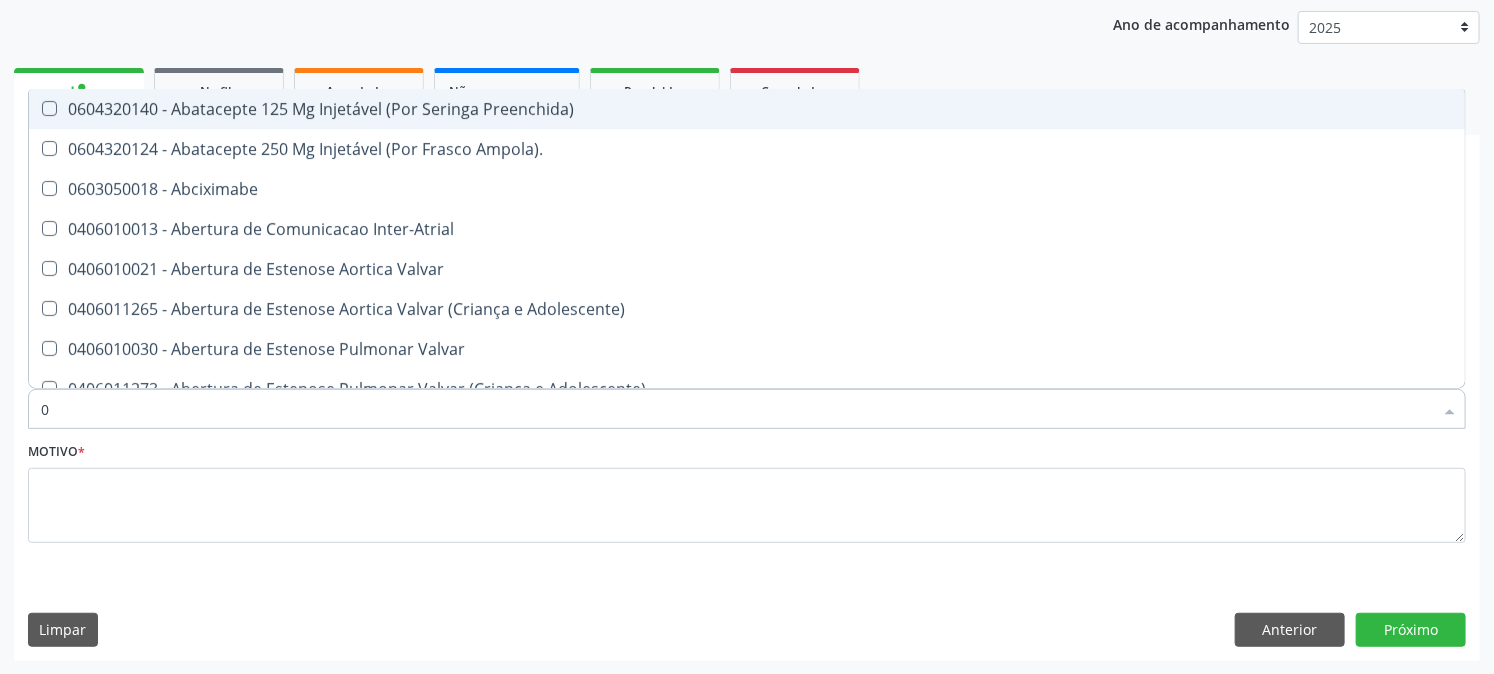 type on "02" 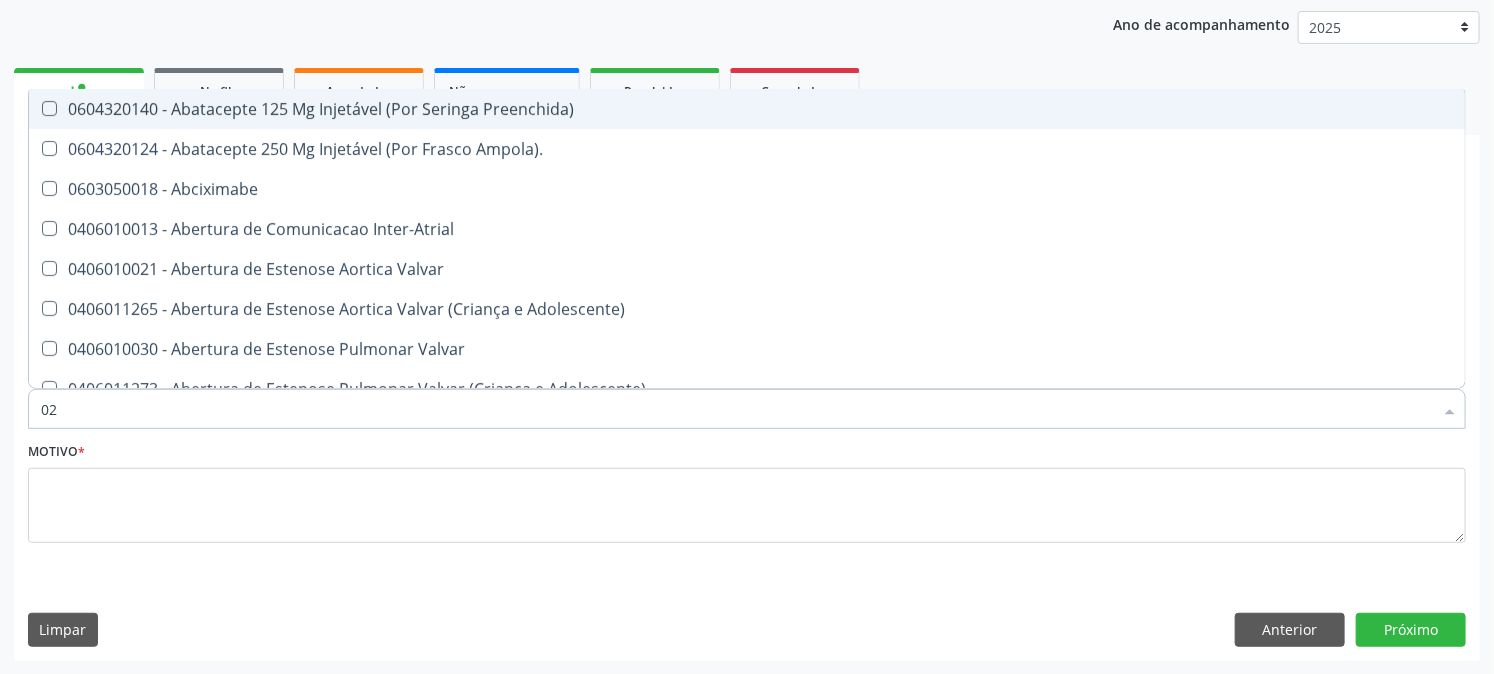 checkbox on "true" 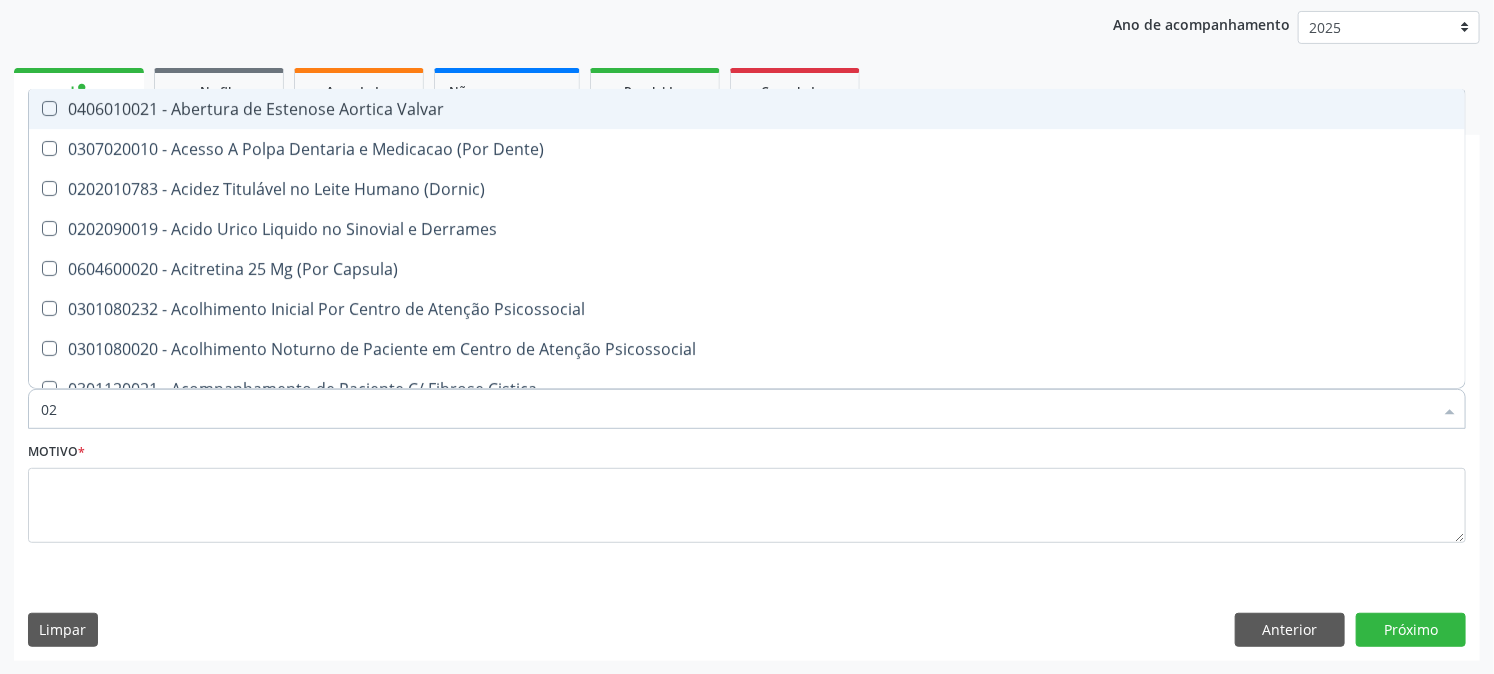 type on "020" 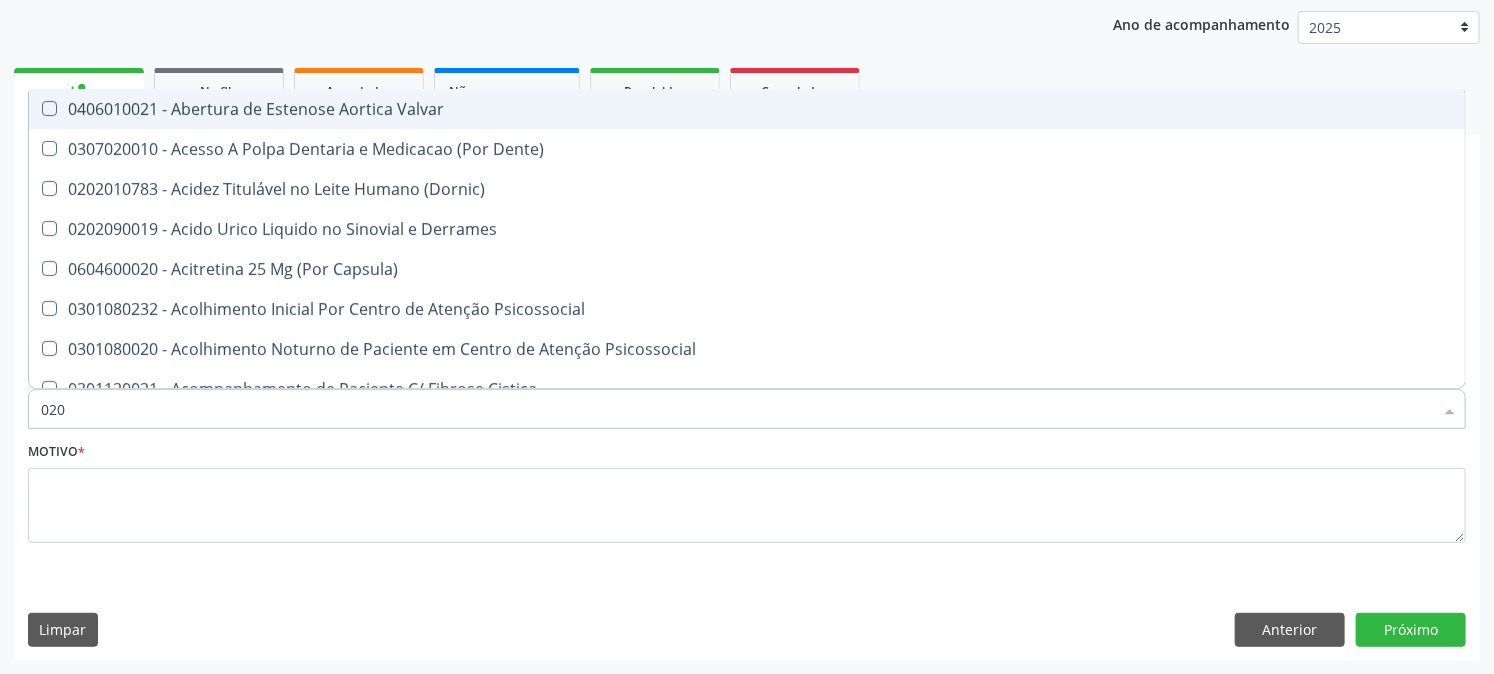checkbox on "true" 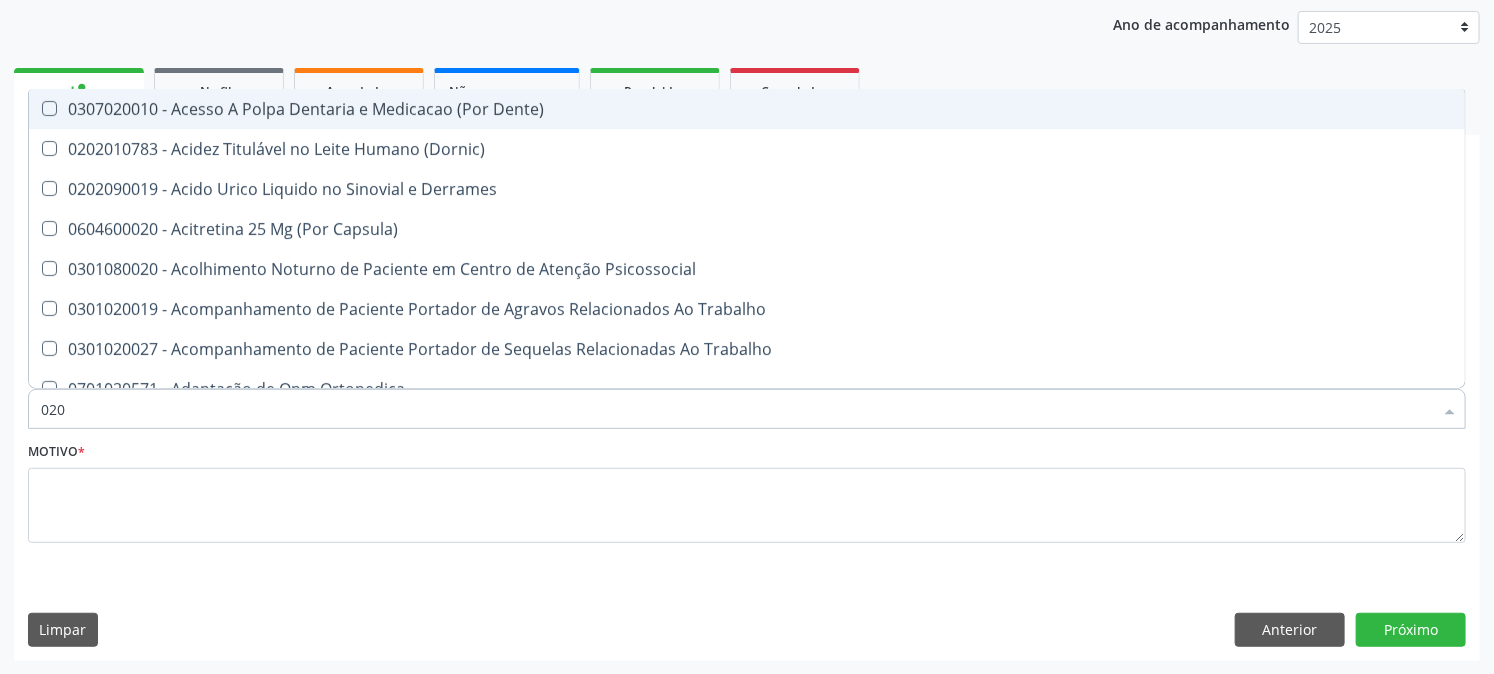 type on "0202" 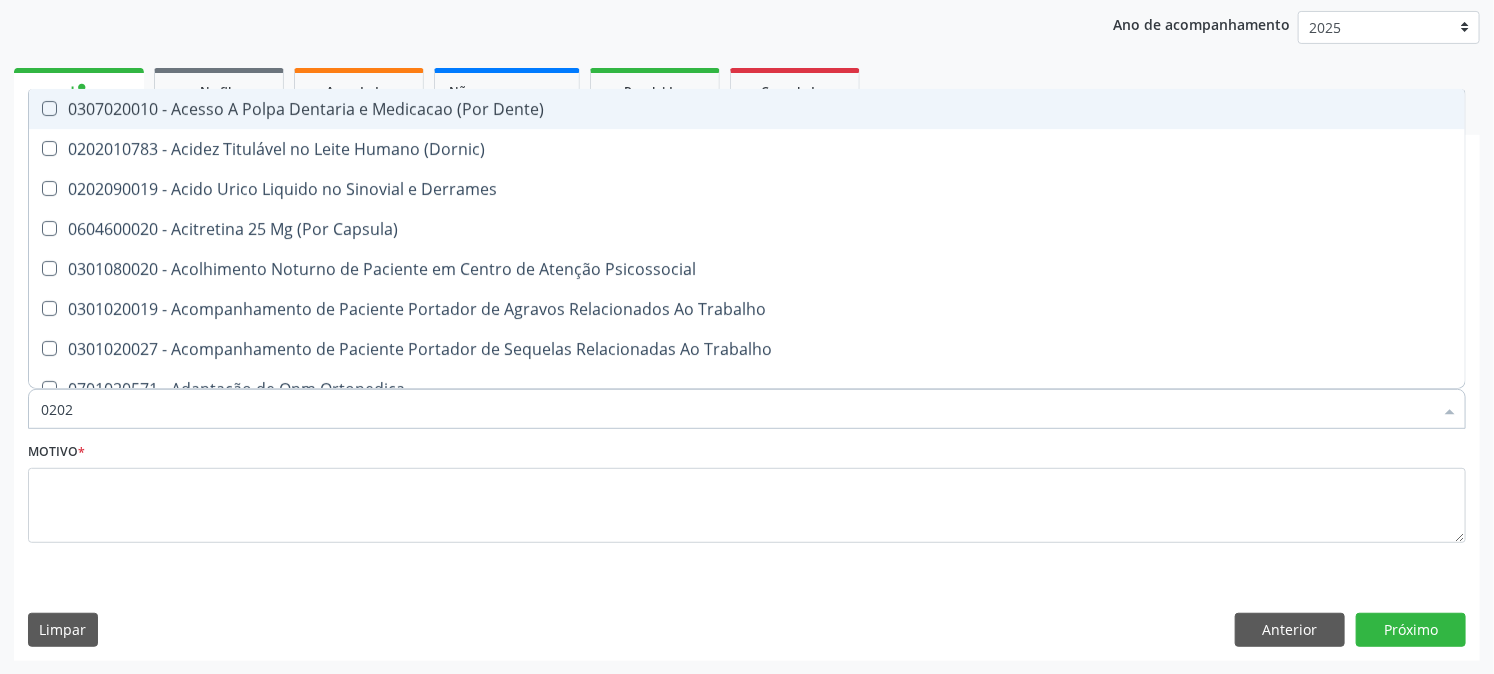 checkbox on "true" 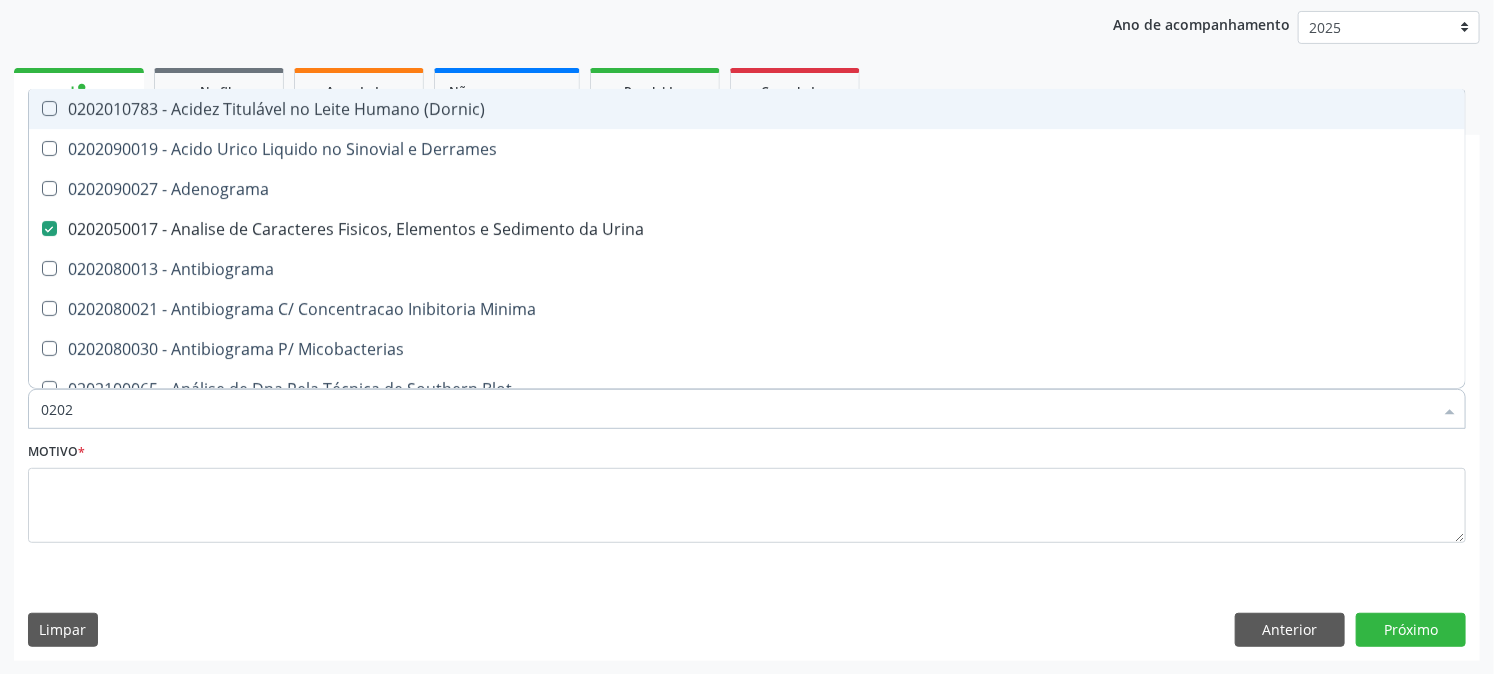 type on "02020" 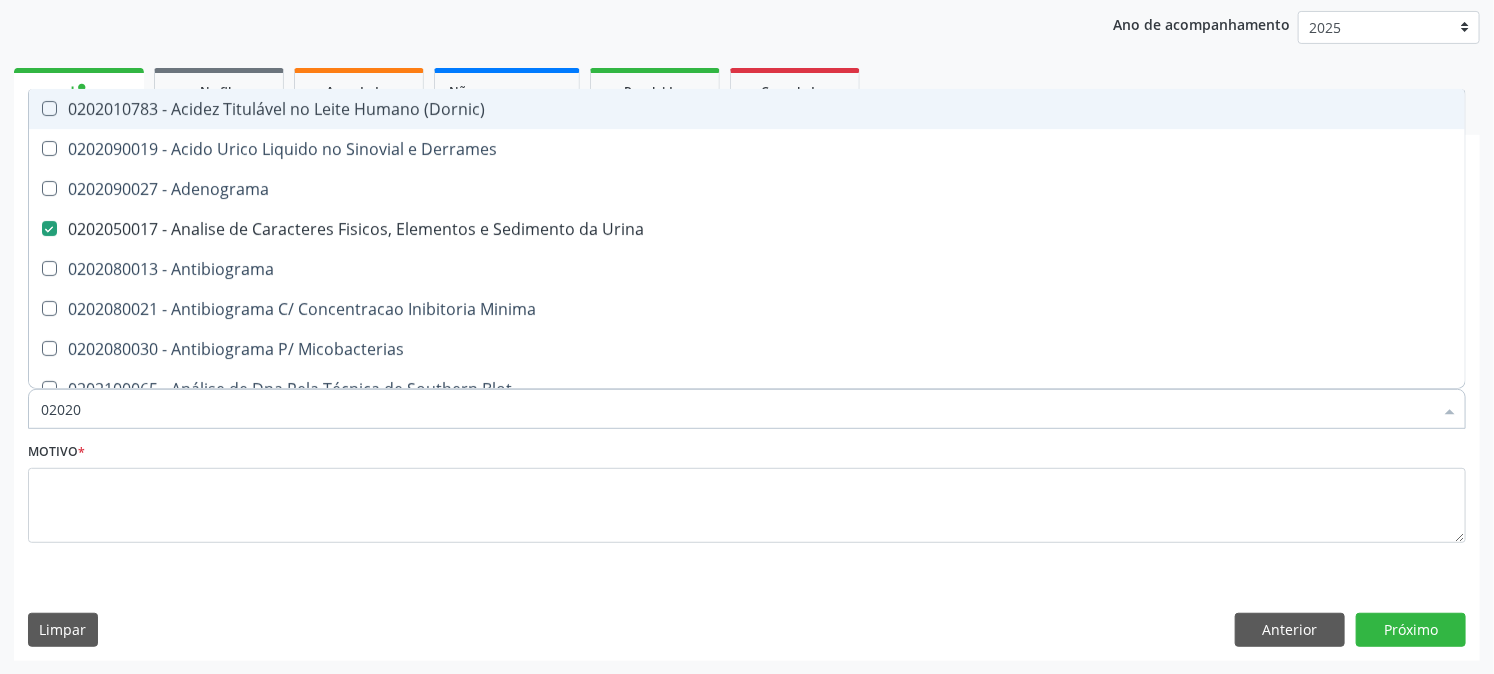 checkbox on "true" 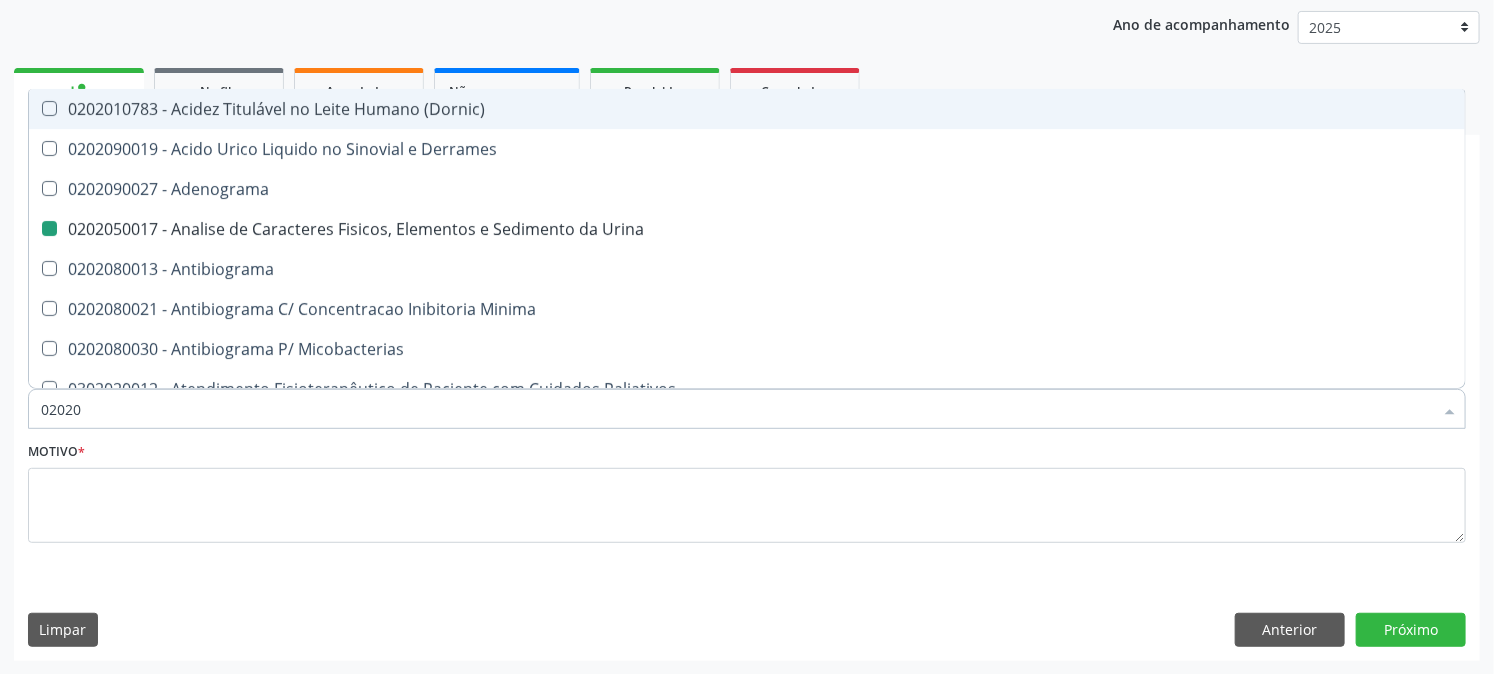 type on "020202" 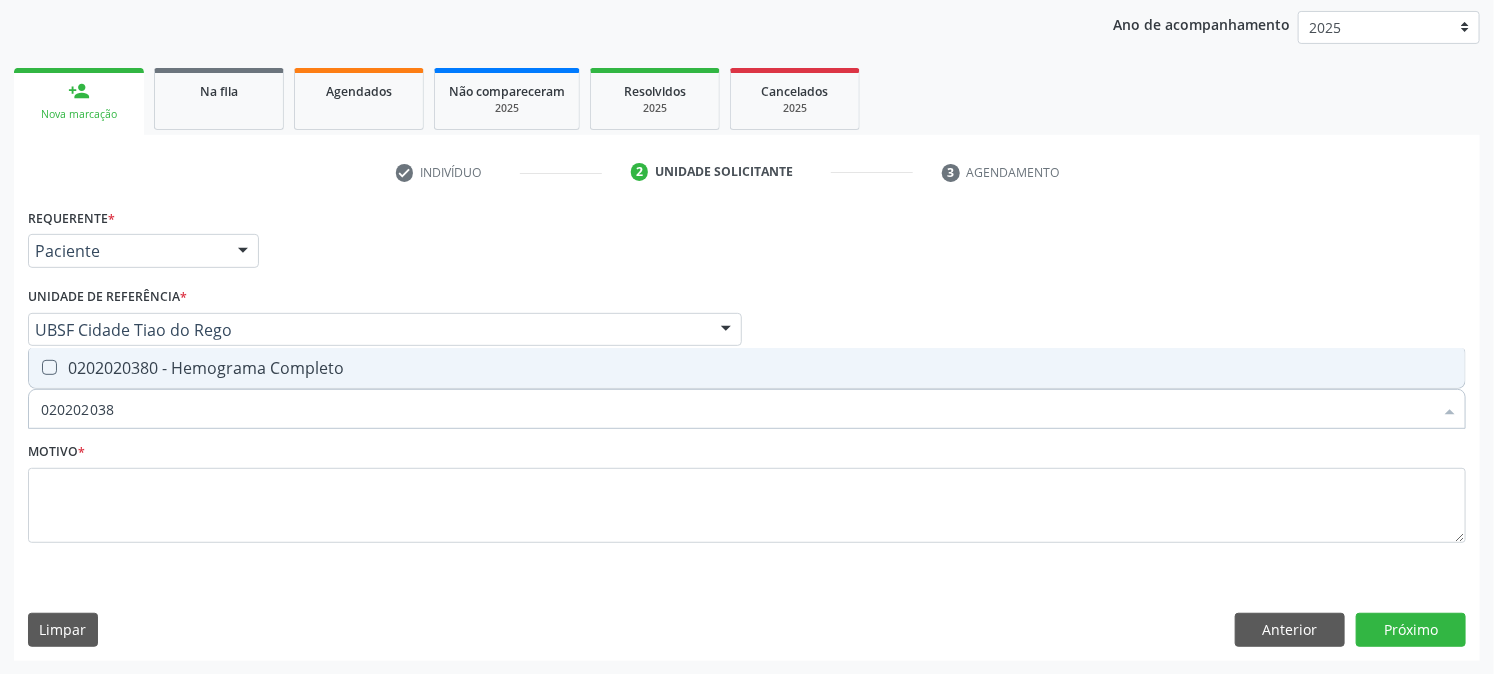type on "0202020380" 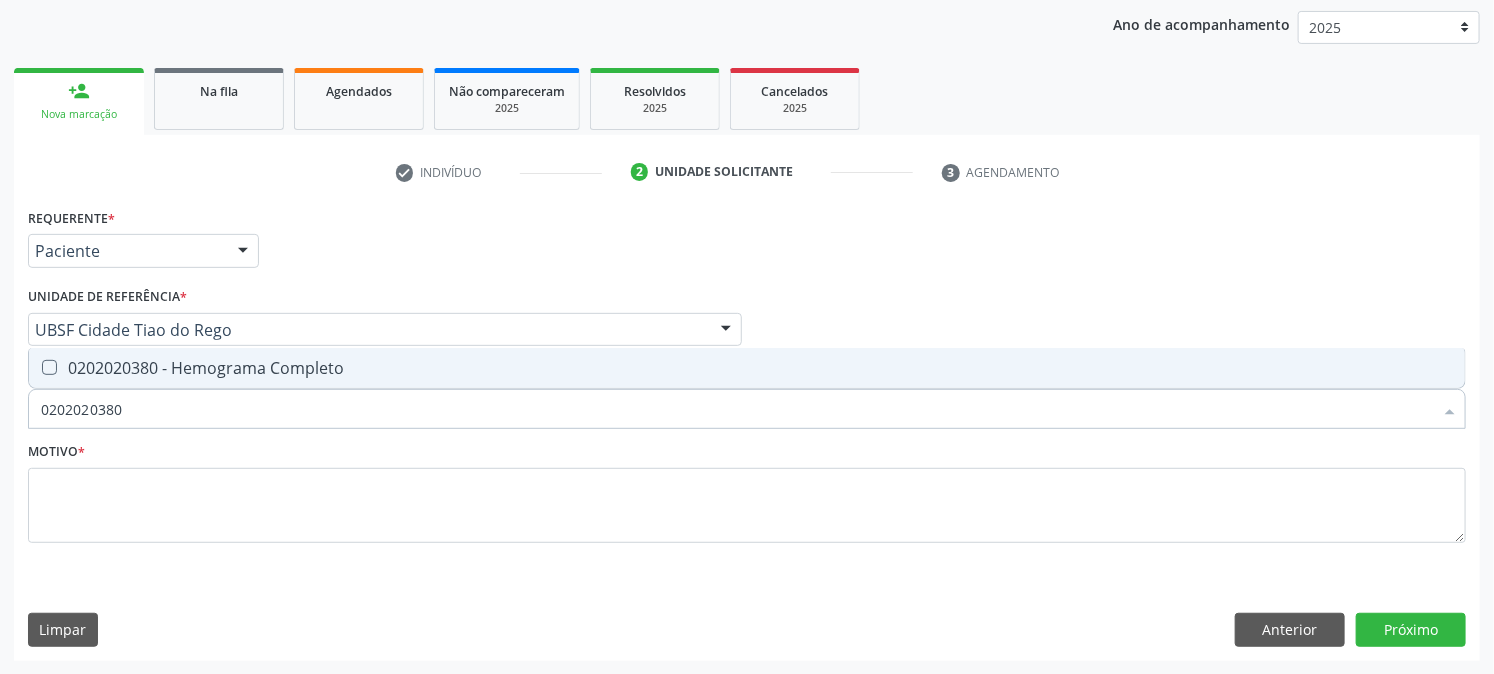 click on "0202020380 - Hemograma Completo" at bounding box center [747, 368] 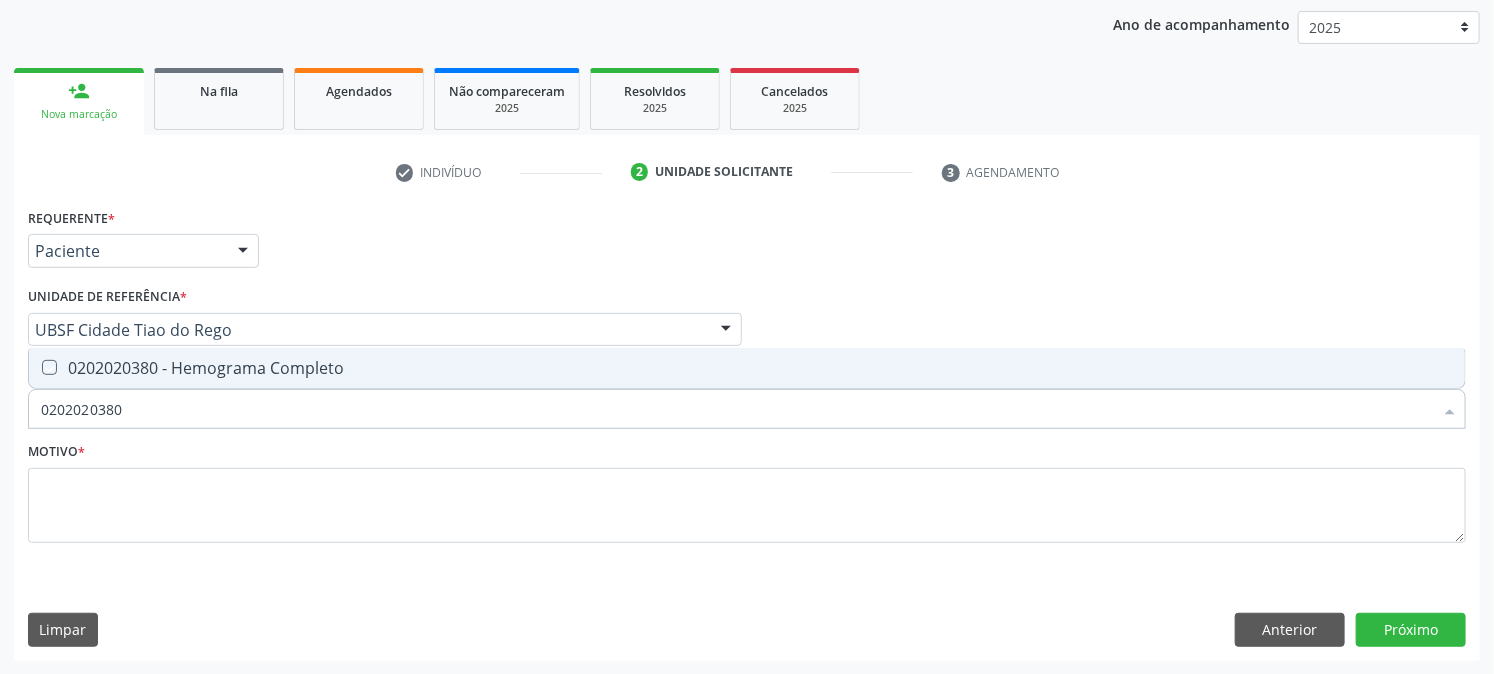checkbox on "true" 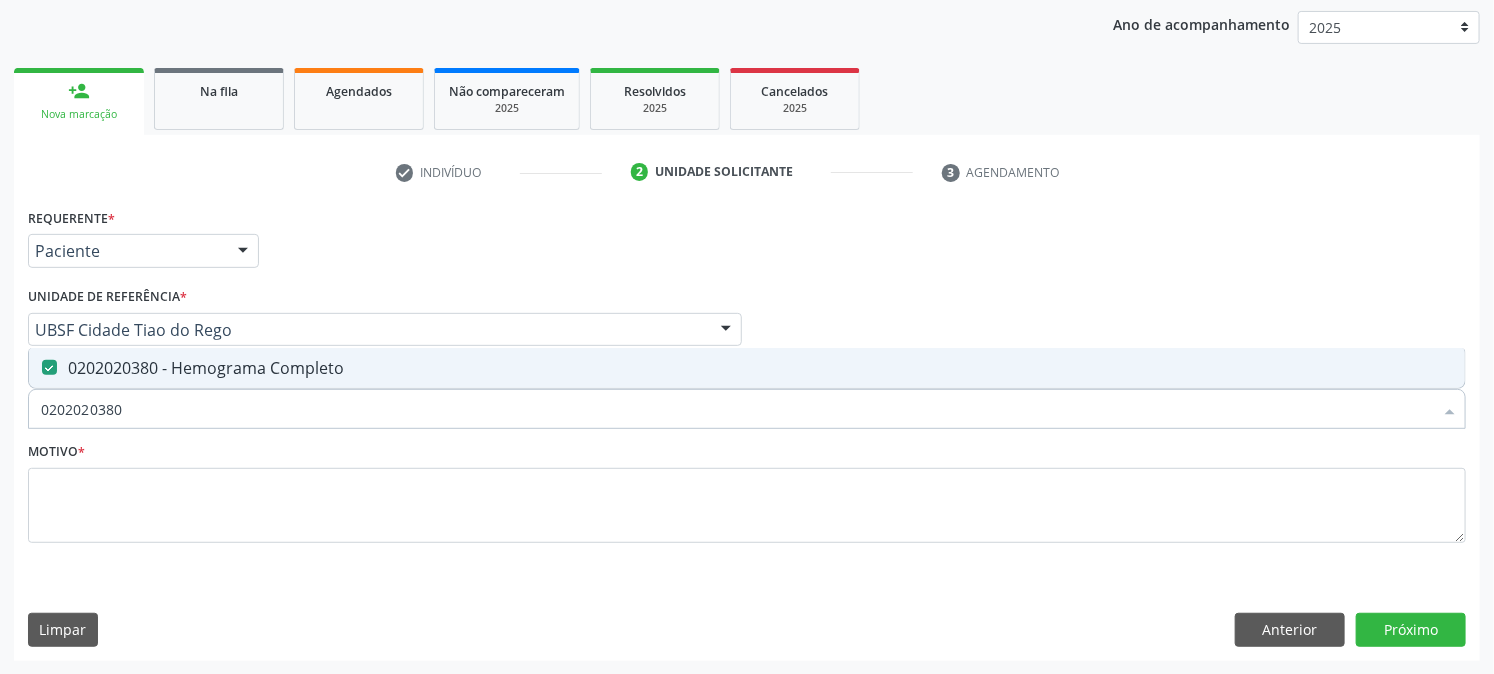 drag, startPoint x: 190, startPoint y: 411, endPoint x: 0, endPoint y: 517, distance: 217.56837 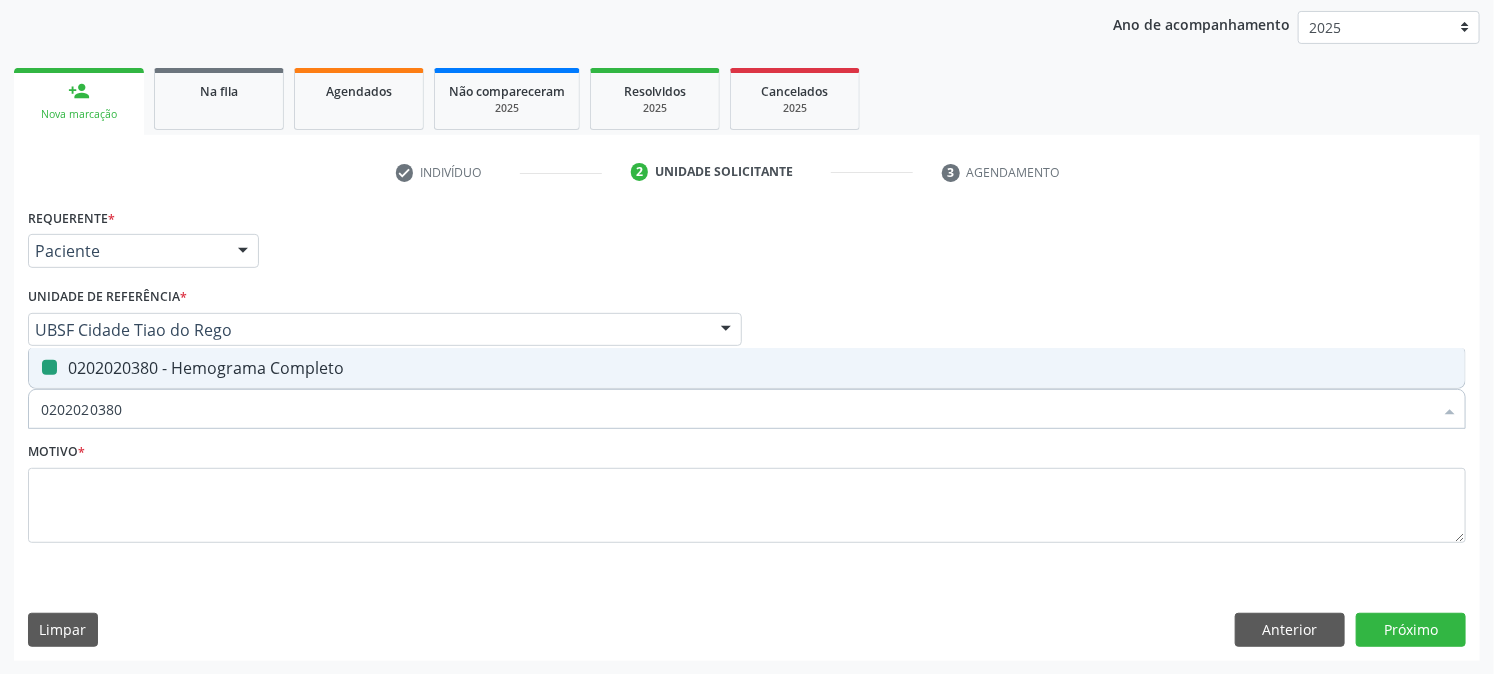 type 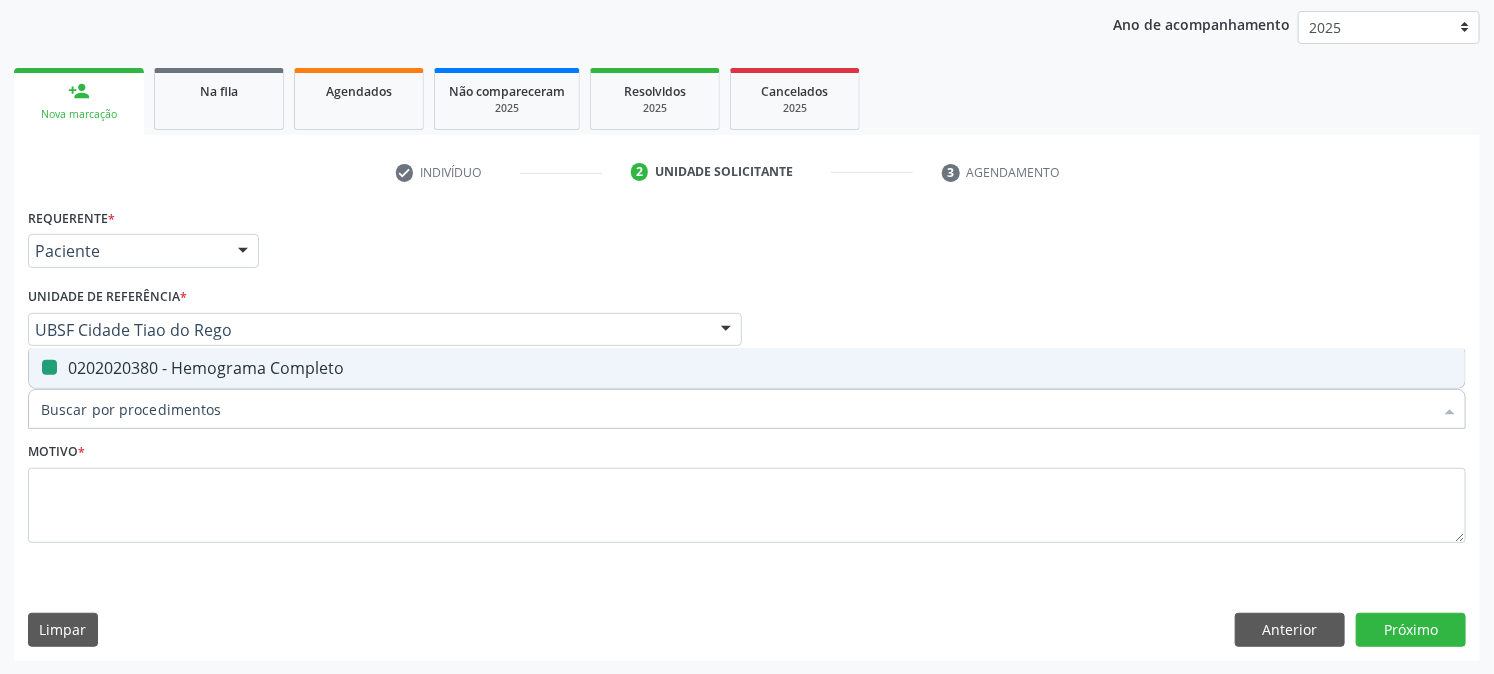 checkbox on "false" 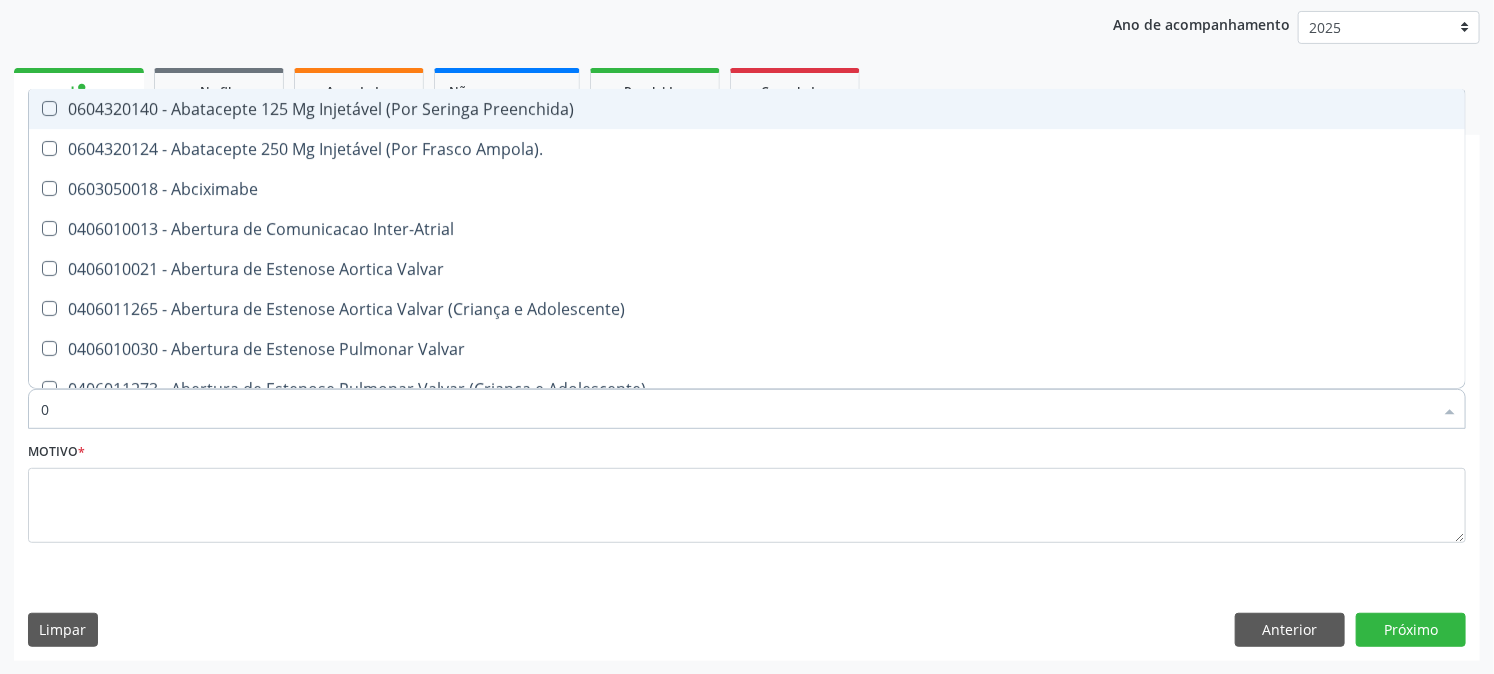 type on "02" 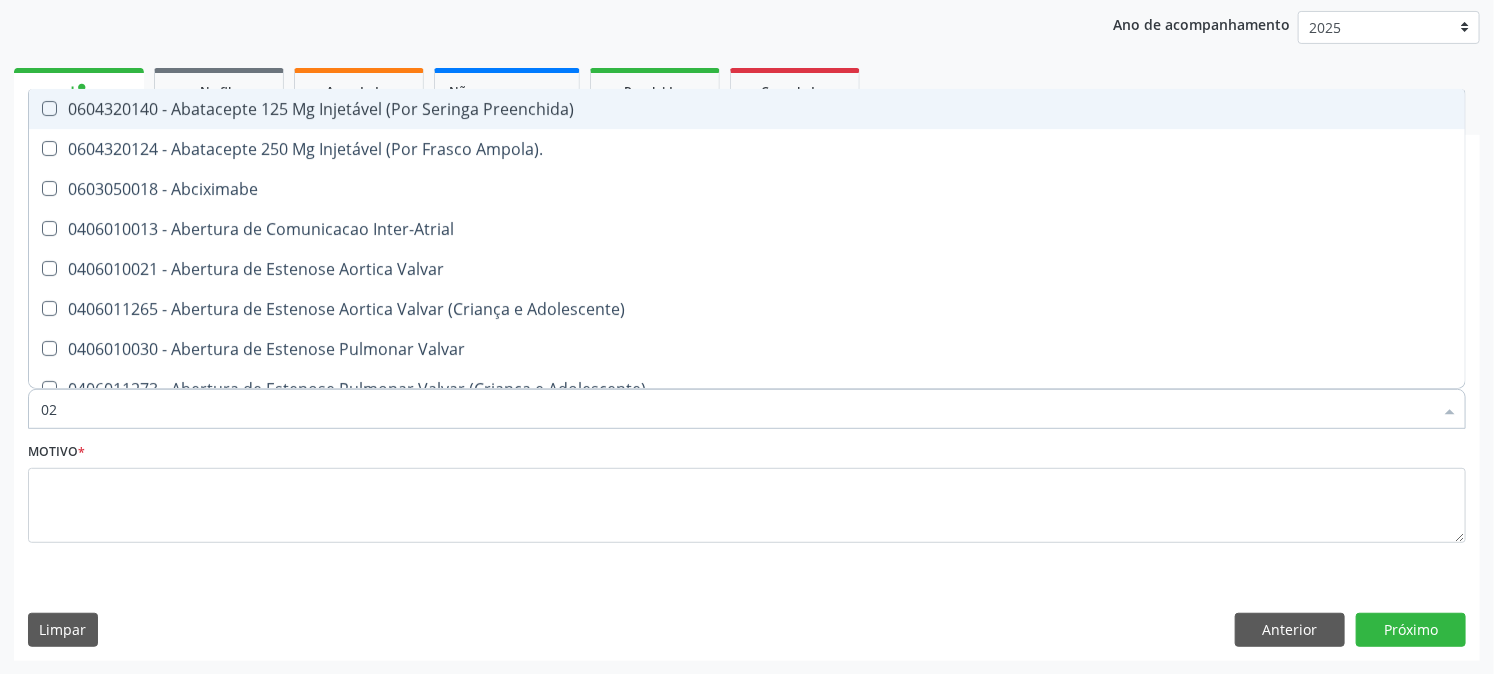 checkbox on "true" 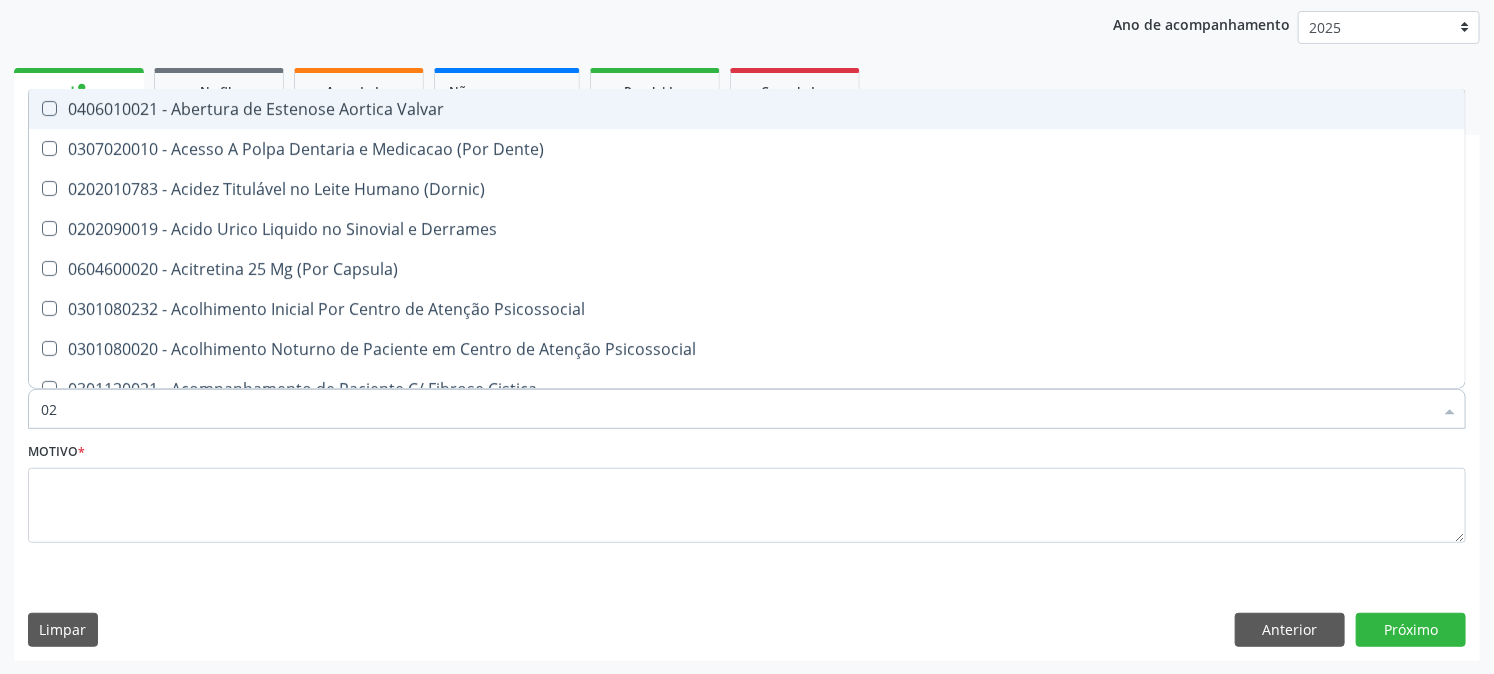 type on "020" 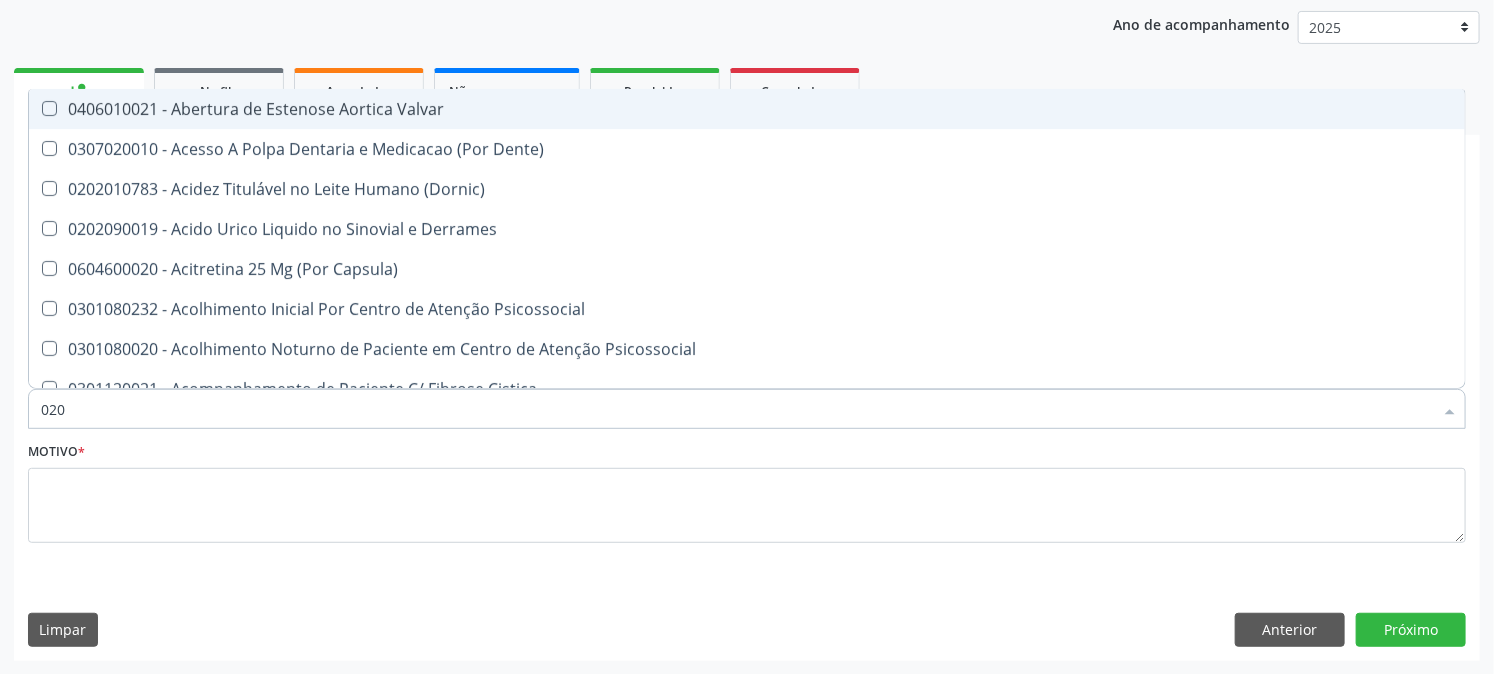 checkbox on "true" 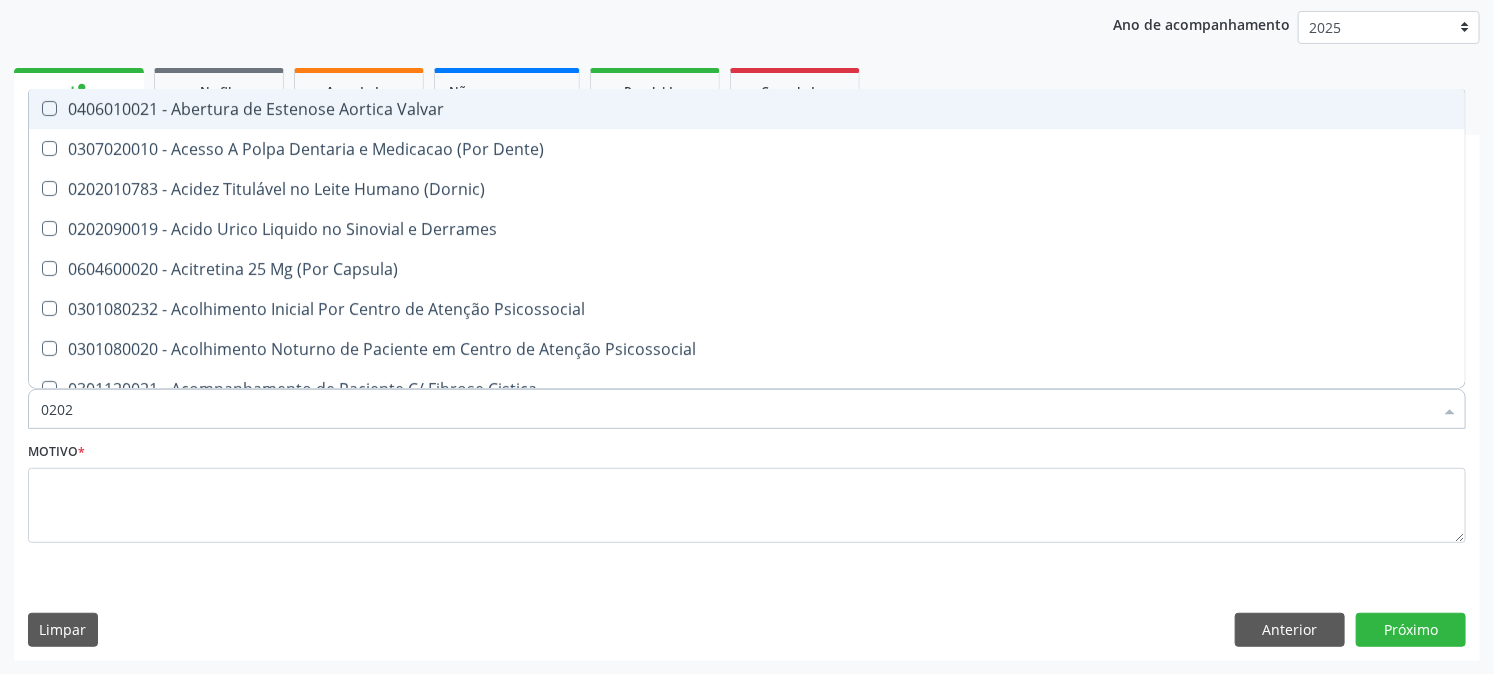 checkbox on "true" 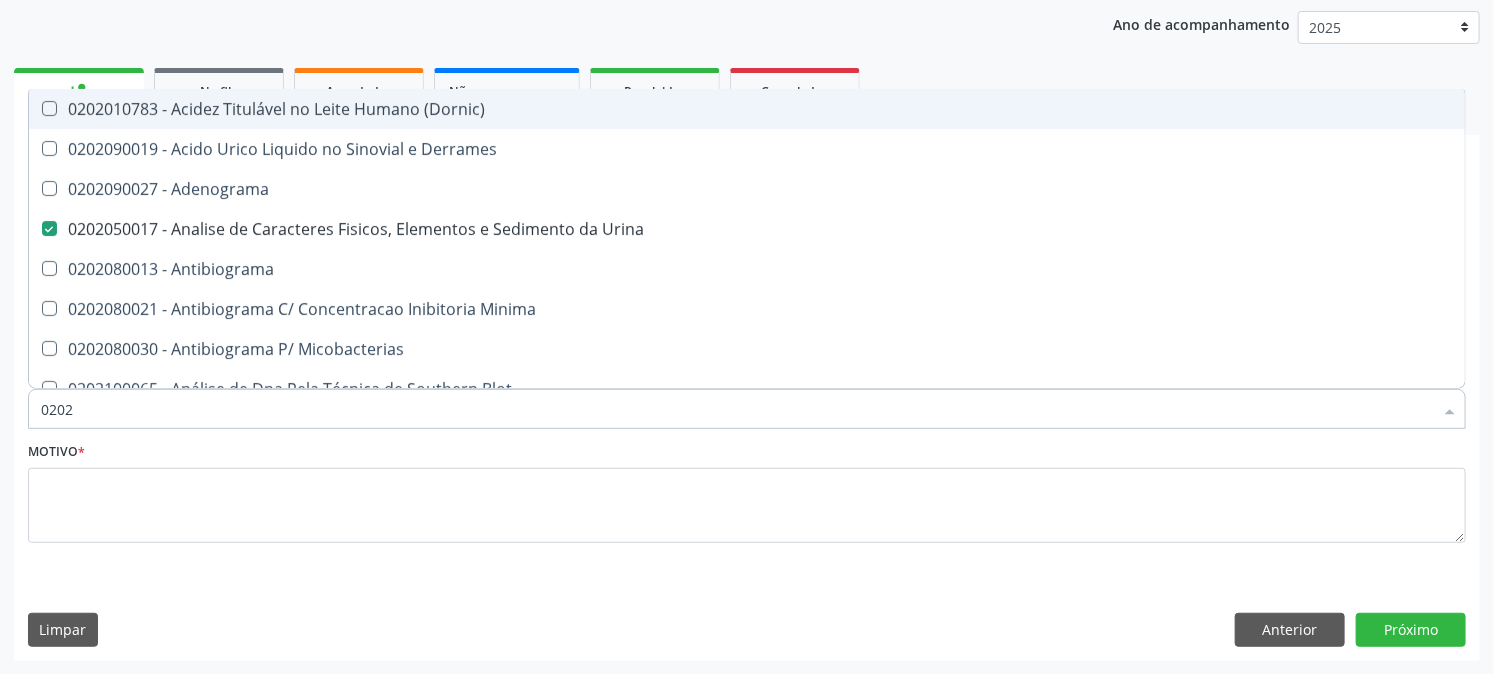 type on "02020" 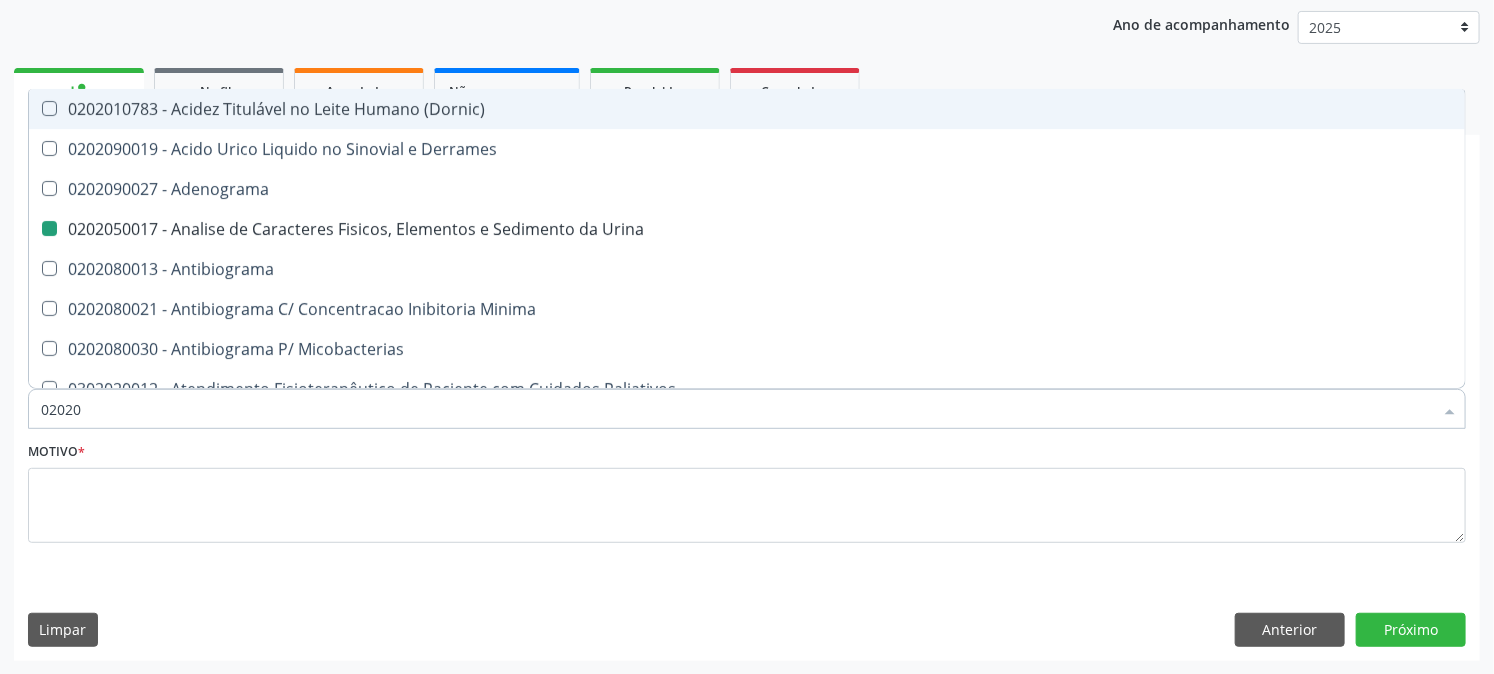type on "020203" 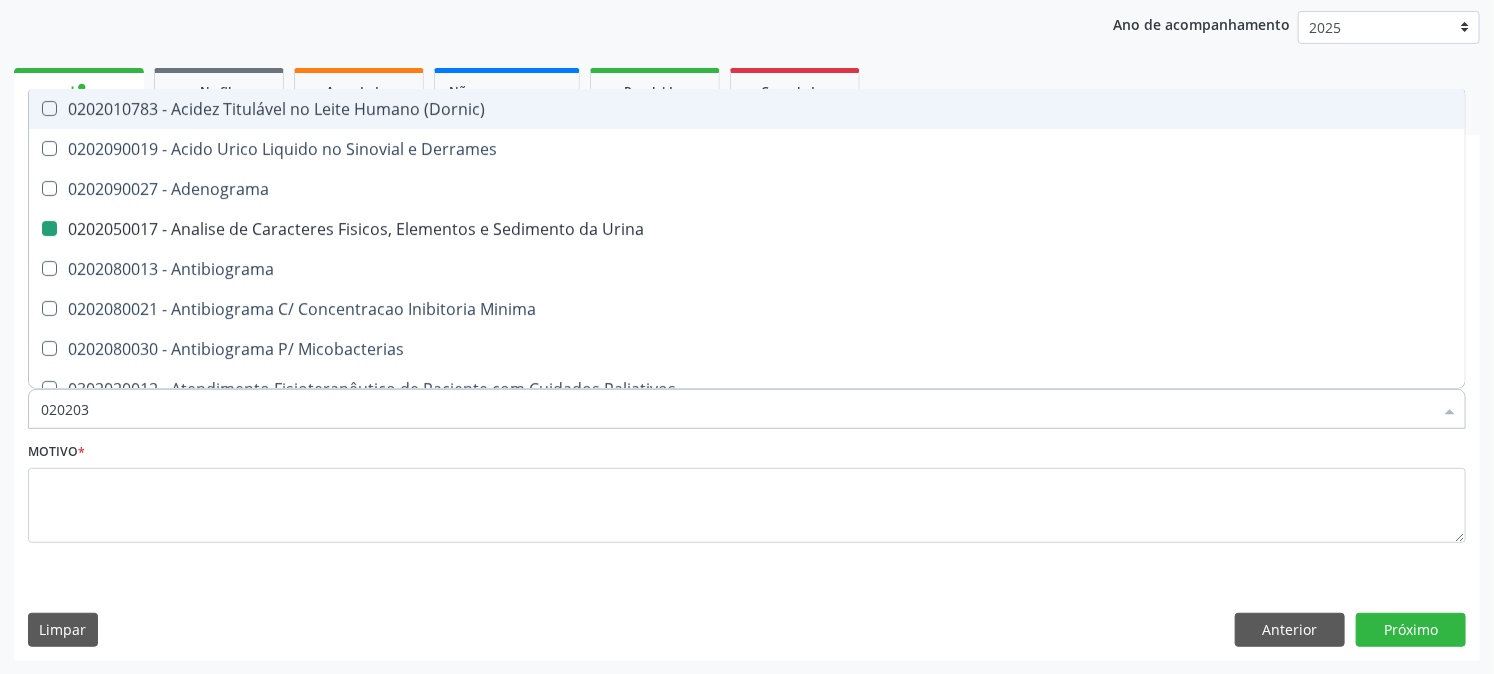 checkbox on "false" 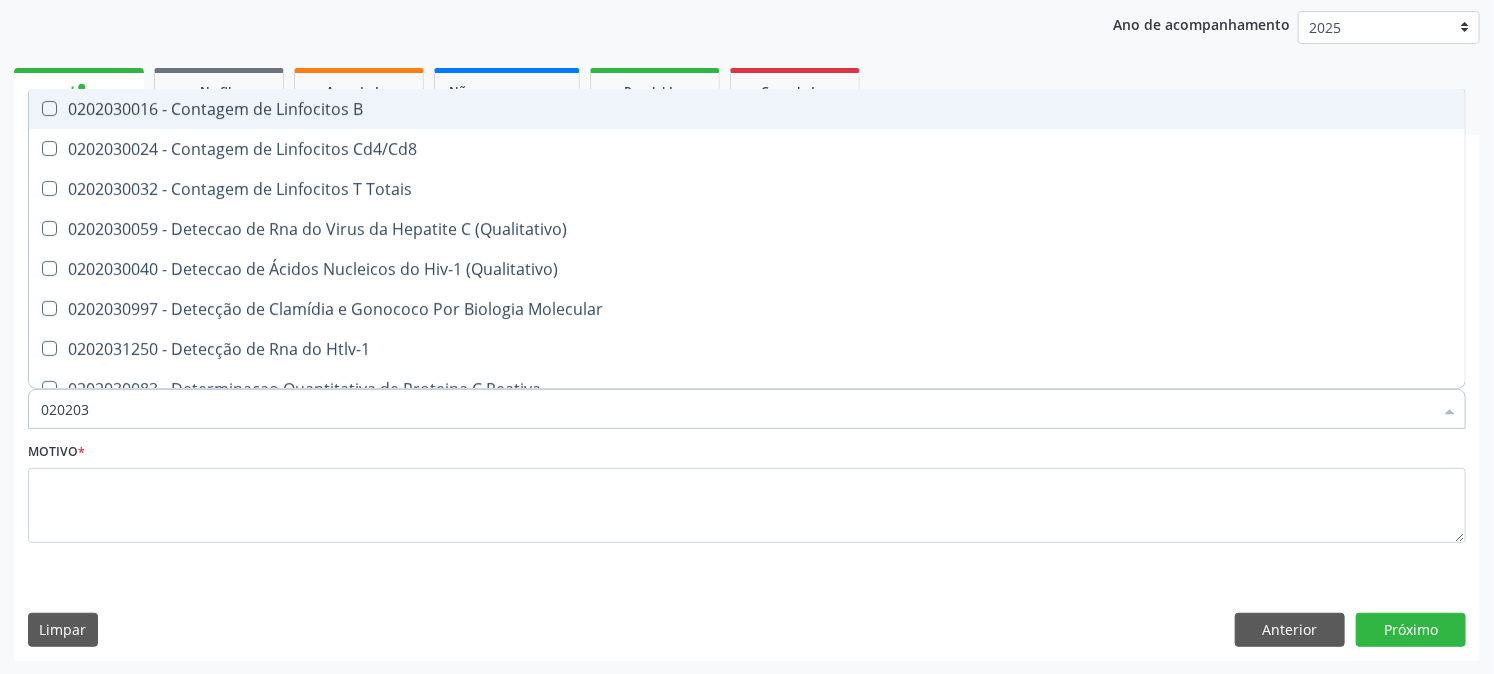 type on "0202030" 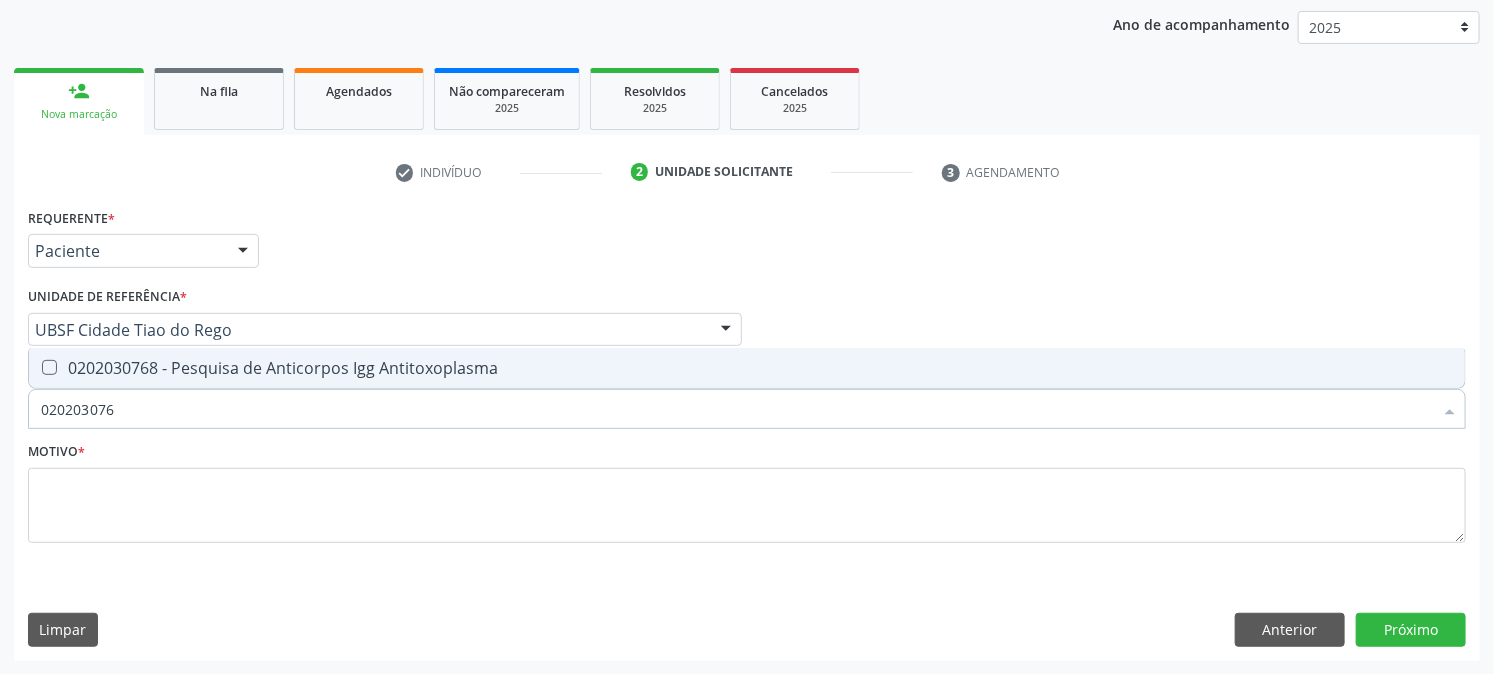 type on "0202030768" 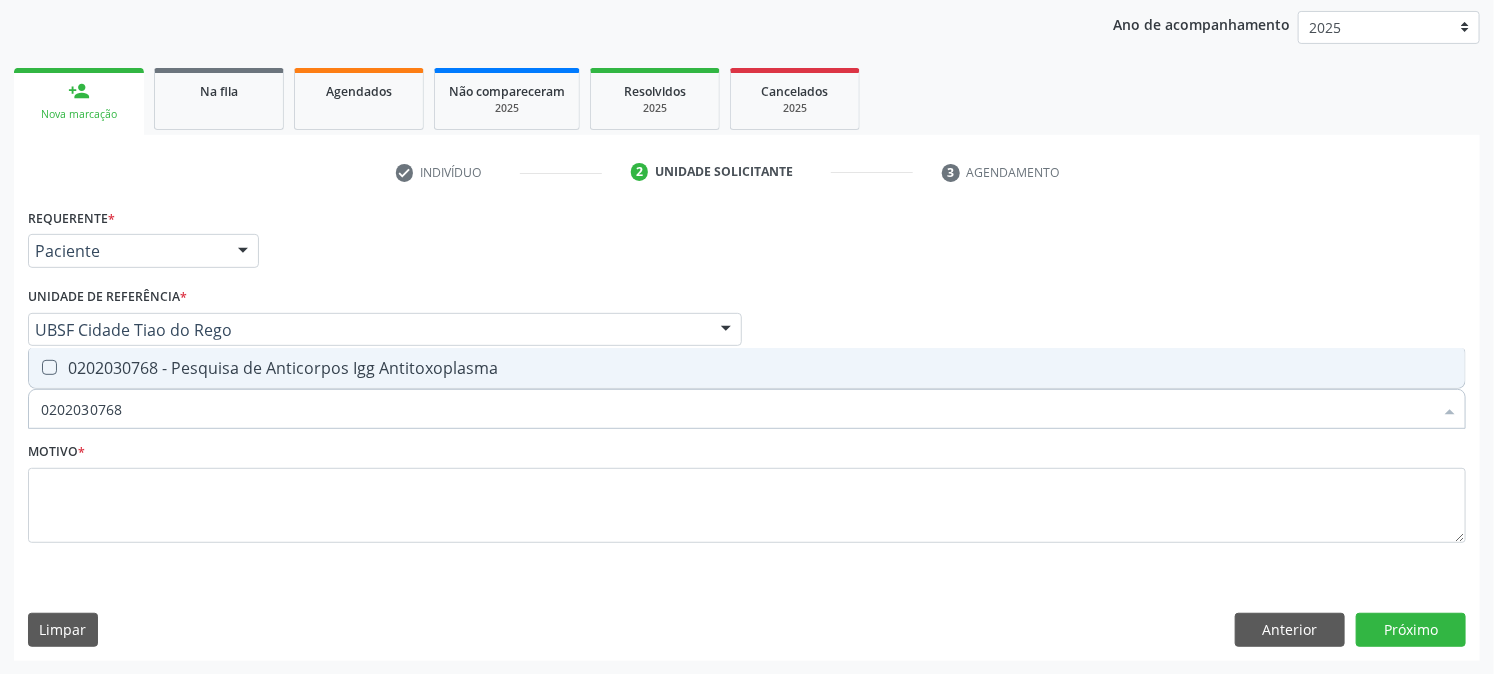 click on "0202030768 - Pesquisa de Anticorpos Igg Antitoxoplasma" at bounding box center [747, 368] 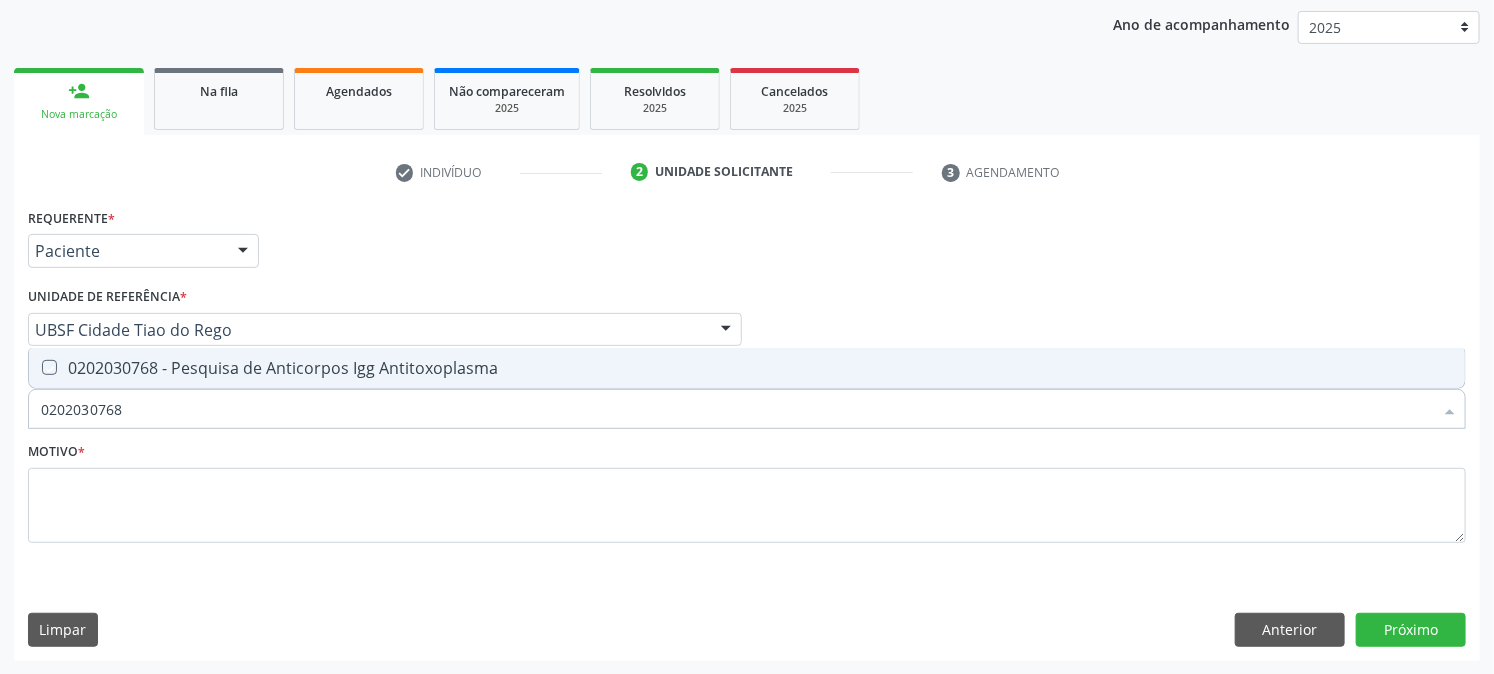 checkbox on "true" 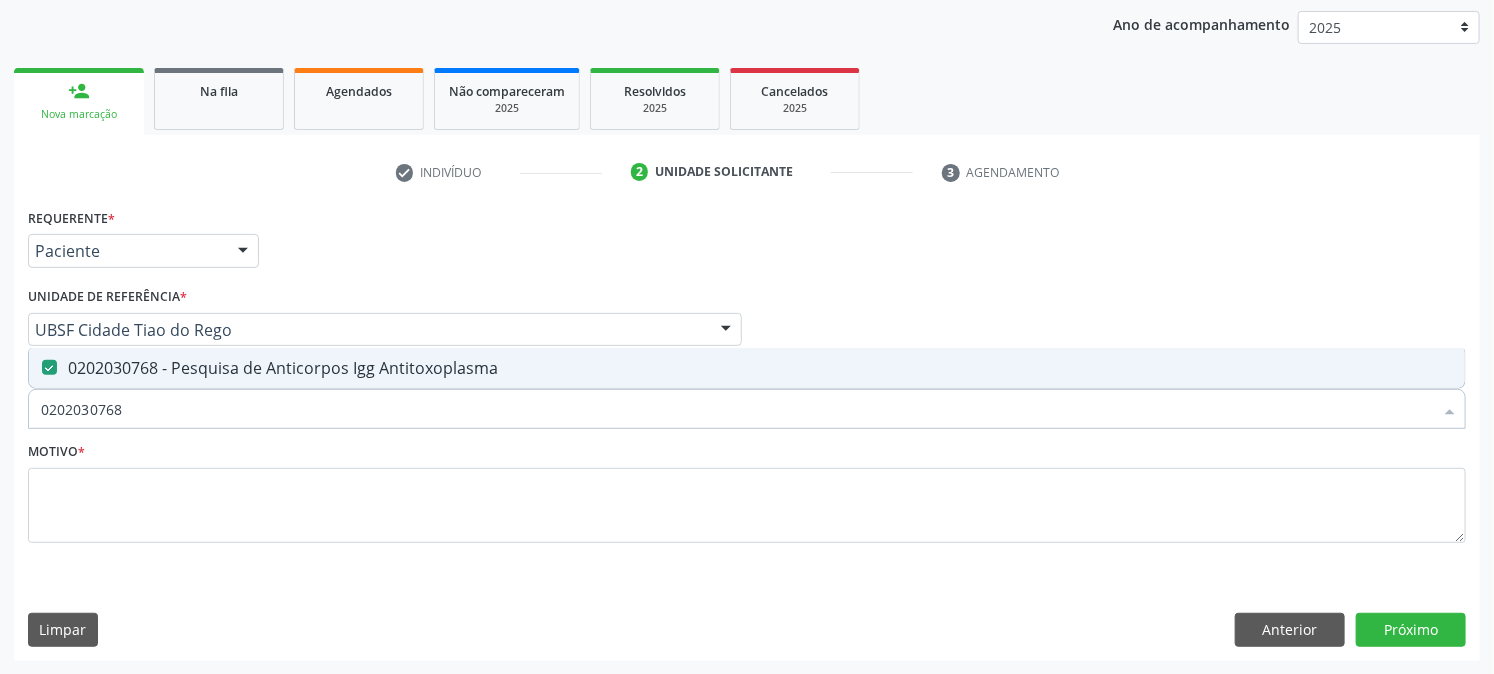 drag, startPoint x: 281, startPoint y: 430, endPoint x: 12, endPoint y: 442, distance: 269.26752 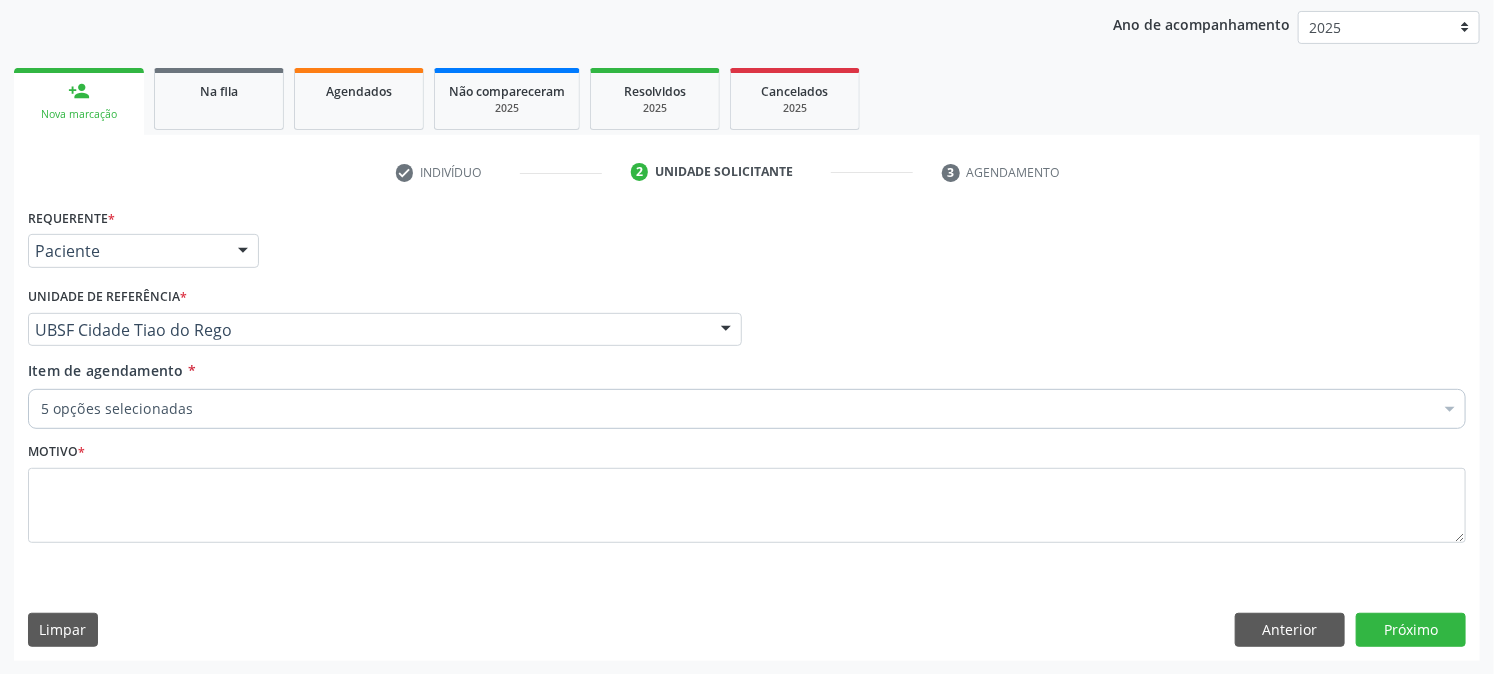 click on "5 opções selecionadas" at bounding box center [747, 409] 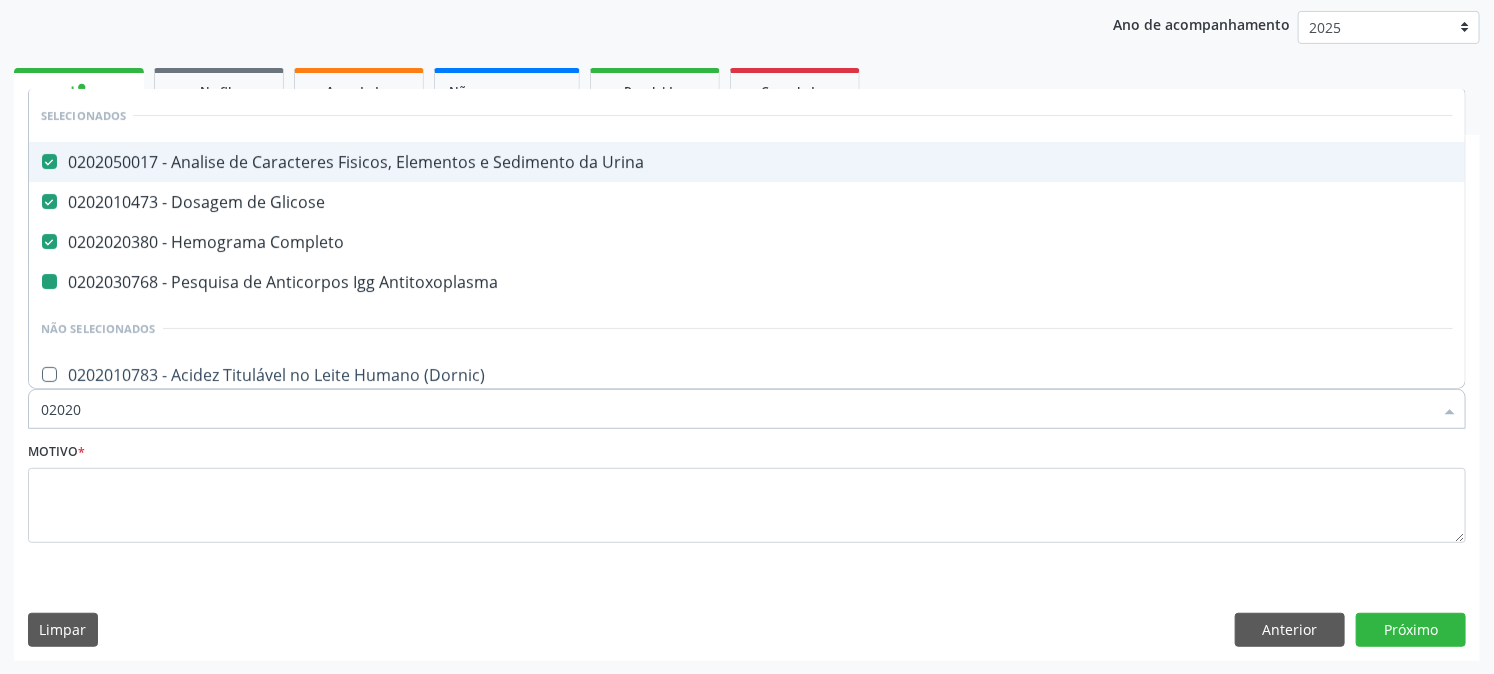 type on "020203" 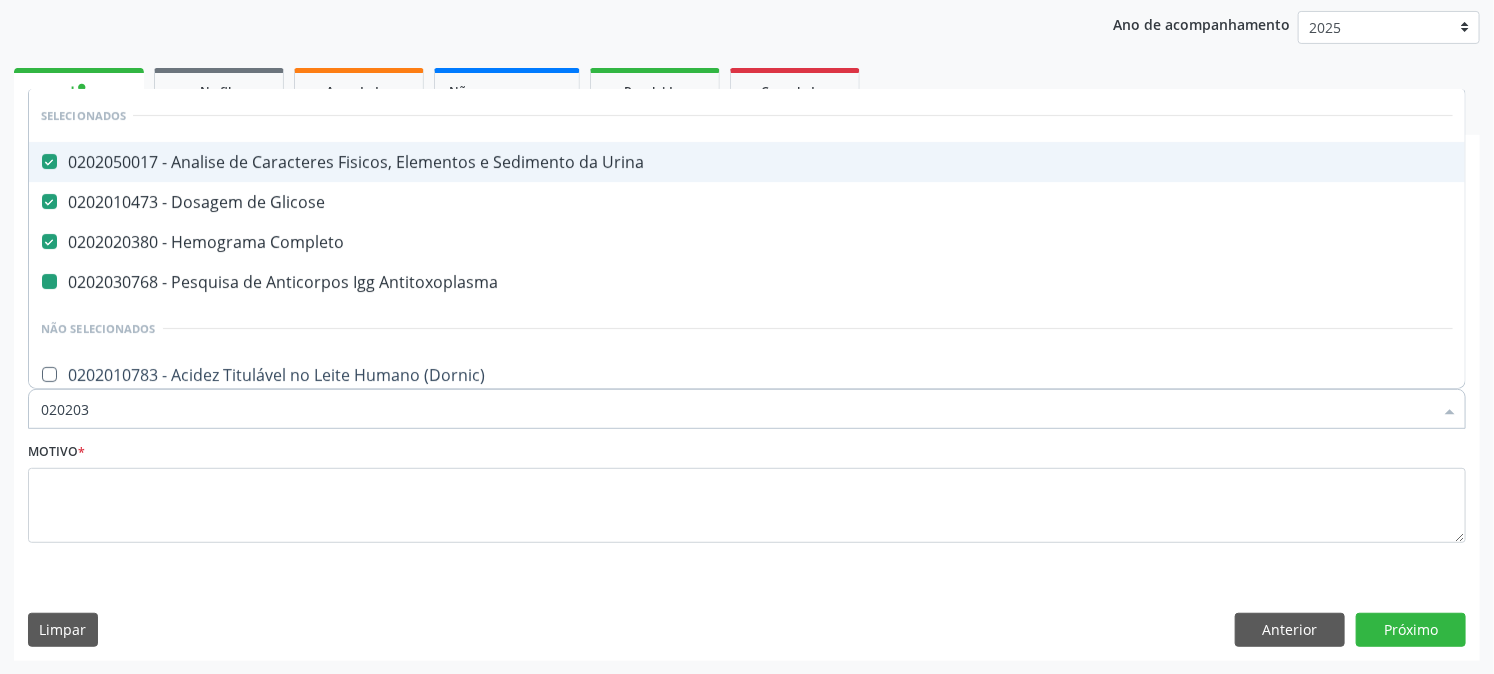 checkbox on "false" 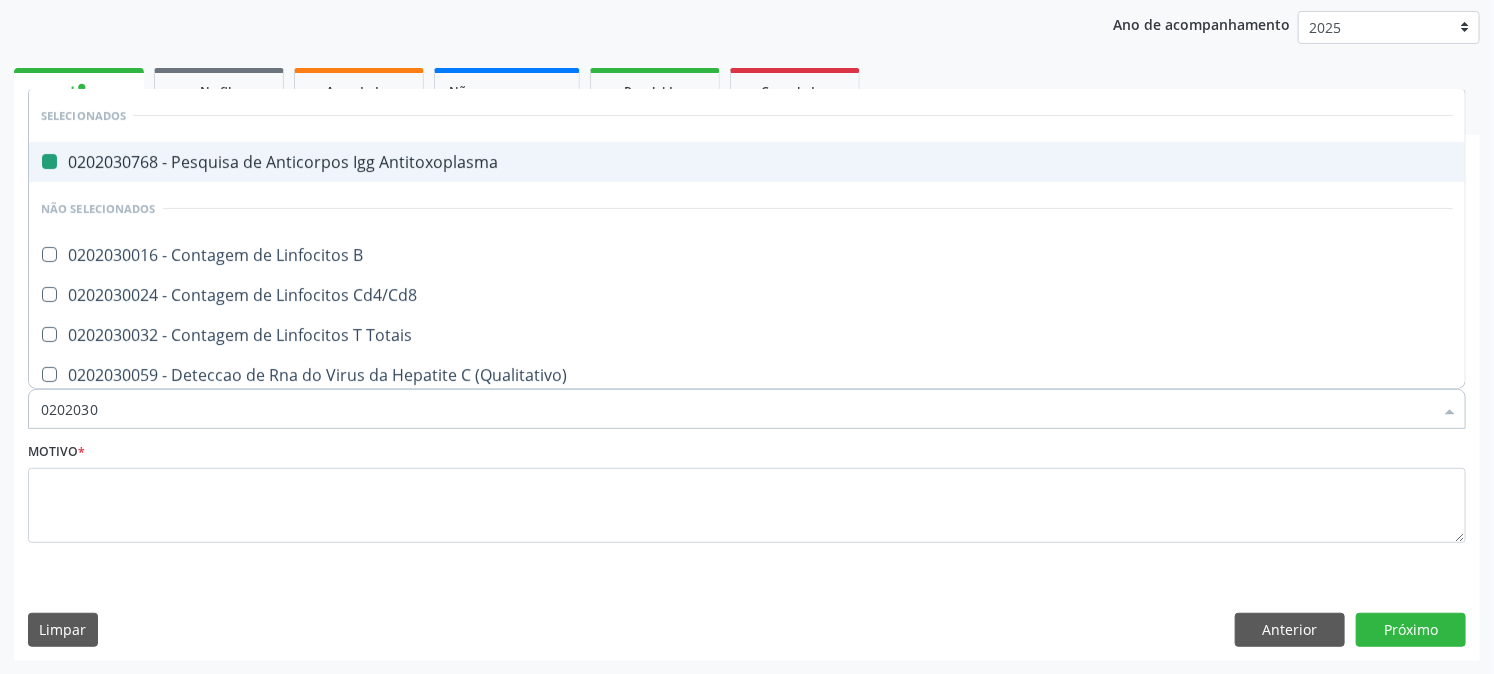 type on "02020308" 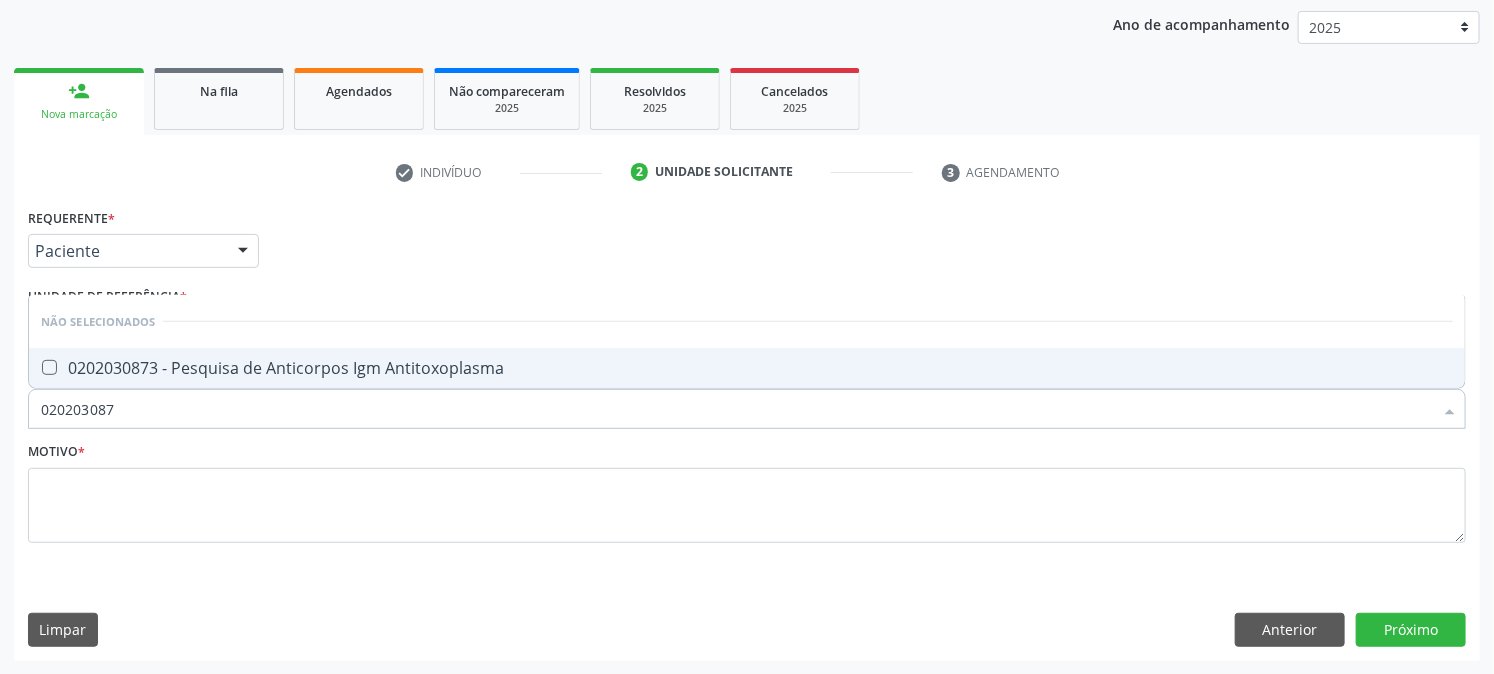 type on "0202030873" 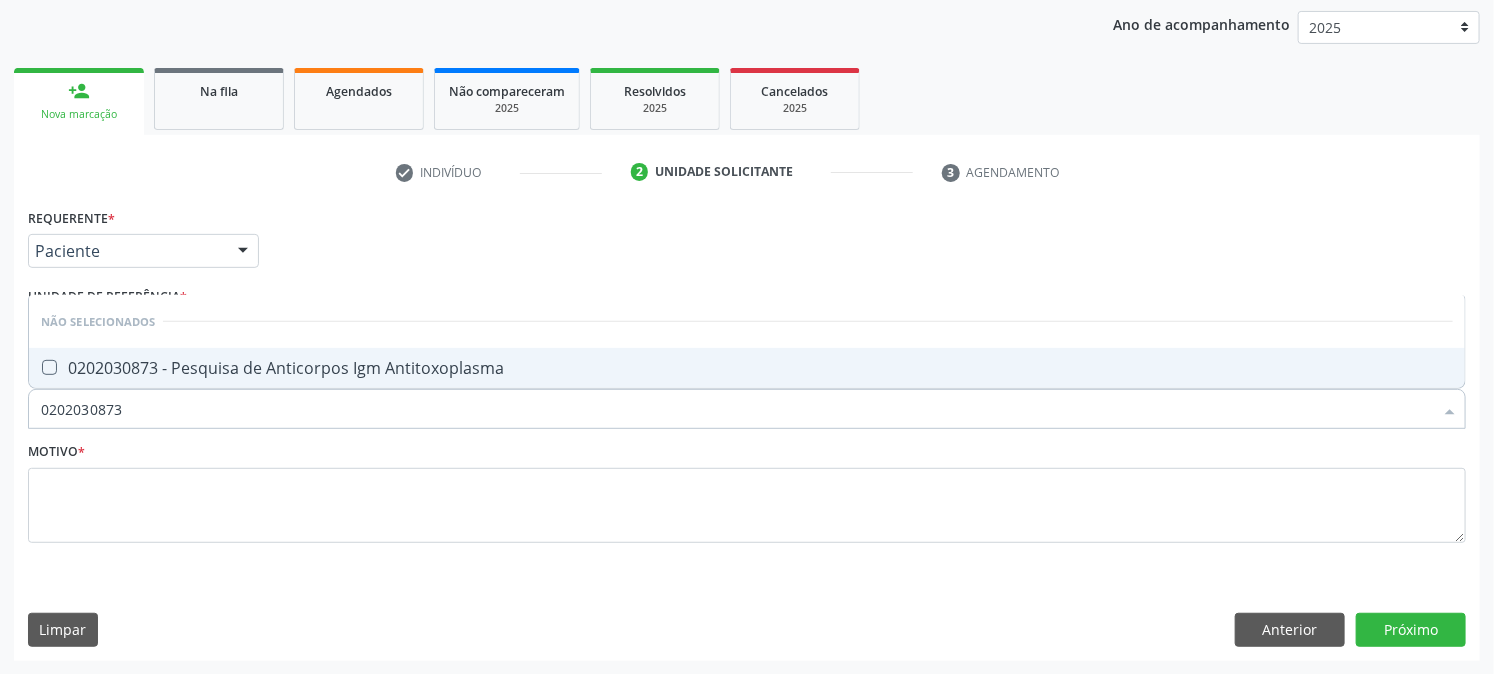 click on "0202030873 - Pesquisa de Anticorpos Igm Antitoxoplasma" at bounding box center (747, 368) 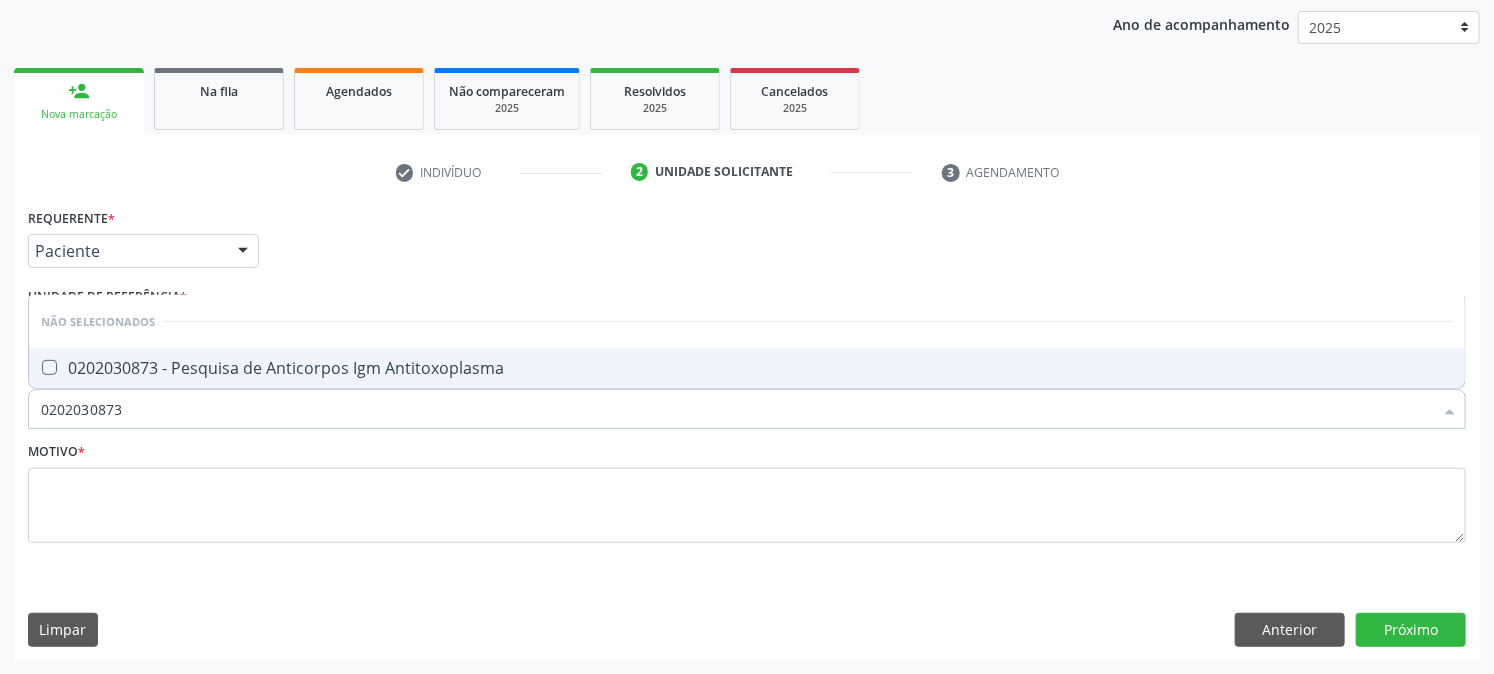 checkbox on "true" 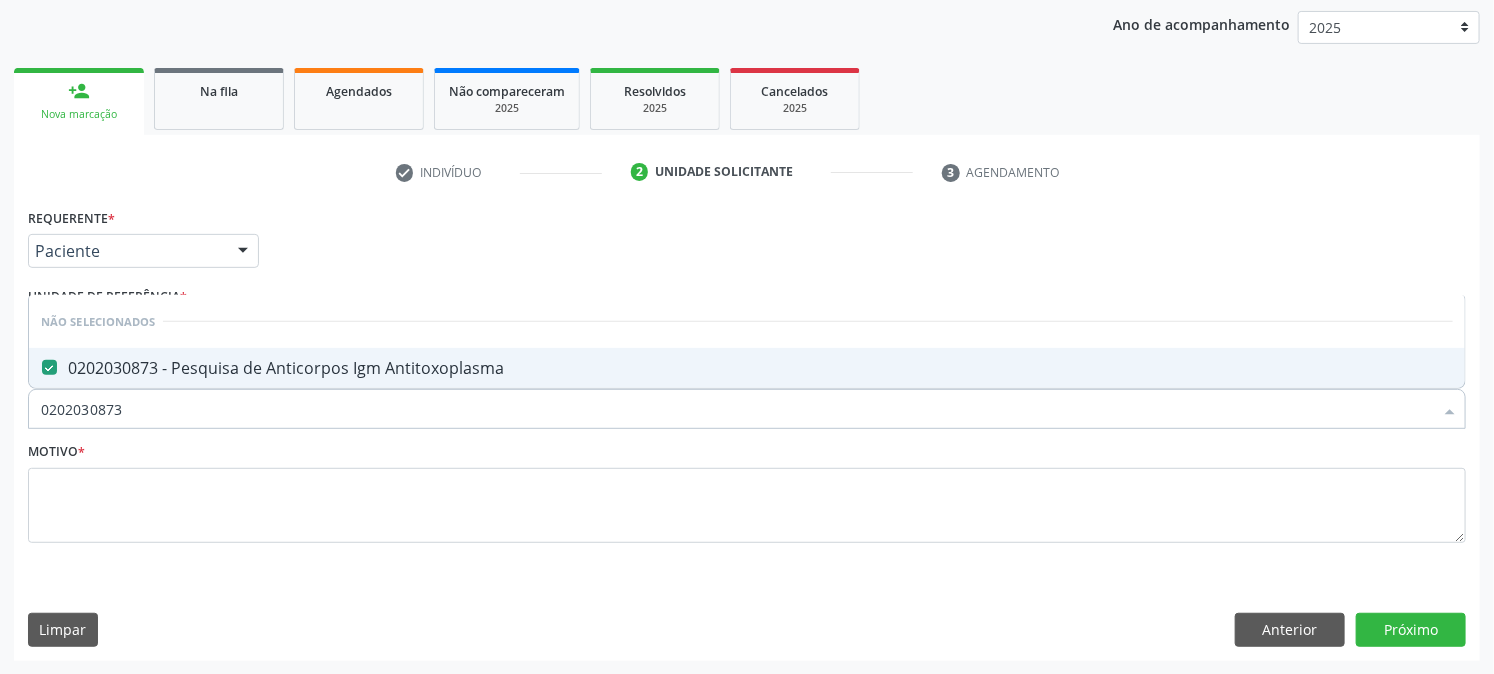 drag, startPoint x: 218, startPoint y: 411, endPoint x: 0, endPoint y: 423, distance: 218.33003 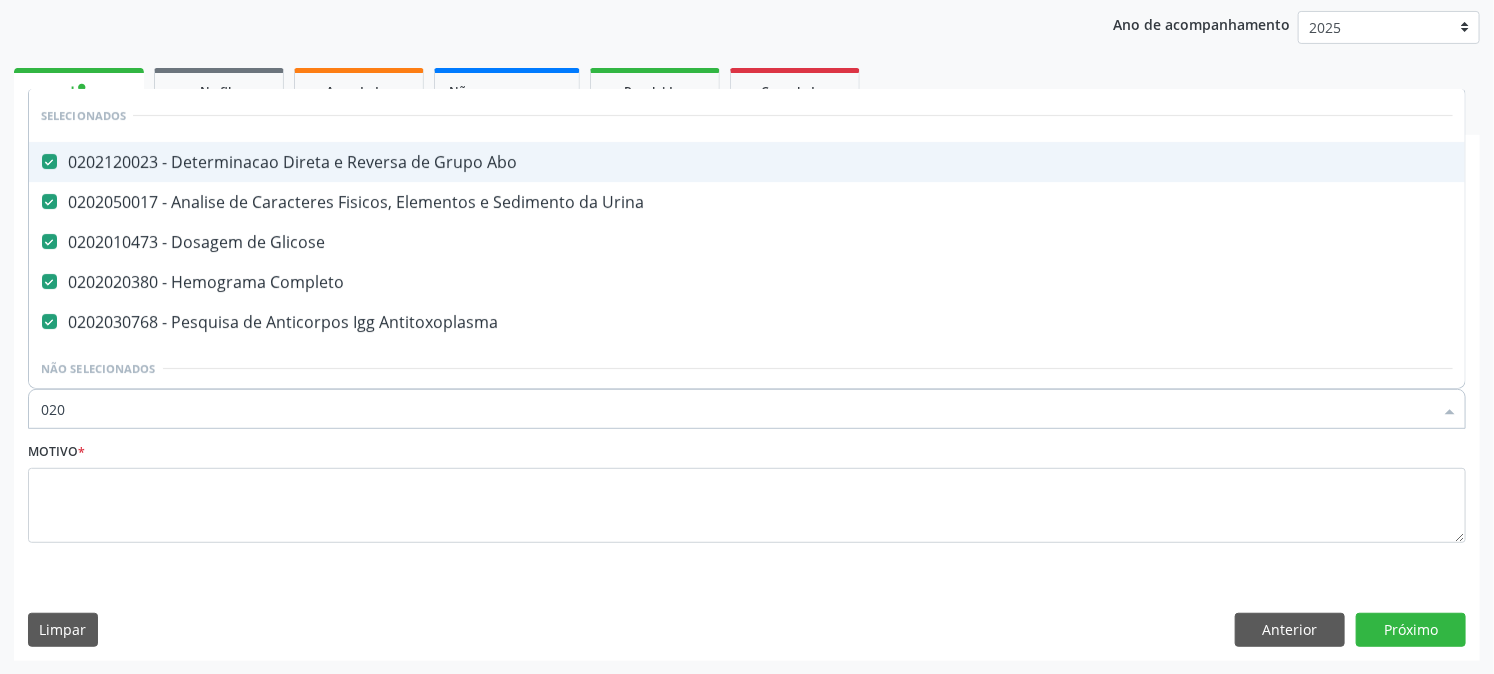 type on "0202" 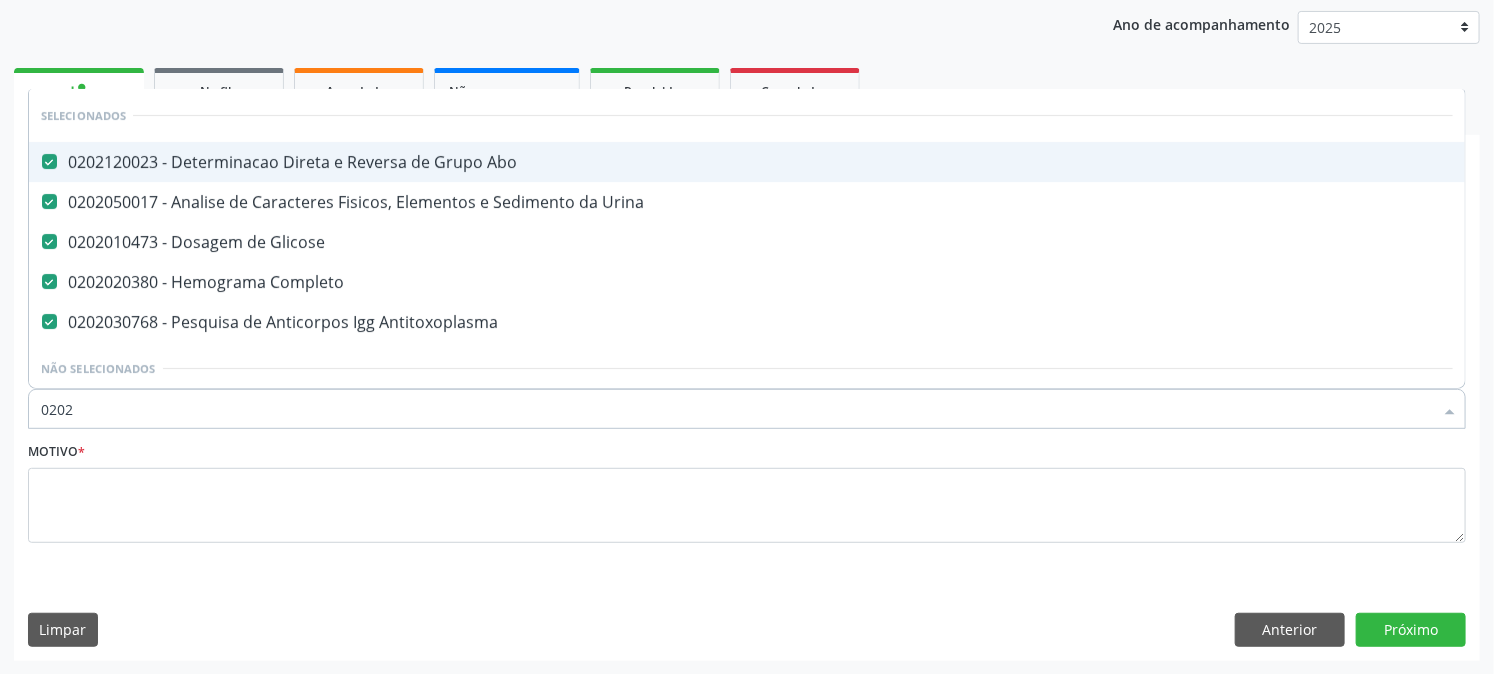 checkbox on "true" 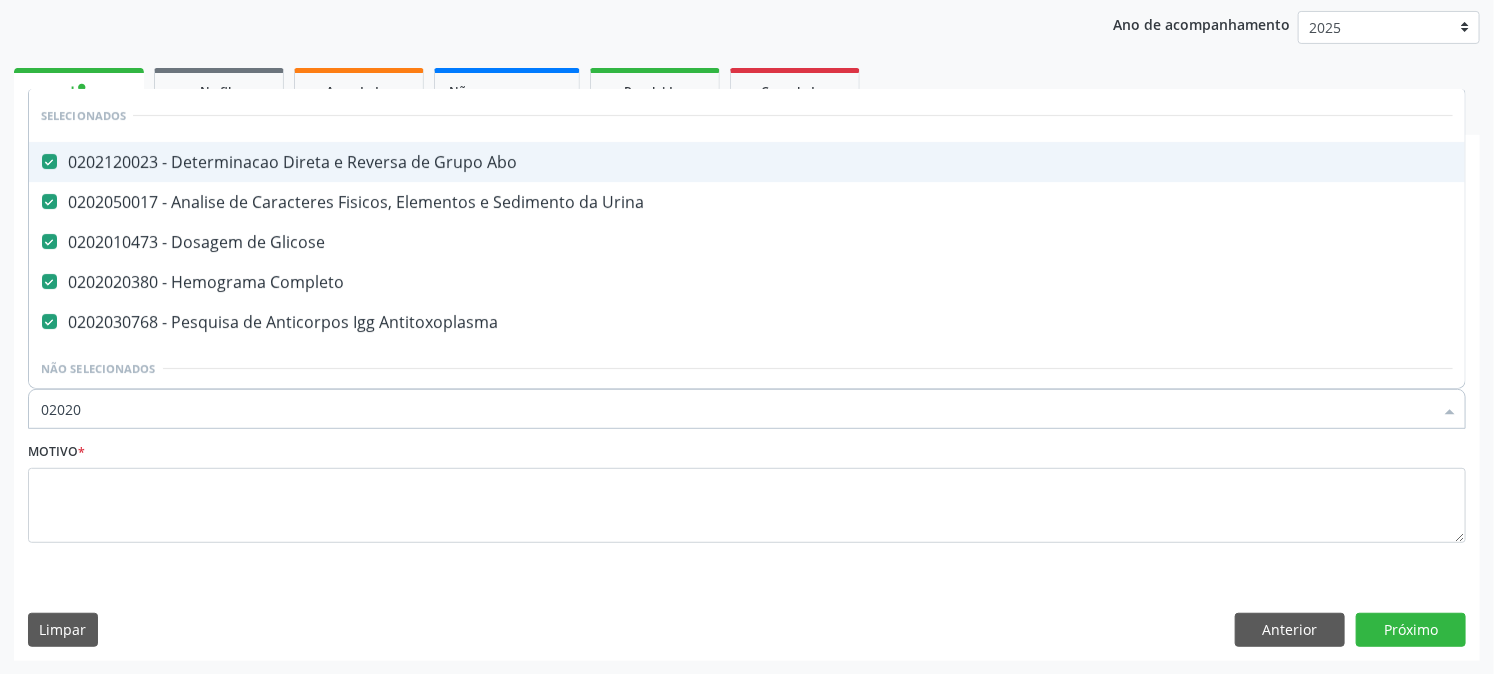 checkbox on "true" 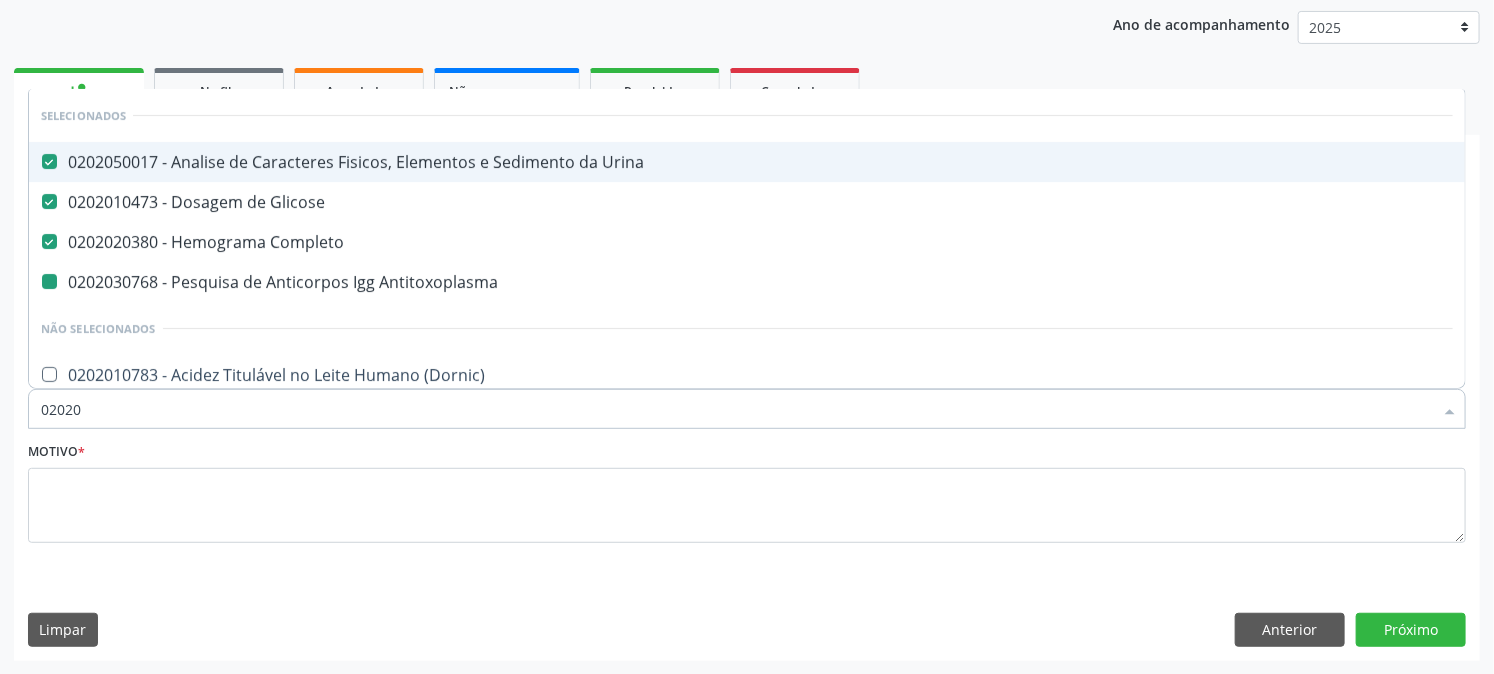 type on "020203" 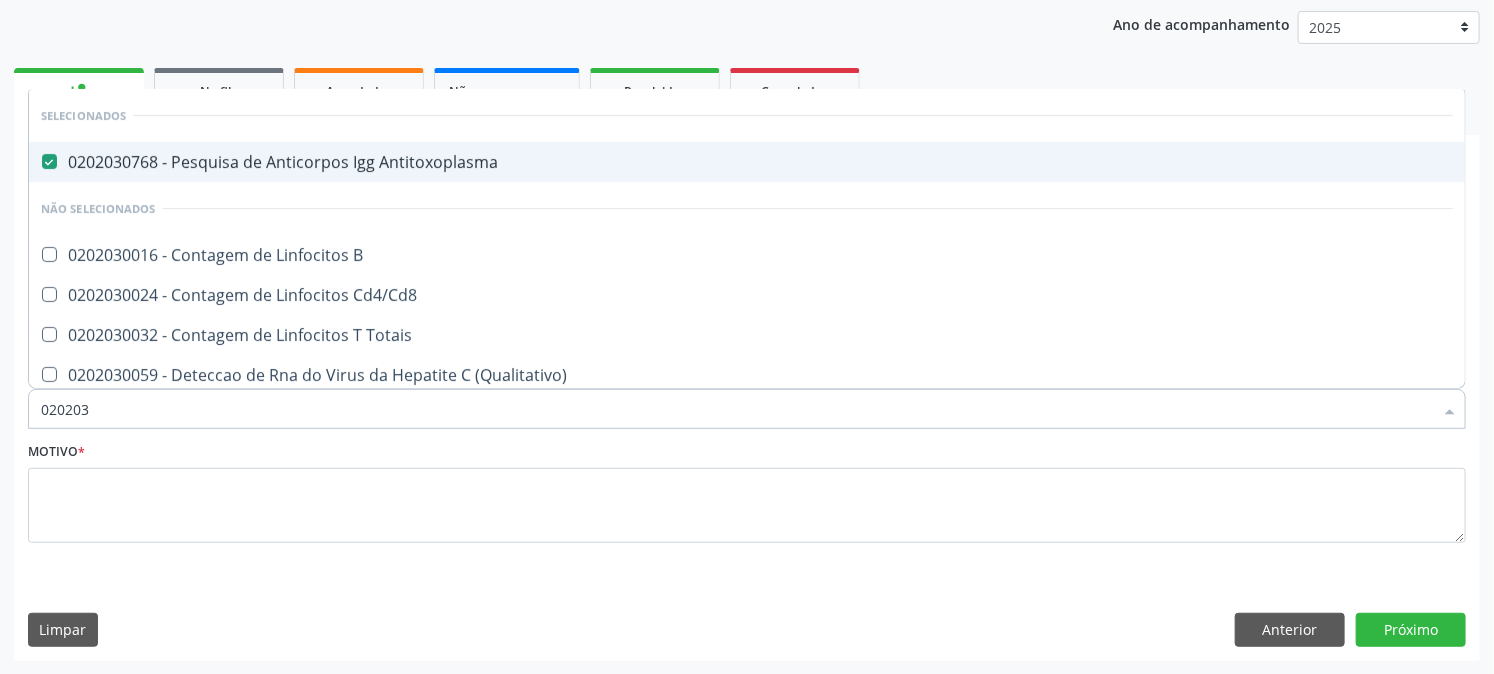 type on "0202030" 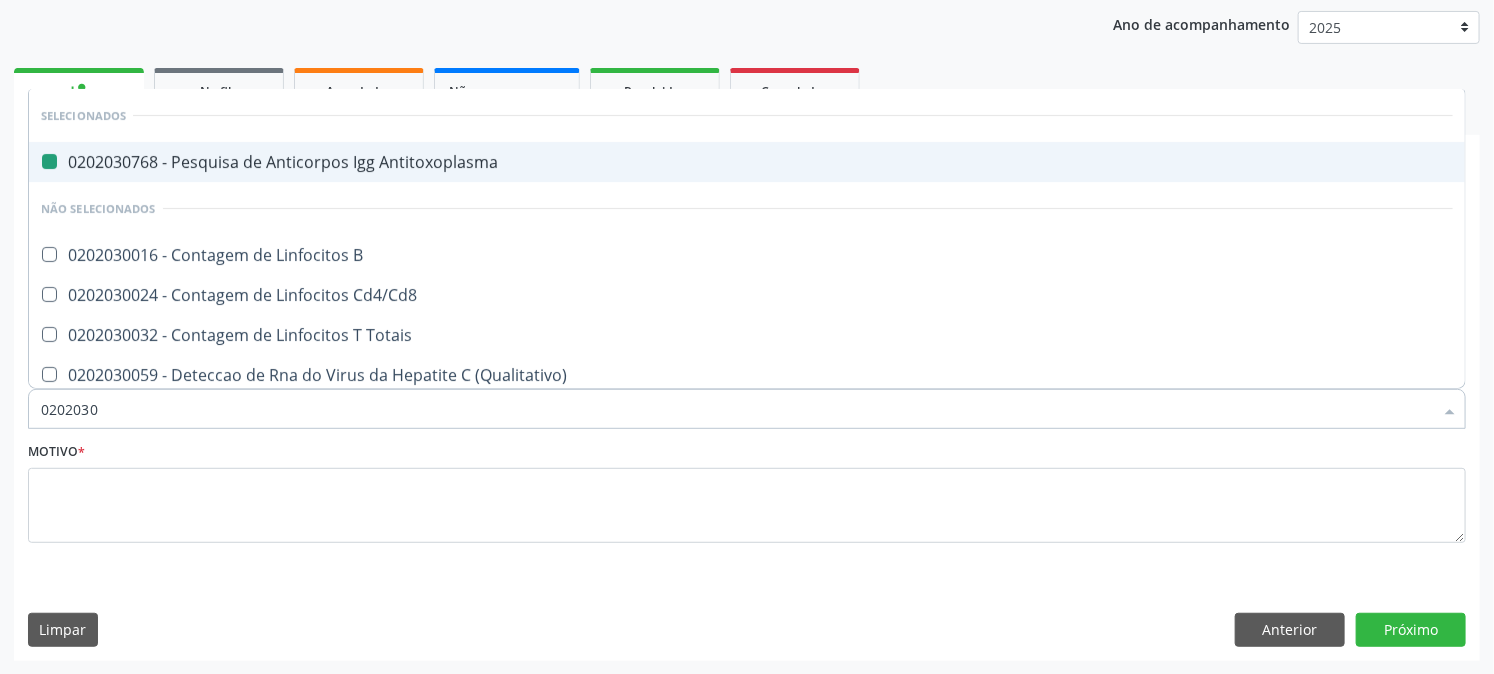 type on "02020309" 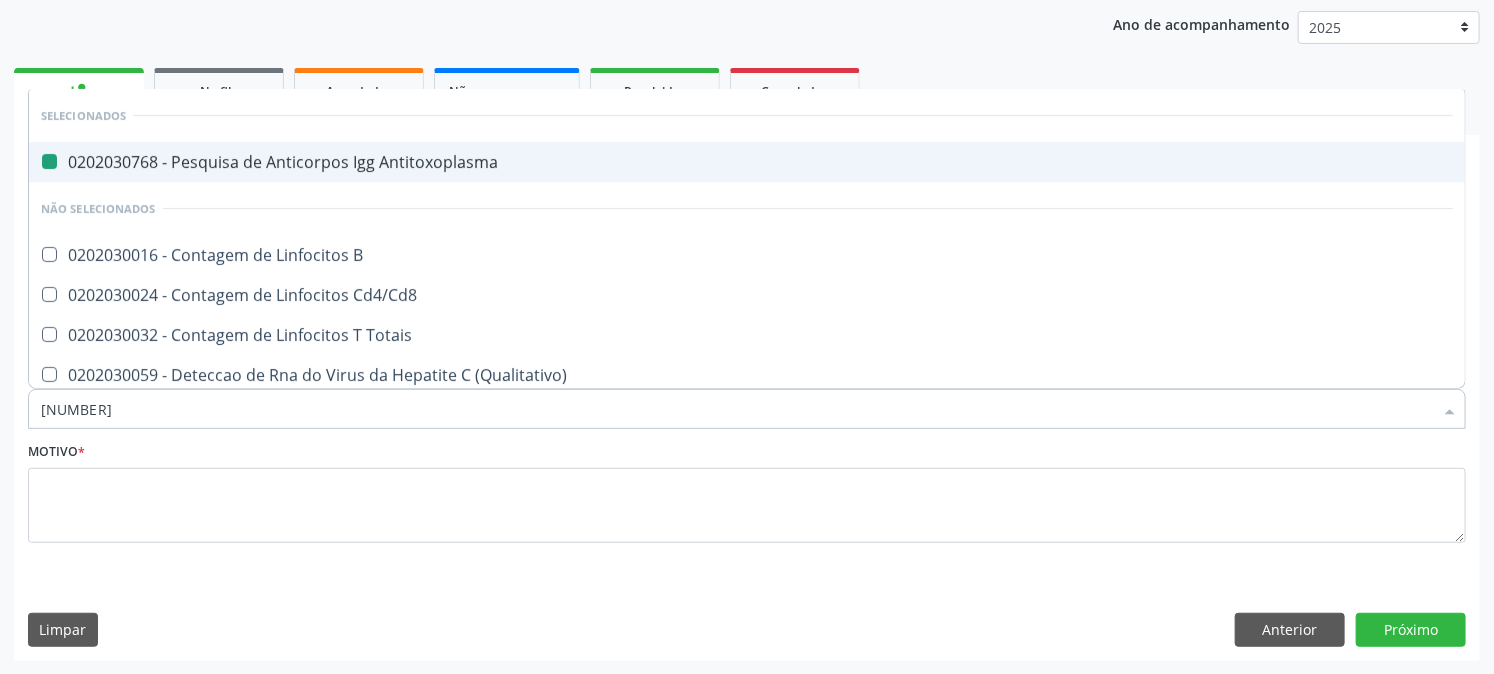 checkbox on "false" 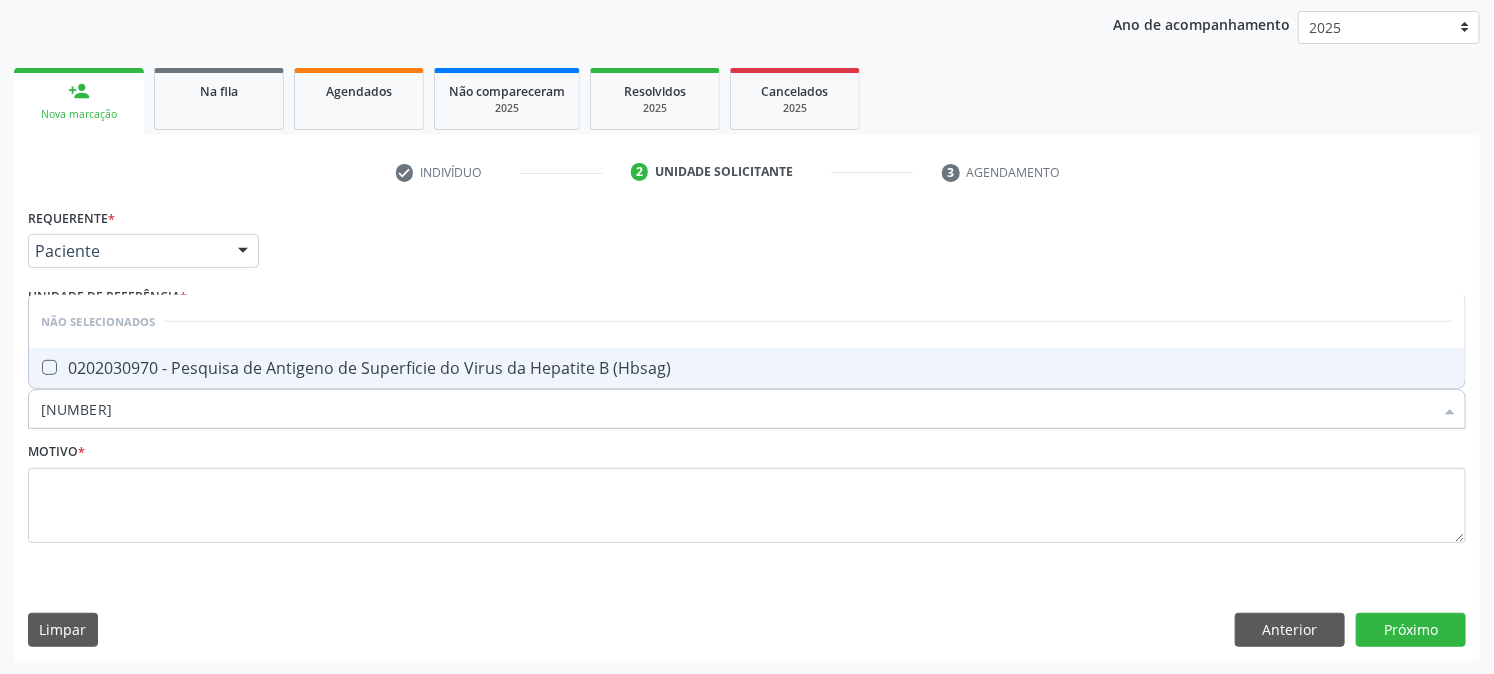 type on "0202030970" 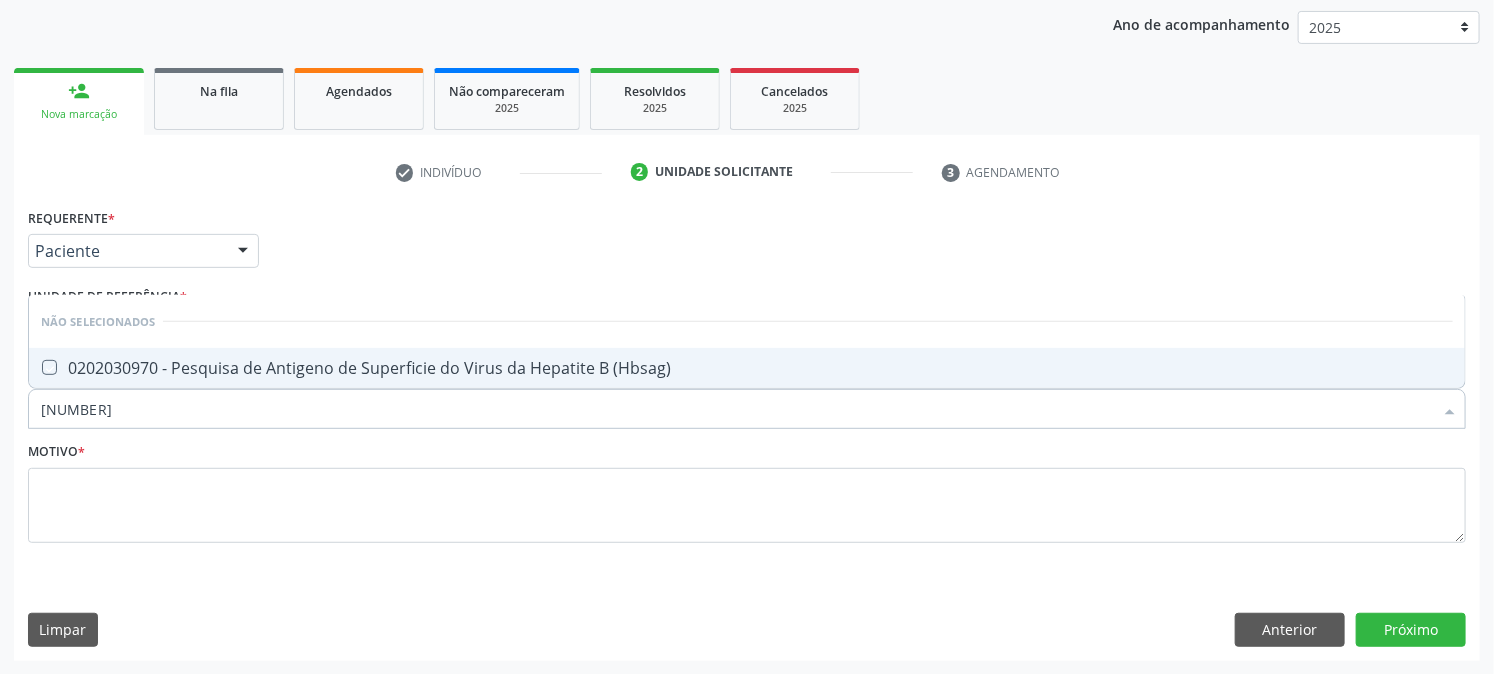 checkbox on "true" 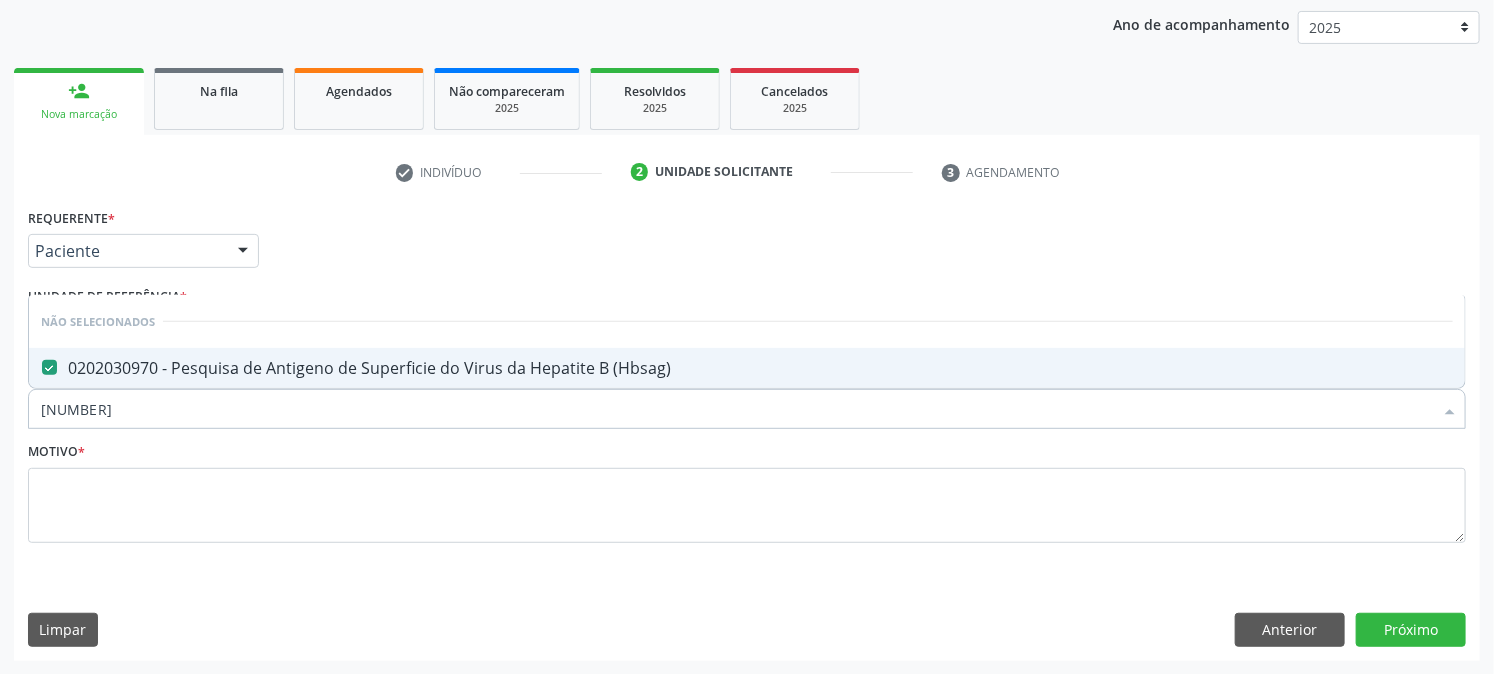 drag, startPoint x: 156, startPoint y: 385, endPoint x: 0, endPoint y: 461, distance: 173.52809 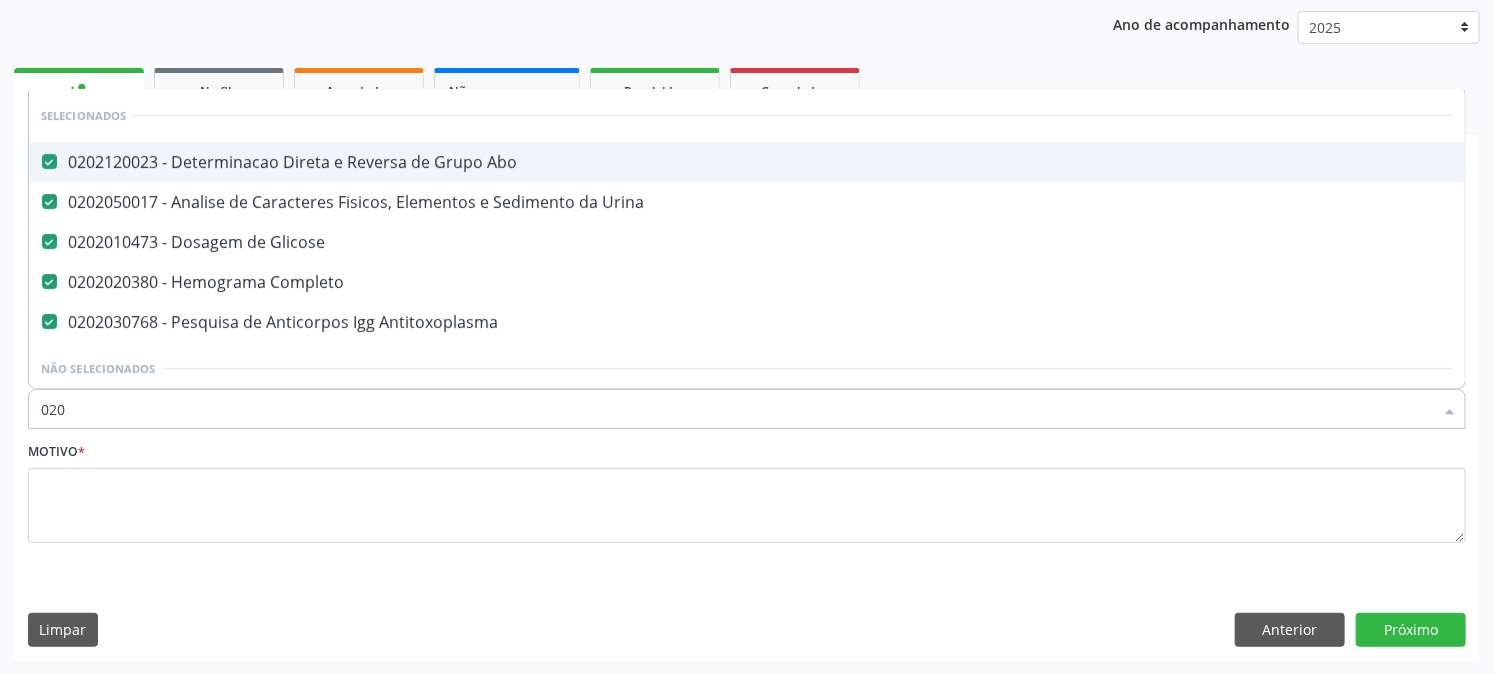type on "0202" 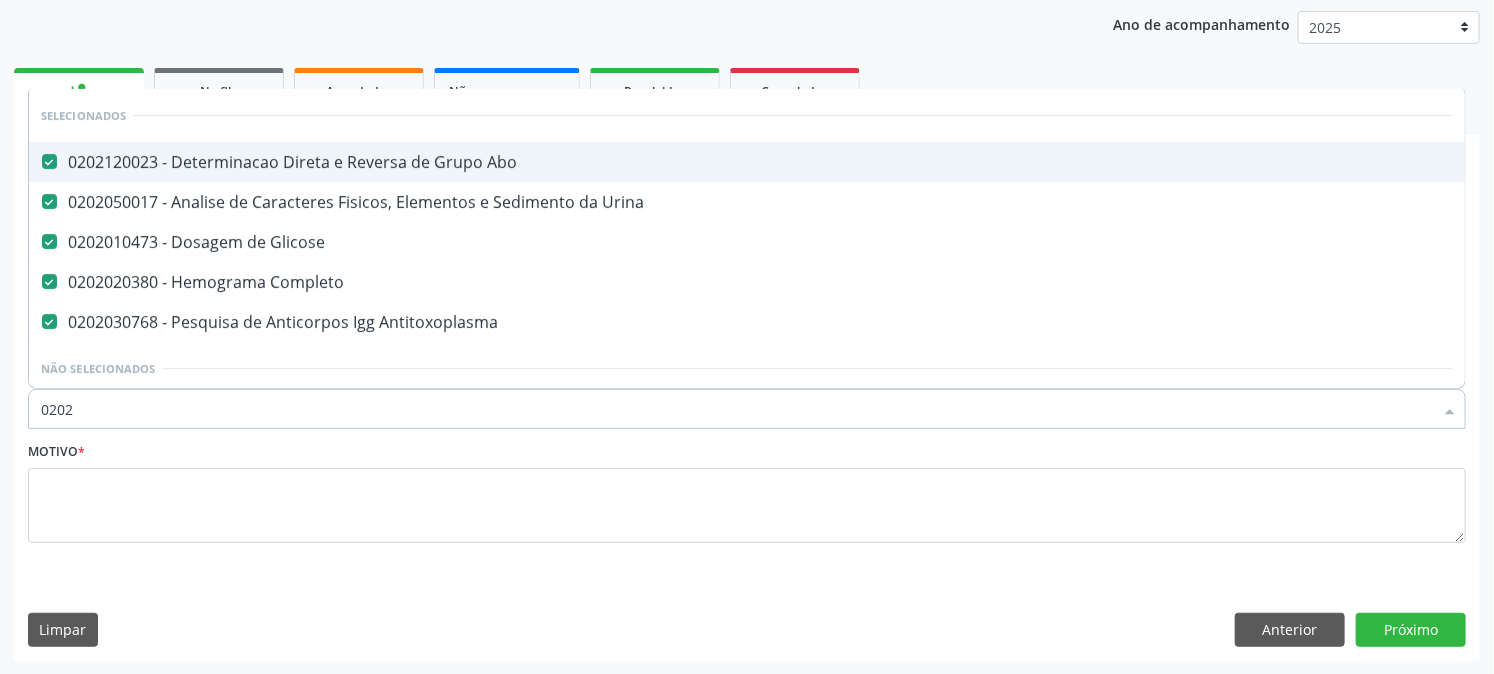 checkbox on "true" 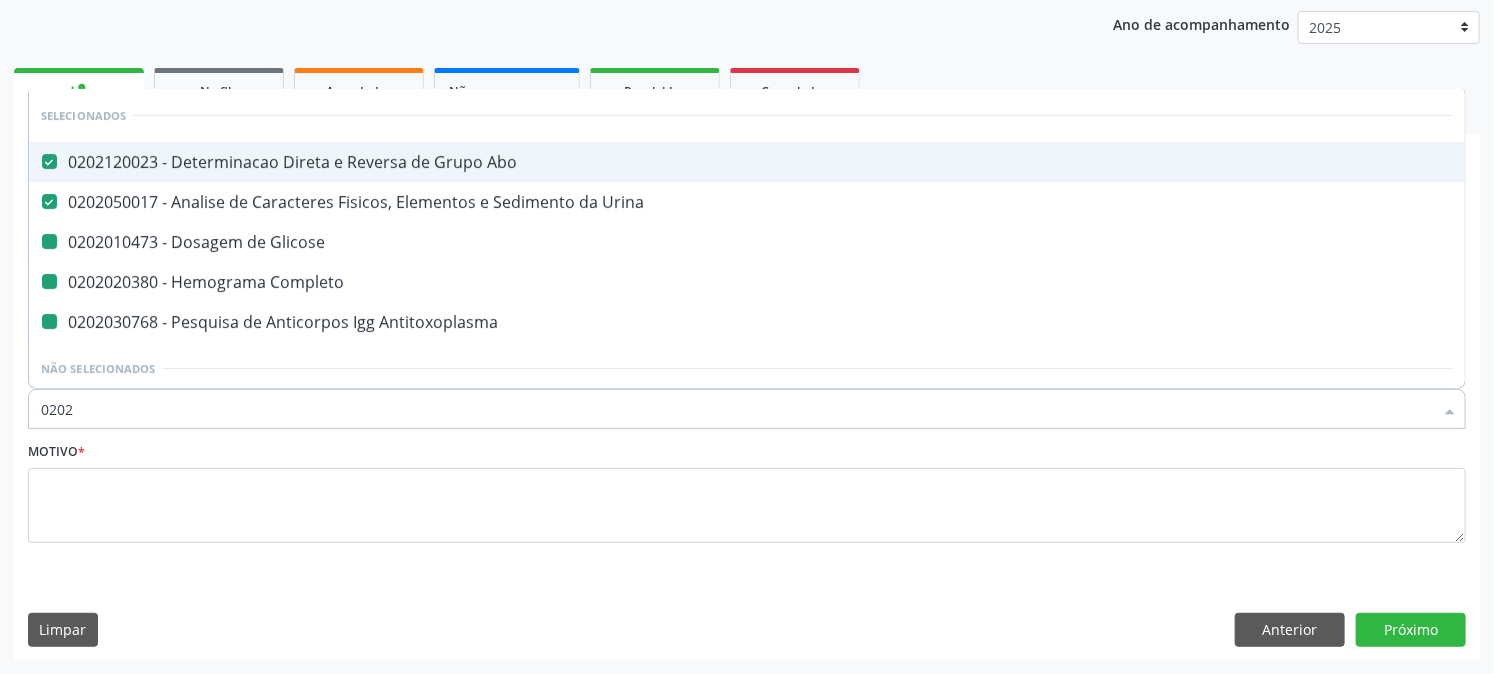 type on "02021" 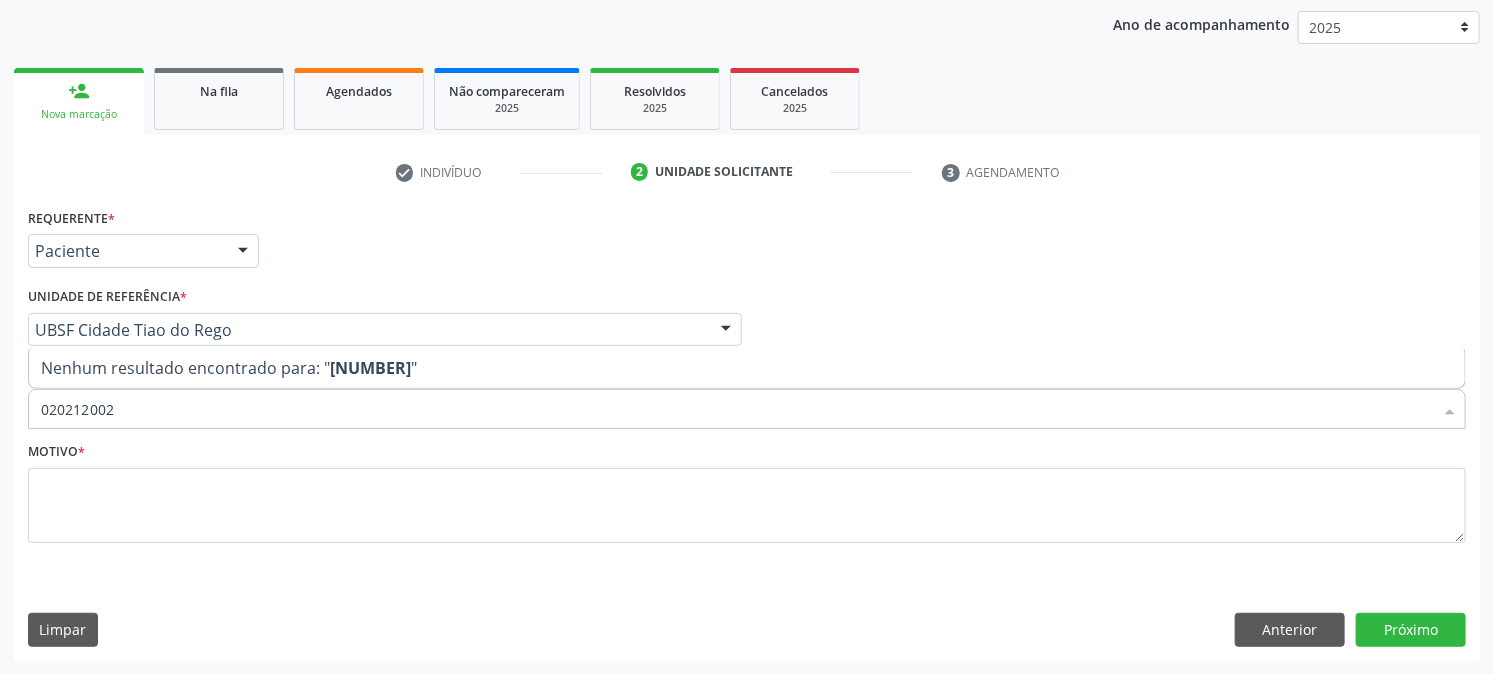 type on "0202120028" 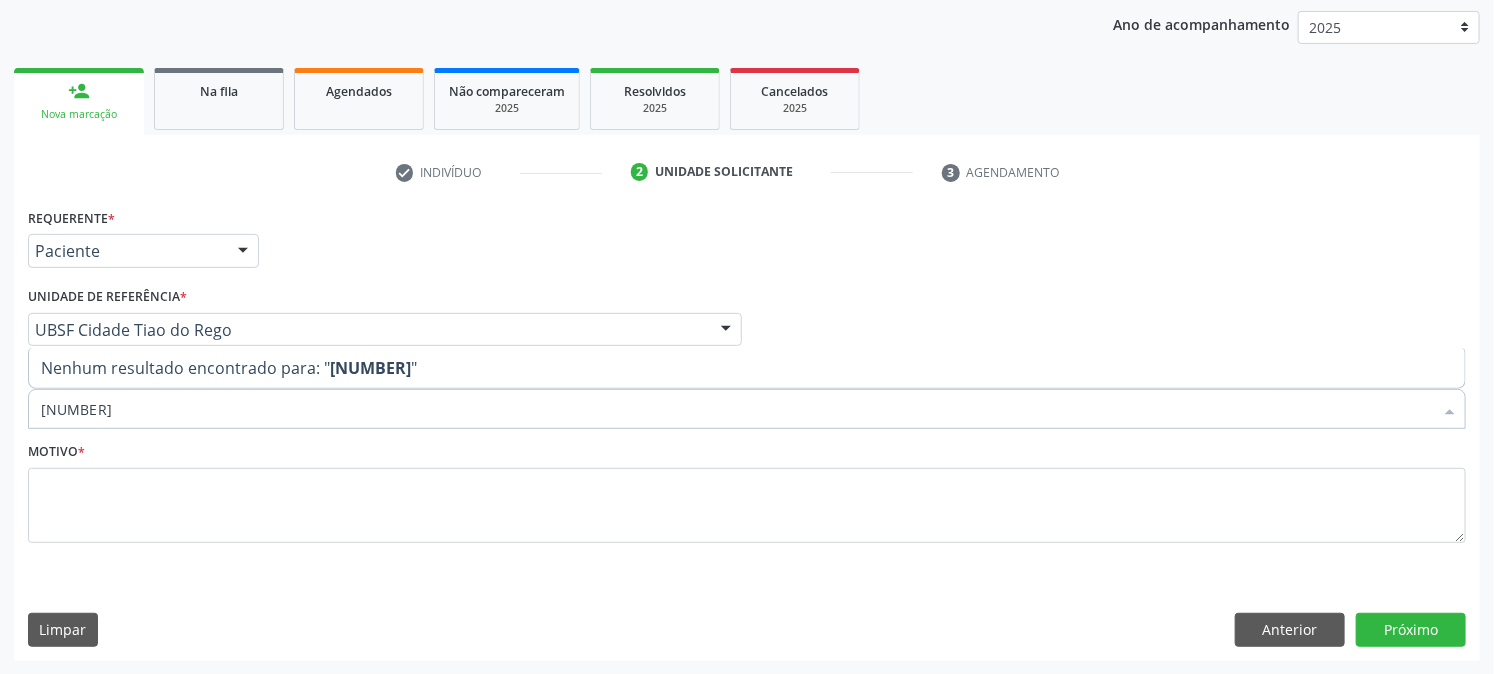 drag, startPoint x: 15, startPoint y: 417, endPoint x: 0, endPoint y: 436, distance: 24.207438 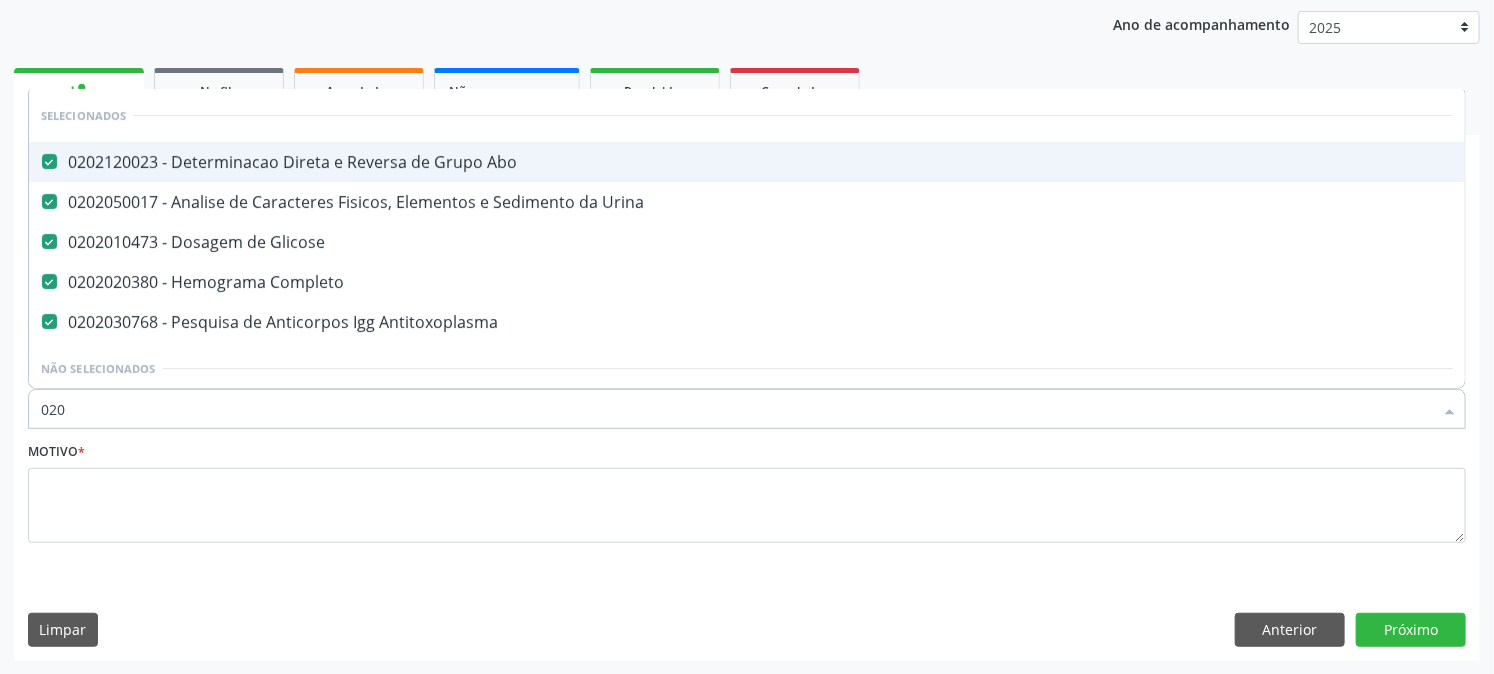 type on "0202" 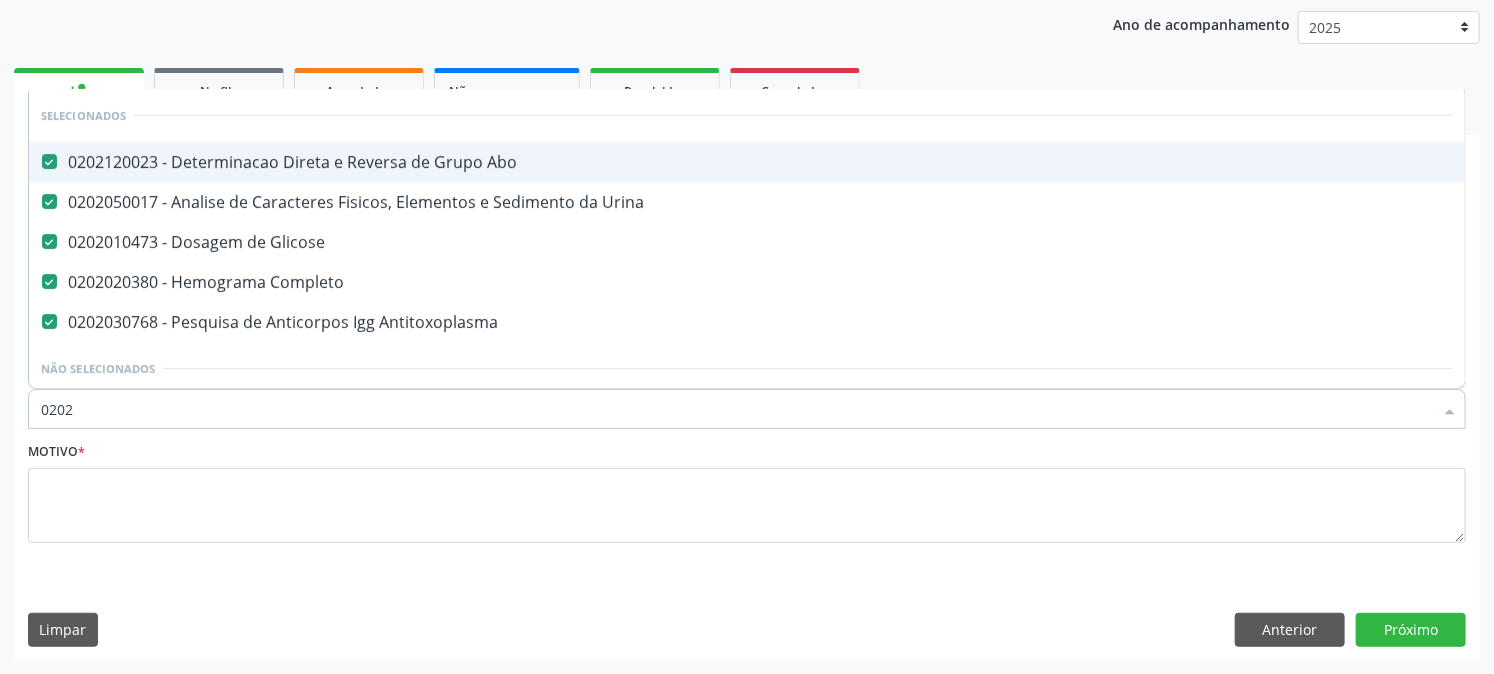 checkbox on "true" 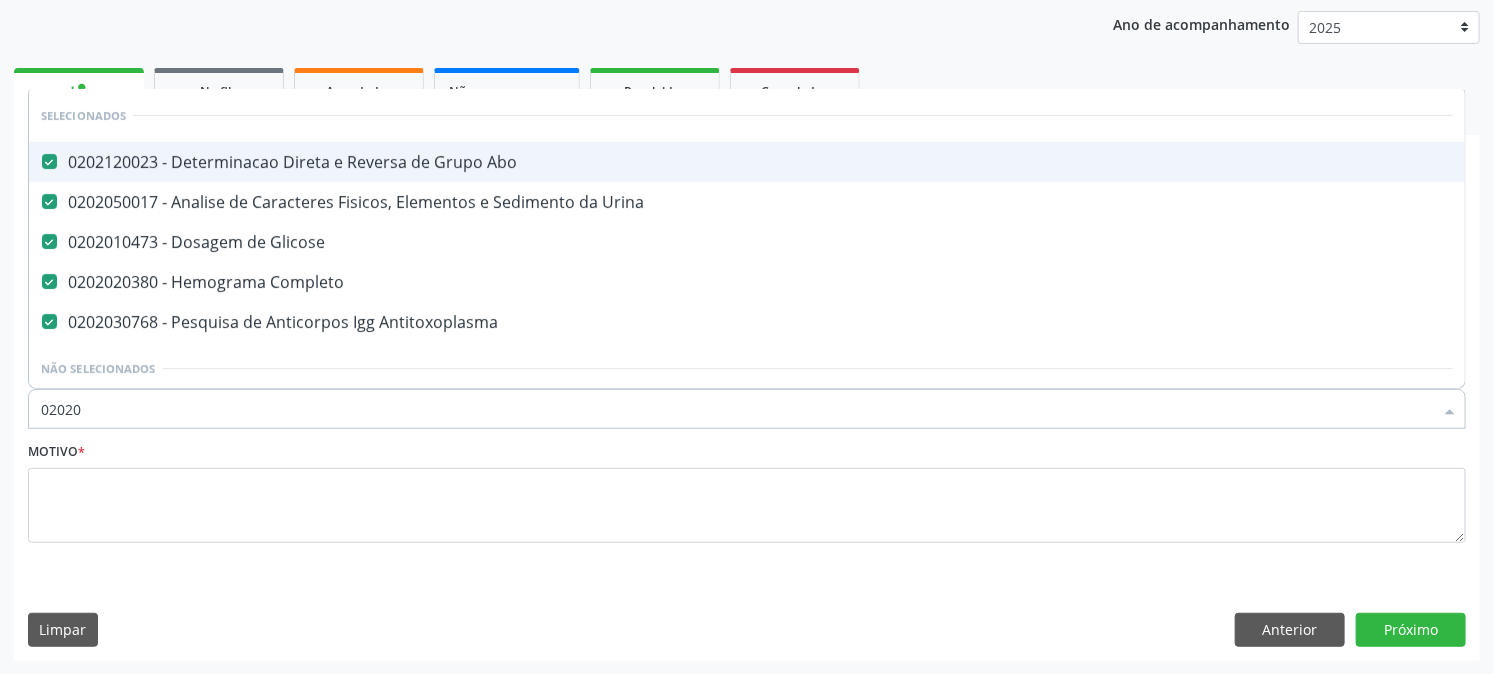 checkbox on "true" 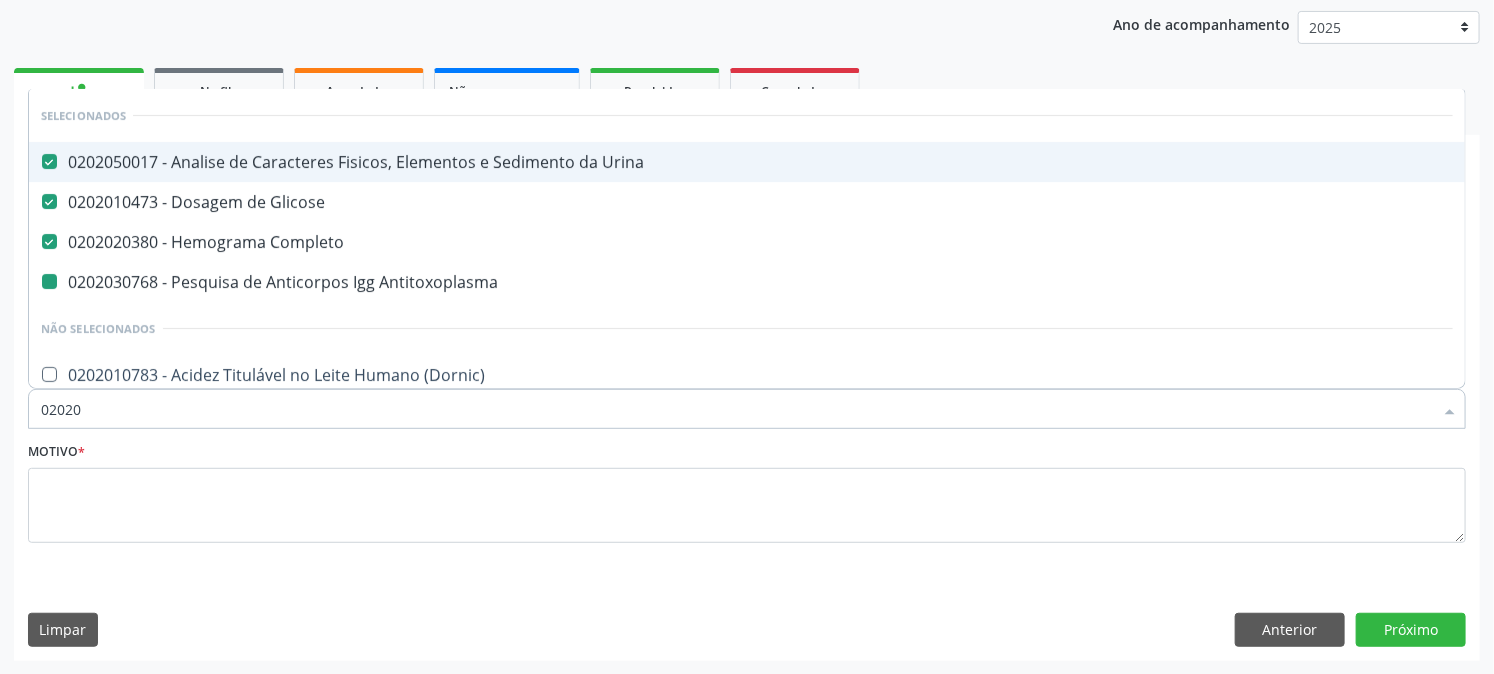 type on "020203" 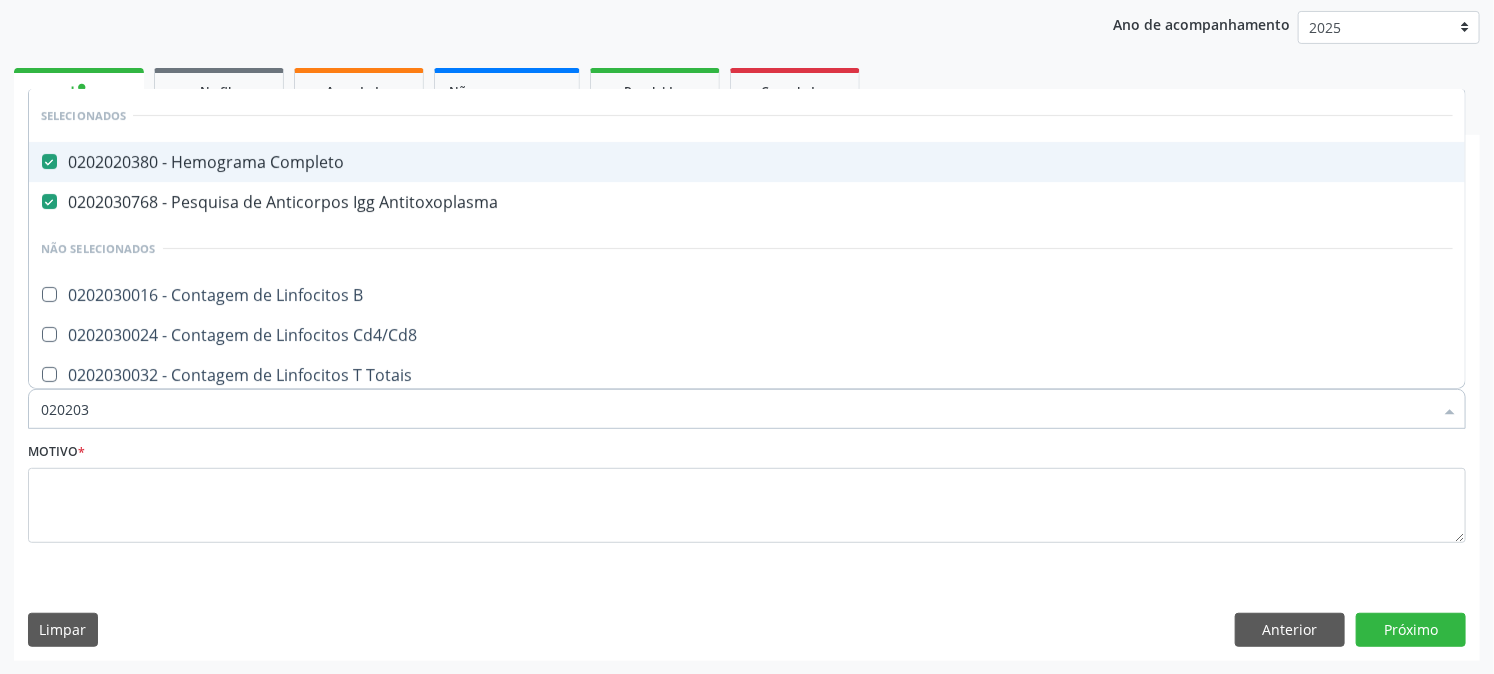 type on "0202030" 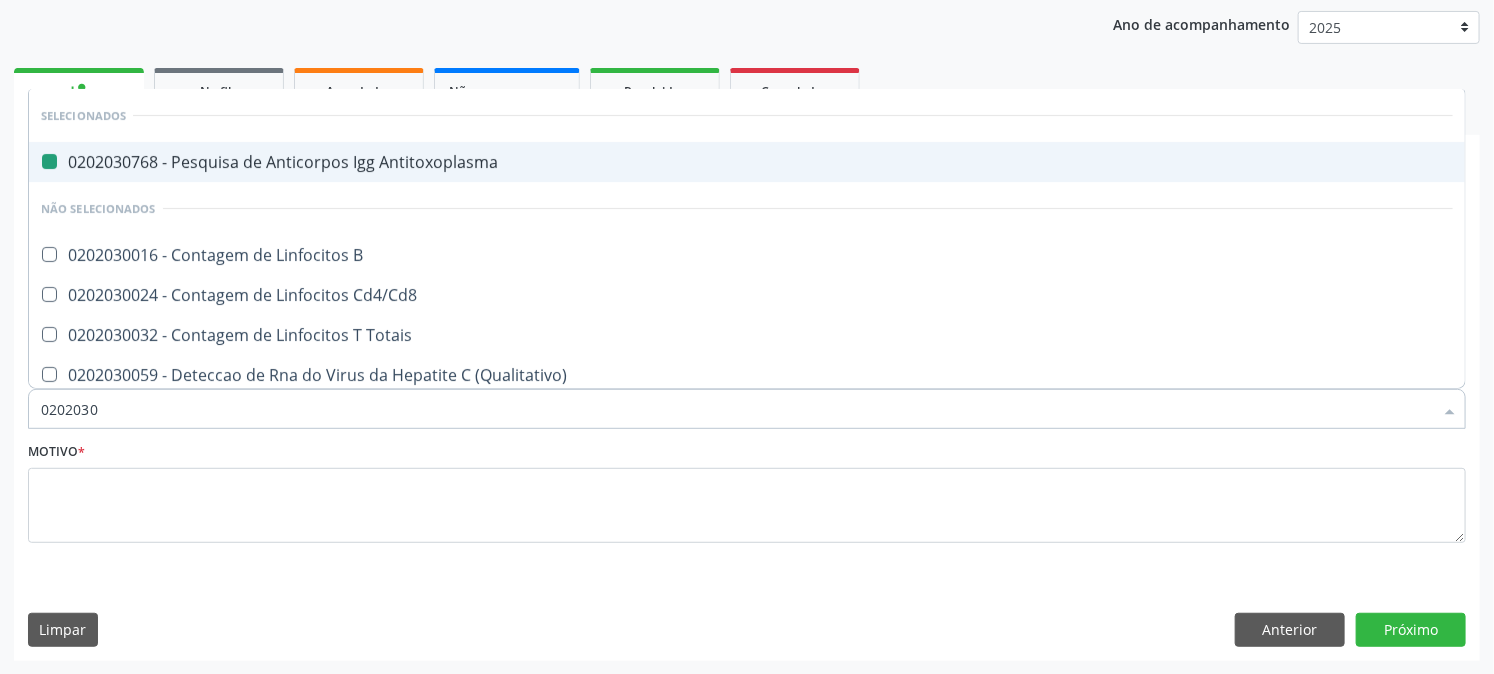 type on "02020303" 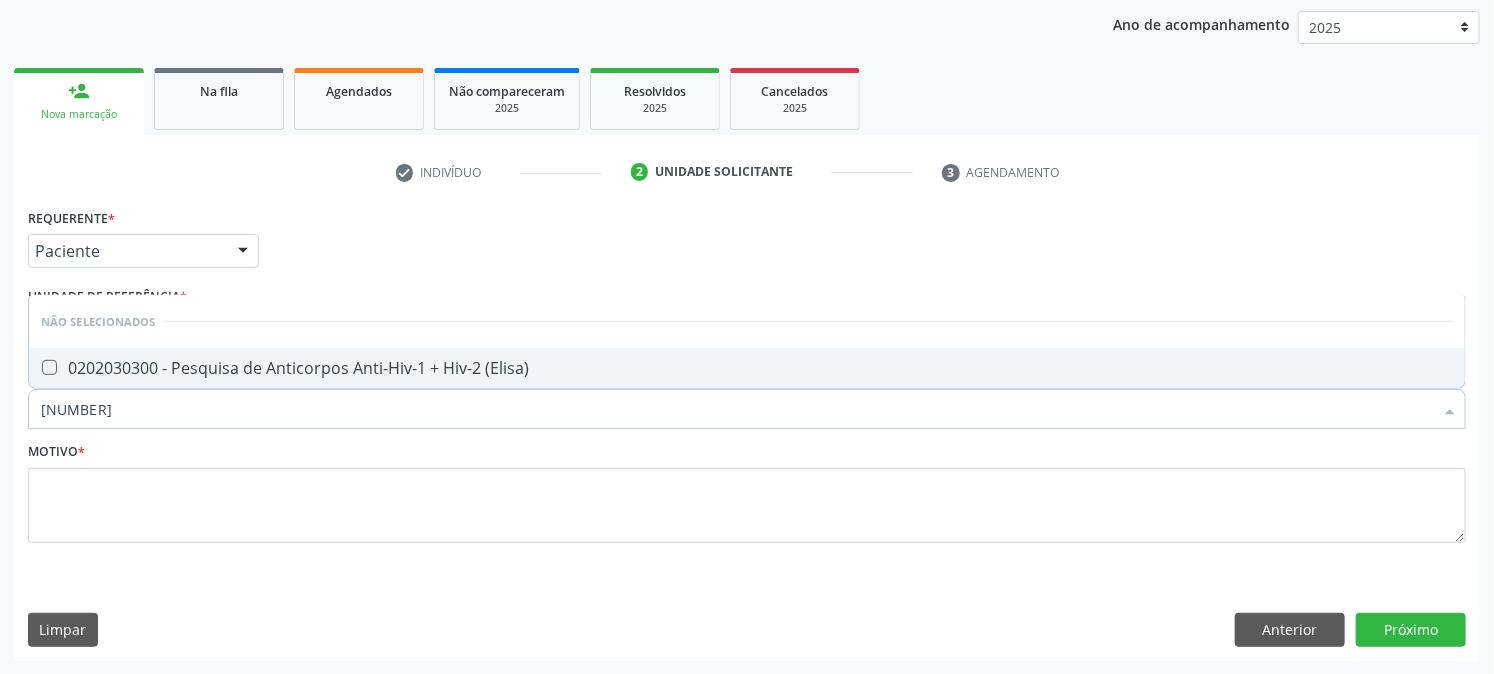 type on "0202030300" 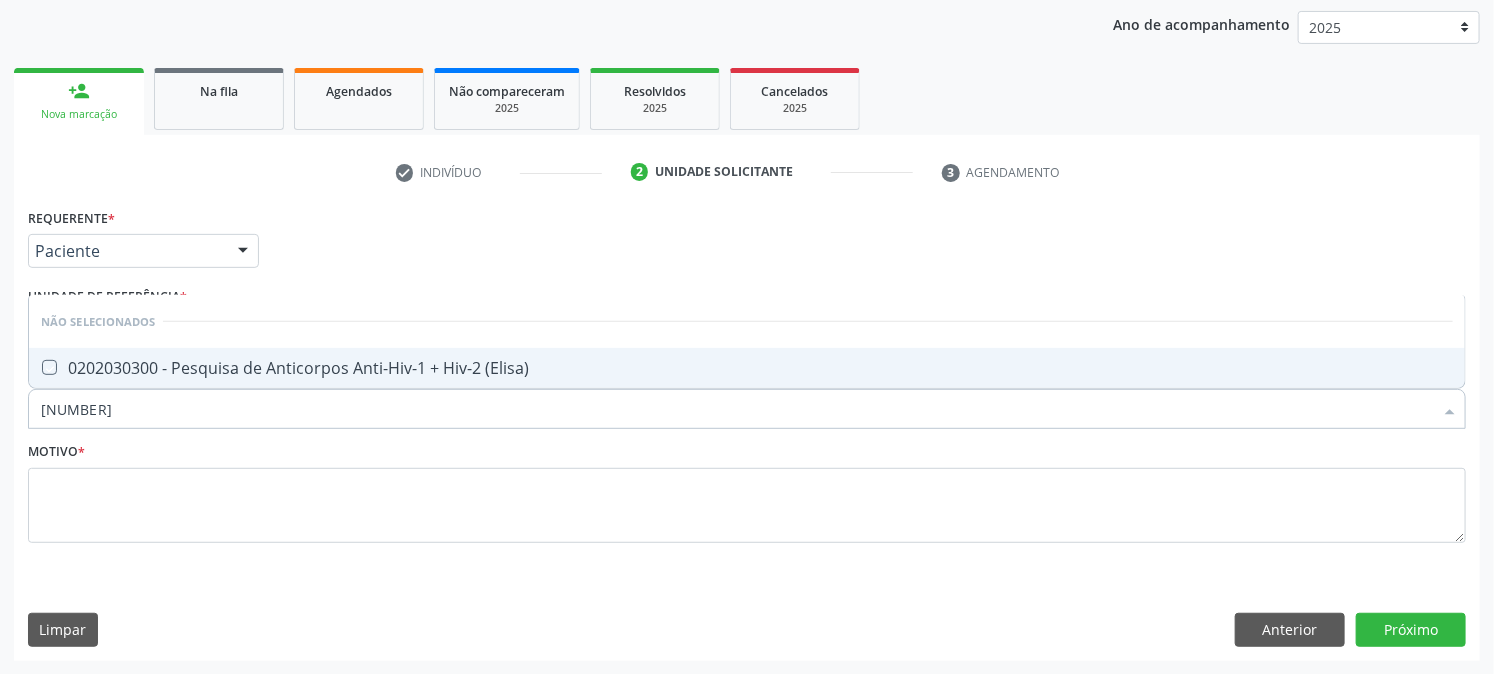 checkbox on "true" 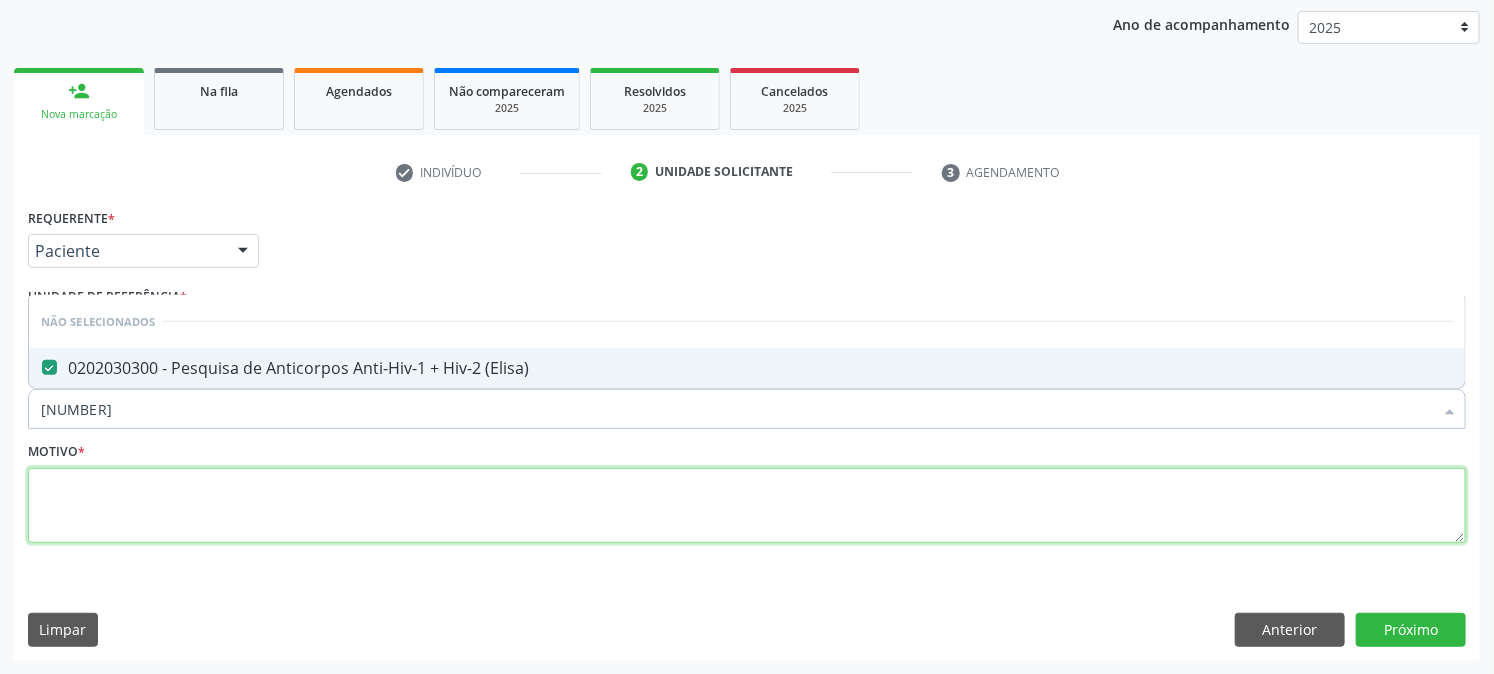 click at bounding box center (747, 506) 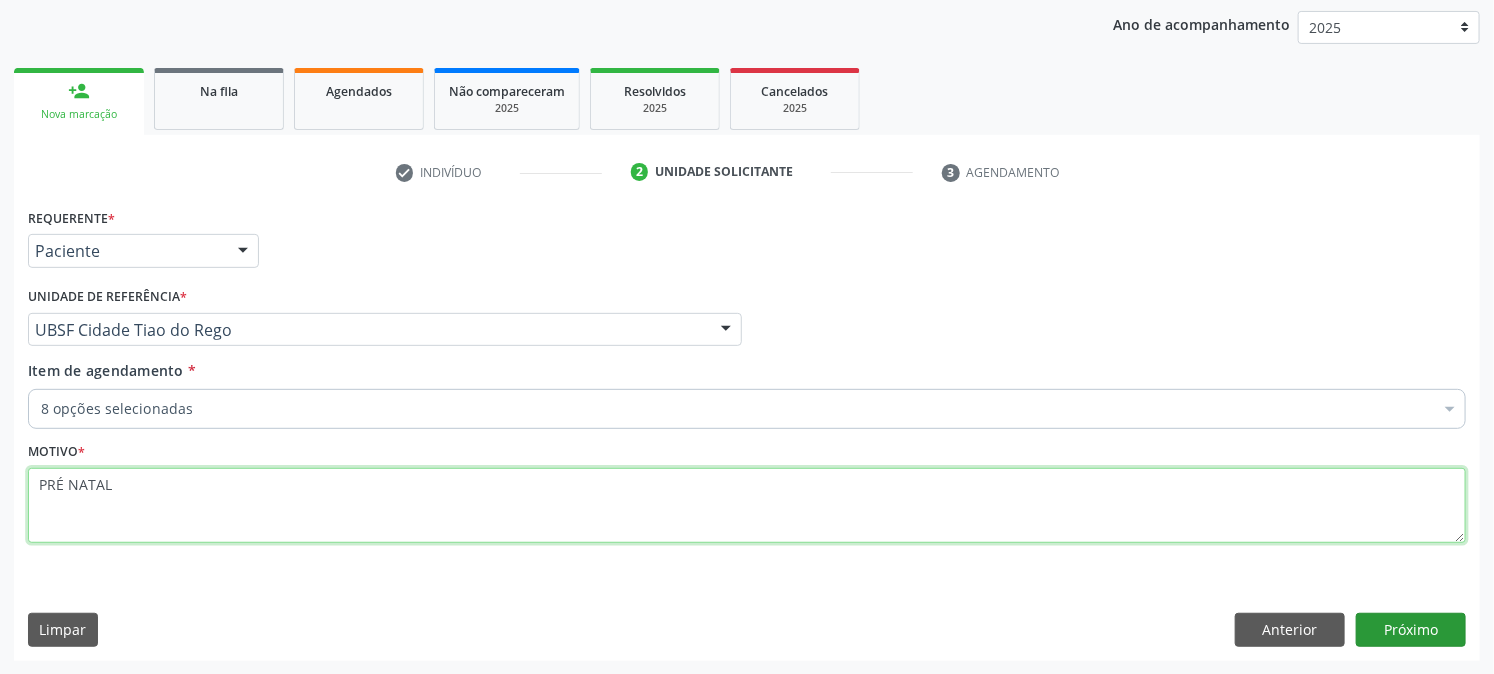 type on "PRÉ NATAL" 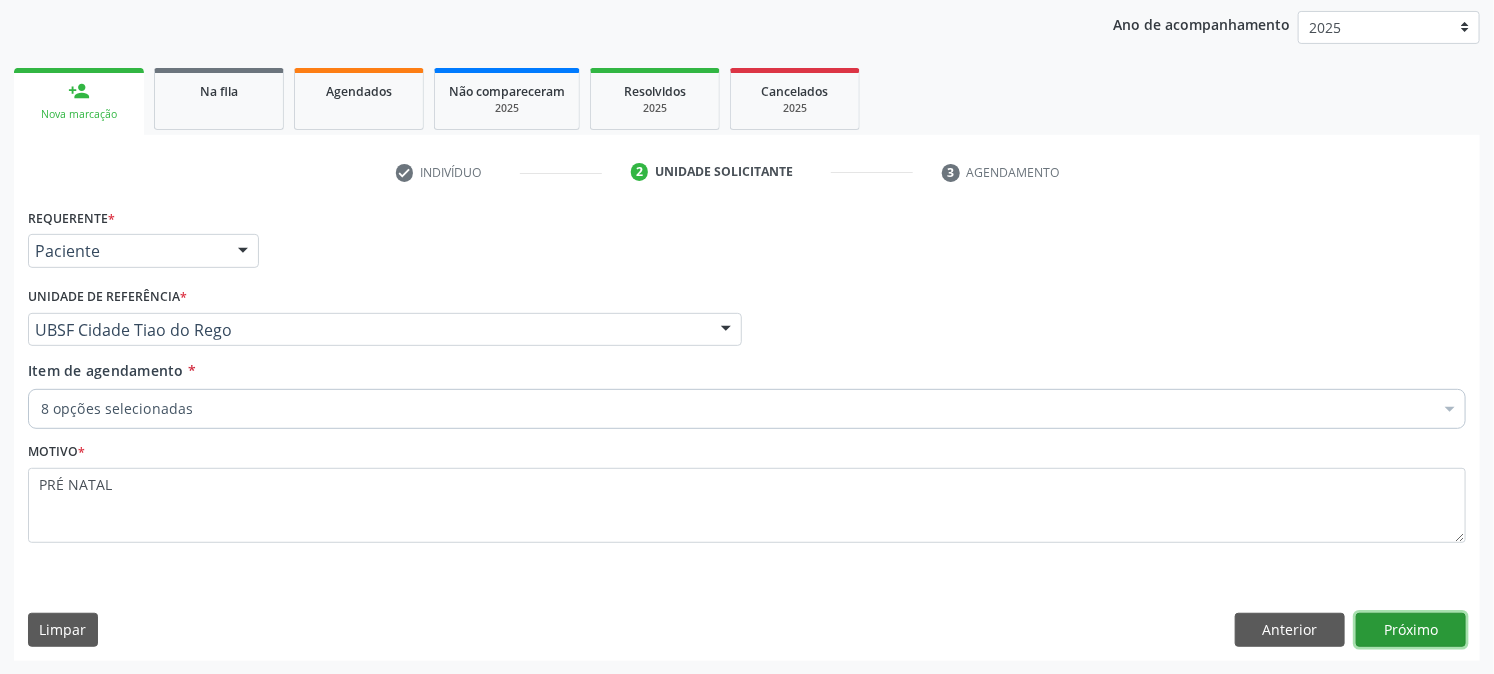 click on "Próximo" at bounding box center (1411, 630) 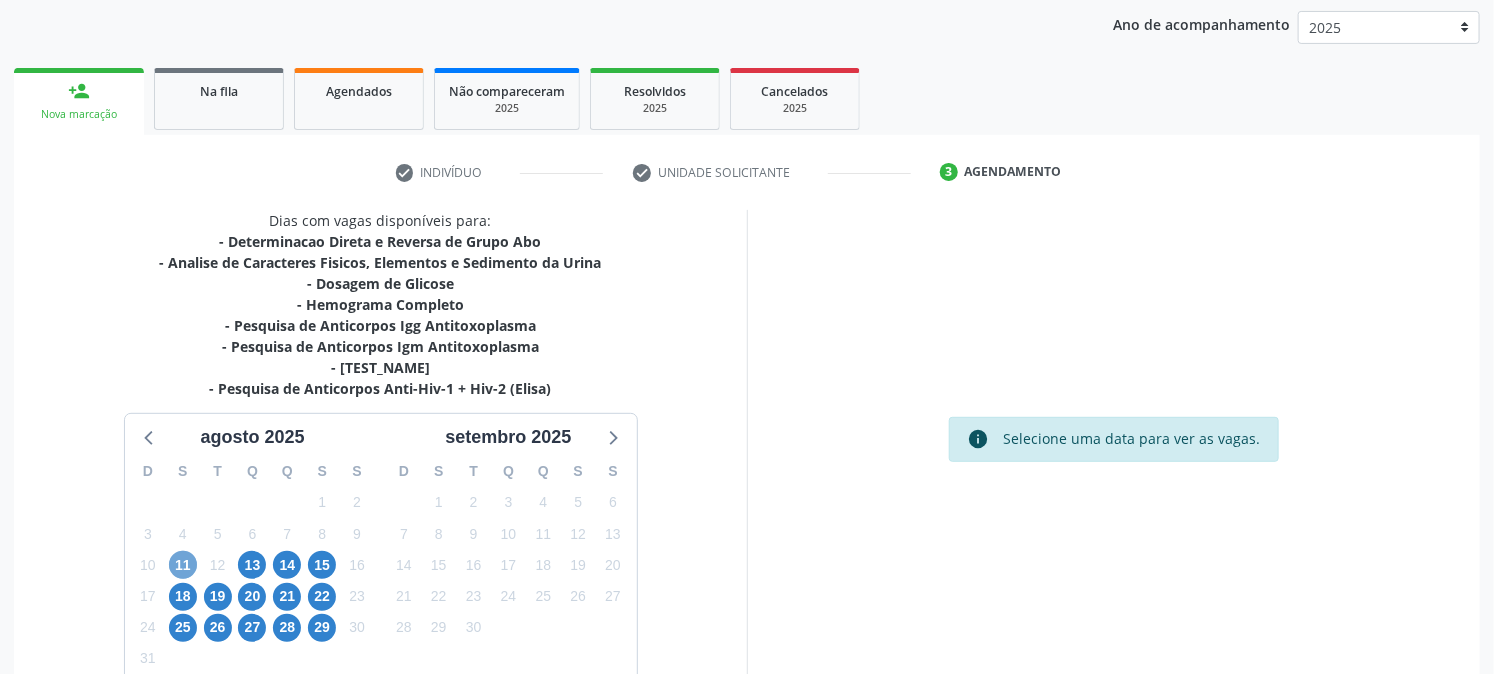 click on "11" at bounding box center (183, 565) 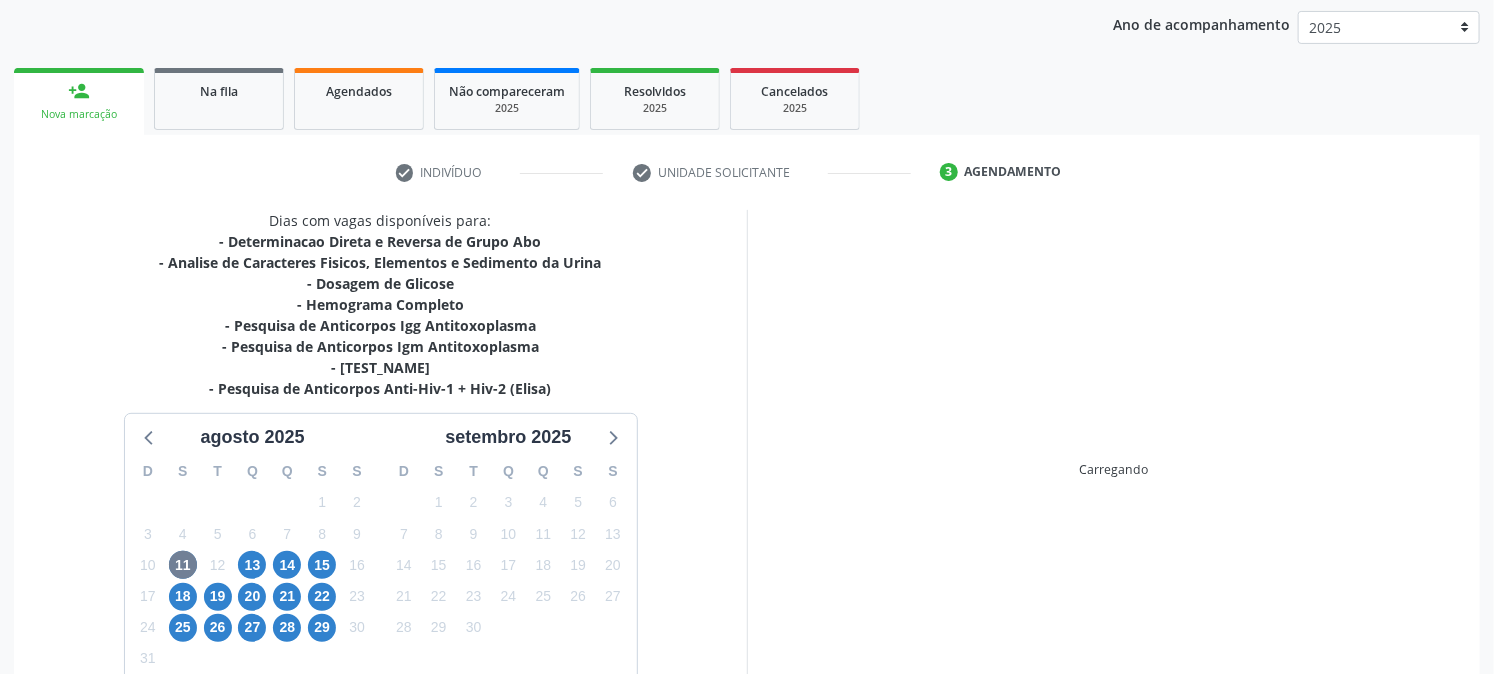 click on "Dias com vagas disponíveis para:
- Determinacao Direta e Reversa de Grupo Abo
- Analise de Caracteres Fisicos, Elementos e Sedimento da Urina
- Dosagem de Glicose
- Hemograma Completo
- Pesquisa de Anticorpos Igg Antitoxoplasma
- Pesquisa de Anticorpos Igm Antitoxoplasma
- Pesquisa de Antigeno de Superficie do Virus da Hepatite B (Hbsag)
- Pesquisa de Anticorpos Anti-Hiv-1 + Hiv-2 (Elisa)
agosto 2025 D S T Q Q S S 27 28 29 30 31 1 2 3 4 5 6 7 8 9 10 11 12 13 14 15 16 17 18 19 20 21 22 23 24 25 26 27 28 29 30 31 1 2 3 4 5 6 setembro 2025 D S T Q Q S S 31 1 2 3 4 5 6 7 8 9 10 11 12 13 14 15 16 17 18 19 20 21 22 23 24 25 26 27 28 29 30 1 2 3 4 5 6 7 8 9 10 11" at bounding box center (380, 446) 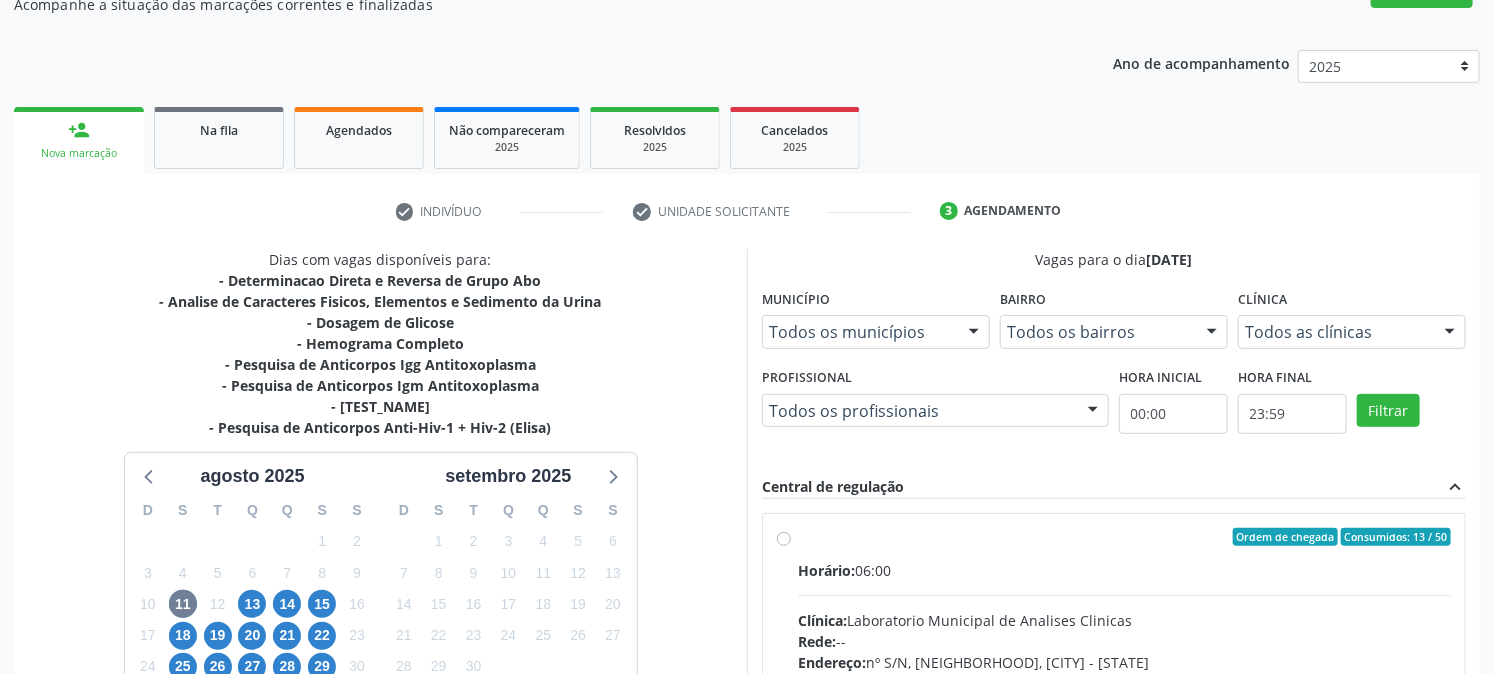 scroll, scrollTop: 231, scrollLeft: 0, axis: vertical 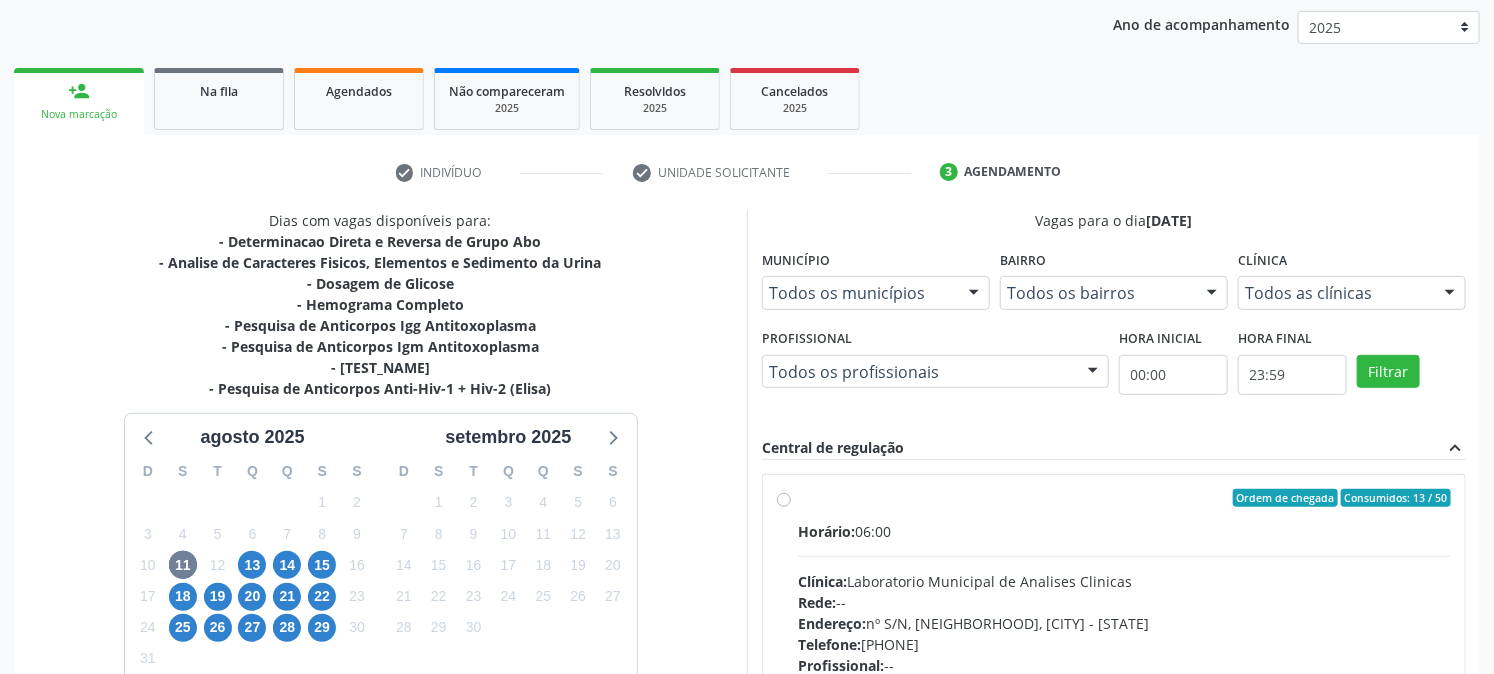 click on "Ordem de chegada
Consumidos: 13 / 50
Horário:   06:00
Clínica:  Laboratorio Municipal de Analises Clinicas
Rede:
--
Endereço:   nº S/N, Centro, Queimadas - PB
Telefone:   (83) 33921344
Profissional:
--
Informações adicionais sobre o atendimento
Idade de atendimento:
Sem restrição
Gênero(s) atendido(s):
Sem restrição
Informações adicionais:
--" at bounding box center [1124, 642] 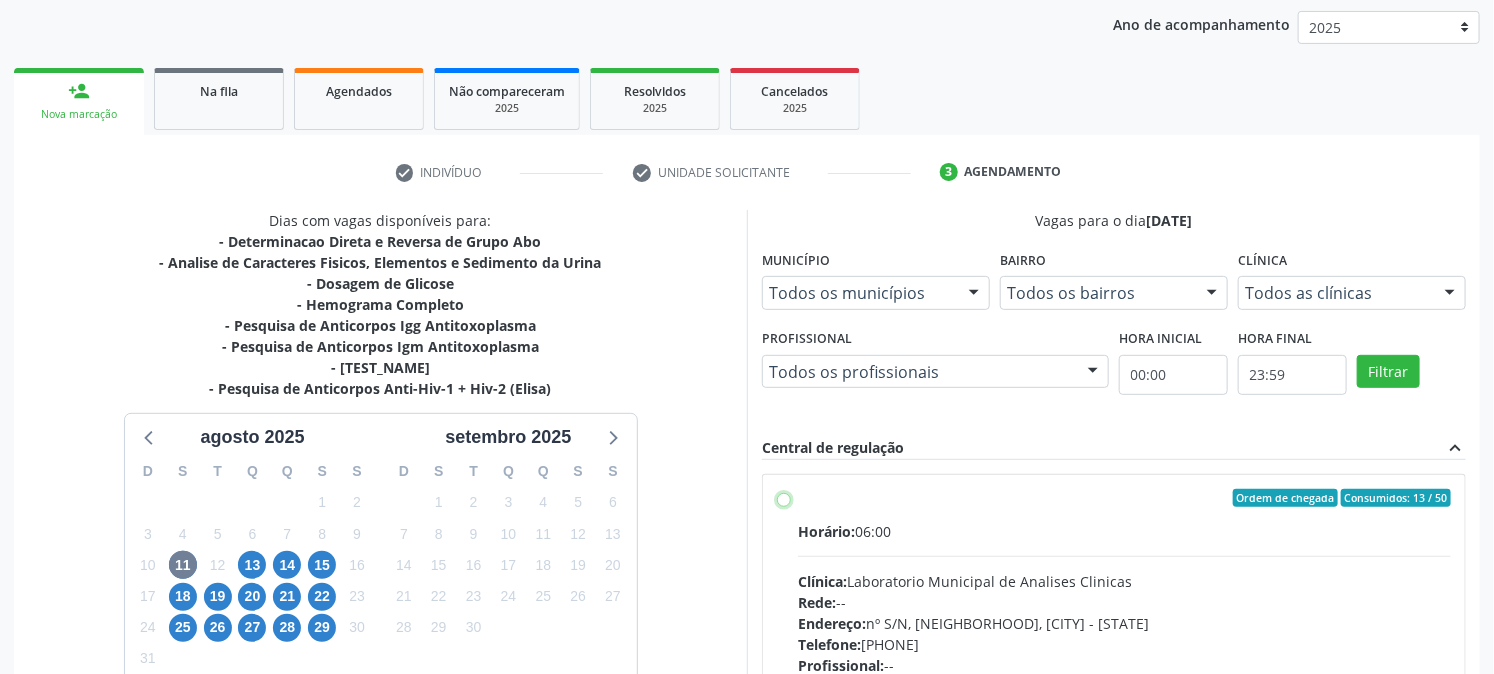 click on "Ordem de chegada
Consumidos: 13 / 50
Horário:   06:00
Clínica:  Laboratorio Municipal de Analises Clinicas
Rede:
--
Endereço:   nº S/N, Centro, Queimadas - PB
Telefone:   (83) 33921344
Profissional:
--
Informações adicionais sobre o atendimento
Idade de atendimento:
Sem restrição
Gênero(s) atendido(s):
Sem restrição
Informações adicionais:
--" at bounding box center [784, 498] 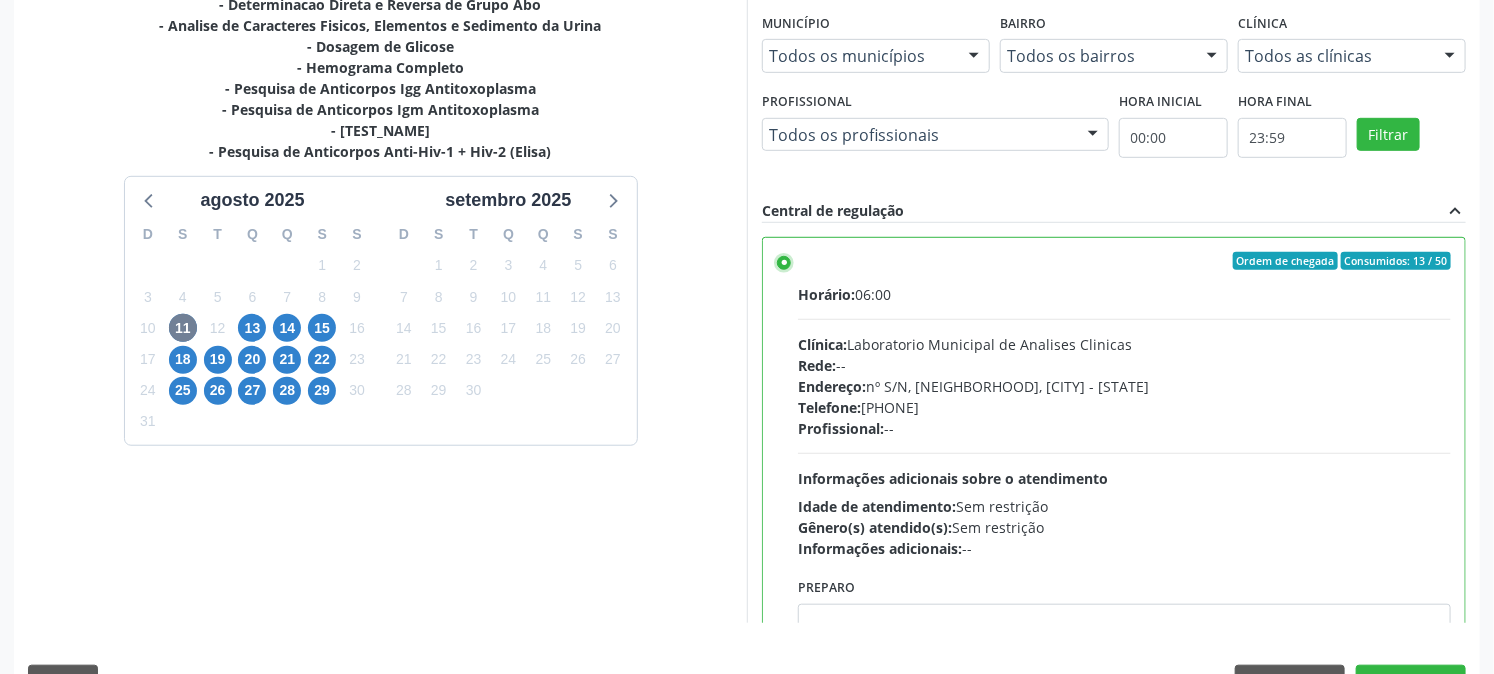scroll, scrollTop: 520, scrollLeft: 0, axis: vertical 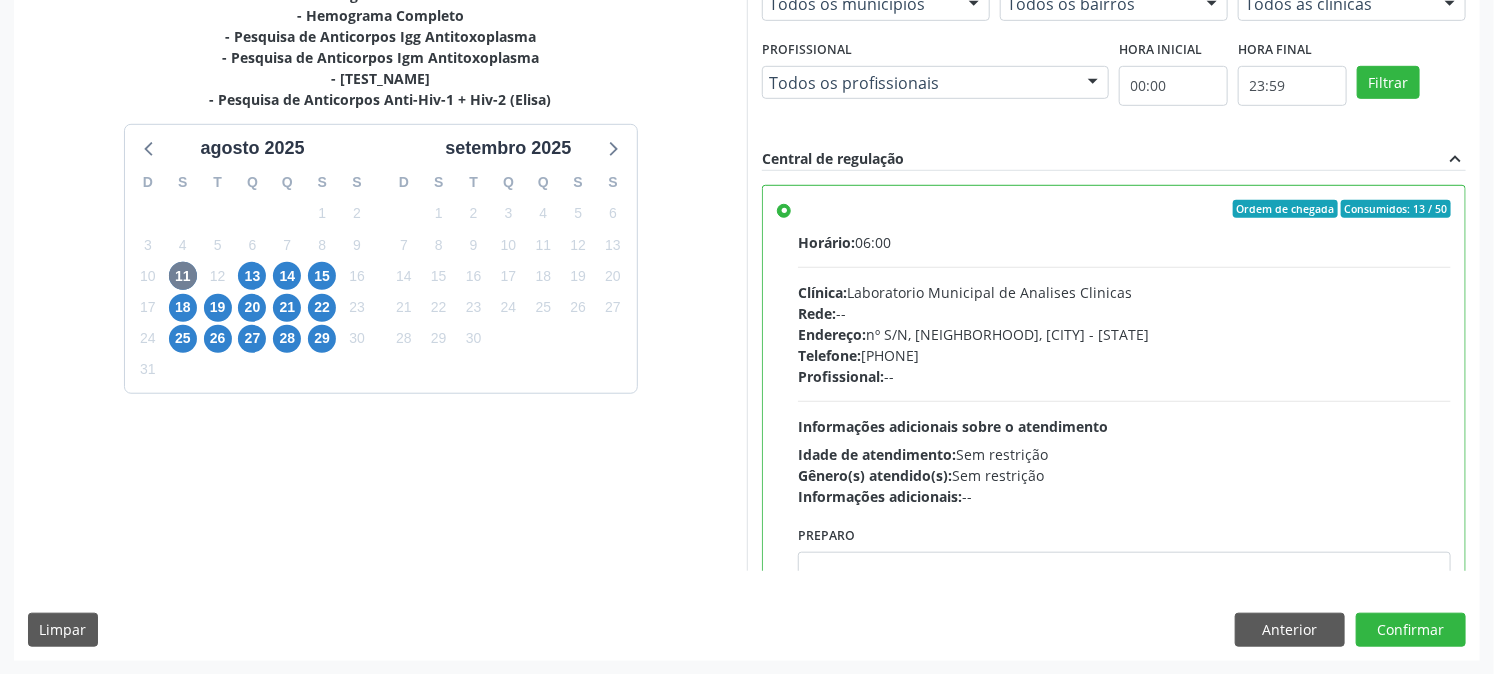 click on "Dias com vagas disponíveis para:
- Determinacao Direta e Reversa de Grupo Abo
- Analise de Caracteres Fisicos, Elementos e Sedimento da Urina
- Dosagem de Glicose
- Hemograma Completo
- Pesquisa de Anticorpos Igg Antitoxoplasma
- Pesquisa de Anticorpos Igm Antitoxoplasma
- Pesquisa de Antigeno de Superficie do Virus da Hepatite B (Hbsag)
- Pesquisa de Anticorpos Anti-Hiv-1 + Hiv-2 (Elisa)
agosto 2025 D S T Q Q S S 27 28 29 30 31 1 2 3 4 5 6 7 8 9 10 11 12 13 14 15 16 17 18 19 20 21 22 23 24 25 26 27 28 29 30 31 1 2 3 4 5 6 setembro 2025 D S T Q Q S S 31 1 2 3 4 5 6 7 8 9 10 11 12 13 14 15 16 17 18 19 20 21 22 23 24 25 26 27 28 29 30 1 2 3 4 5 6 7 8 9 10 11
Vagas para o dia
11/08/2025
Município
Todos os municípios         Todos os municípios   Queimadas - PB
Nenhum resultado encontrado para: "   "
Bairro" at bounding box center [747, 290] 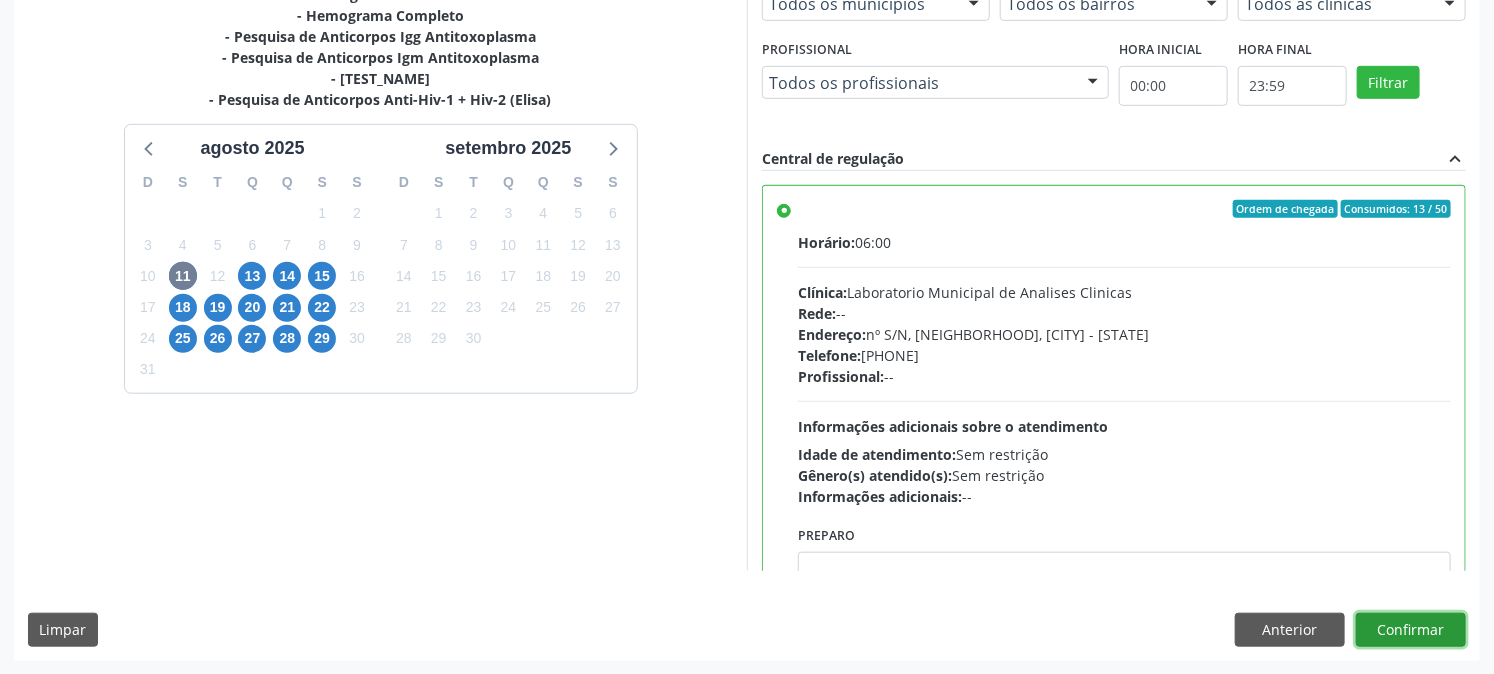 click on "Confirmar" at bounding box center (1411, 630) 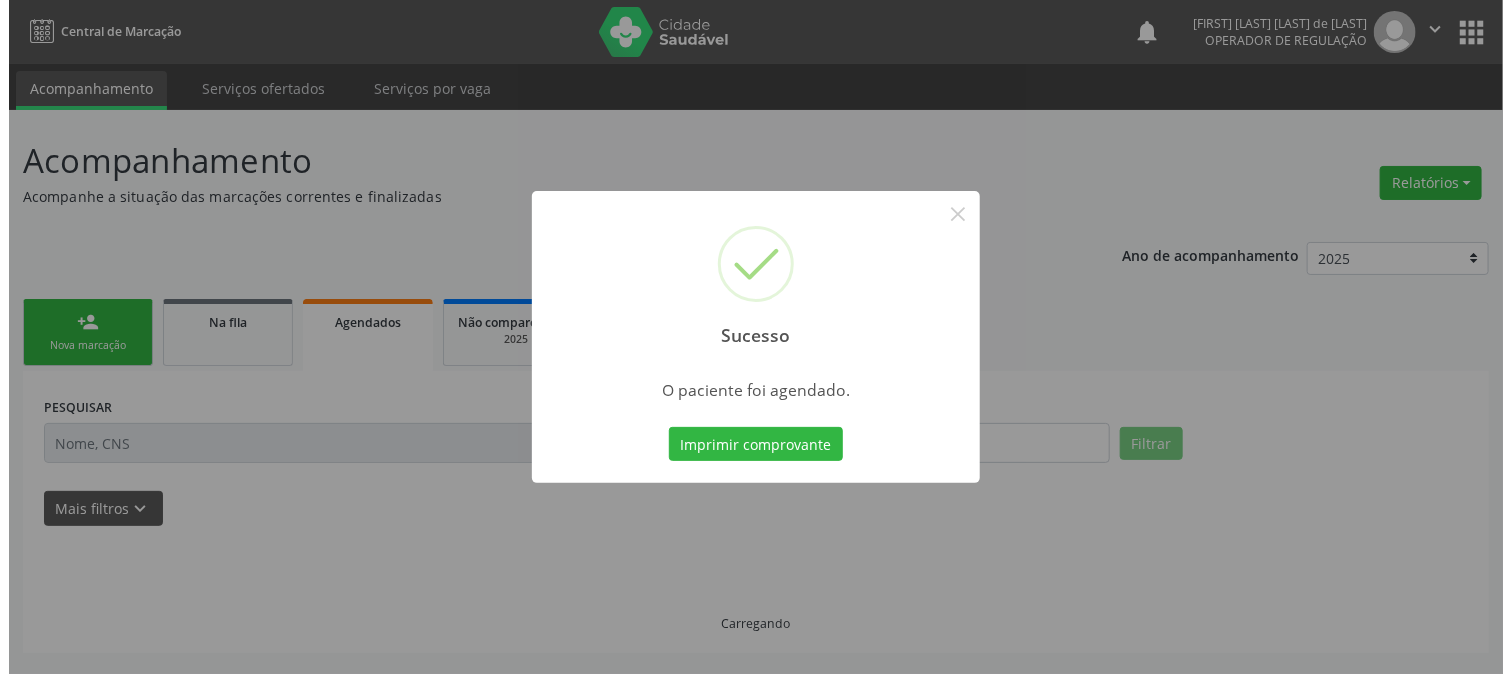 scroll, scrollTop: 0, scrollLeft: 0, axis: both 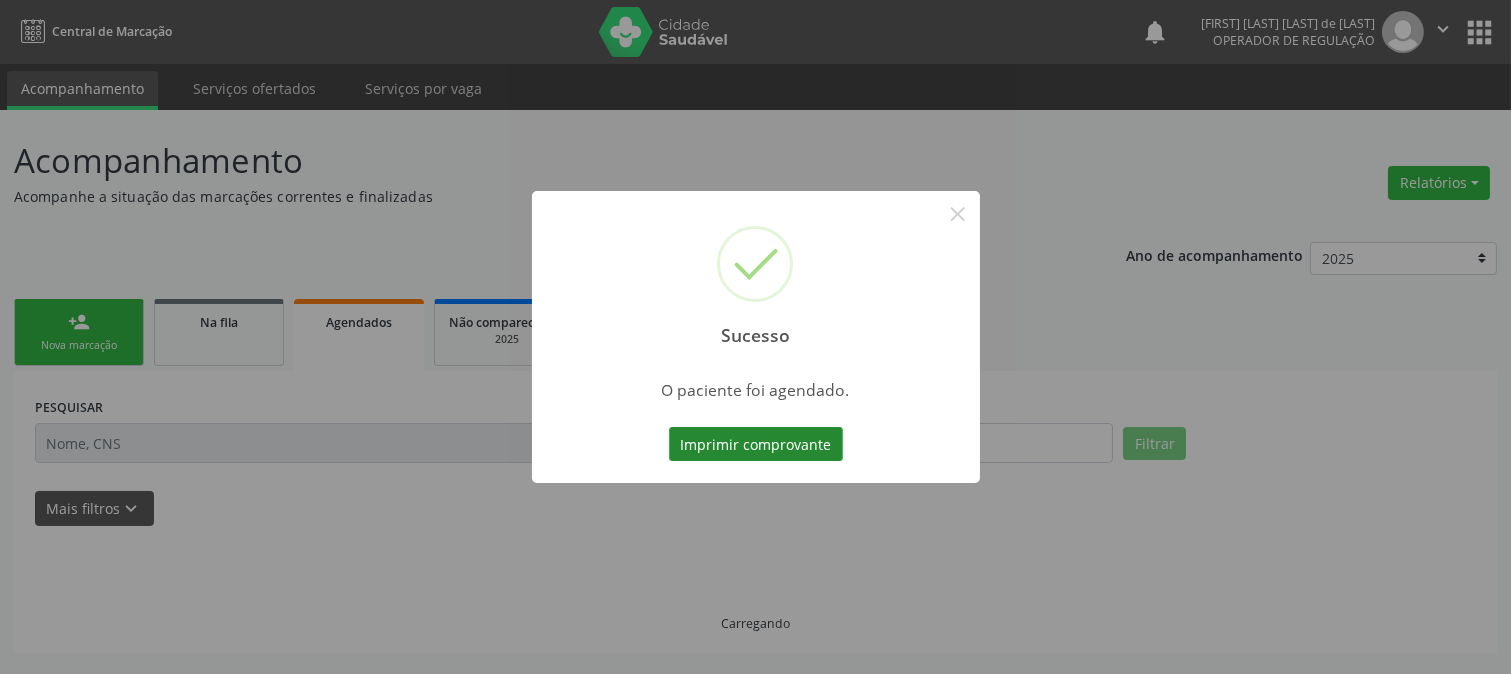 click on "Imprimir comprovante" at bounding box center [756, 444] 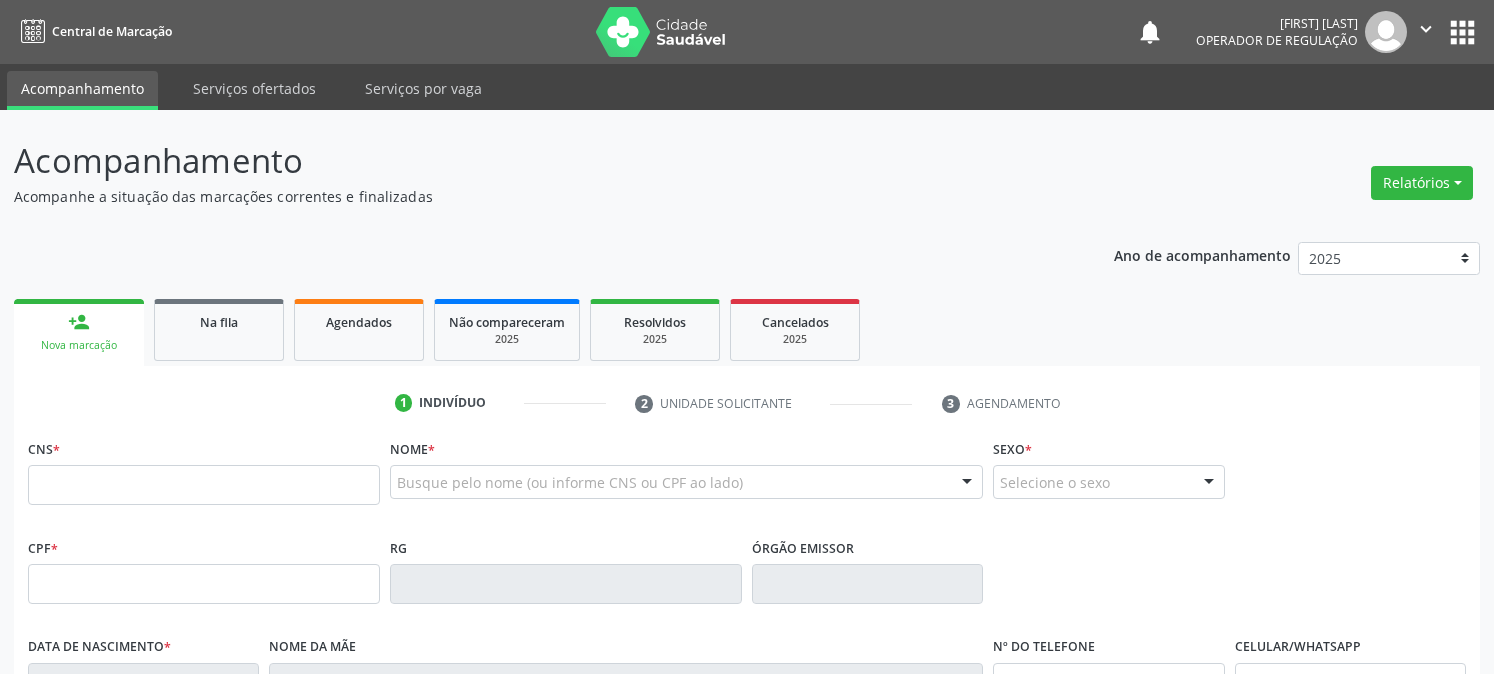 scroll, scrollTop: 0, scrollLeft: 0, axis: both 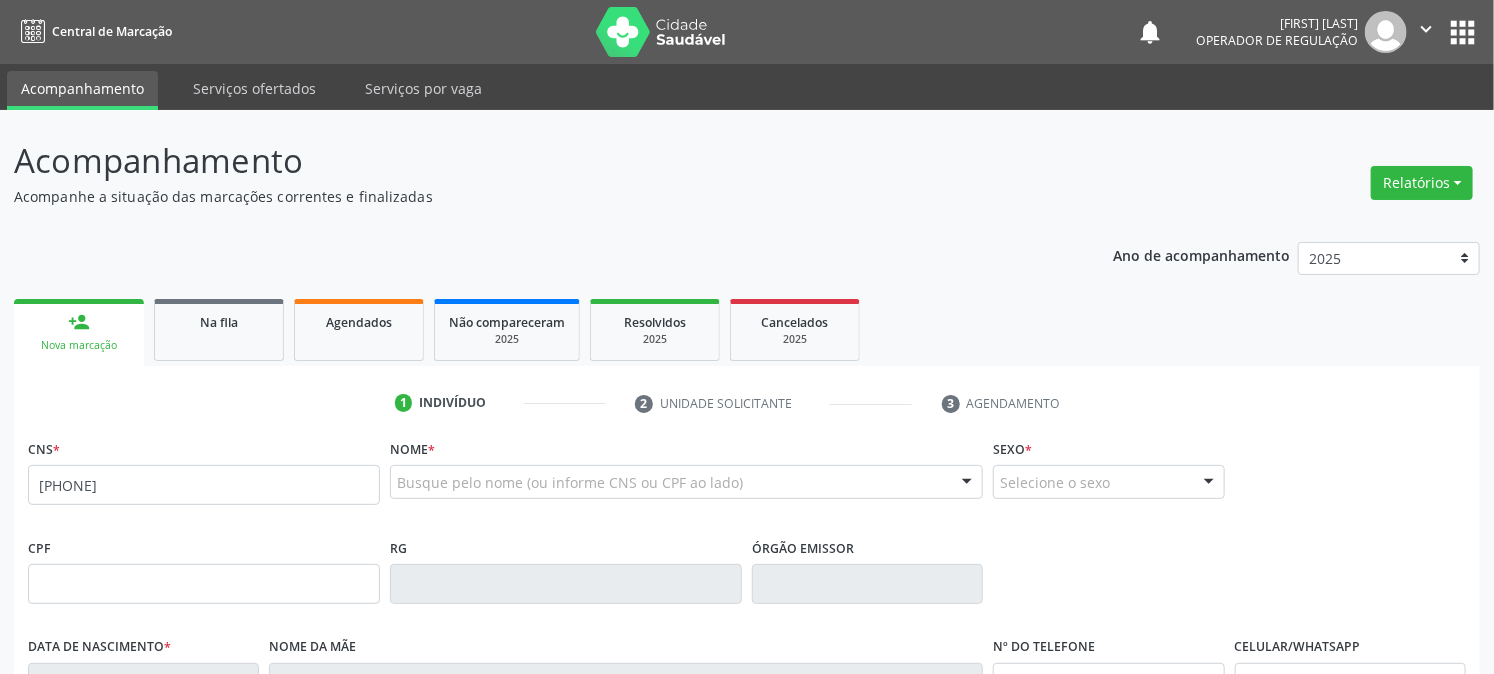 type on "[PHONE]" 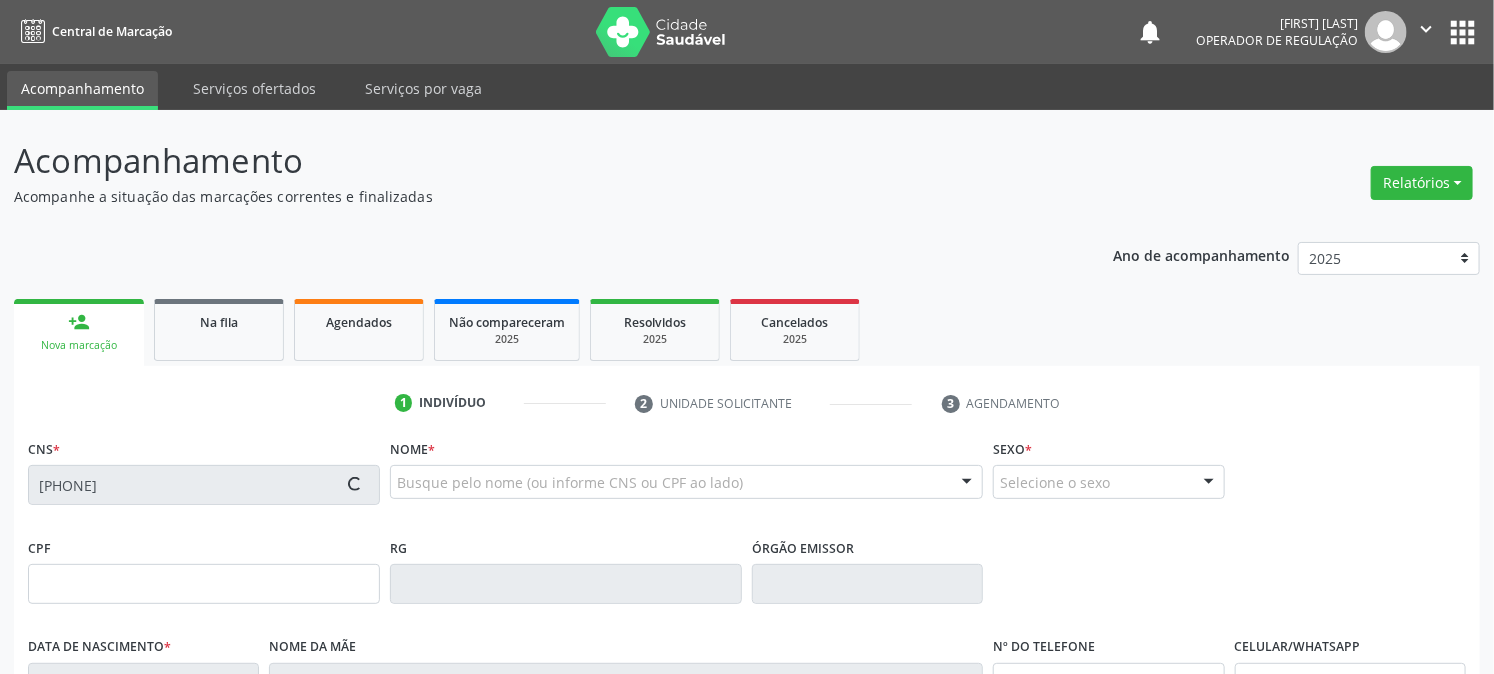 type on "[CPF]" 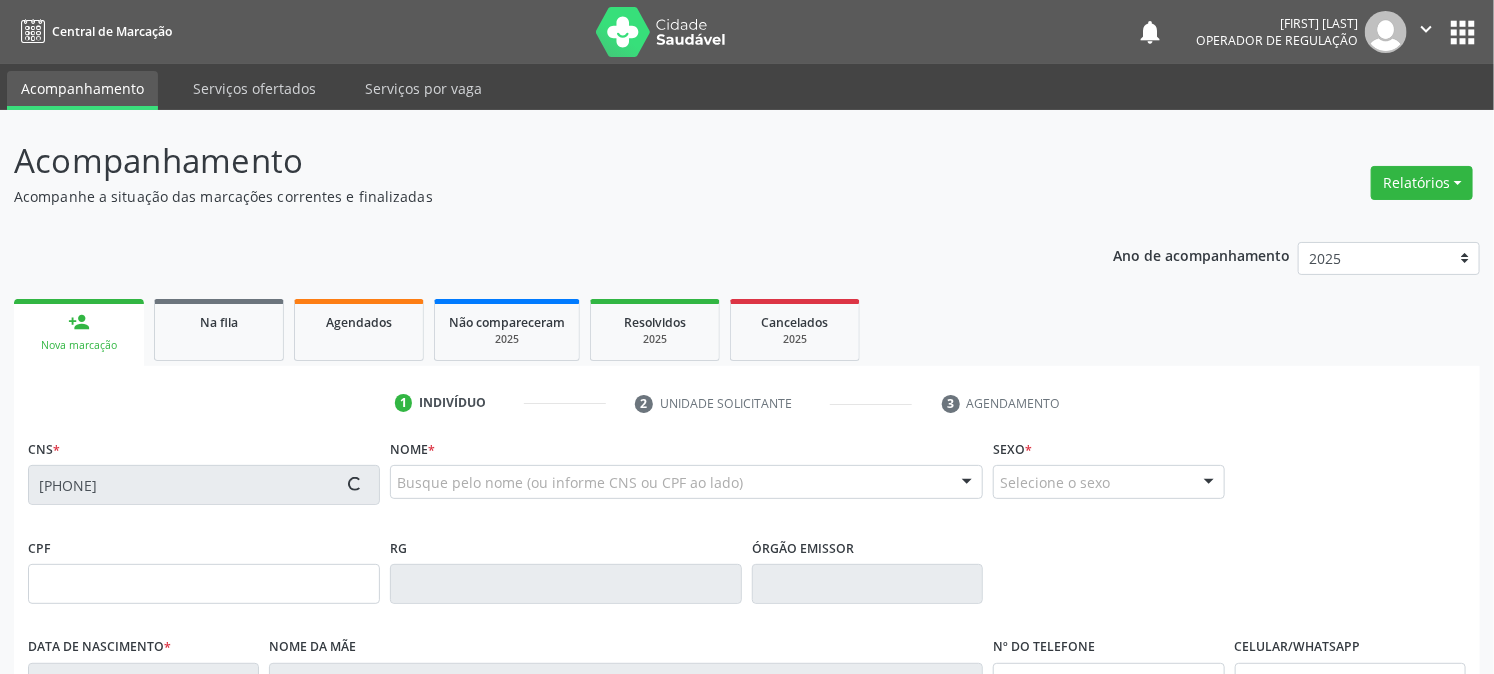 type on "[DATE]" 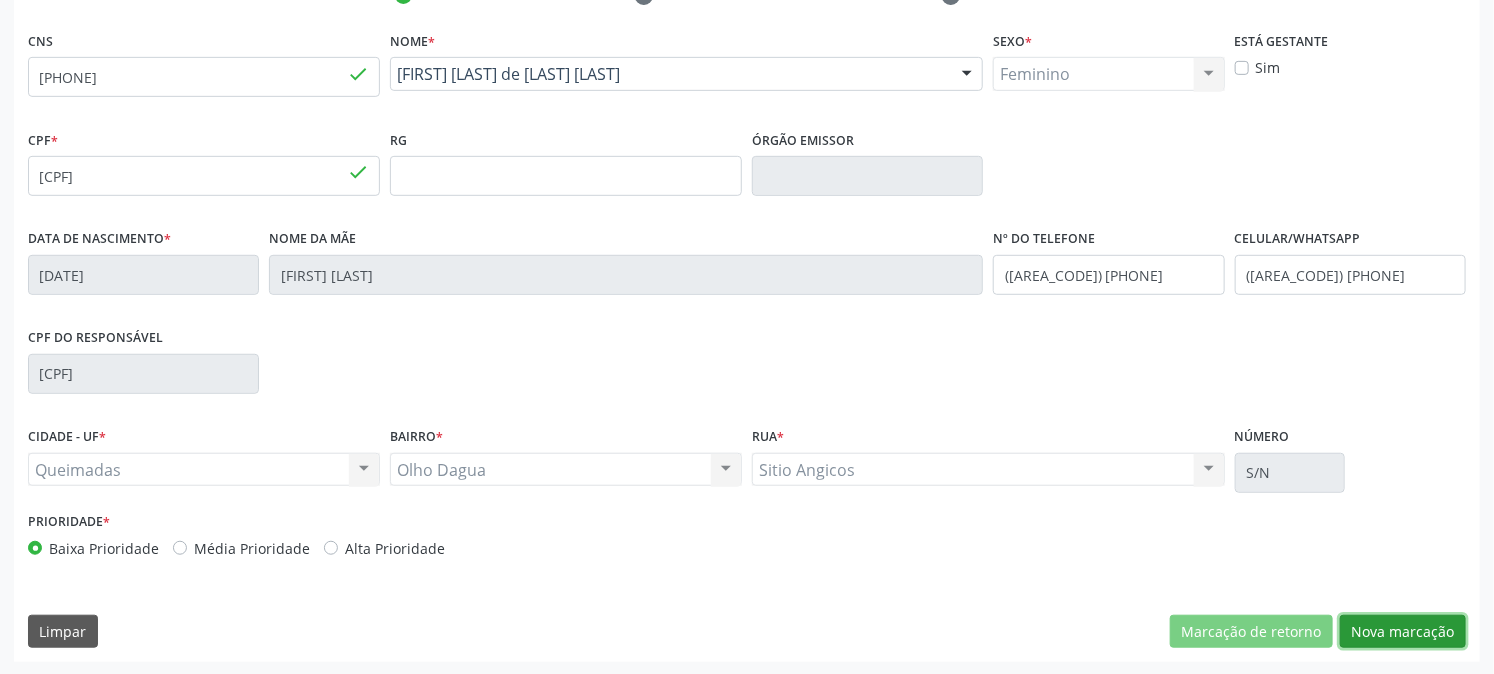 click on "Nova marcação" at bounding box center (1403, 632) 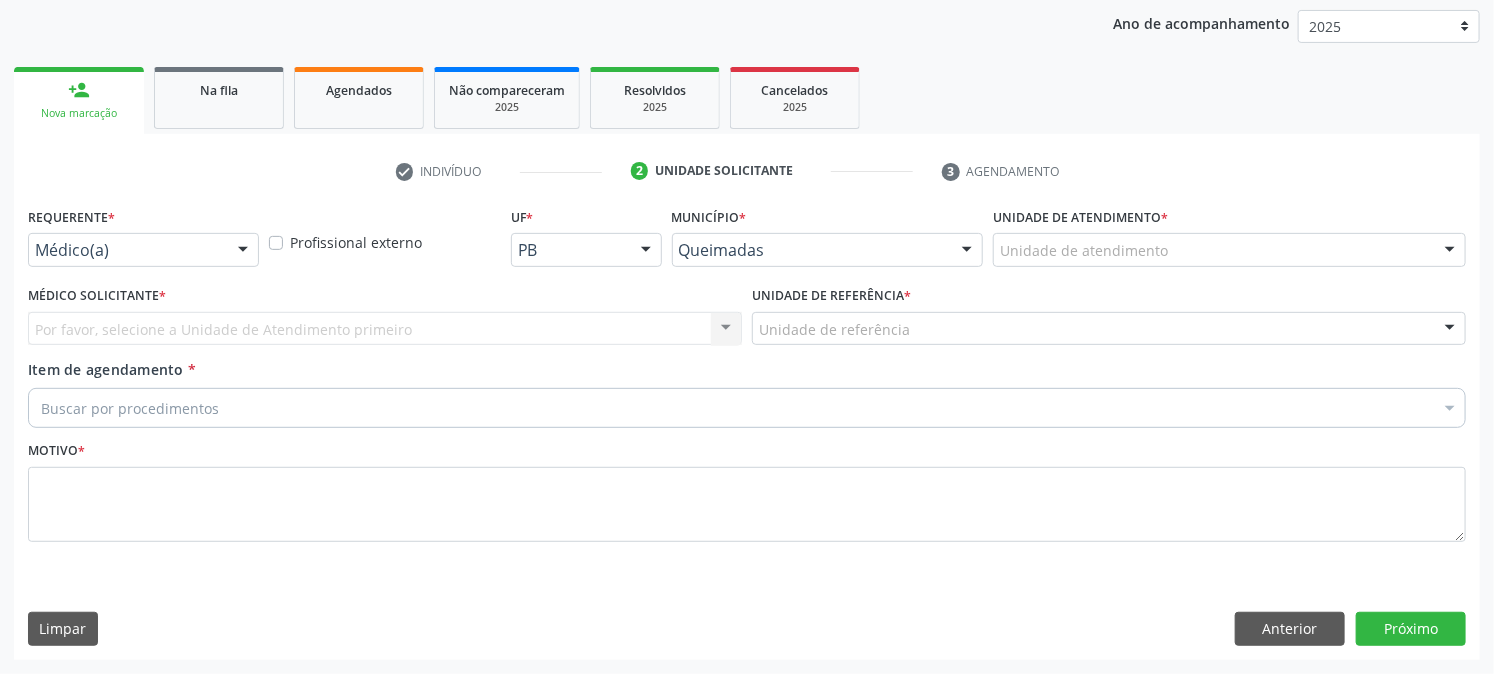 scroll, scrollTop: 231, scrollLeft: 0, axis: vertical 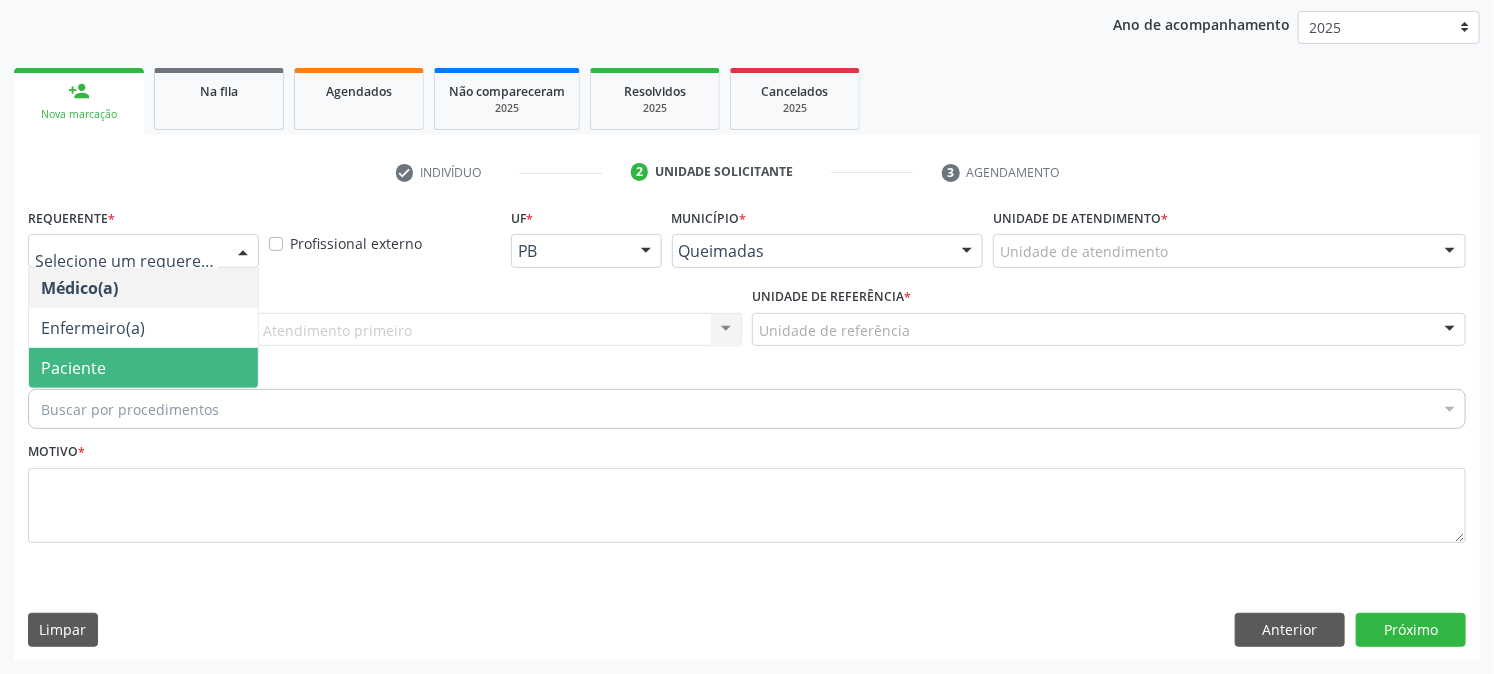 click on "Paciente" at bounding box center (73, 368) 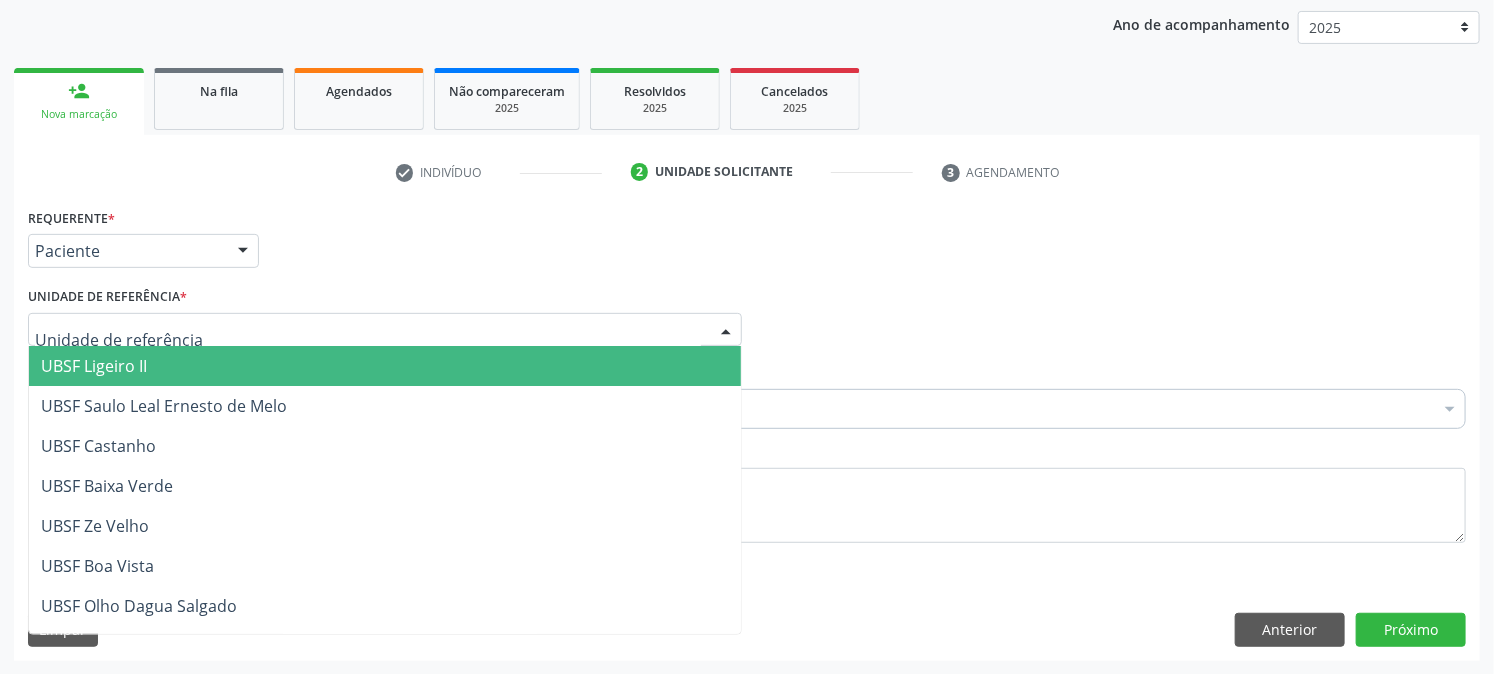 click at bounding box center [385, 330] 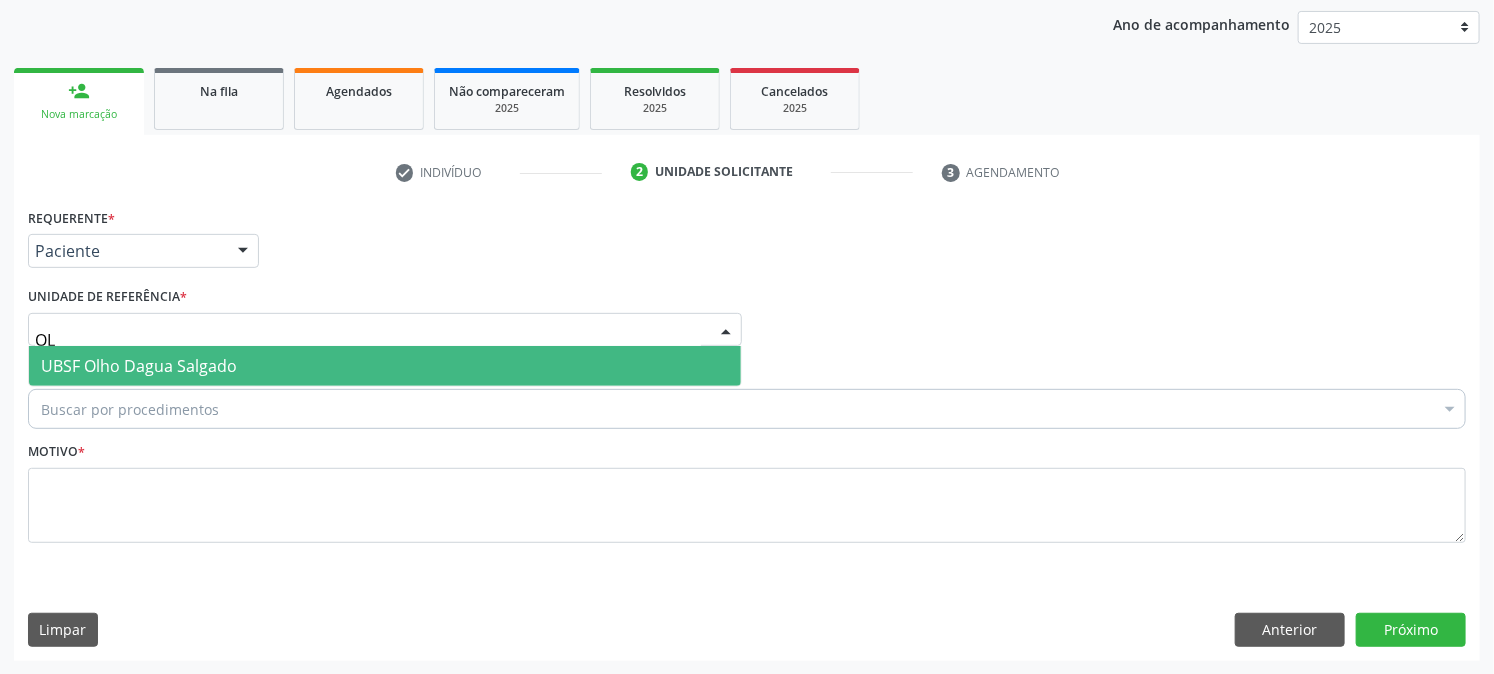 type on "OLH" 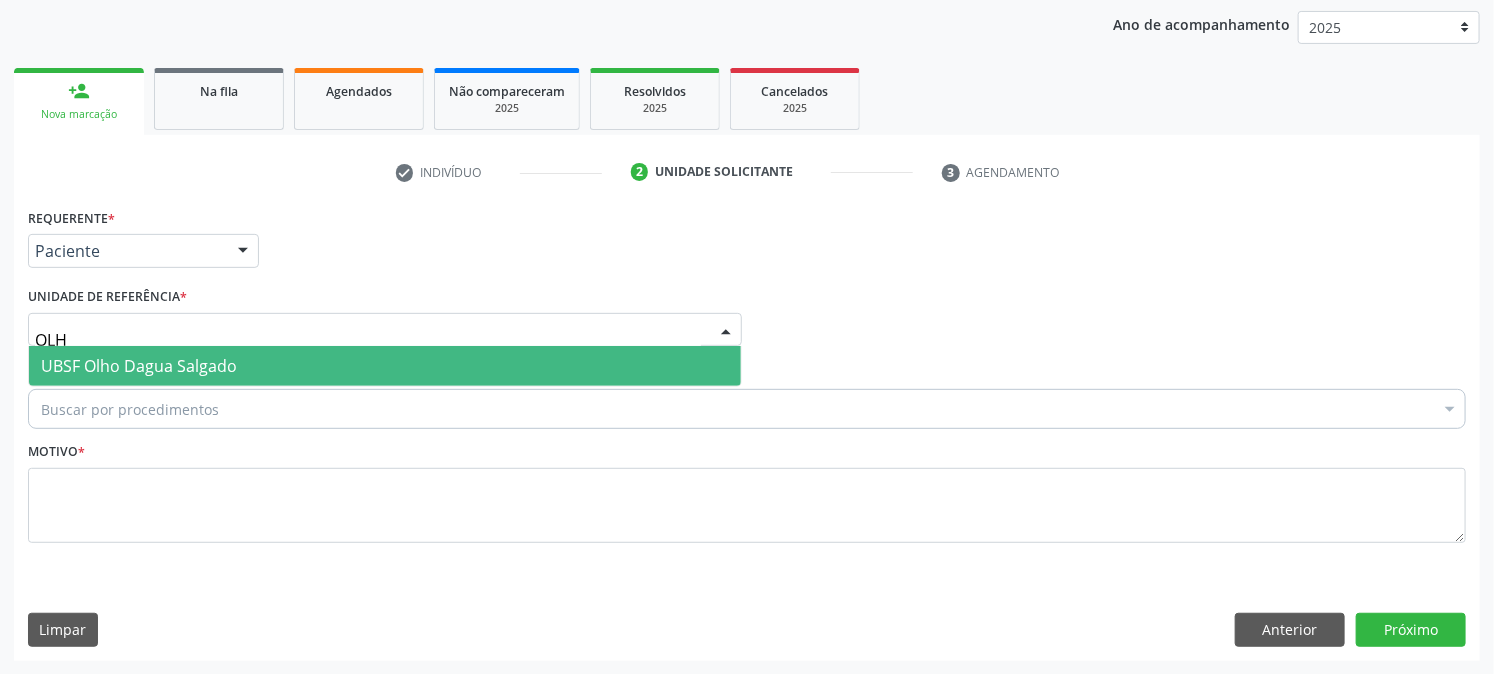 click on "UBSF Olho Dagua Salgado" at bounding box center (139, 366) 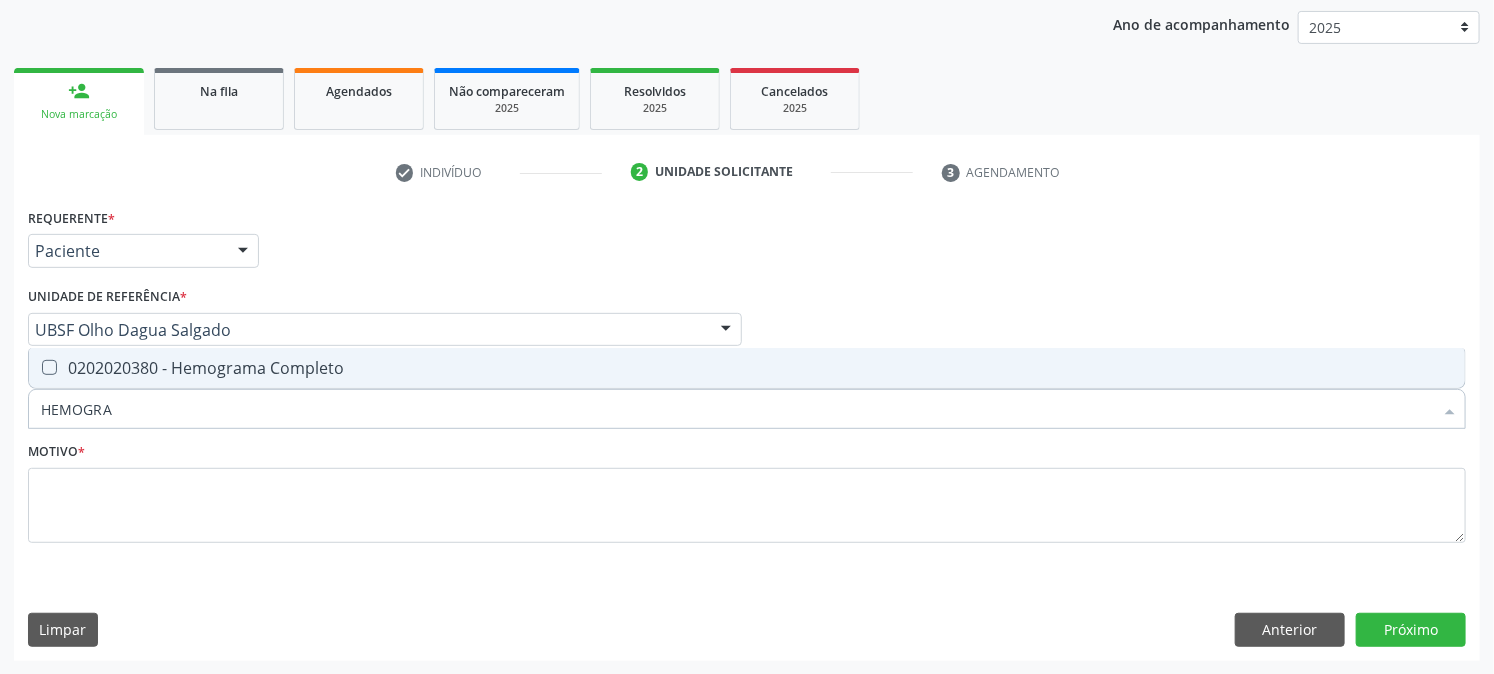 type on "HEMOGRAM" 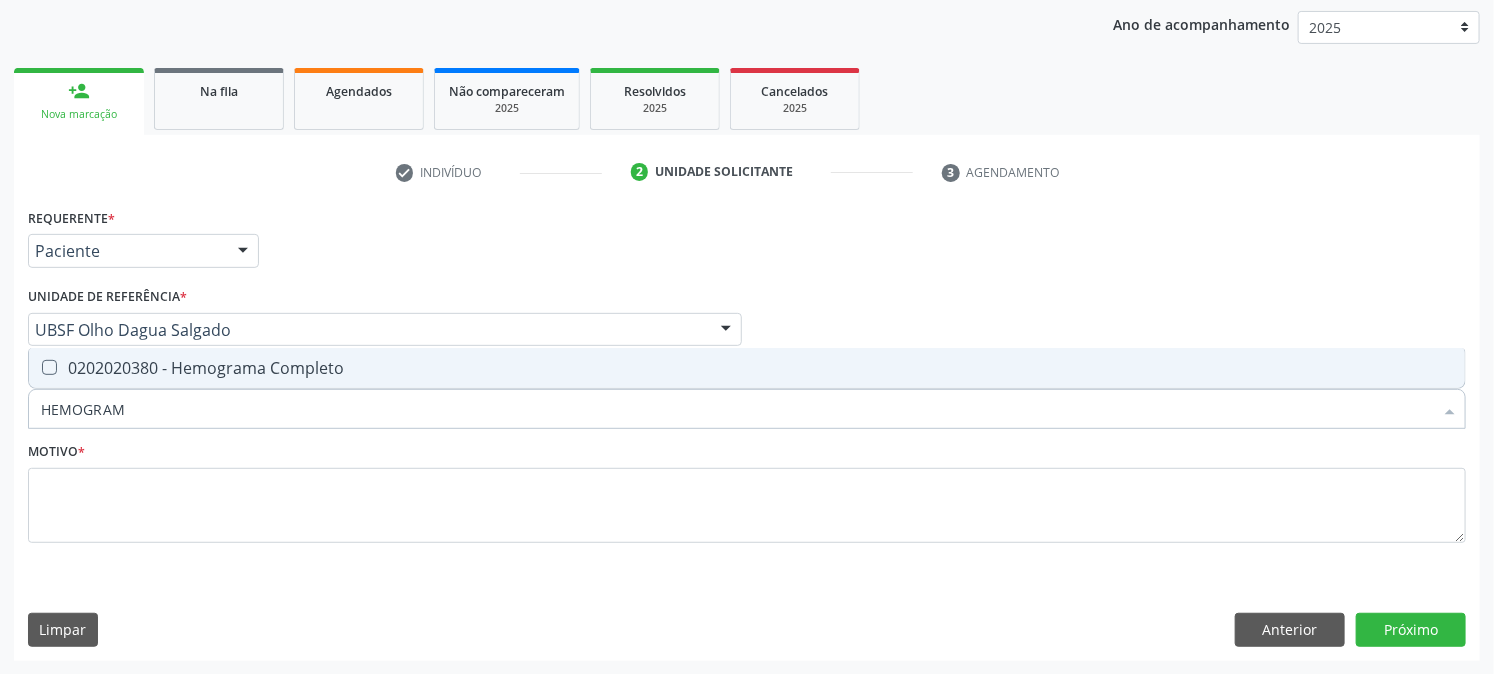 click on "0202020380 - Hemograma Completo" at bounding box center [747, 368] 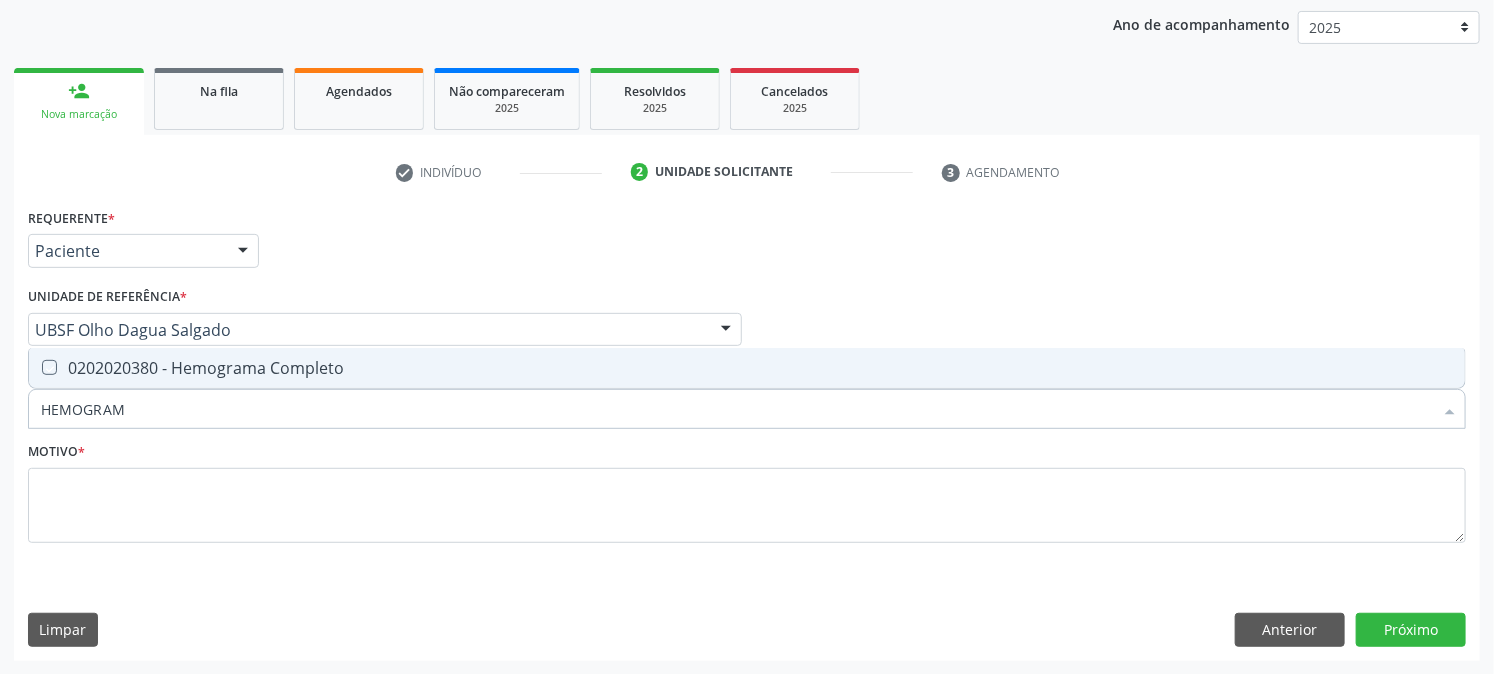checkbox on "true" 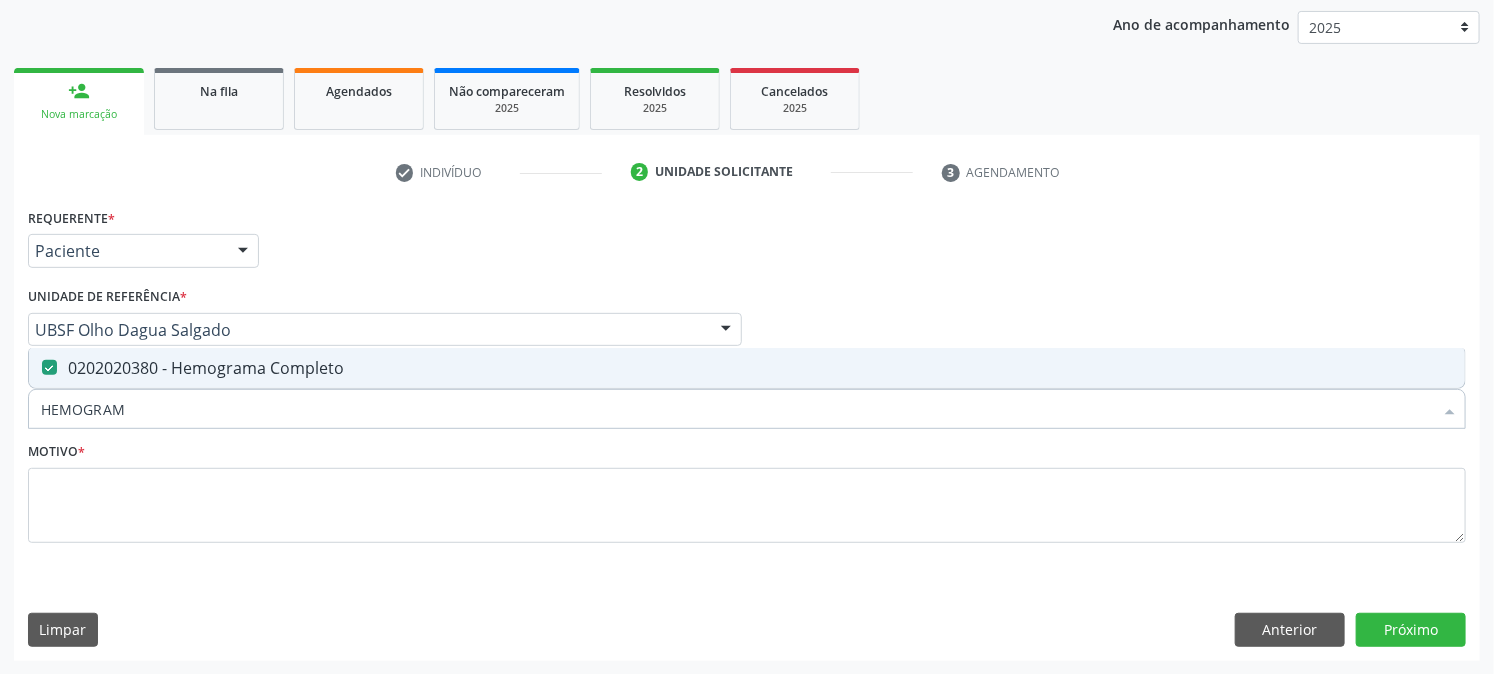 drag, startPoint x: 145, startPoint y: 398, endPoint x: 0, endPoint y: 453, distance: 155.08063 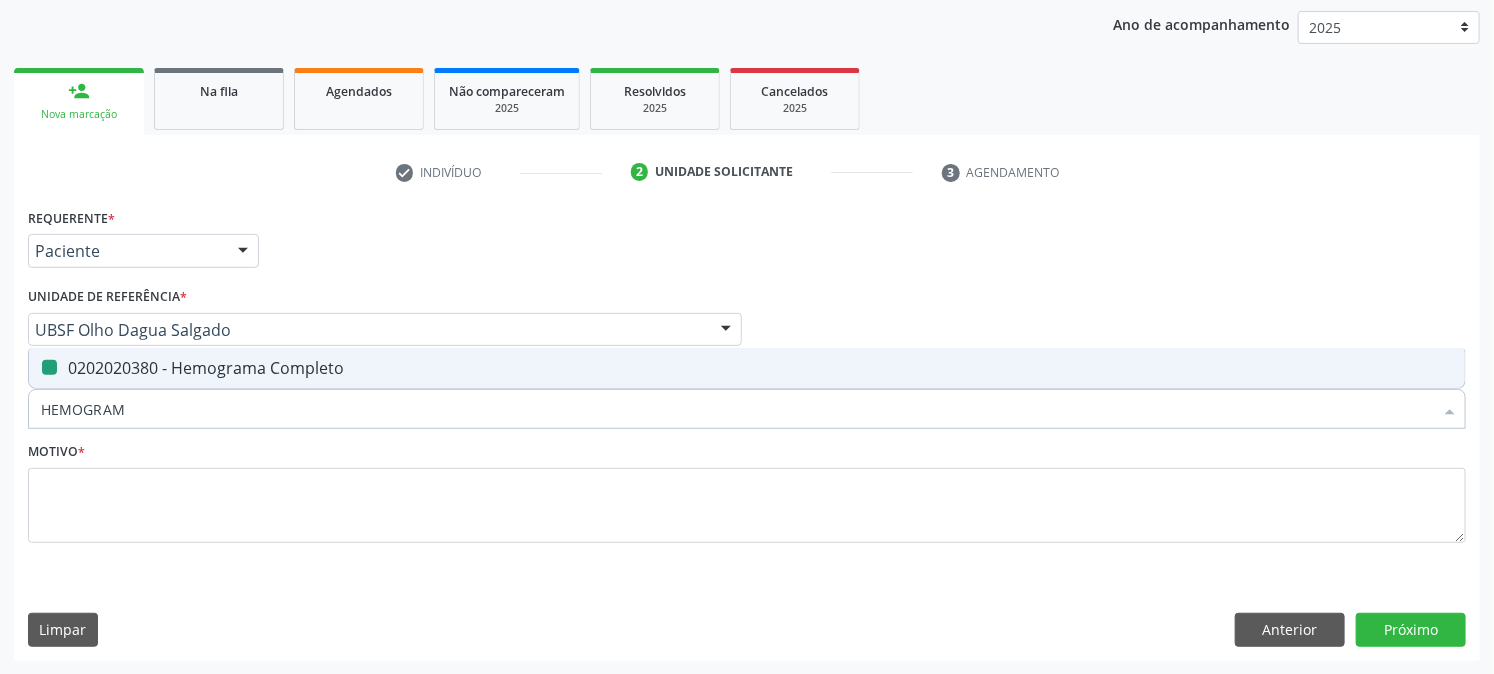 type 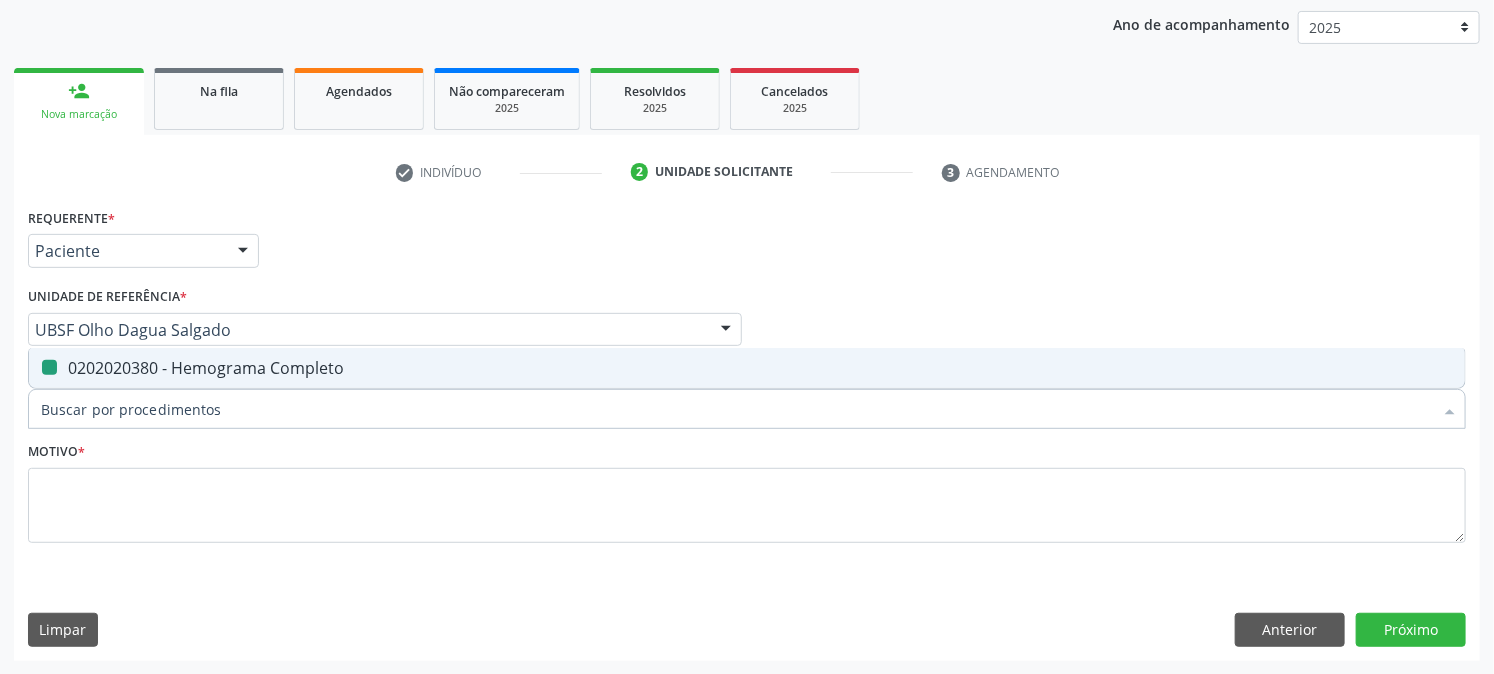 checkbox on "false" 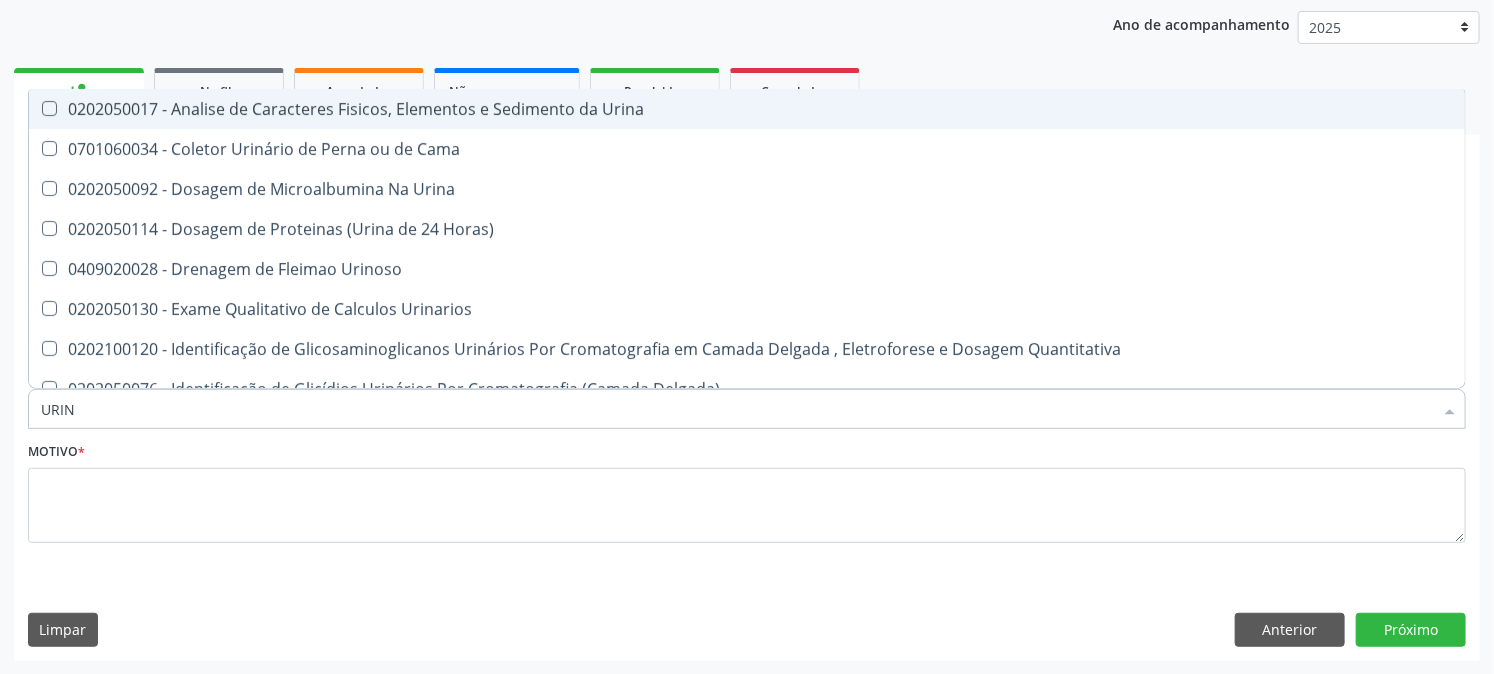 type on "URINA" 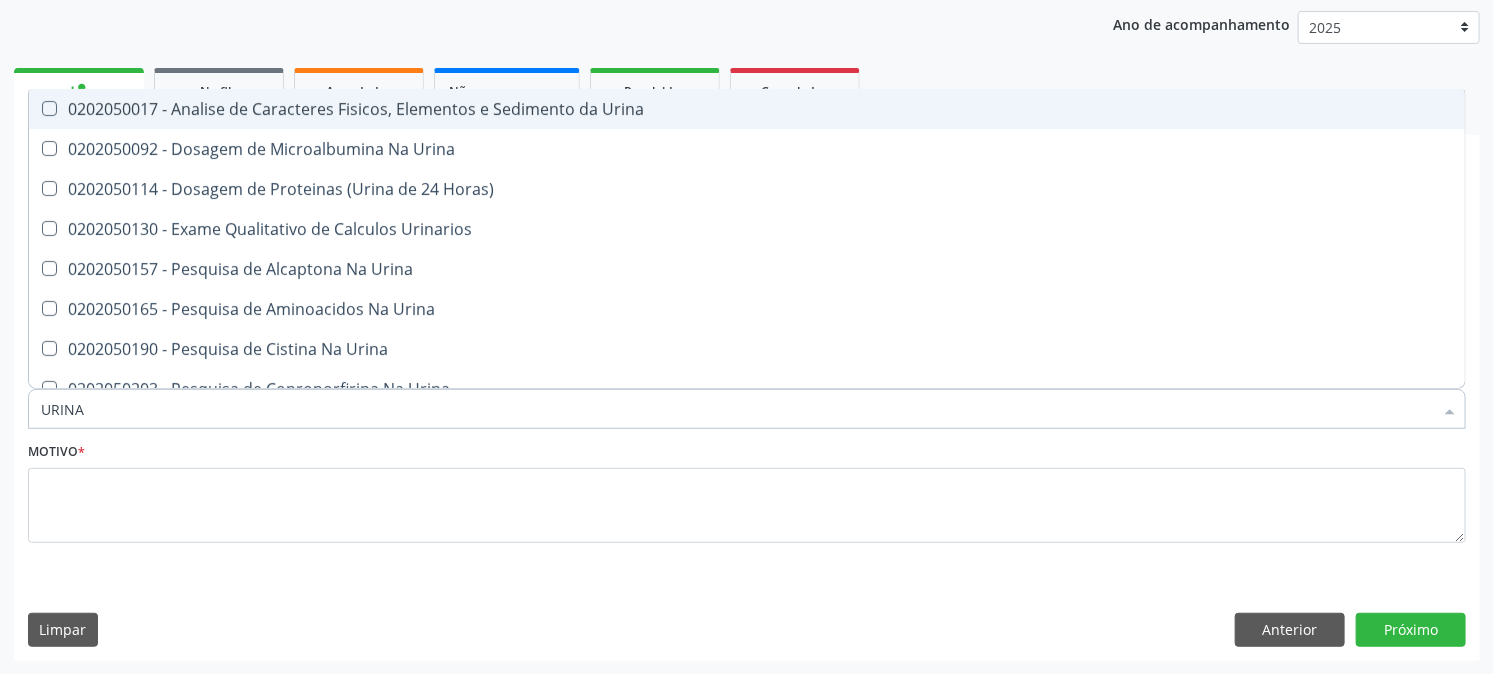 click on "0202050017 - Analise de Caracteres Fisicos, Elementos e Sedimento da Urina" at bounding box center [747, 109] 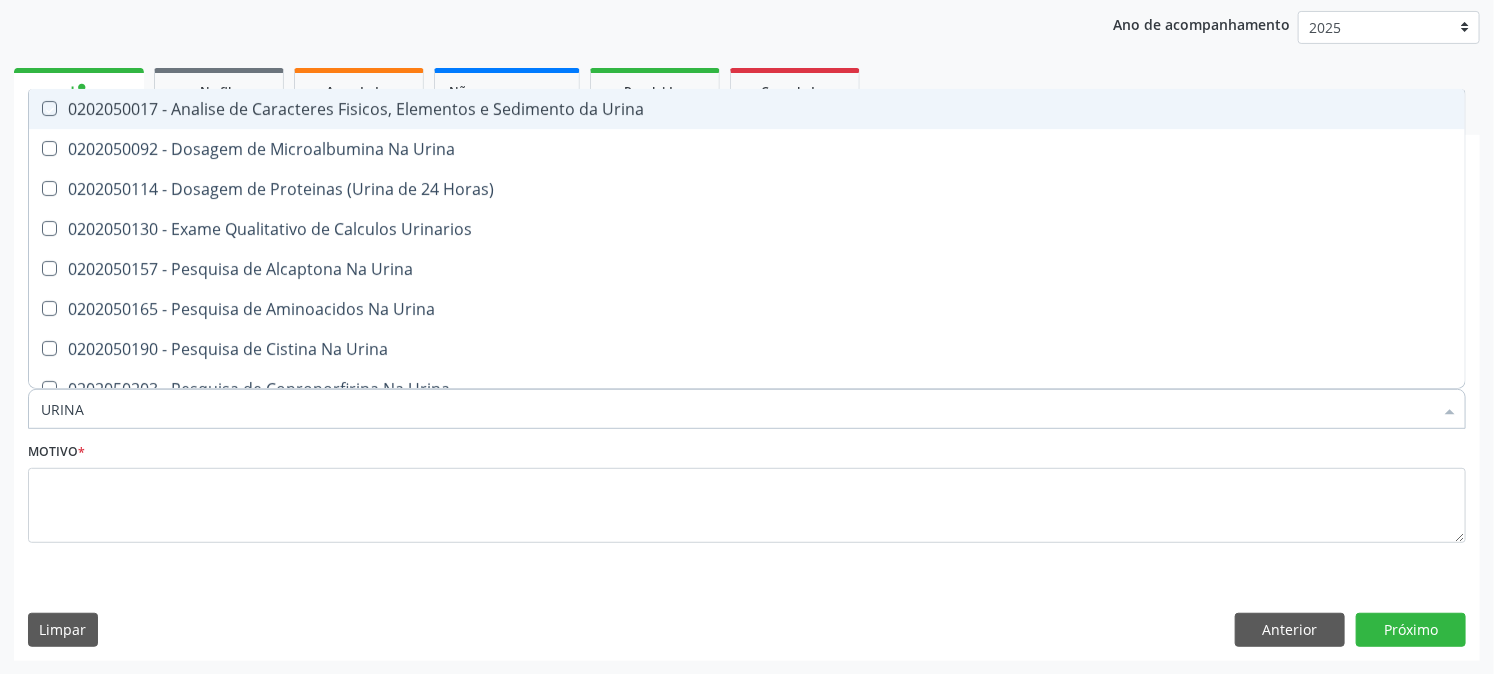 checkbox on "true" 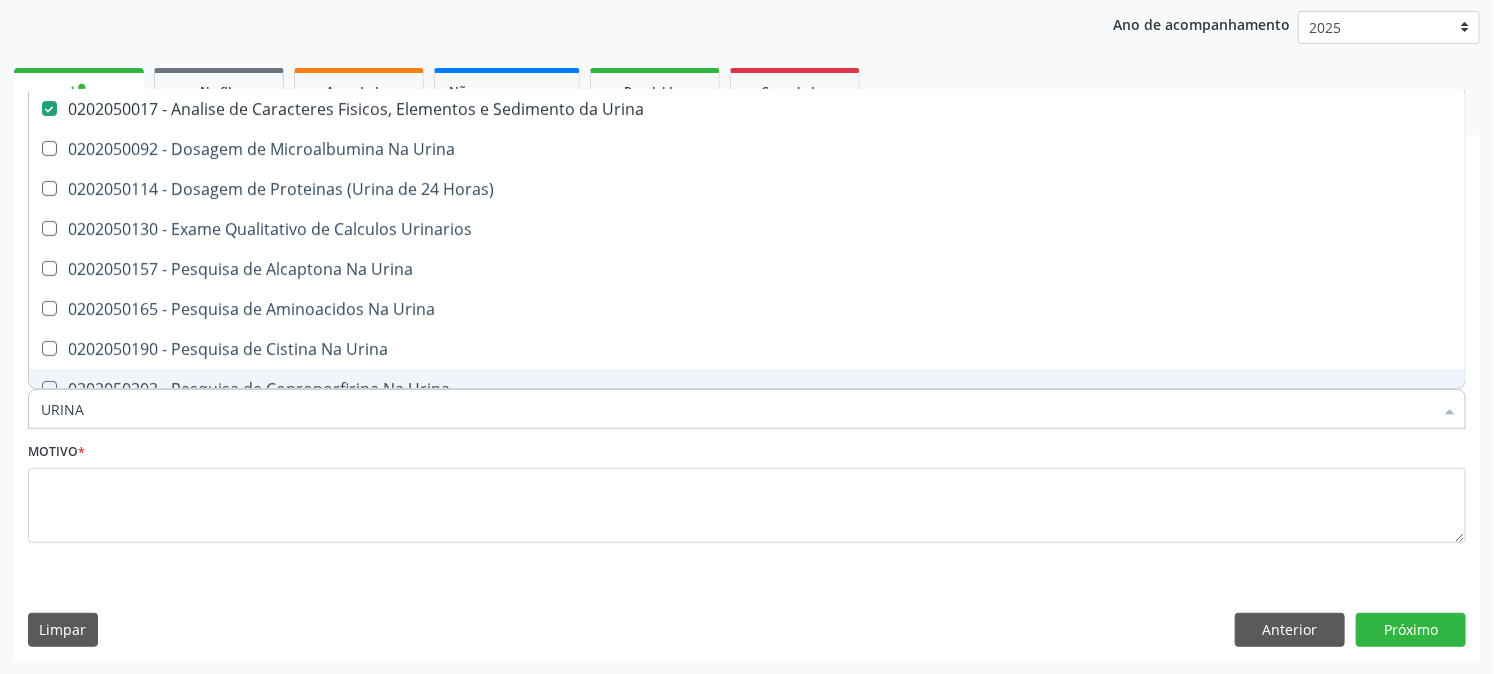 drag, startPoint x: 102, startPoint y: 406, endPoint x: 0, endPoint y: 446, distance: 109.56277 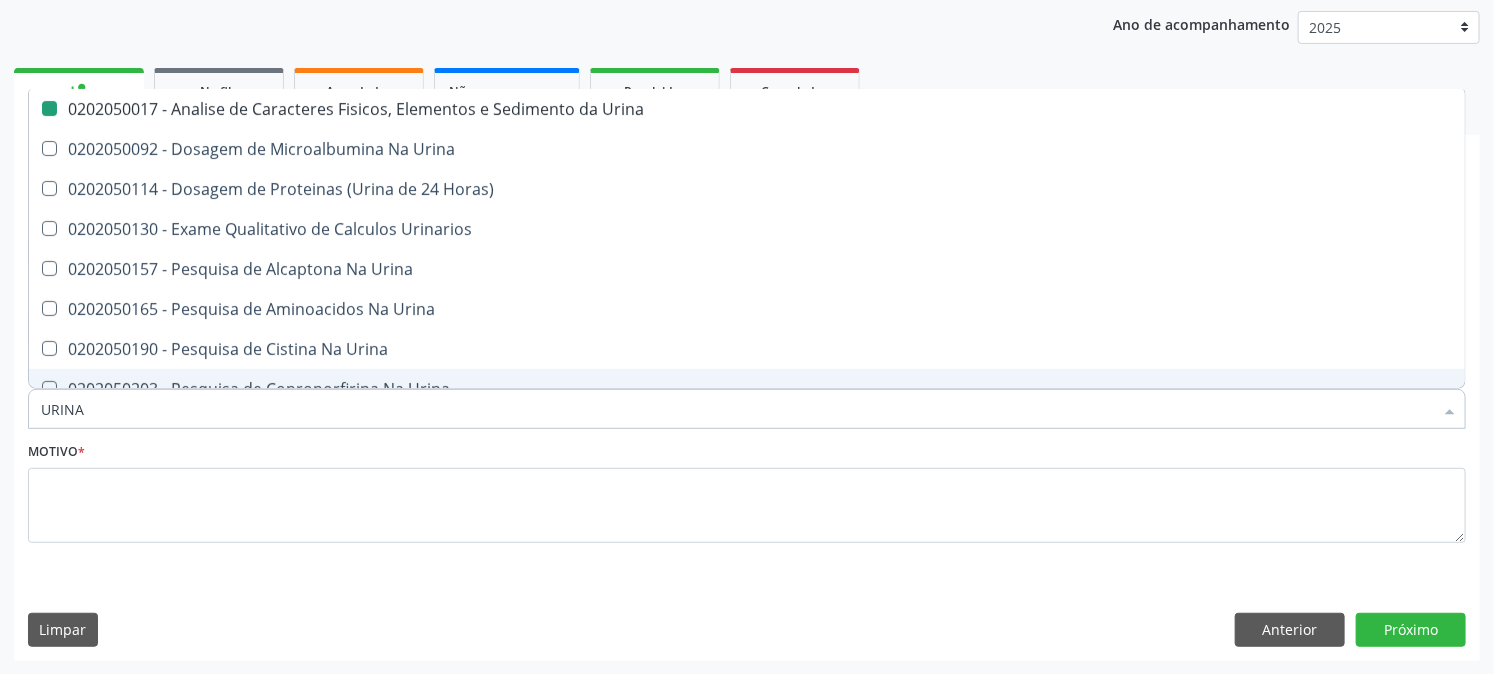 type 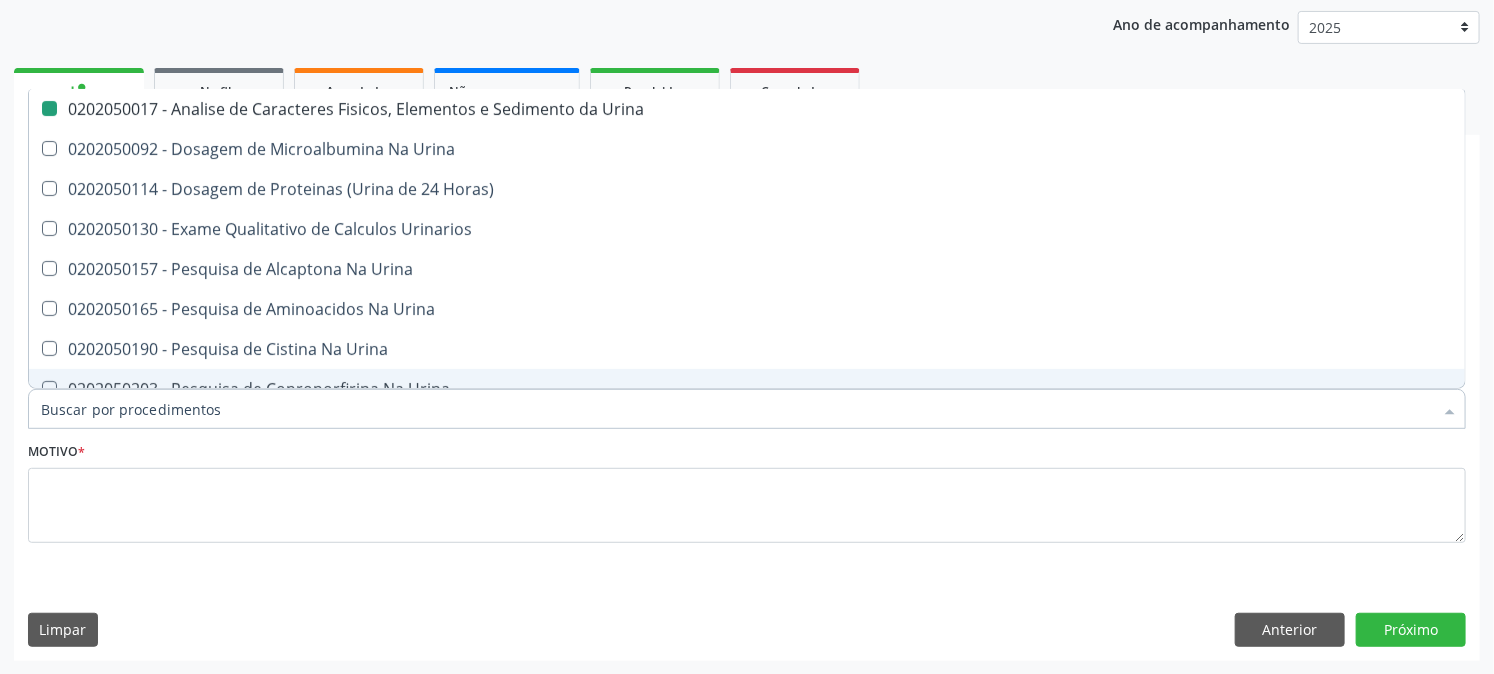 checkbox on "false" 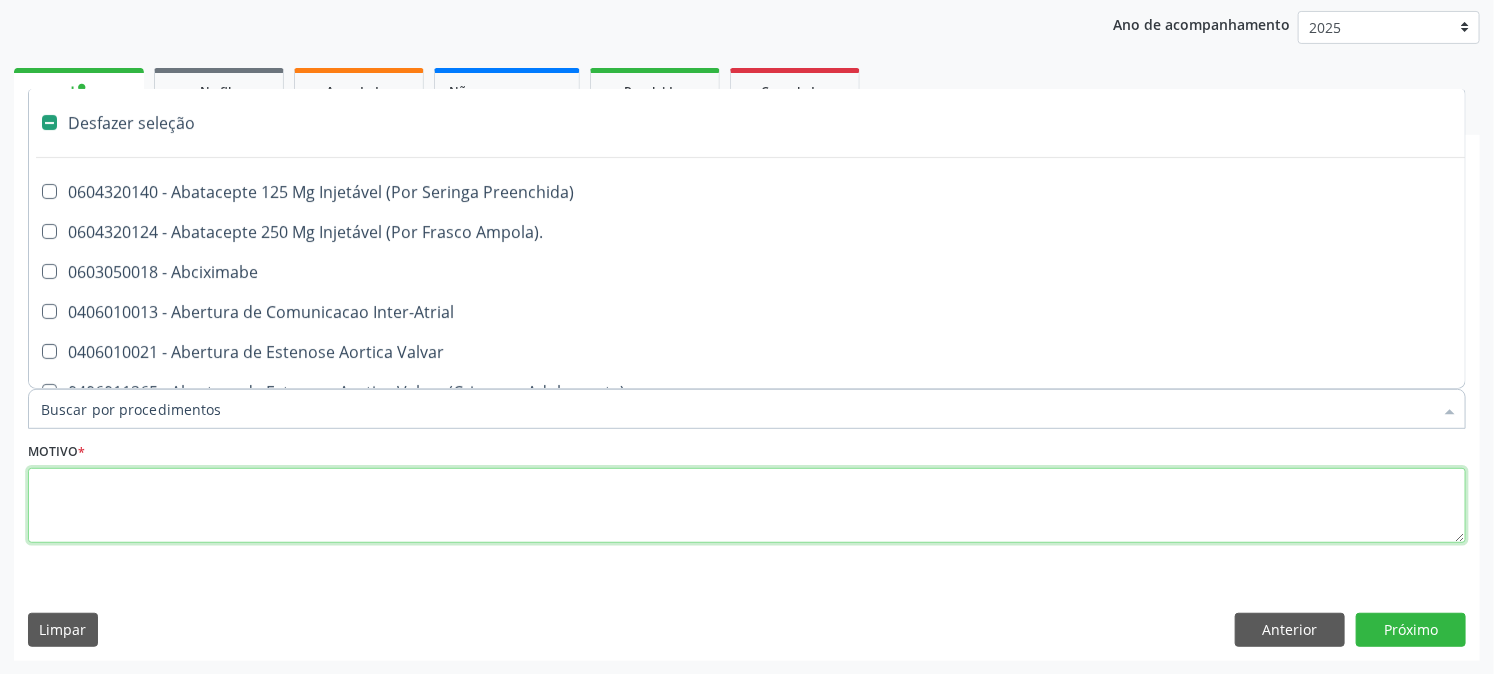 click at bounding box center (747, 506) 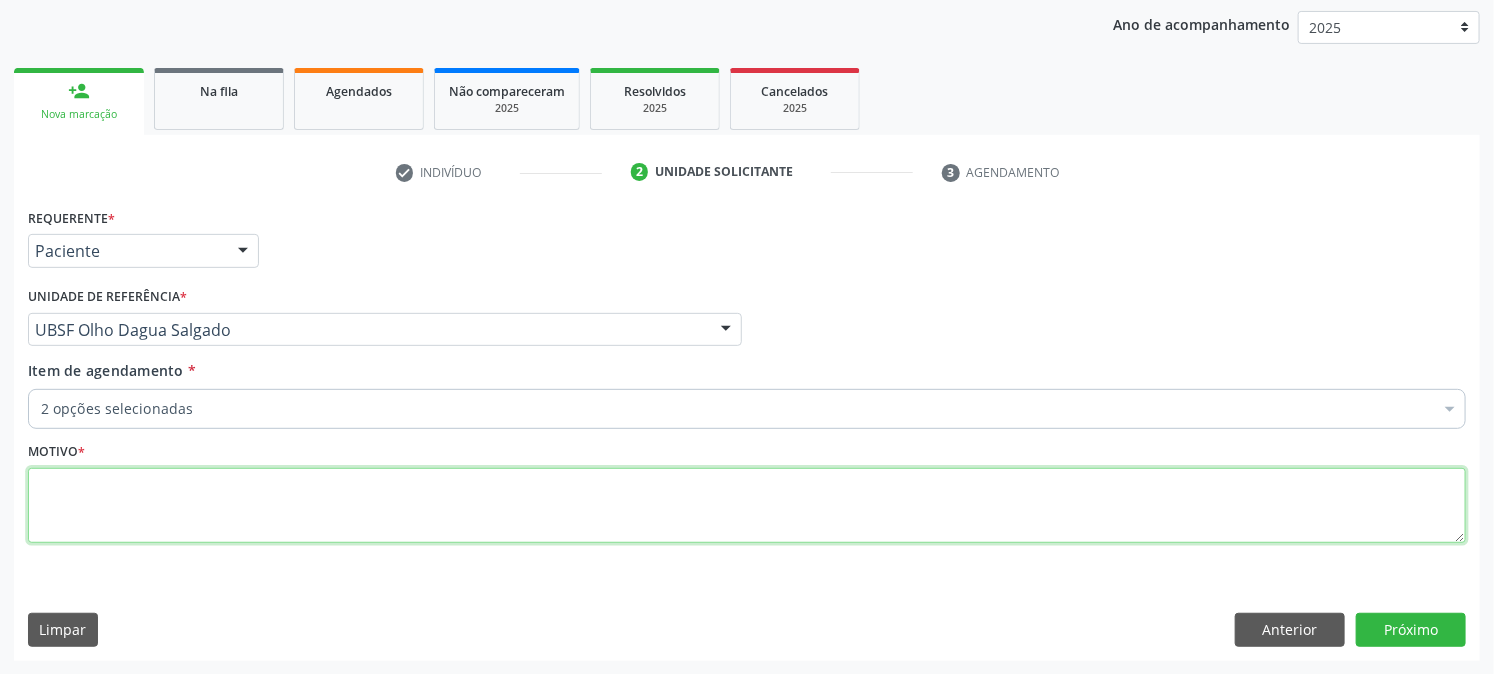 checkbox on "true" 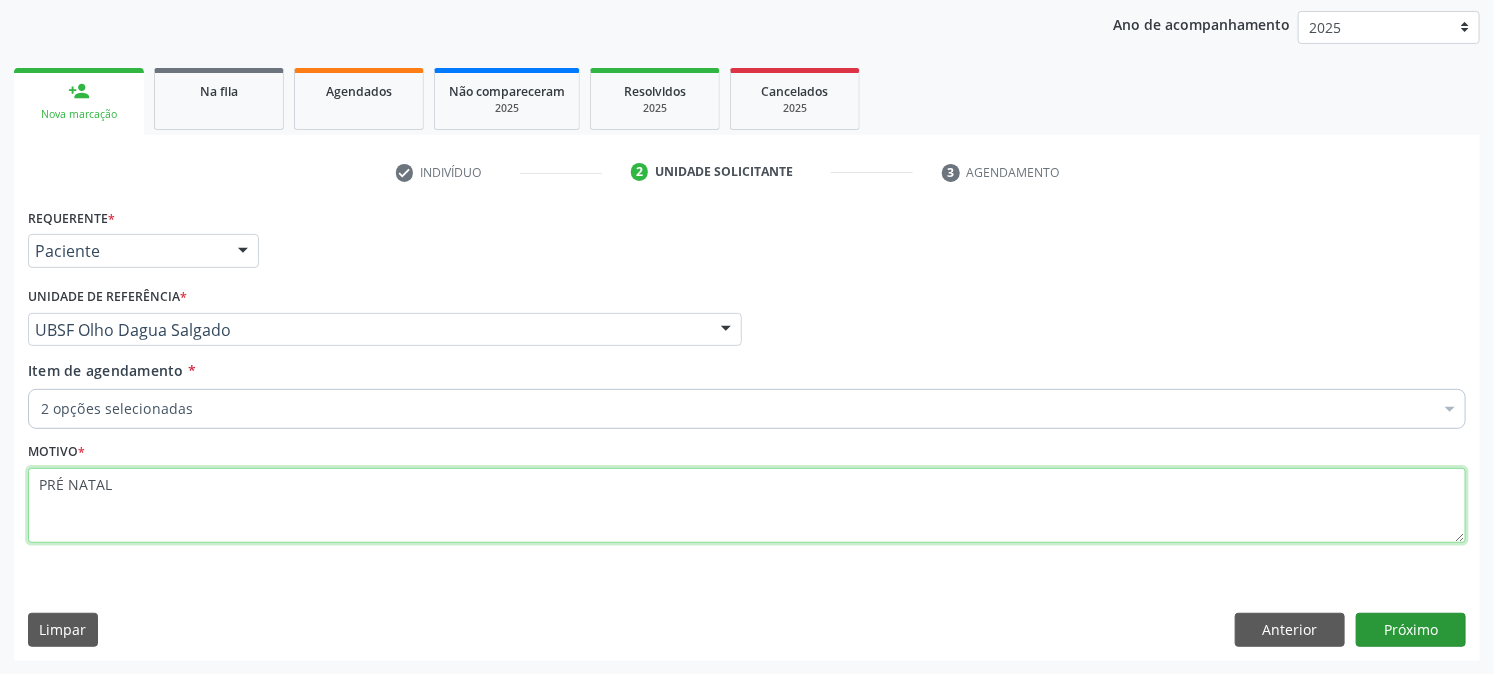 type on "PRÉ NATAL" 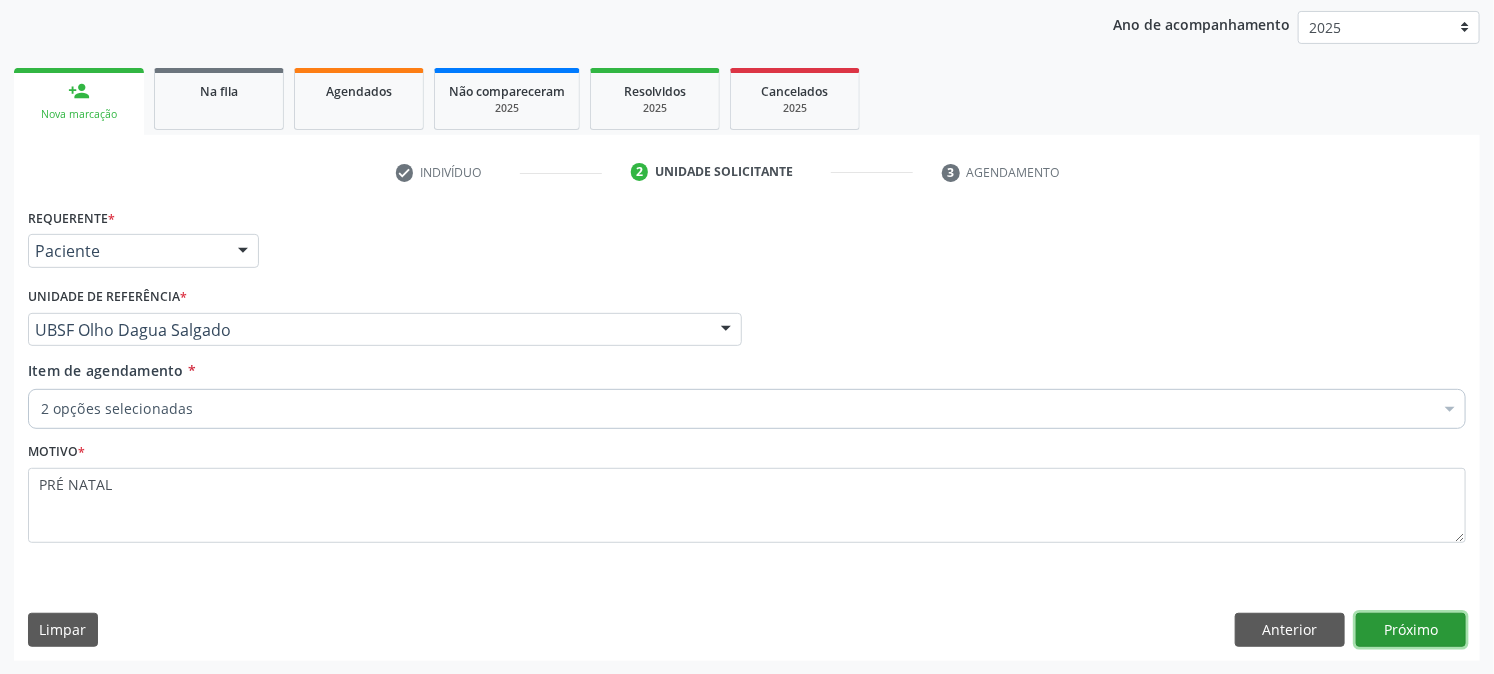 click on "Próximo" at bounding box center (1411, 630) 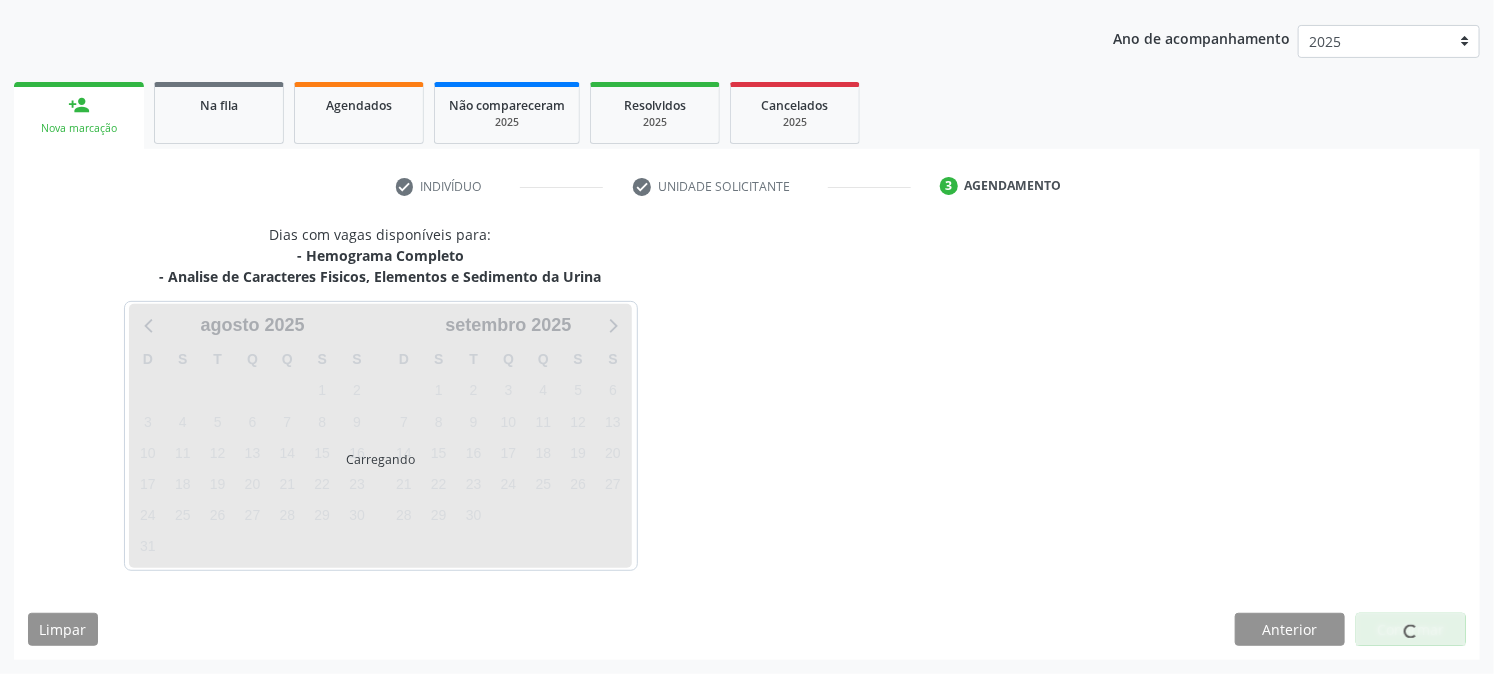 scroll, scrollTop: 216, scrollLeft: 0, axis: vertical 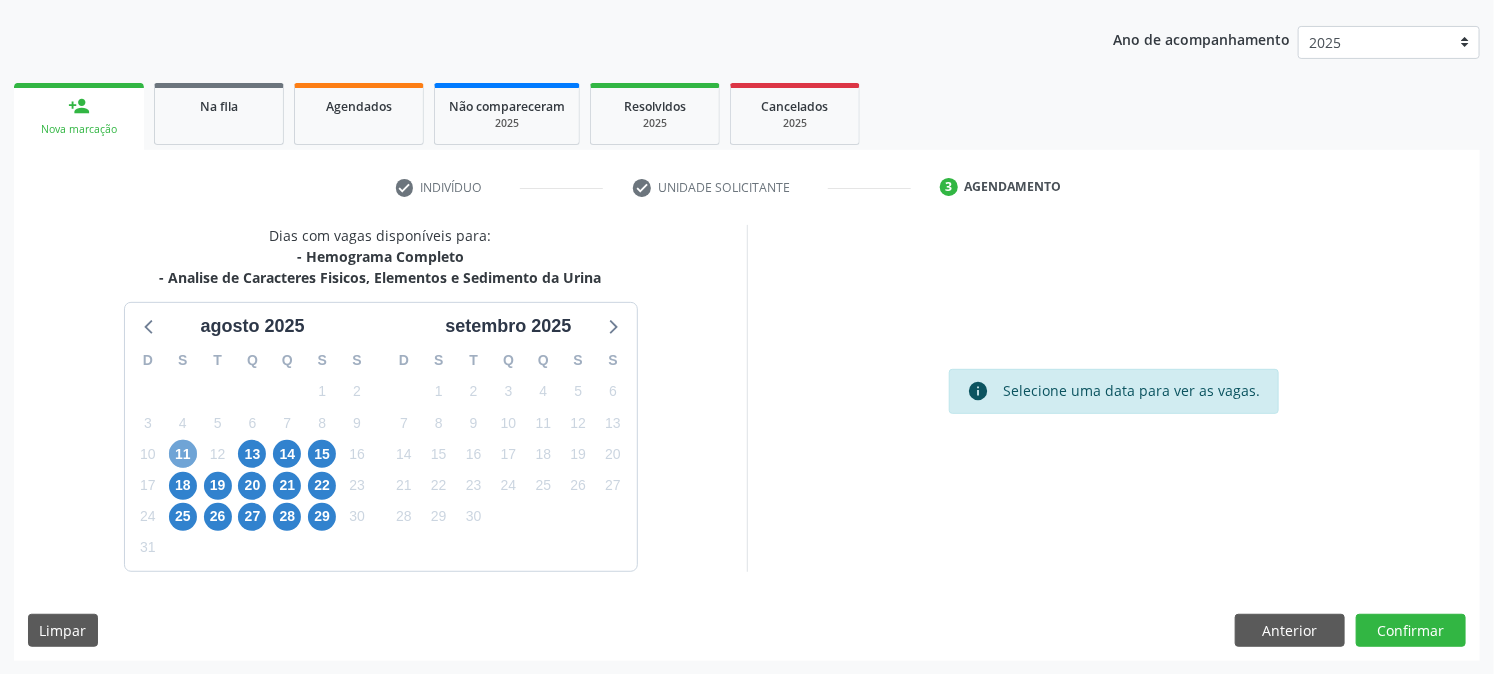 click on "11" at bounding box center [183, 454] 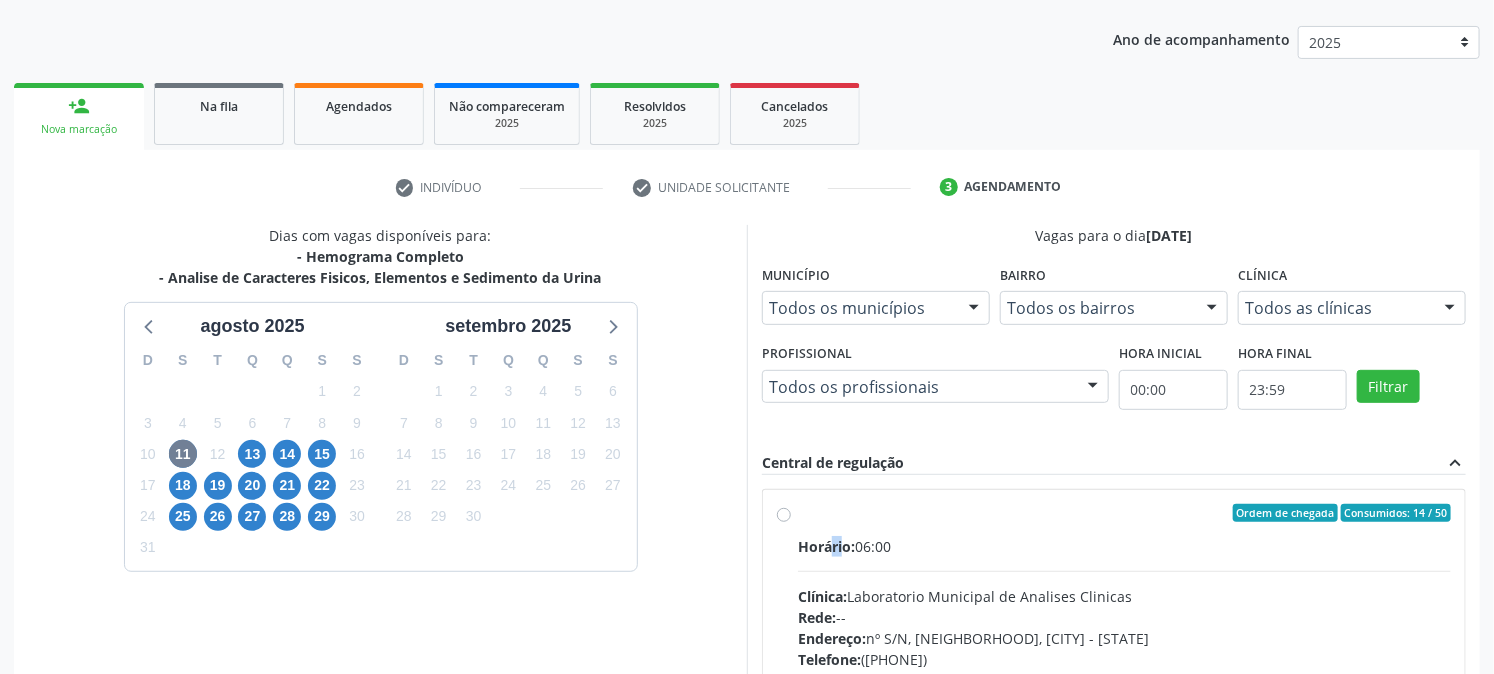 click on "Horário:" at bounding box center (826, 546) 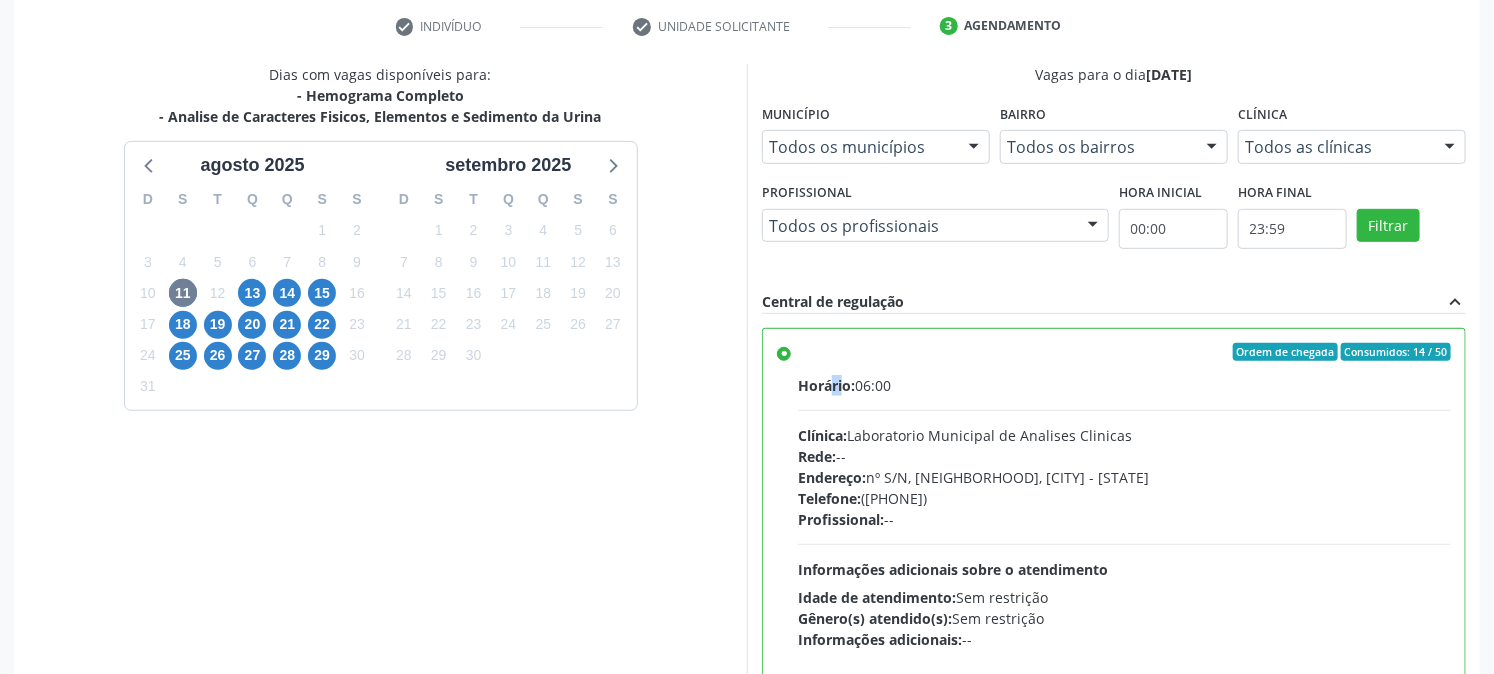 scroll, scrollTop: 520, scrollLeft: 0, axis: vertical 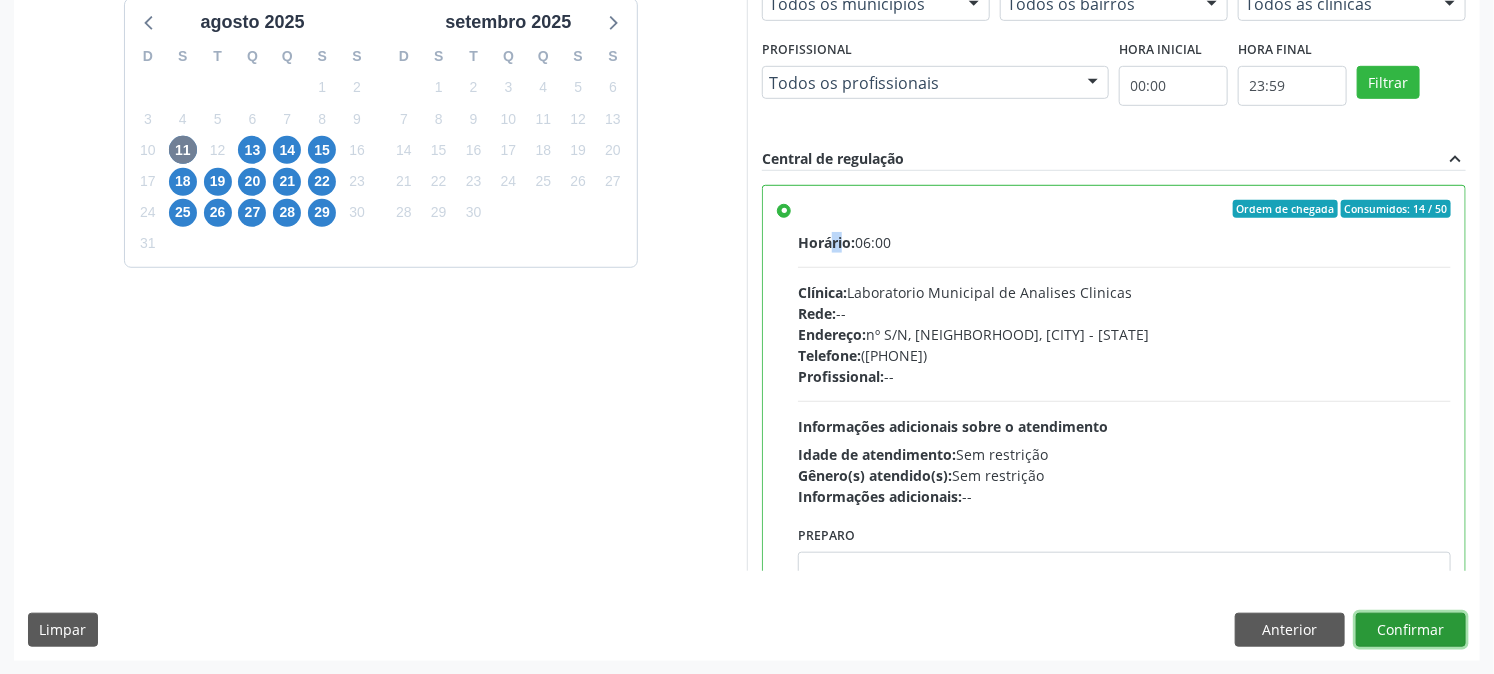 click on "Confirmar" at bounding box center [1411, 630] 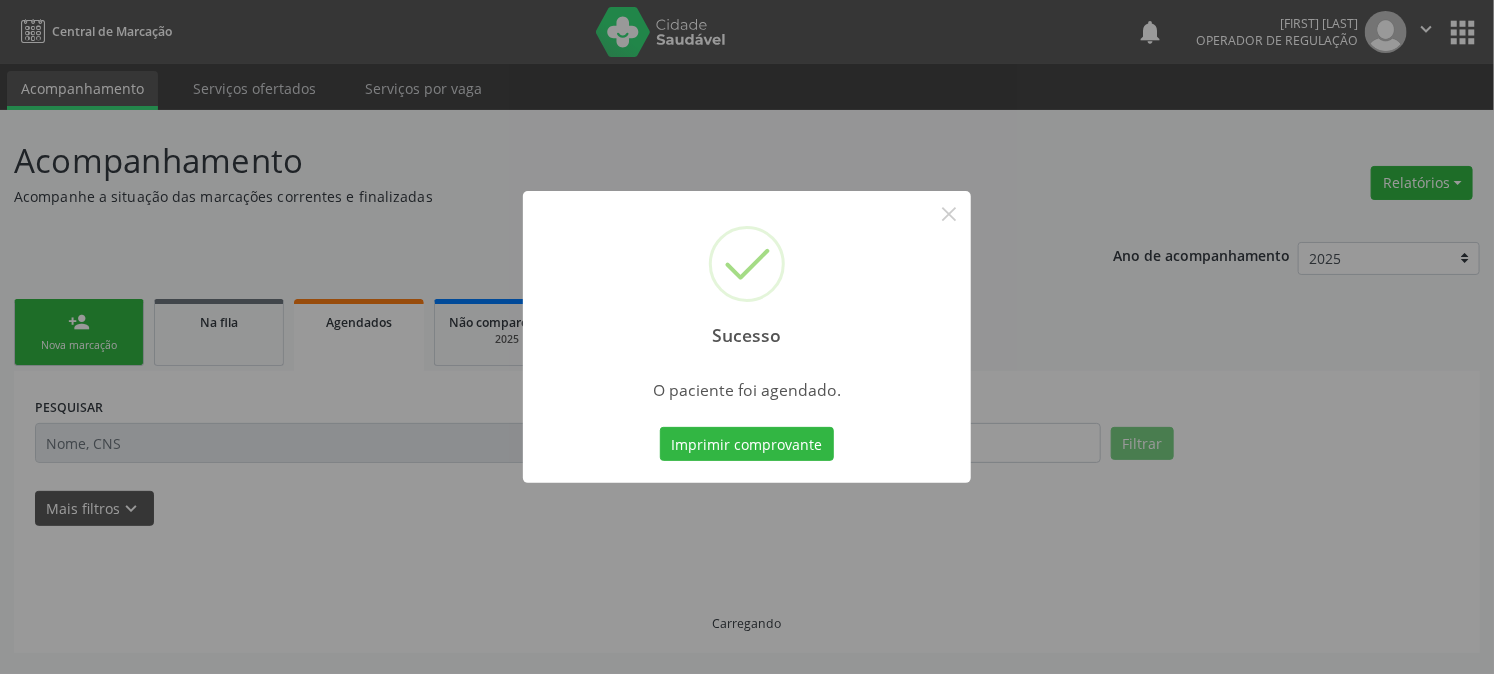 scroll, scrollTop: 0, scrollLeft: 0, axis: both 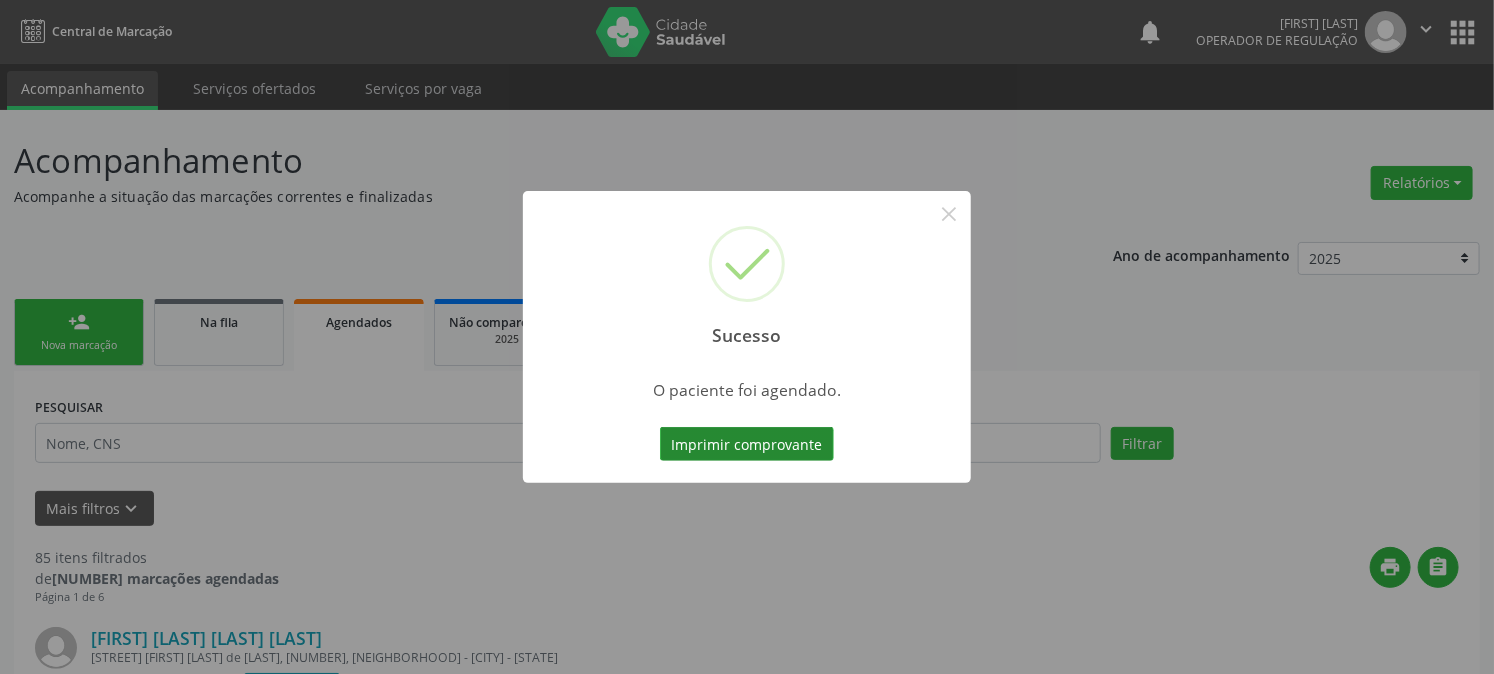 click on "Imprimir comprovante" at bounding box center [747, 444] 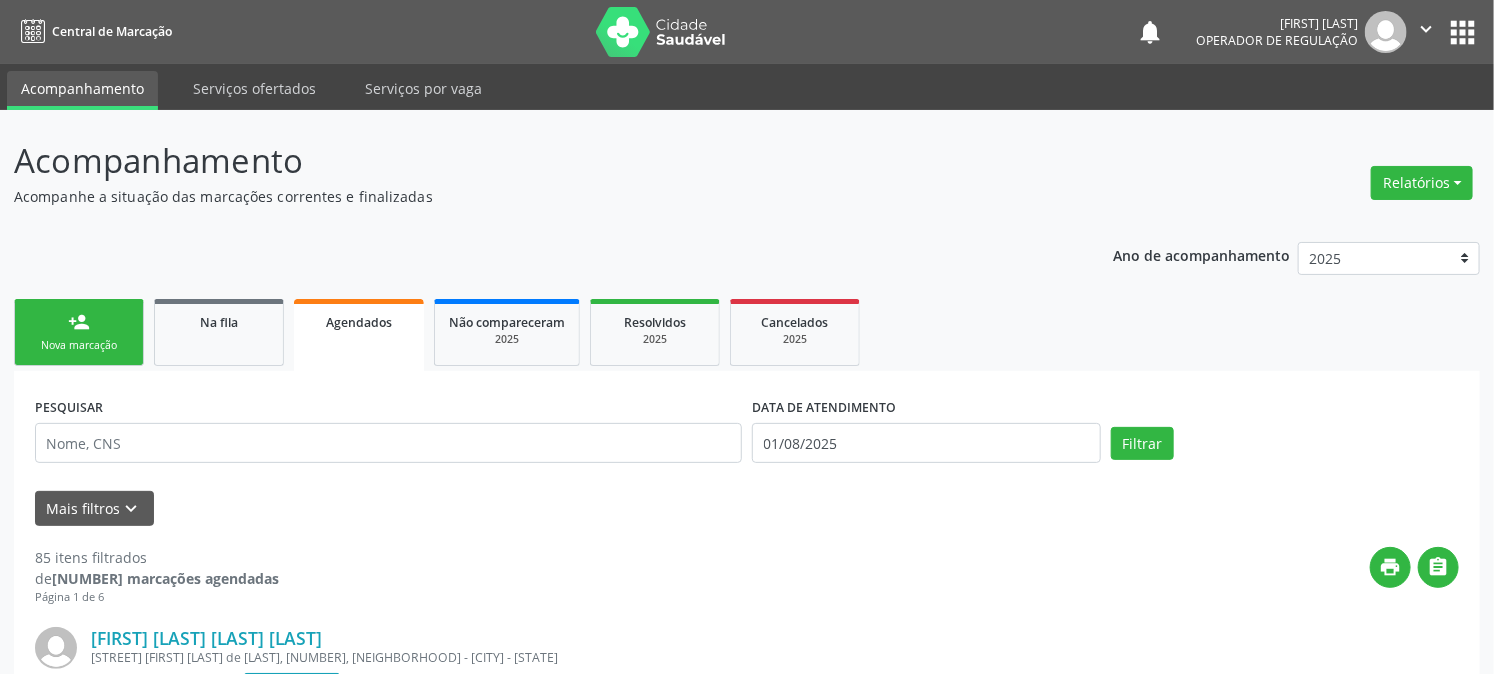 click on "Nova marcação" at bounding box center (79, 345) 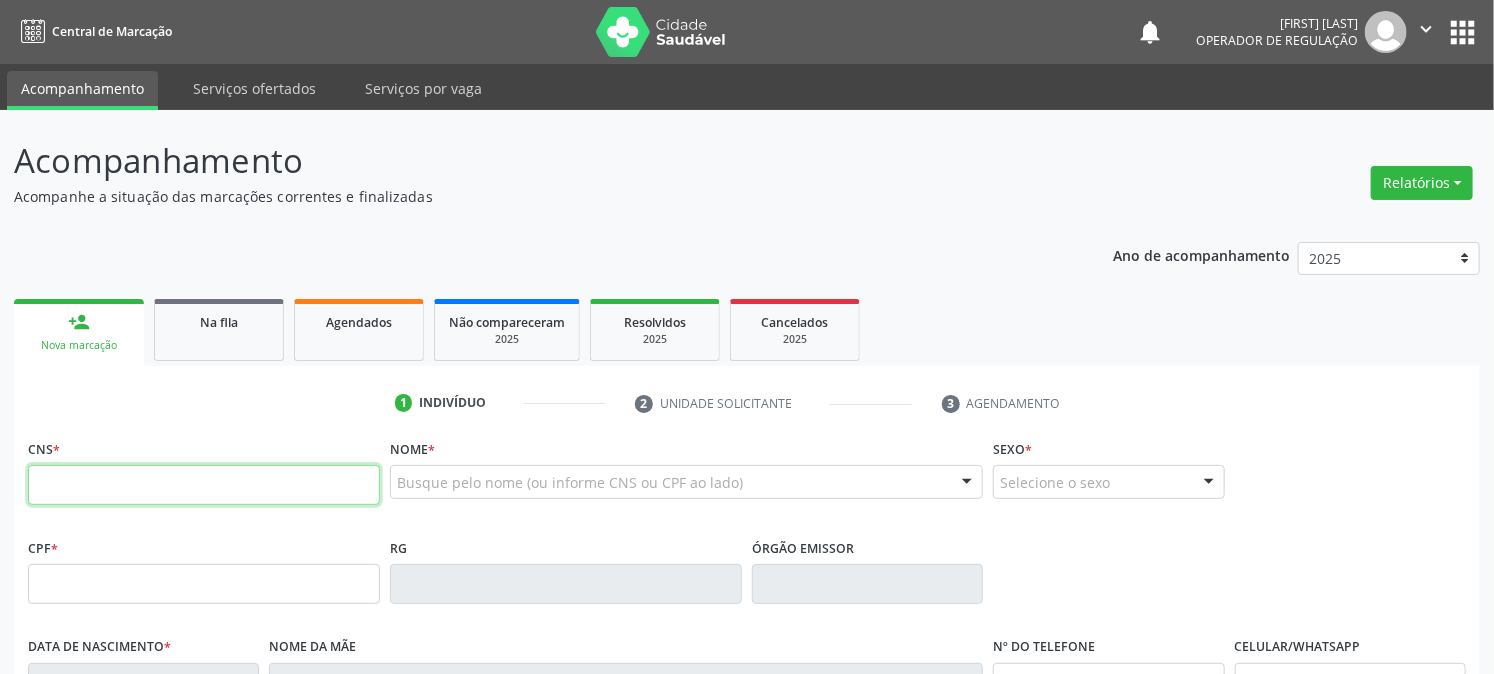 click at bounding box center (204, 485) 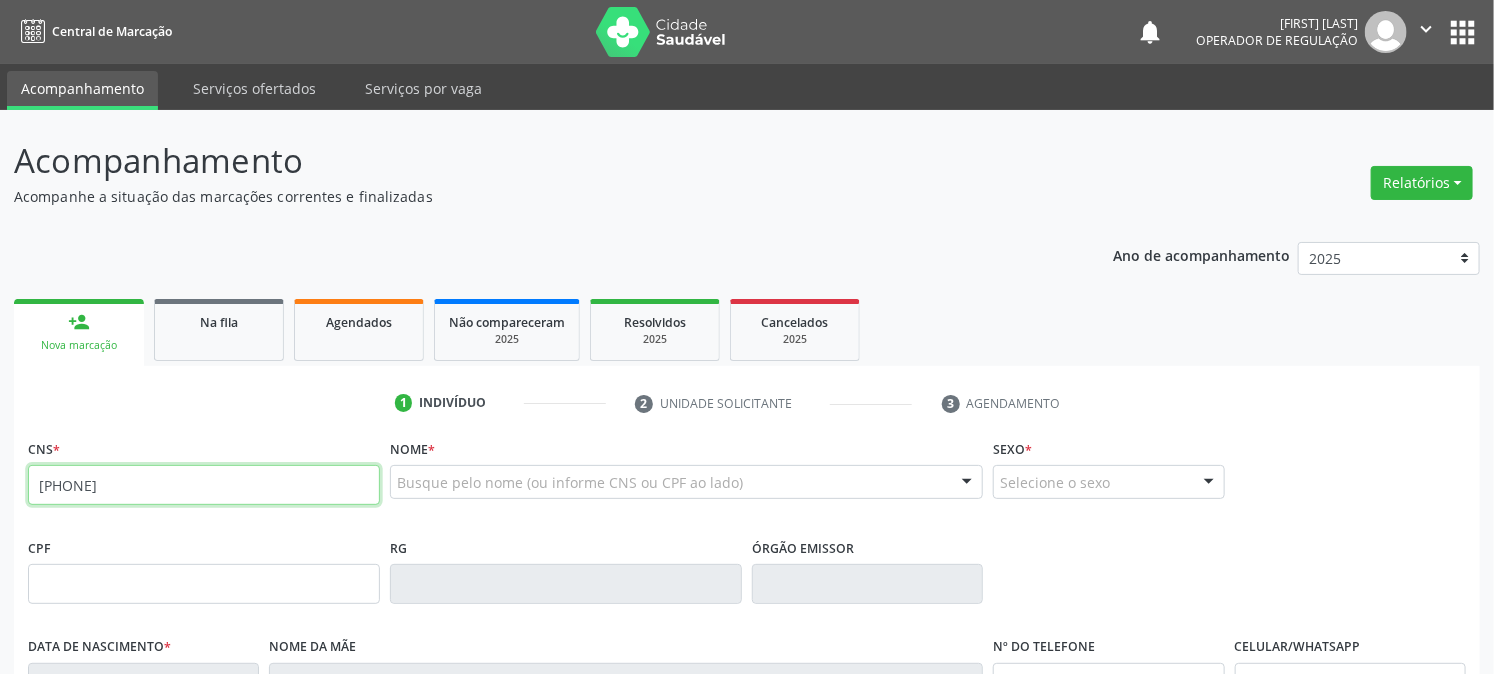 type on "[PHONE]" 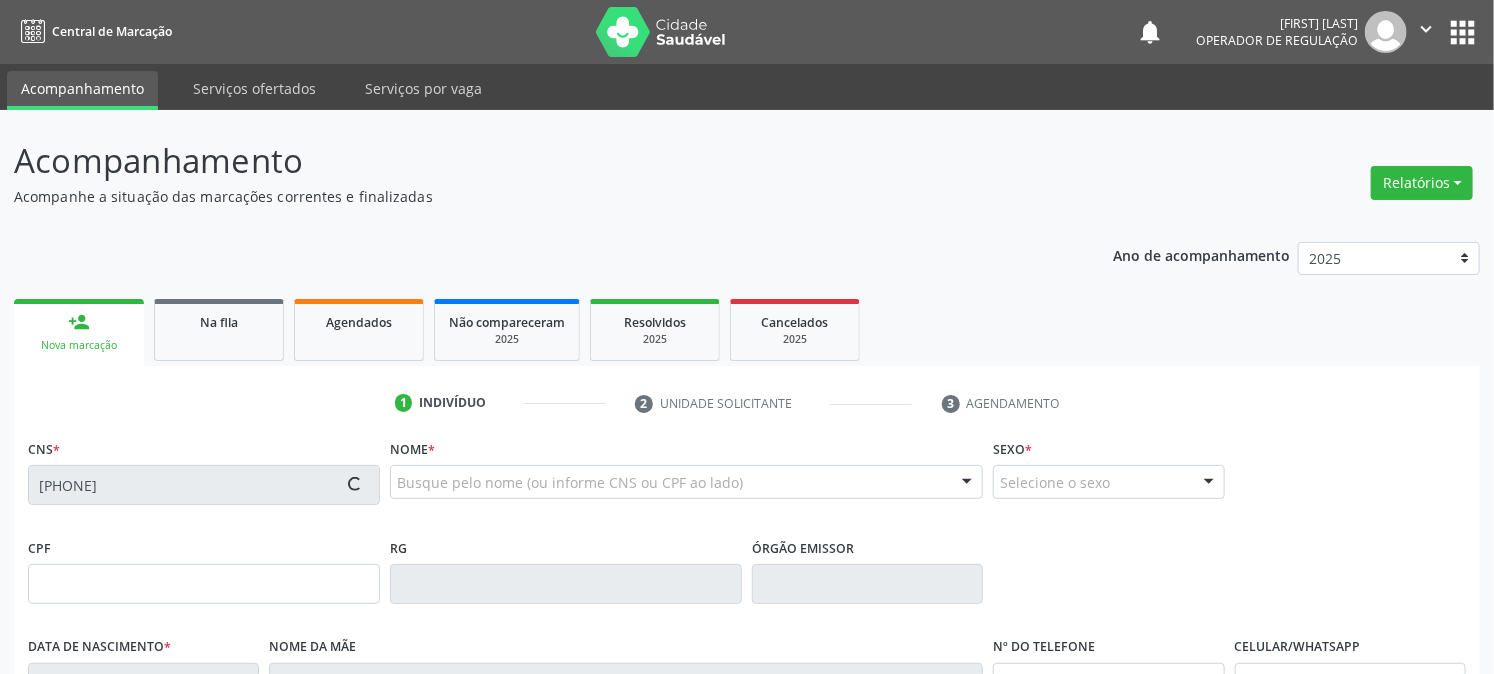 type on "[CPF]" 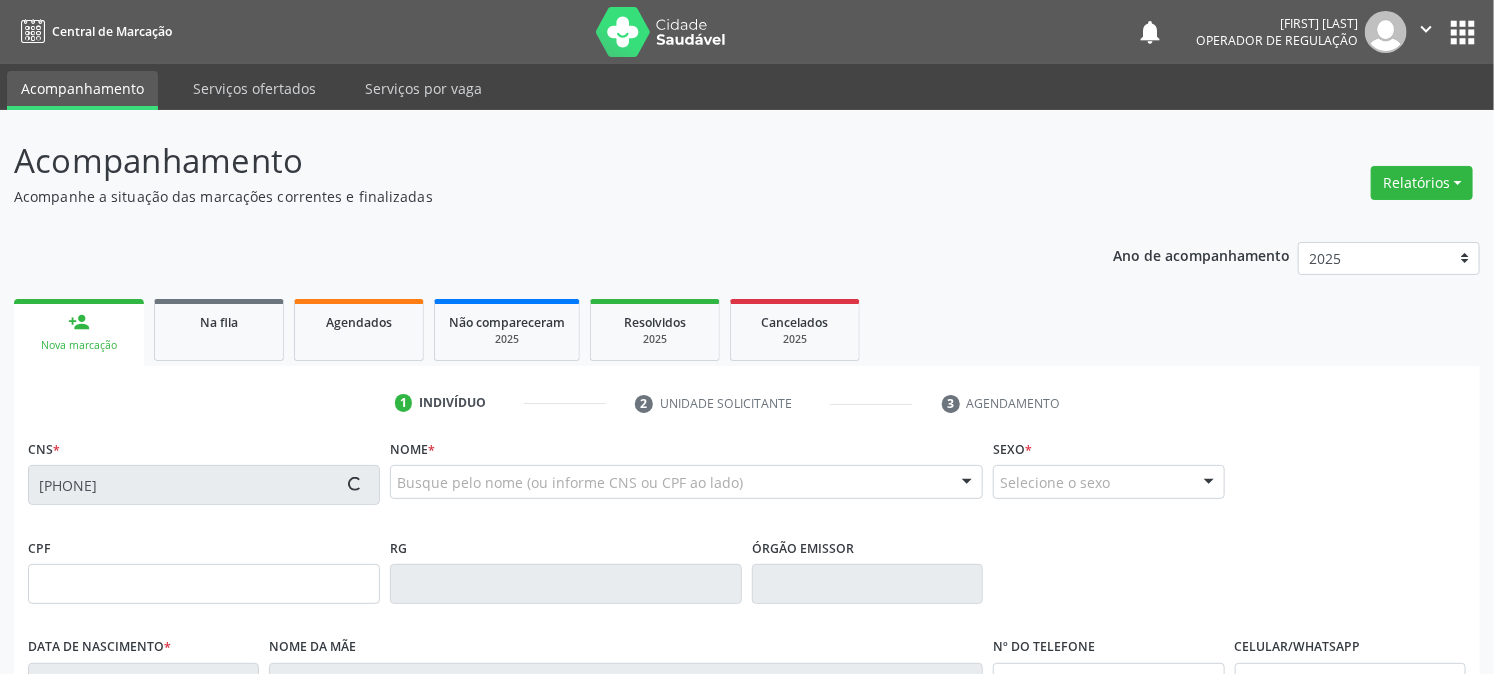 type on "[DATE]" 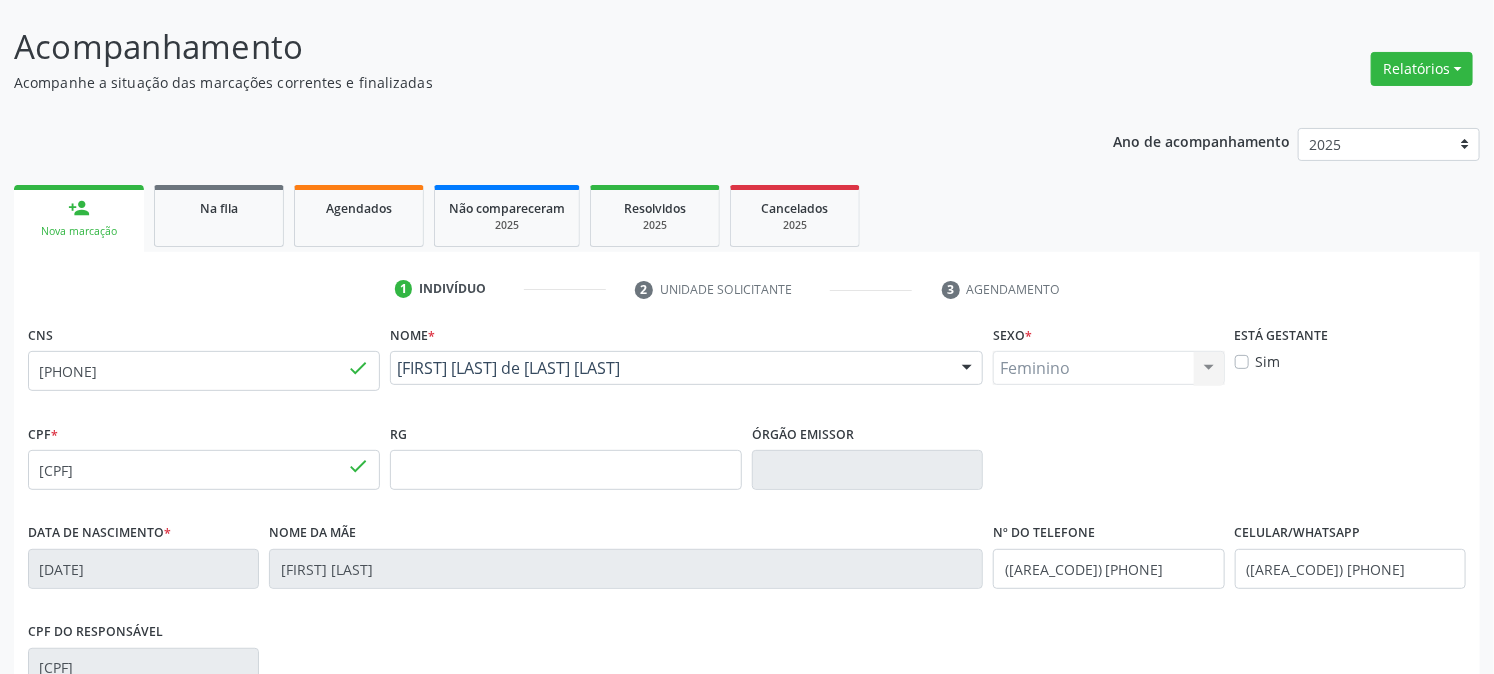 scroll, scrollTop: 408, scrollLeft: 0, axis: vertical 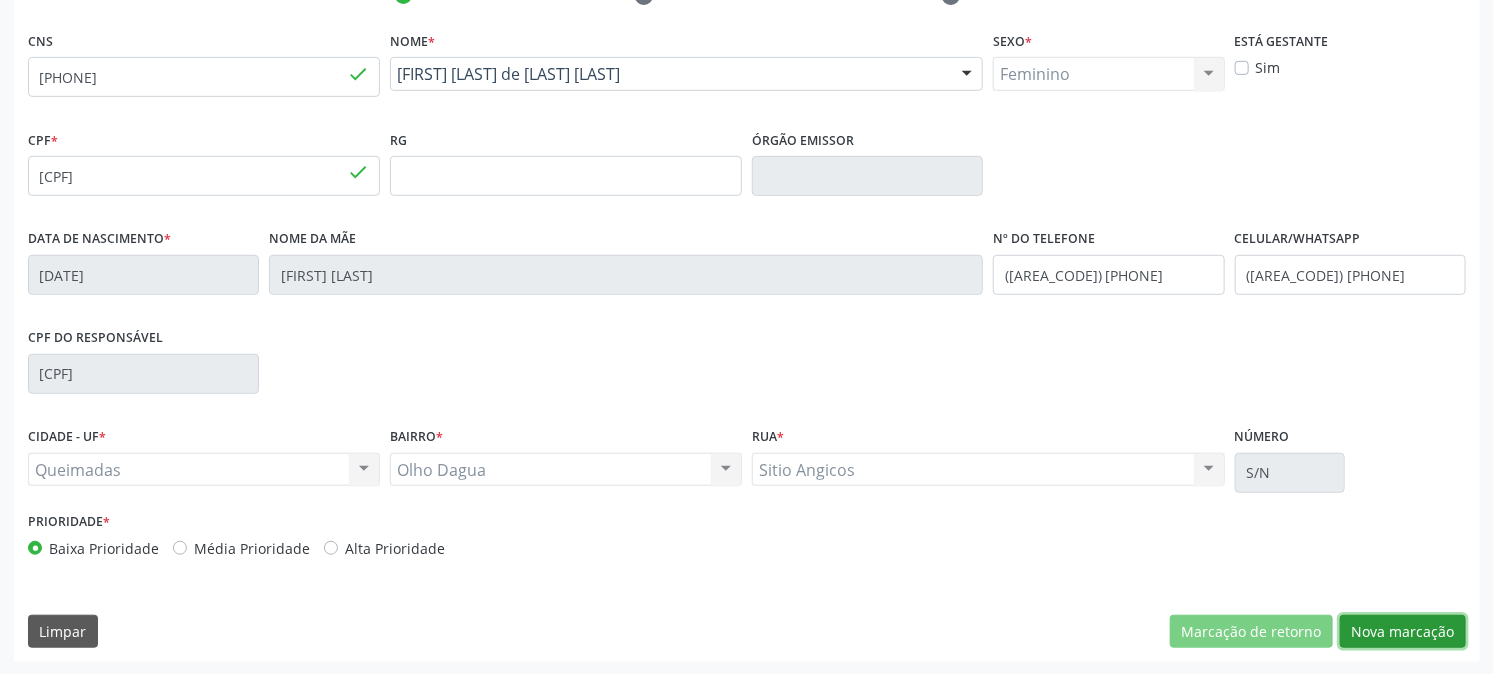click on "Nova marcação" at bounding box center (1403, 632) 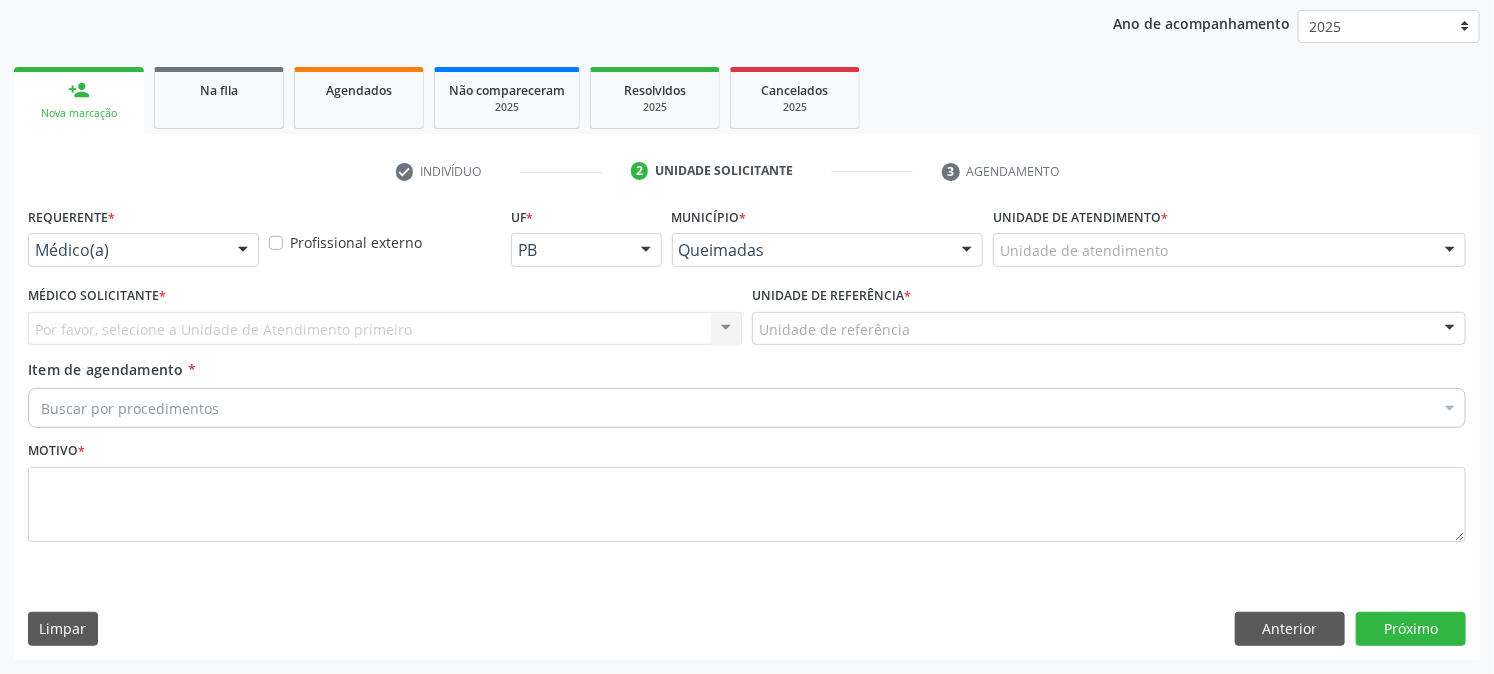 scroll, scrollTop: 231, scrollLeft: 0, axis: vertical 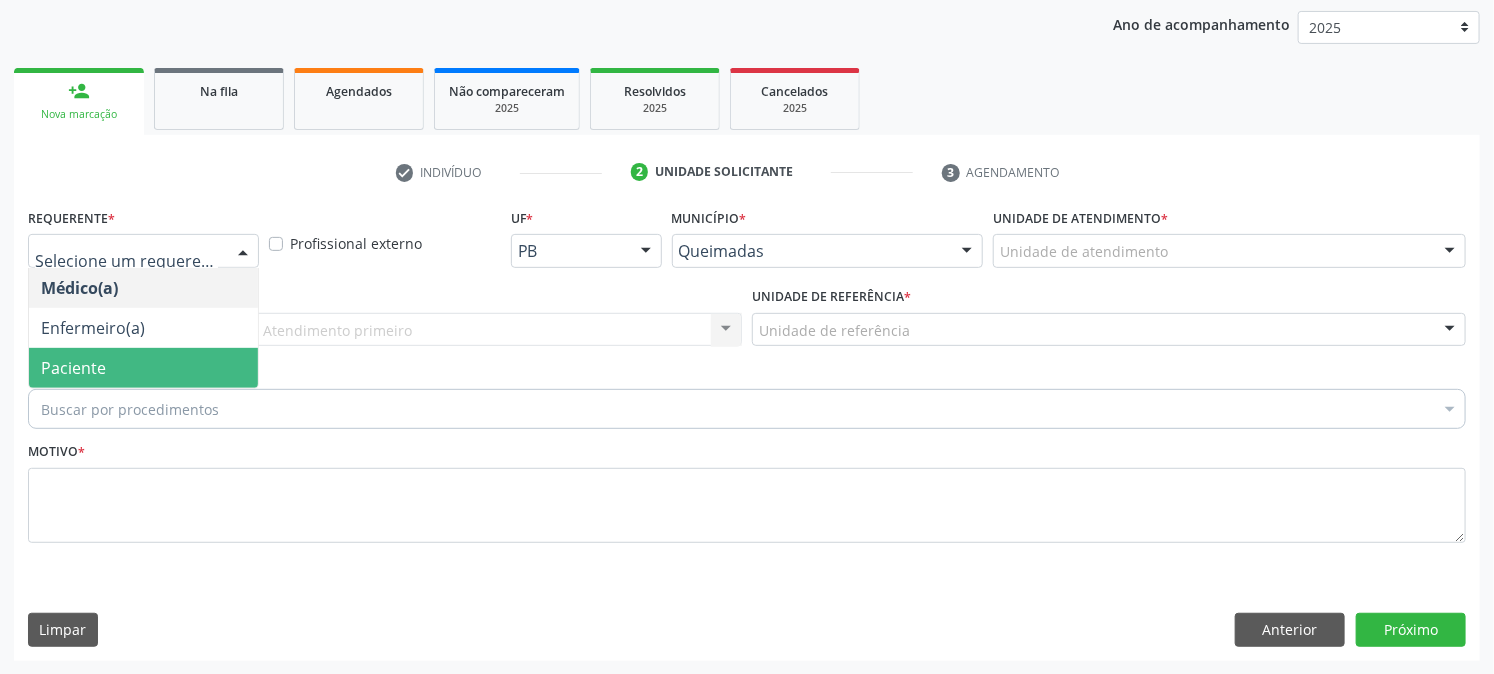 click on "Paciente" at bounding box center (73, 368) 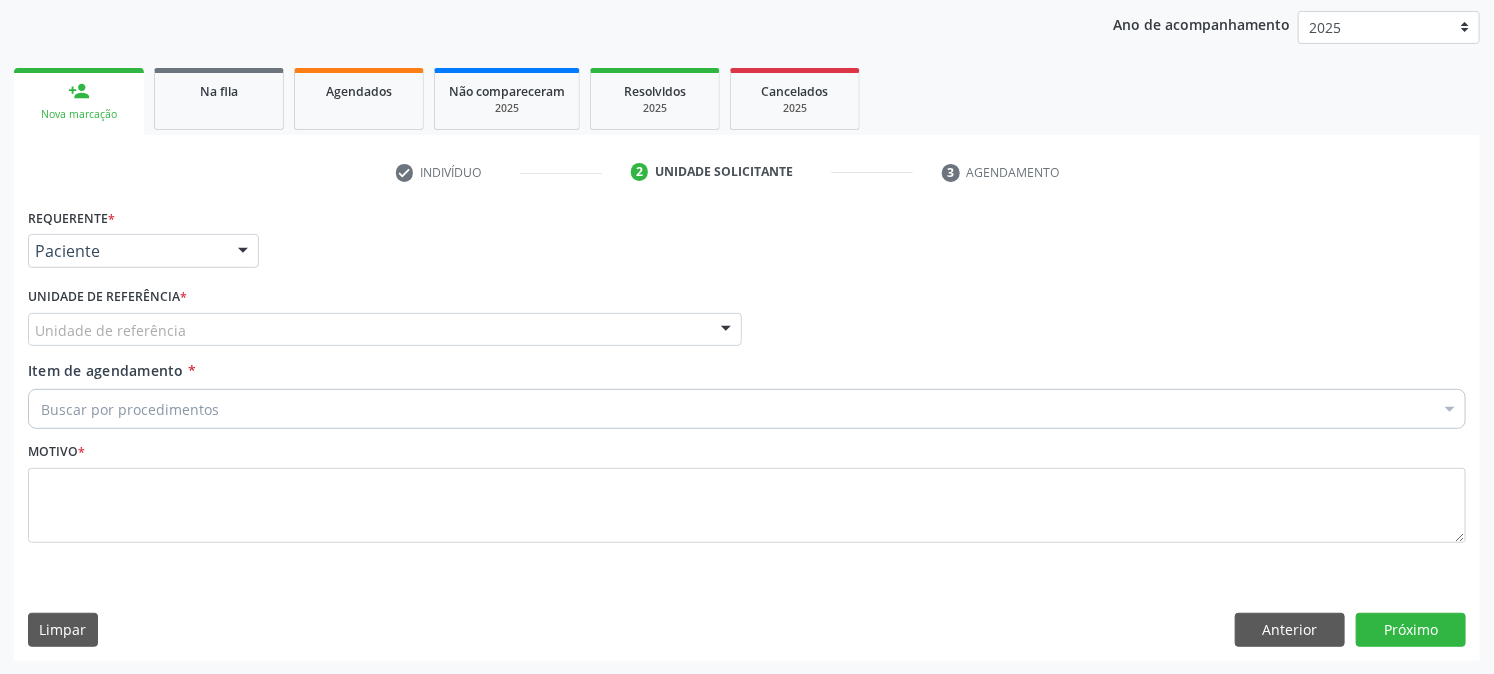 click on "Unidade de referência" at bounding box center (385, 330) 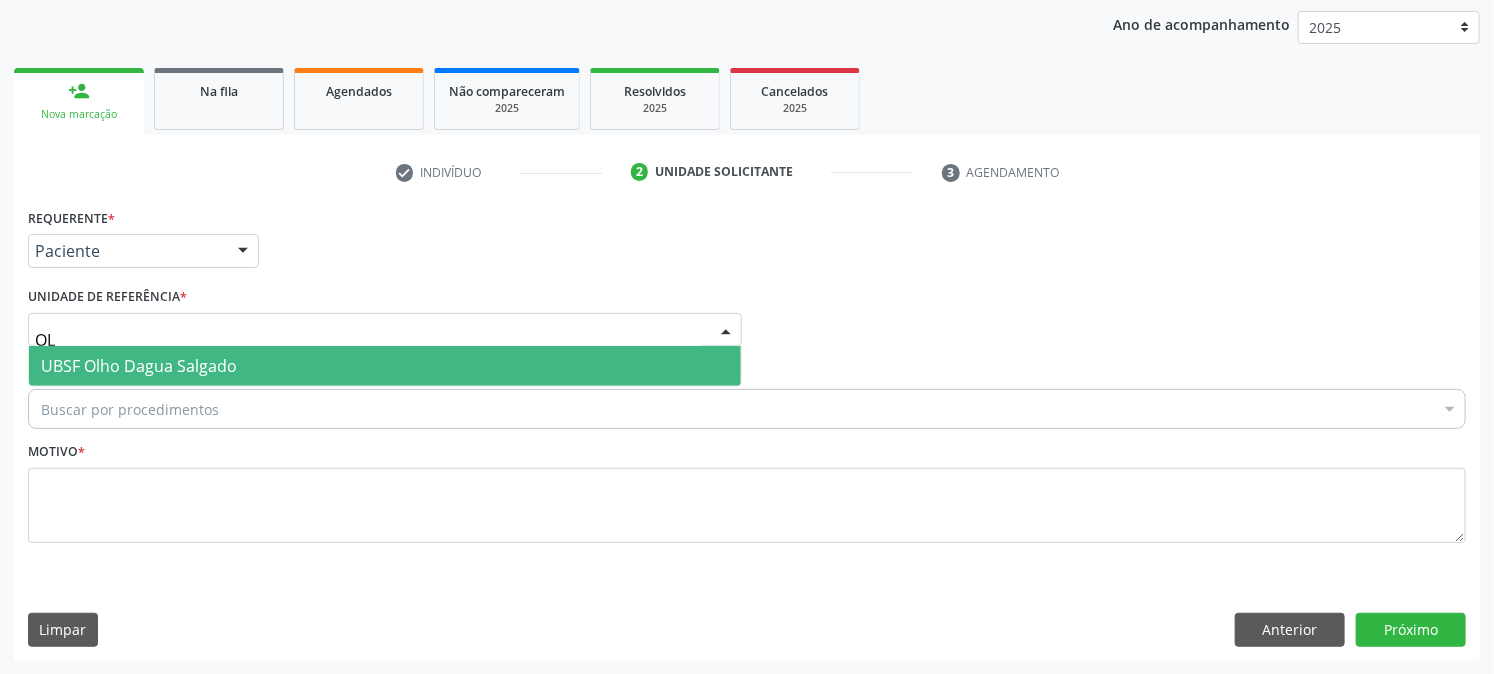 type on "OLH" 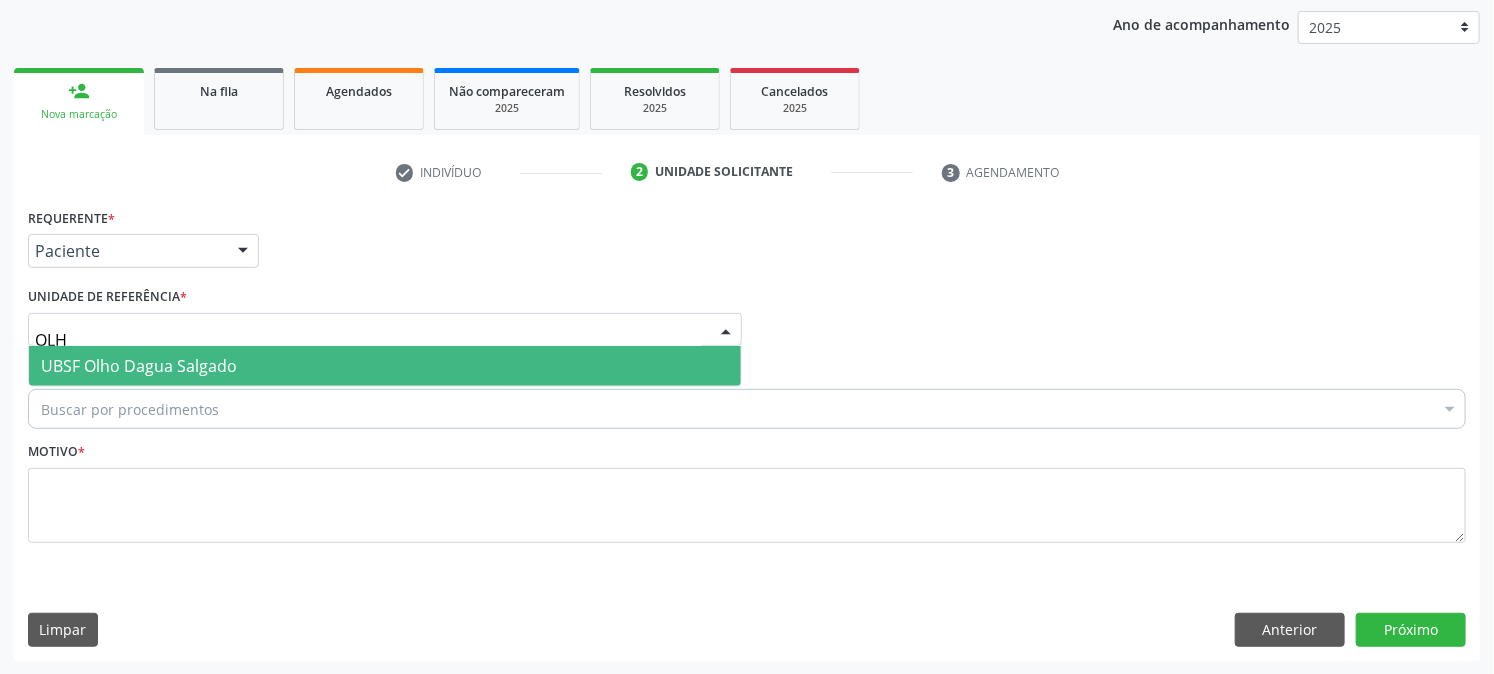 drag, startPoint x: 110, startPoint y: 345, endPoint x: 107, endPoint y: 358, distance: 13.341664 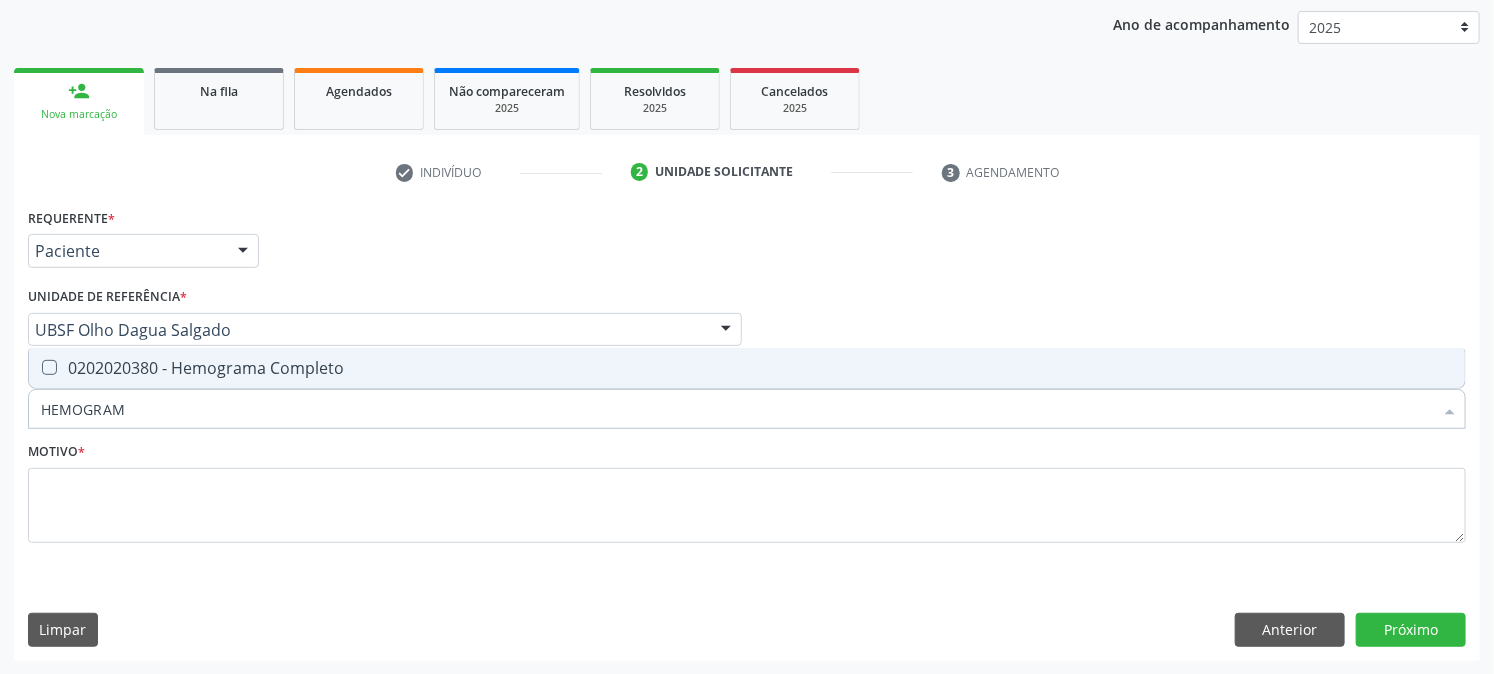type on "HEMOGRAMA" 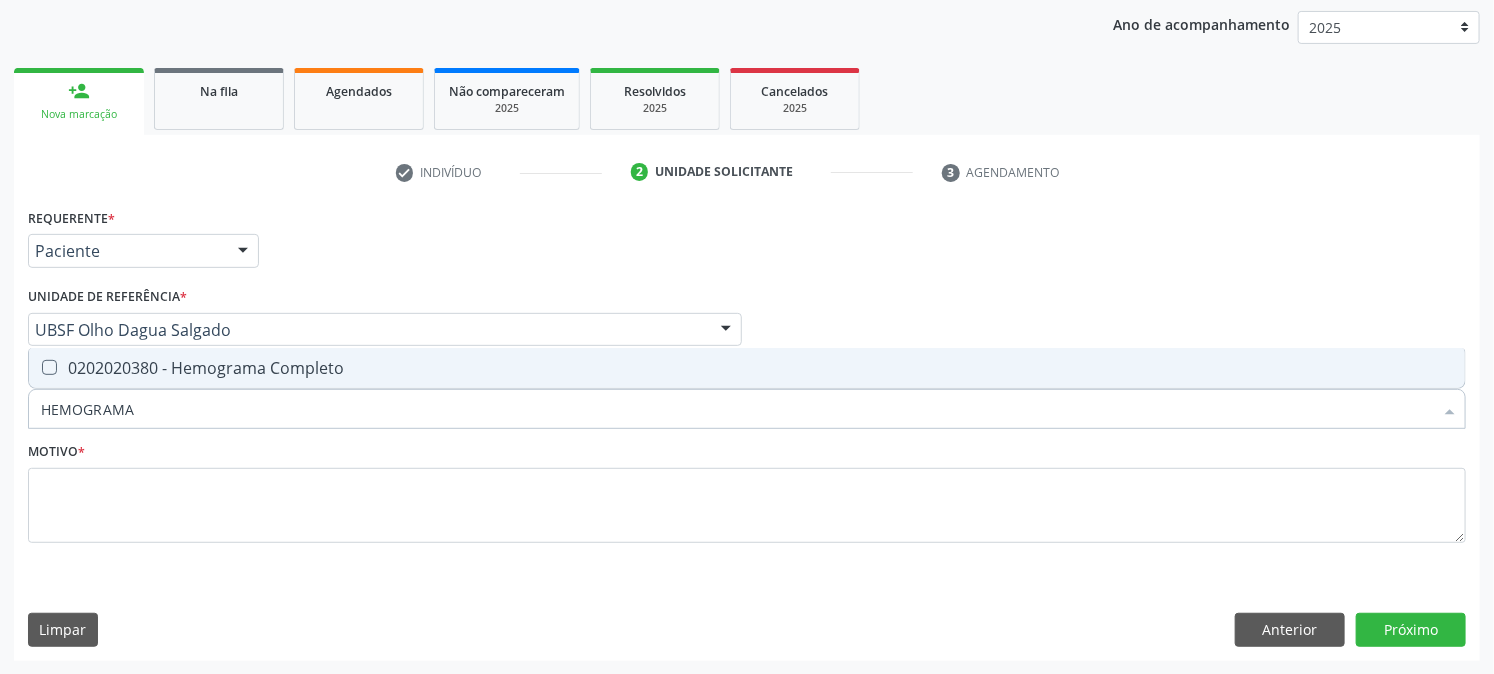click on "0202020380 - Hemograma Completo" at bounding box center (747, 368) 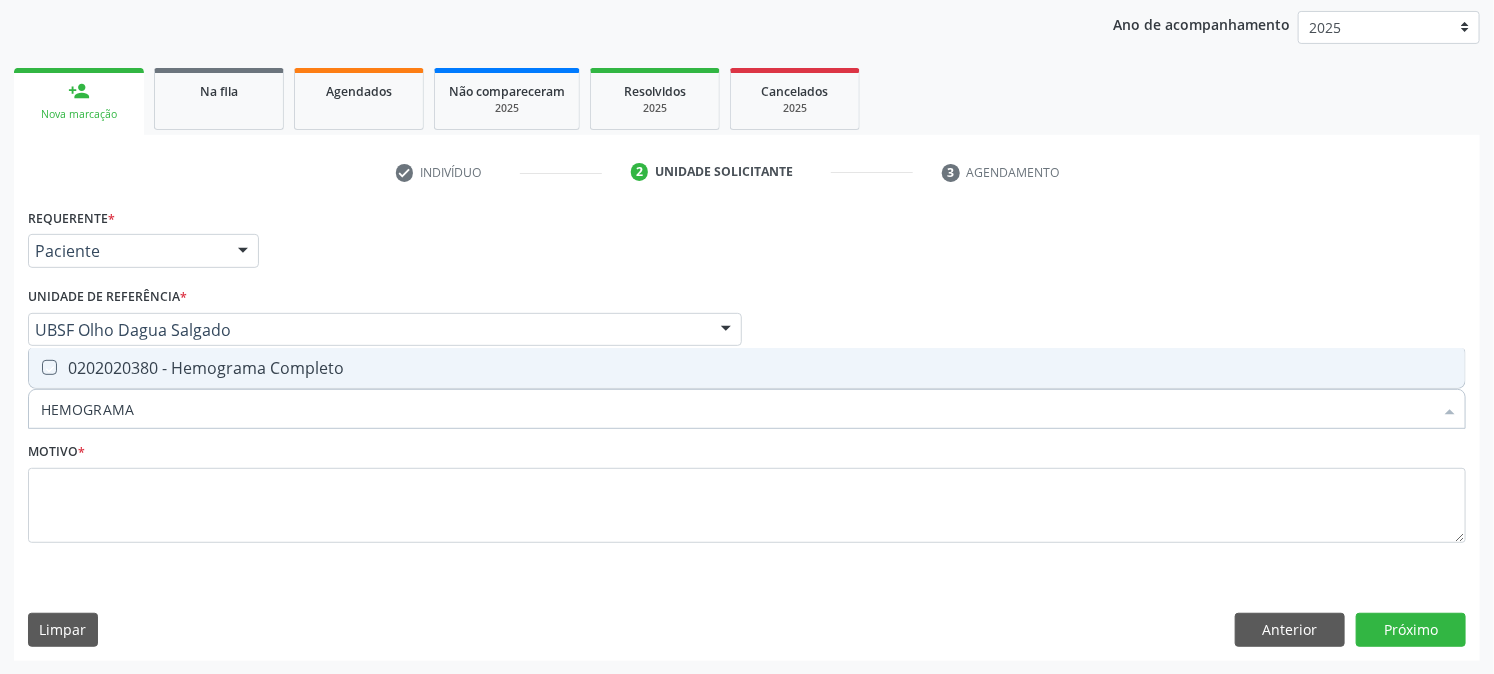 checkbox on "true" 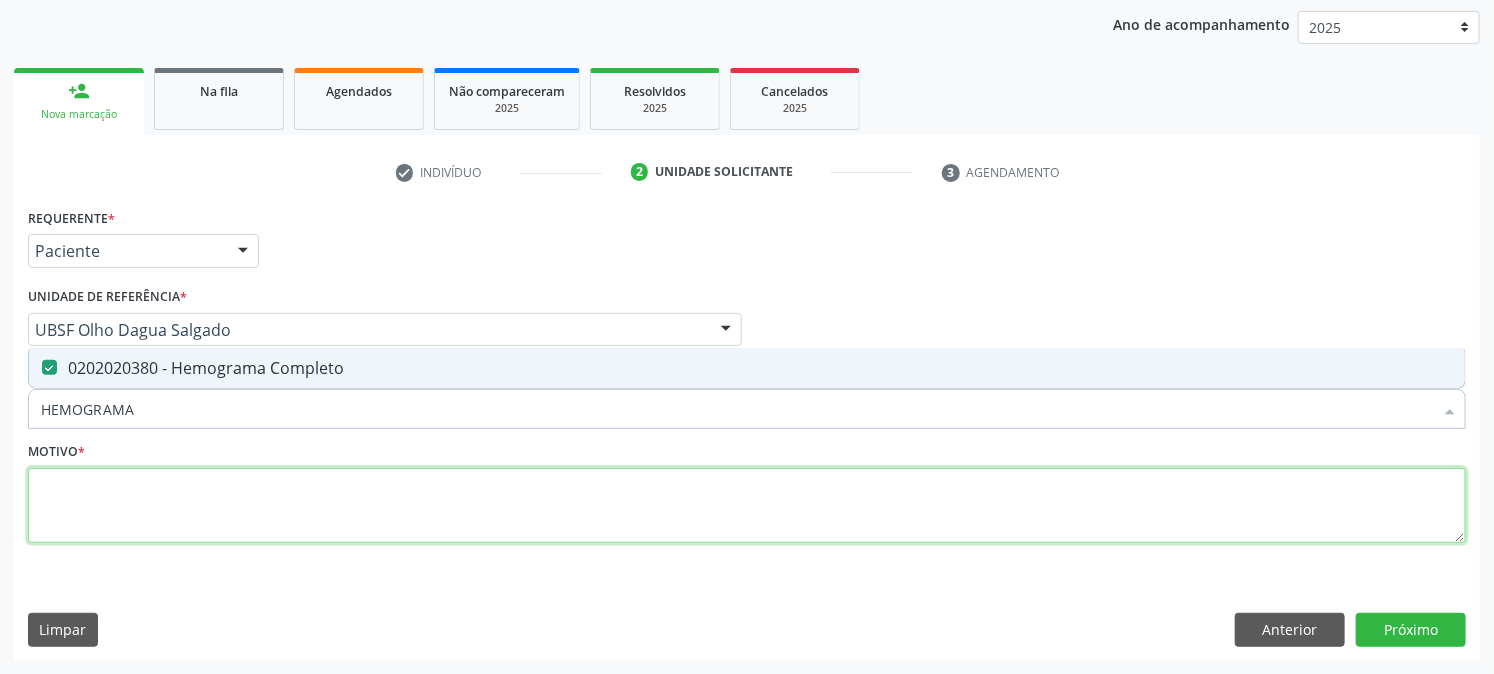 click at bounding box center [747, 506] 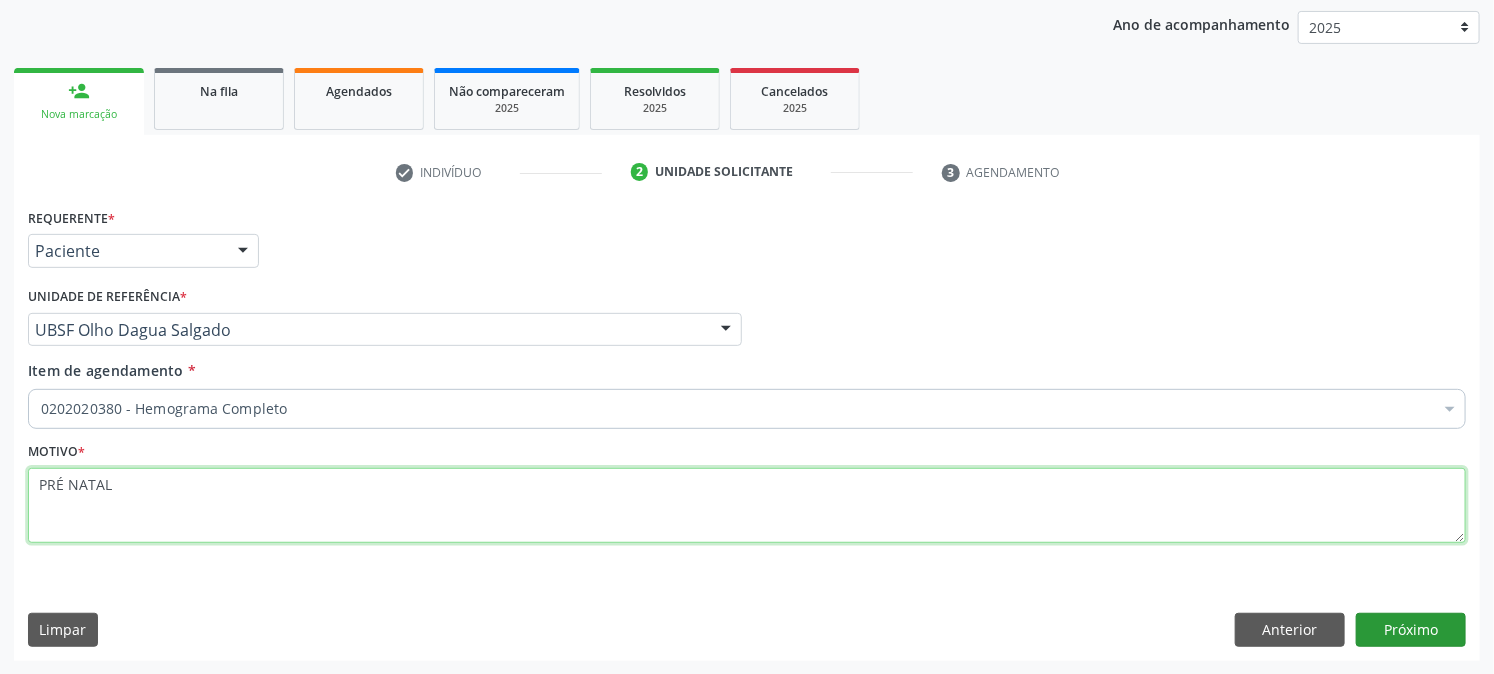 type on "PRÉ NATAL" 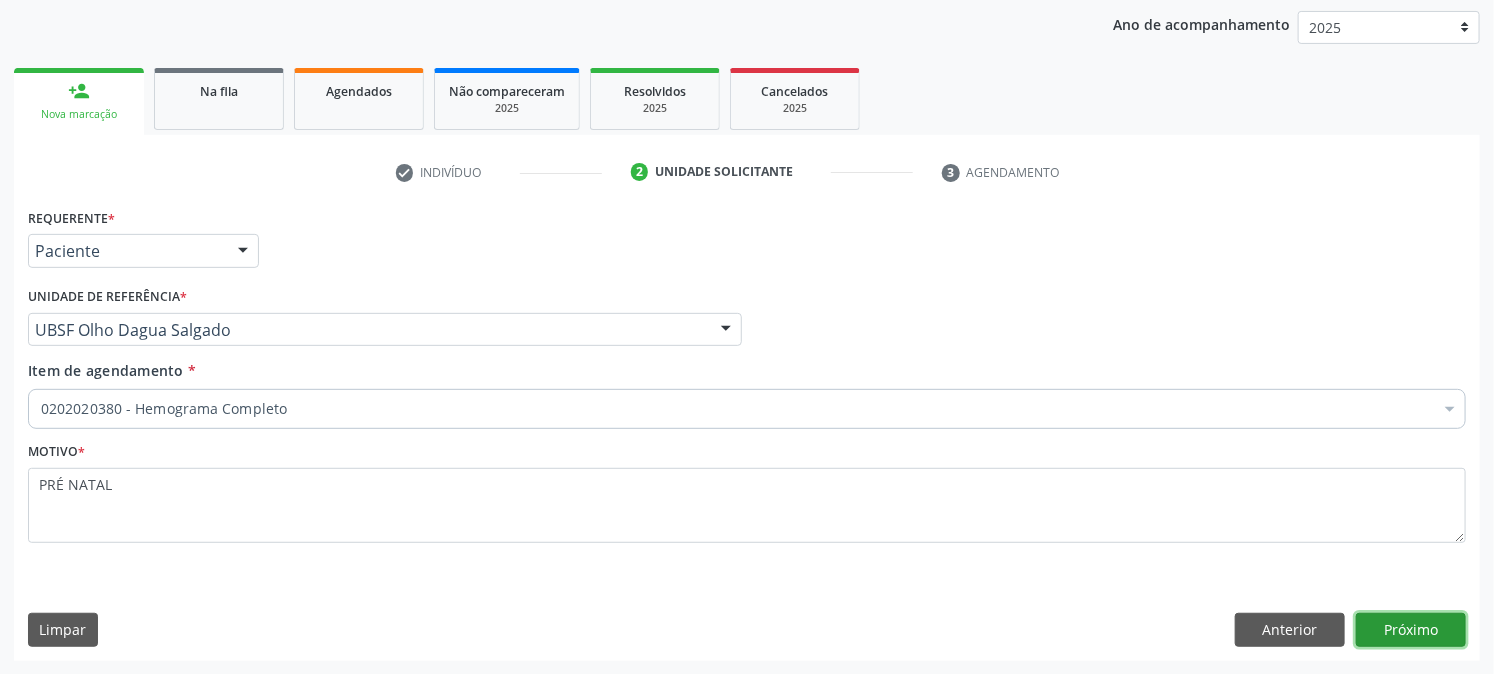 click on "Próximo" at bounding box center [1411, 630] 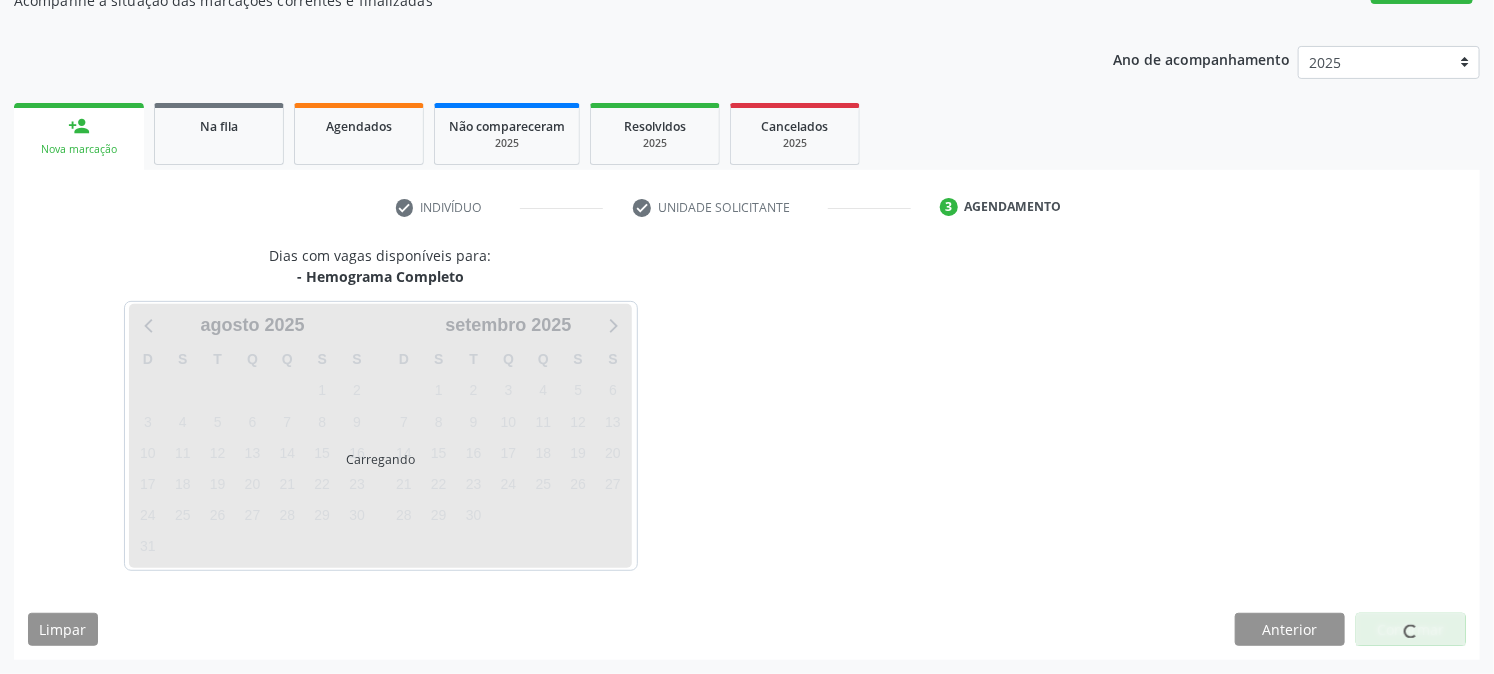scroll, scrollTop: 195, scrollLeft: 0, axis: vertical 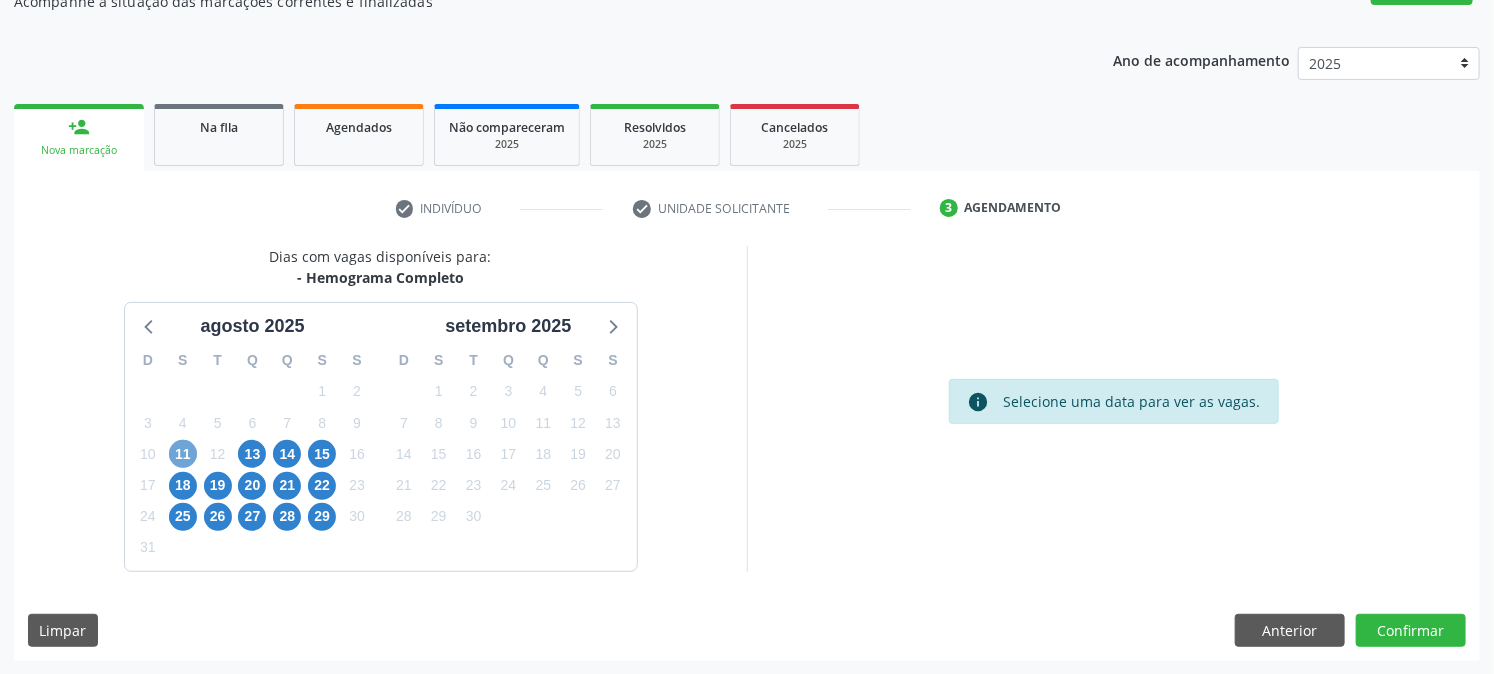 click on "11" at bounding box center (183, 454) 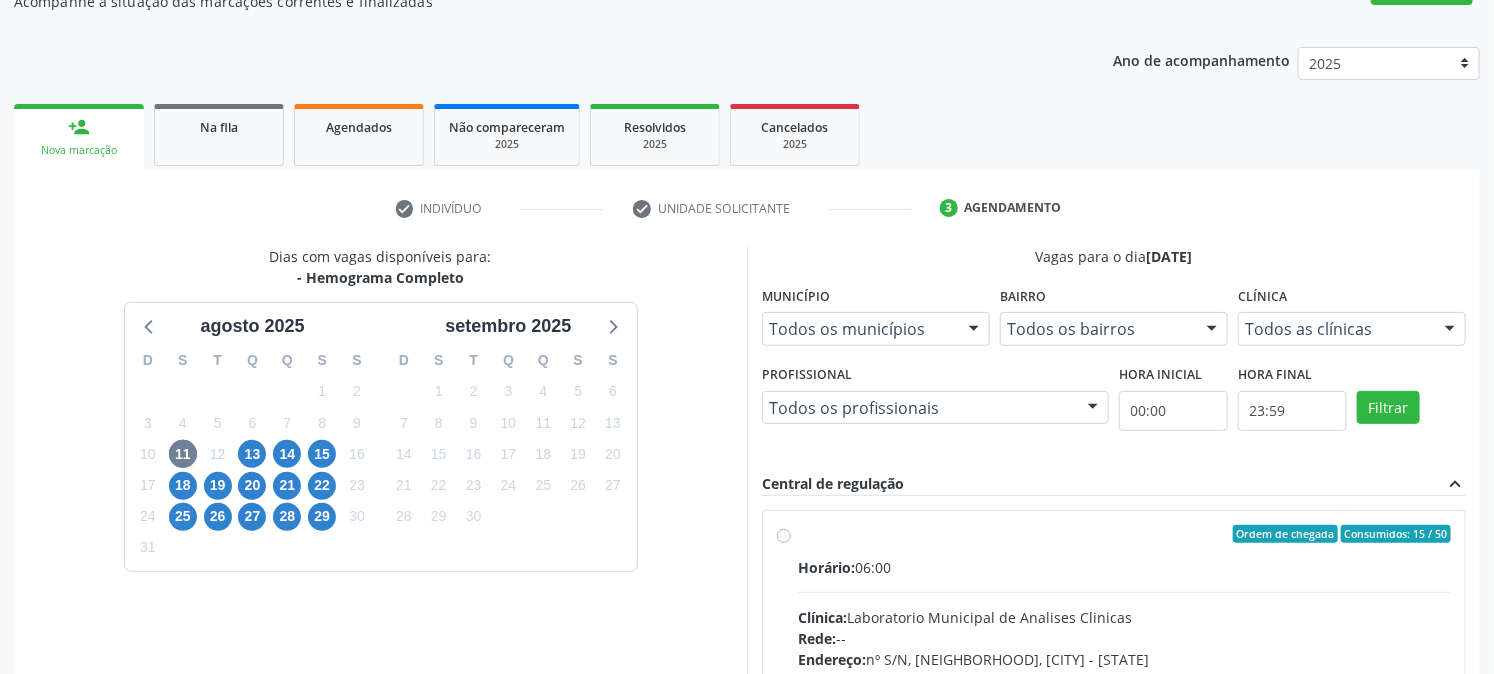 click on "Ordem de chegada
Consumidos: 15 / 50
Horário:   06:00
Clínica:  Laboratorio Municipal de Analises Clinicas
Rede:
--
Endereço:   nº S/N, [NEIGHBORHOOD], [CITY] - [STATE]
Telefone:   [PHONE]
Profissional:
--
Informações adicionais sobre o atendimento
Idade de atendimento:
Sem restrição
Gênero(s) atendido(s):
Sem restrição
Informações adicionais:
--" at bounding box center (1124, 678) 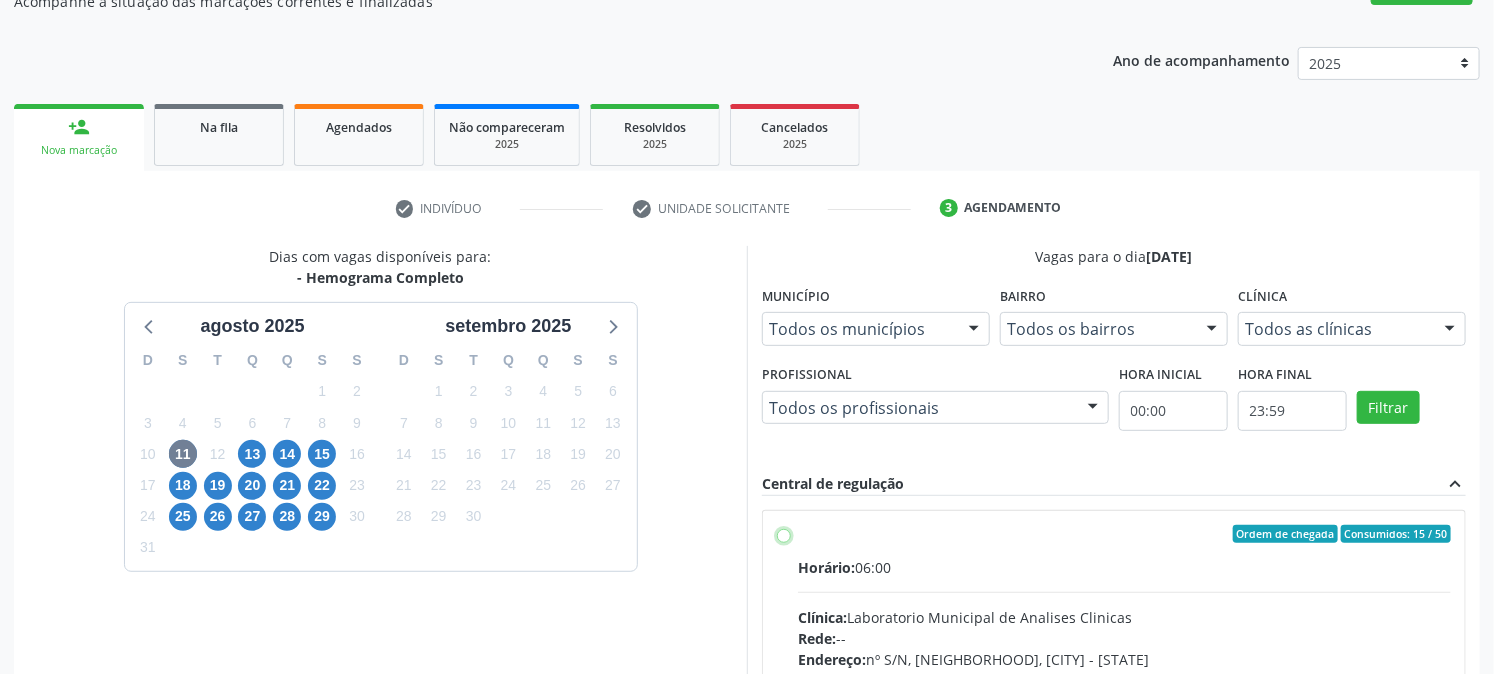 click on "Ordem de chegada
Consumidos: 15 / 50
Horário:   06:00
Clínica:  Laboratorio Municipal de Analises Clinicas
Rede:
--
Endereço:   nº S/N, [NEIGHBORHOOD], [CITY] - [STATE]
Telefone:   [PHONE]
Profissional:
--
Informações adicionais sobre o atendimento
Idade de atendimento:
Sem restrição
Gênero(s) atendido(s):
Sem restrição
Informações adicionais:
--" at bounding box center [784, 534] 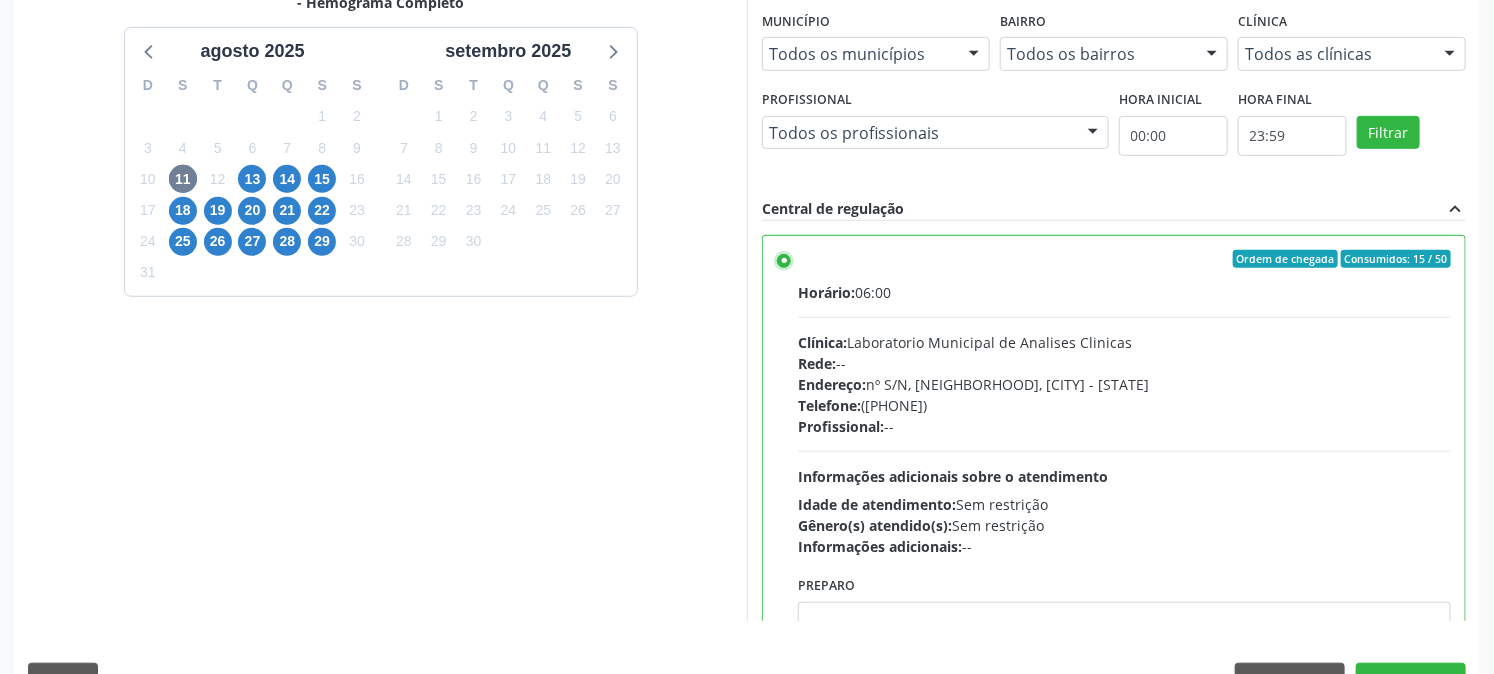 scroll, scrollTop: 520, scrollLeft: 0, axis: vertical 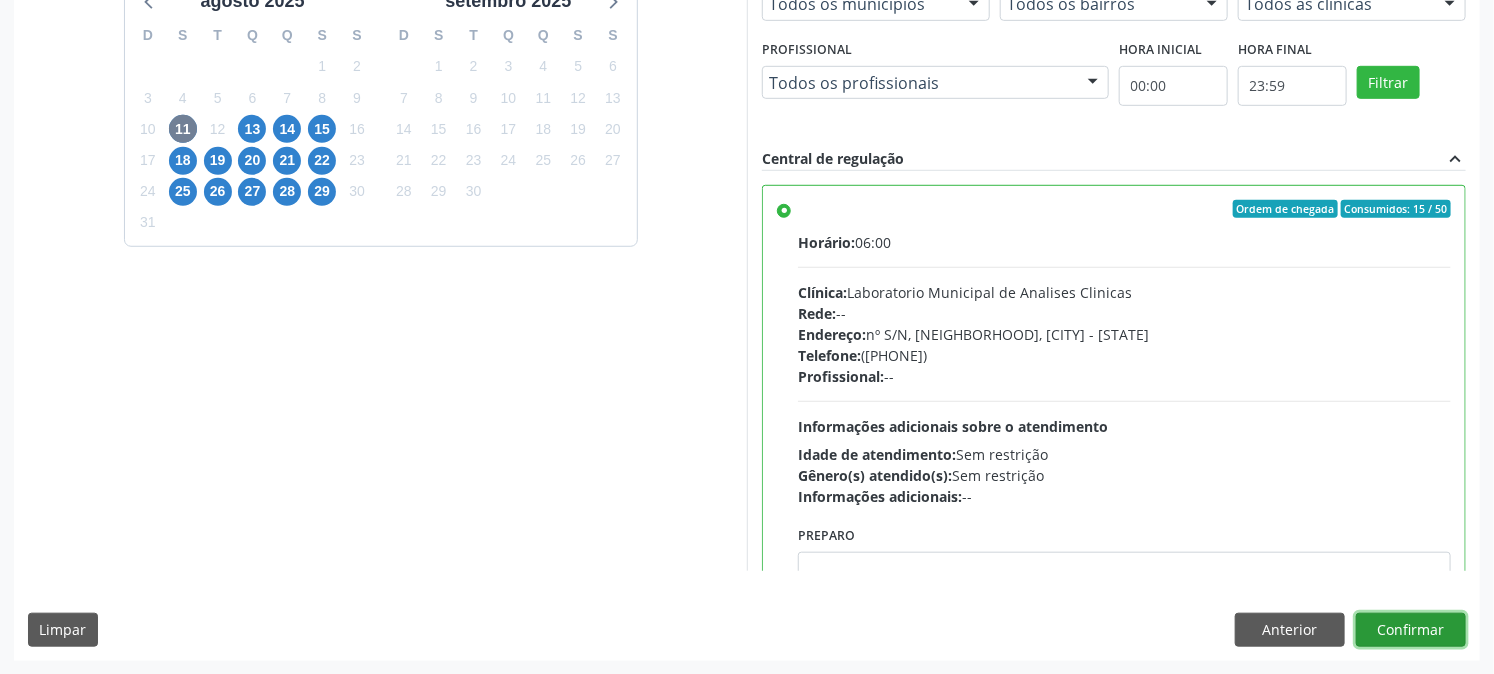 click on "Confirmar" at bounding box center [1411, 630] 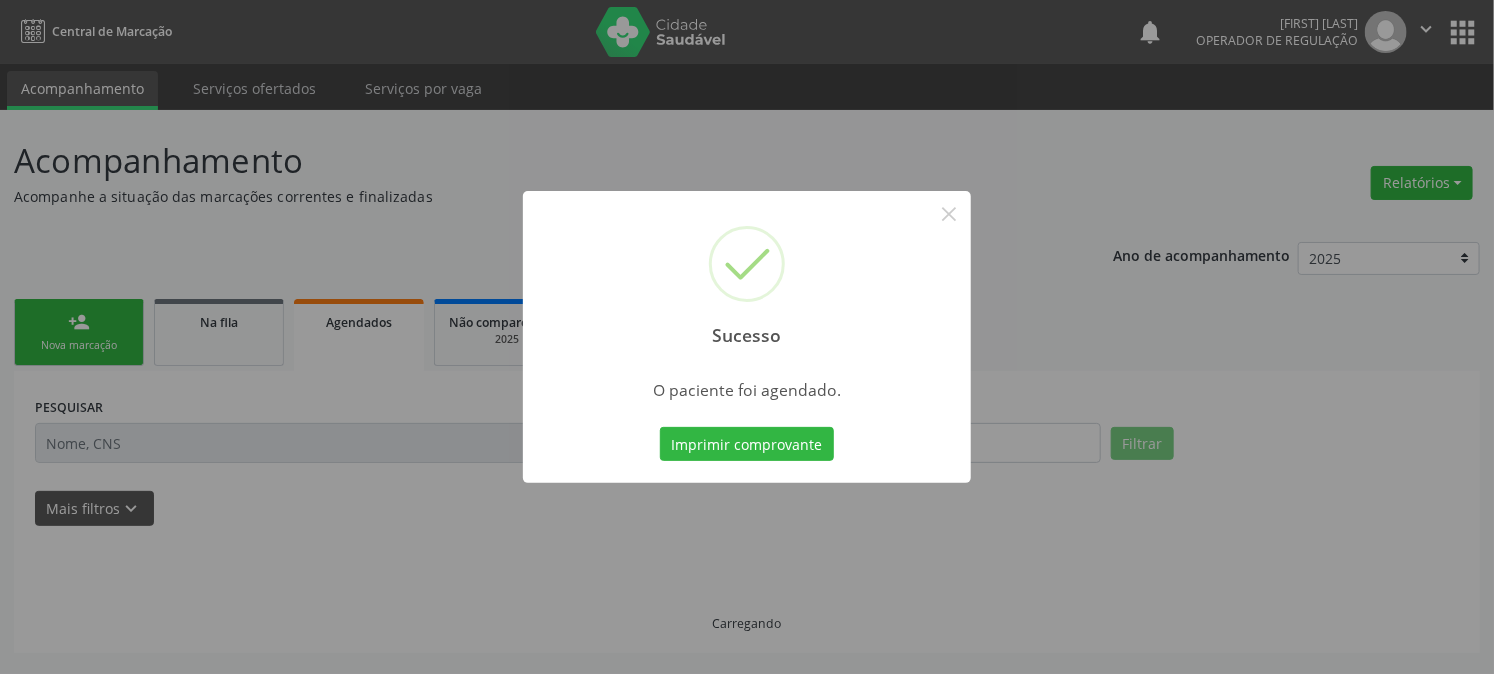 scroll, scrollTop: 0, scrollLeft: 0, axis: both 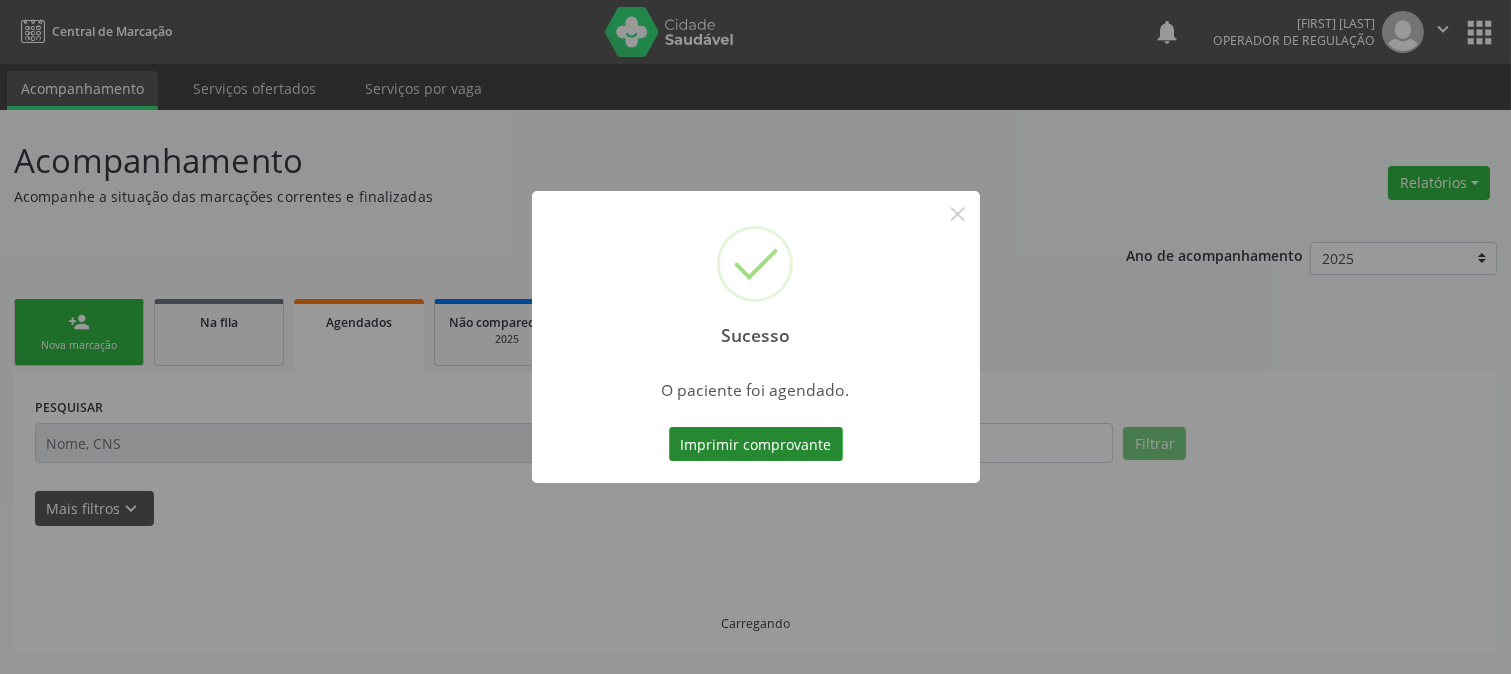 click on "Imprimir comprovante" at bounding box center [756, 444] 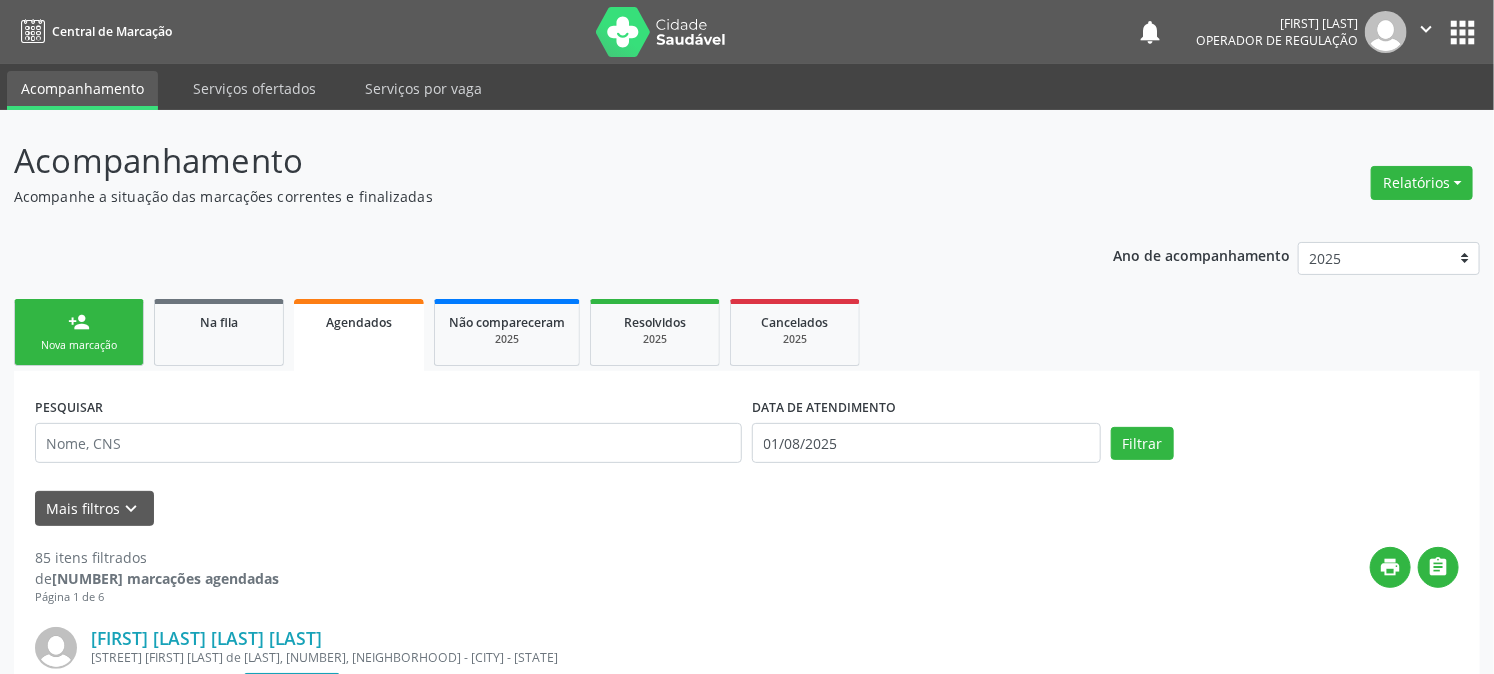 click on "person_add" at bounding box center [79, 322] 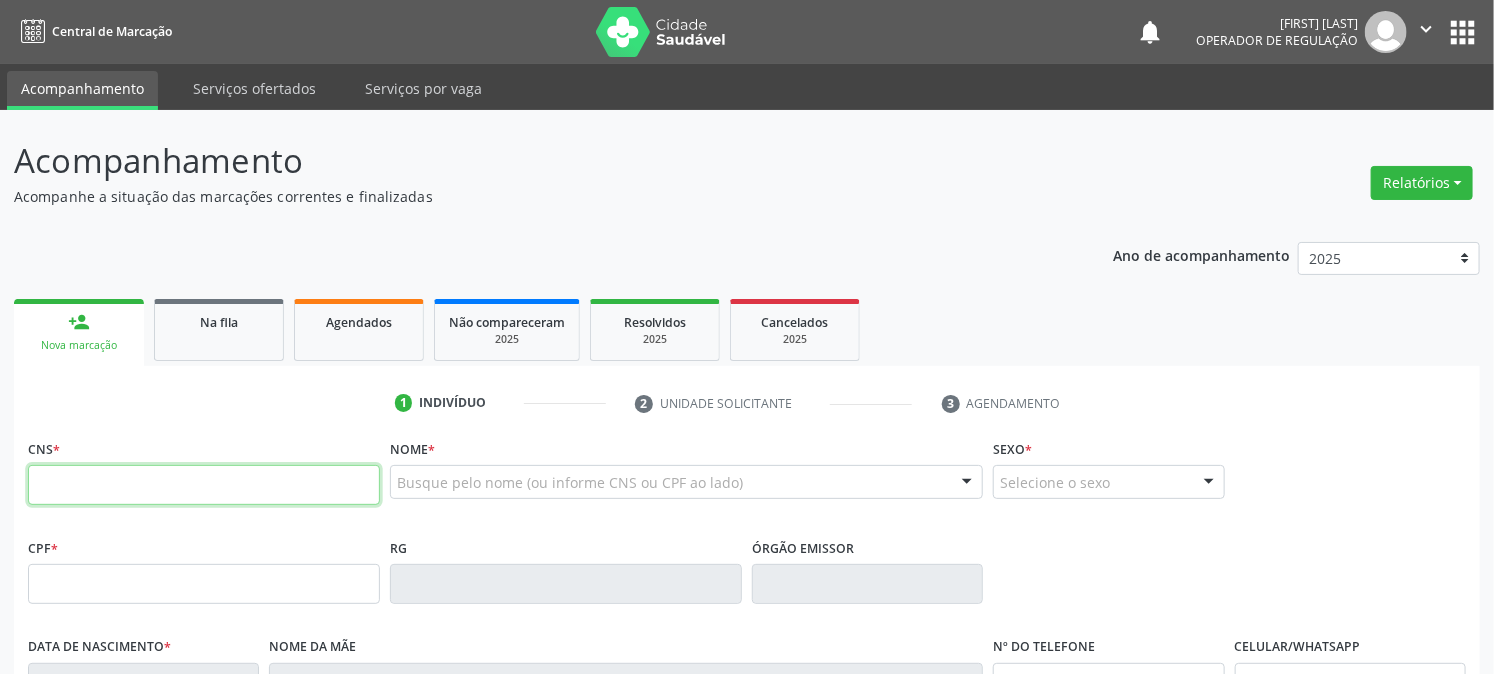 click at bounding box center (204, 485) 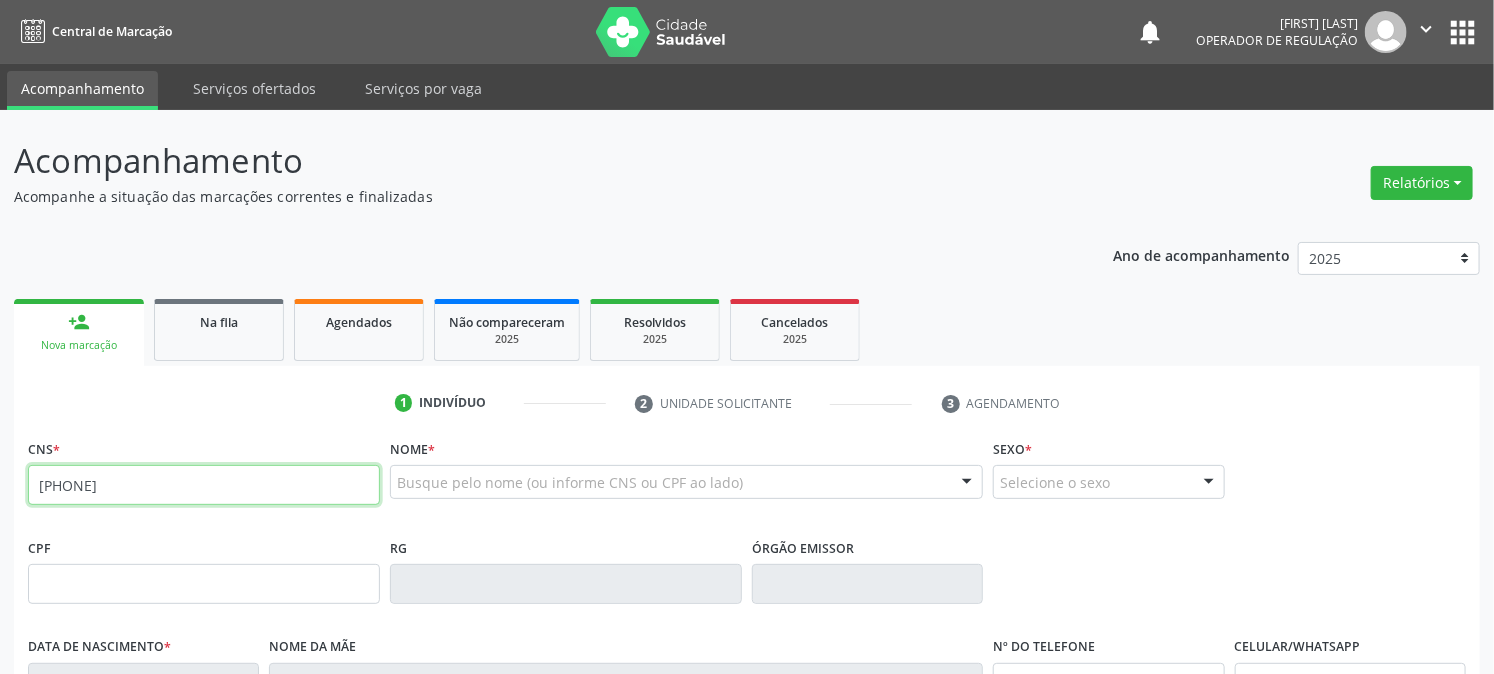 type on "[PHONE]" 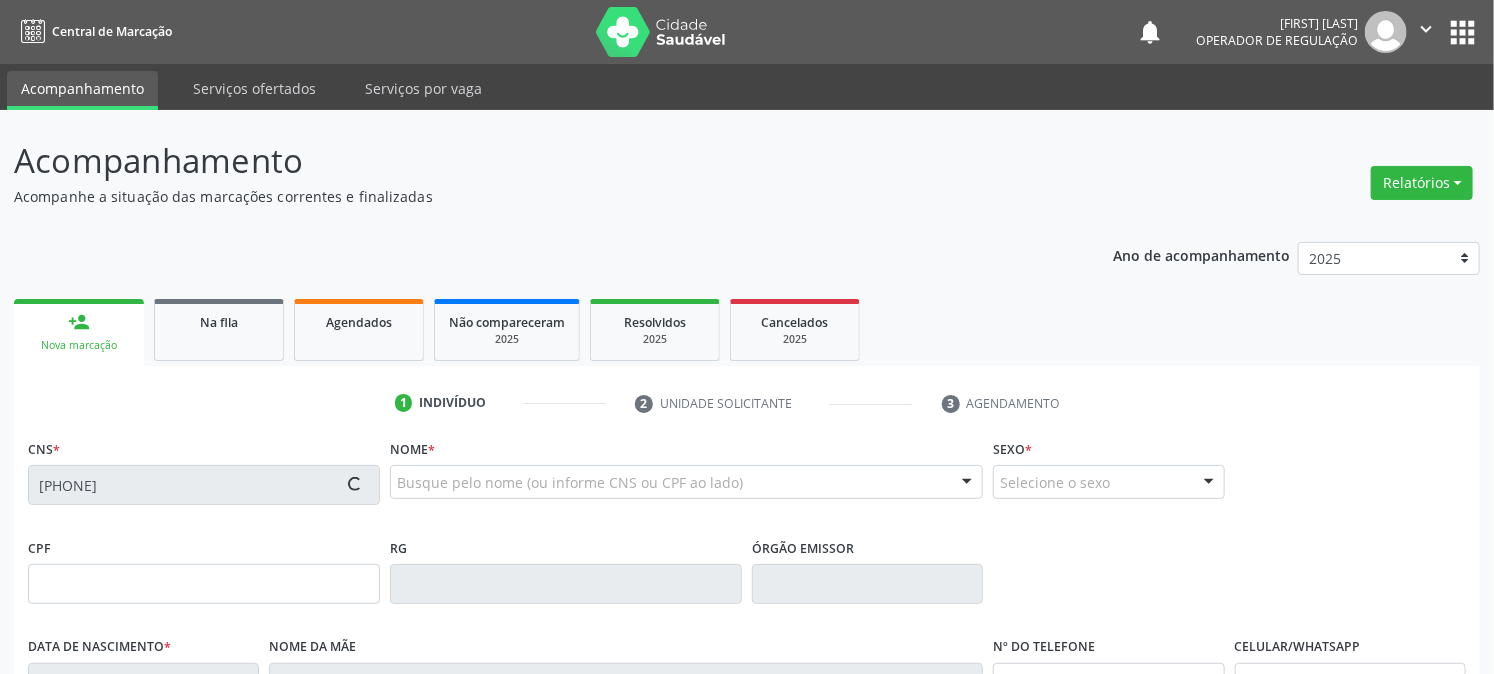 type on "[CPF]" 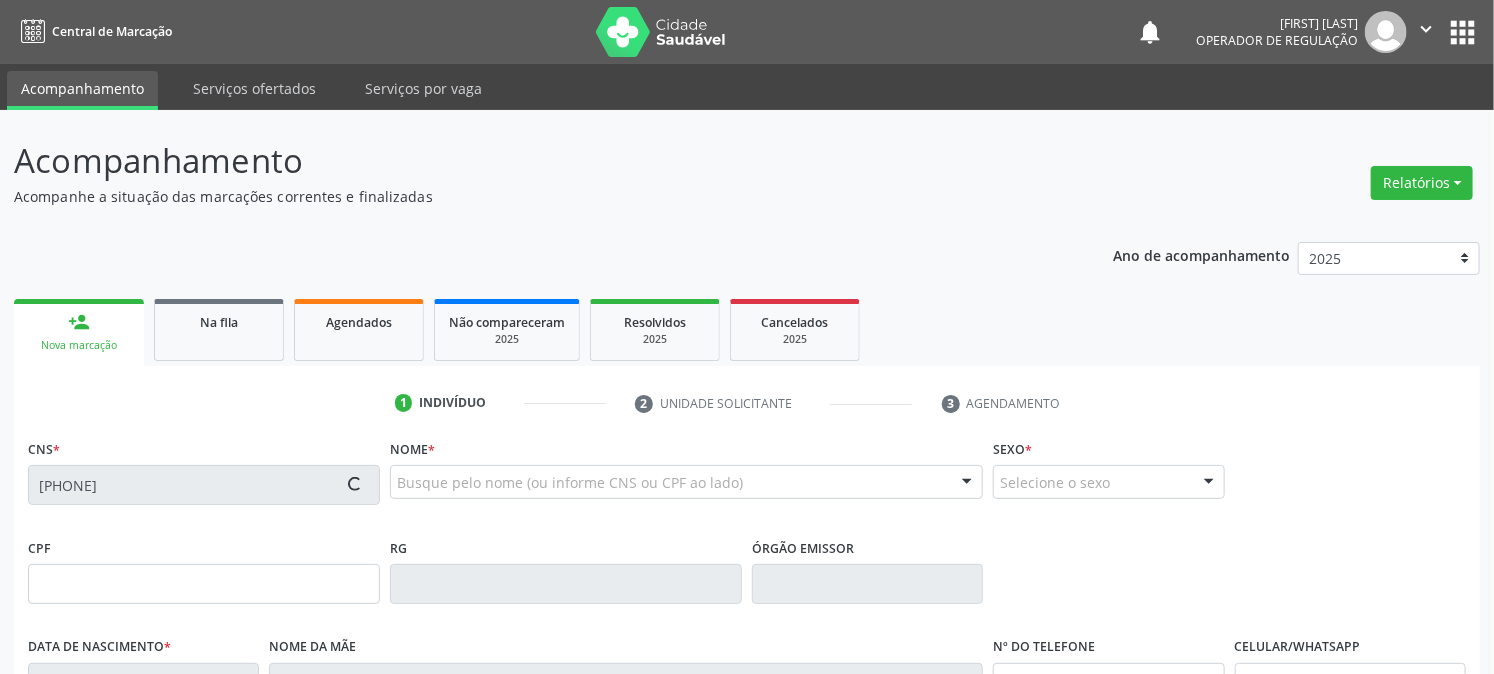type on "[DATE]" 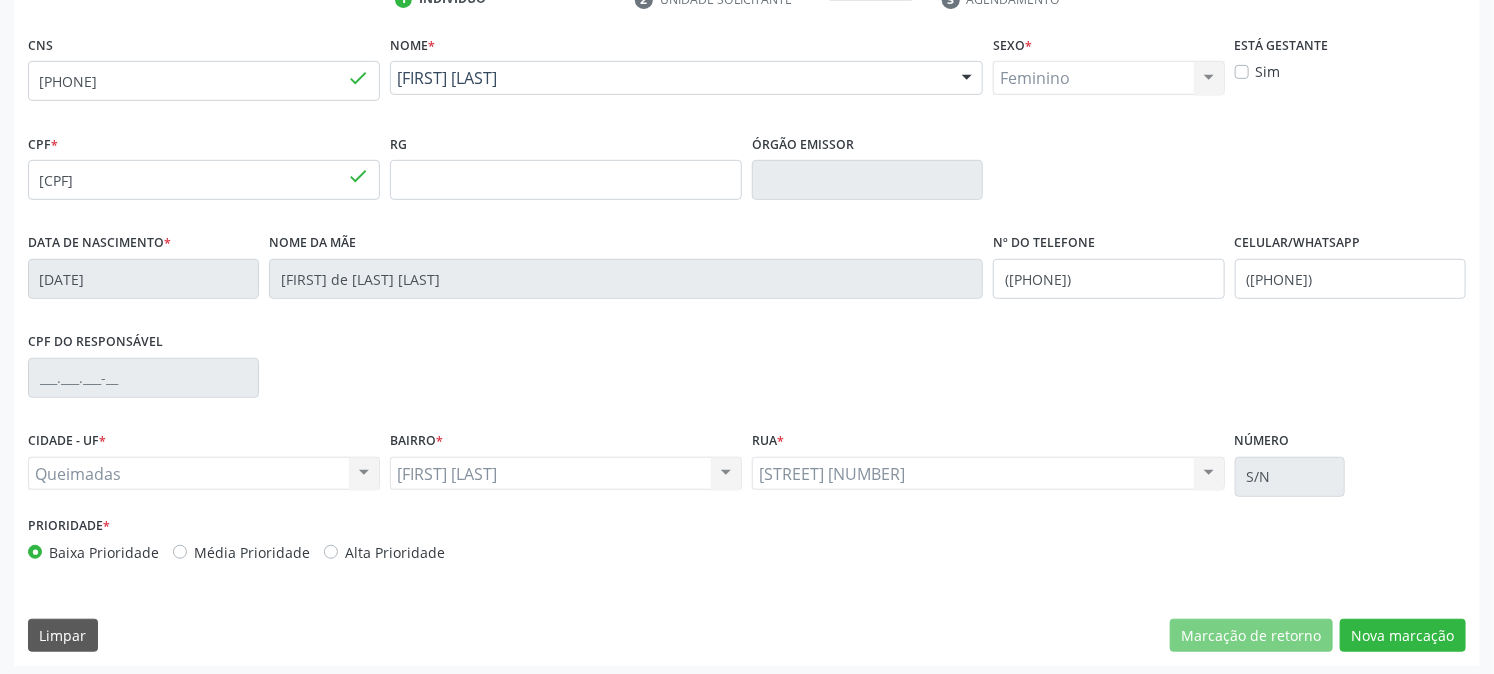 scroll, scrollTop: 408, scrollLeft: 0, axis: vertical 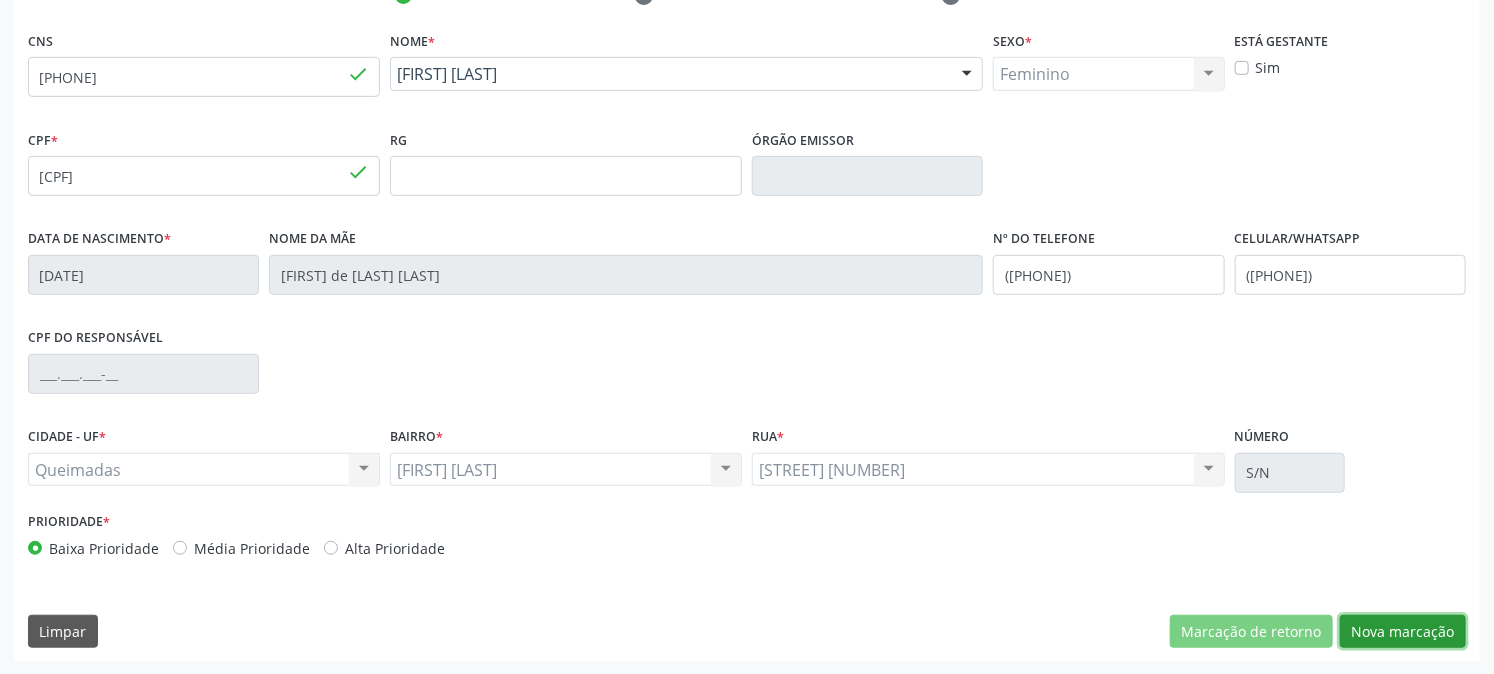 click on "Nova marcação" at bounding box center [1403, 632] 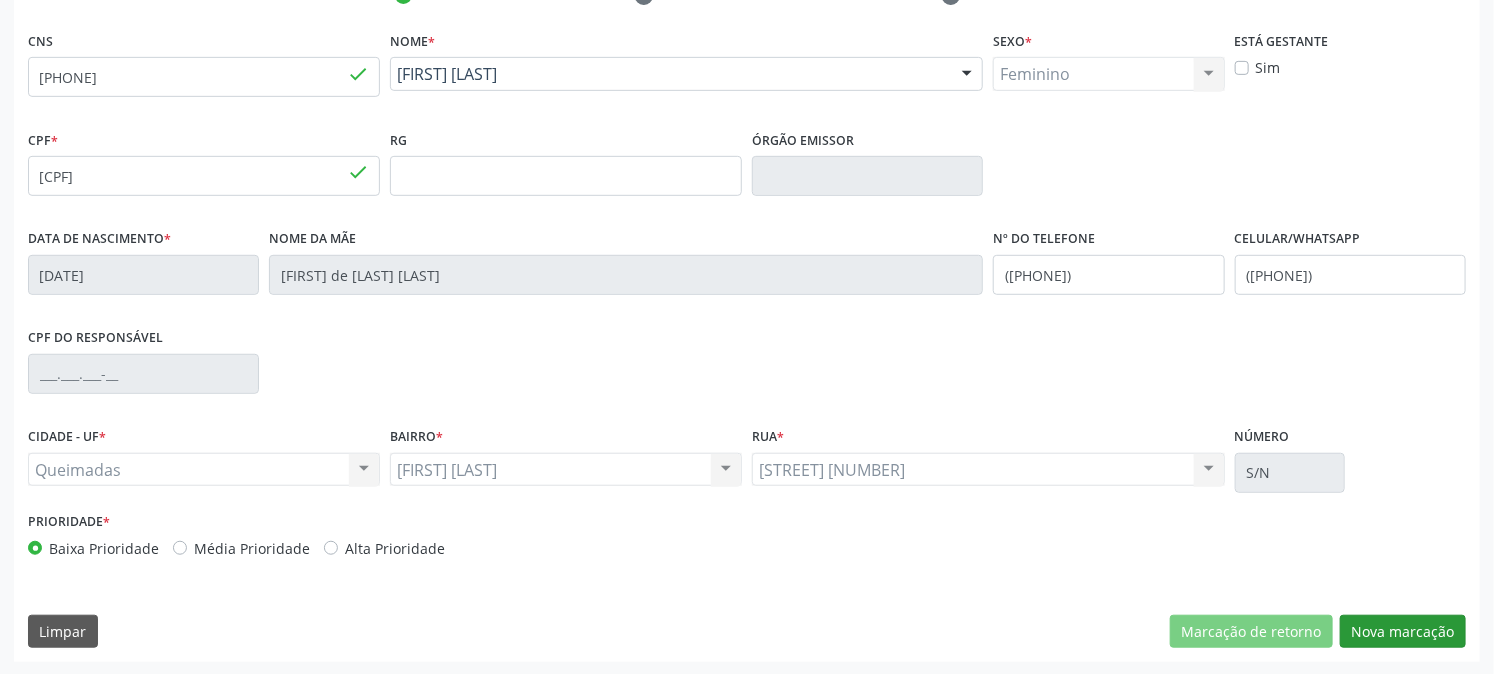 scroll, scrollTop: 231, scrollLeft: 0, axis: vertical 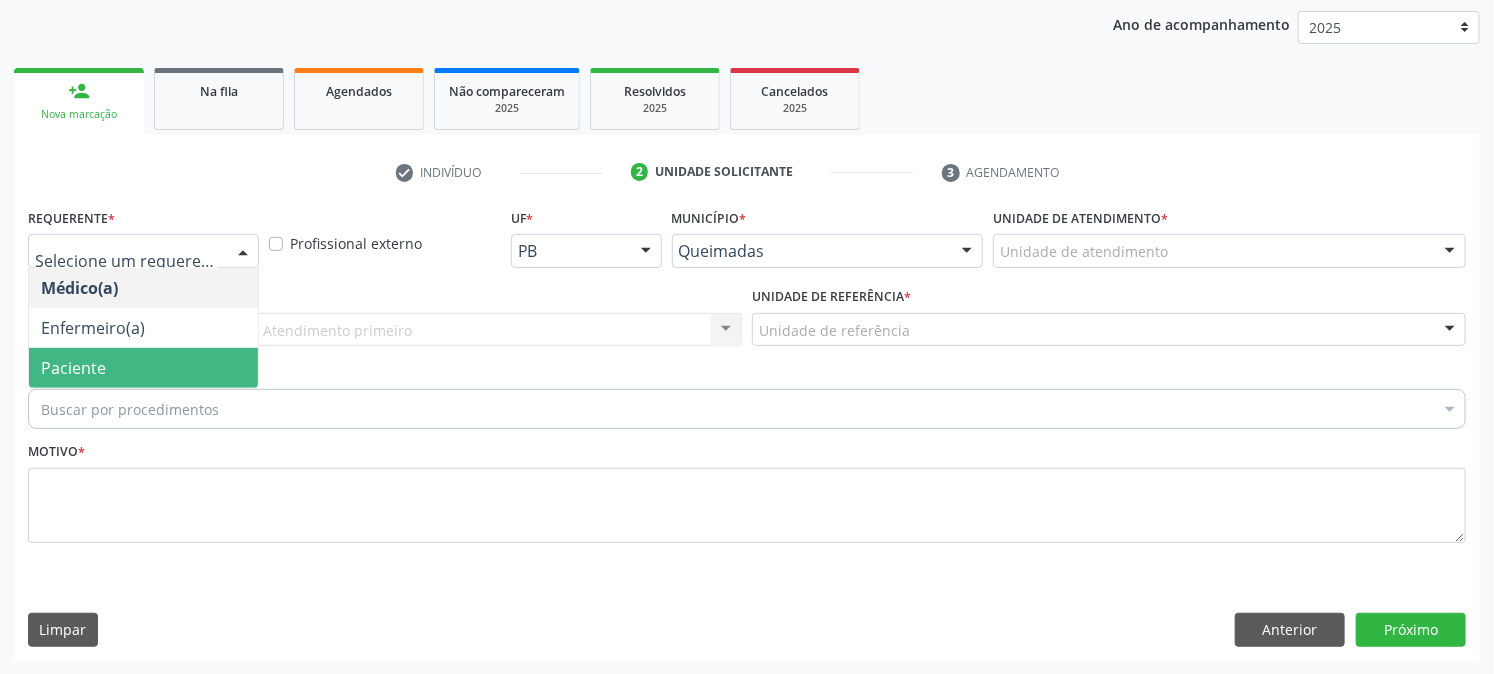 click on "Paciente" at bounding box center [73, 368] 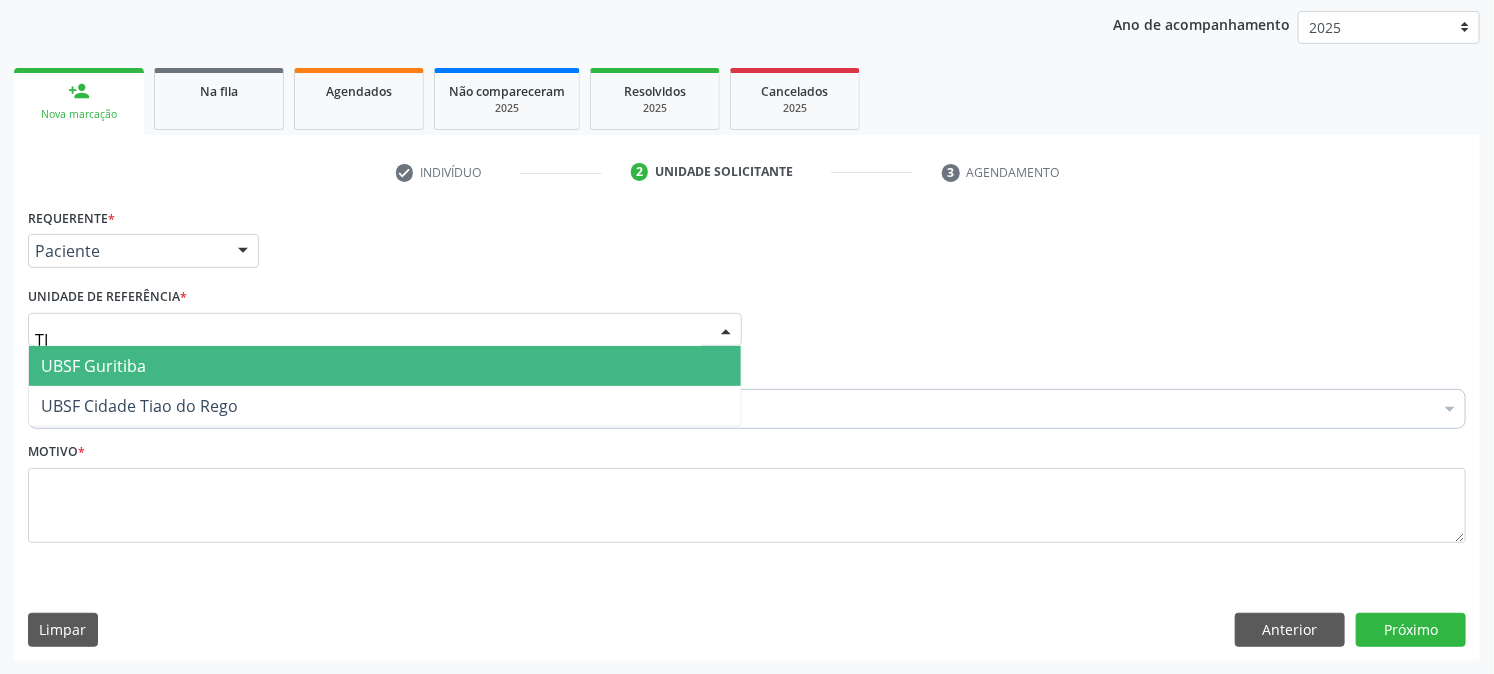 type on "TIA" 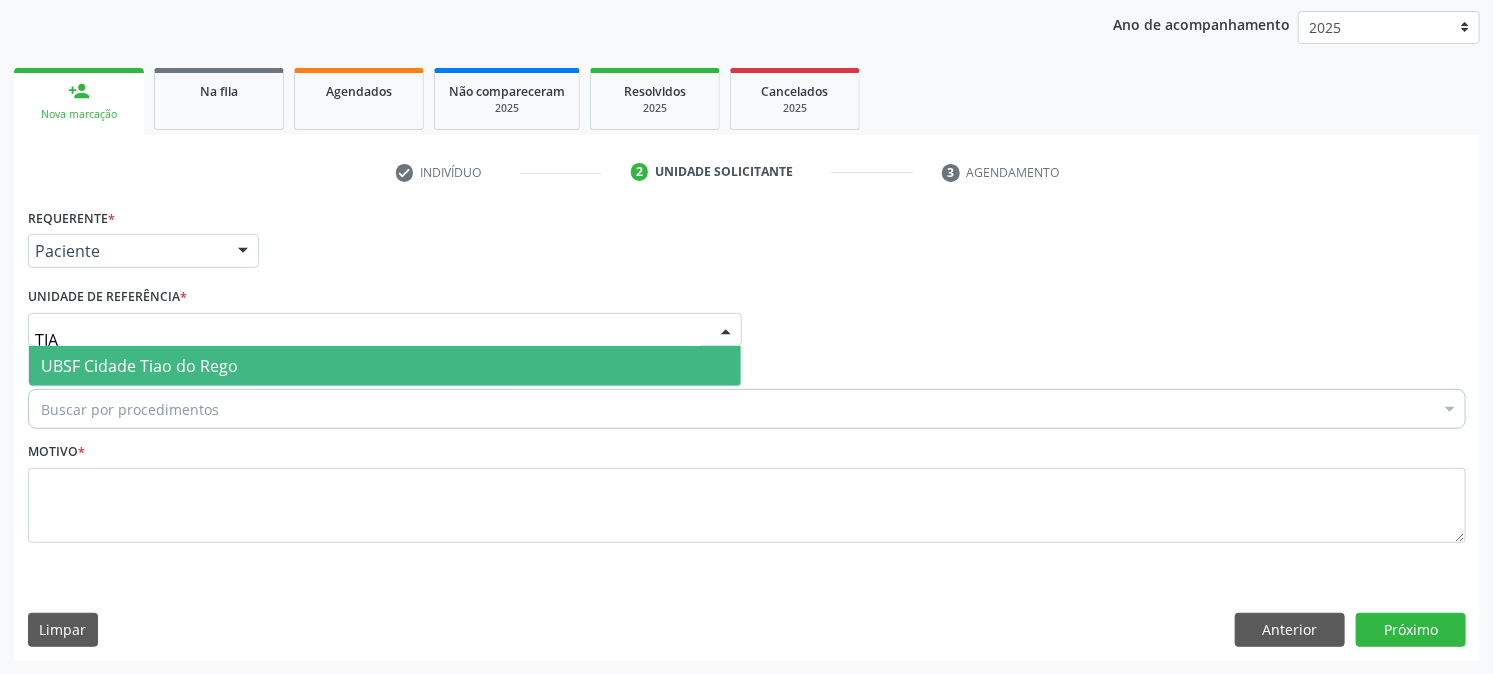 click on "UBSF Cidade Tiao do Rego" at bounding box center [139, 366] 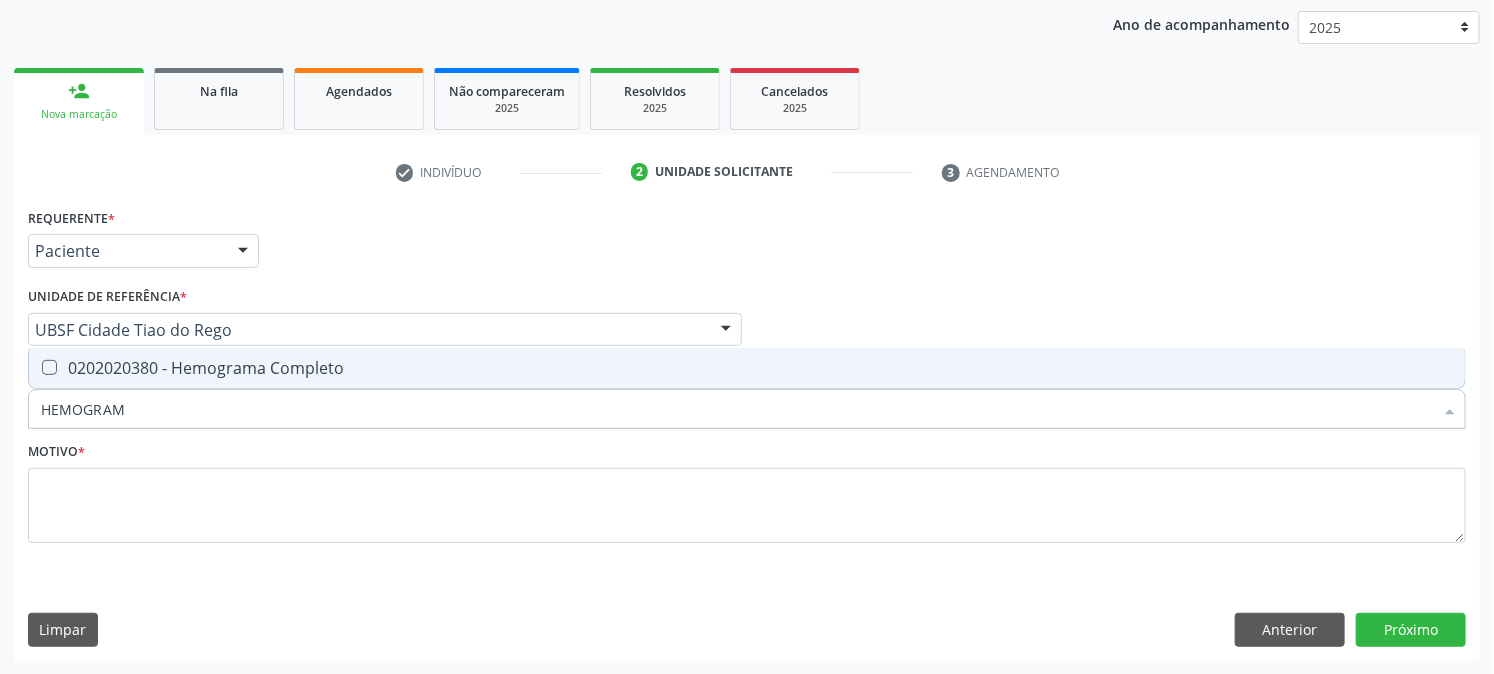 type on "HEMOGRAMA" 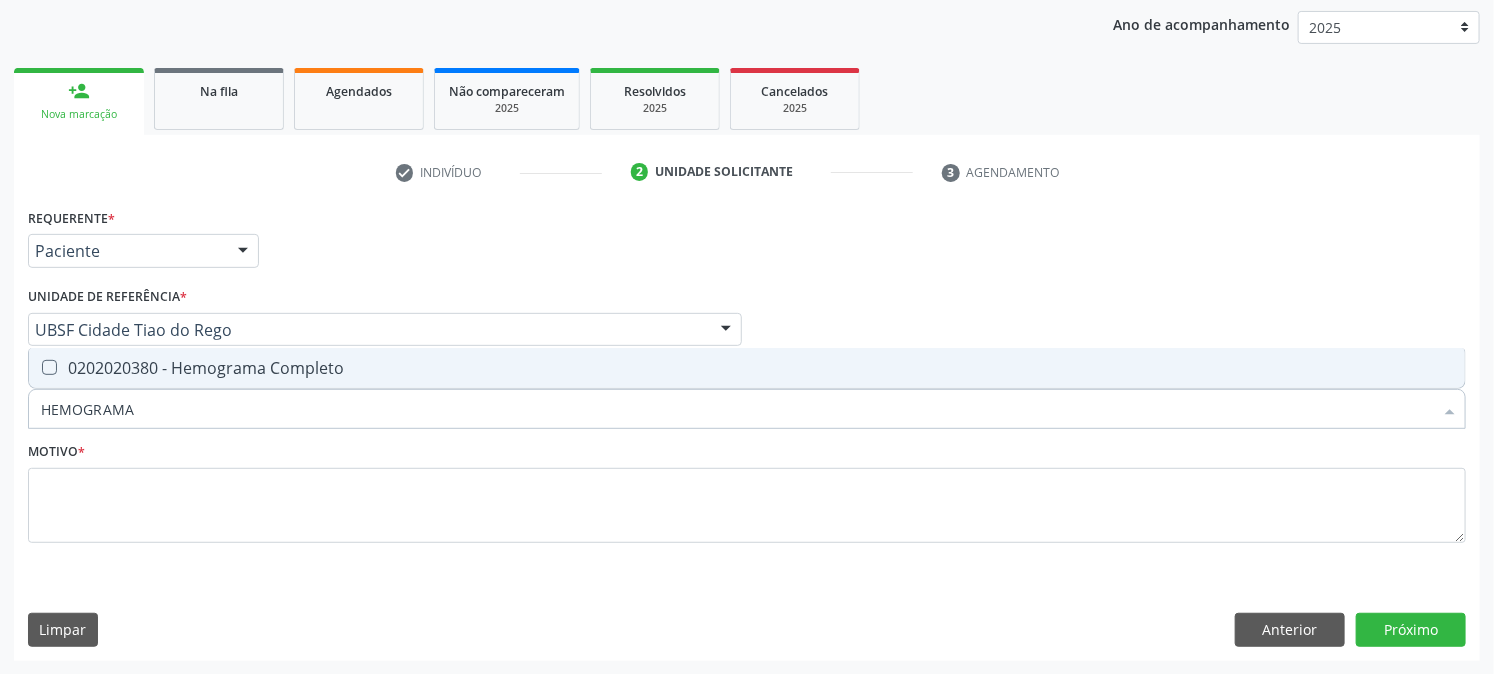 click on "0202020380 - Hemograma Completo" at bounding box center [747, 368] 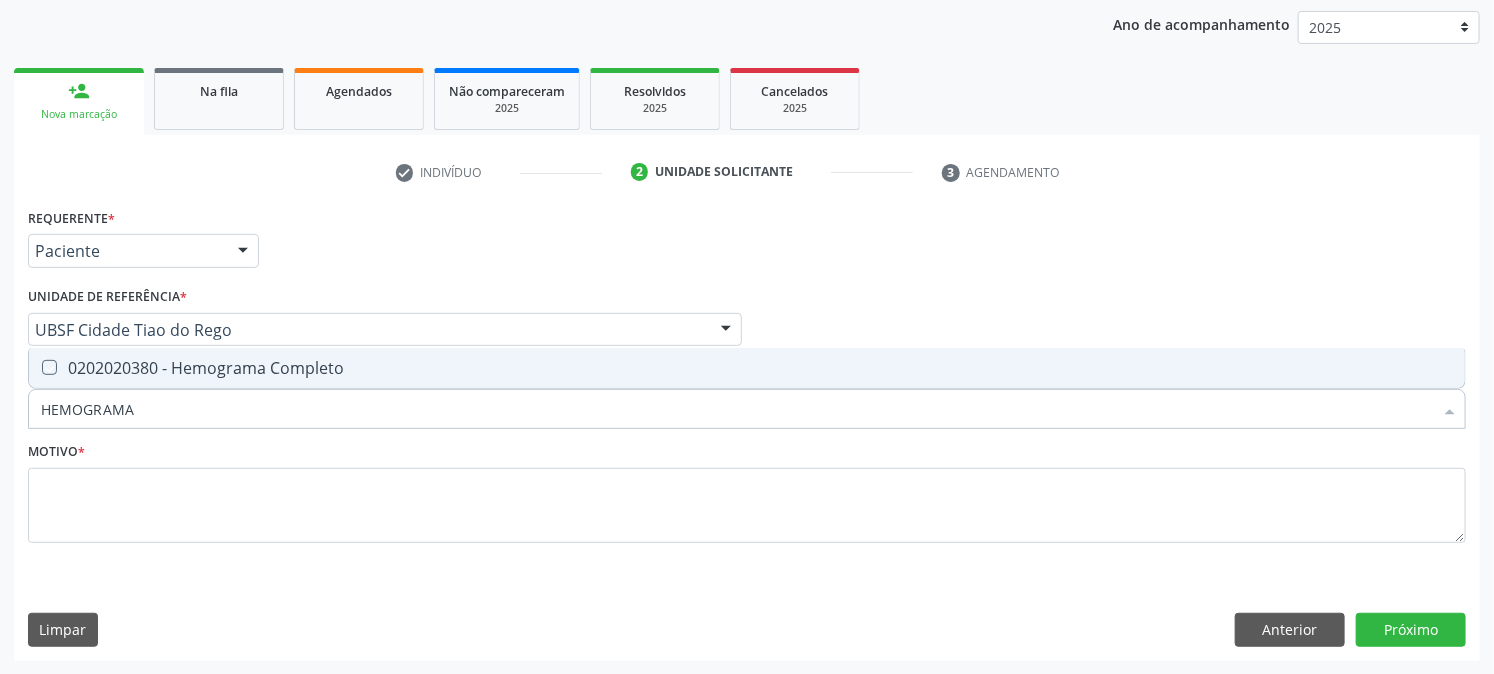 checkbox on "true" 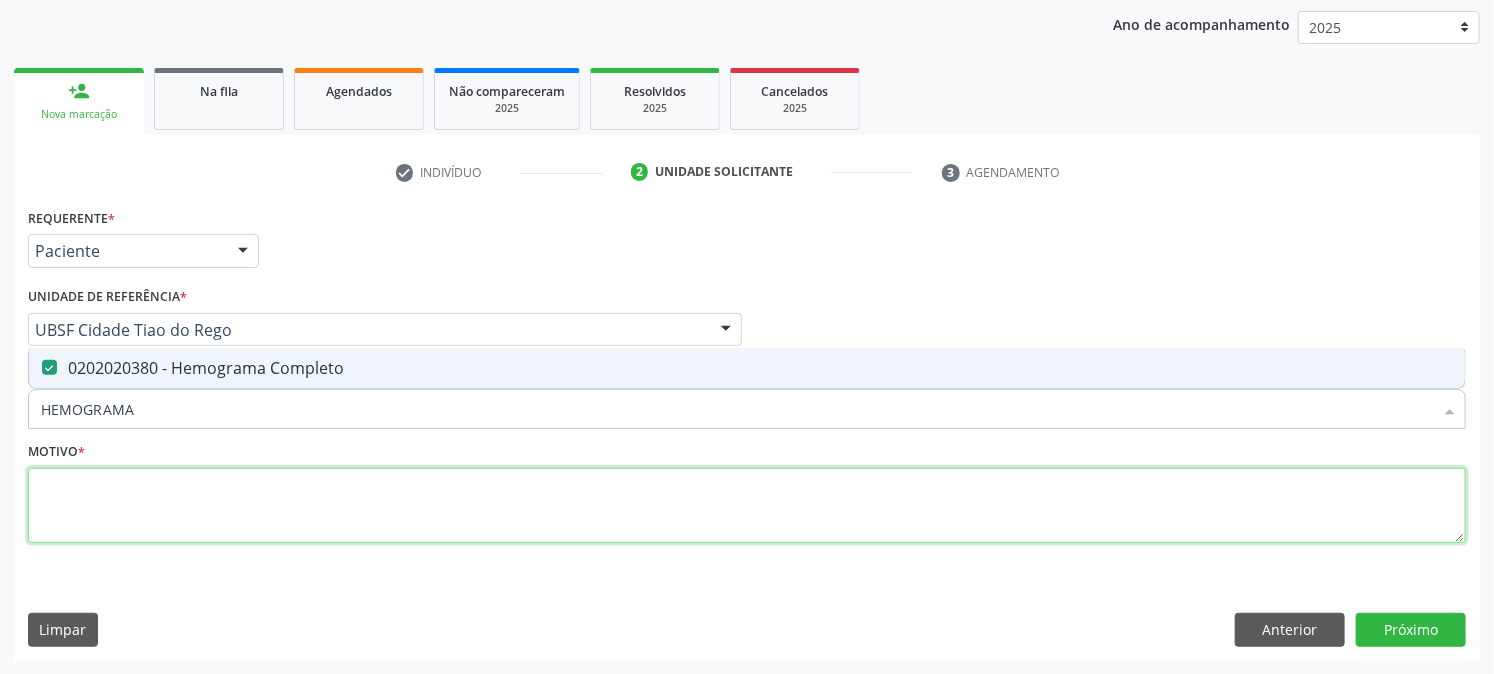 click at bounding box center [747, 506] 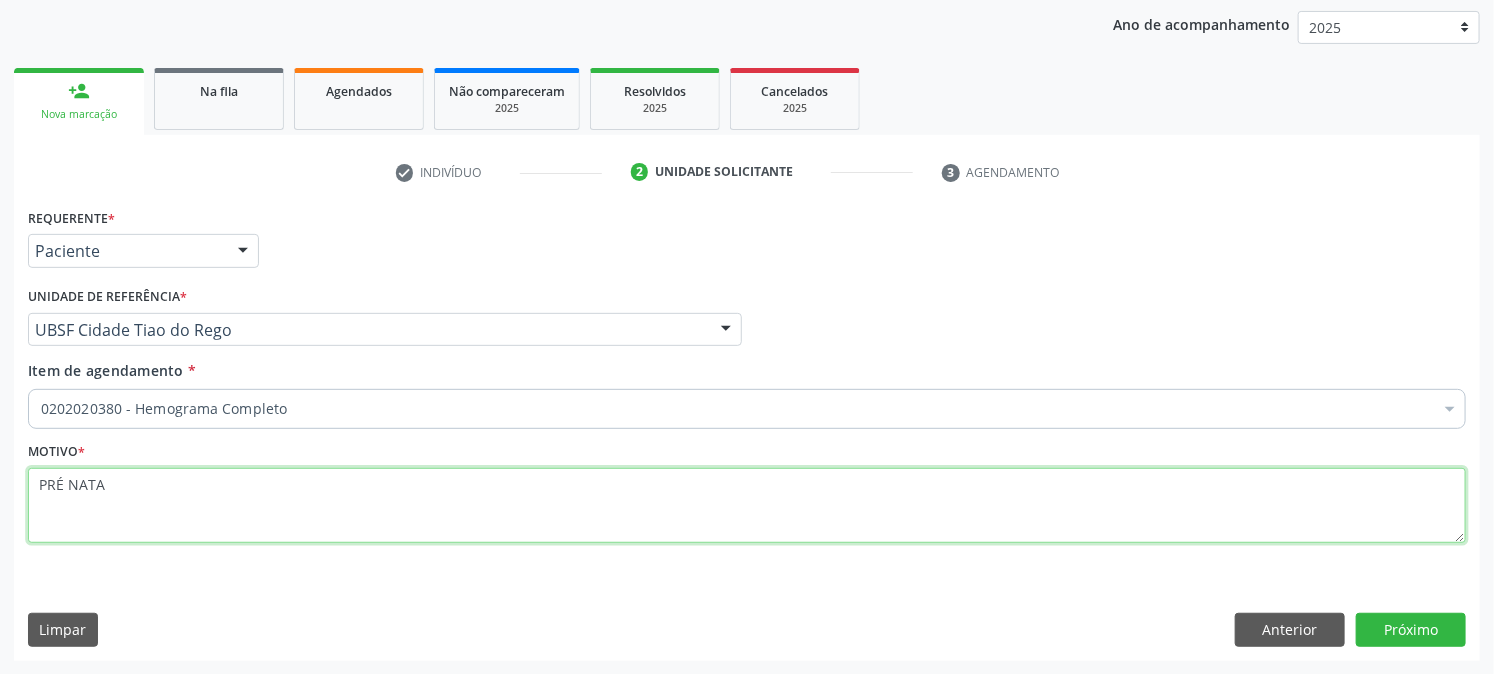 type on "PRÉ NATAL" 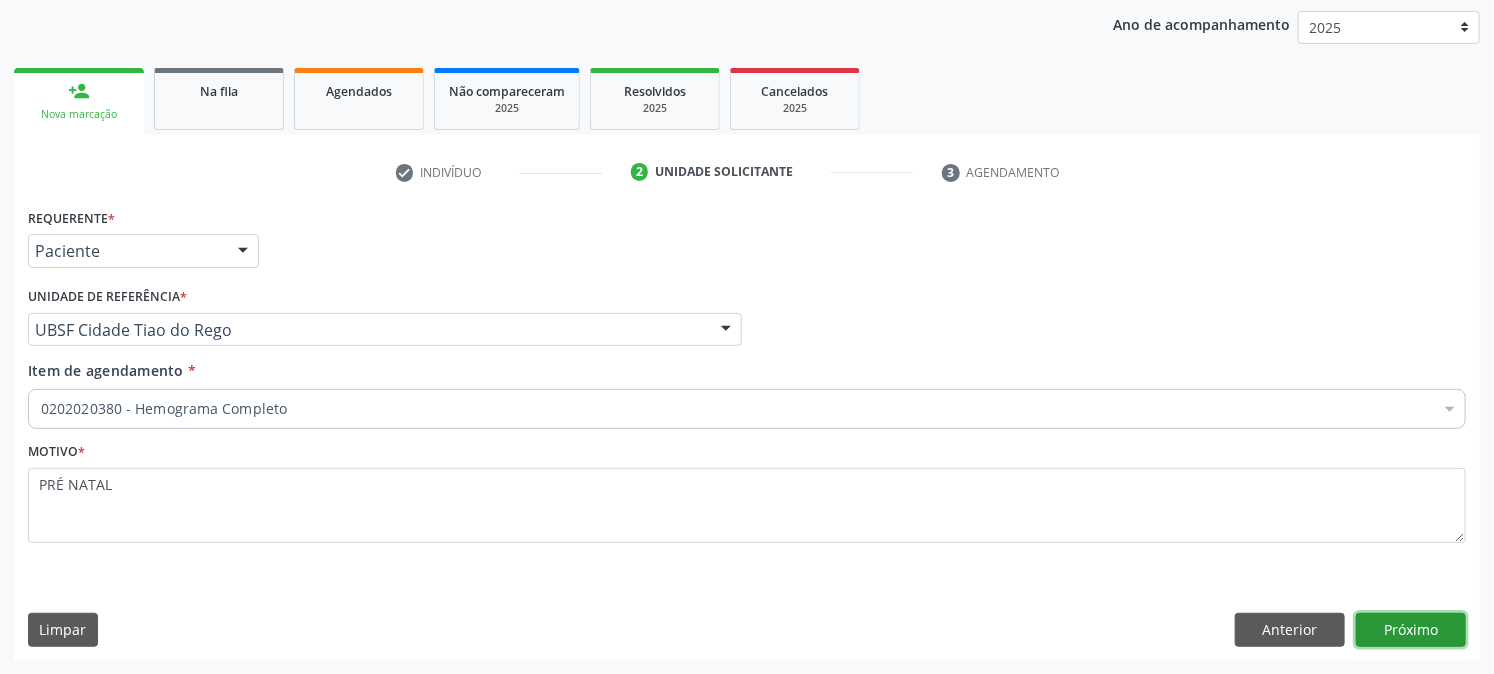 click on "Próximo" at bounding box center [1411, 630] 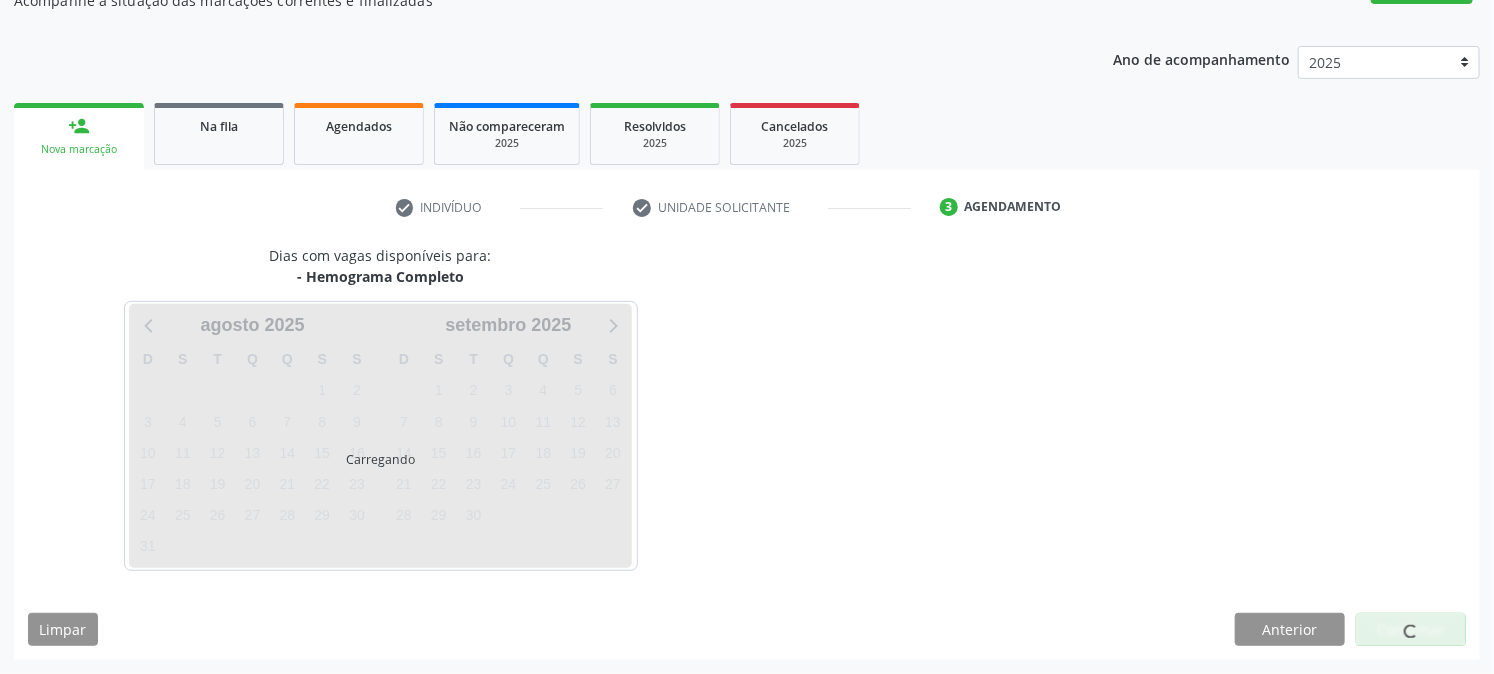 scroll, scrollTop: 195, scrollLeft: 0, axis: vertical 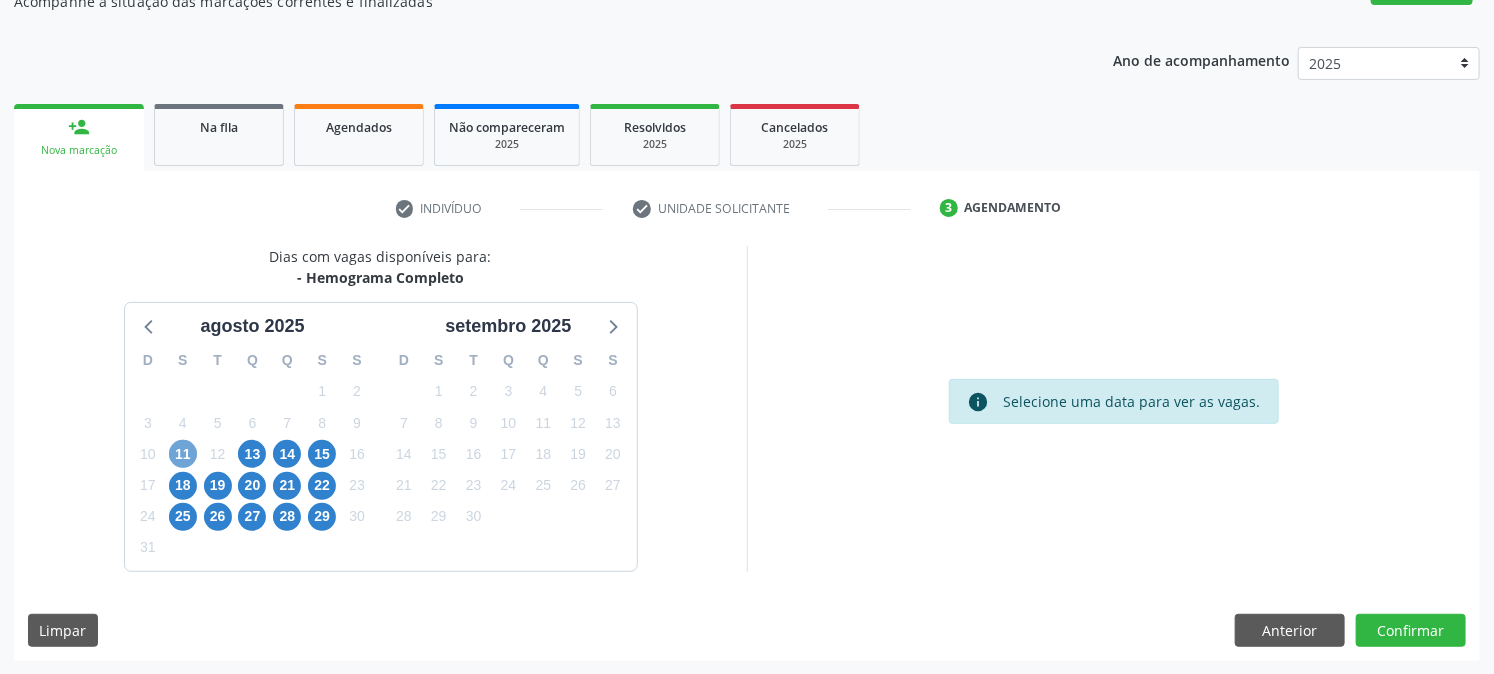 click on "11" at bounding box center [183, 454] 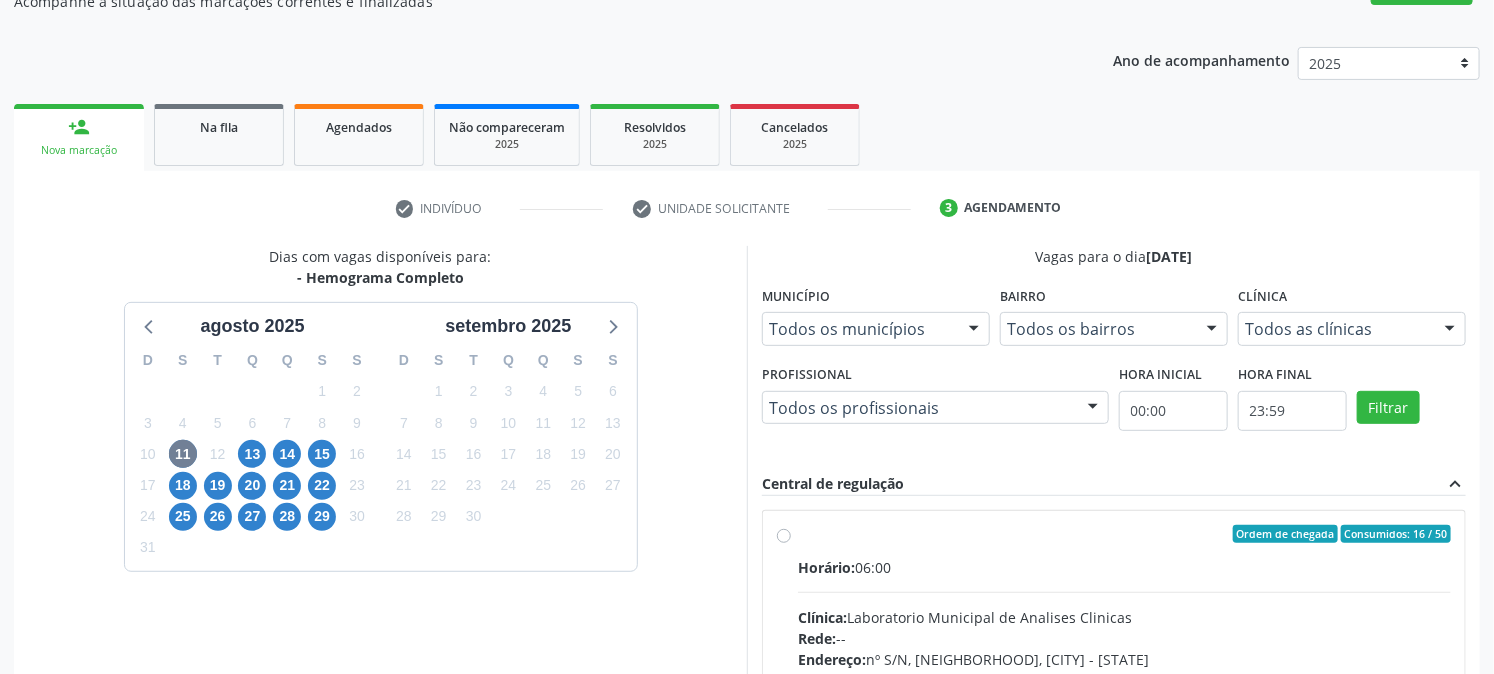 click on "Ordem de chegada
Consumidos: 16 / 50
Horário:   06:00
Clínica:  Laboratorio Municipal de Analises Clinicas
Rede:
--
Endereço:   nº S/N, Centro, Queimadas - PB
Telefone:   (83) 33921344
Profissional:
--
Informações adicionais sobre o atendimento
Idade de atendimento:
Sem restrição
Gênero(s) atendido(s):
Sem restrição
Informações adicionais:
--" at bounding box center [1114, 678] 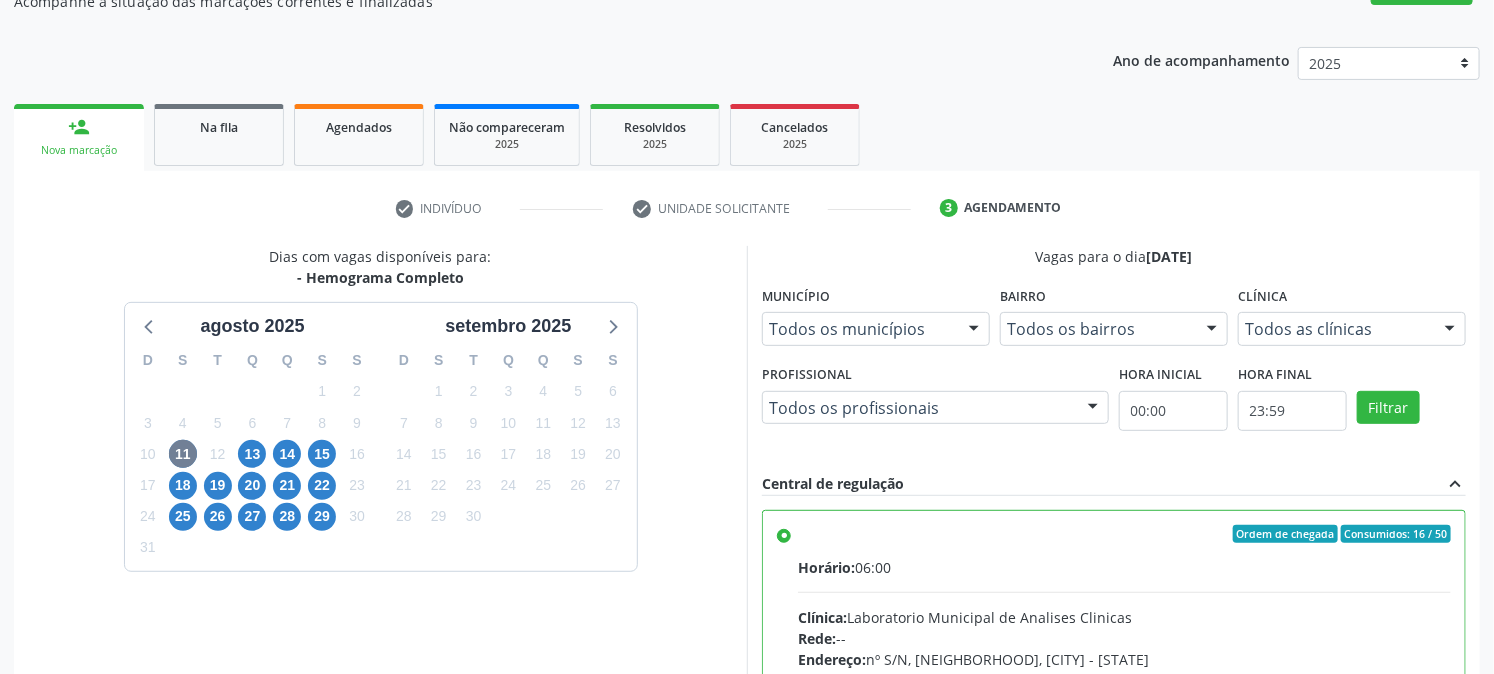 scroll, scrollTop: 520, scrollLeft: 0, axis: vertical 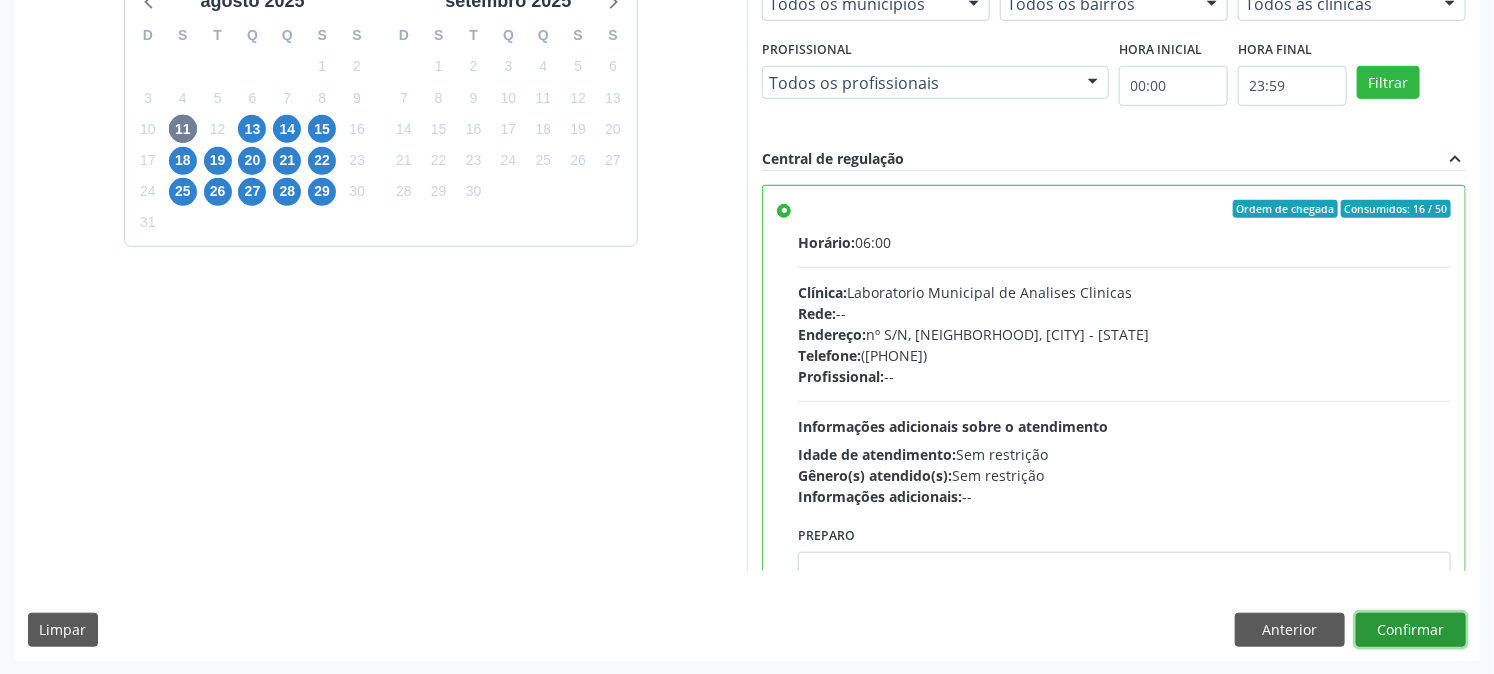 click on "Confirmar" at bounding box center (1411, 630) 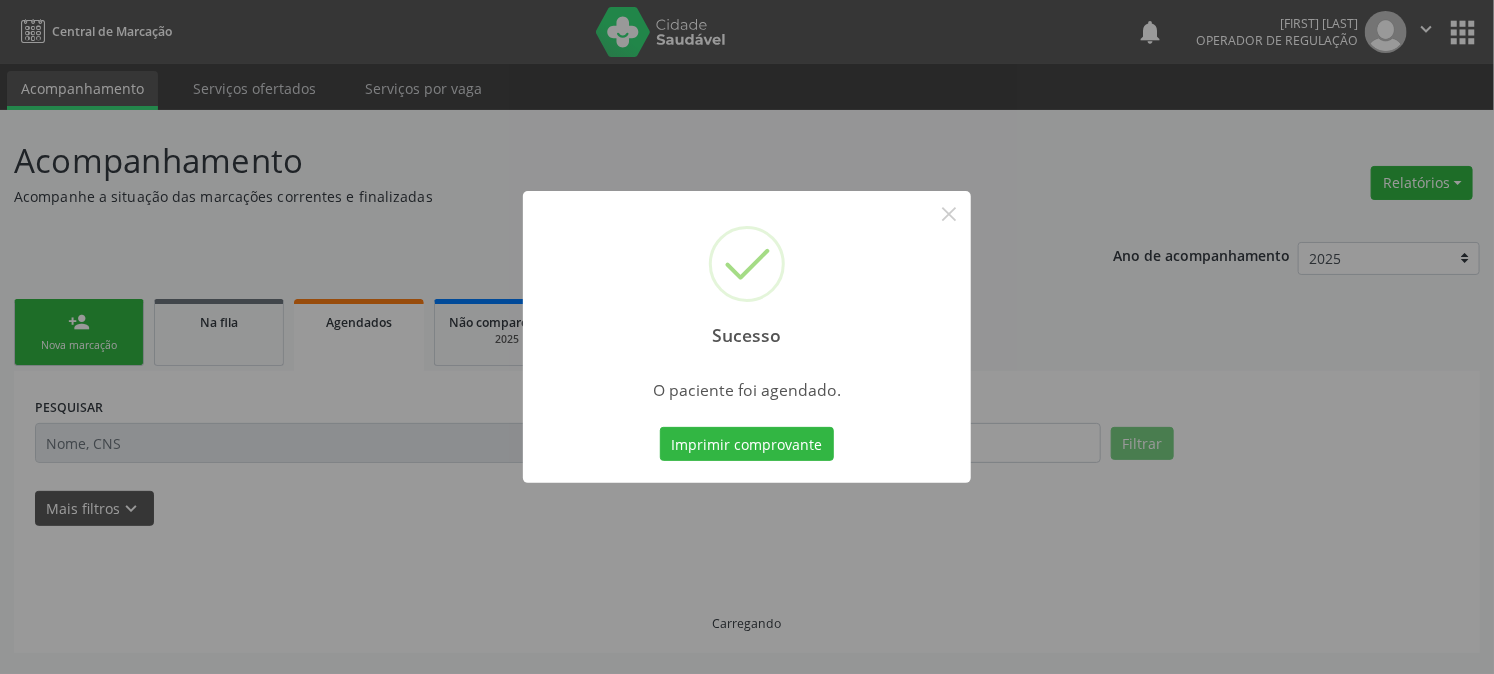 scroll, scrollTop: 0, scrollLeft: 0, axis: both 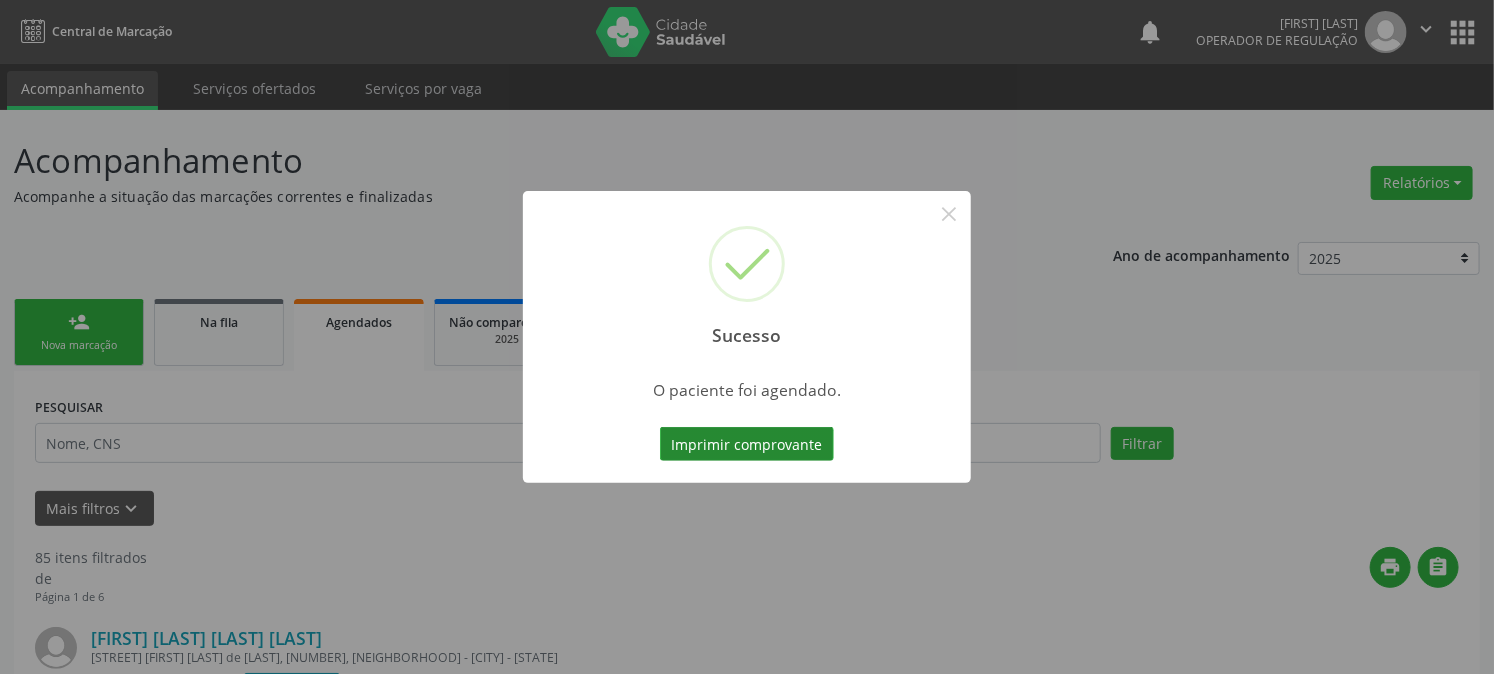 click on "Imprimir comprovante" at bounding box center (747, 444) 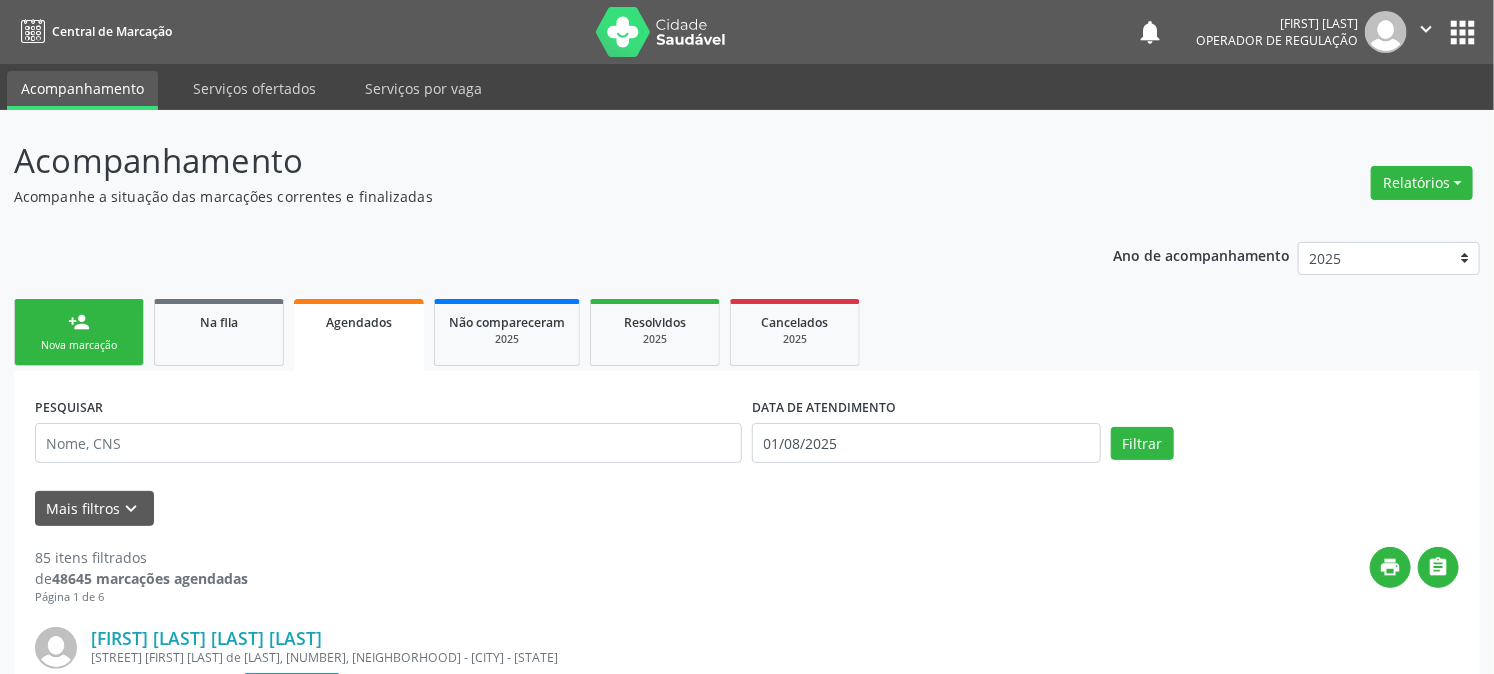 click on "Nova marcação" at bounding box center (79, 345) 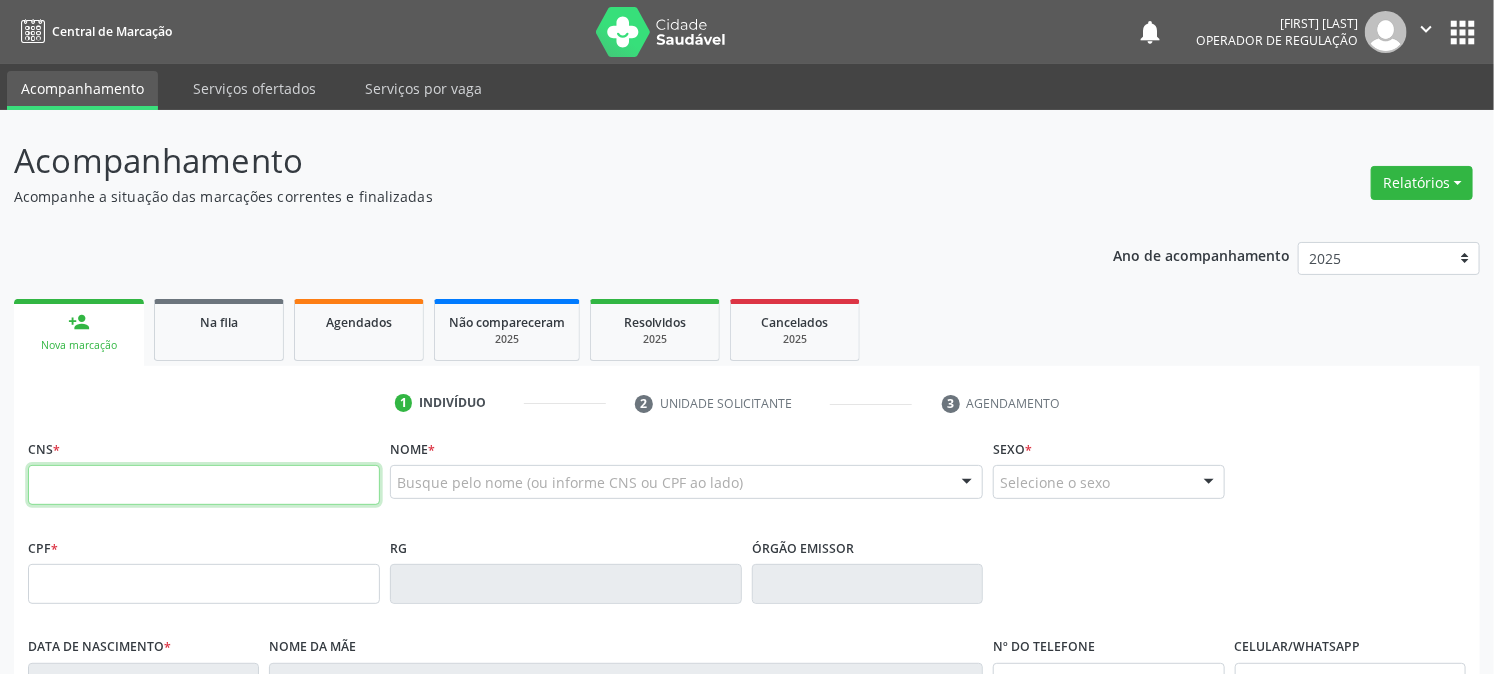 click at bounding box center (204, 485) 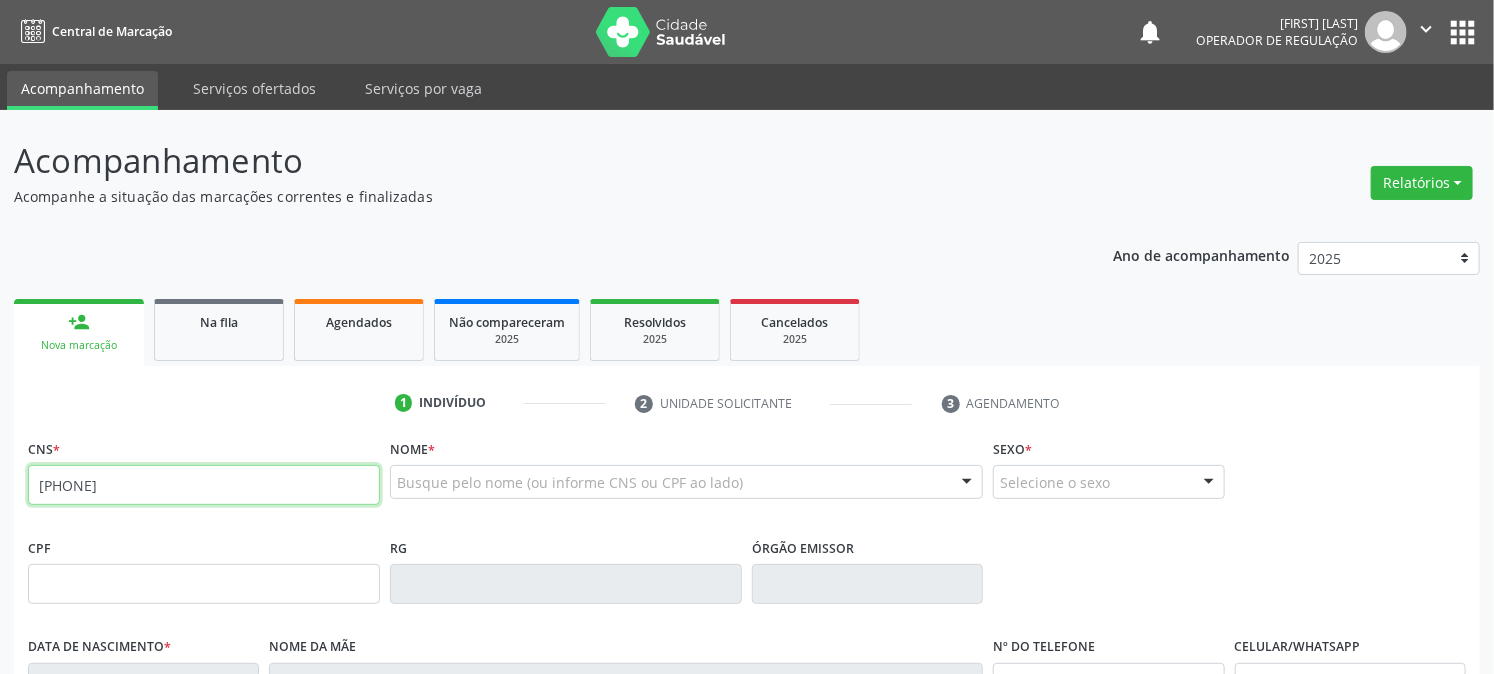 type on "702 8076 8004 3462" 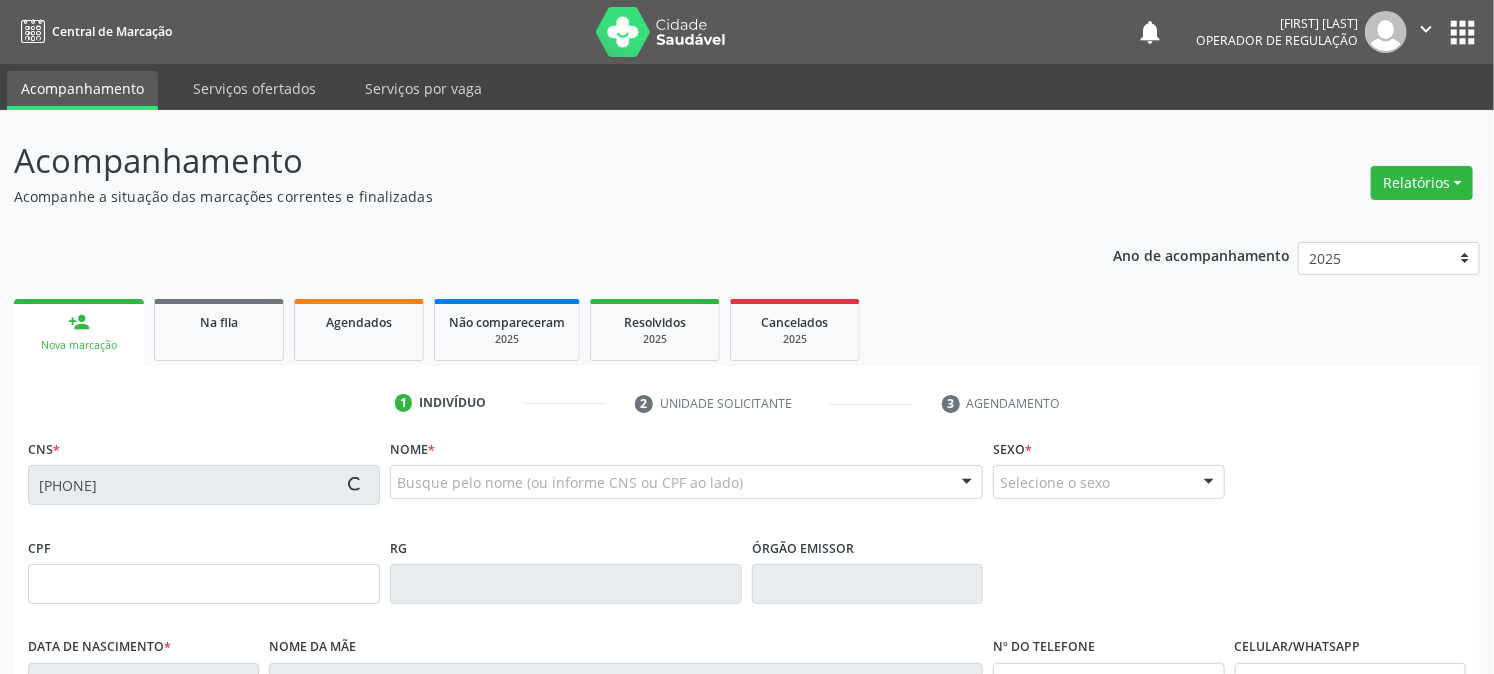 type on "015.875.544-88" 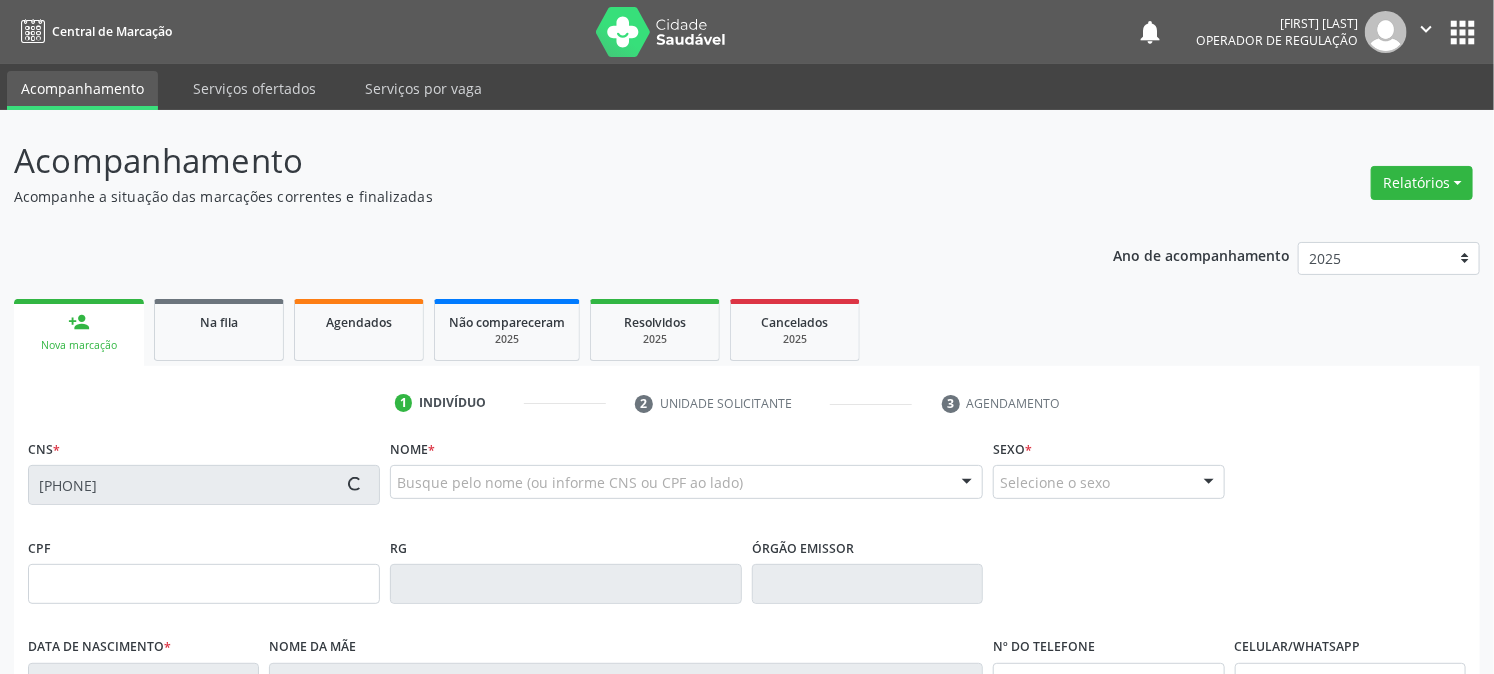 type on "09/05/1991" 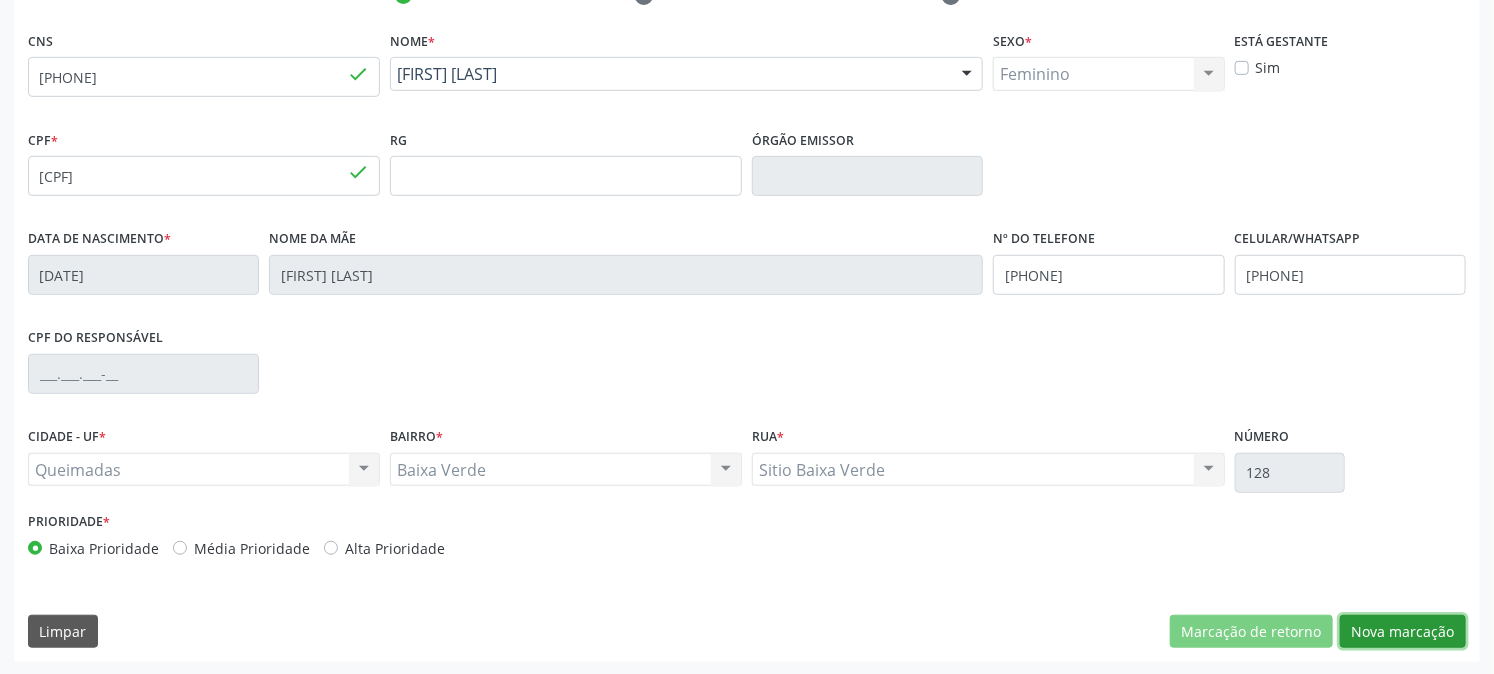 click on "Nova marcação" at bounding box center (1403, 632) 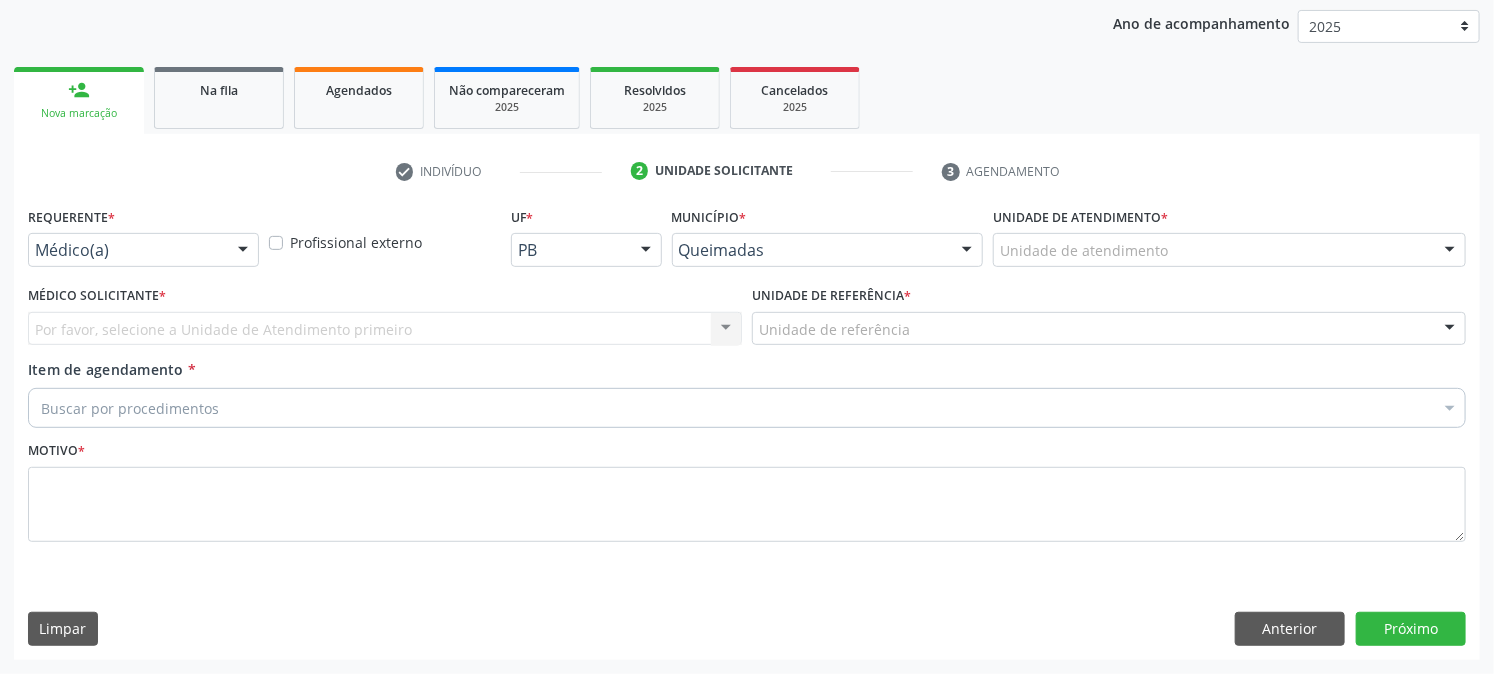 scroll, scrollTop: 231, scrollLeft: 0, axis: vertical 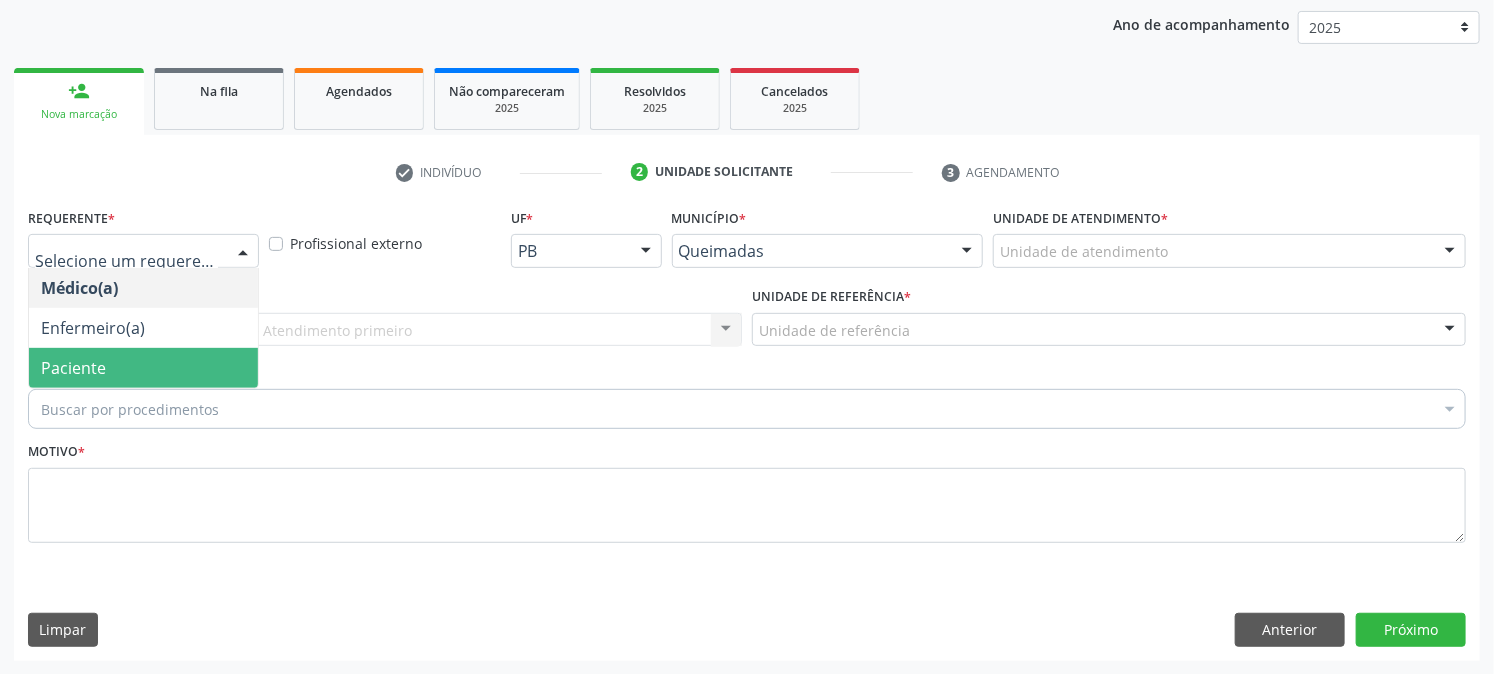 click on "Paciente" at bounding box center (143, 368) 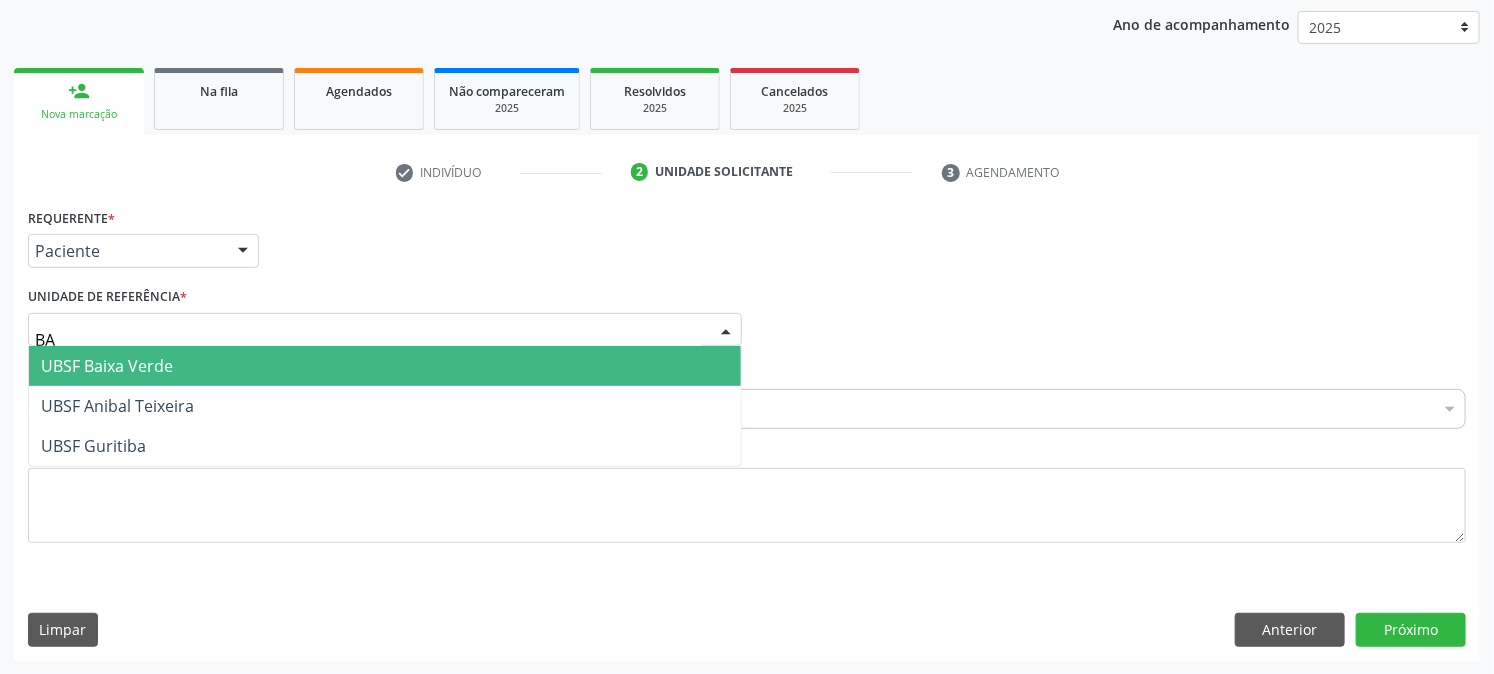 type on "BAI" 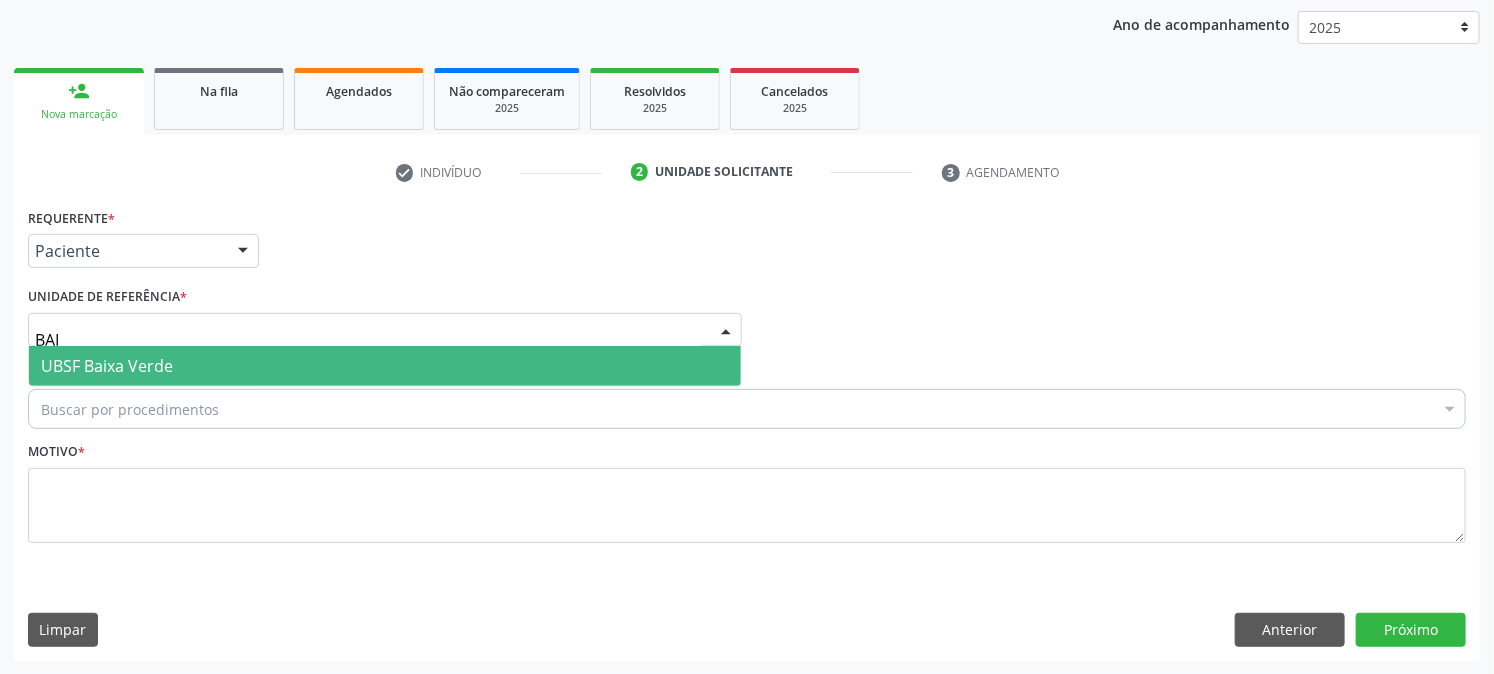 click on "UBSF Baixa Verde" at bounding box center (385, 366) 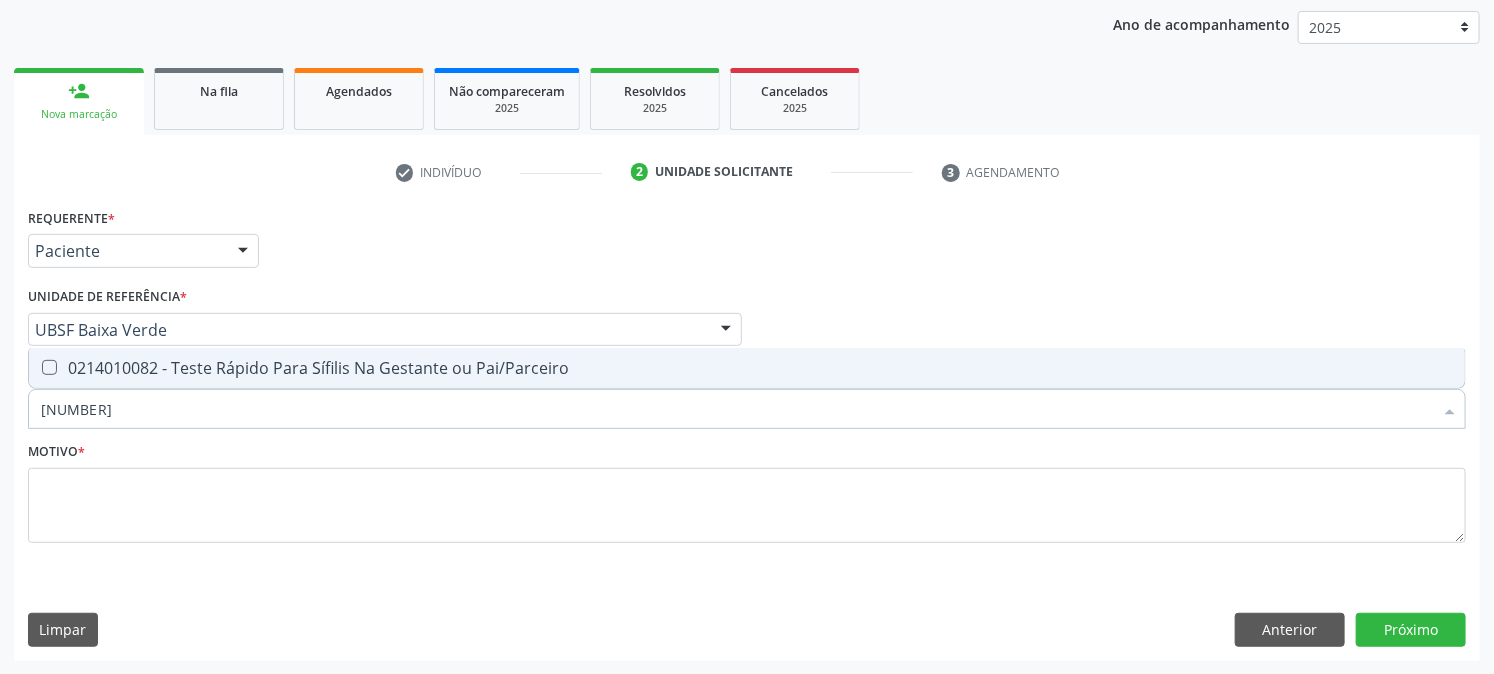 type on "0214010082" 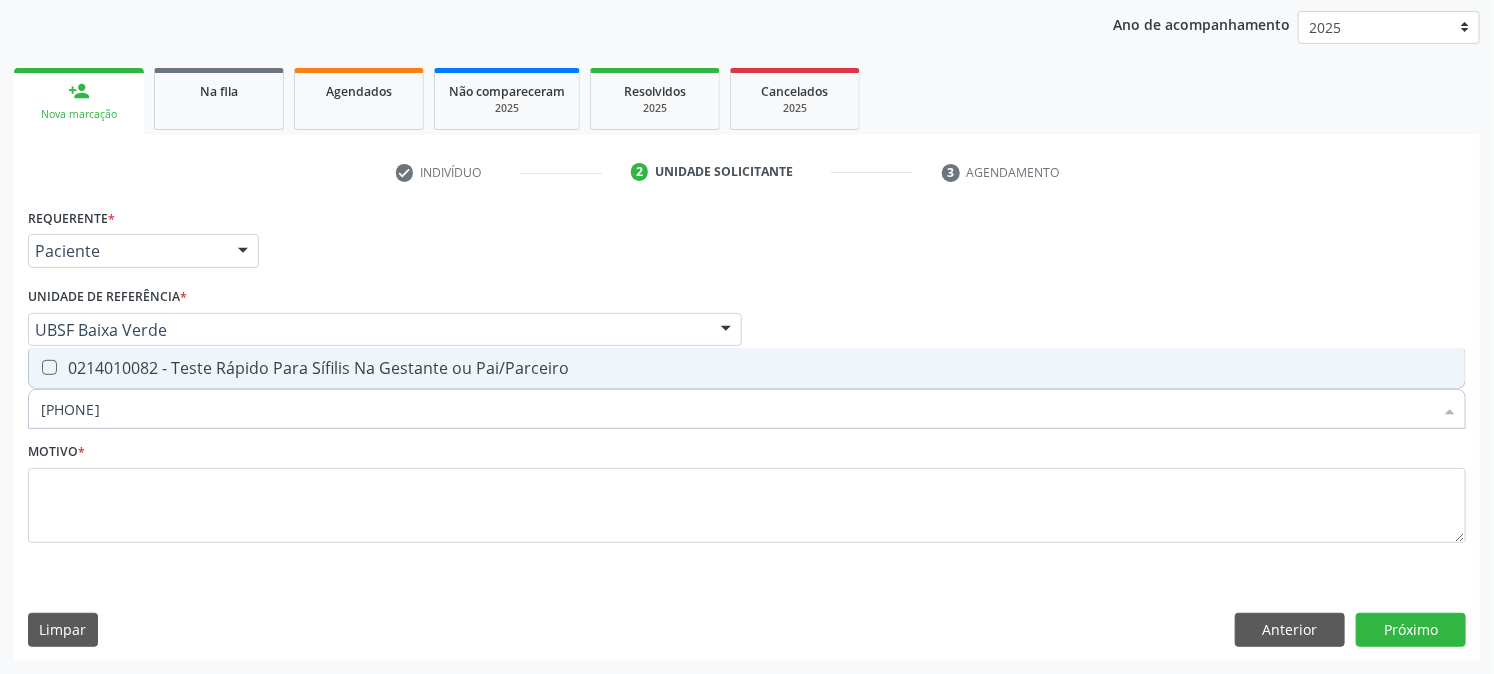 click on "0214010082 - Teste Rápido Para Sífilis Na Gestante ou Pai/Parceiro" at bounding box center [747, 368] 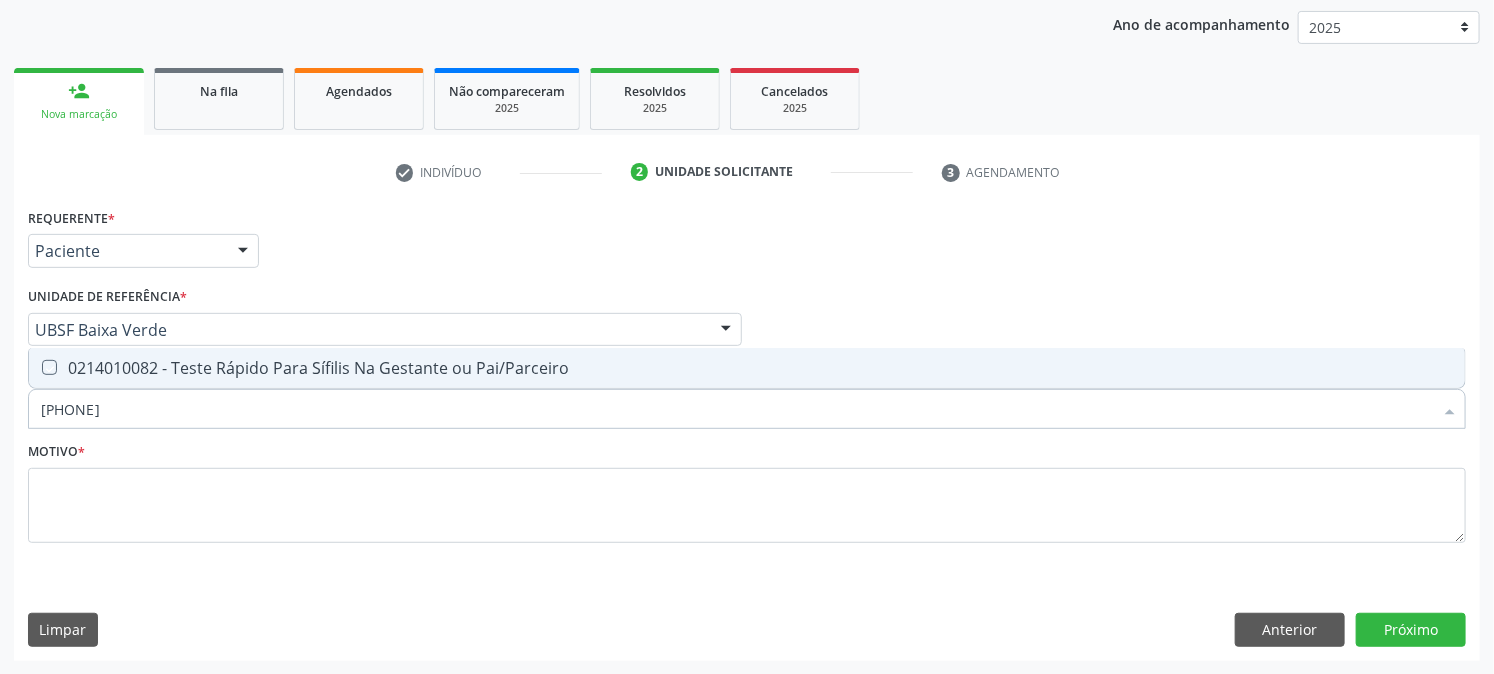 checkbox on "true" 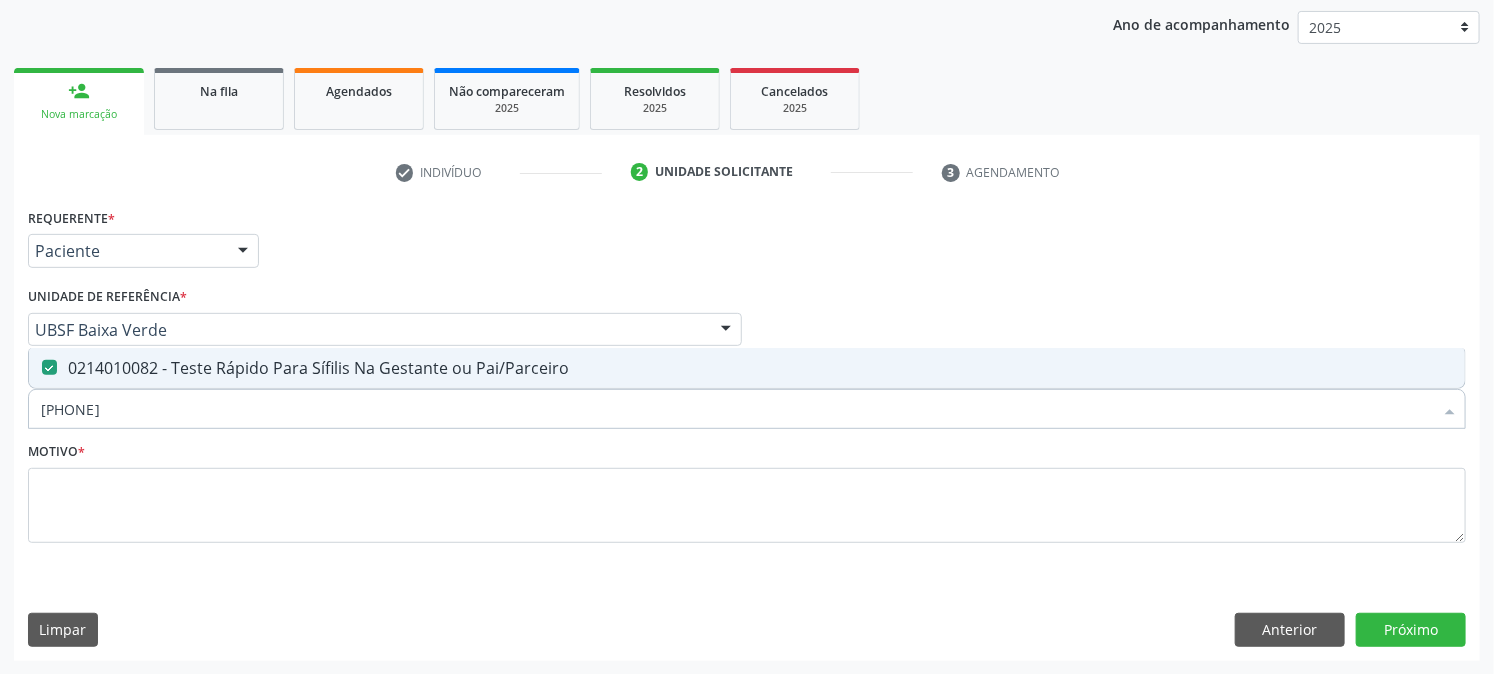 drag, startPoint x: 177, startPoint y: 426, endPoint x: 0, endPoint y: 475, distance: 183.65729 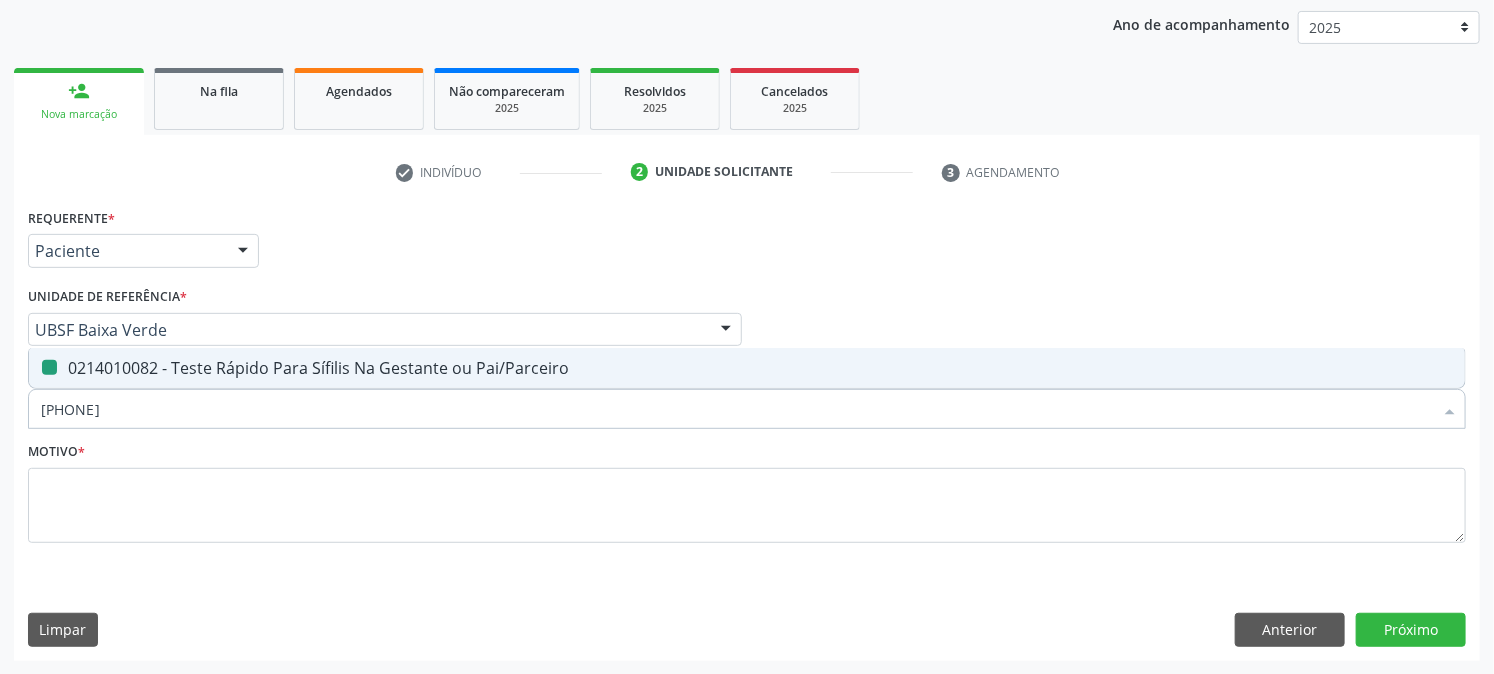 type 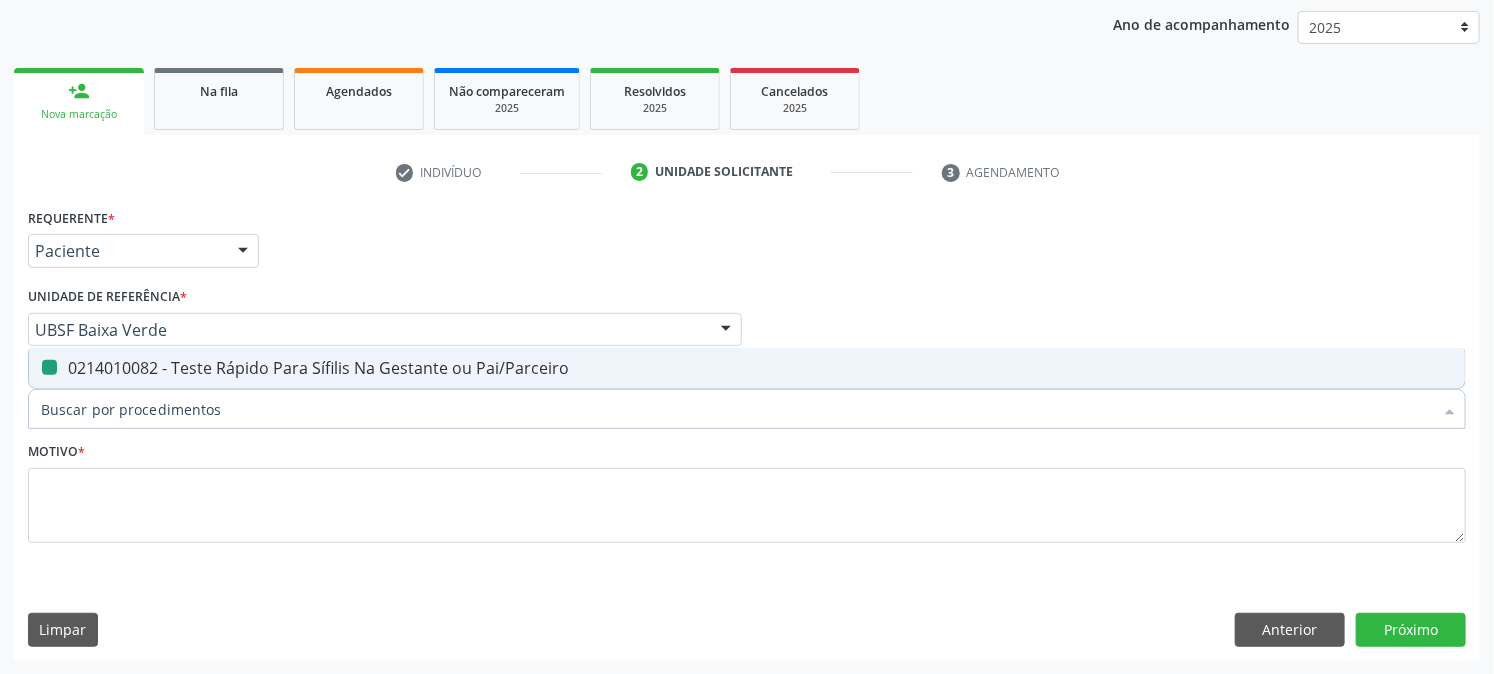 checkbox on "false" 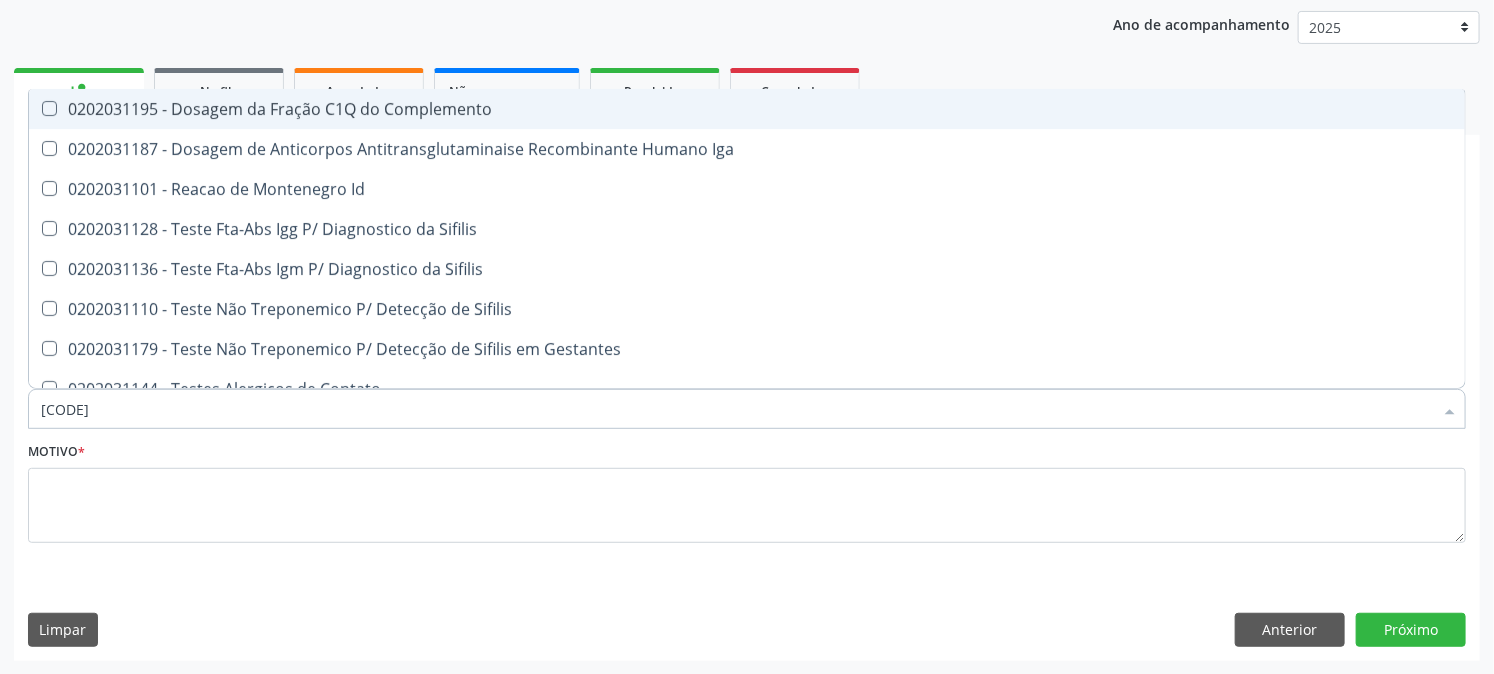 type on "0202031179" 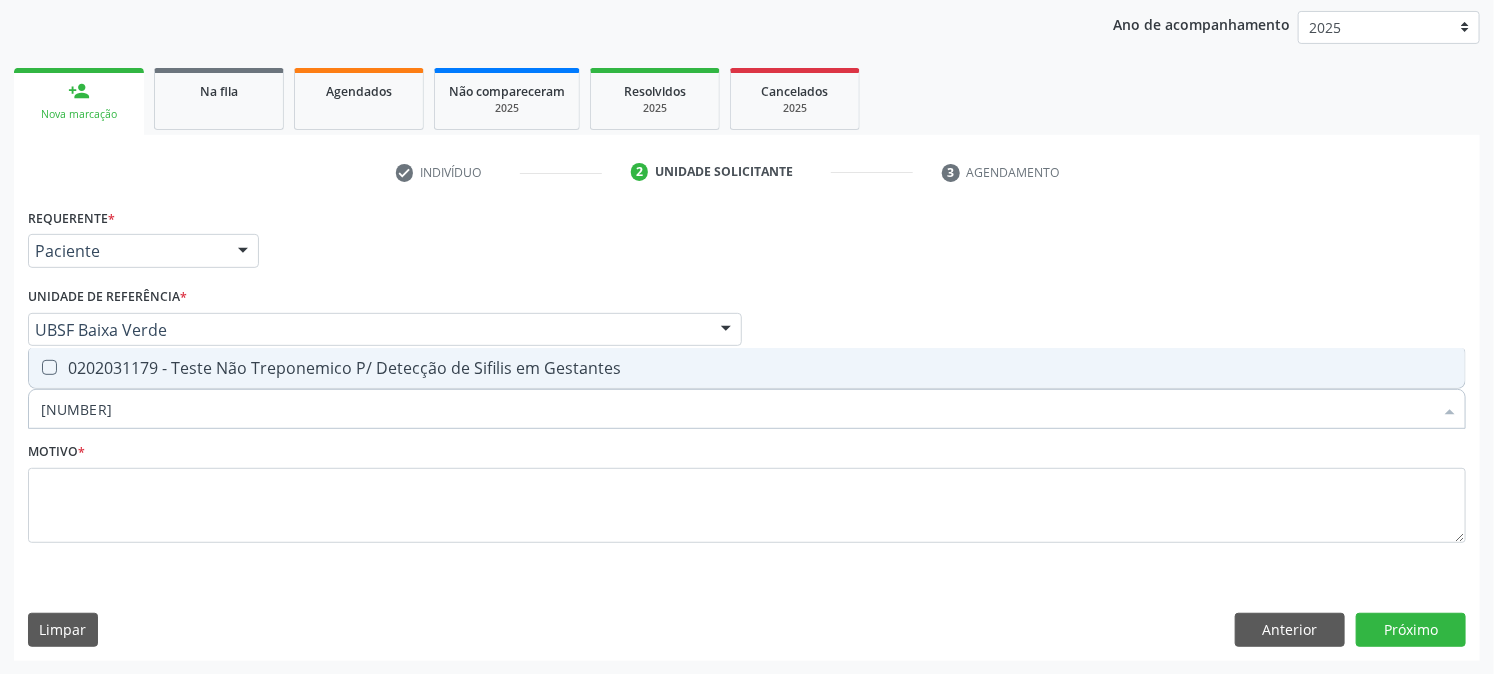 click on "0202031179 - Teste Não Treponemico P/ Detecção de Sifilis em Gestantes" at bounding box center (747, 368) 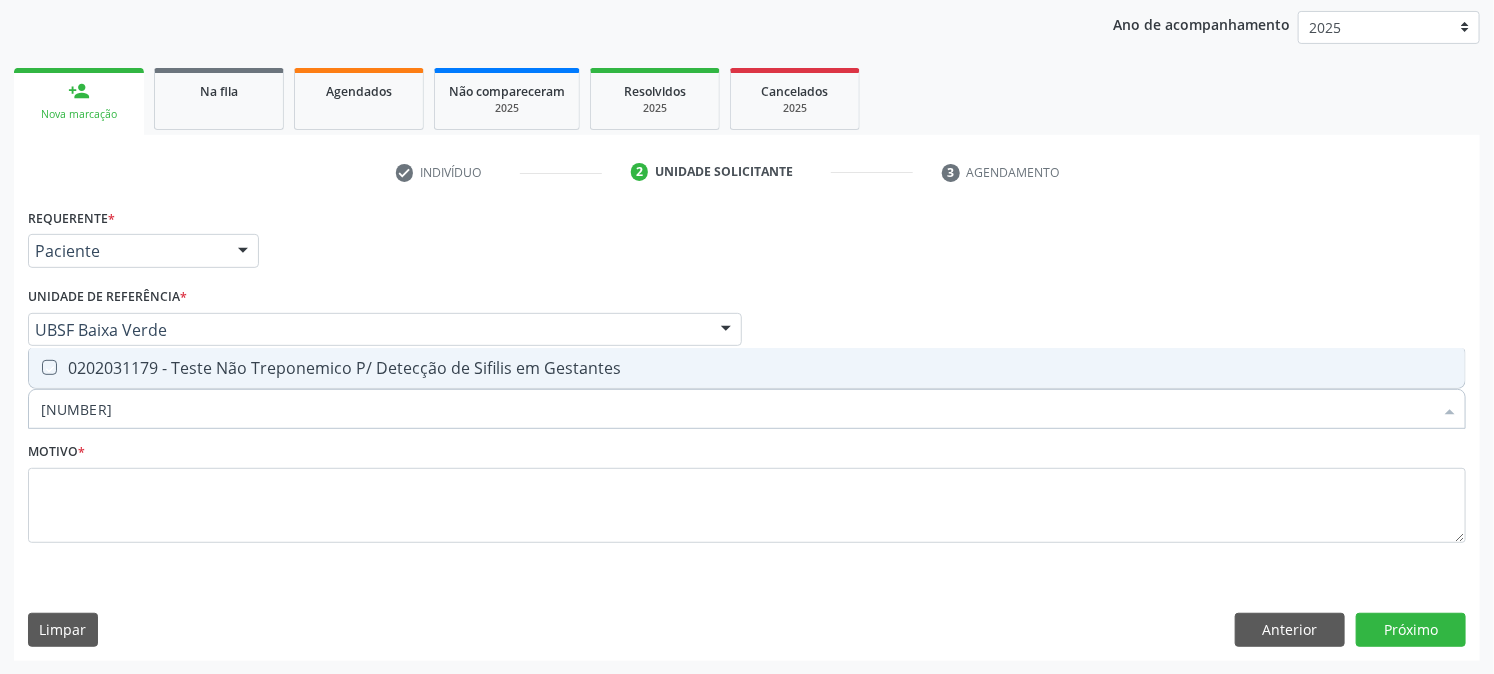 checkbox on "true" 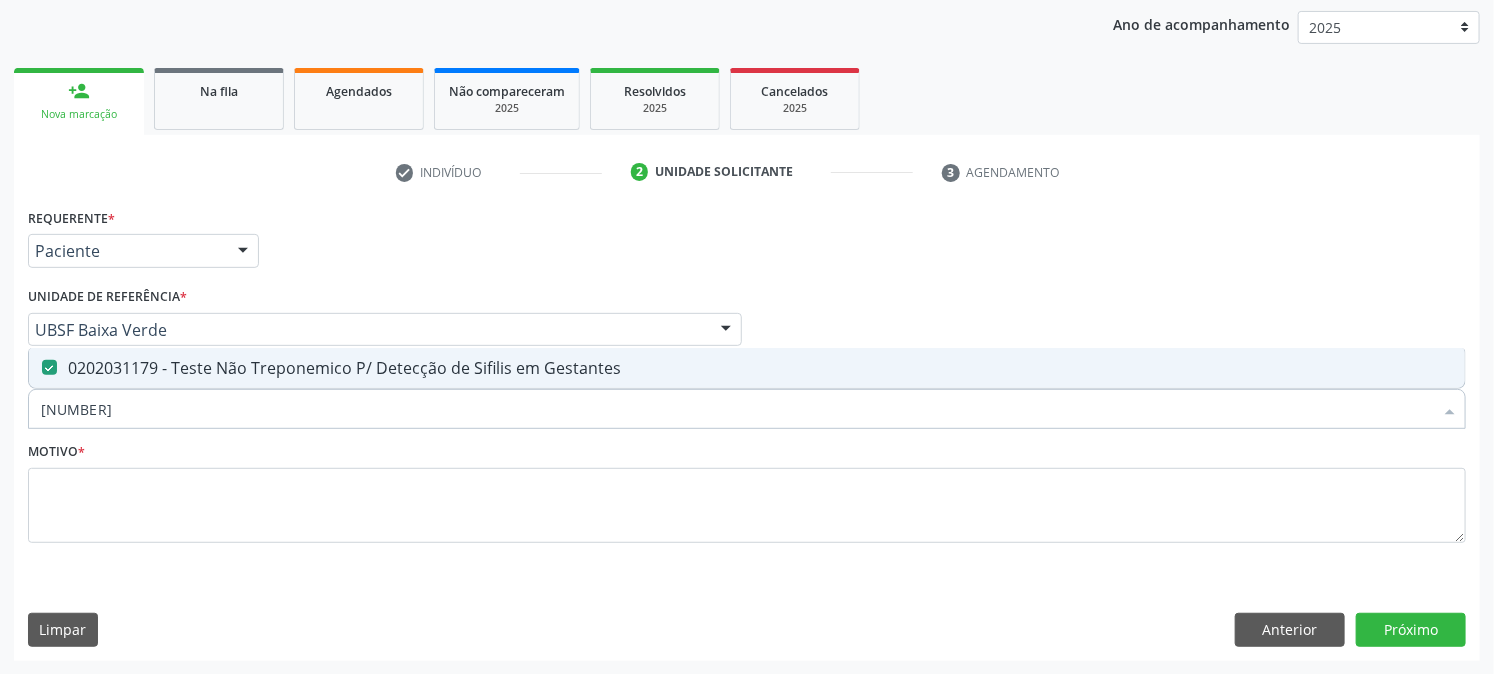 drag, startPoint x: 200, startPoint y: 395, endPoint x: 0, endPoint y: 435, distance: 203.96078 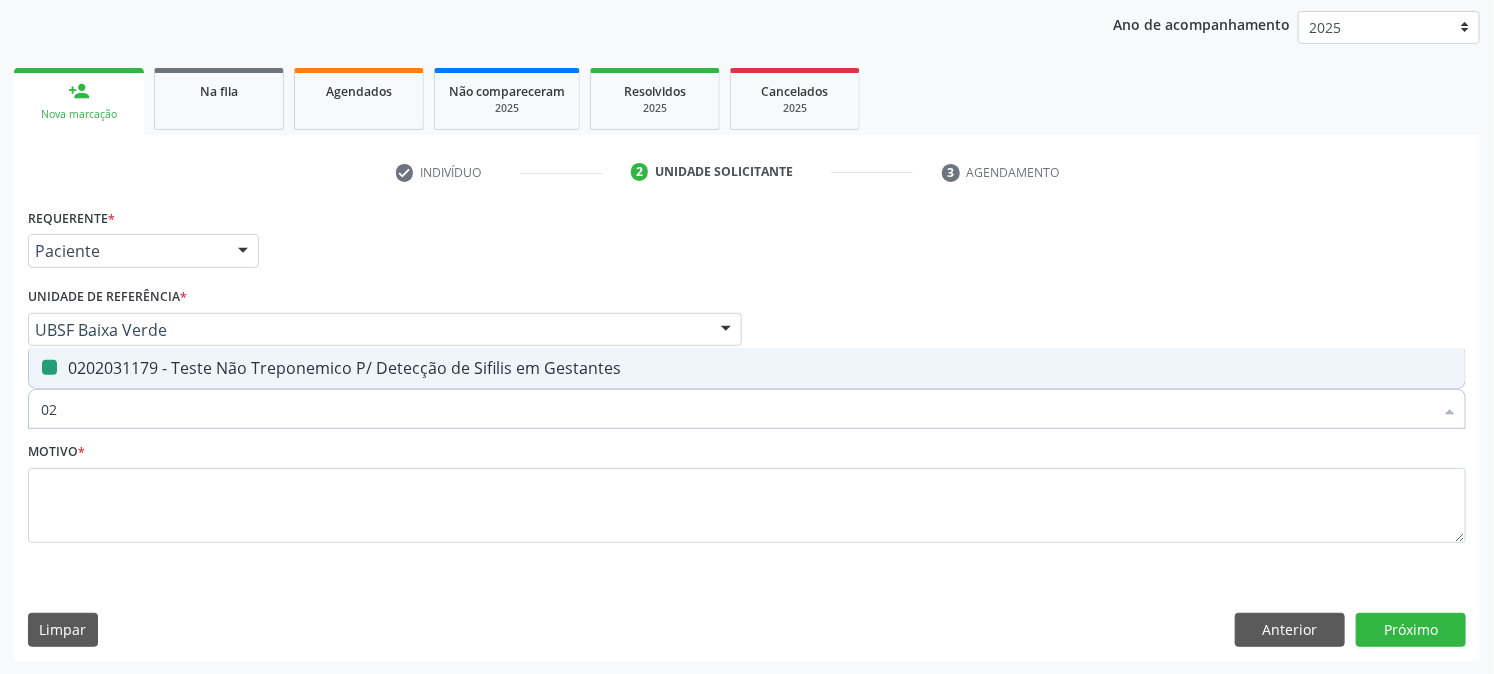 type on "020" 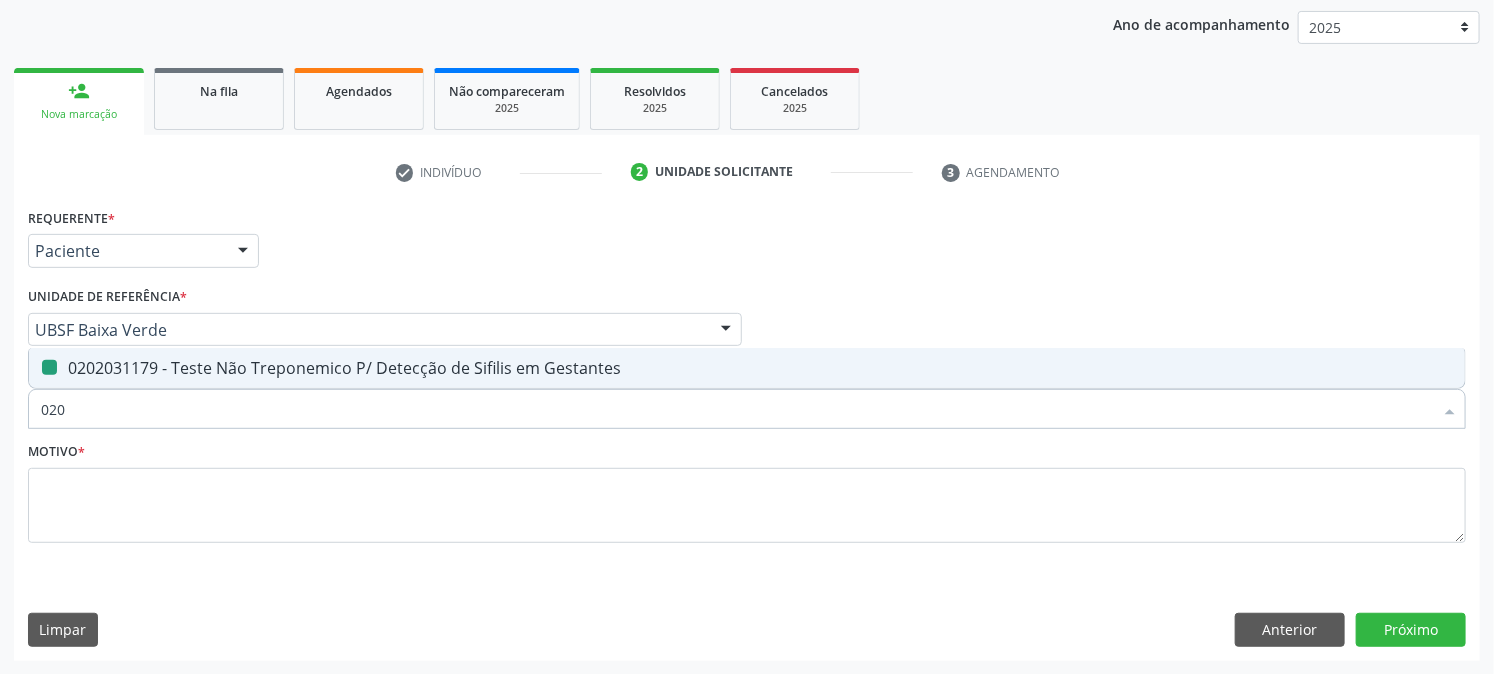 checkbox on "false" 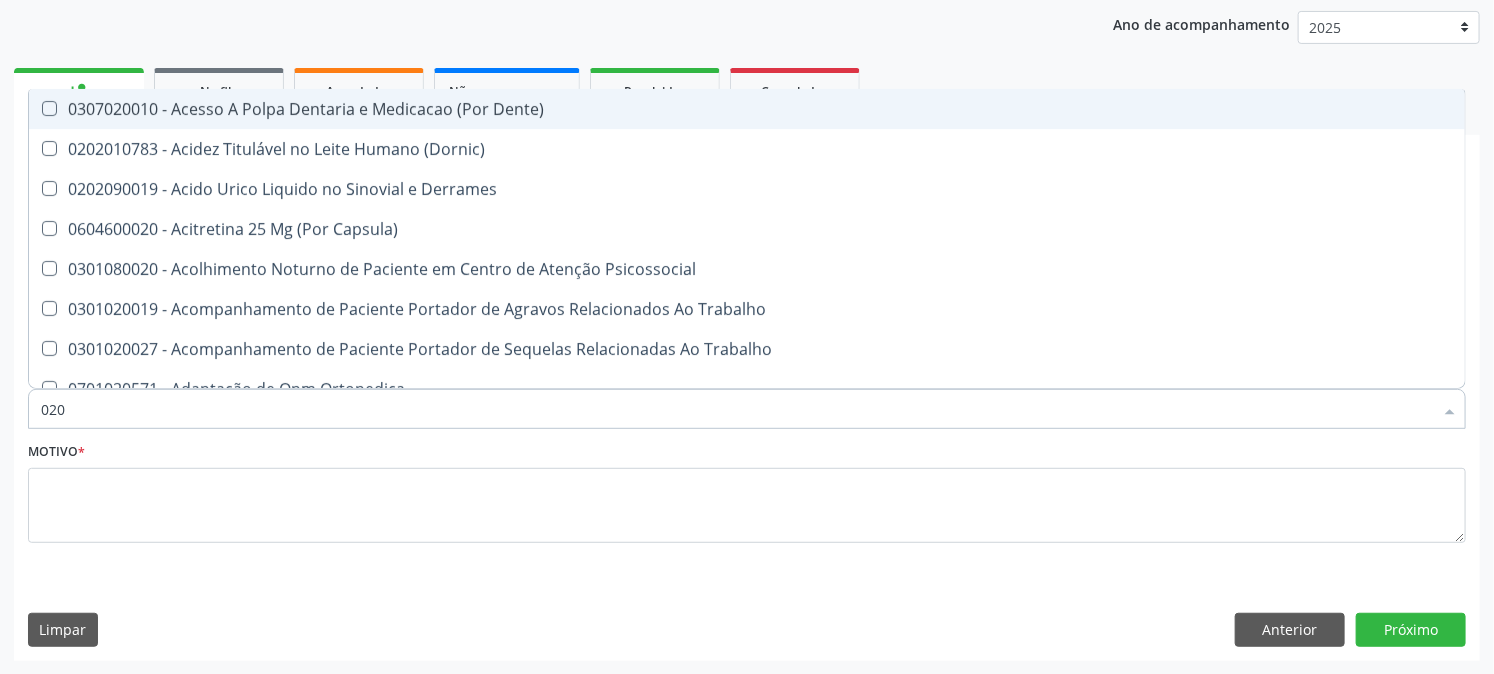 type on "0202" 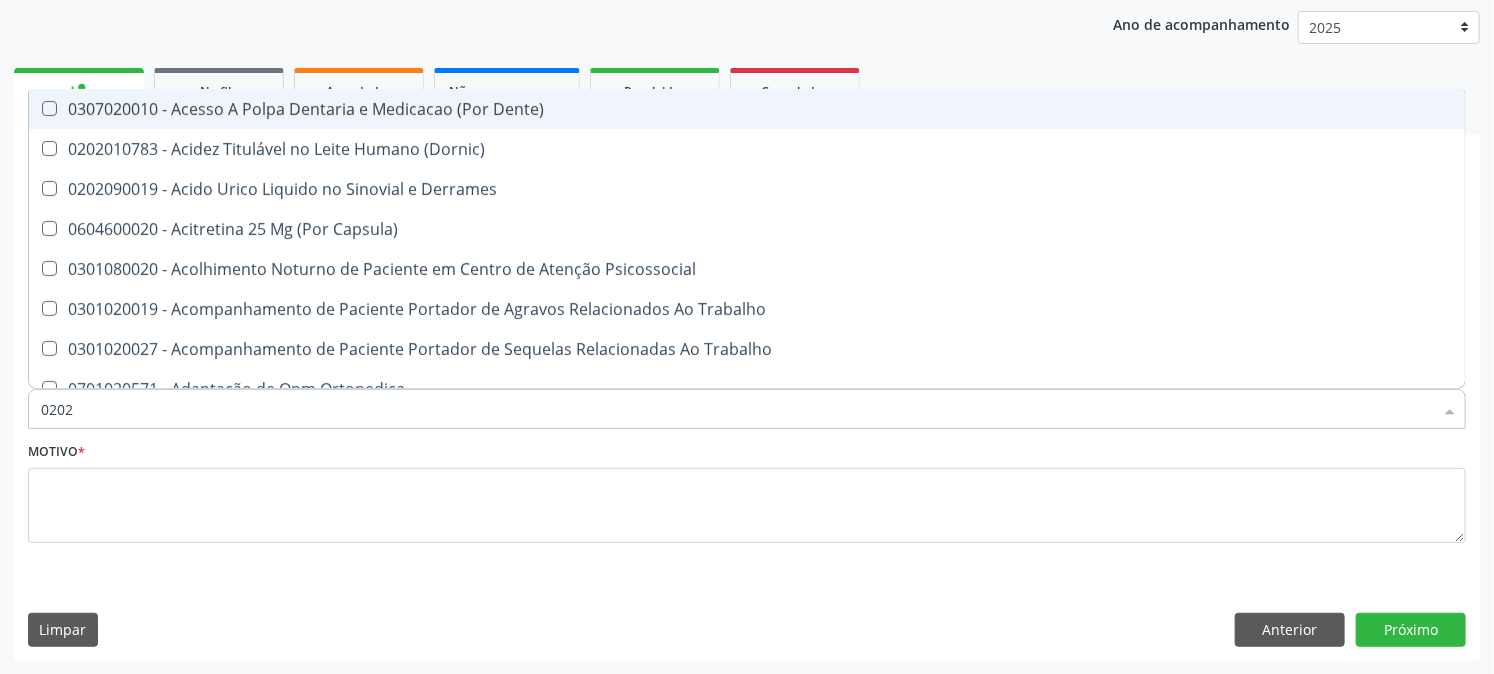 checkbox on "true" 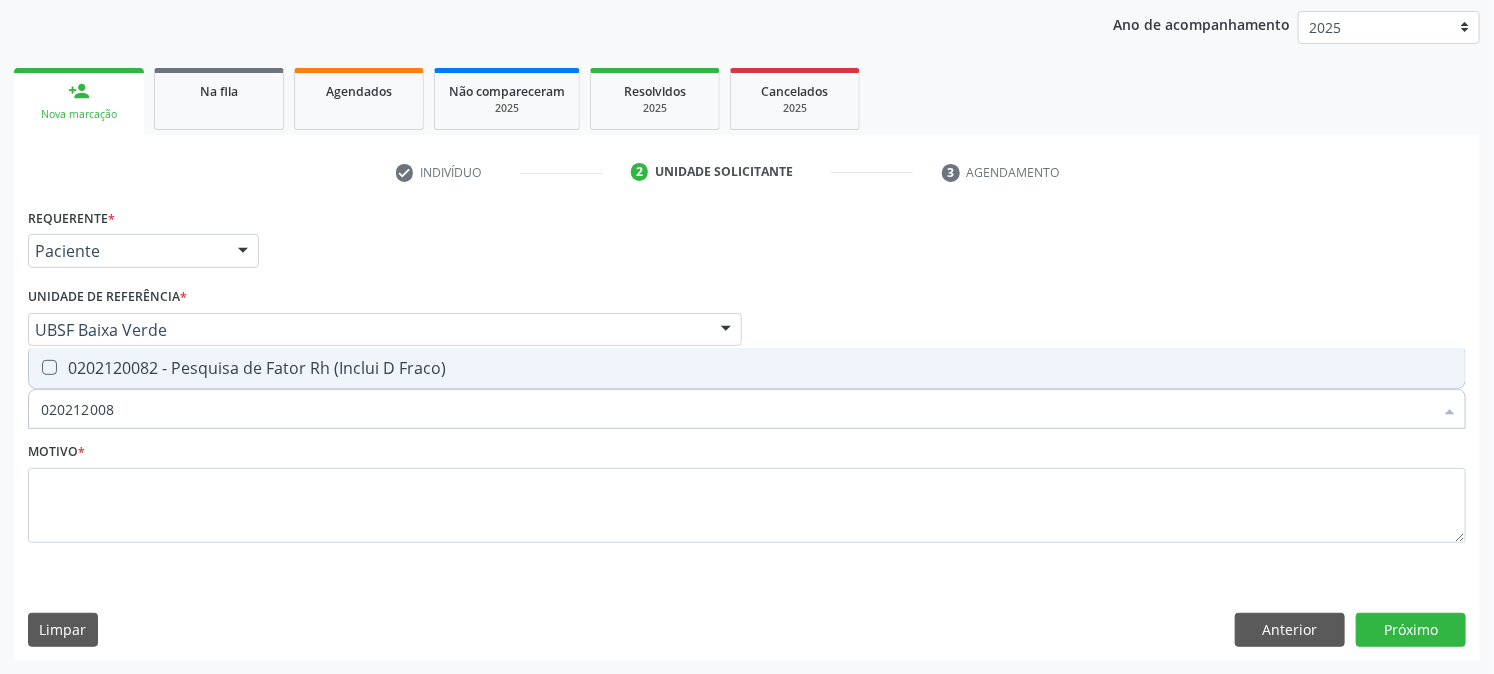 type on "0202120082" 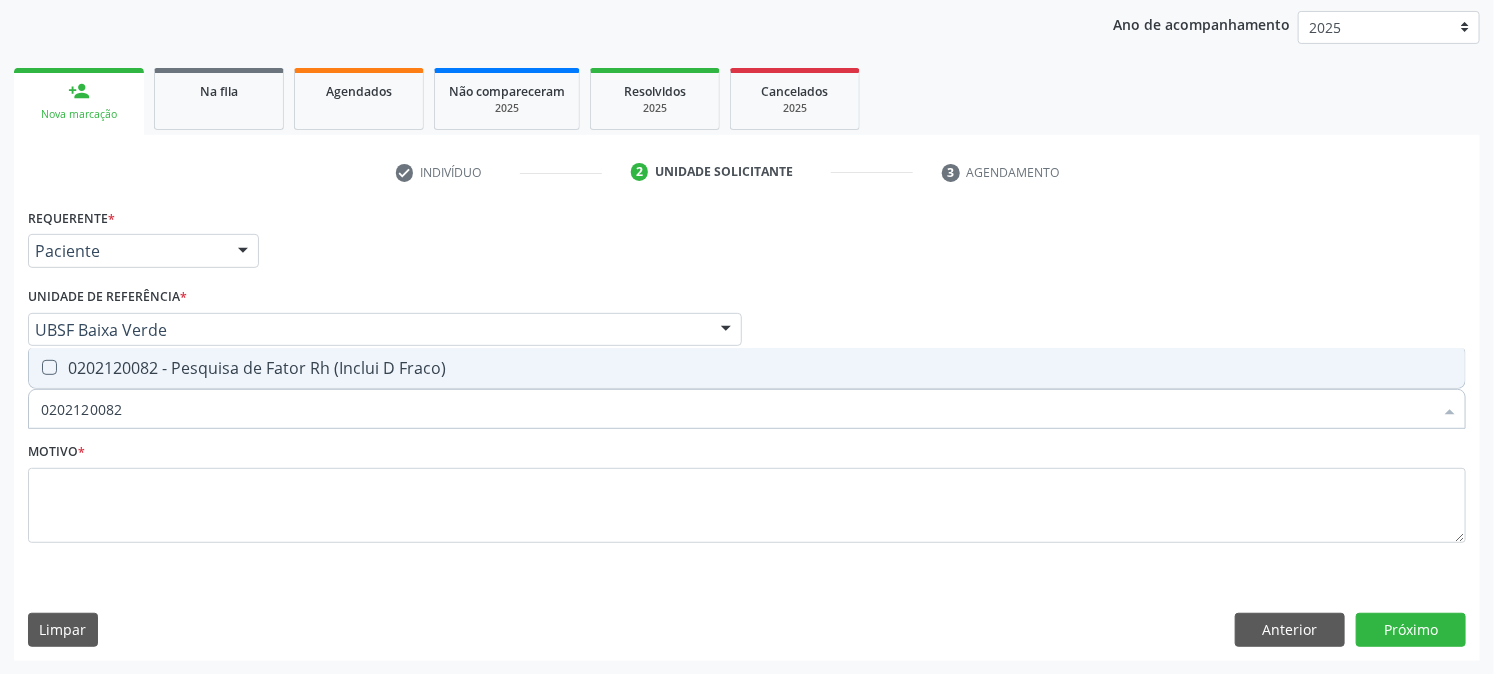 click on "0202120082 - Pesquisa de Fator Rh (Inclui D Fraco)" at bounding box center (747, 368) 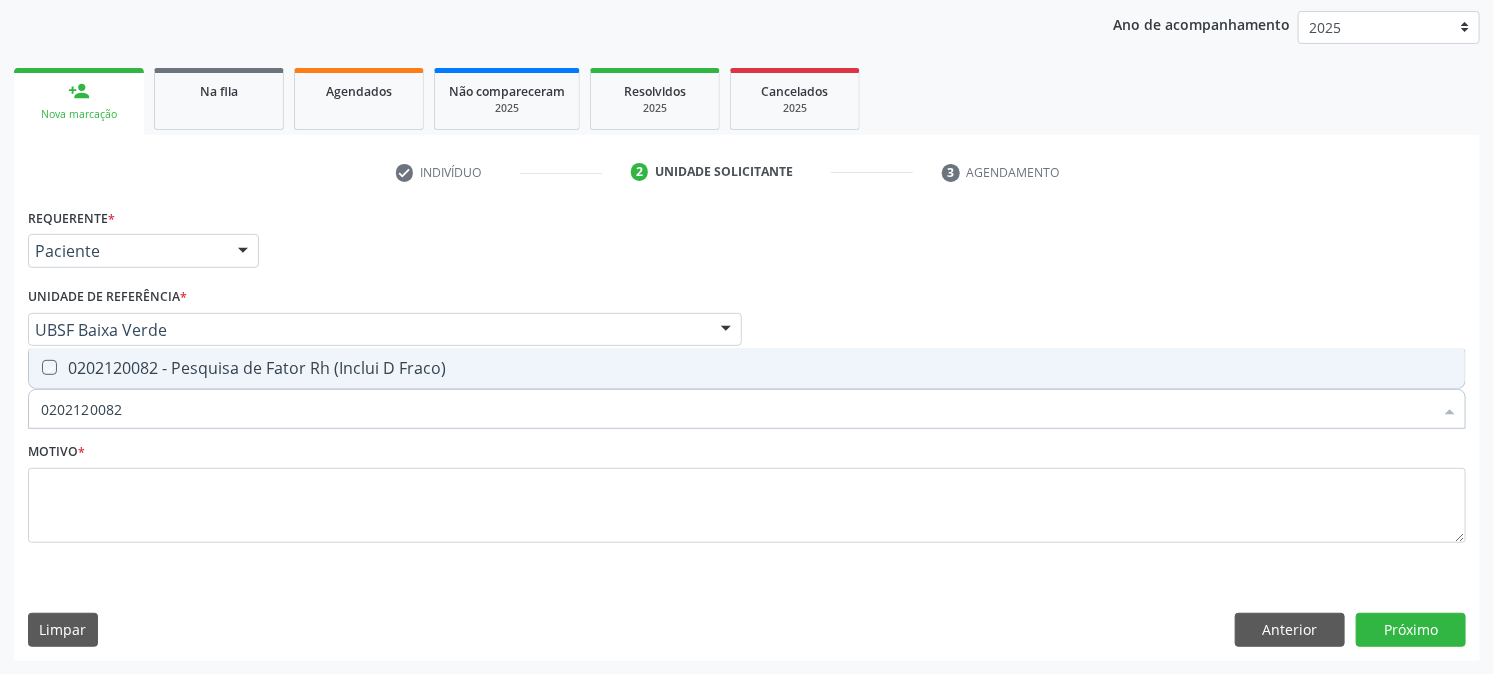checkbox on "true" 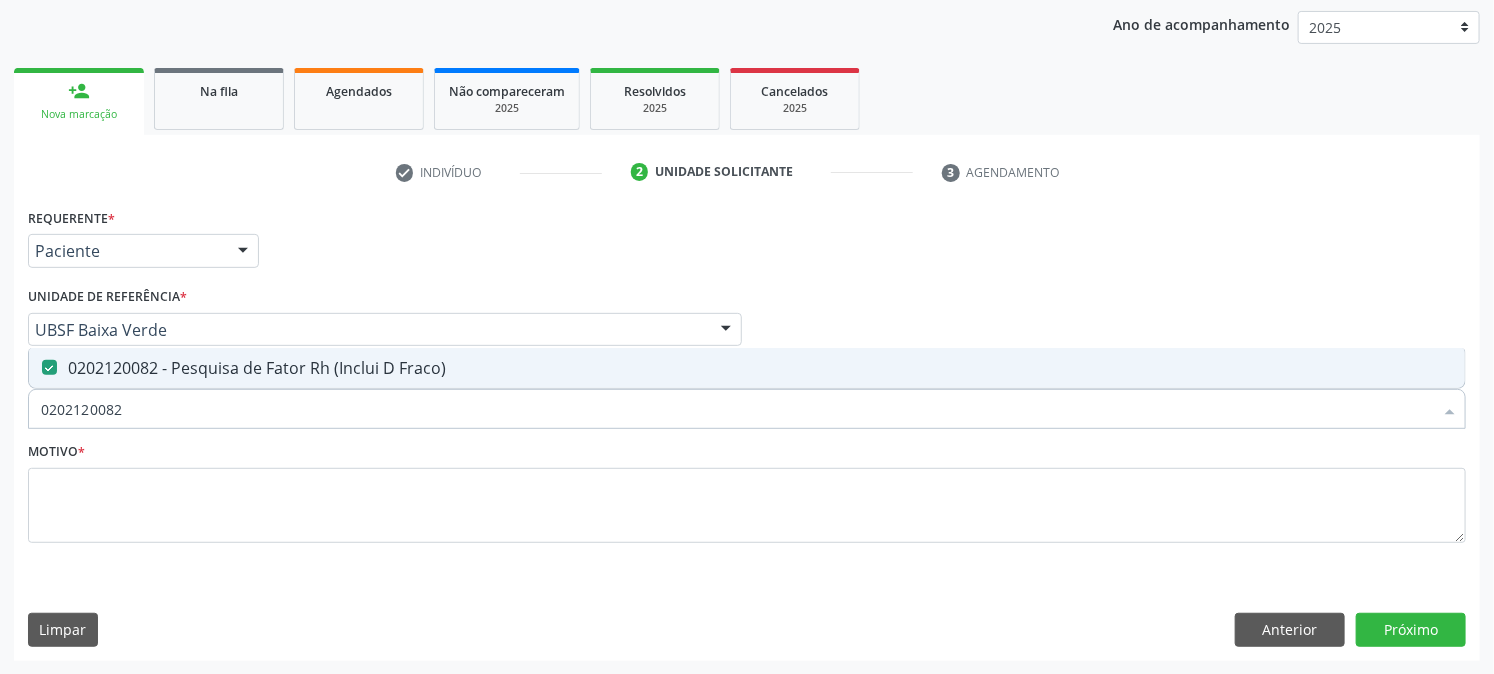 drag, startPoint x: 184, startPoint y: 403, endPoint x: 0, endPoint y: 484, distance: 201.0398 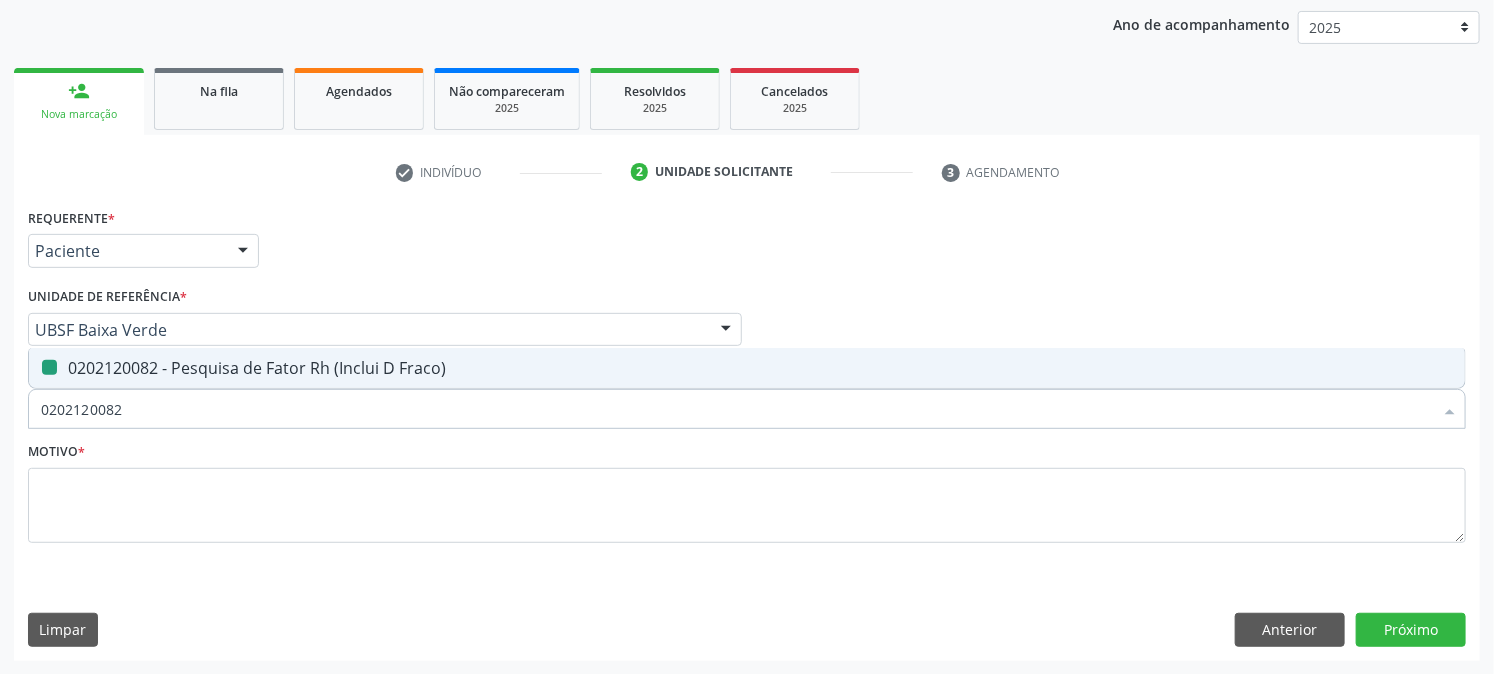 type 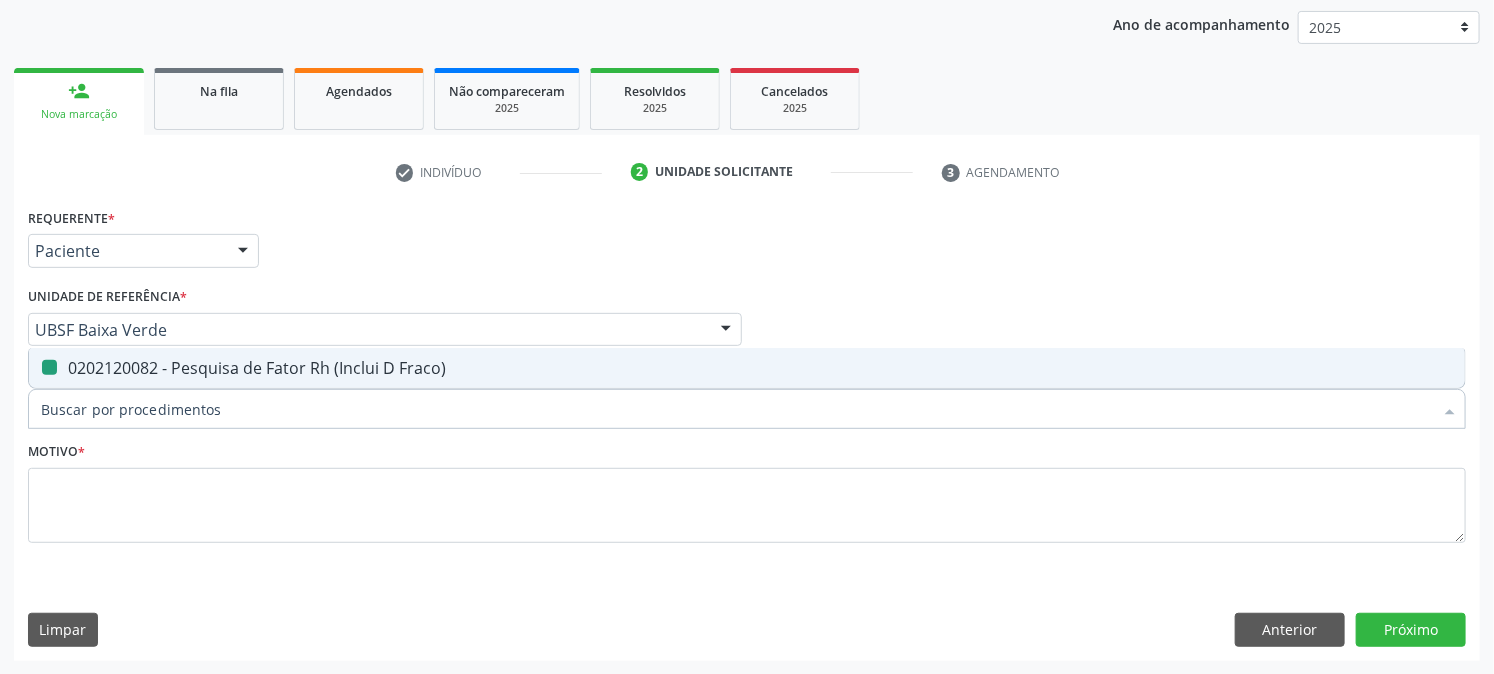 checkbox on "false" 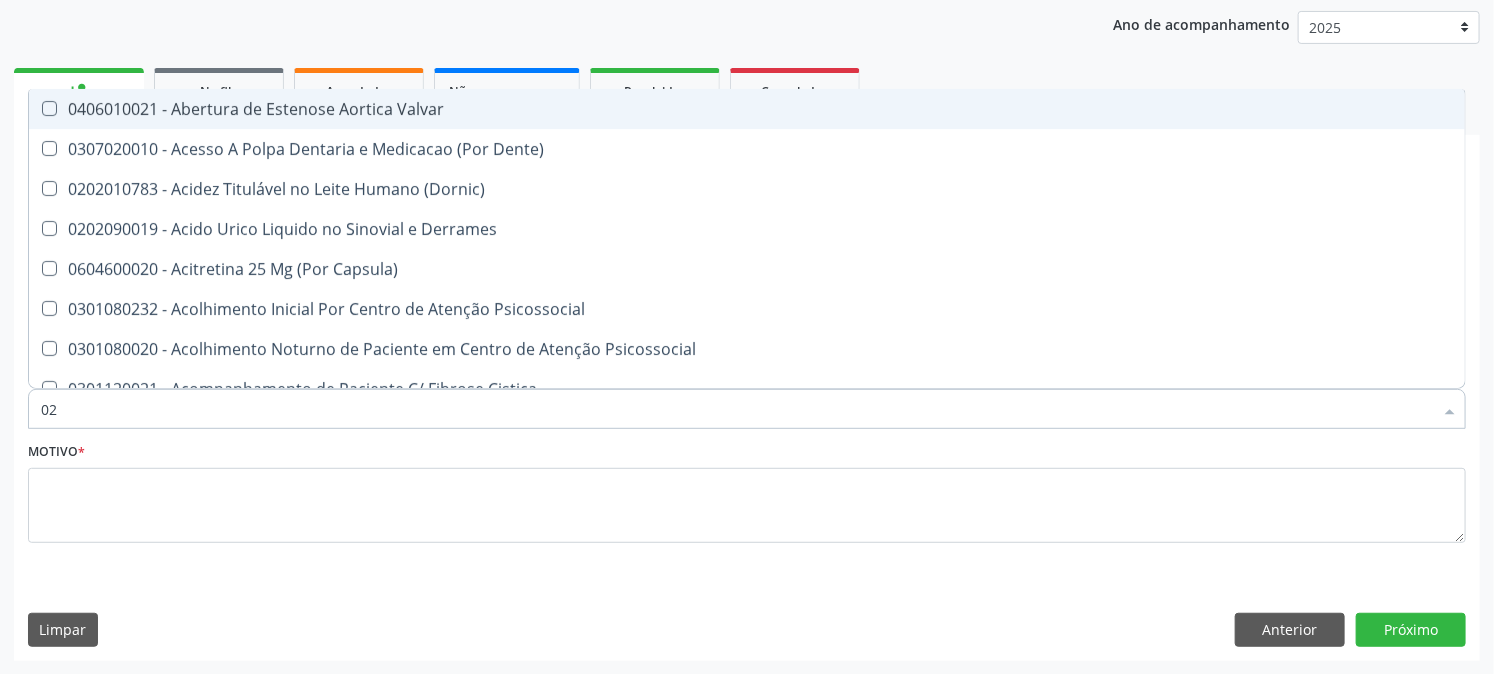 type on "020" 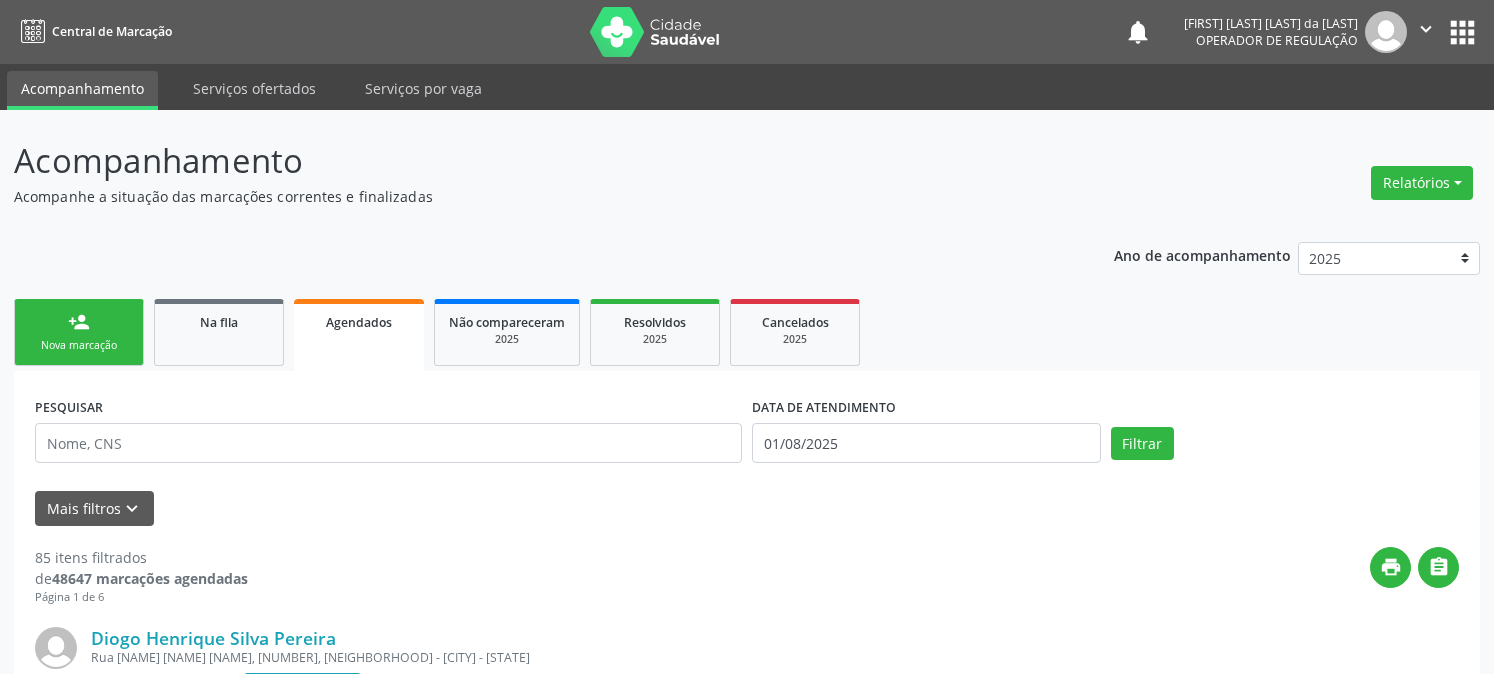 scroll, scrollTop: 0, scrollLeft: 0, axis: both 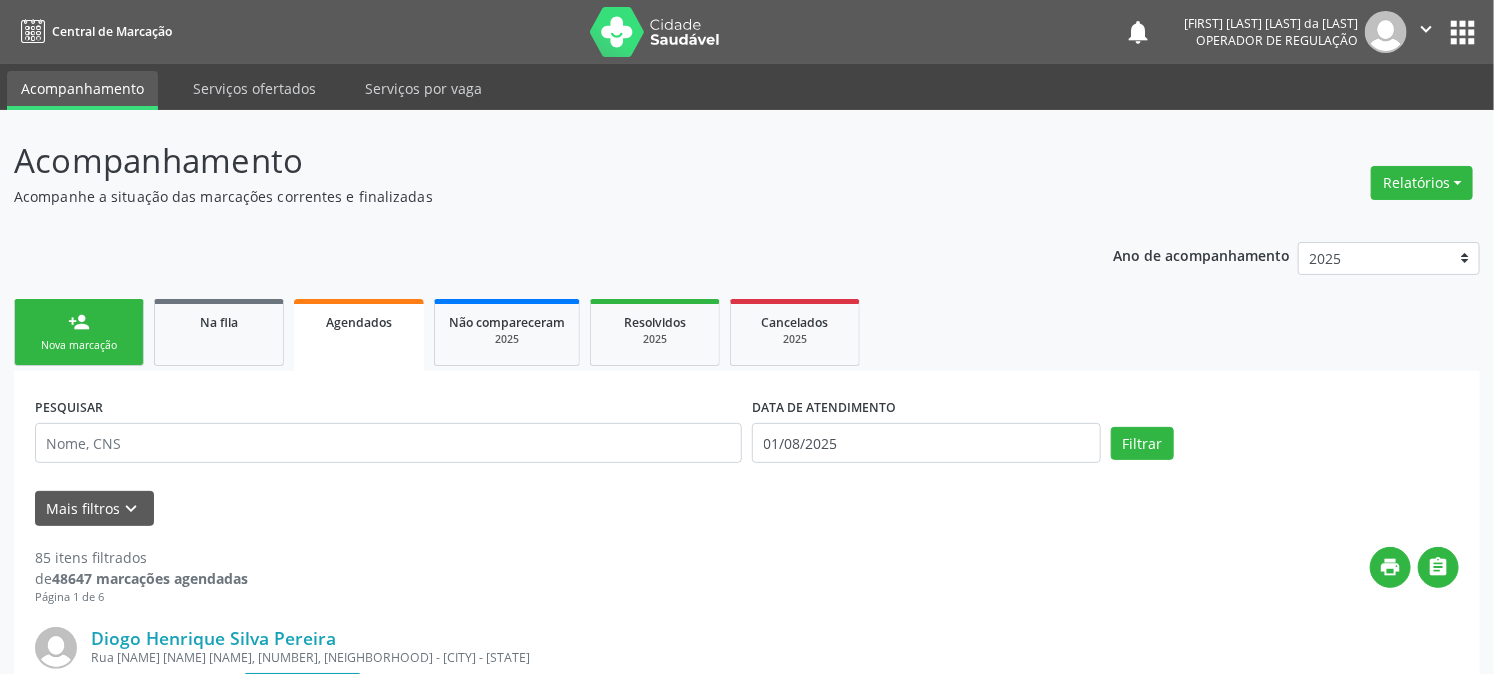 click on "Nova marcação" at bounding box center (79, 345) 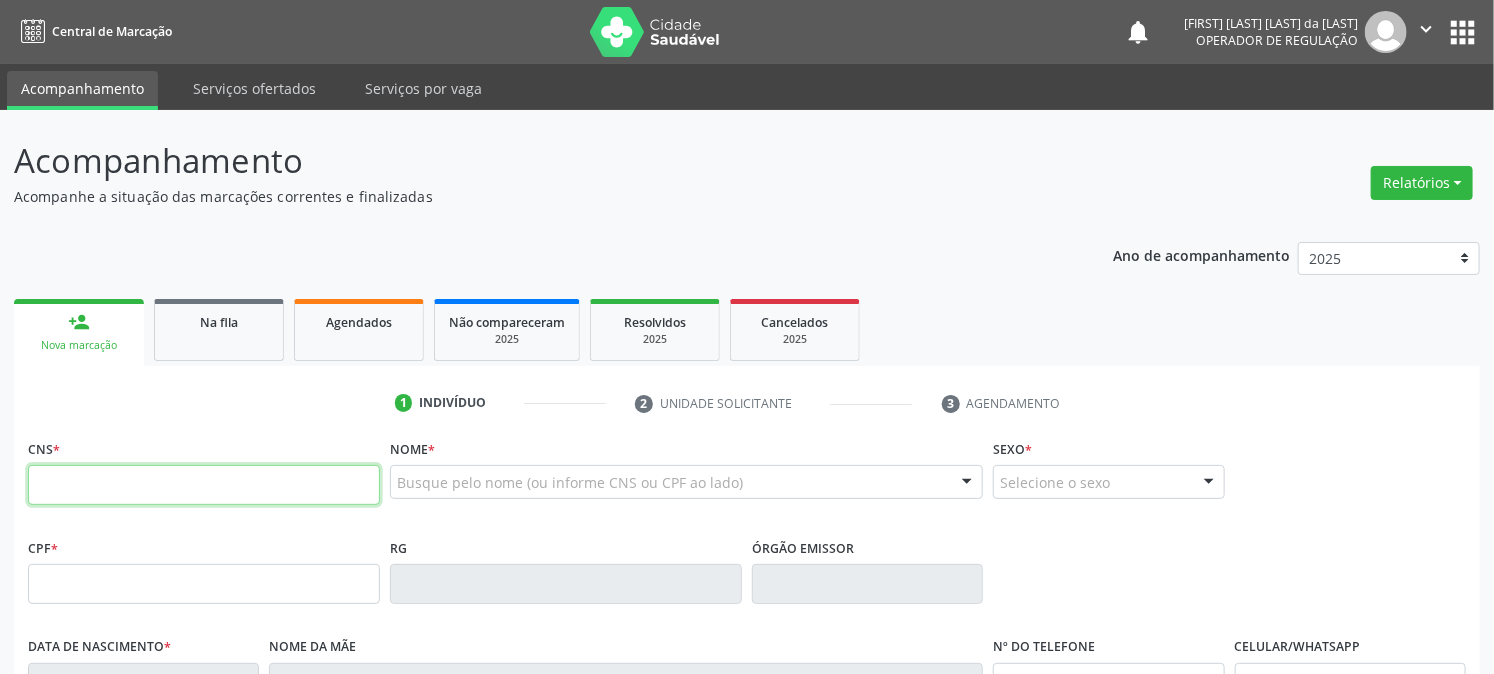 click at bounding box center [204, 485] 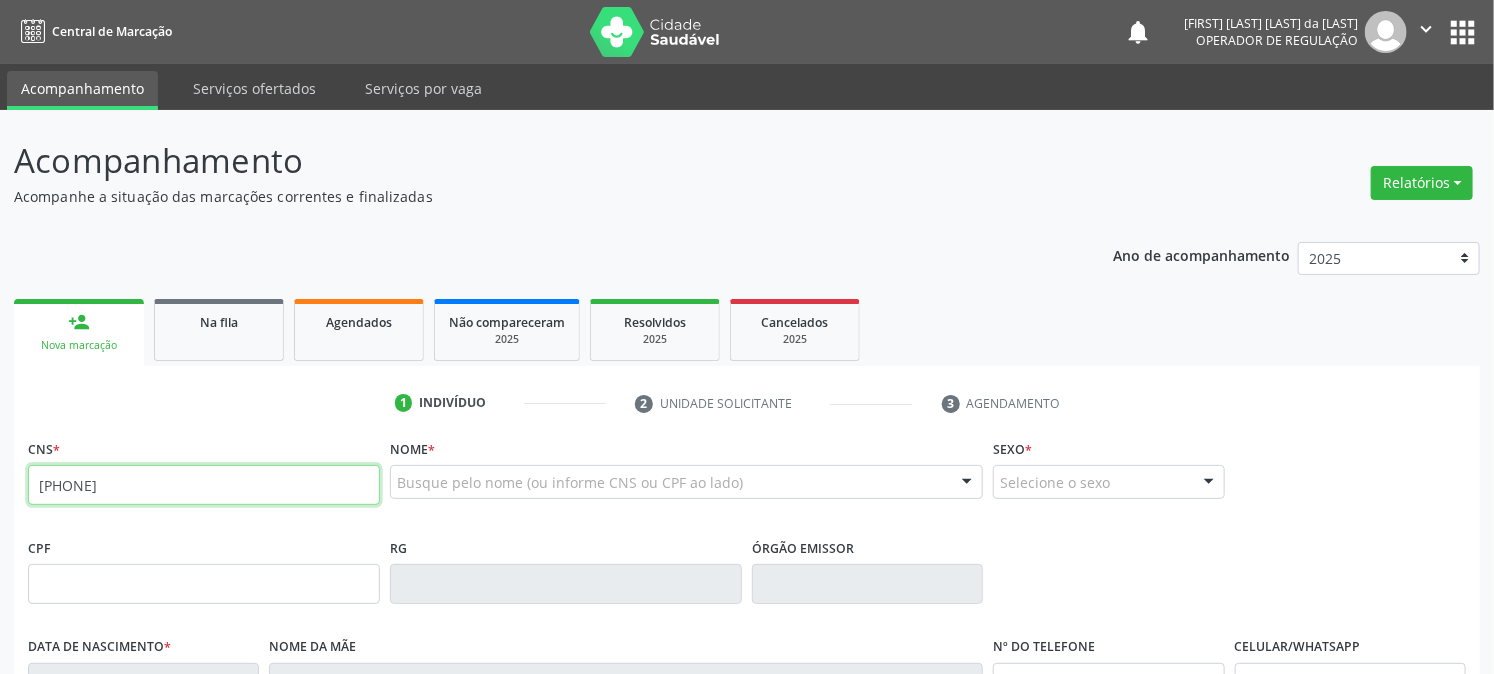 type on "[PHONE]" 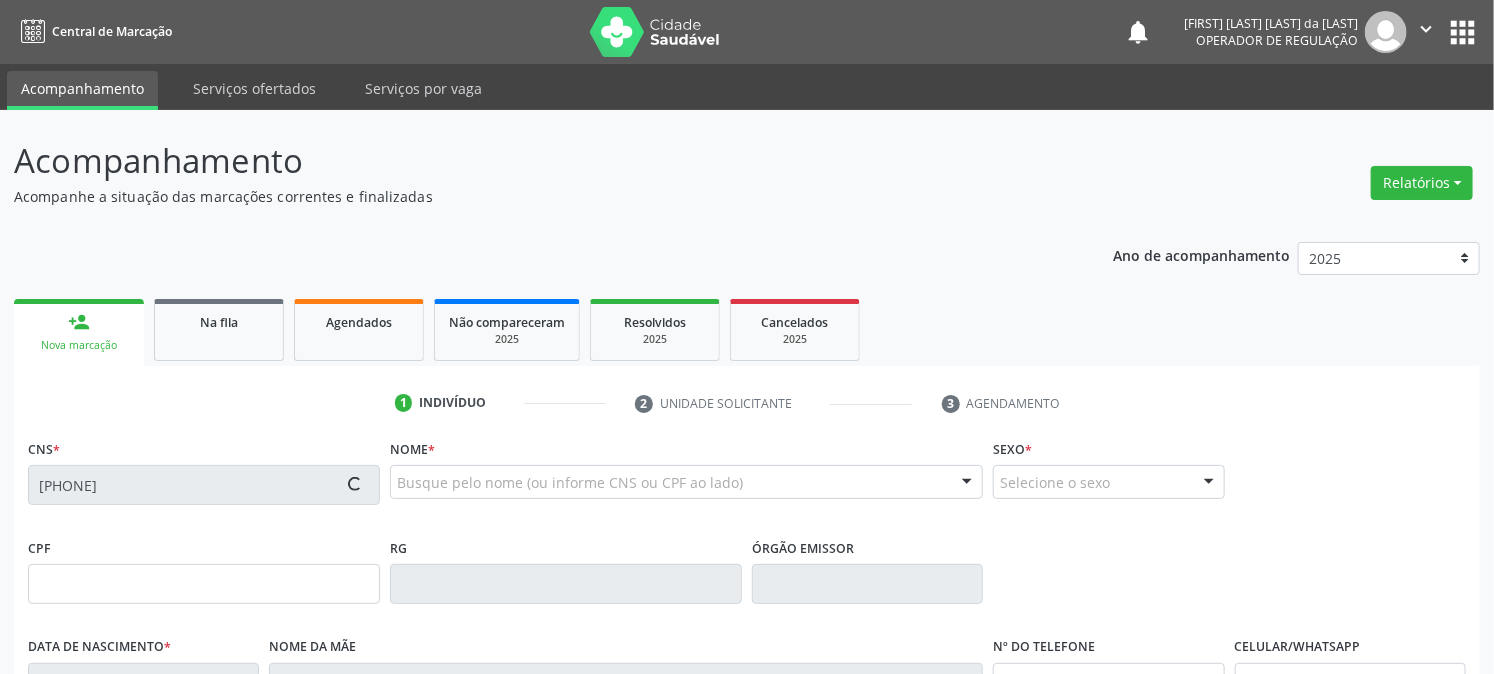 type on "[SSN]" 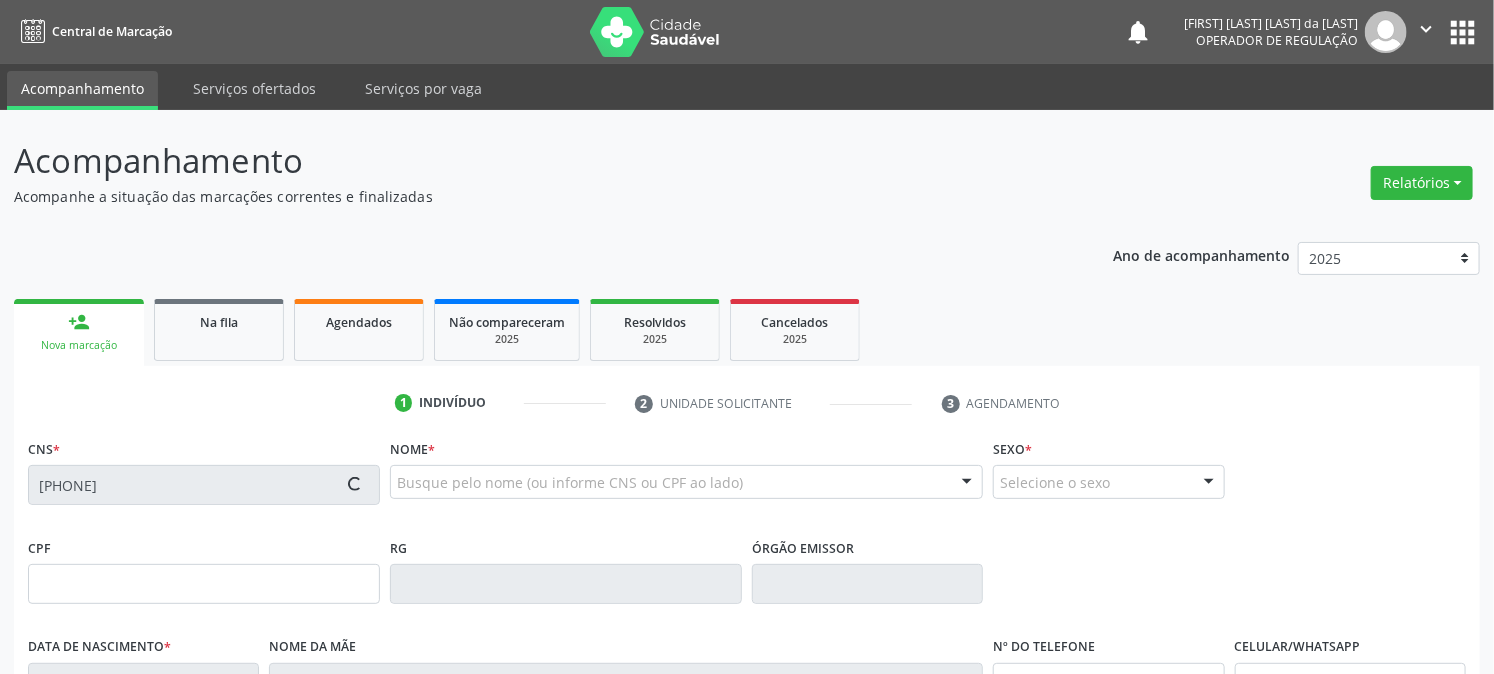 type on "[DATE]" 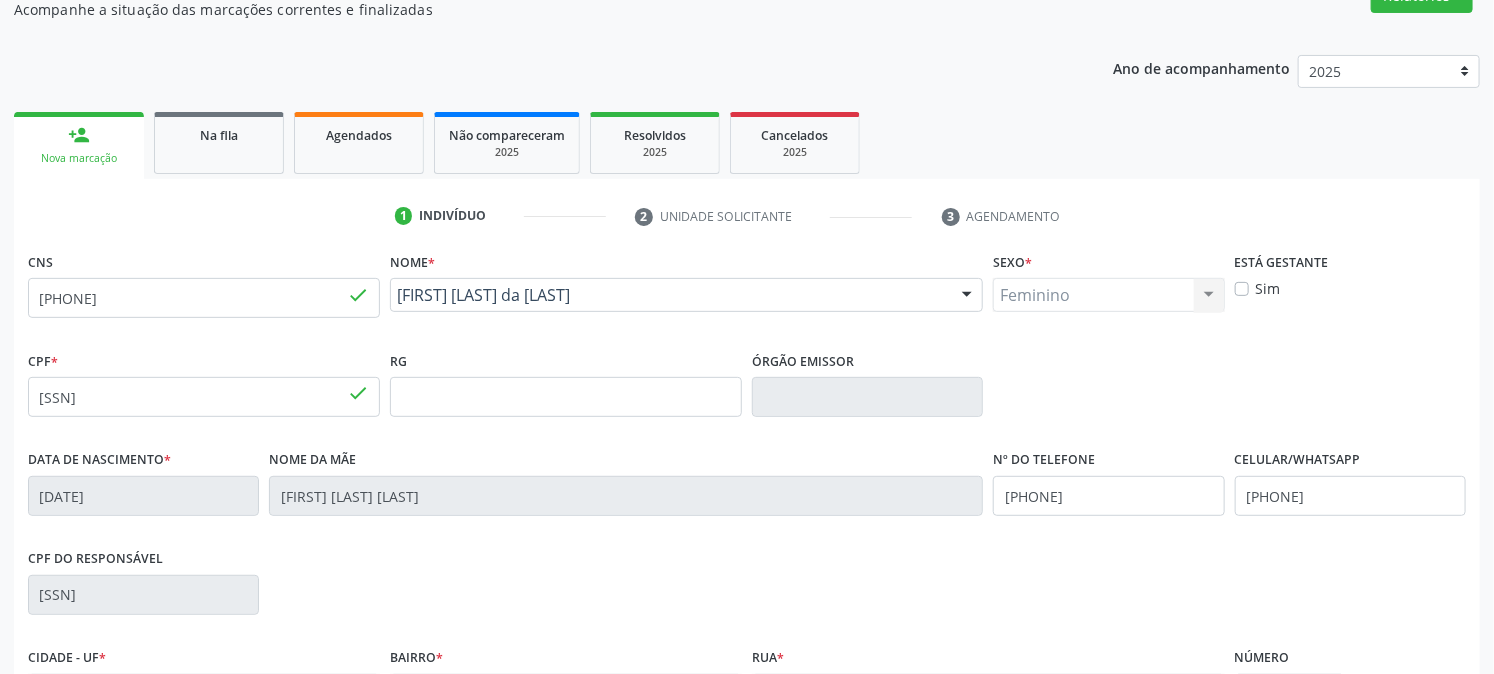 scroll, scrollTop: 408, scrollLeft: 0, axis: vertical 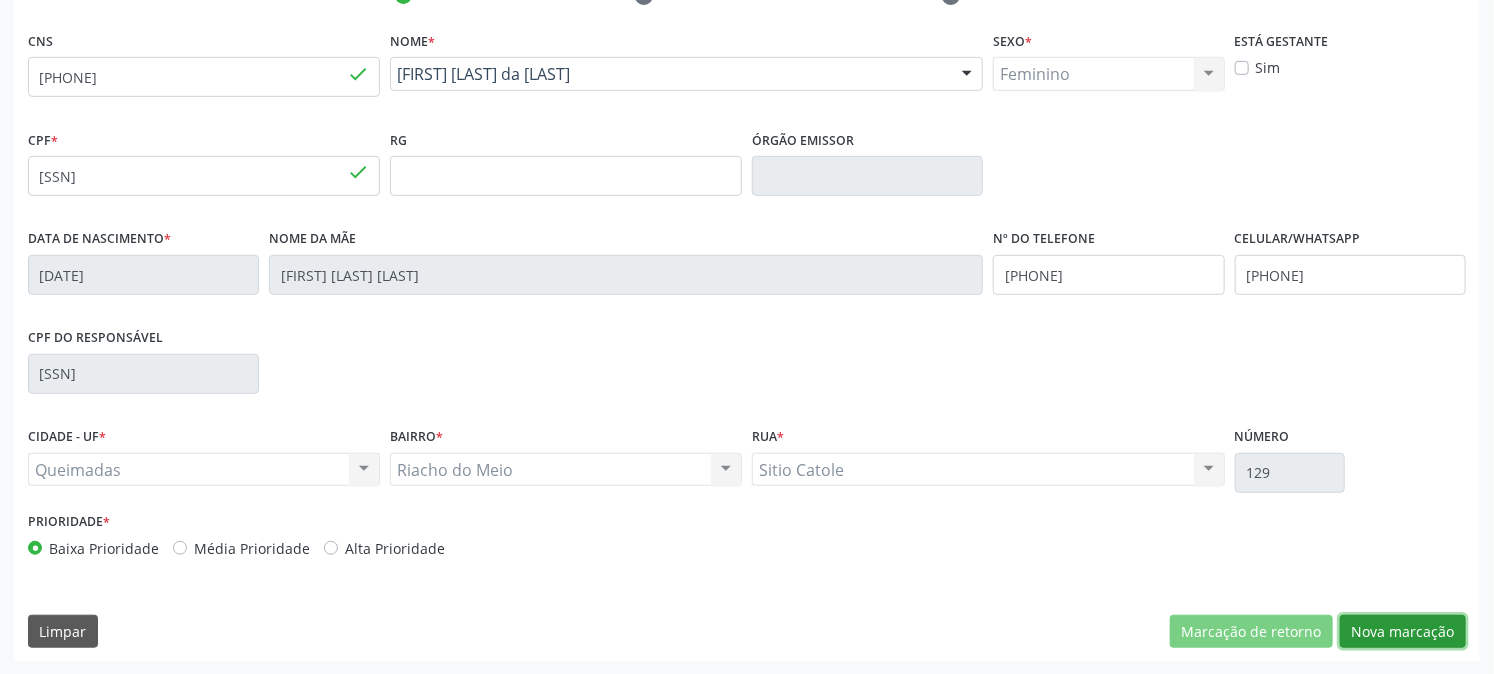 click on "Nova marcação" at bounding box center [1403, 632] 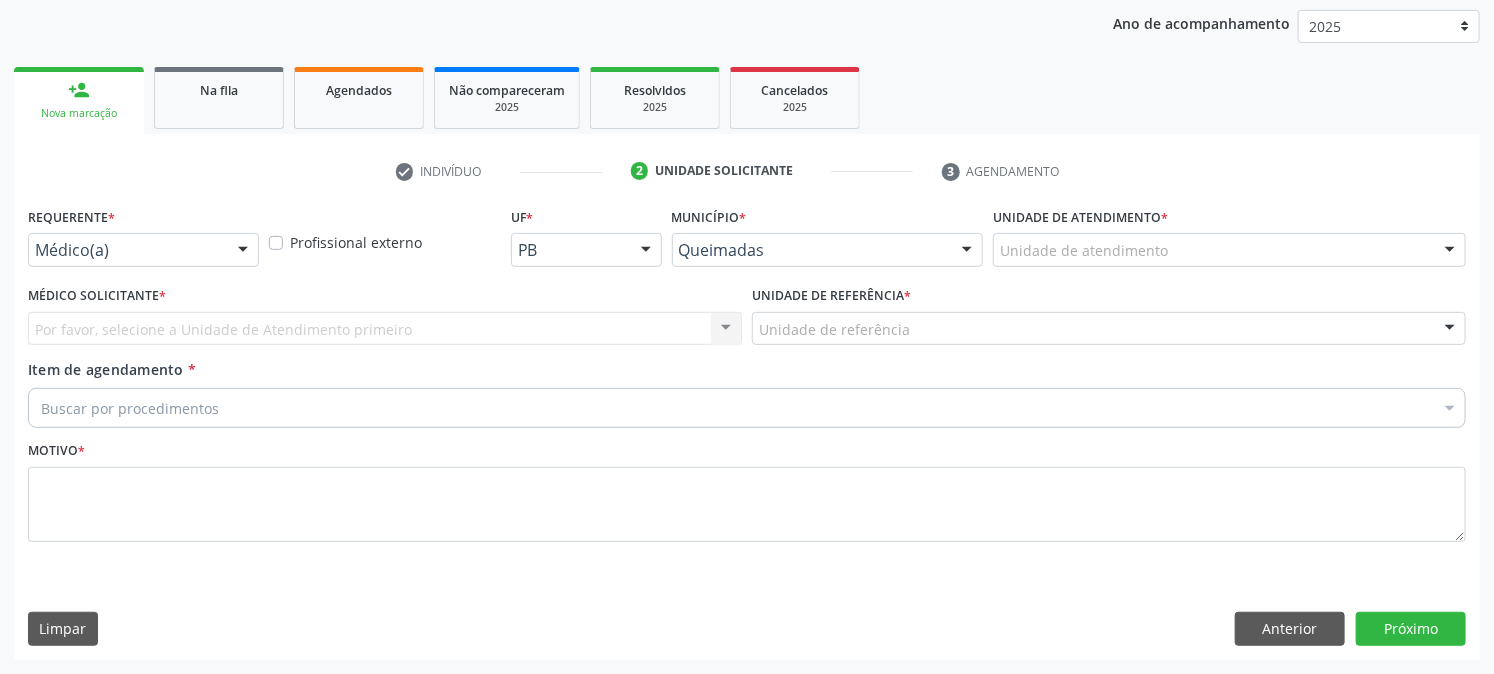 scroll, scrollTop: 231, scrollLeft: 0, axis: vertical 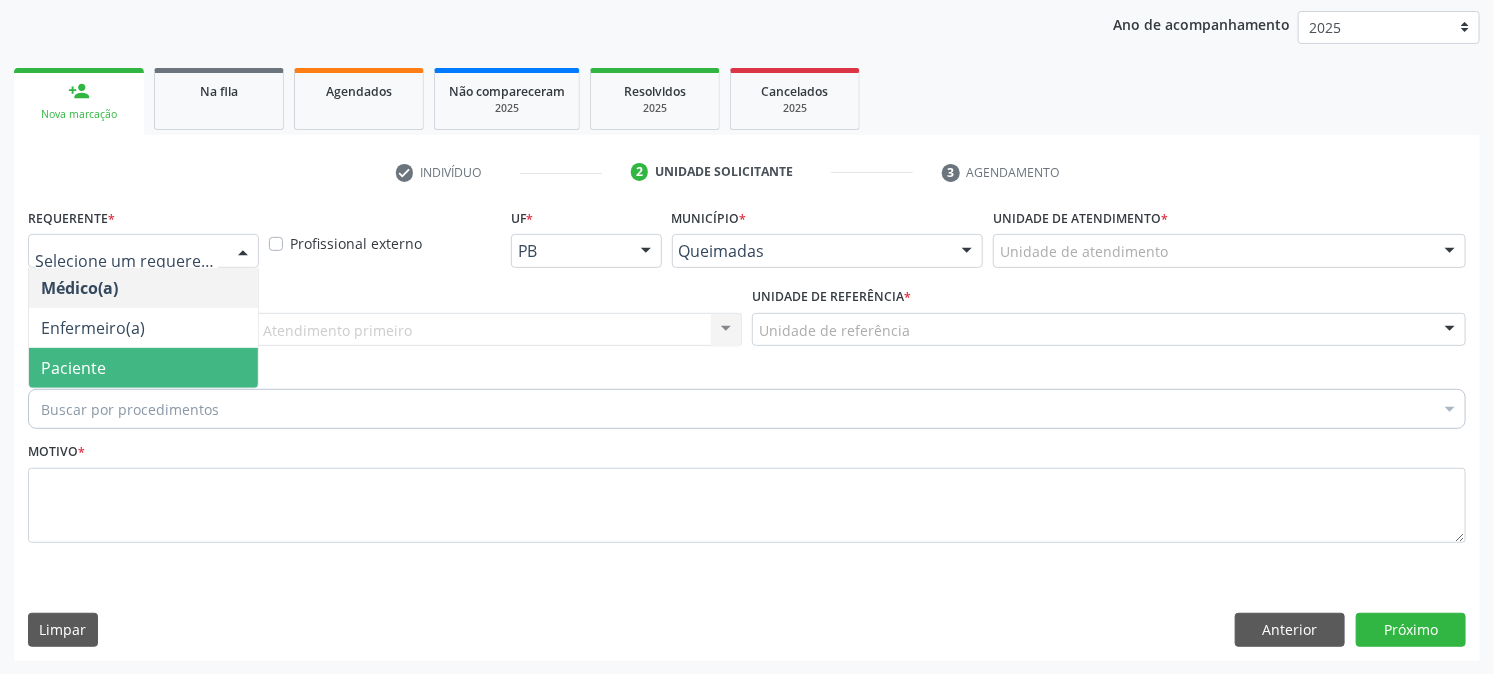 click on "Paciente" at bounding box center [73, 368] 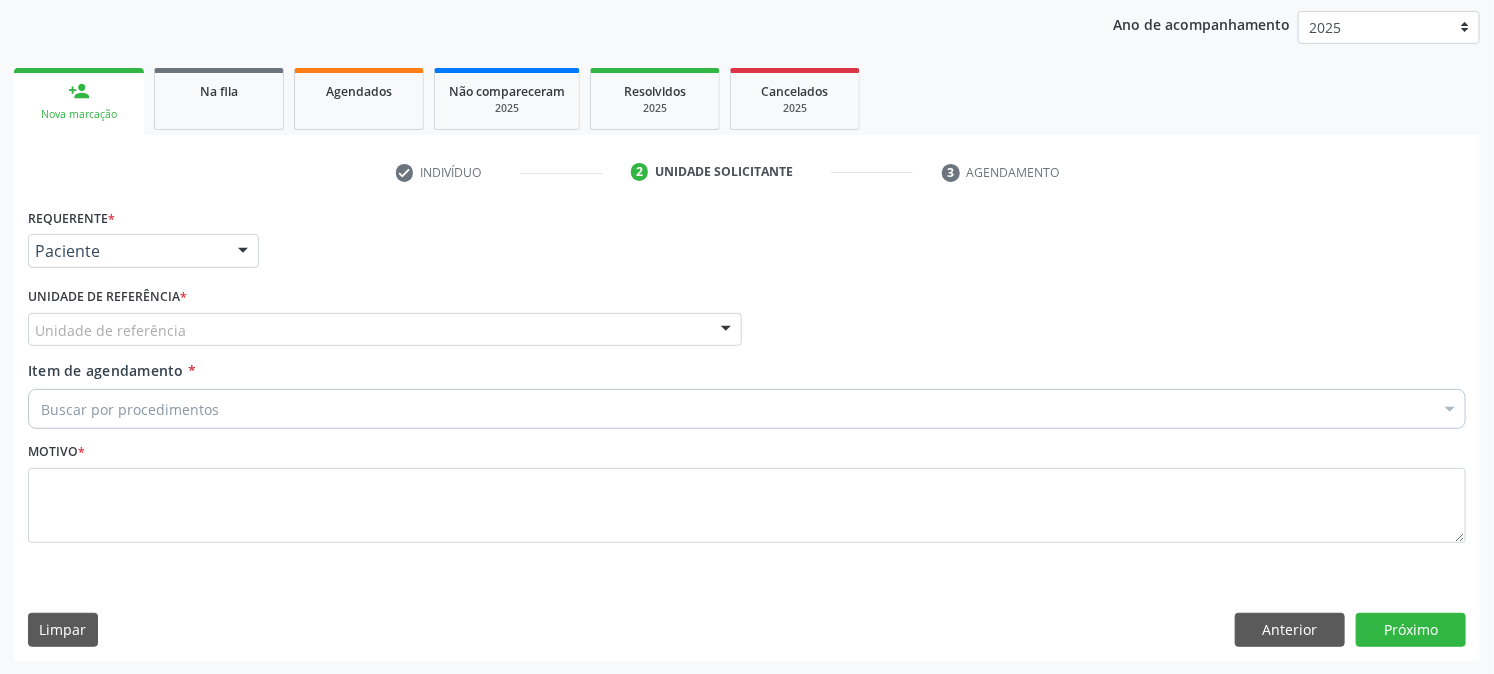 click on "Unidade de referência
*
Unidade de referência
UBSF Ligeiro II   UBSF Saulo Leal Ernesto de Melo   UBSF Castanho   UBSF Baixa Verde   UBSF Ze Velho   UBSF Boa Vista   UBSF Olho Dagua Salgado   UBSF Zumbi   NASF Pedra do Touro   UBSF Lutador   UBSF Anibal Teixeira   UBSF Central   UBSF Riacho do Meio   UBSF Caixa Dagua   UBSF Ligeiro I   UBSF Malhada Grande   UBSF Vila   UBSF Guritiba   NASF Tataguassu   UBSF Cidade Tiao do Rego
Nenhum resultado encontrado para: "   "
Não há nenhuma opção para ser exibida." at bounding box center [385, 321] 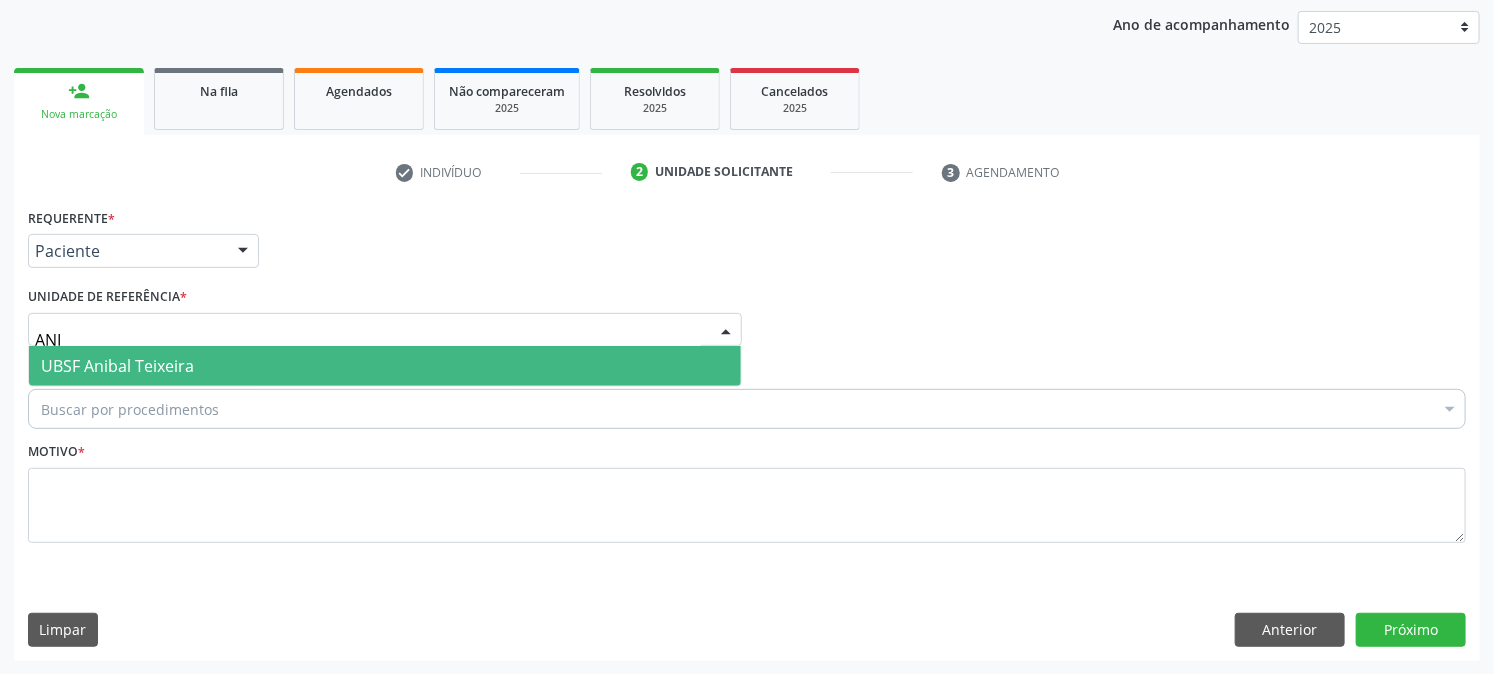 type on "ANIB" 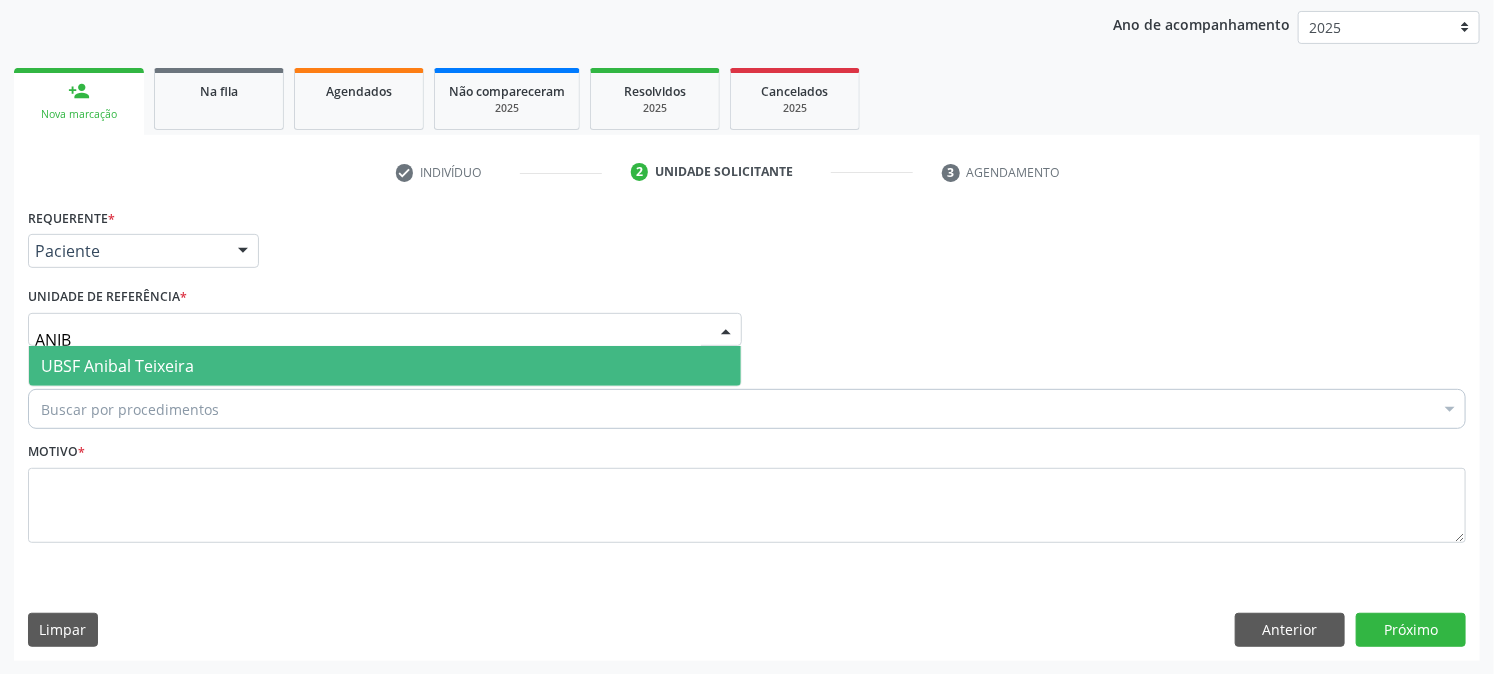 click on "UBSF Anibal Teixeira" at bounding box center (117, 366) 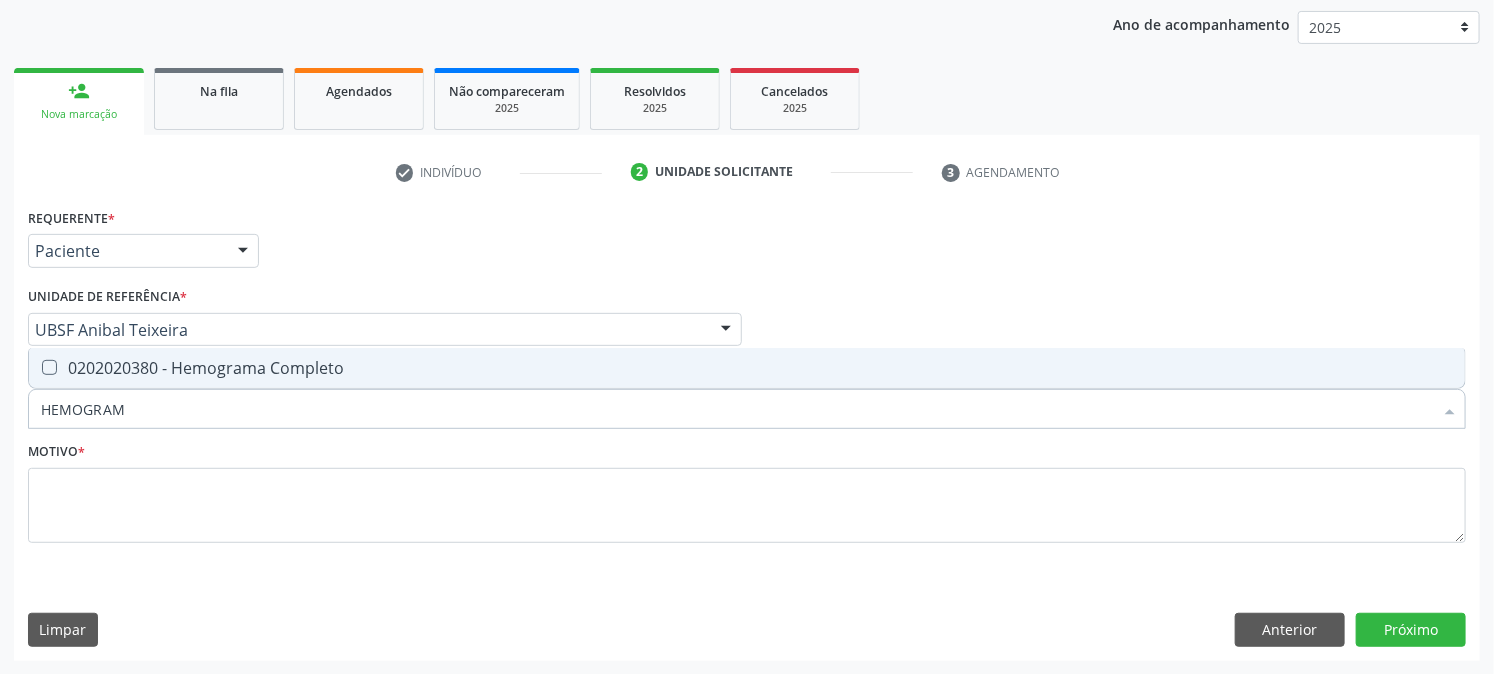 type on "HEMOGRAMA" 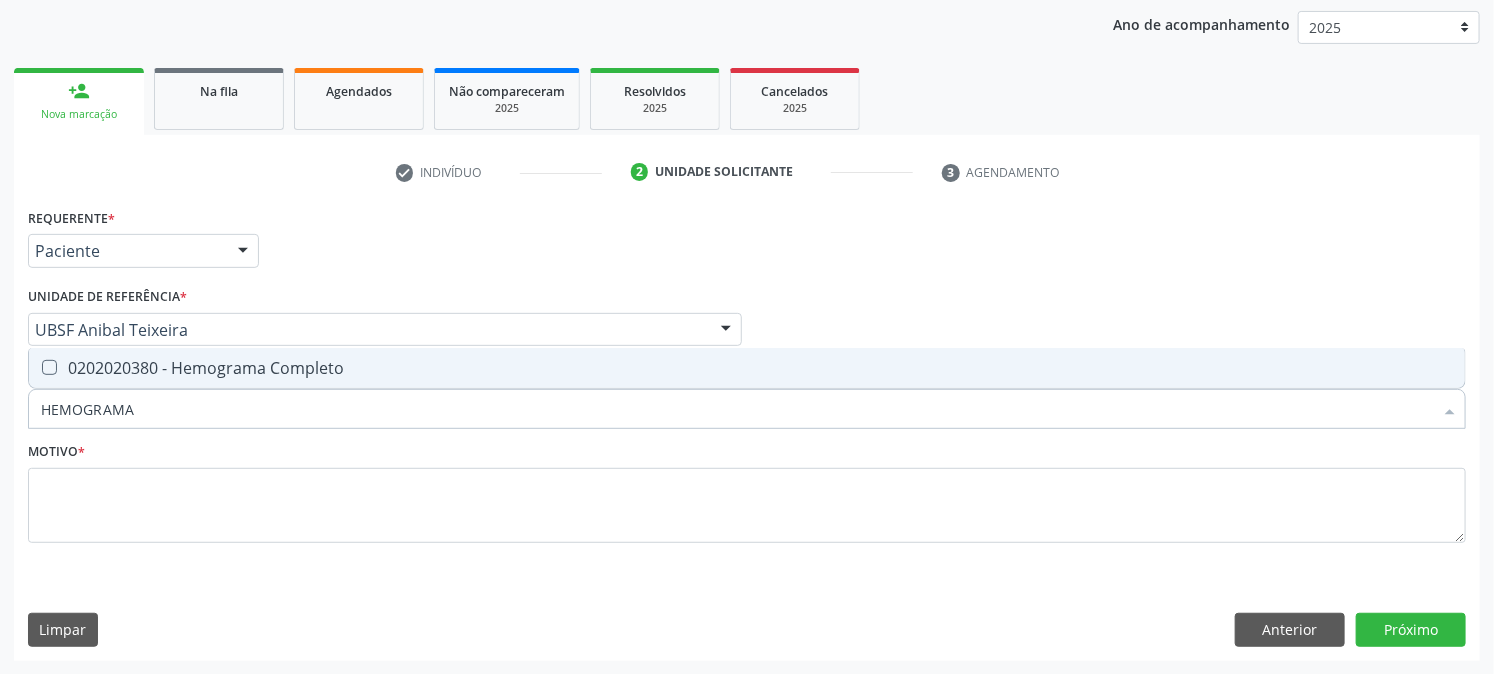 click on "0202020380 - Hemograma Completo" at bounding box center (747, 368) 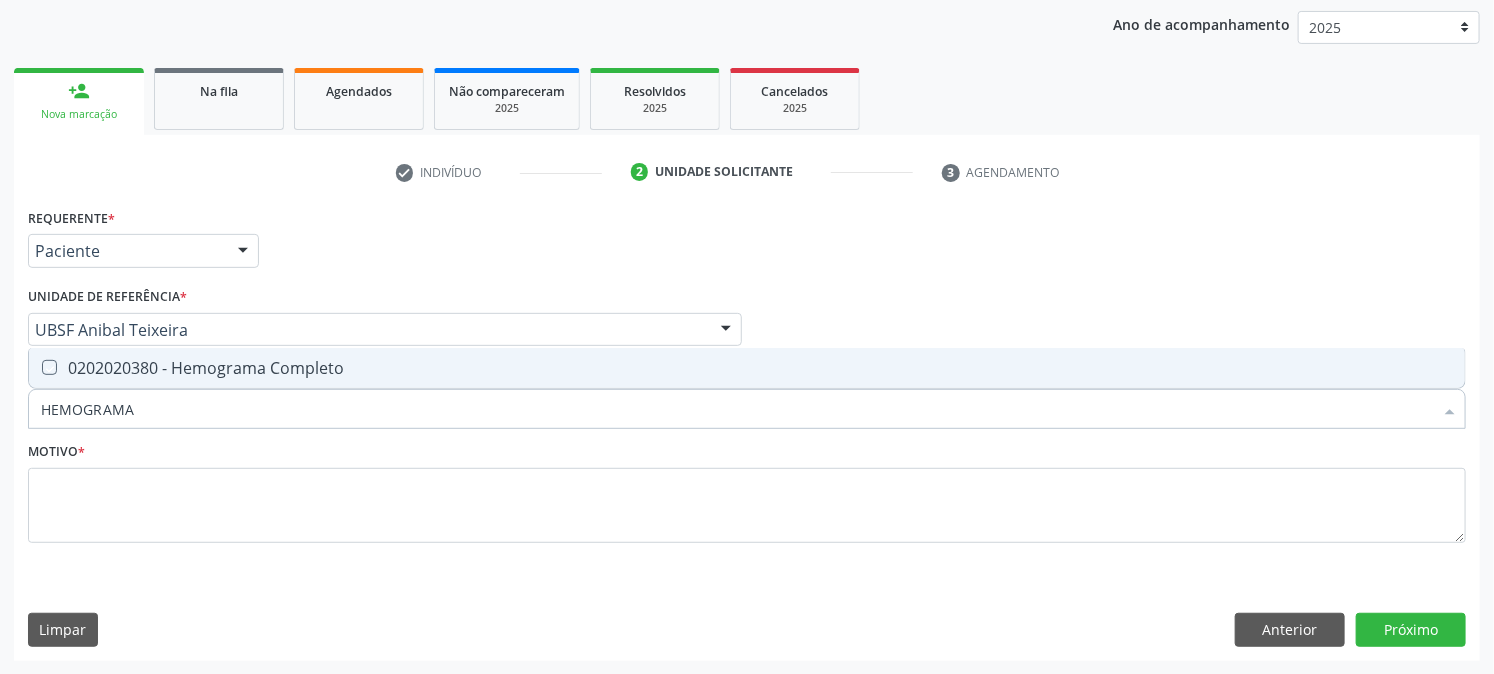 checkbox on "true" 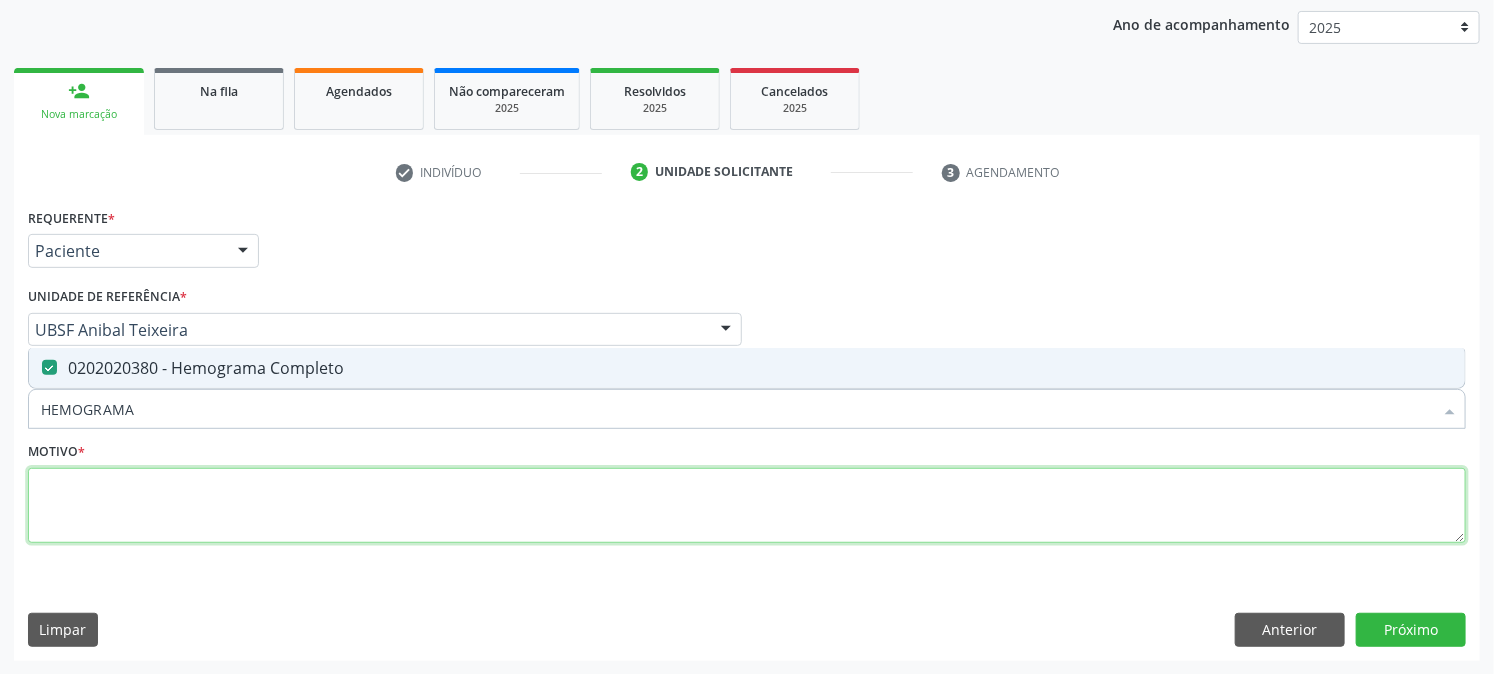 click at bounding box center [747, 506] 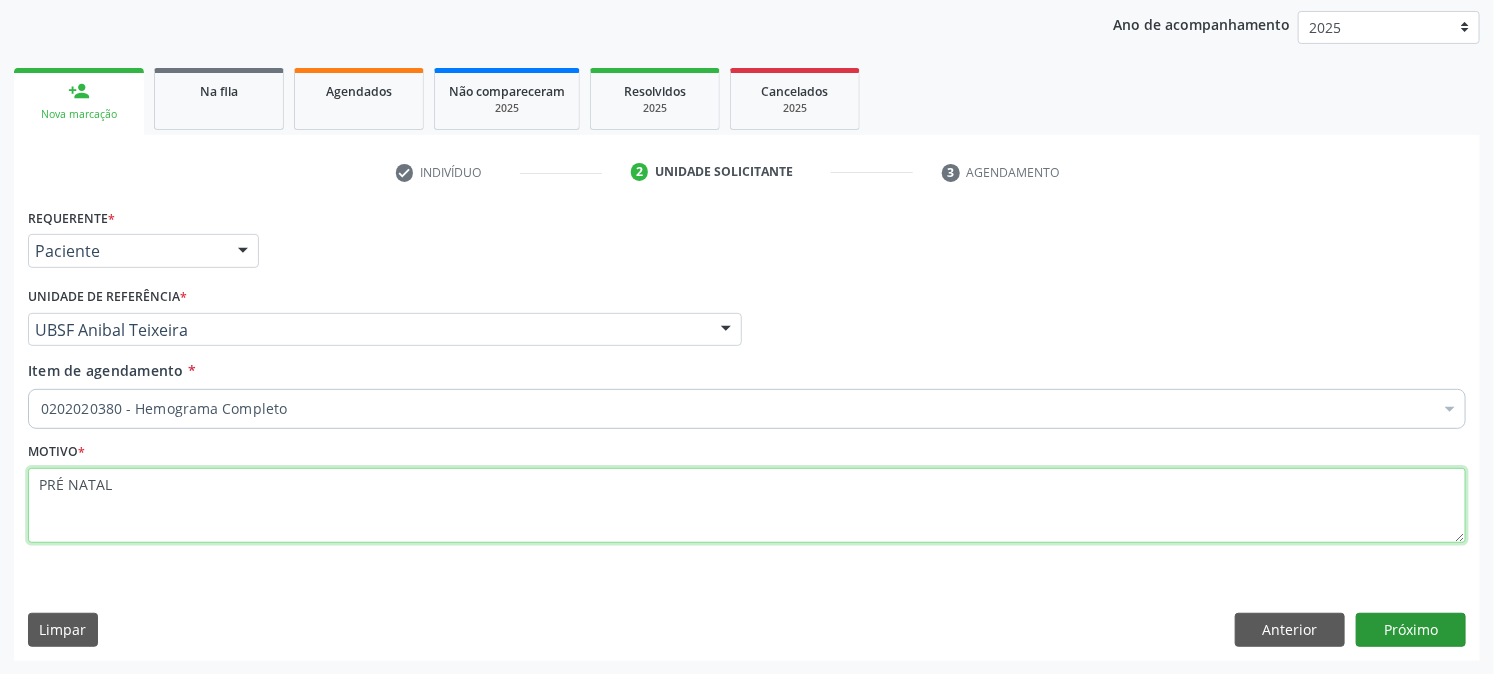 type on "PRÉ NATAL" 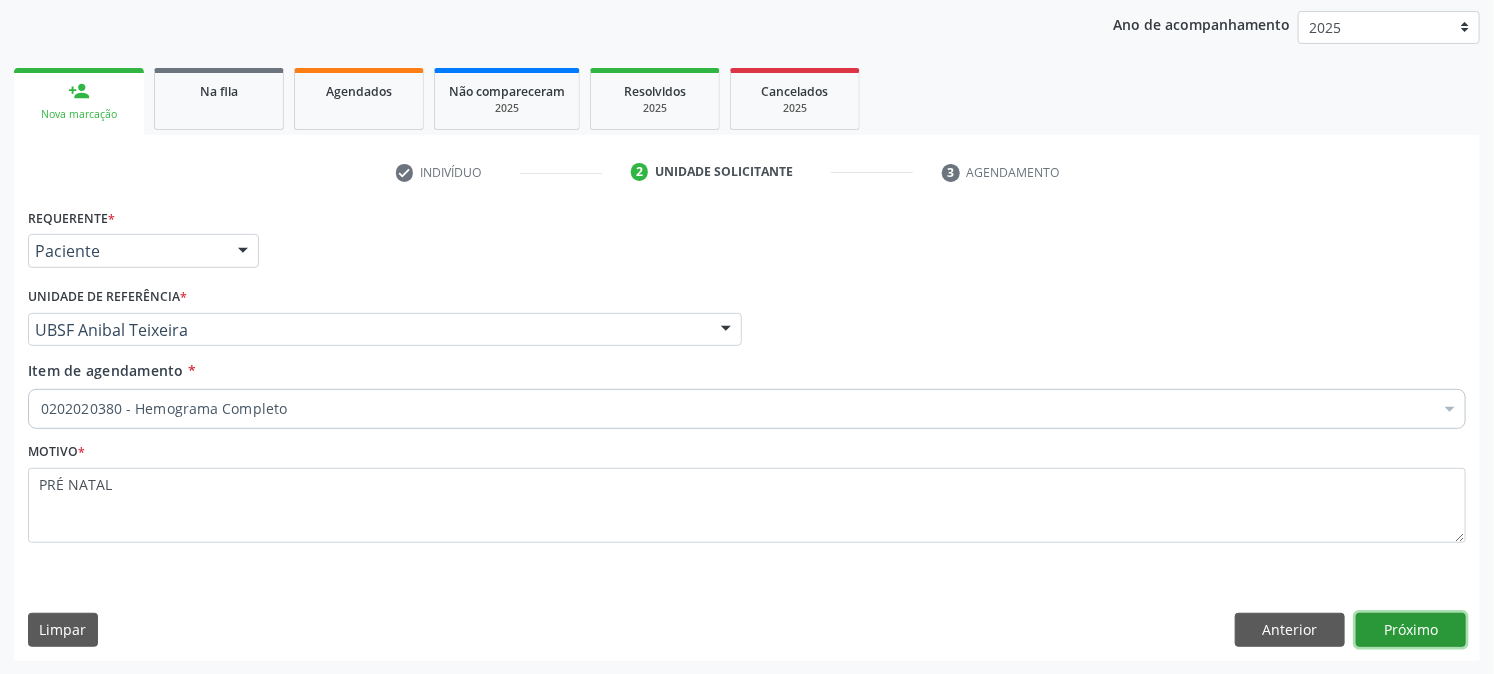click on "Próximo" at bounding box center [1411, 630] 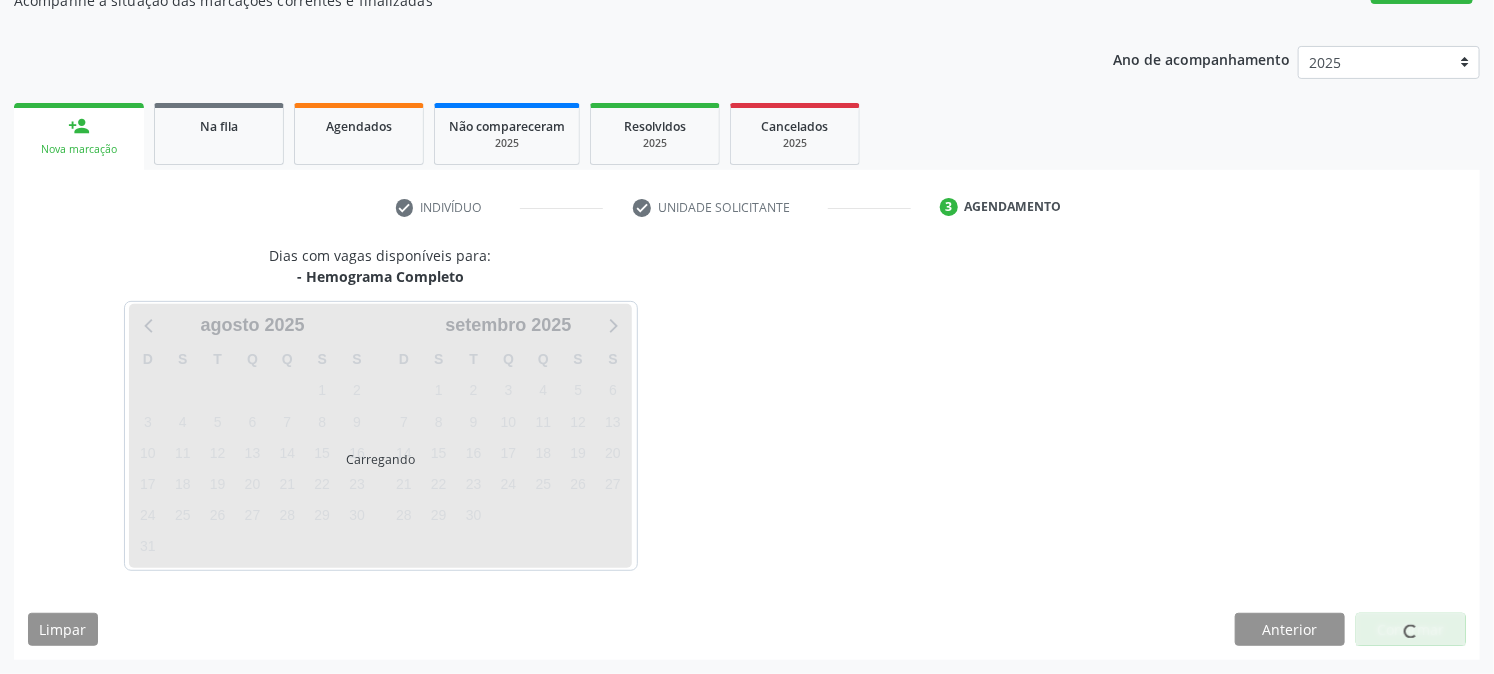 scroll, scrollTop: 195, scrollLeft: 0, axis: vertical 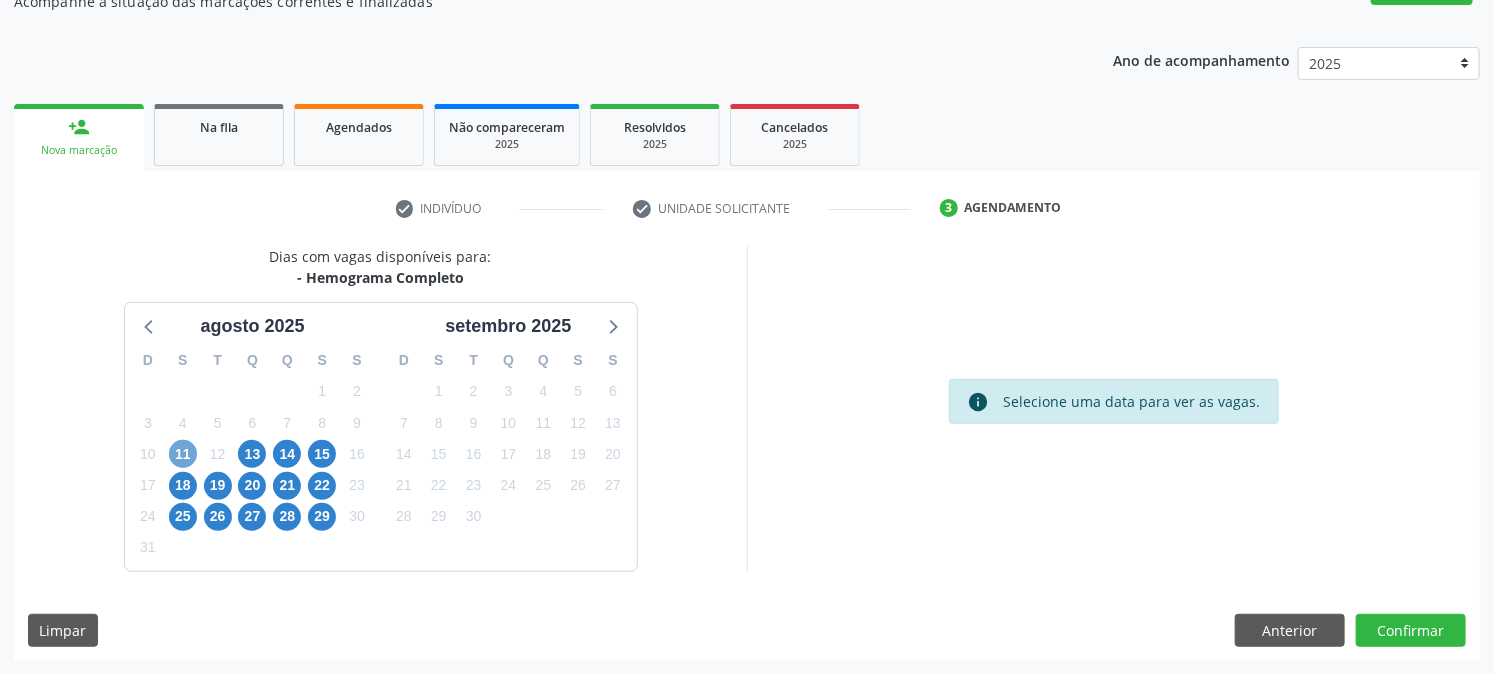 click on "11" at bounding box center (183, 454) 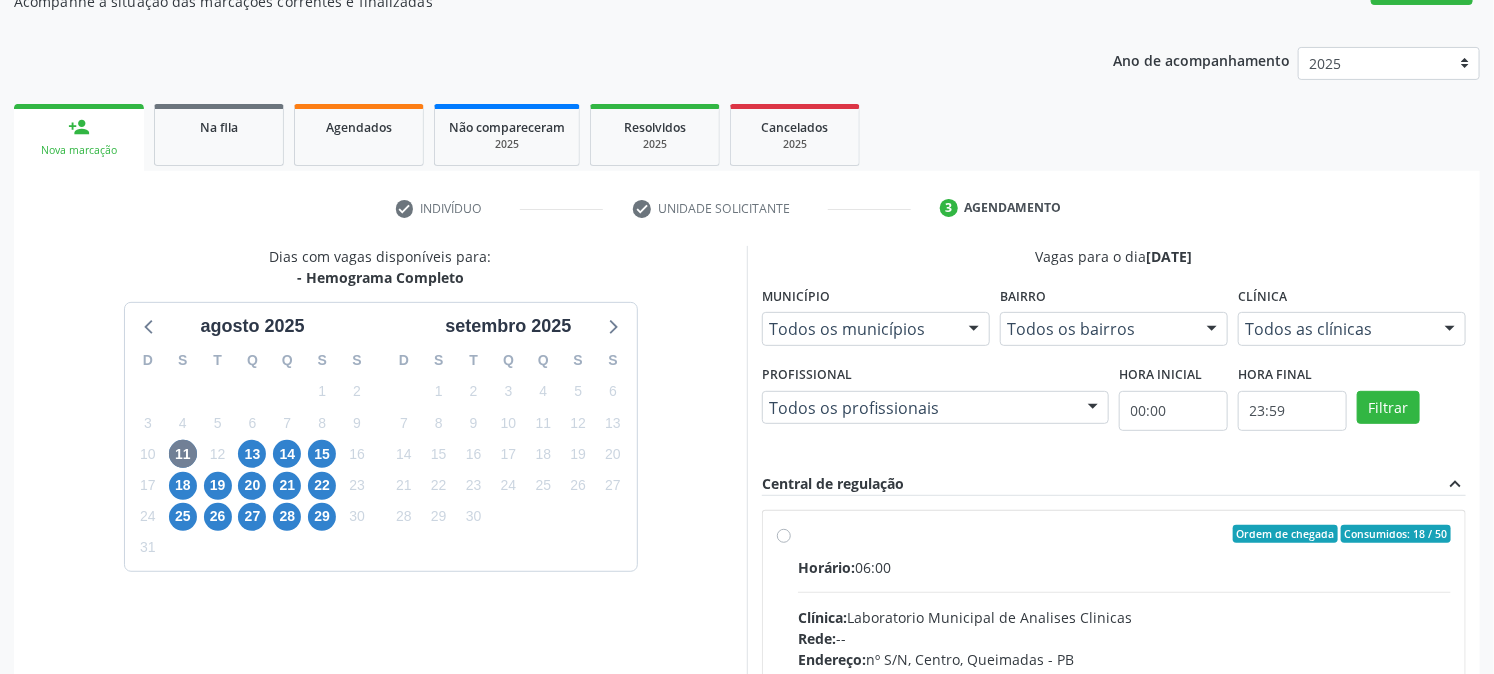 click on "Ordem de chegada
Consumidos: 18 / 50
Horário:   06:00
Clínica:  Laboratorio Municipal de Analises Clinicas
Rede:
--
Endereço:   nº S/N, Centro, [CITY] - [STATE]
Telefone:   [PHONE]
Profissional:
--
Informações adicionais sobre o atendimento
Idade de atendimento:
Sem restrição
Gênero(s) atendido(s):
Sem restrição
Informações adicionais:
--" at bounding box center (1124, 678) 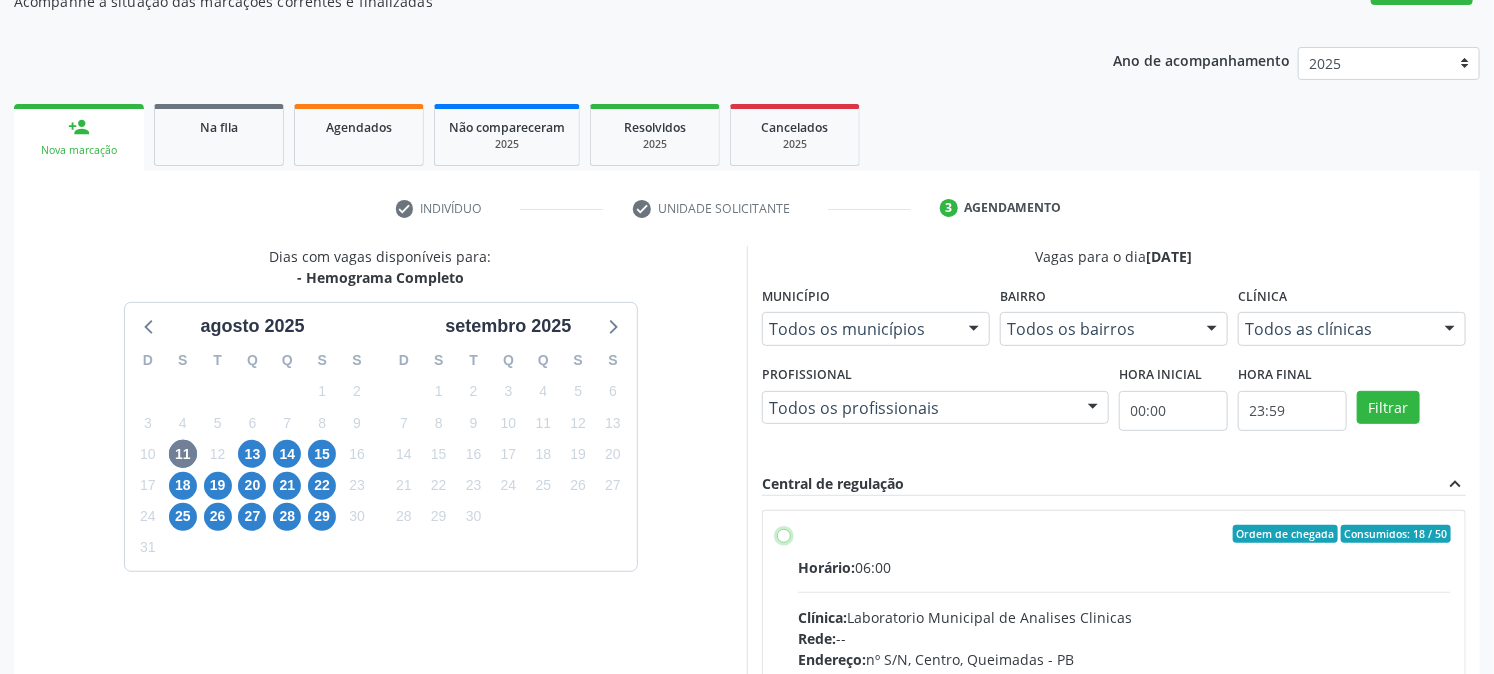 click on "Ordem de chegada
Consumidos: 18 / 50
Horário:   06:00
Clínica:  Laboratorio Municipal de Analises Clinicas
Rede:
--
Endereço:   nº S/N, Centro, [CITY] - [STATE]
Telefone:   [PHONE]
Profissional:
--
Informações adicionais sobre o atendimento
Idade de atendimento:
Sem restrição
Gênero(s) atendido(s):
Sem restrição
Informações adicionais:
--" at bounding box center [784, 534] 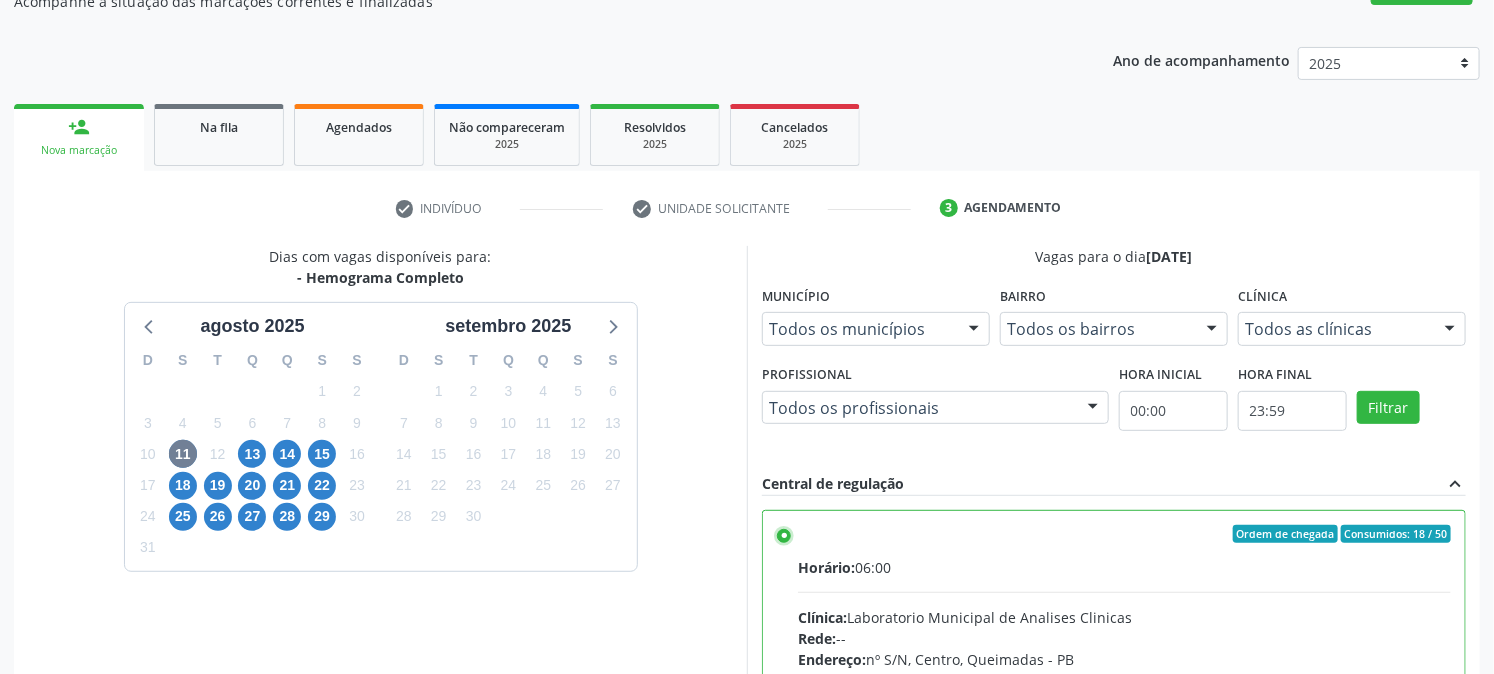 scroll, scrollTop: 520, scrollLeft: 0, axis: vertical 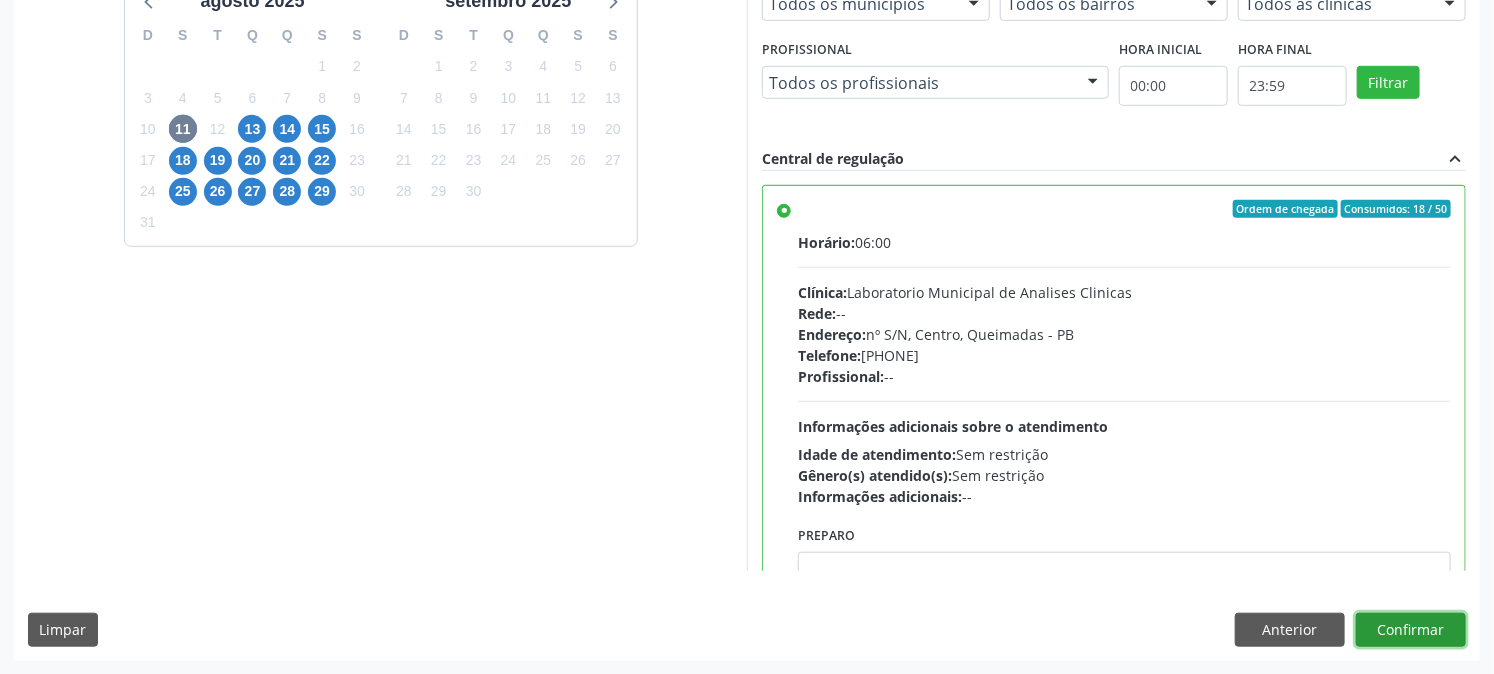 click on "Confirmar" at bounding box center (1411, 630) 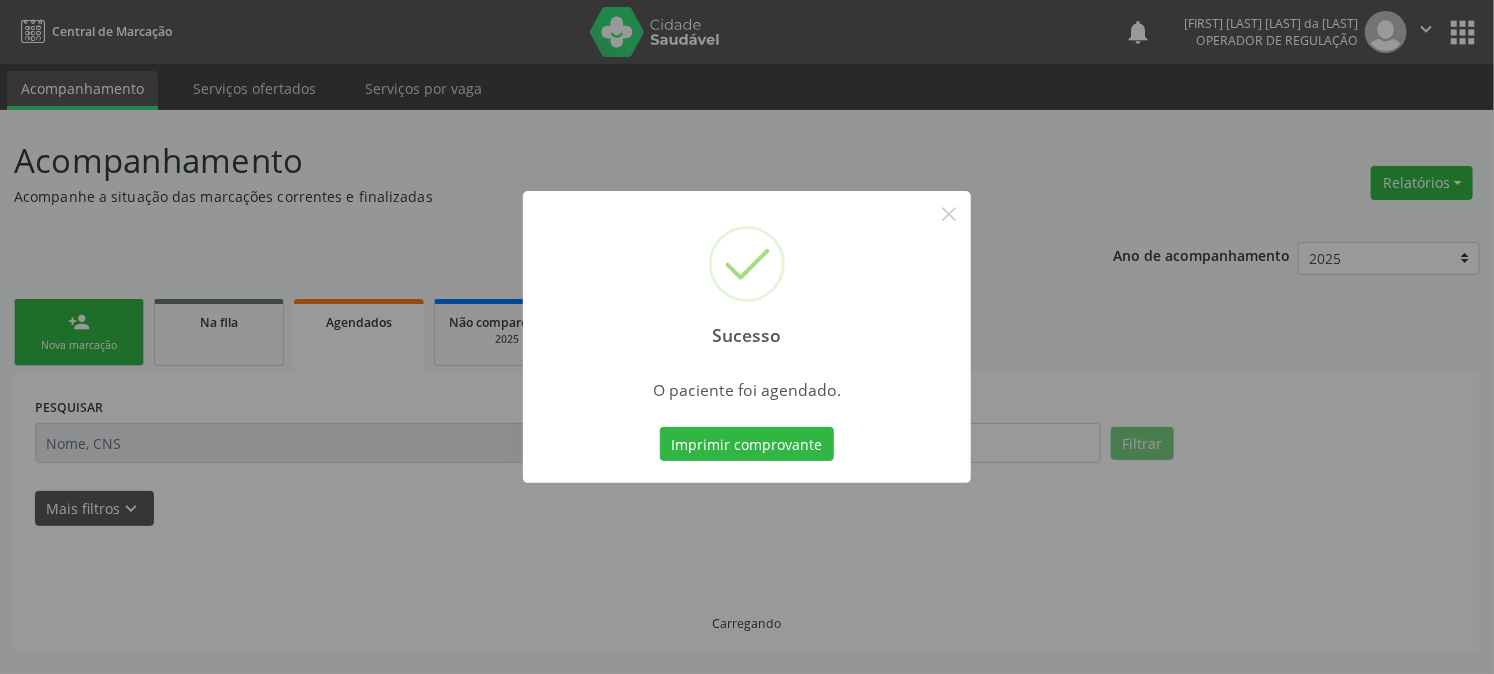 scroll, scrollTop: 0, scrollLeft: 0, axis: both 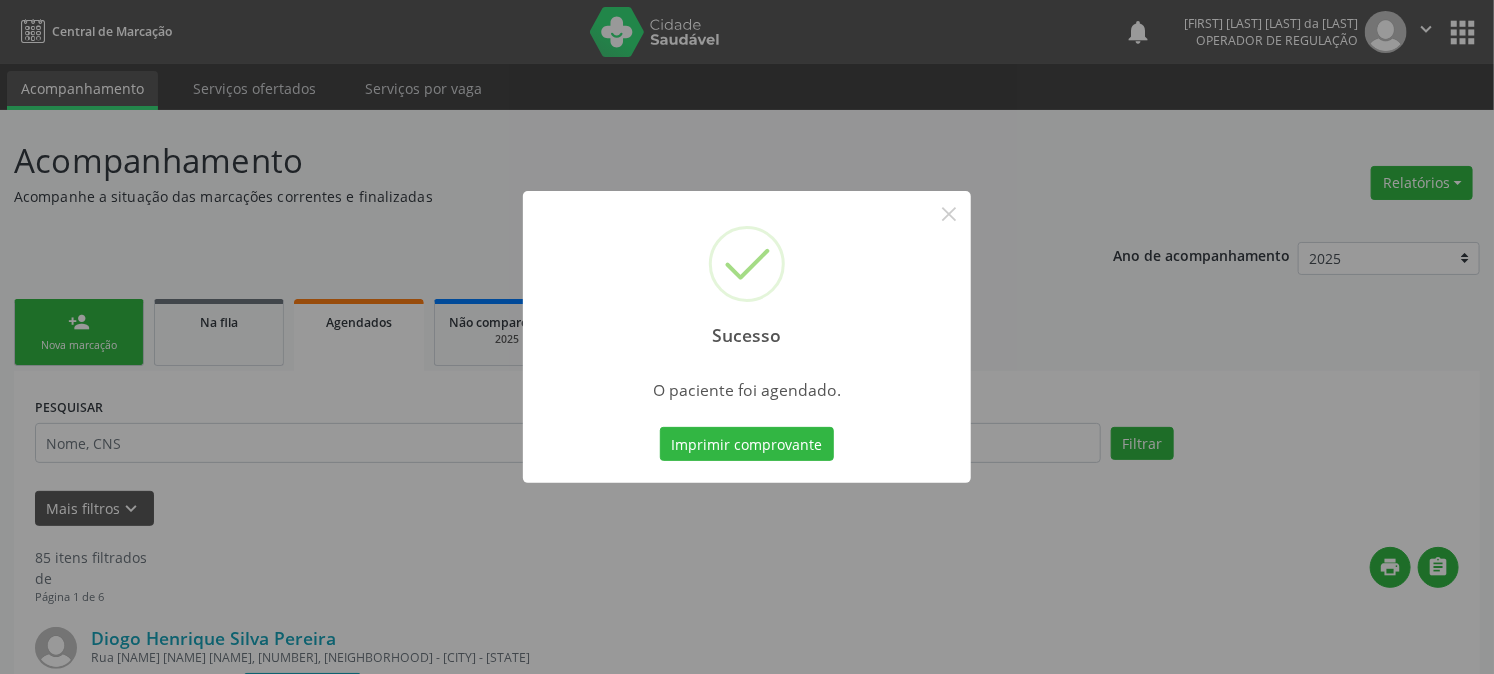 type 